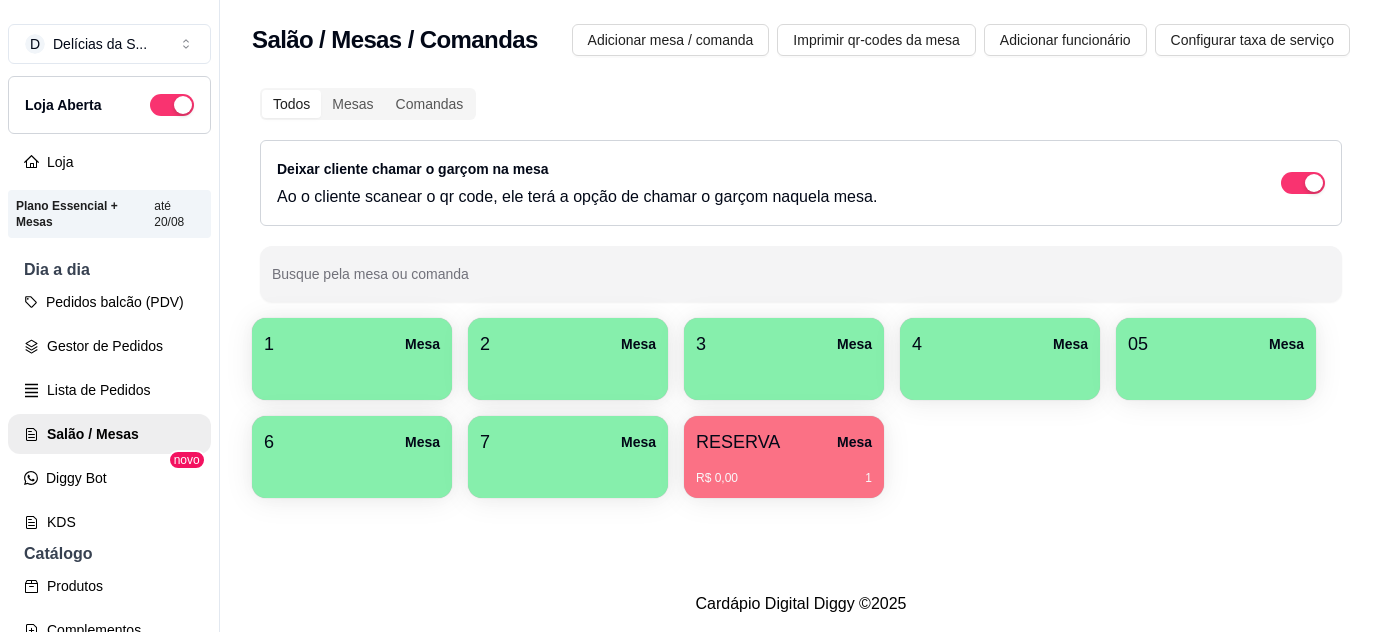 scroll, scrollTop: 0, scrollLeft: 0, axis: both 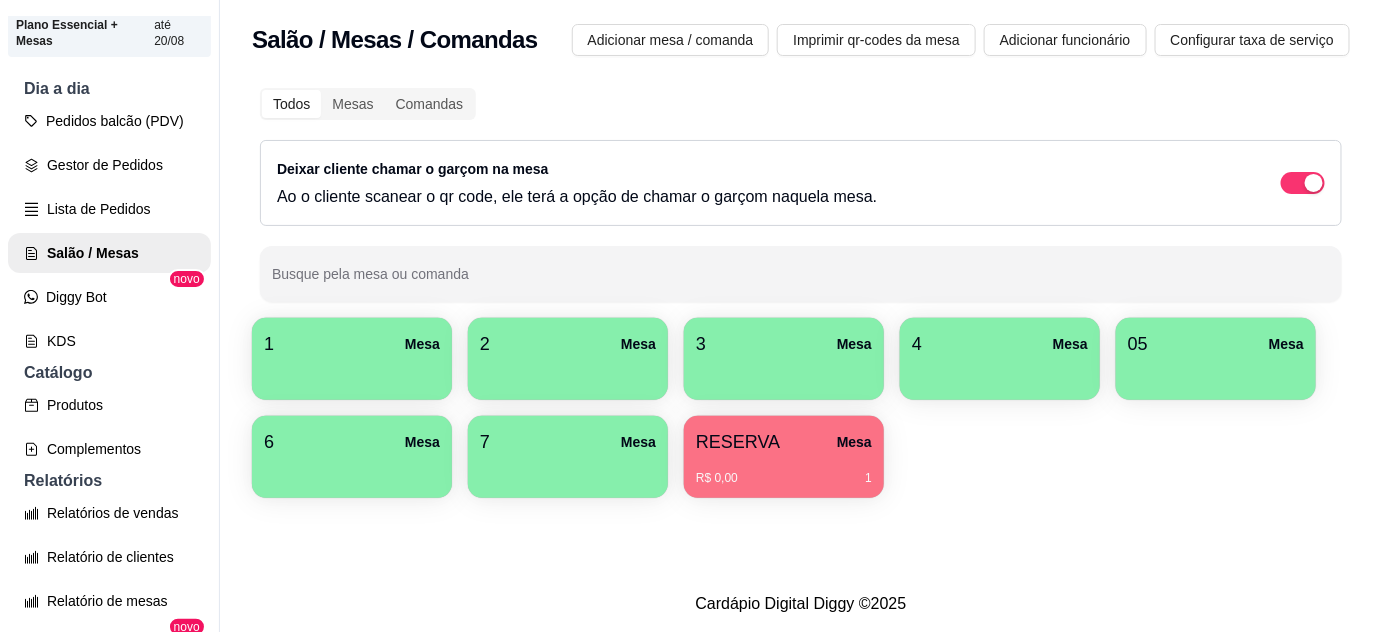 click on "R$ 0,00 1" at bounding box center [784, 478] 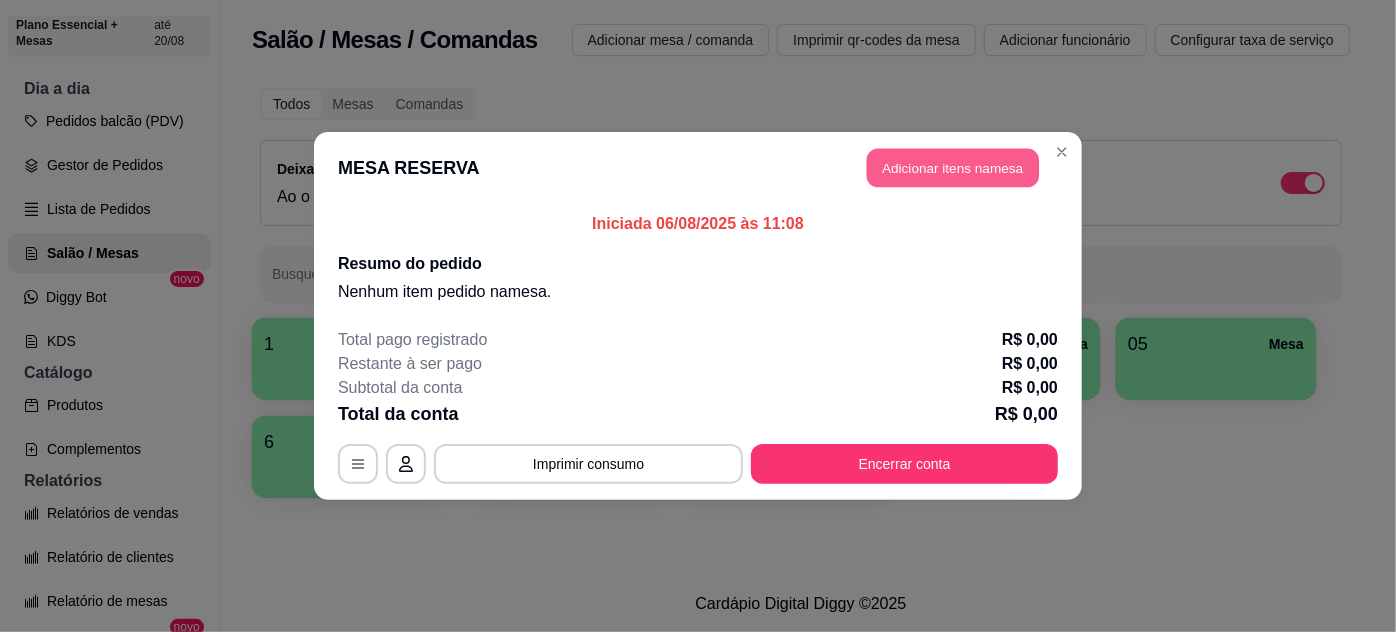 click on "Adicionar itens na  mesa" at bounding box center (953, 168) 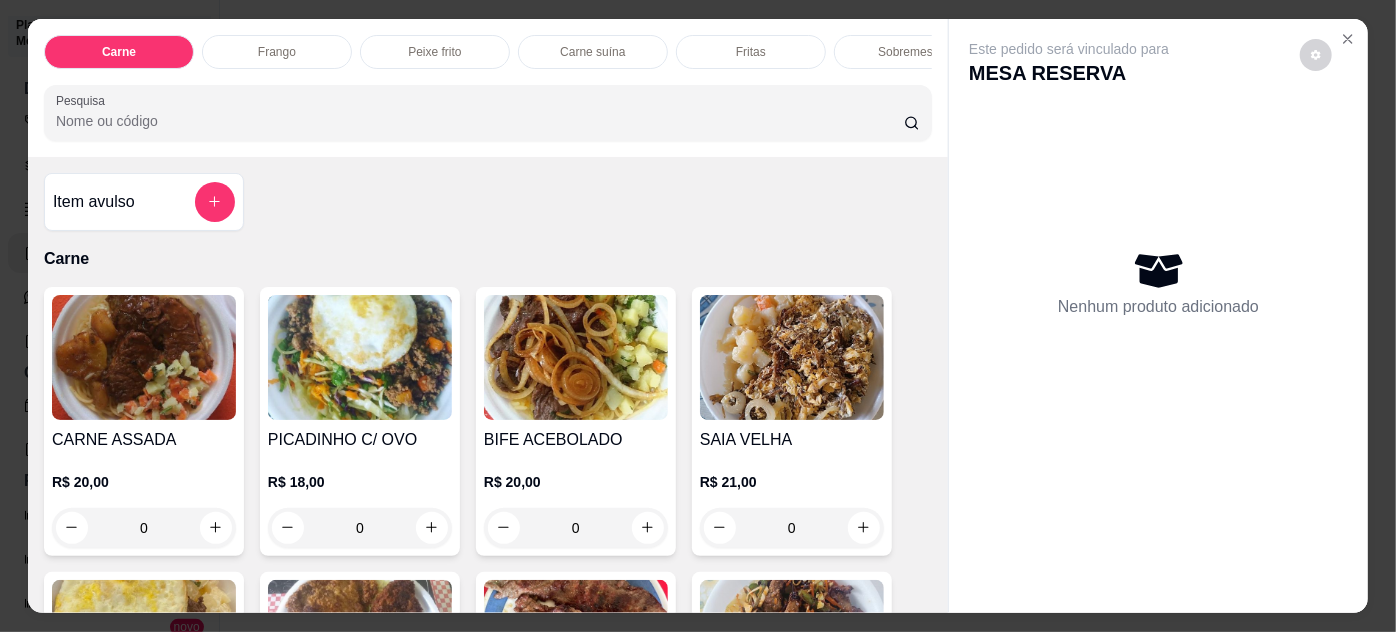 click at bounding box center (792, 357) 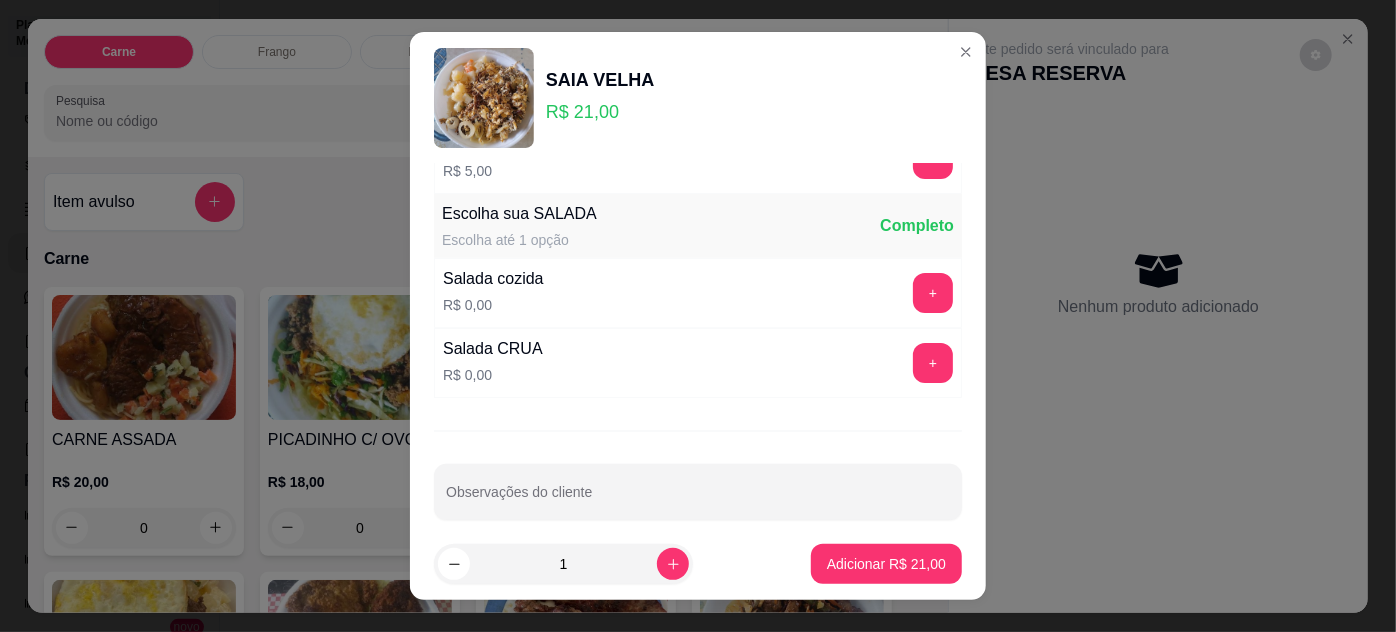 scroll, scrollTop: 199, scrollLeft: 0, axis: vertical 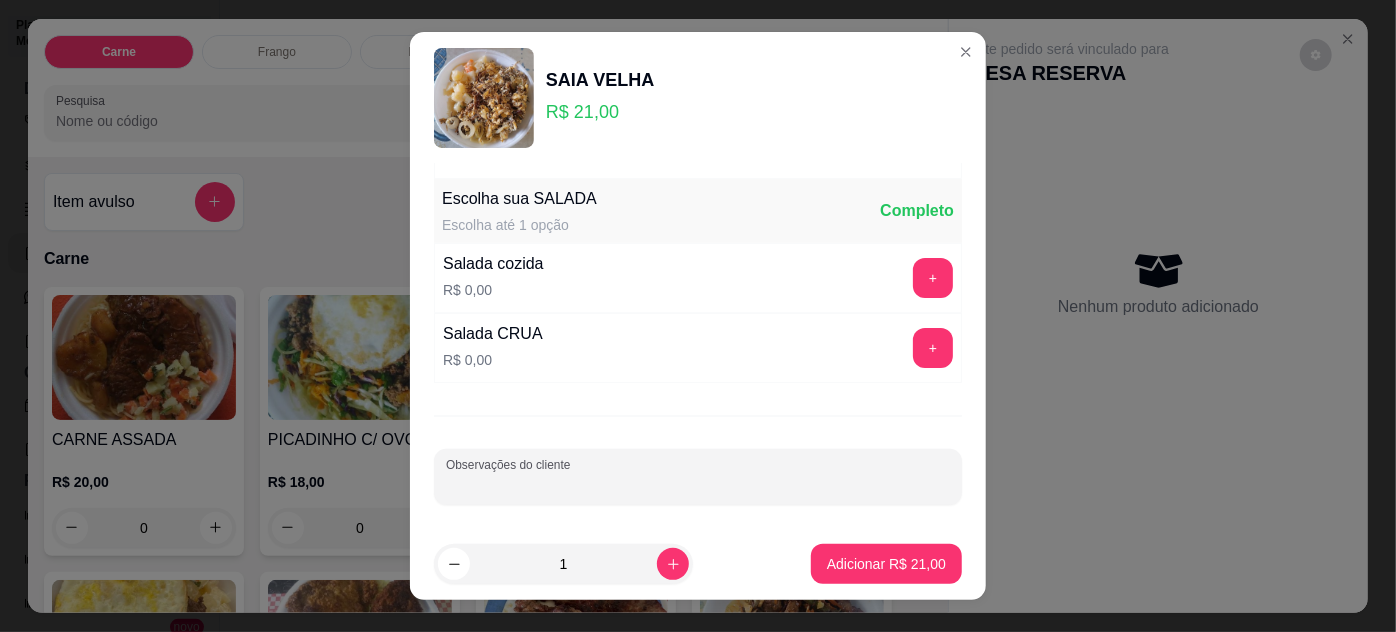 click on "Observações do cliente" at bounding box center (698, 485) 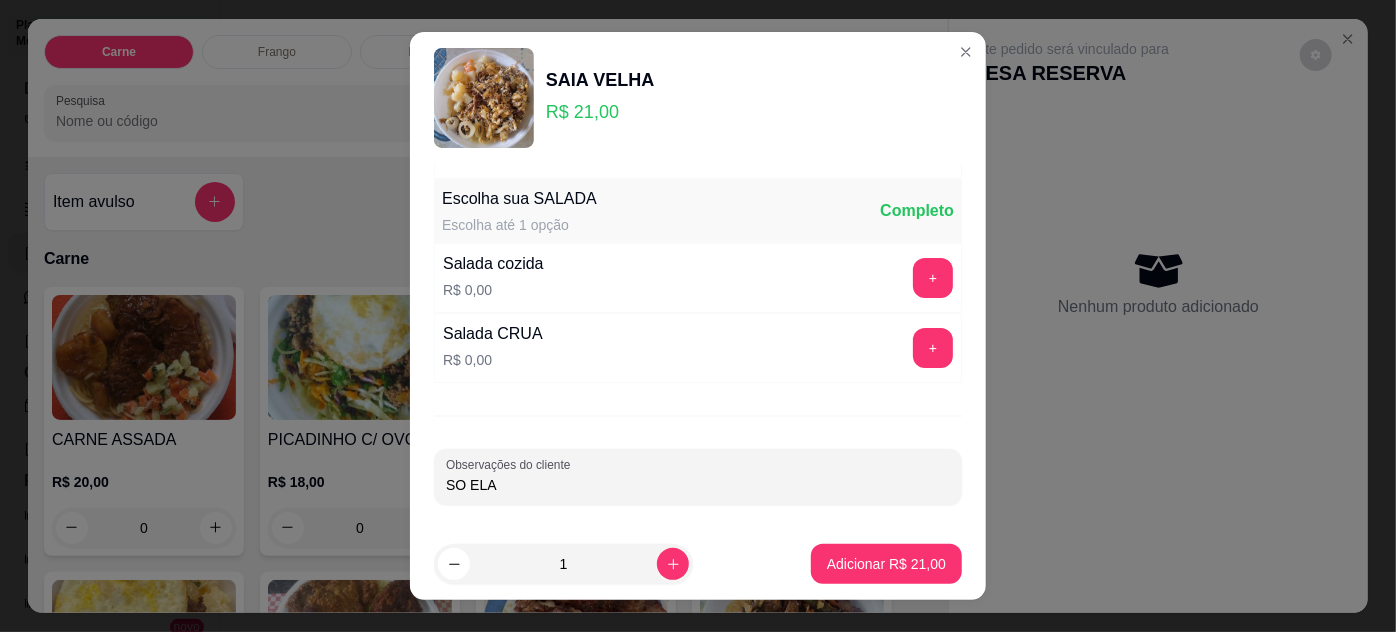 type on "SO ELA" 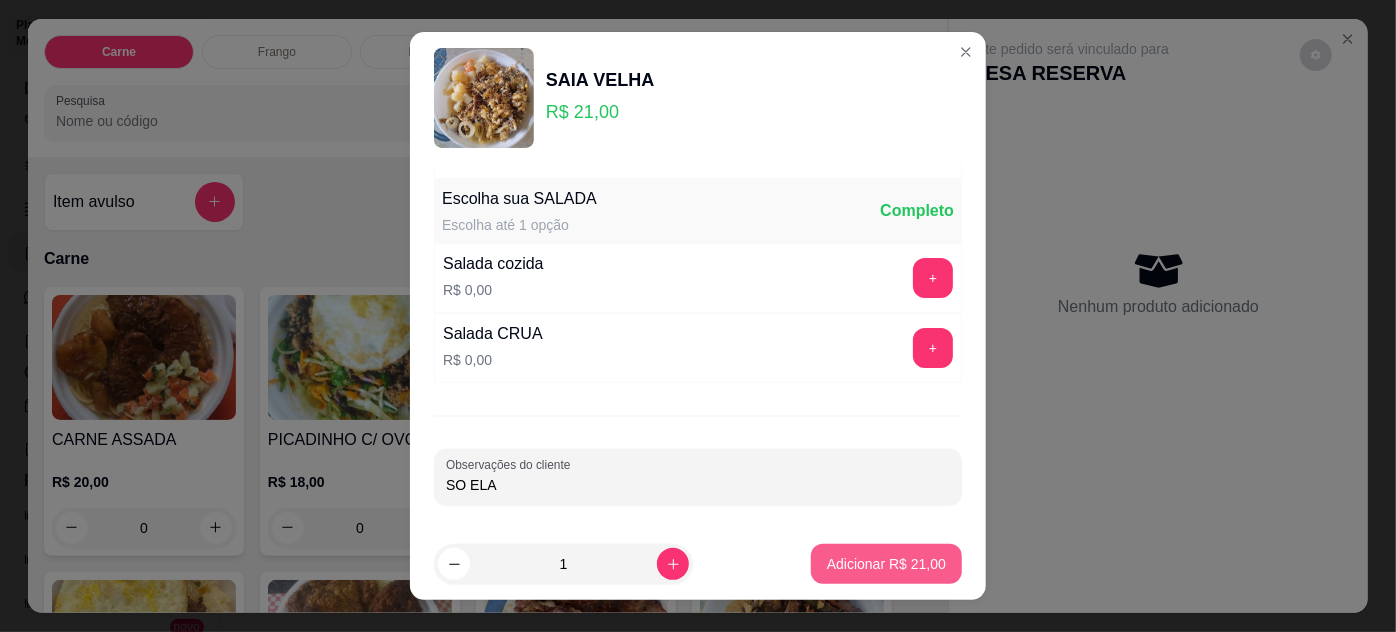 click on "Adicionar   R$ 21,00" at bounding box center (886, 564) 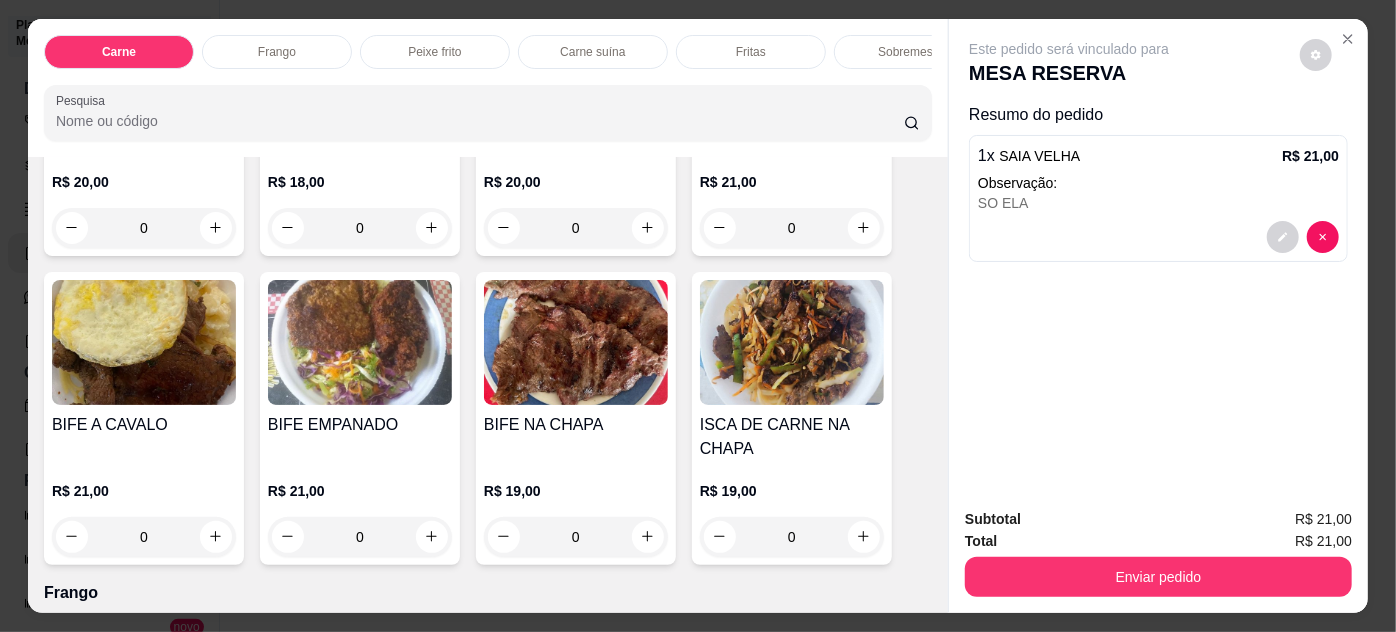 scroll, scrollTop: 363, scrollLeft: 0, axis: vertical 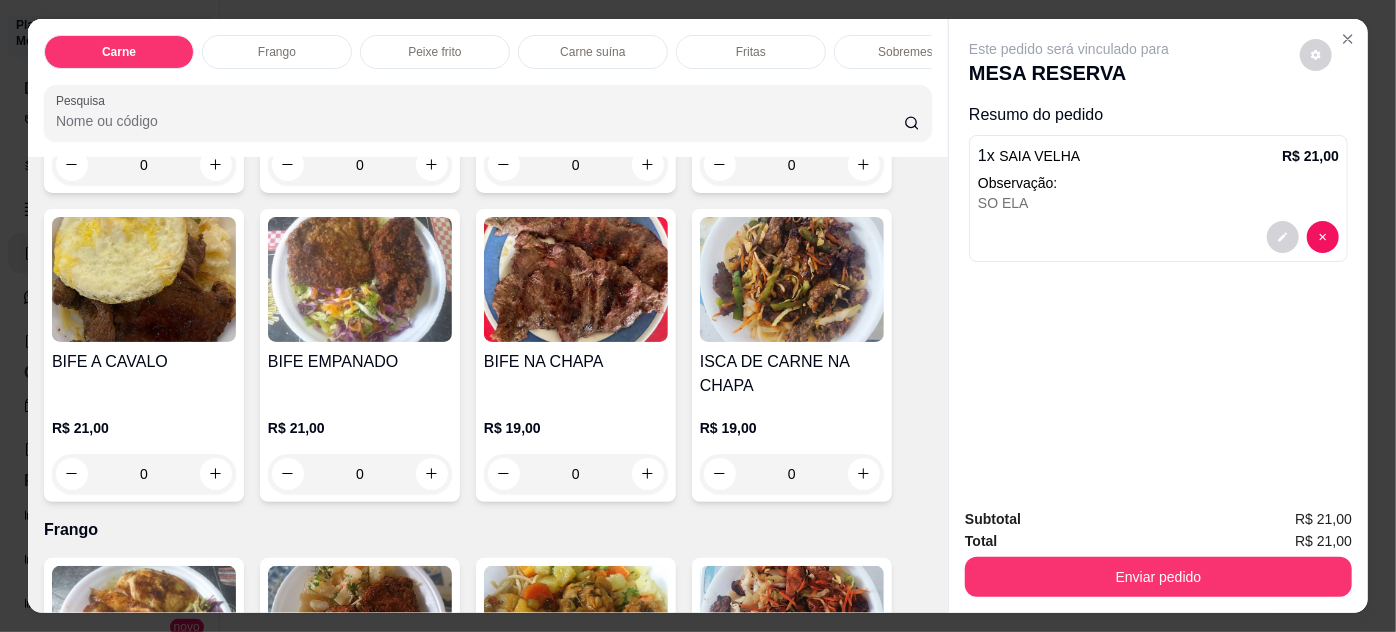 click at bounding box center (144, 279) 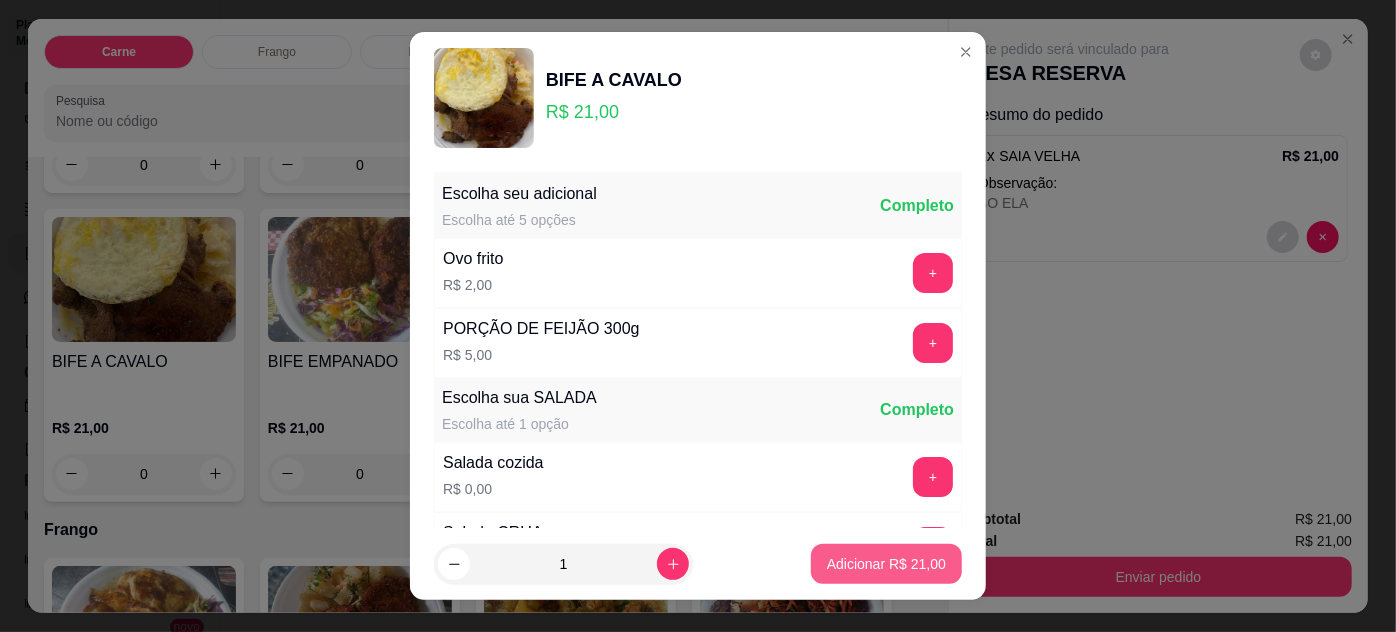click on "Adicionar   R$ 21,00" at bounding box center (886, 564) 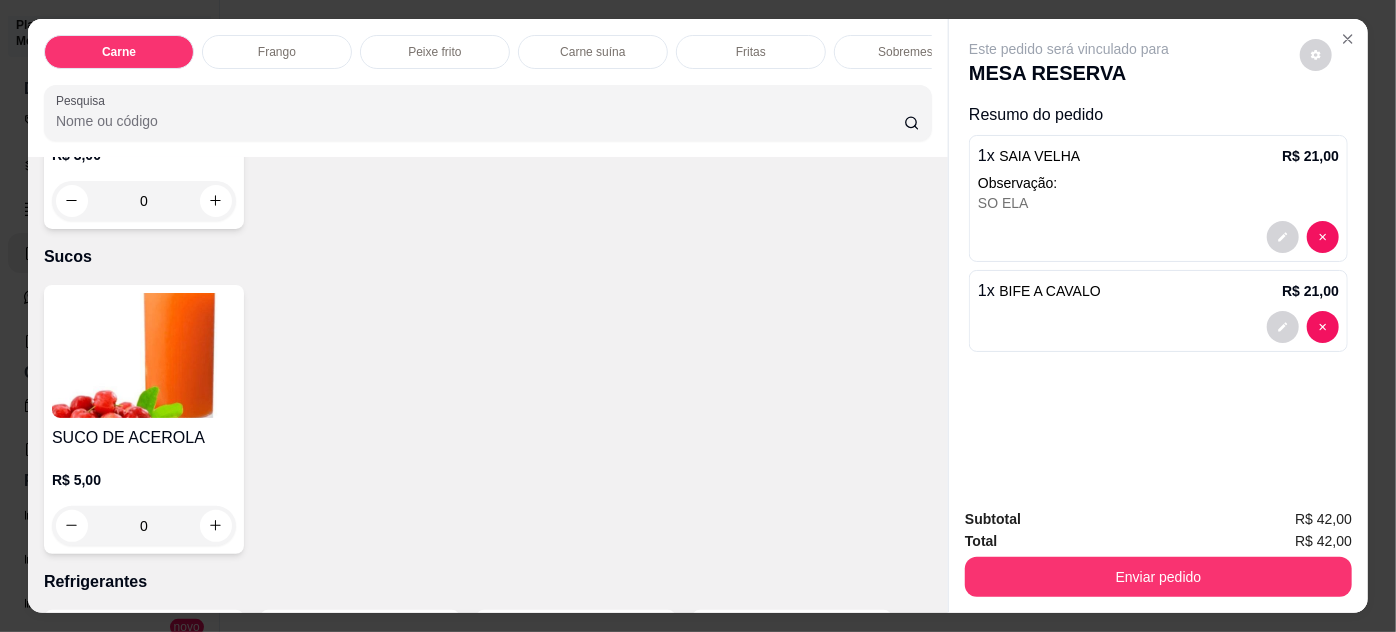 scroll, scrollTop: 2363, scrollLeft: 0, axis: vertical 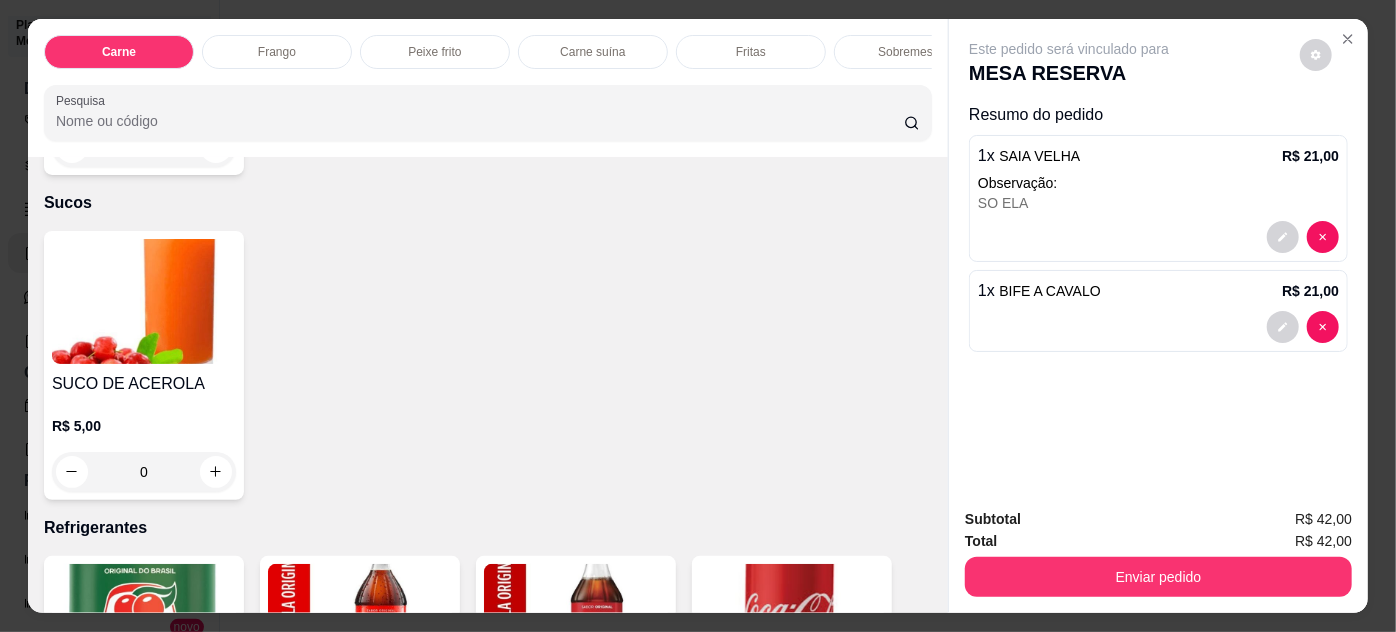 click on "0" at bounding box center (144, 472) 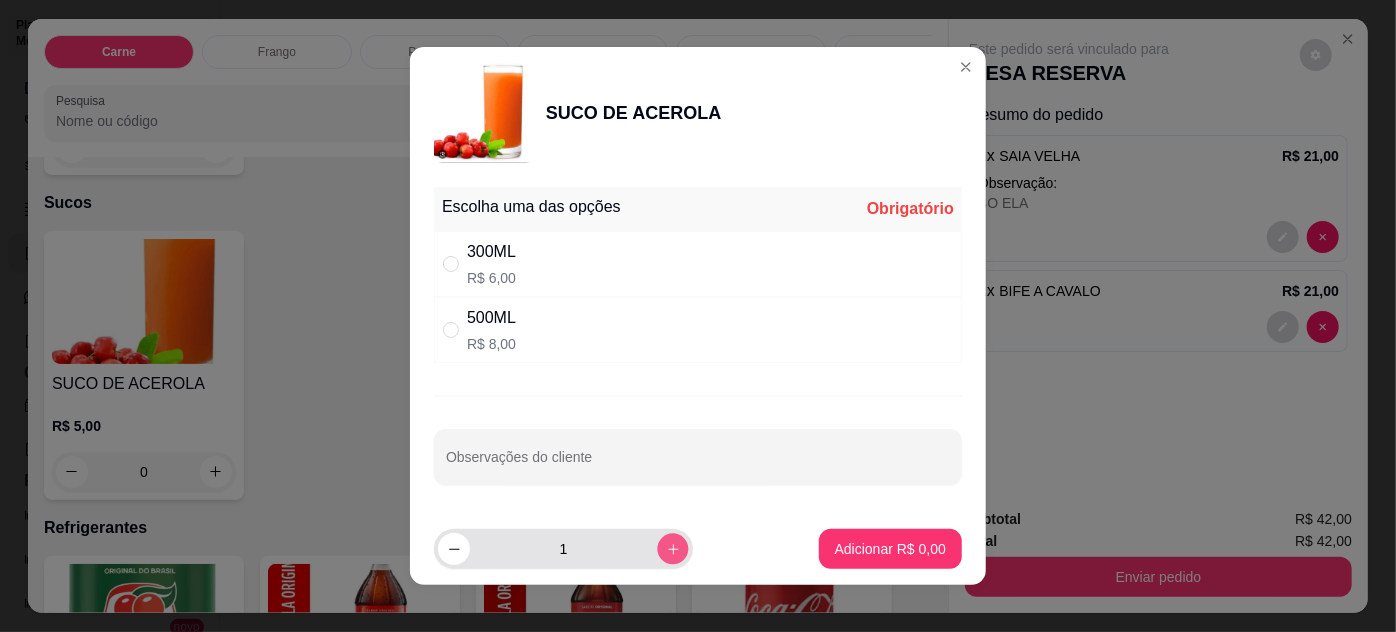 click 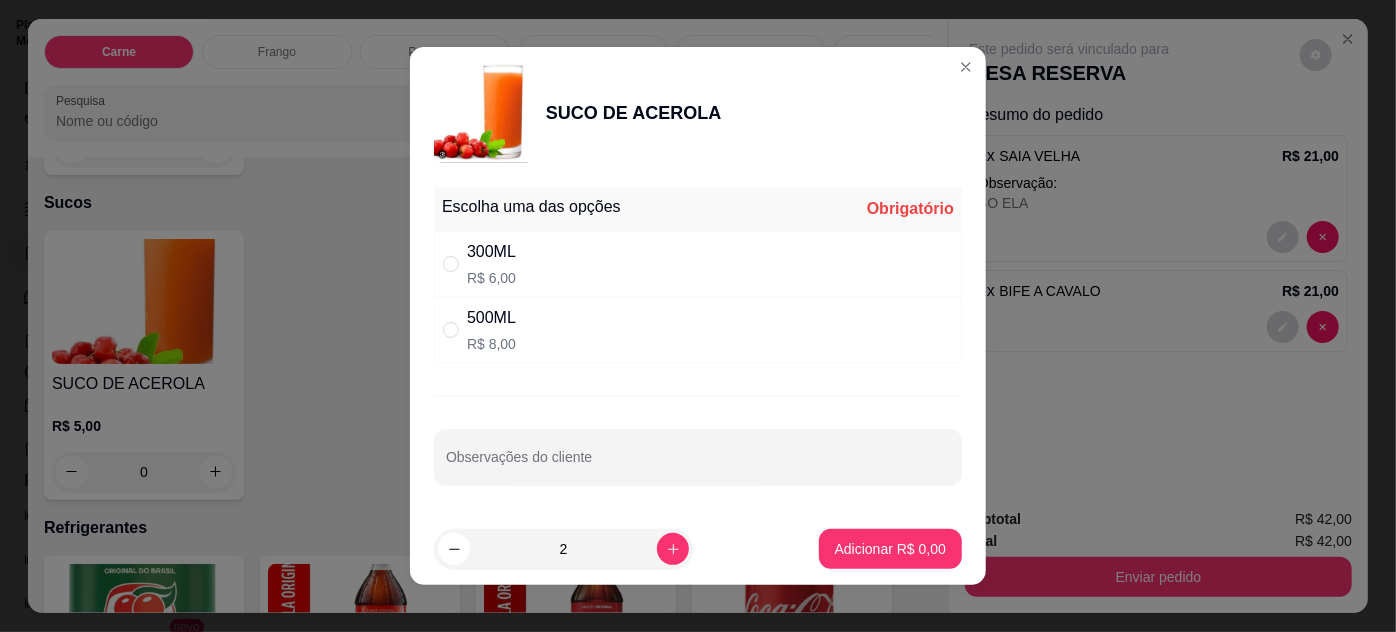 drag, startPoint x: 504, startPoint y: 255, endPoint x: 623, endPoint y: 295, distance: 125.54282 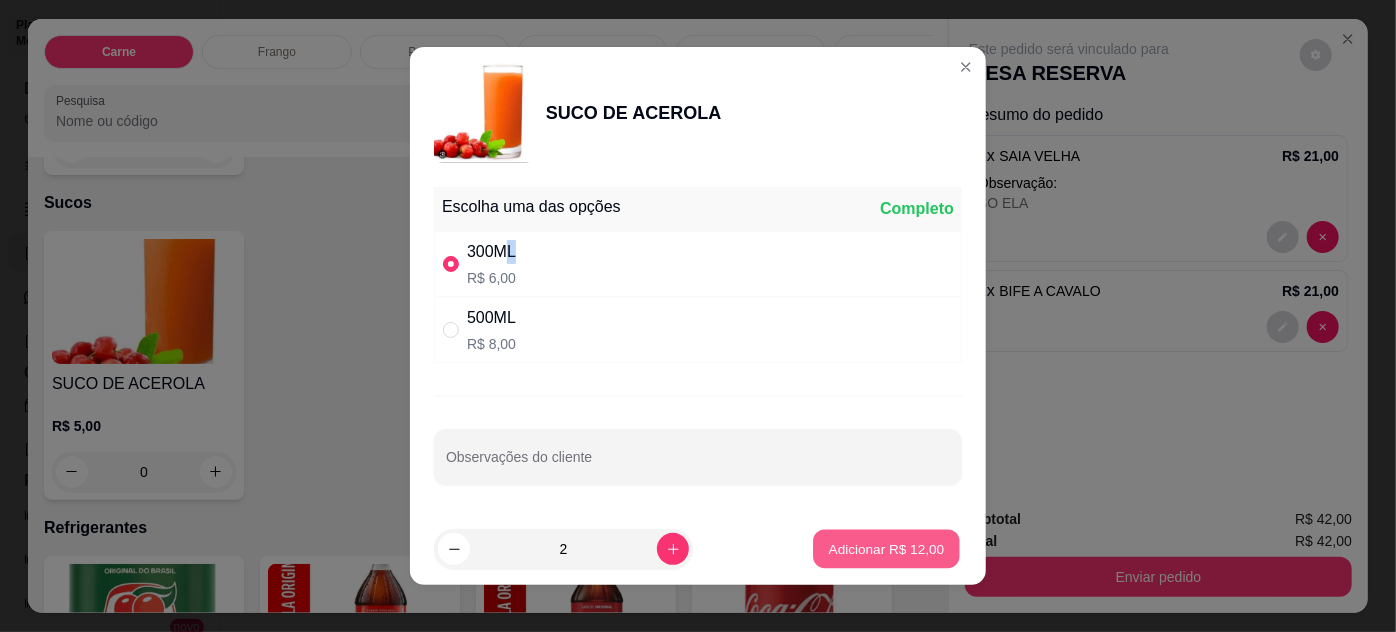 click on "Adicionar   R$ 12,00" at bounding box center (887, 548) 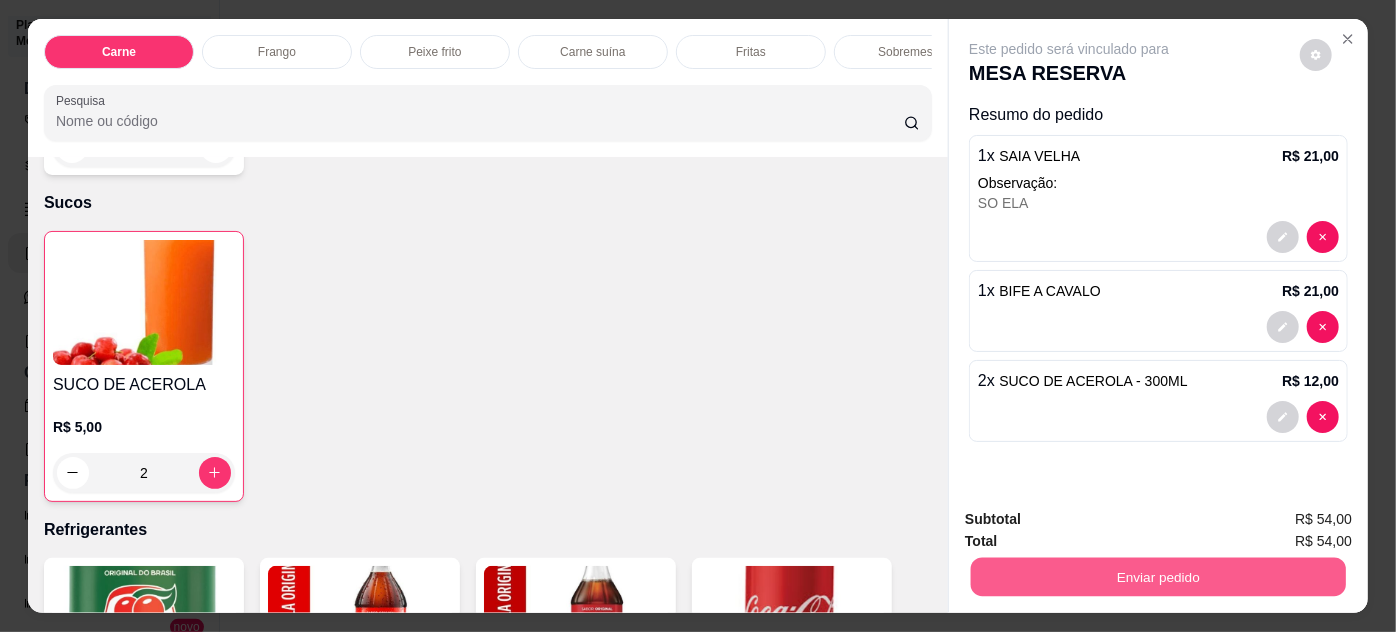 click on "Enviar pedido" at bounding box center [1158, 577] 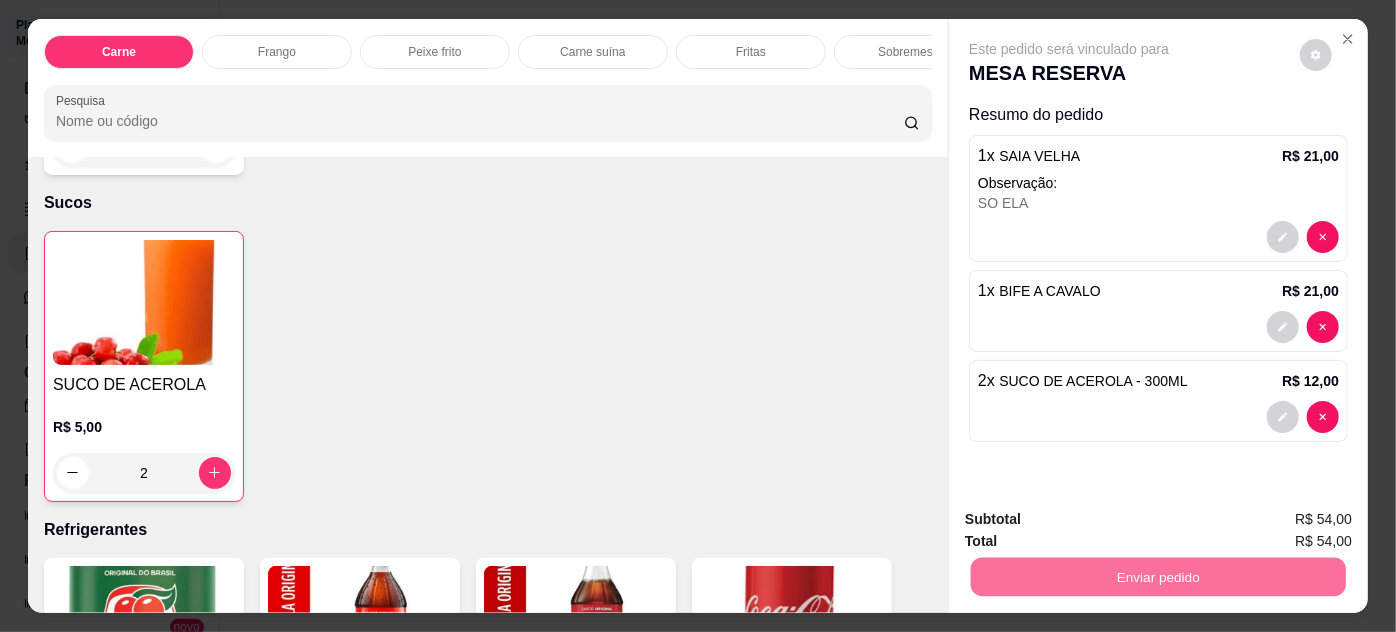 click on "Não registrar e enviar pedido" at bounding box center (1093, 521) 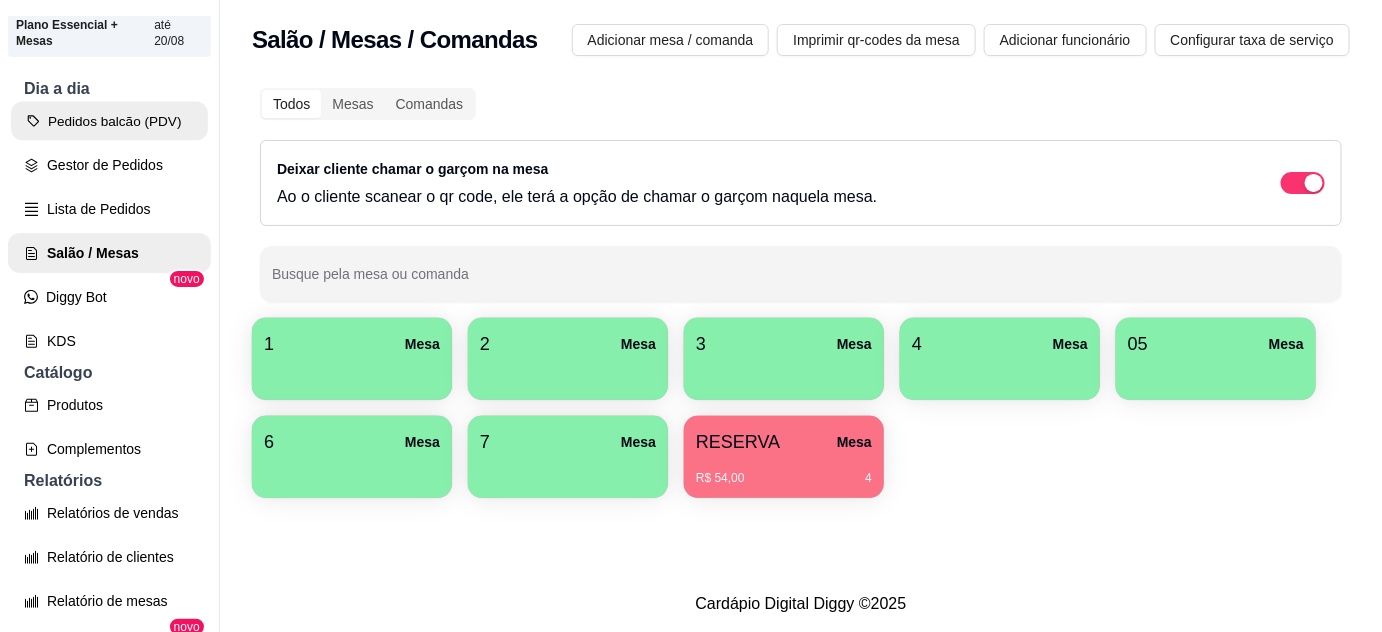 click on "Pedidos balcão (PDV)" at bounding box center (109, 121) 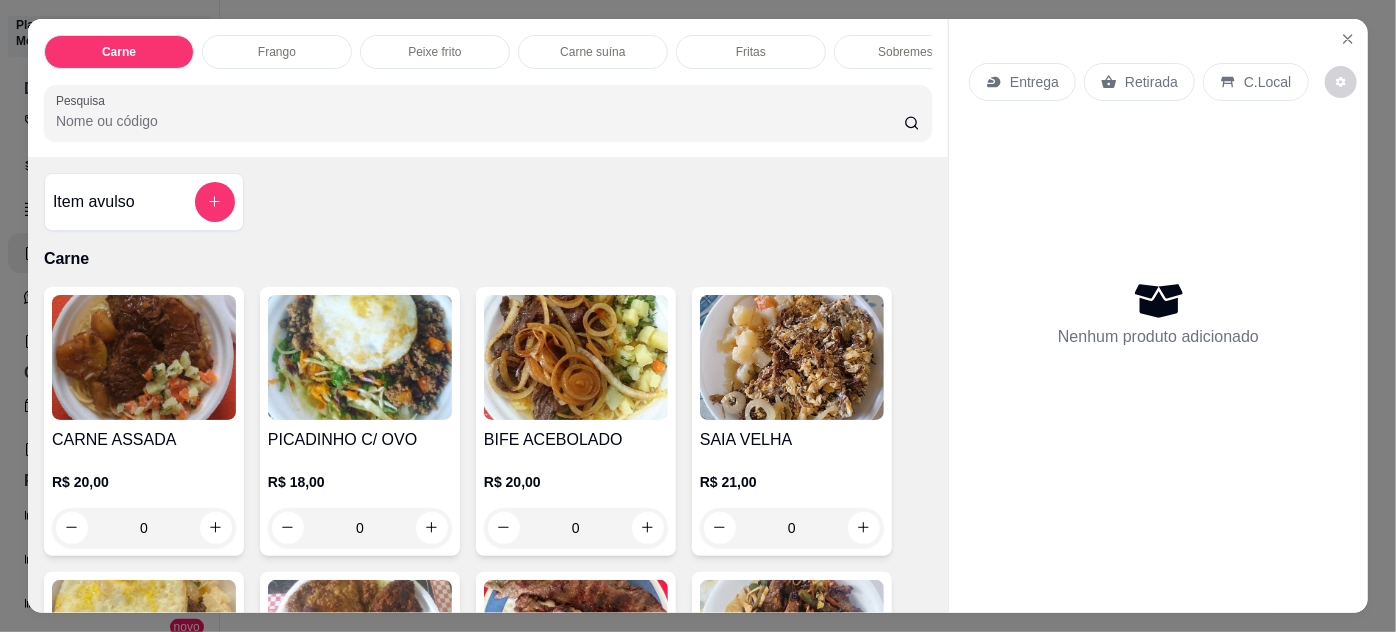 click at bounding box center [144, 357] 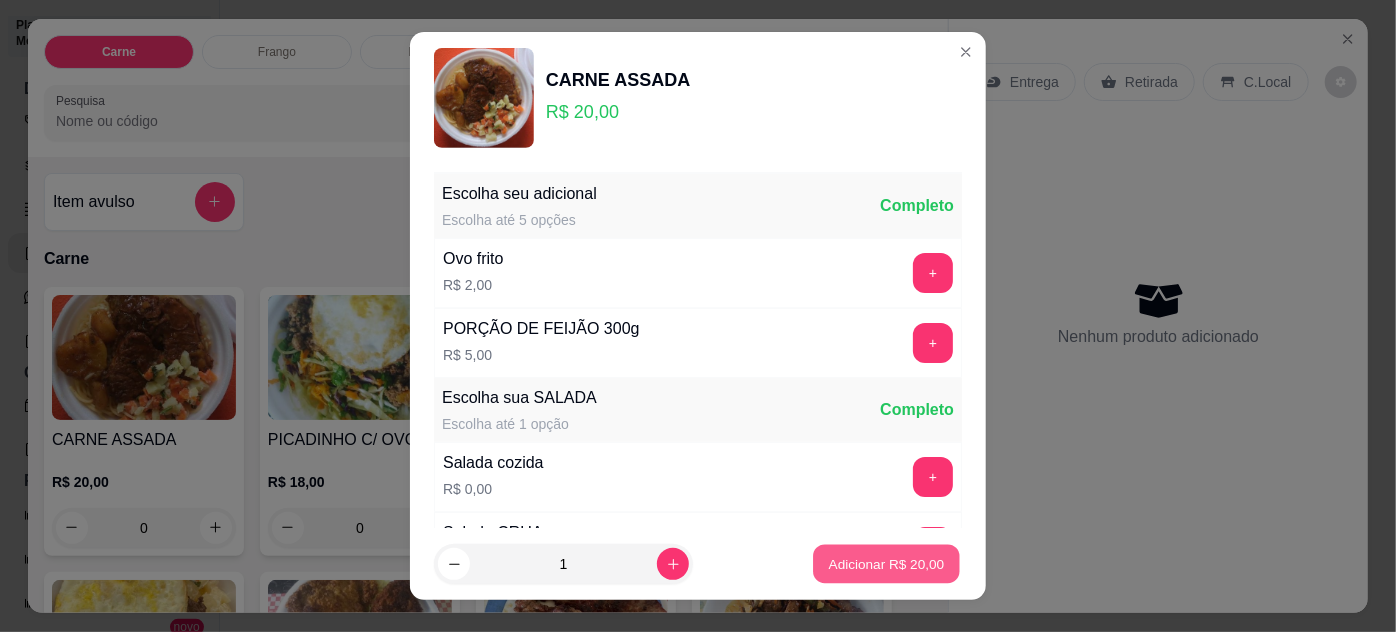 click on "Adicionar   R$ 20,00" at bounding box center [887, 564] 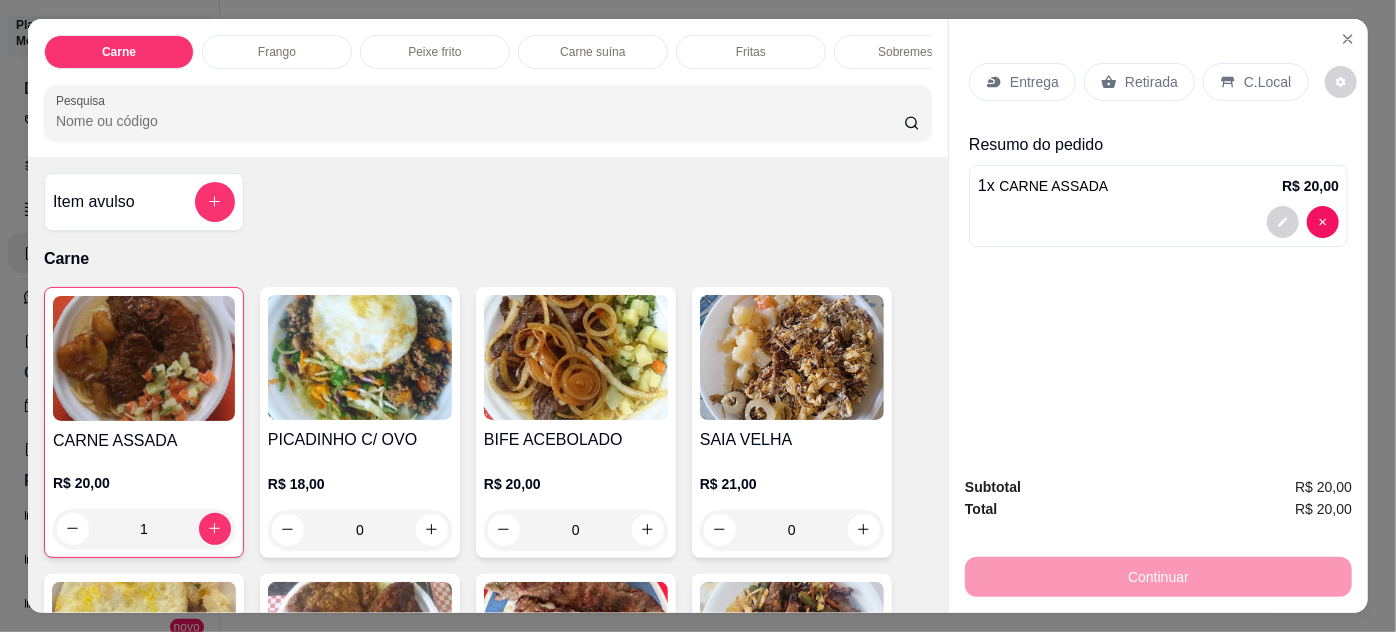 click on "Entrega" at bounding box center (1022, 82) 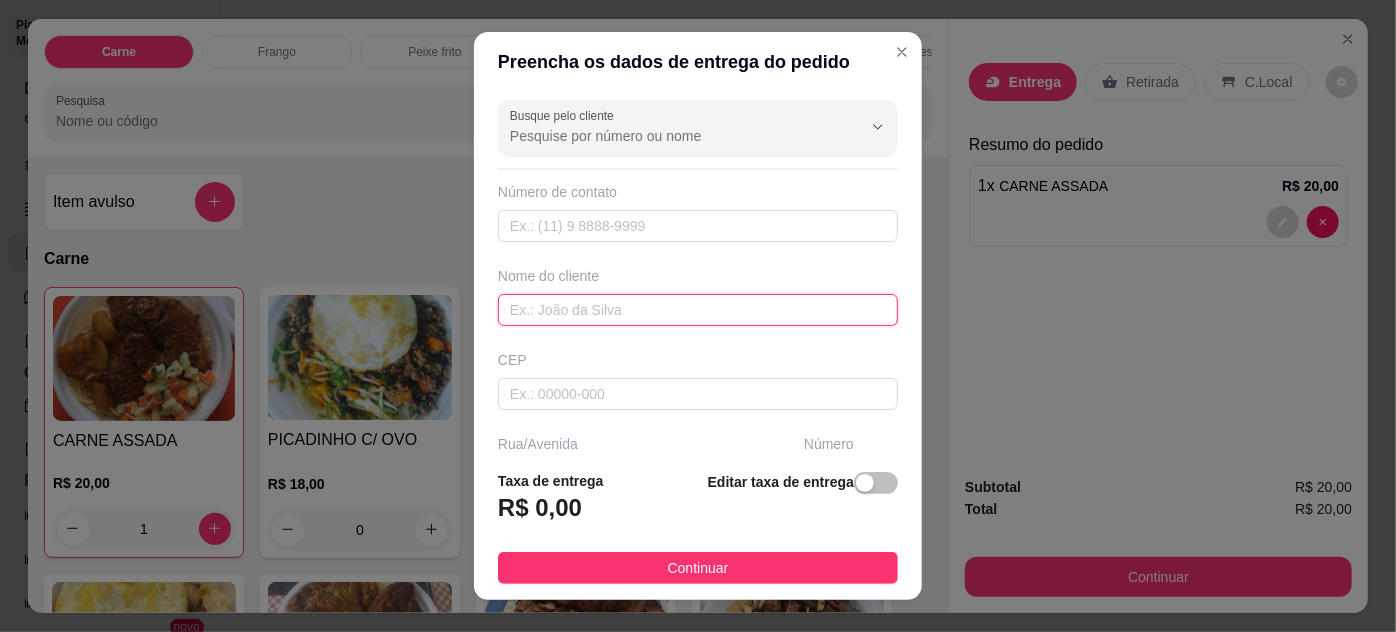 click at bounding box center (698, 310) 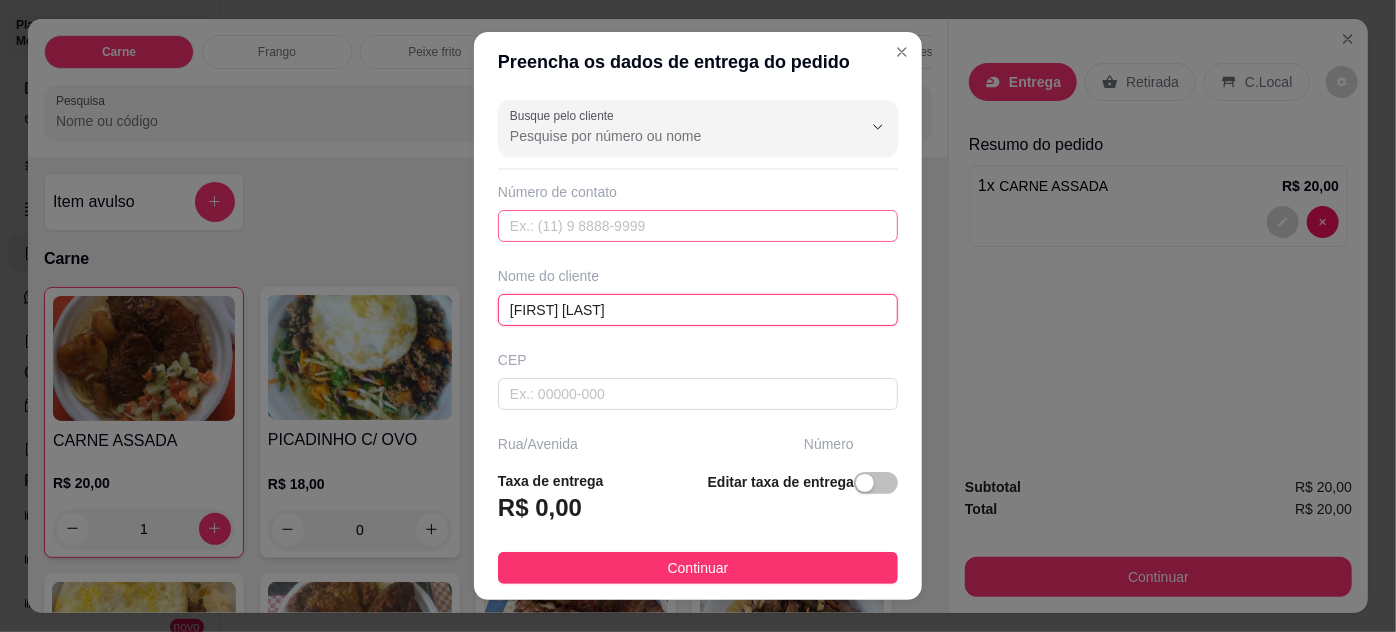 type on "[FIRST] [LAST]" 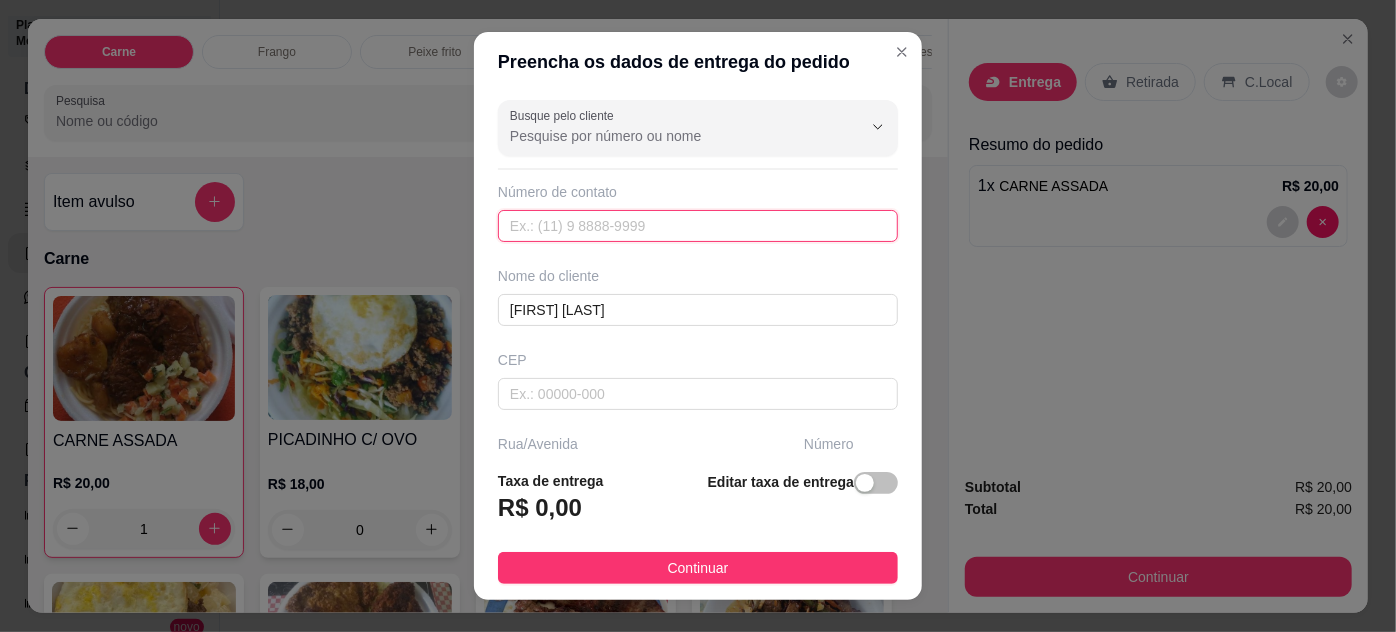 click at bounding box center [698, 226] 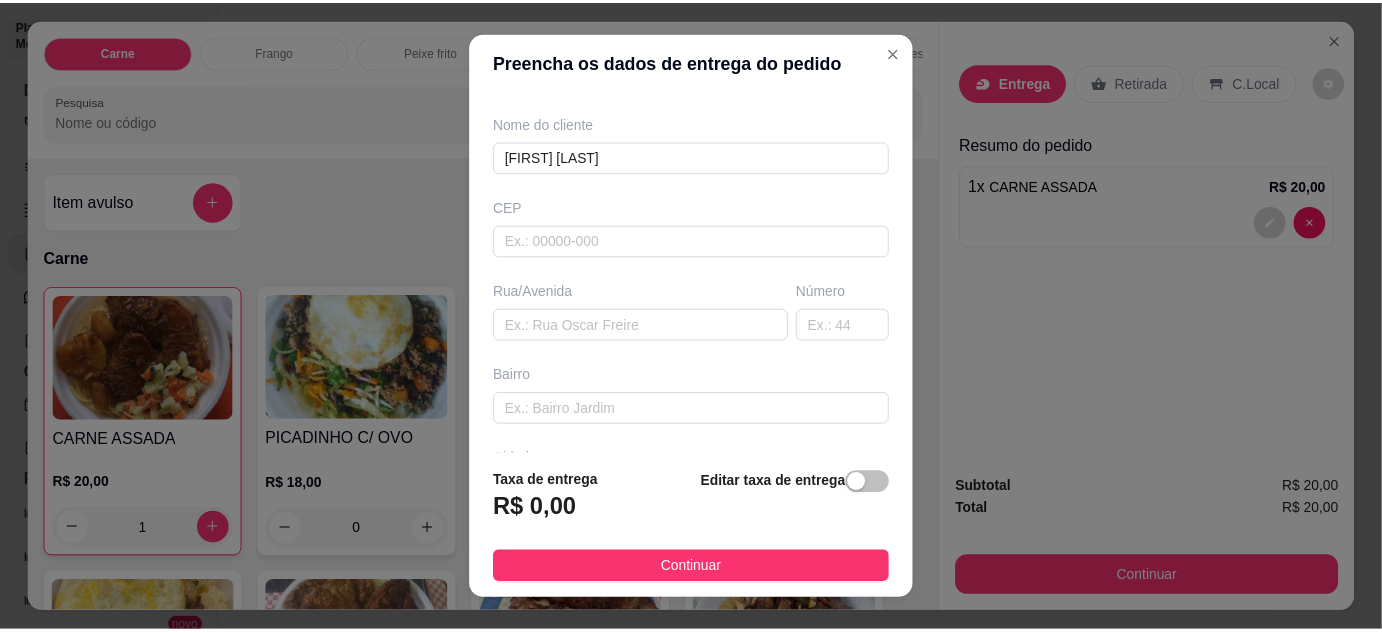 scroll, scrollTop: 181, scrollLeft: 0, axis: vertical 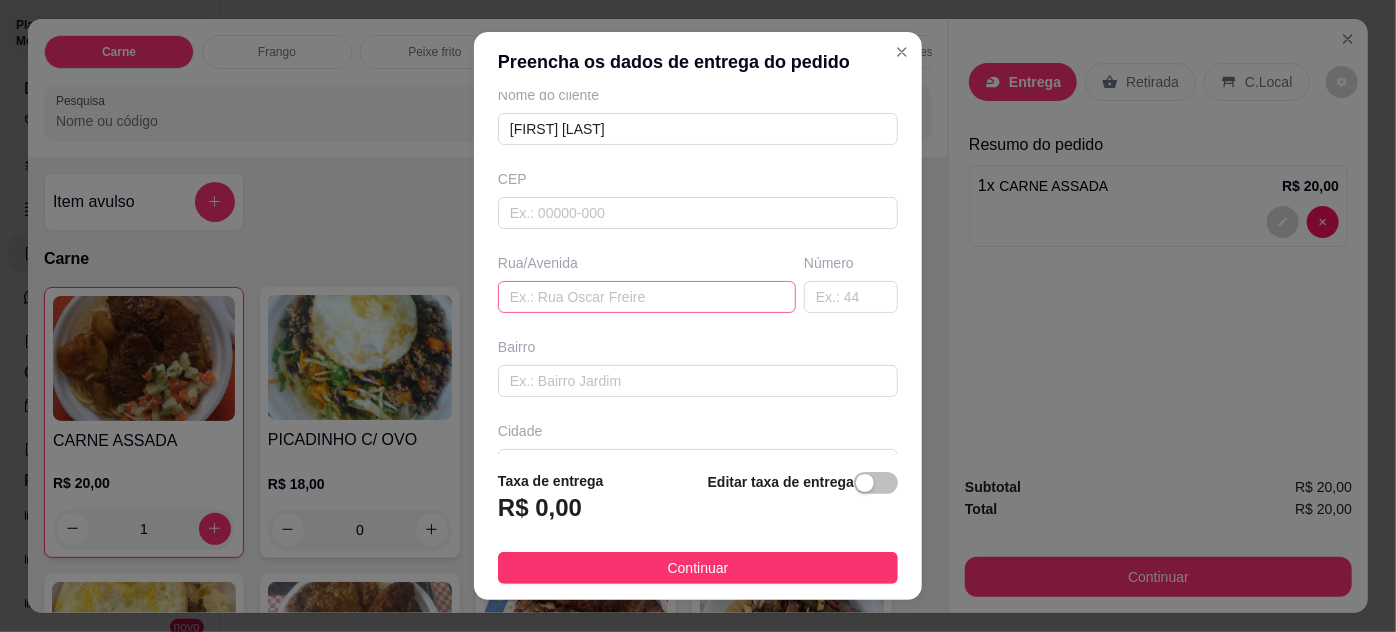 type on "[PHONE]" 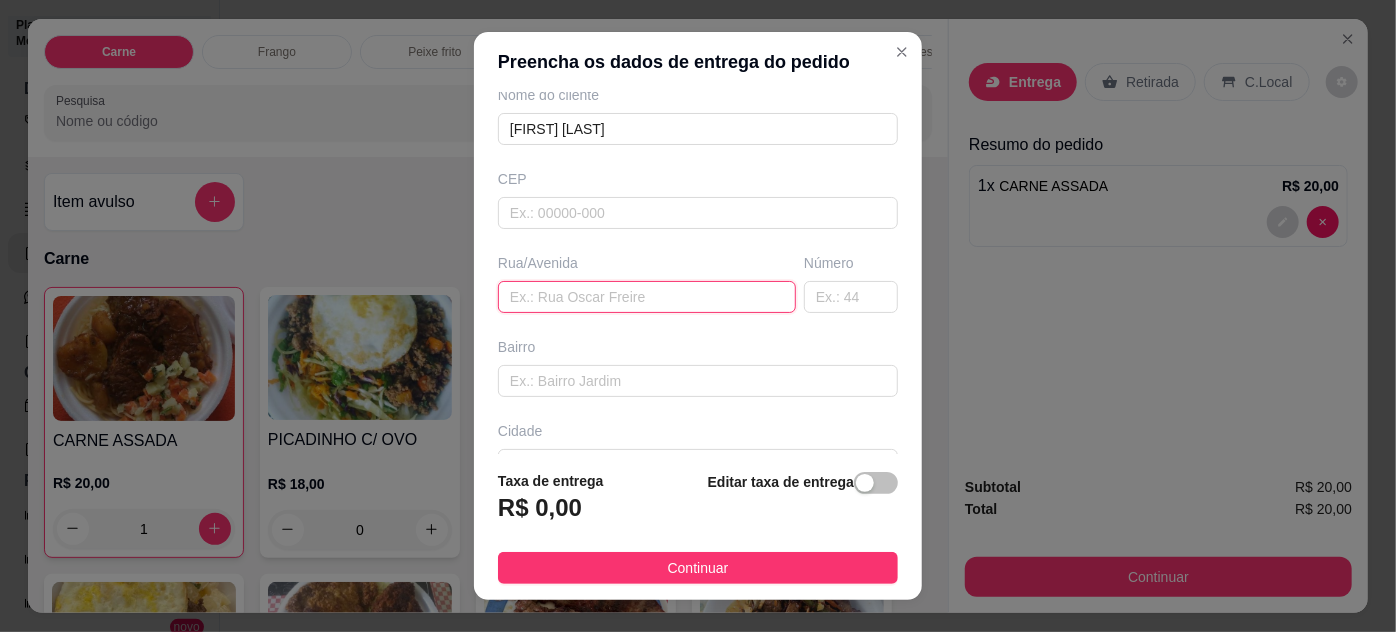 click at bounding box center [647, 297] 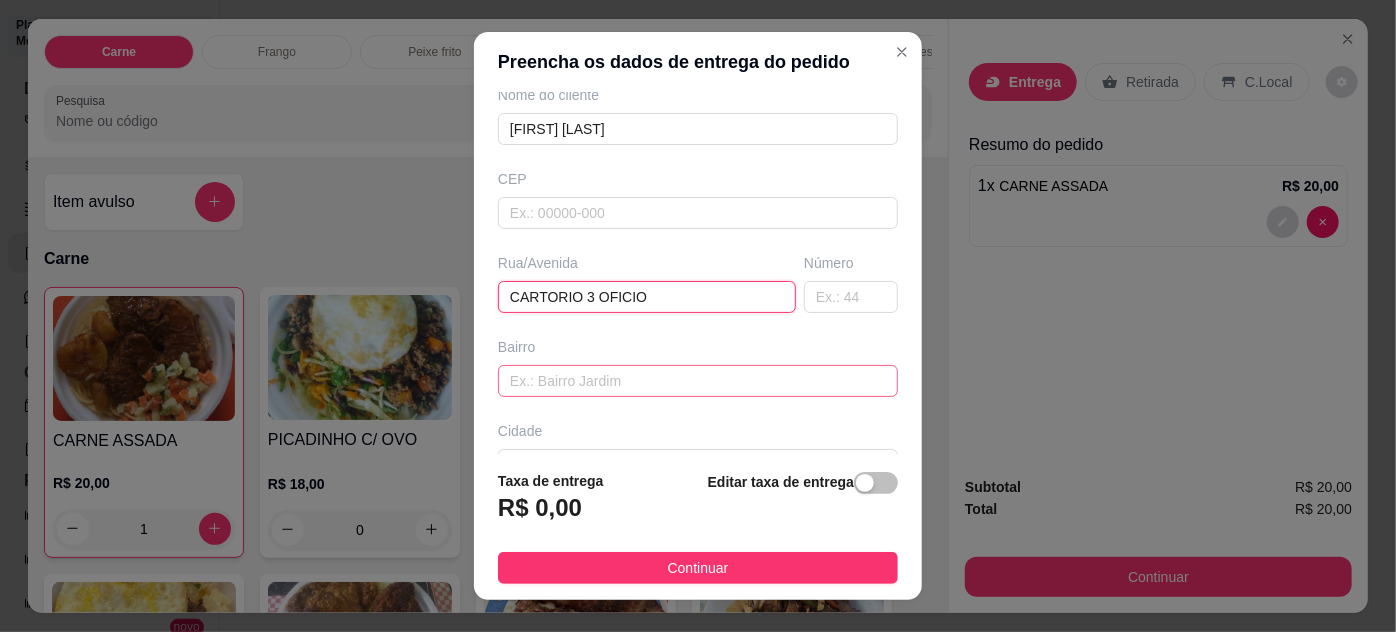 type on "CARTORIO 3 OFICIO" 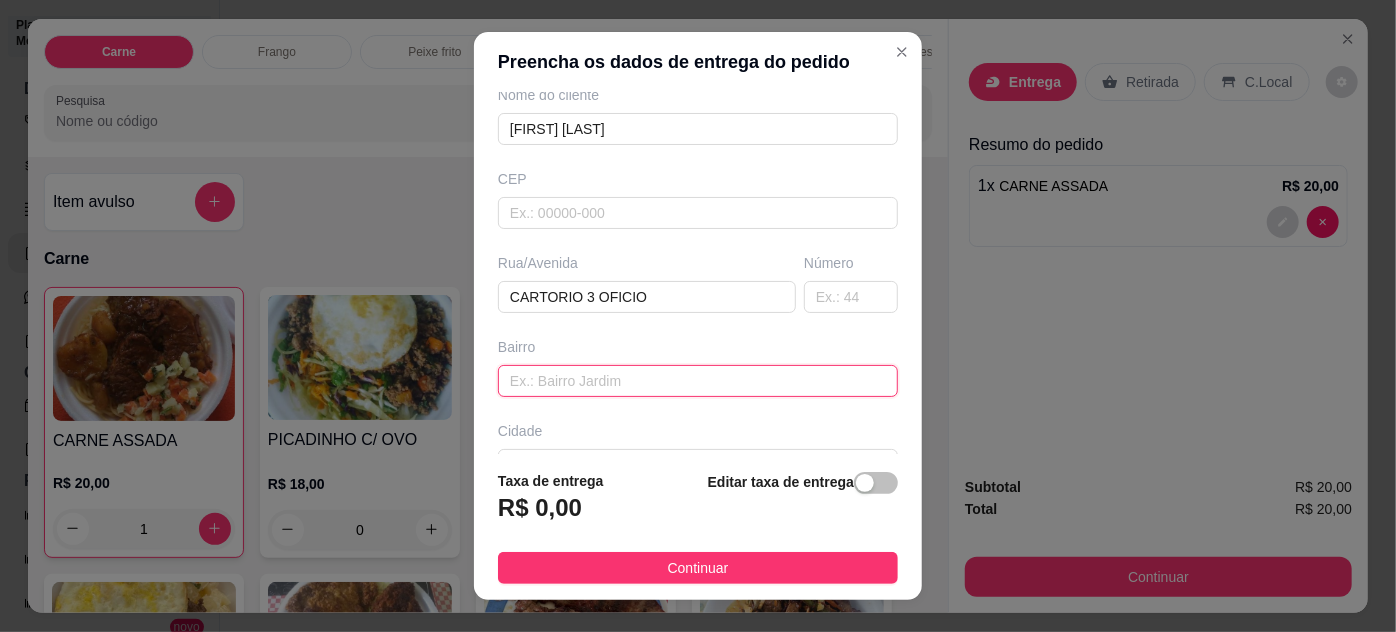 click at bounding box center (698, 381) 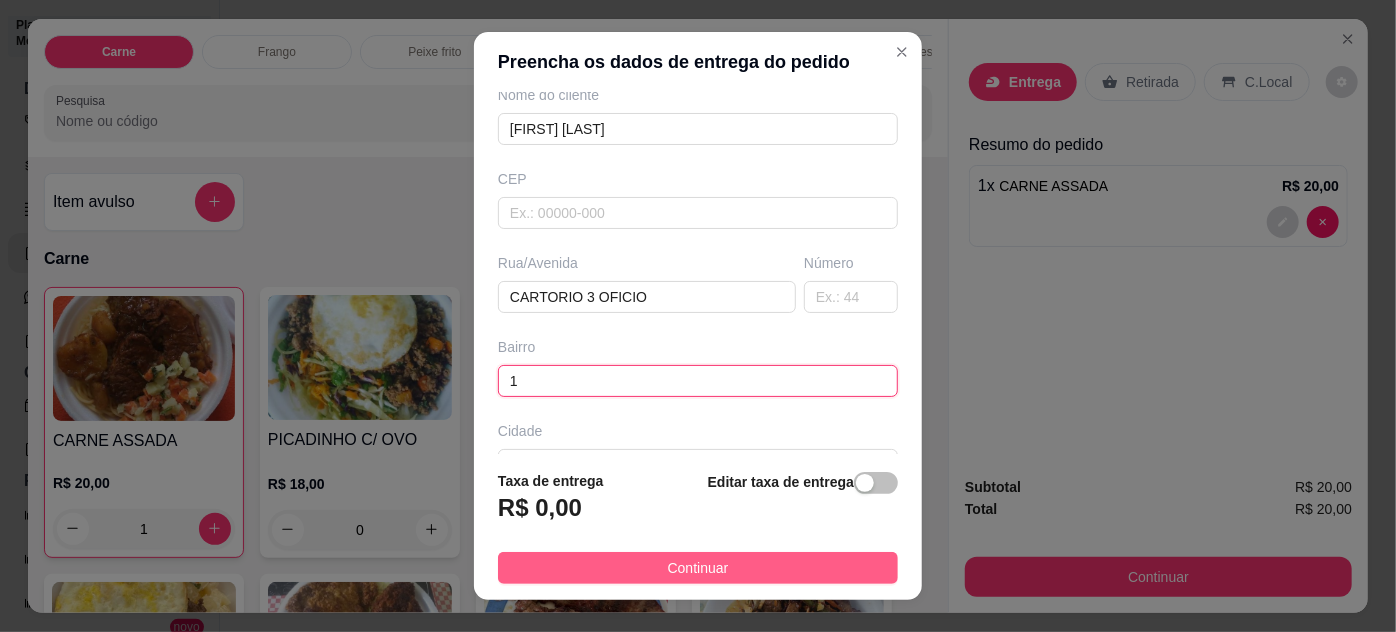 type 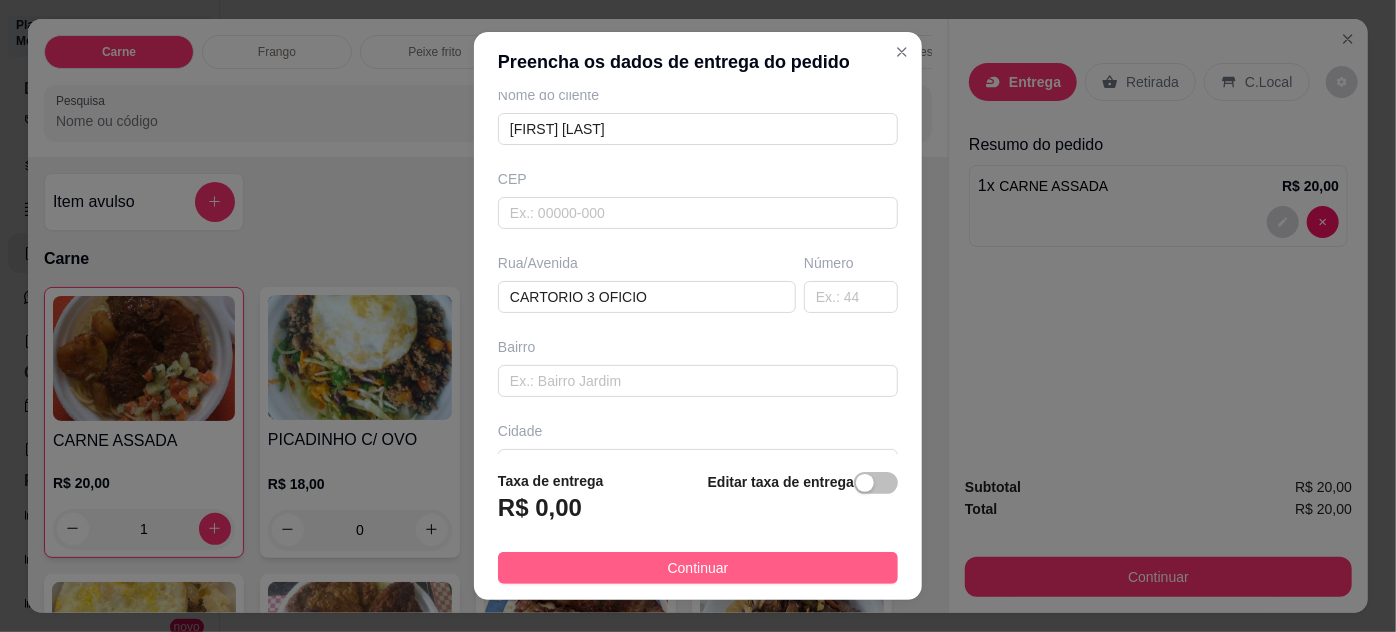 click on "Continuar" at bounding box center (698, 568) 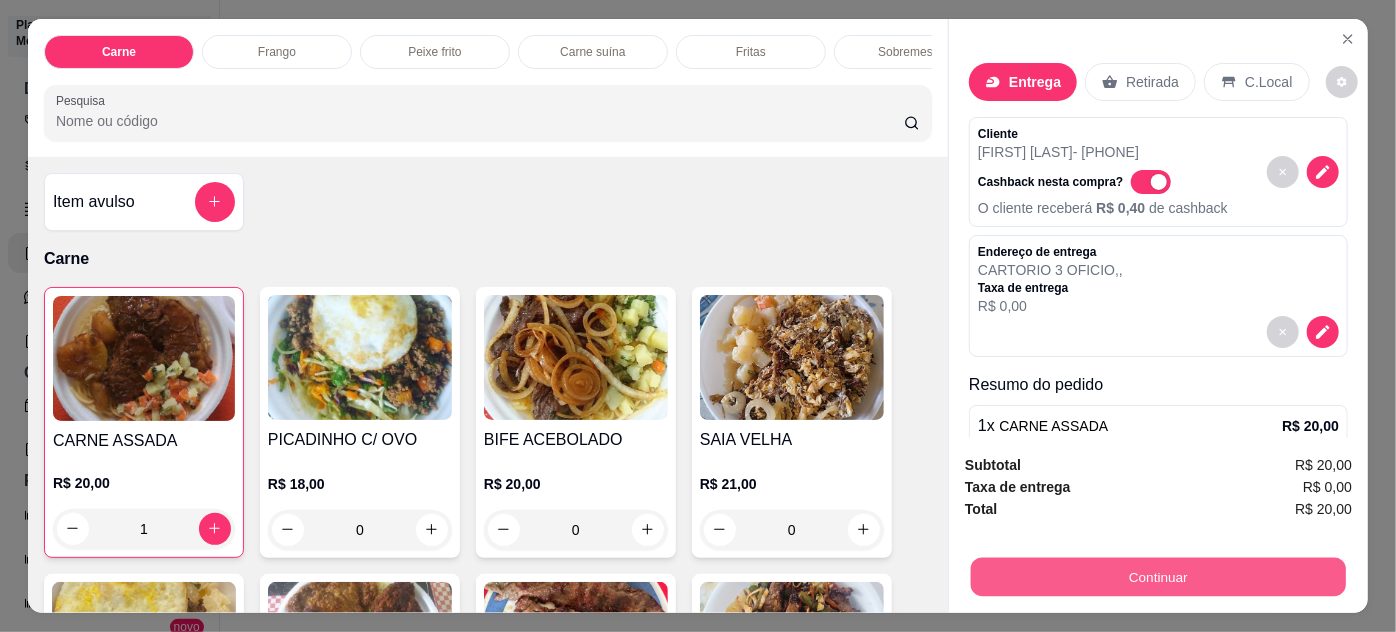 click on "Continuar" at bounding box center (1158, 577) 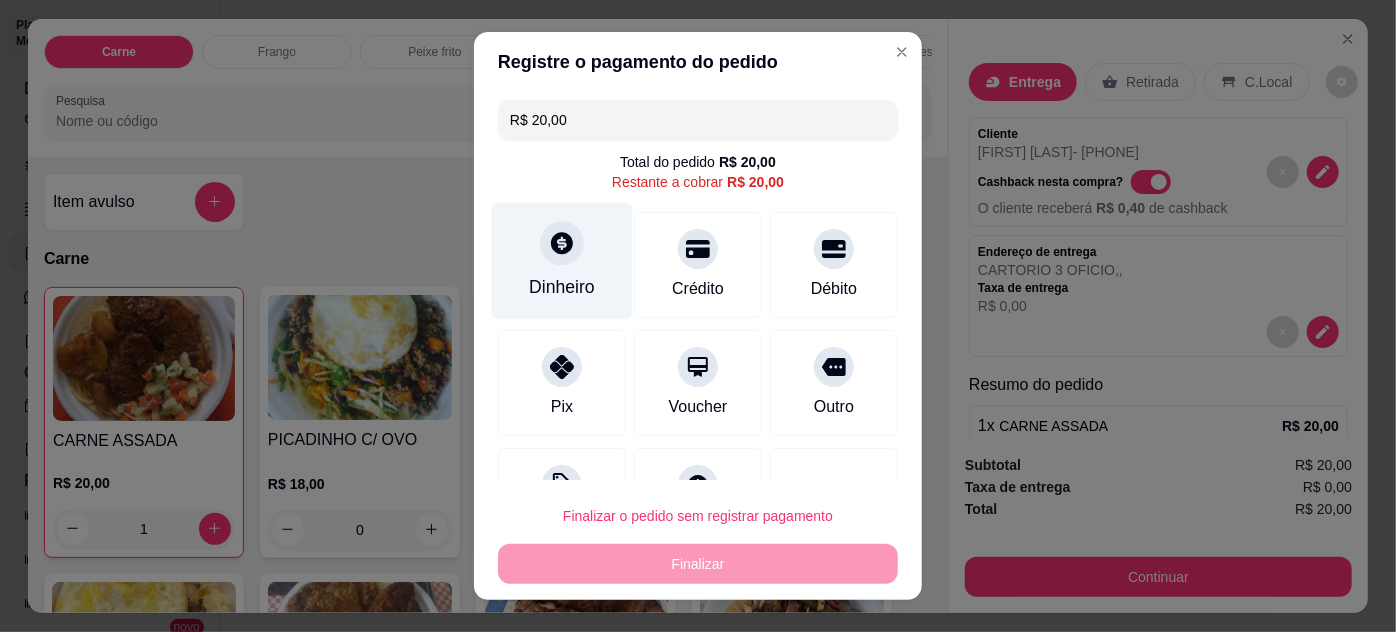 click on "Dinheiro" at bounding box center (562, 287) 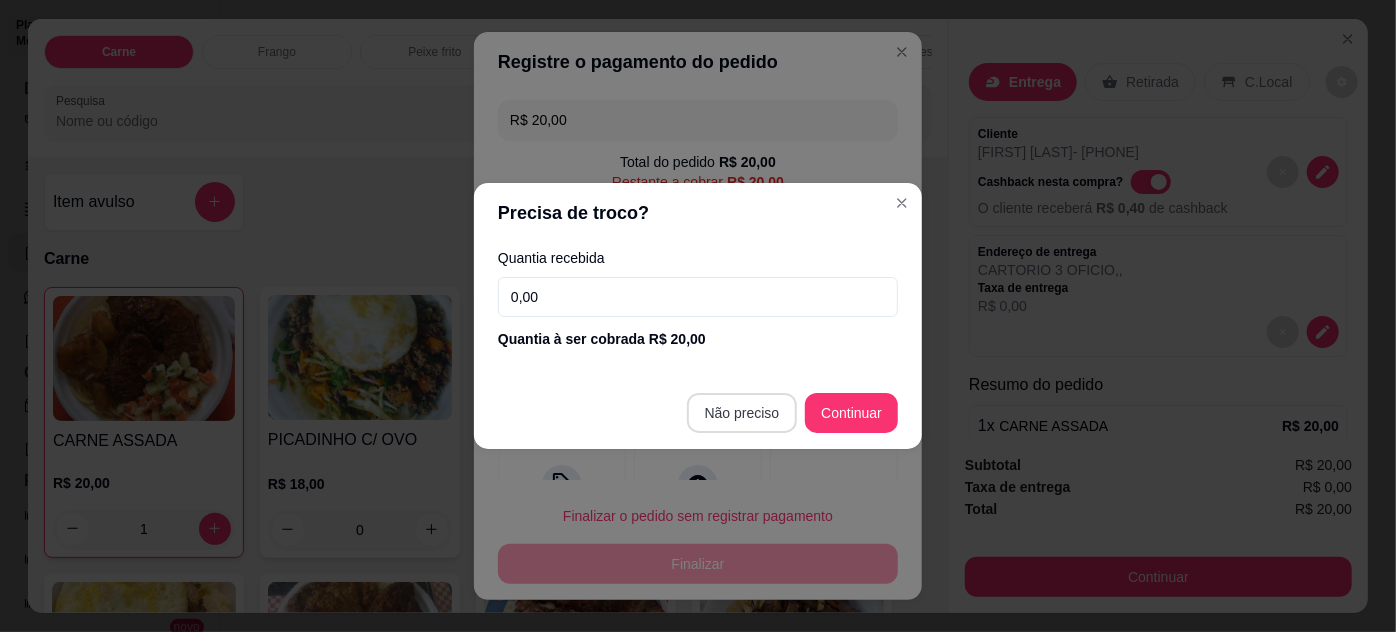 type on "R$ 0,00" 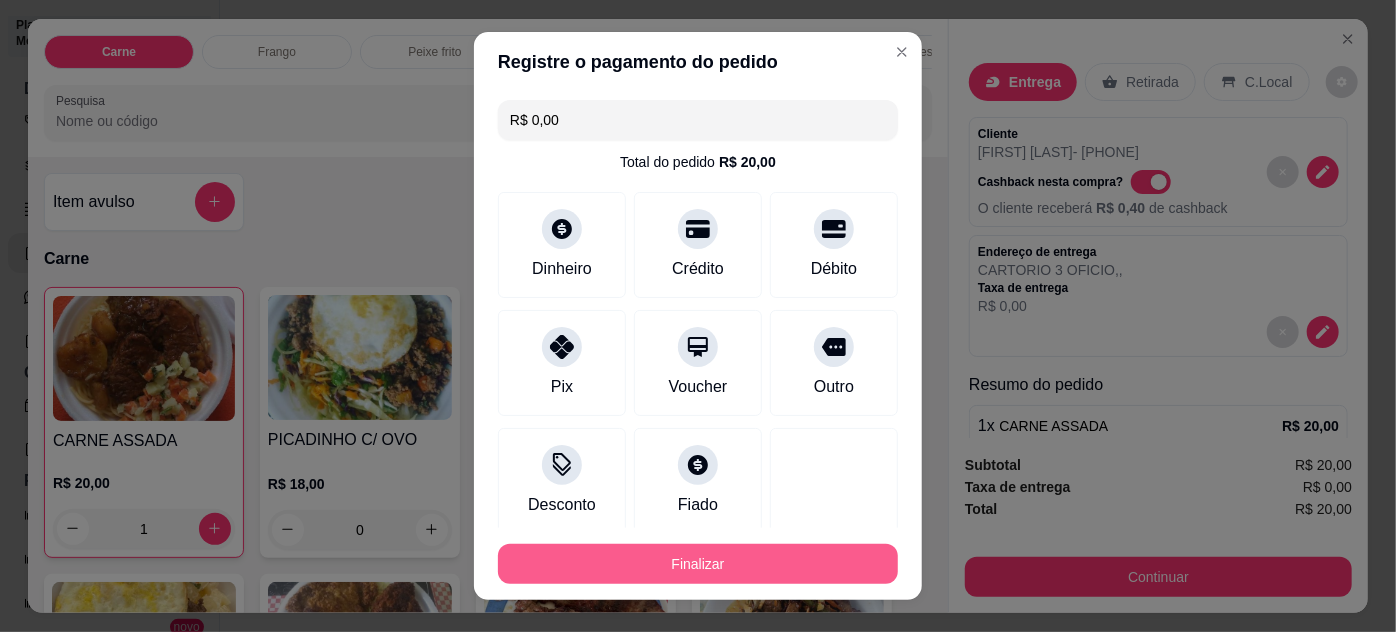 click on "Finalizar" at bounding box center [698, 564] 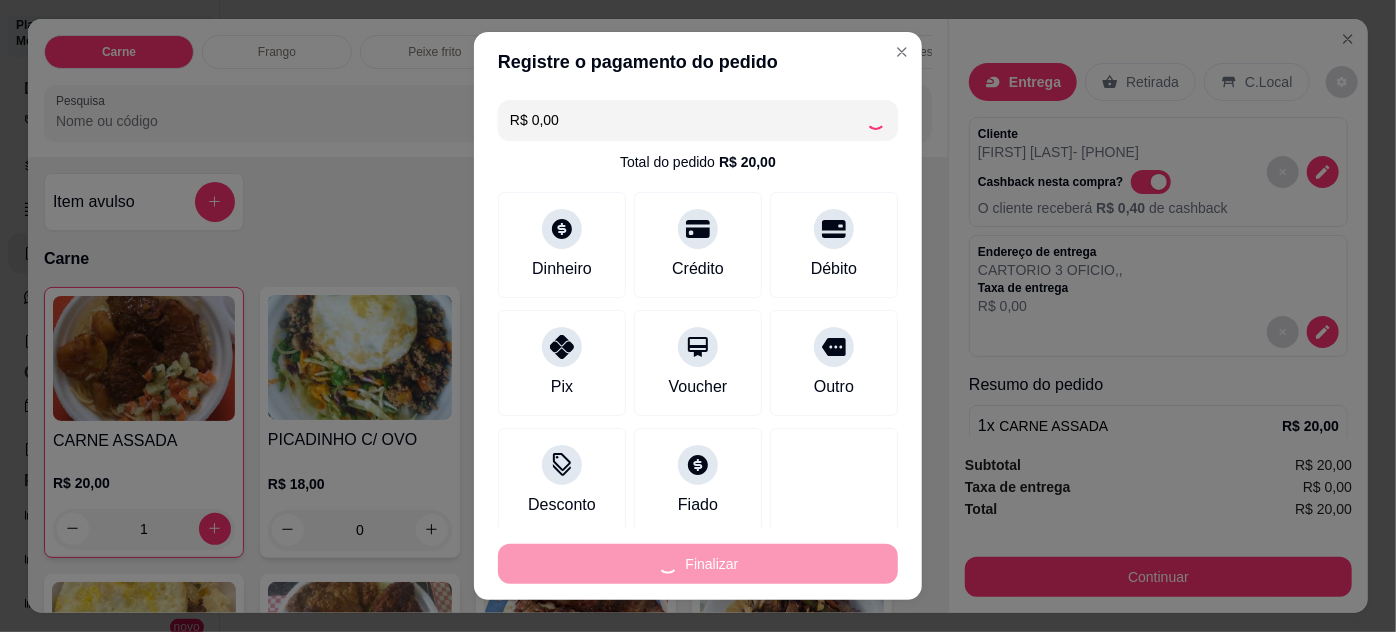 type on "0" 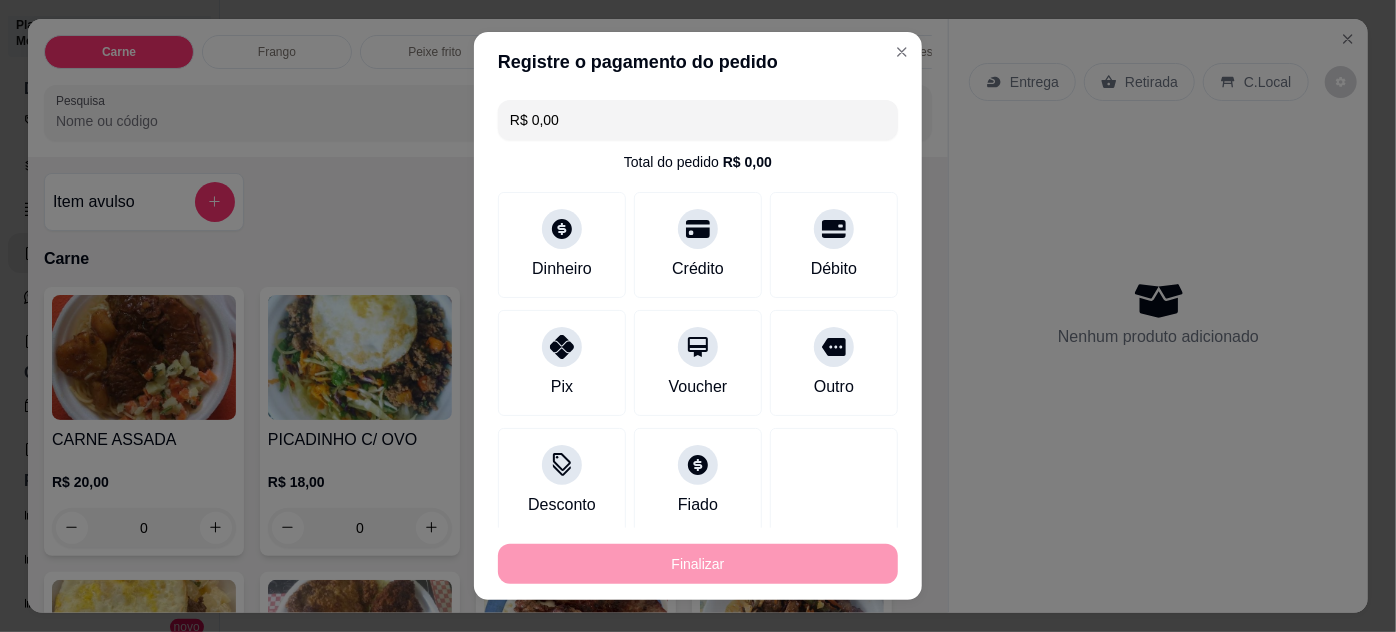 type on "-R$ 20,00" 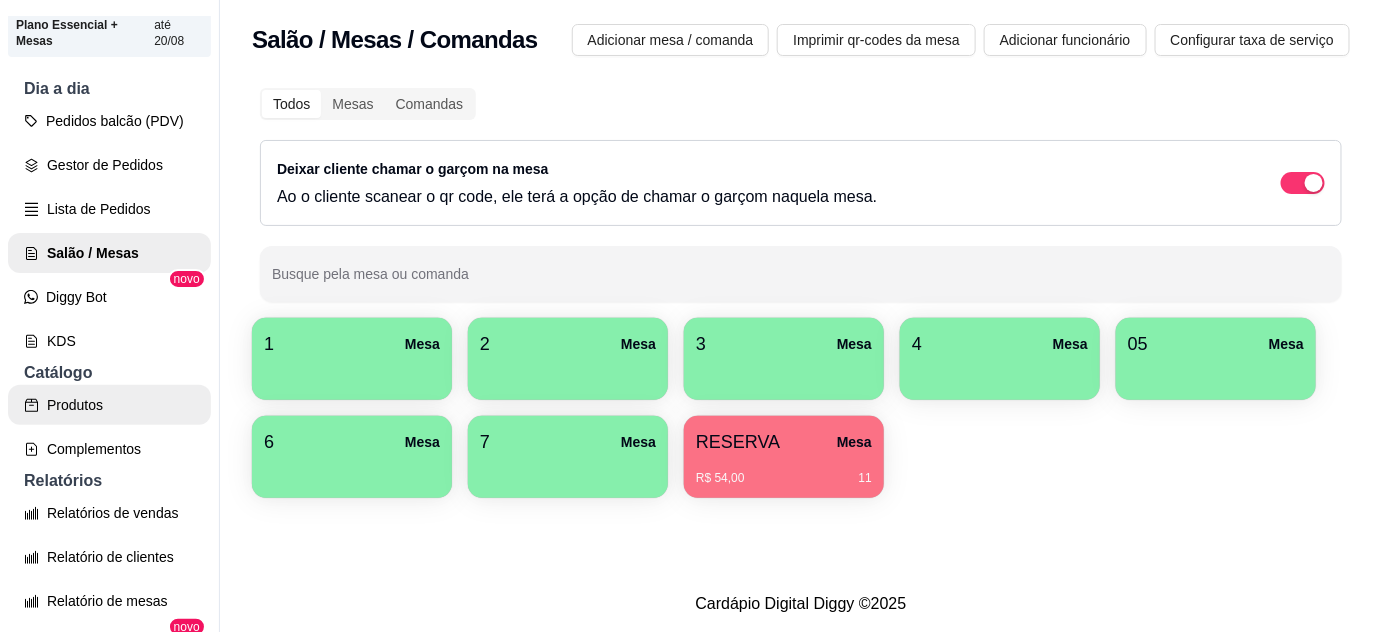 click on "Produtos" at bounding box center (109, 405) 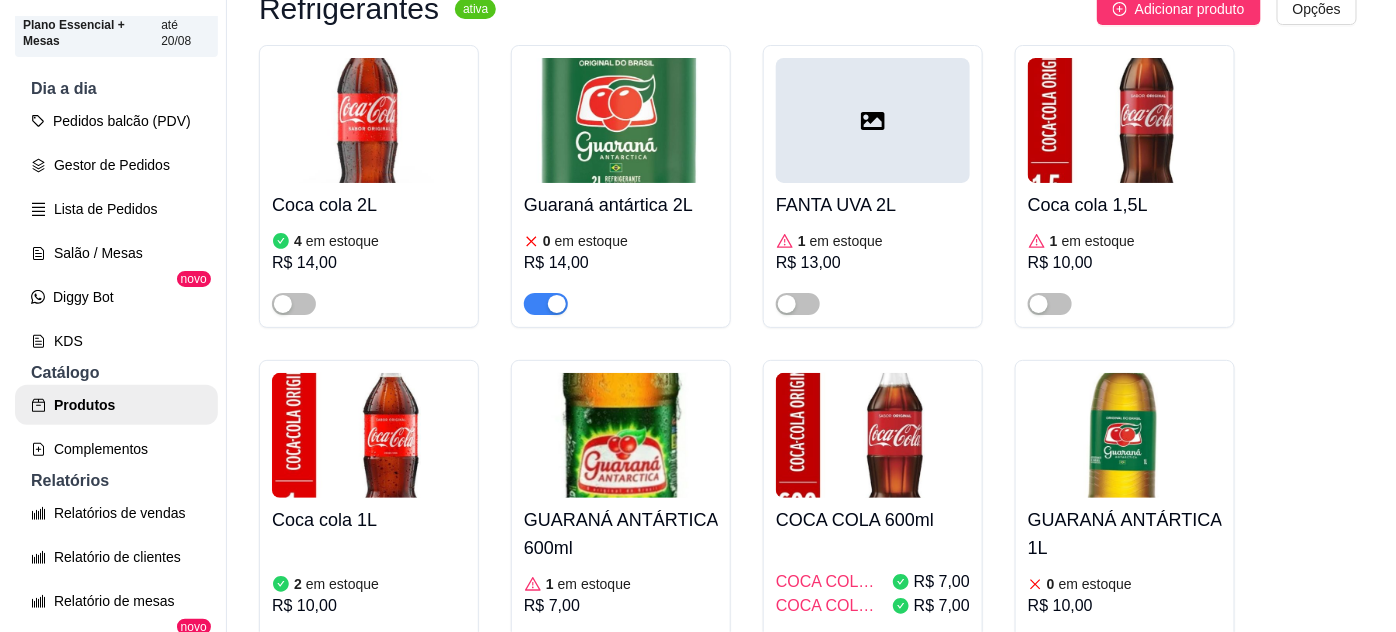 scroll, scrollTop: 6656, scrollLeft: 0, axis: vertical 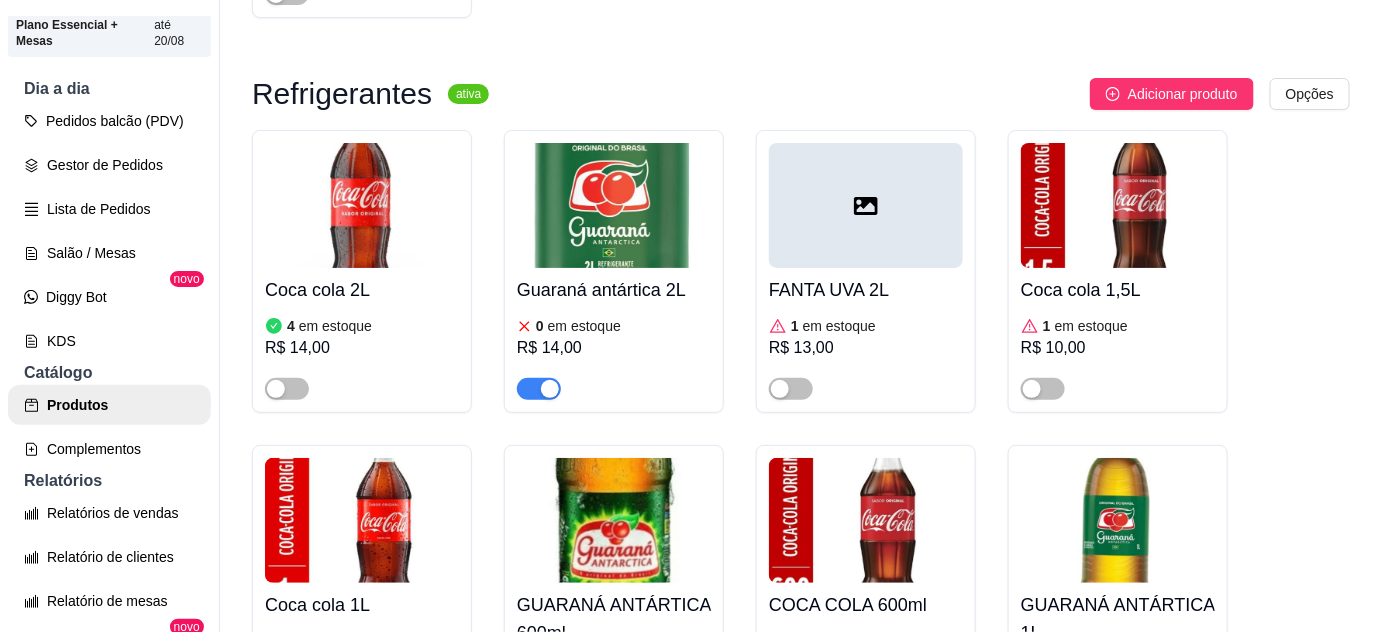 click at bounding box center (866, 205) 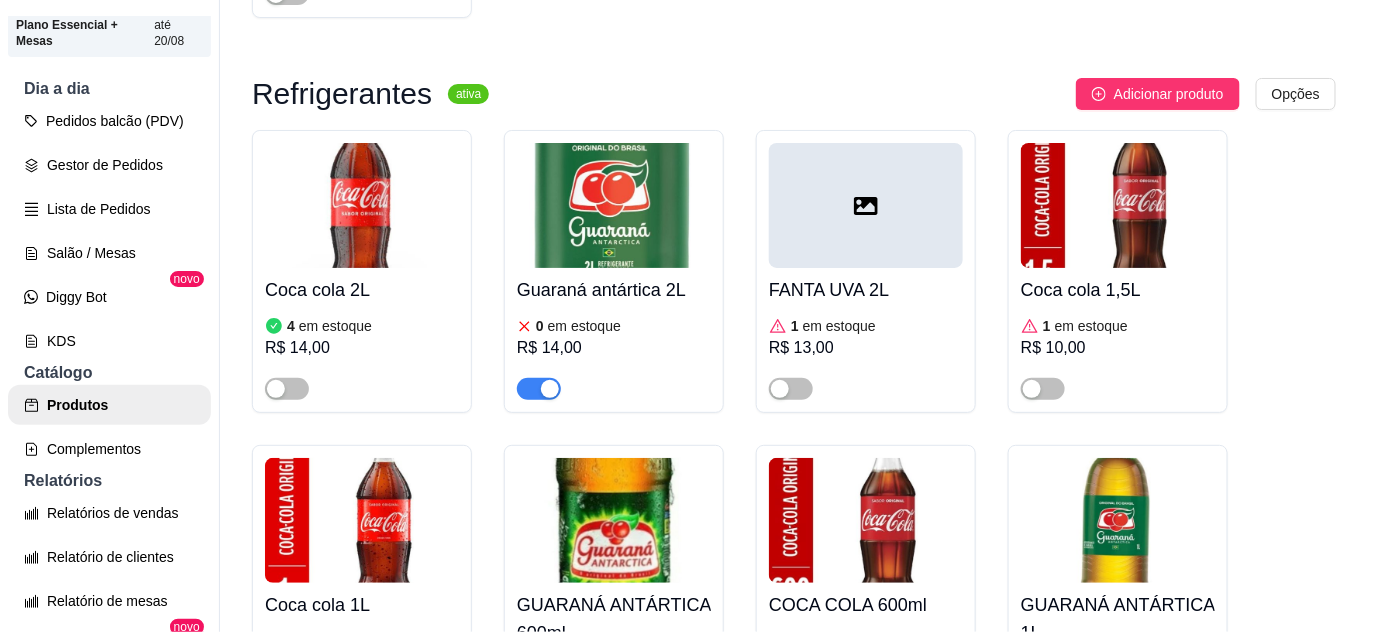 type 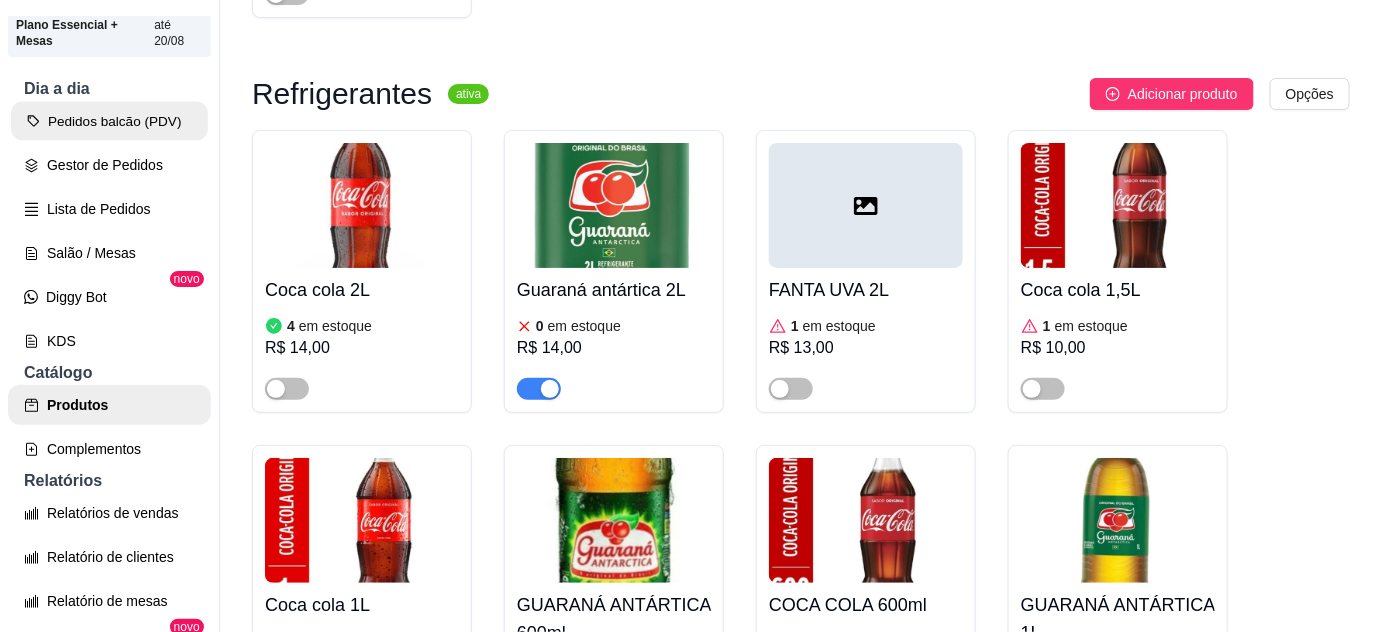 click on "Pedidos balcão (PDV)" at bounding box center [109, 121] 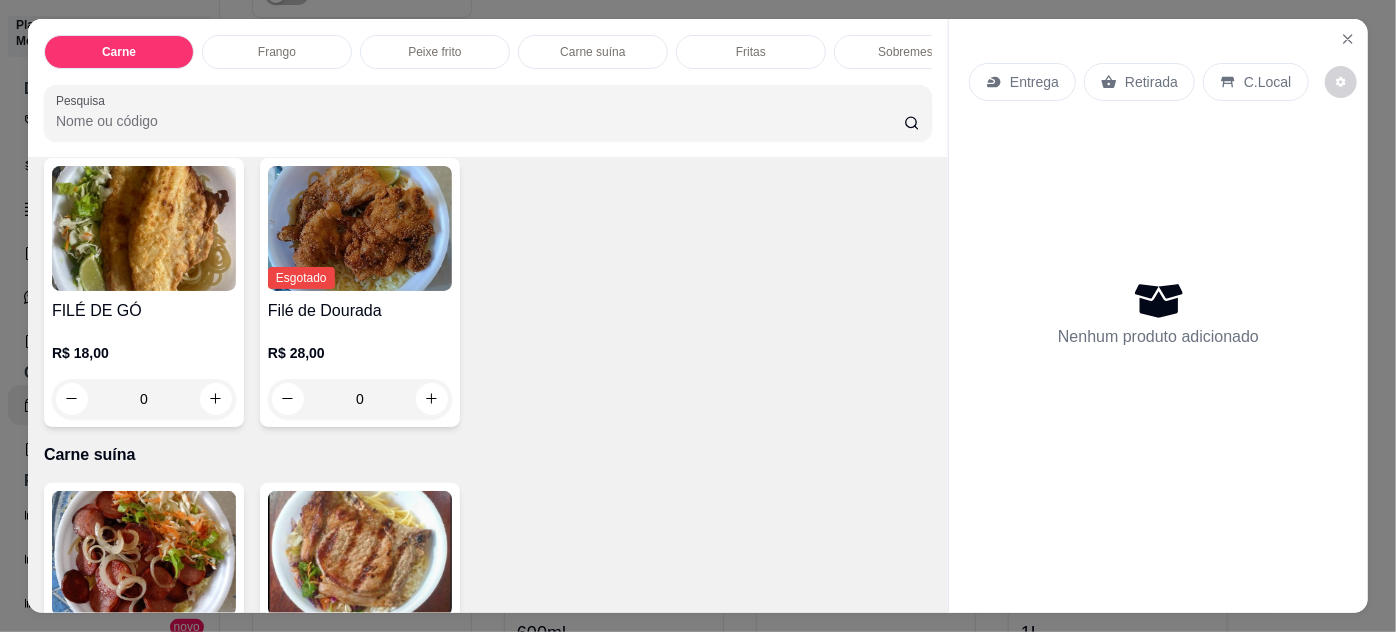 scroll, scrollTop: 1090, scrollLeft: 0, axis: vertical 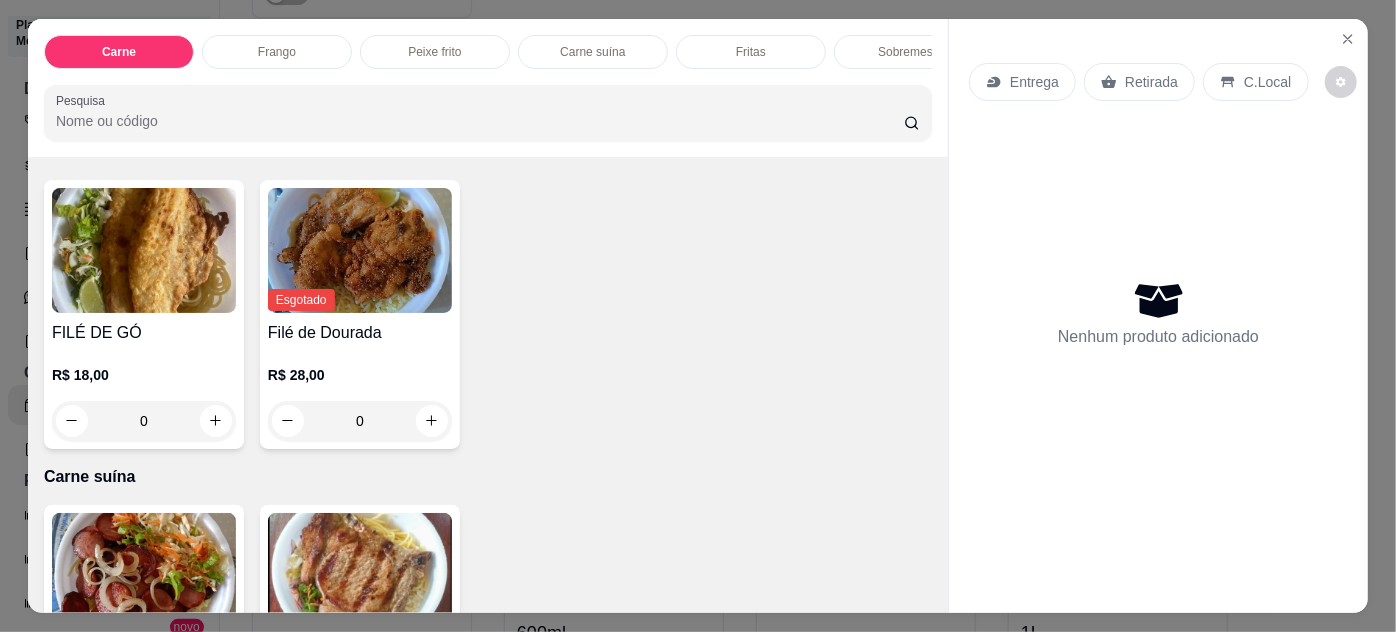click on "0" at bounding box center [144, 421] 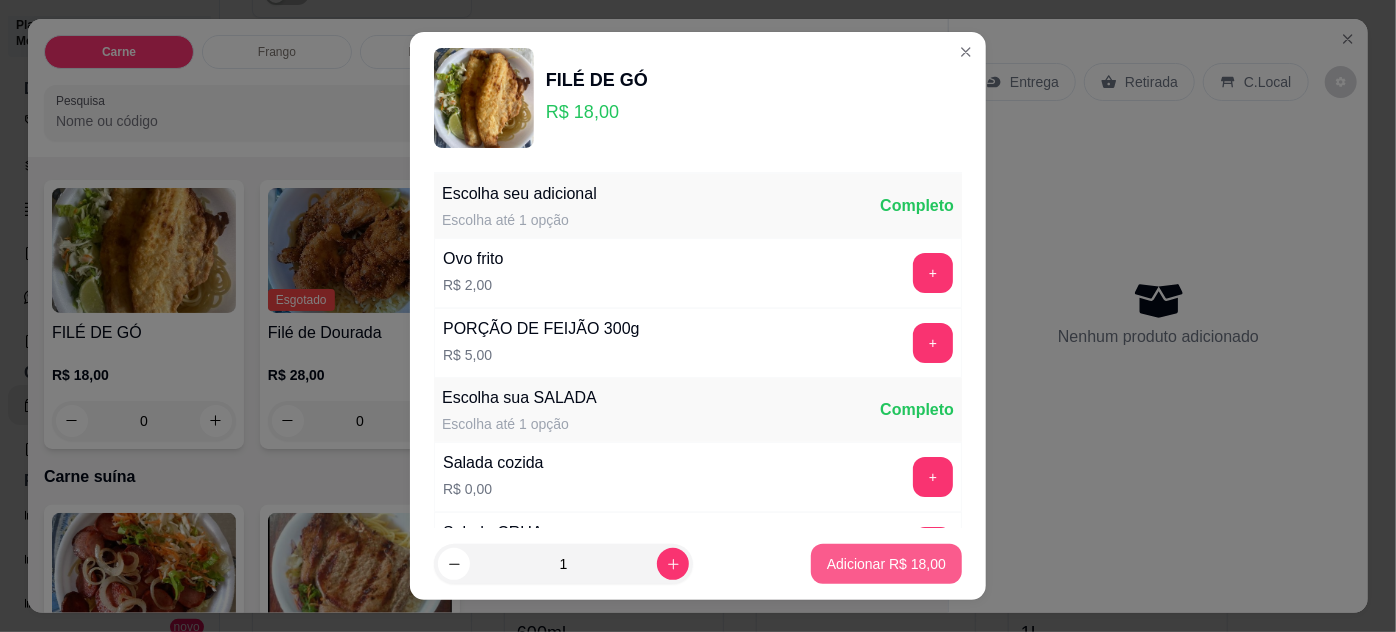 click on "Adicionar   R$ 18,00" at bounding box center (886, 564) 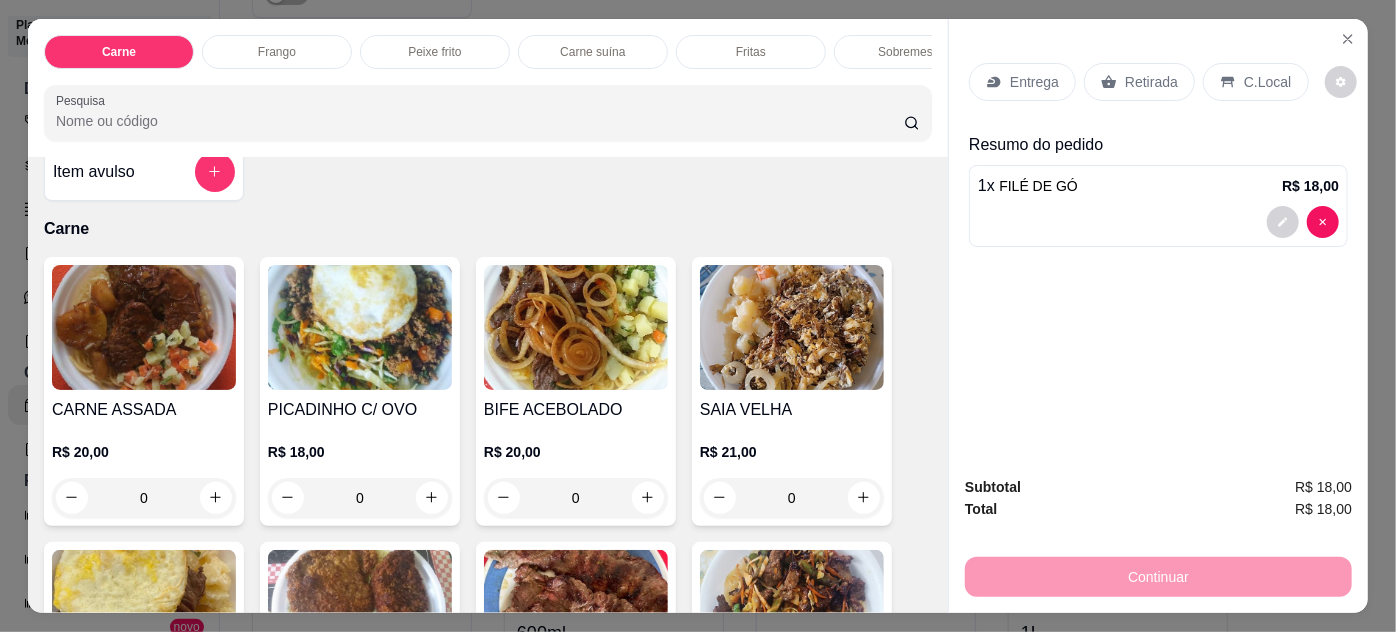 scroll, scrollTop: 0, scrollLeft: 0, axis: both 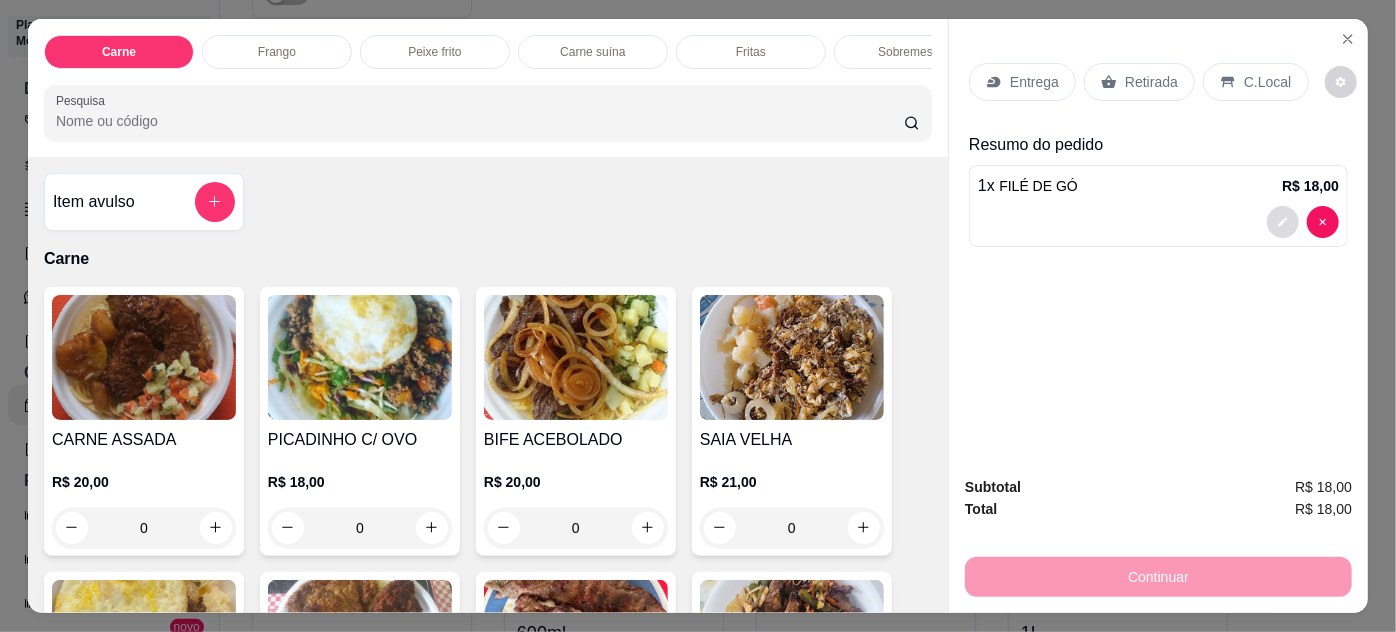 click at bounding box center [1283, 222] 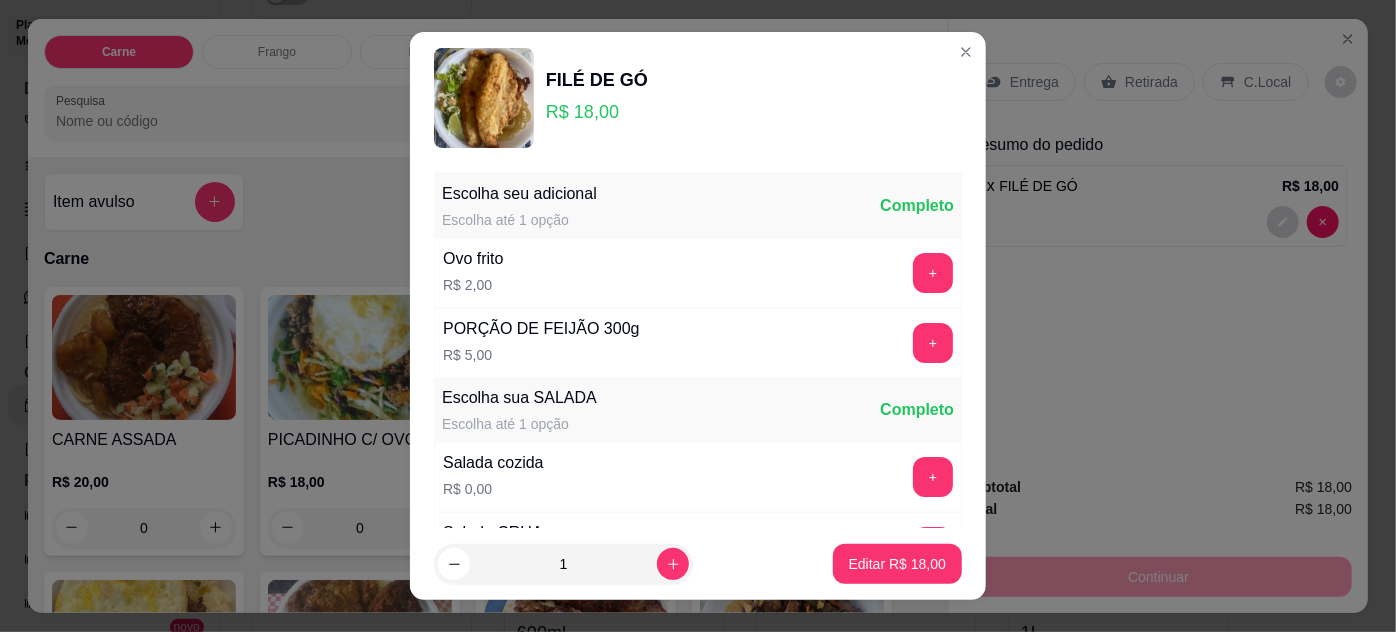 scroll, scrollTop: 199, scrollLeft: 0, axis: vertical 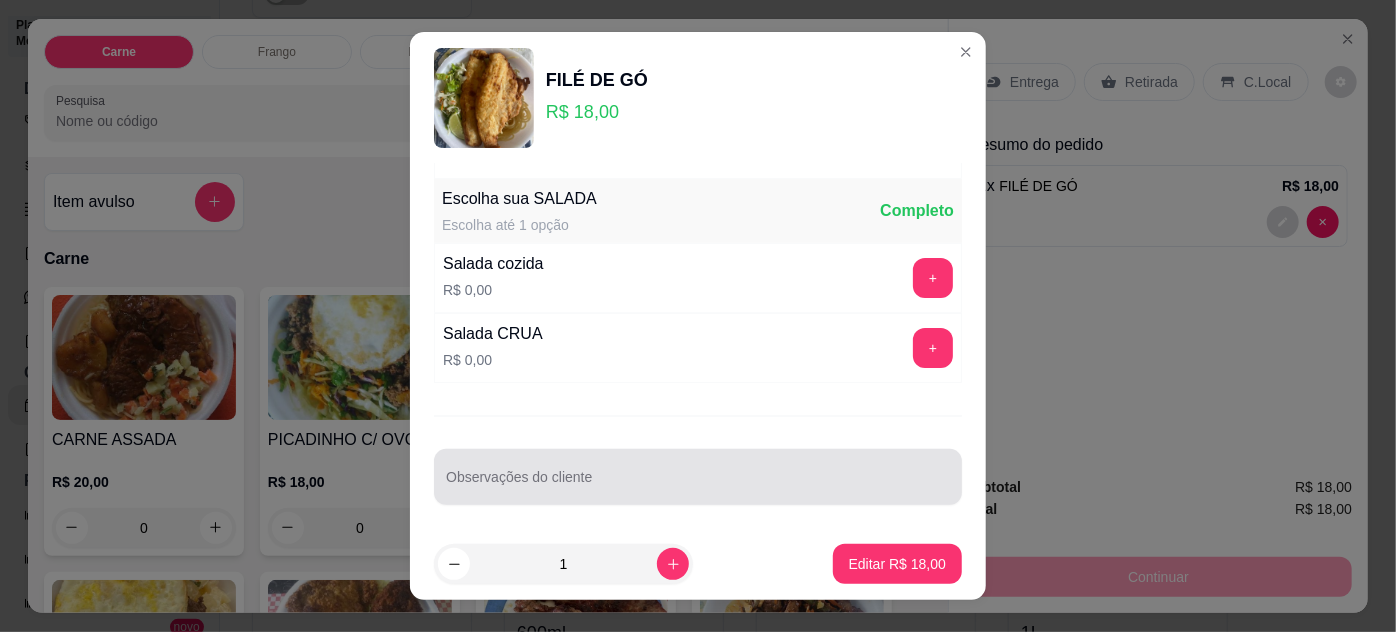 click on "Observações do cliente" at bounding box center (698, 485) 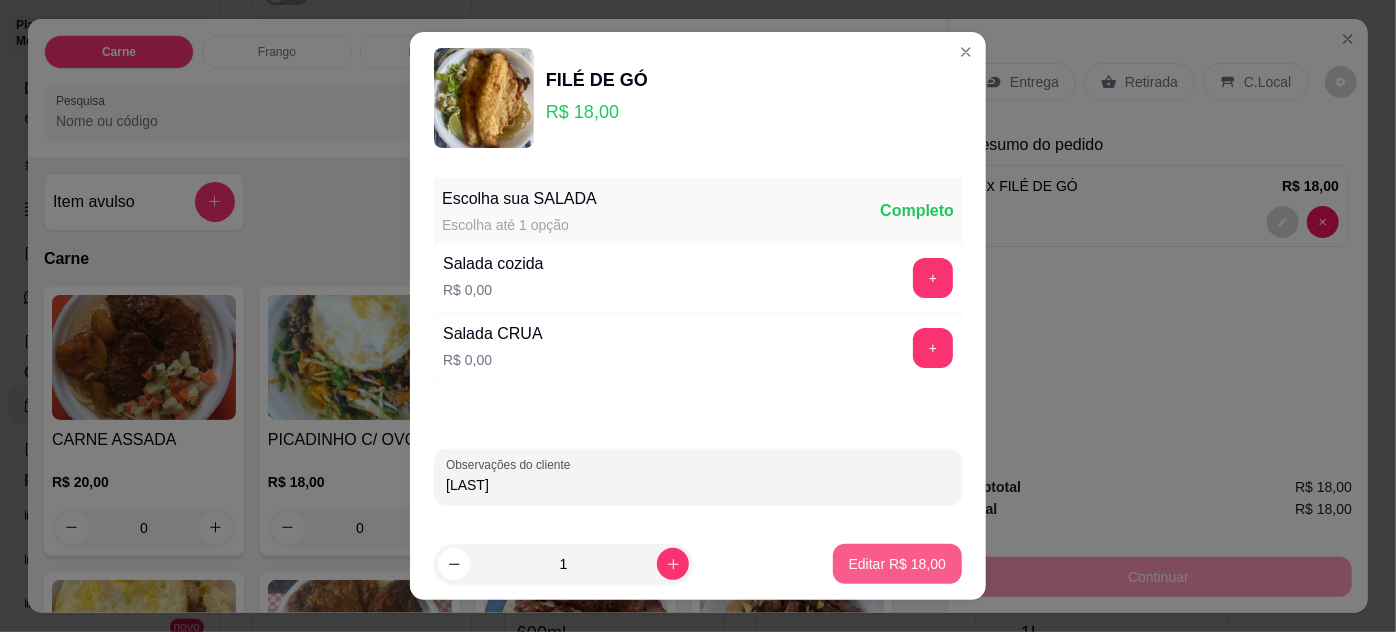 type on "[LAST]" 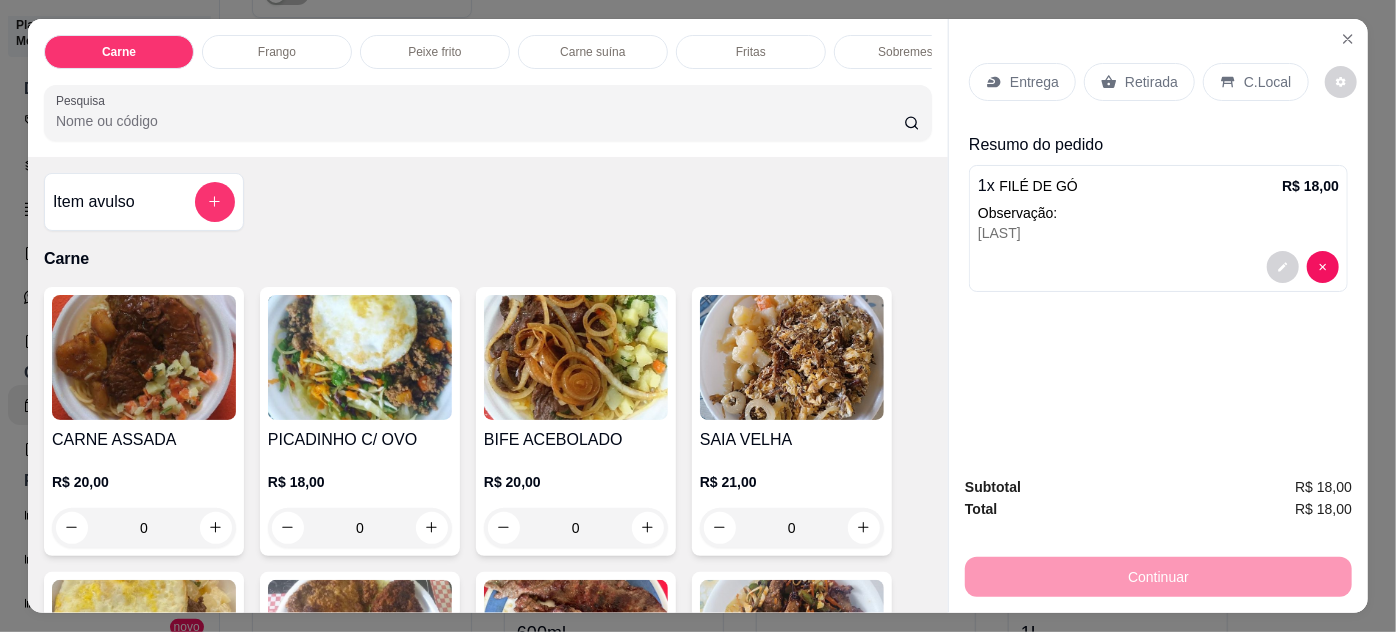 click on "0" at bounding box center (144, 528) 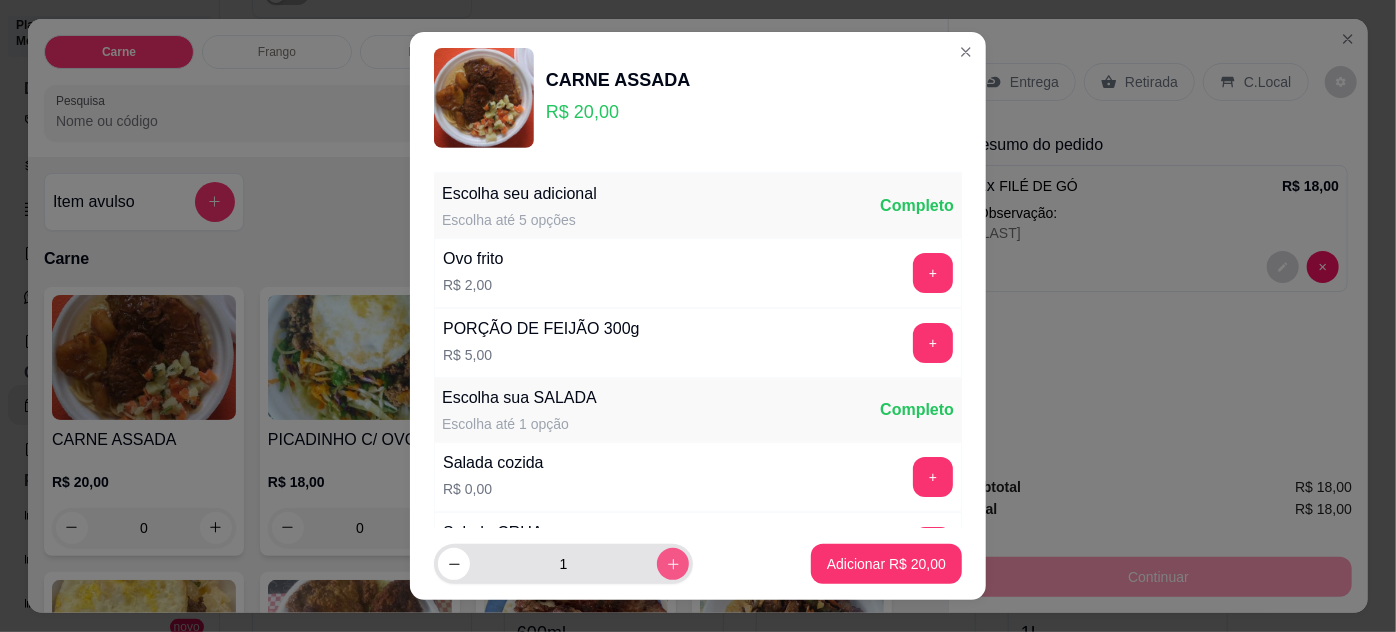 click 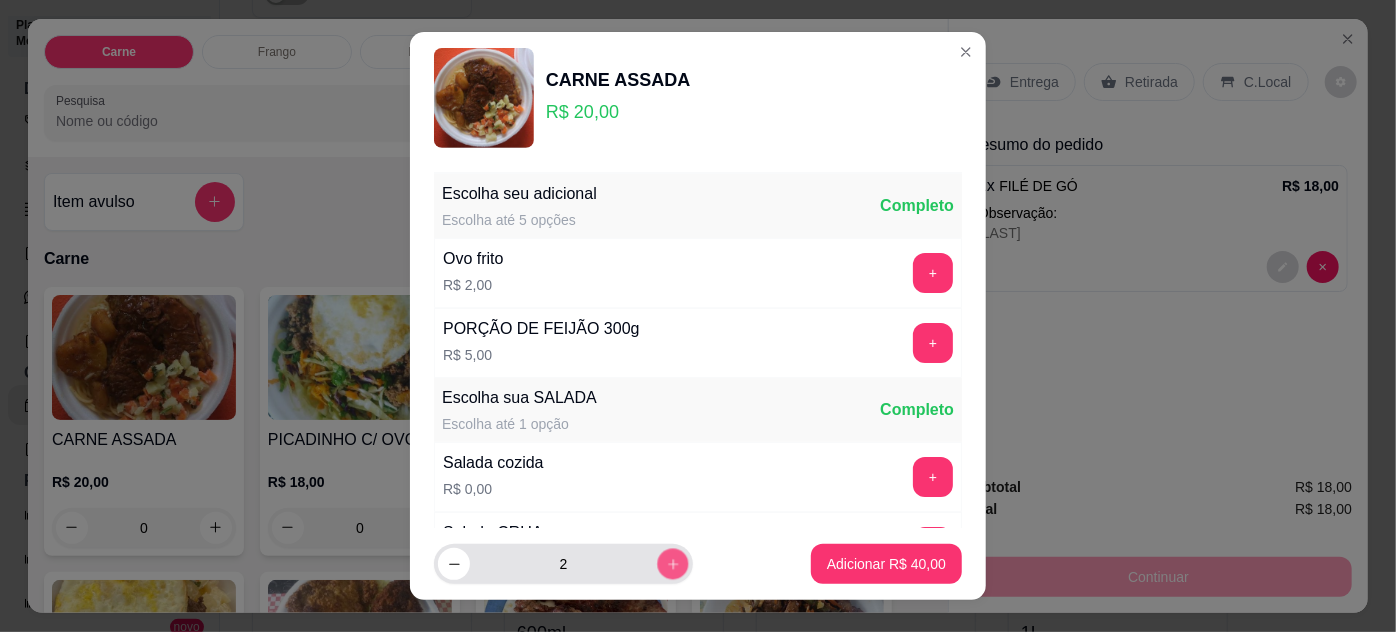 click 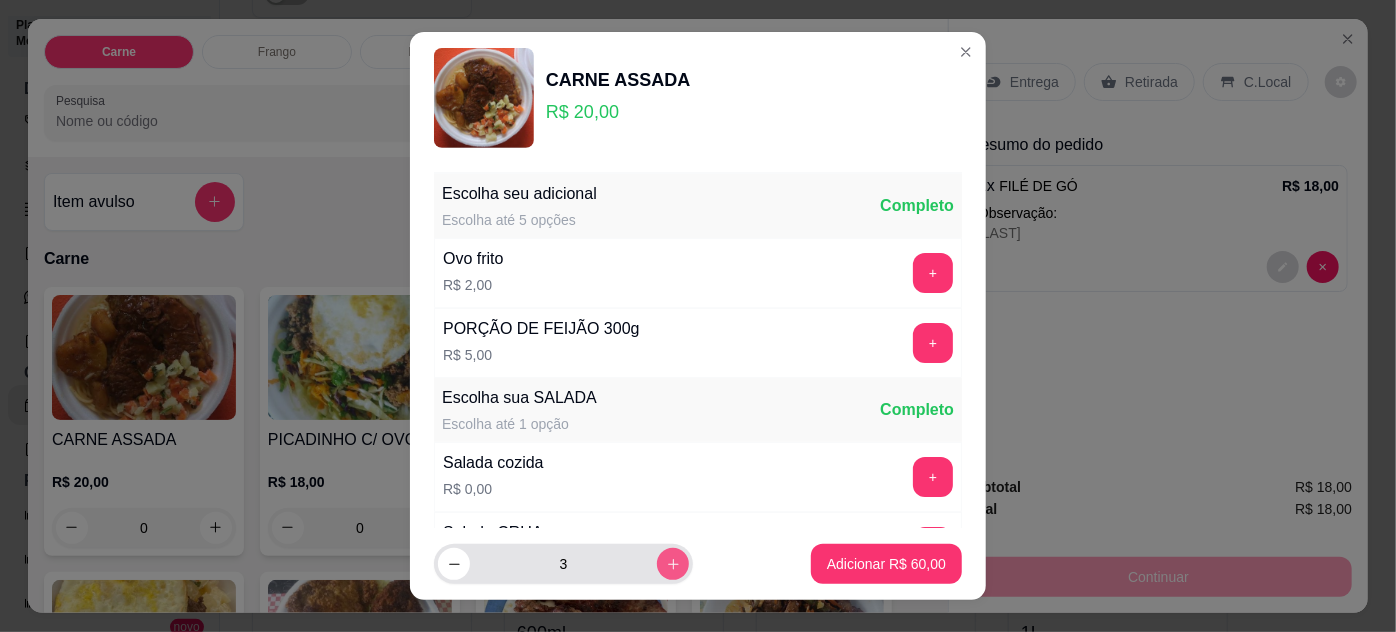 click 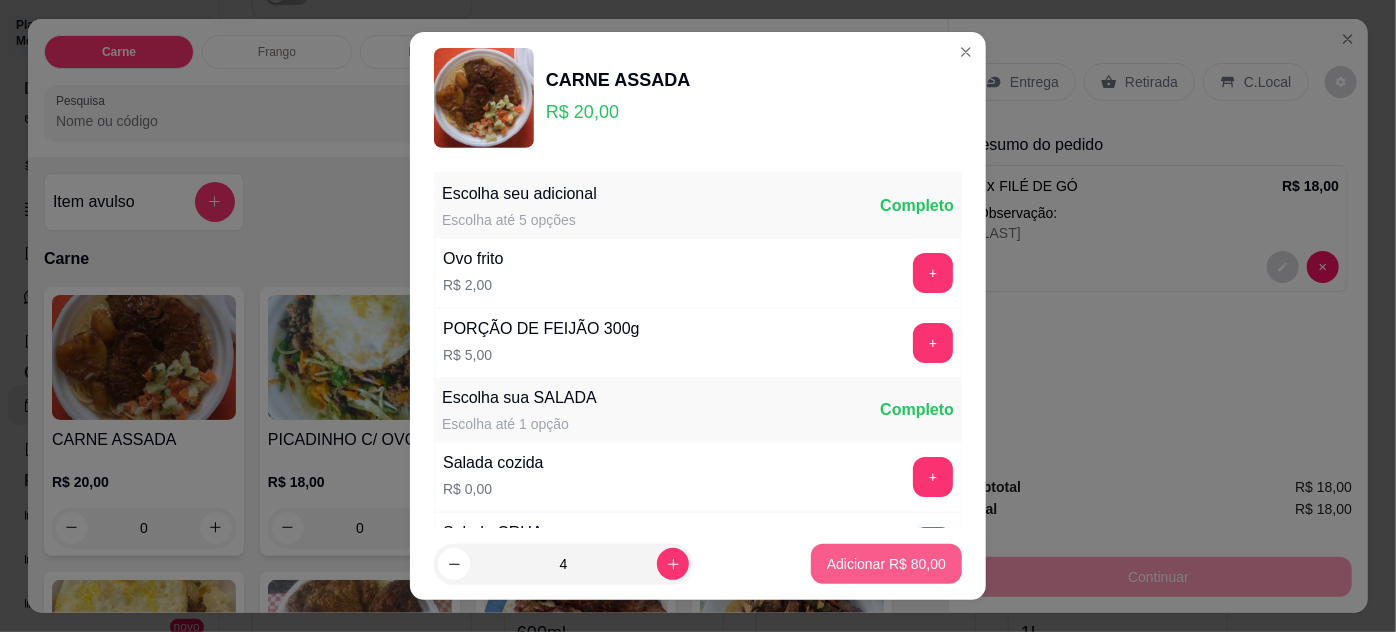 click on "Adicionar   R$ 80,00" at bounding box center (886, 564) 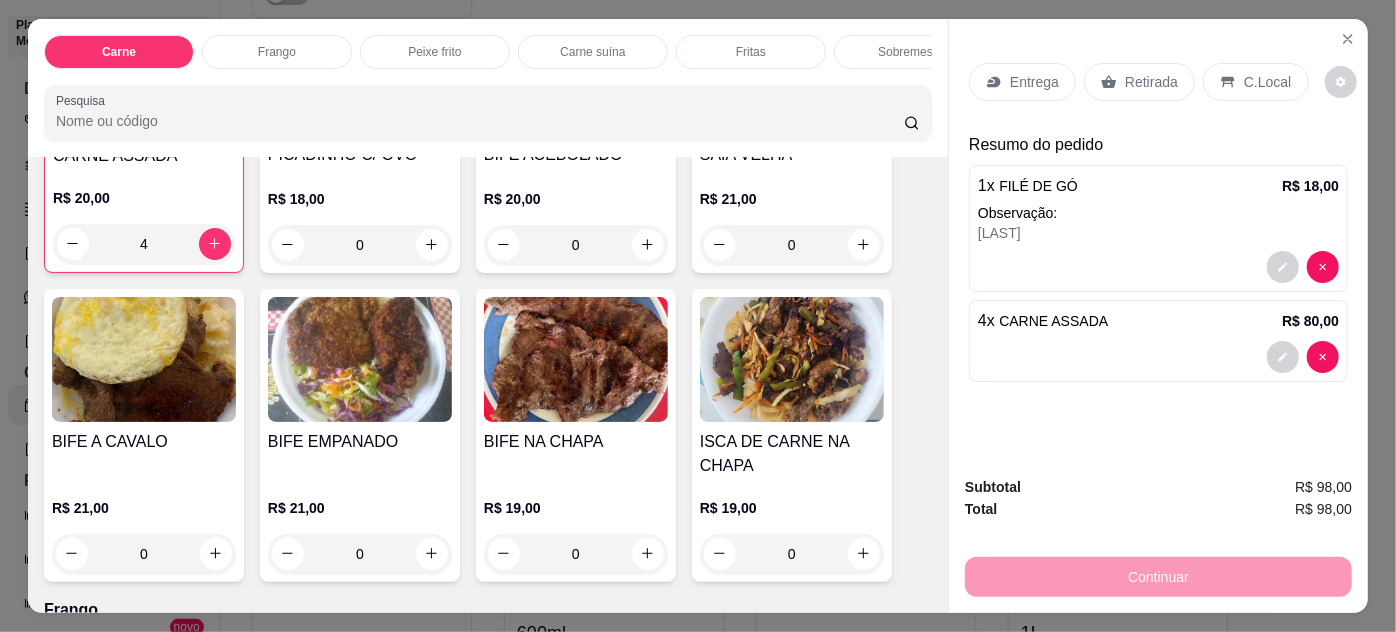 scroll, scrollTop: 363, scrollLeft: 0, axis: vertical 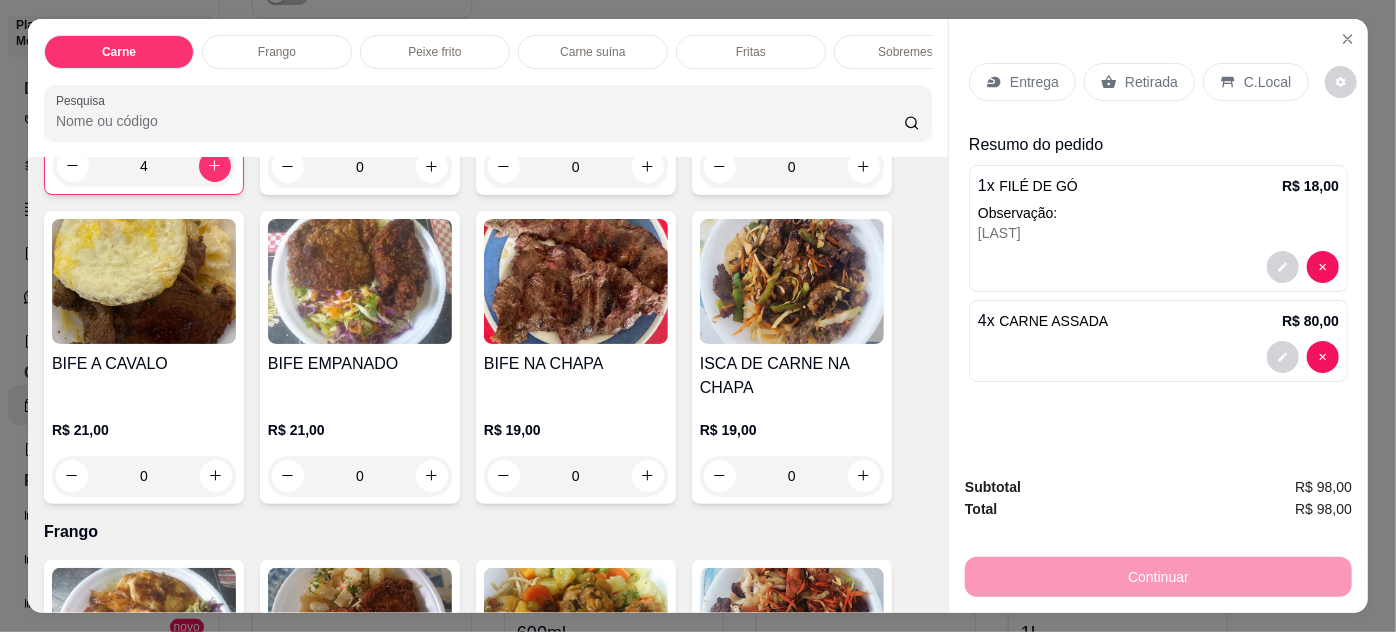 click on "0" at bounding box center (144, 476) 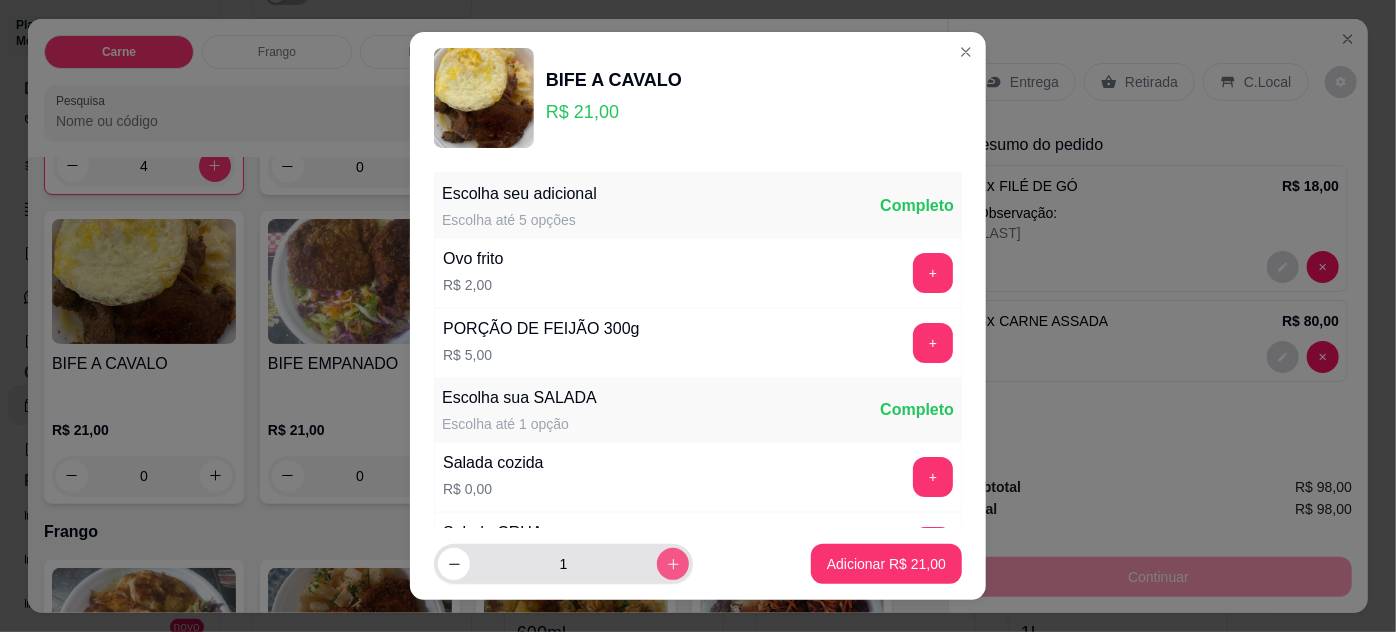 click 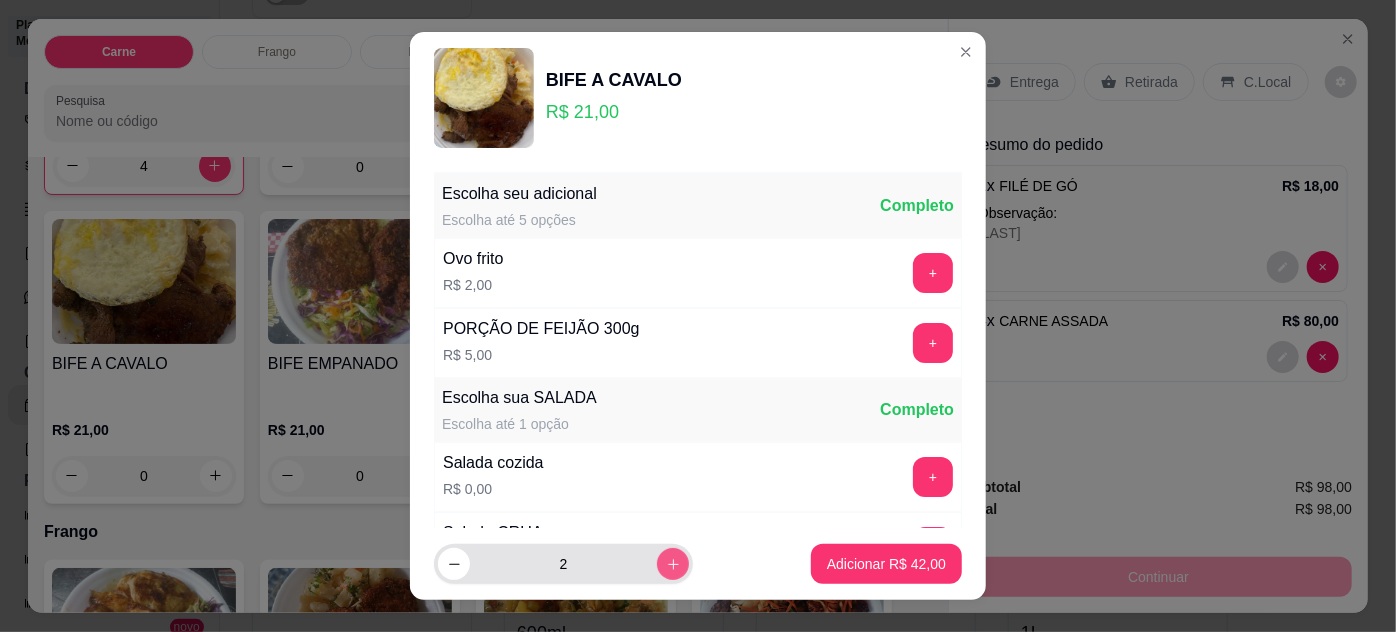 click 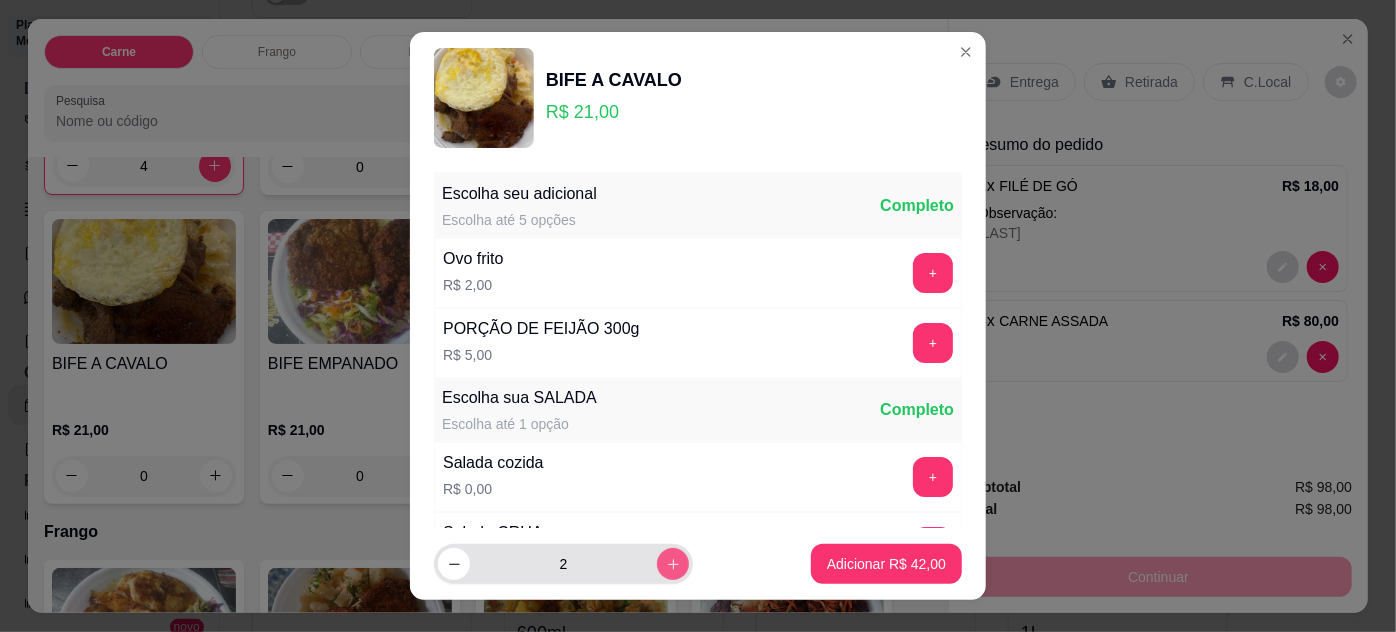 type on "3" 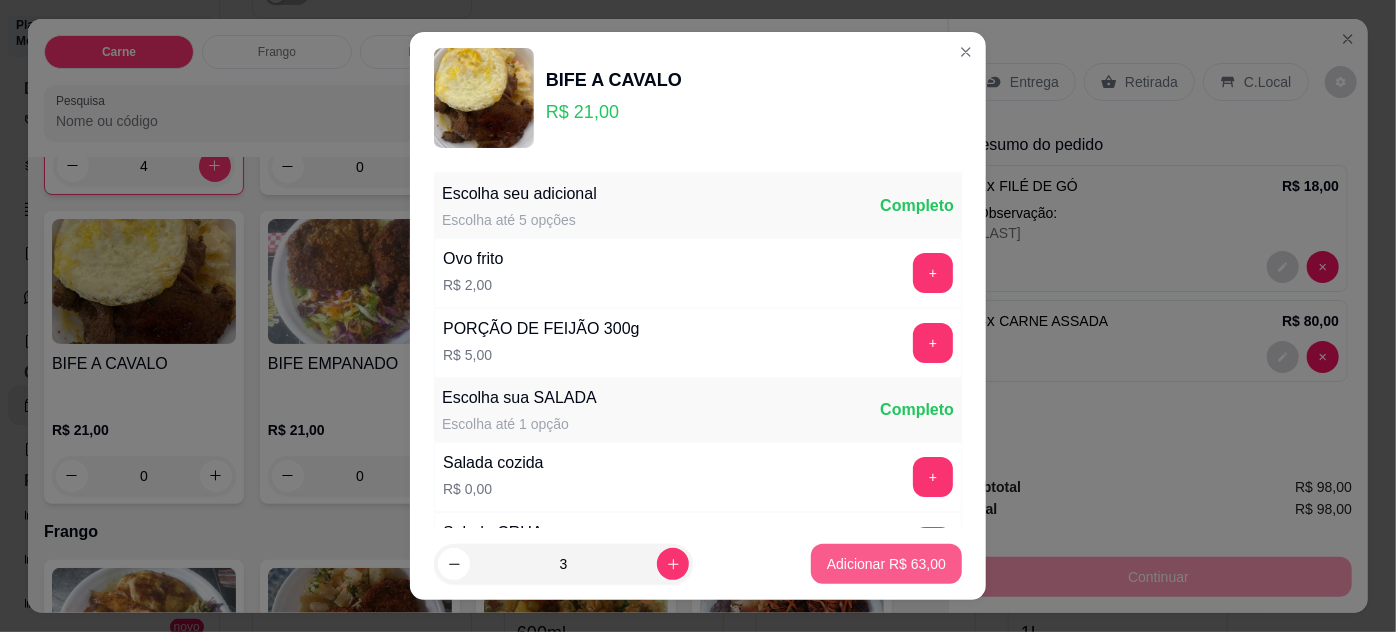 click on "Adicionar   R$ 63,00" at bounding box center [886, 564] 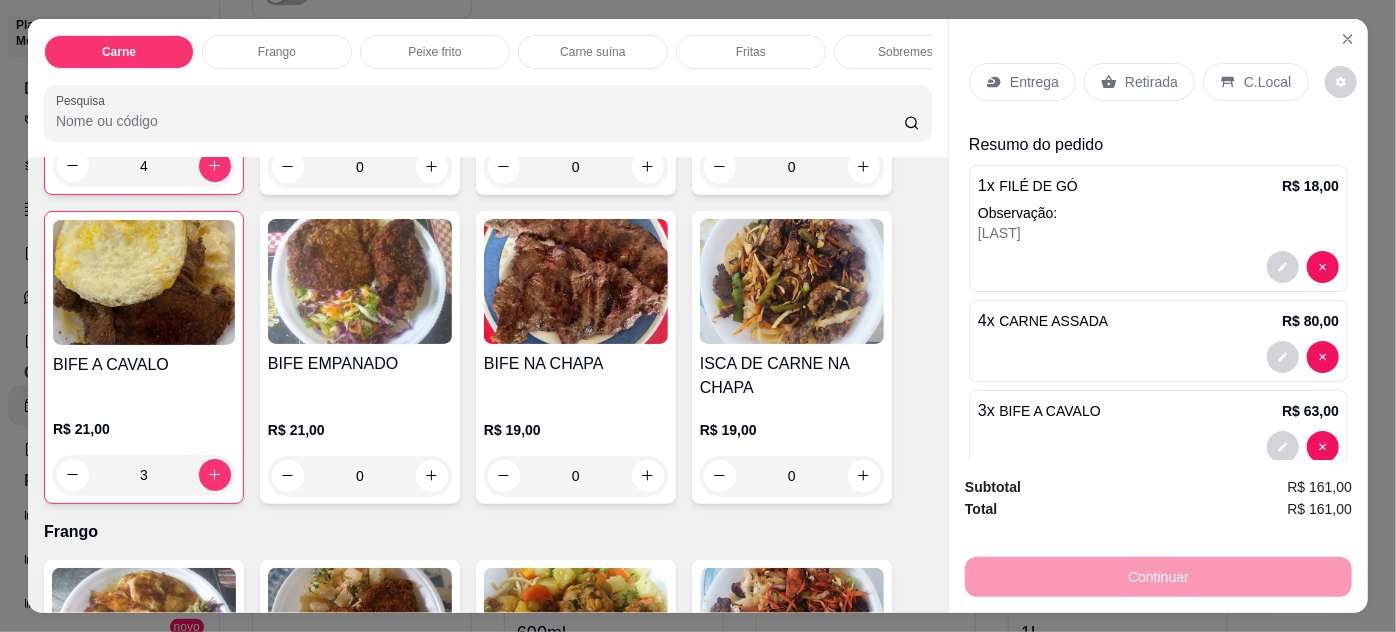 type on "3" 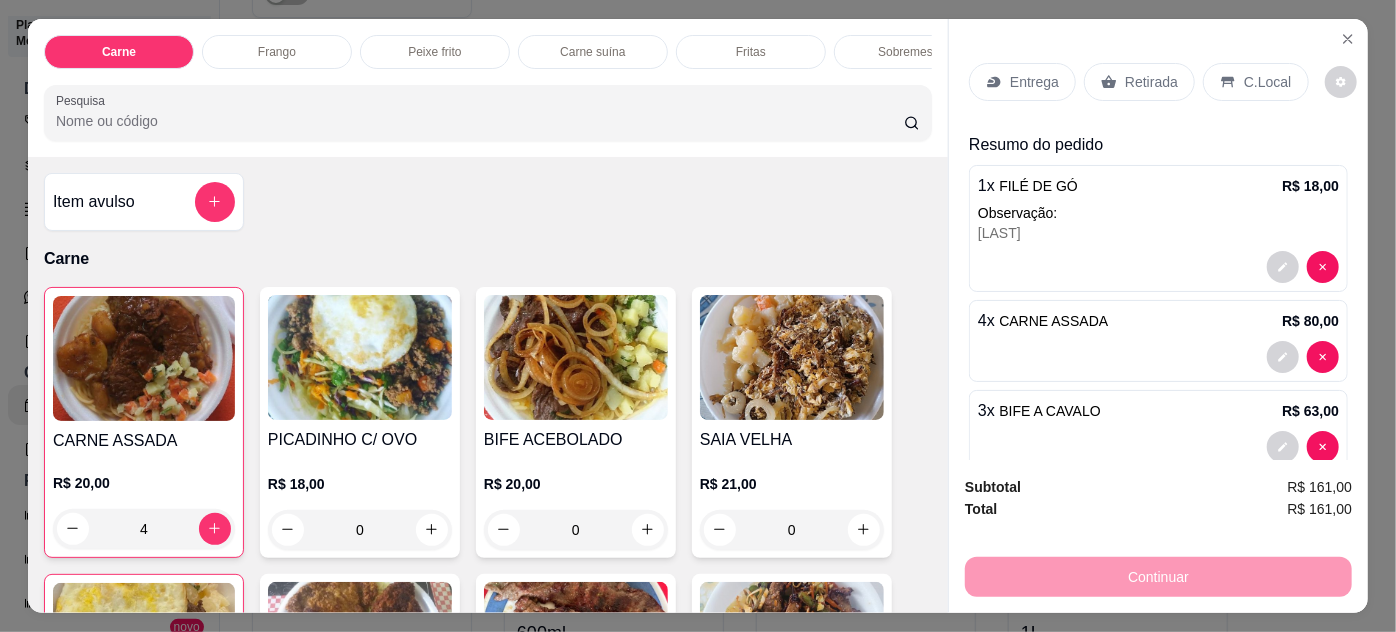 click on "0" at bounding box center [360, 530] 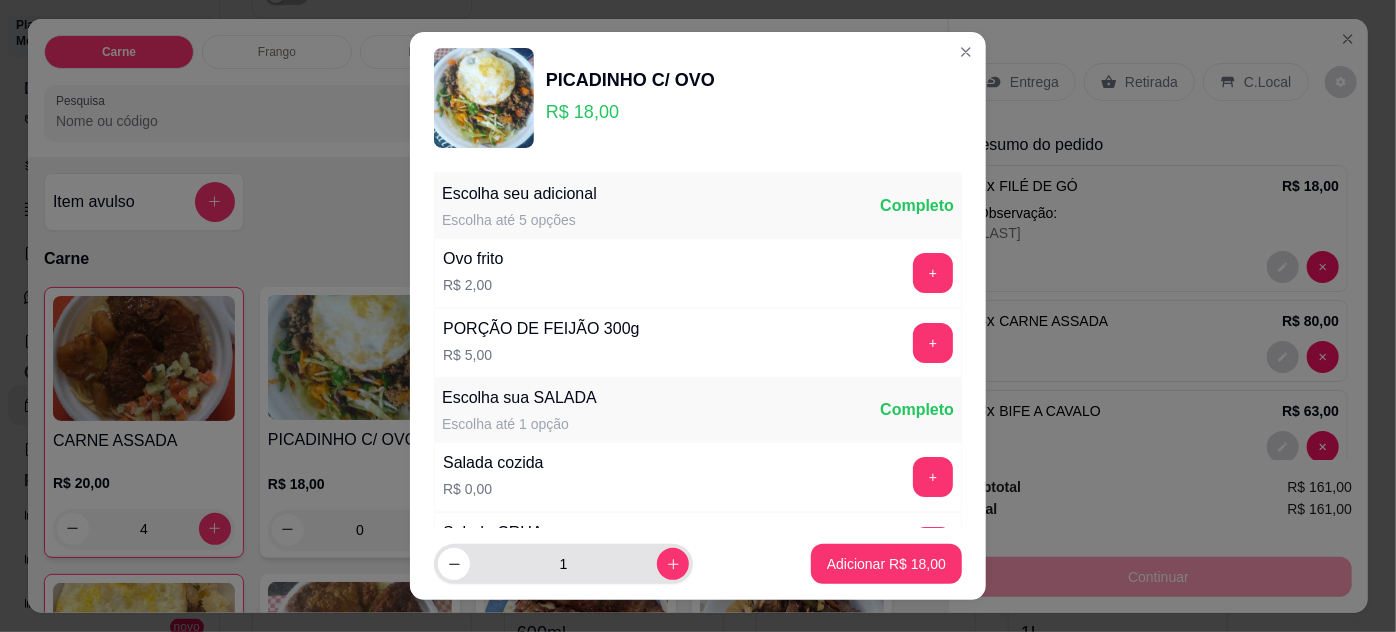 click on "1" at bounding box center (563, 564) 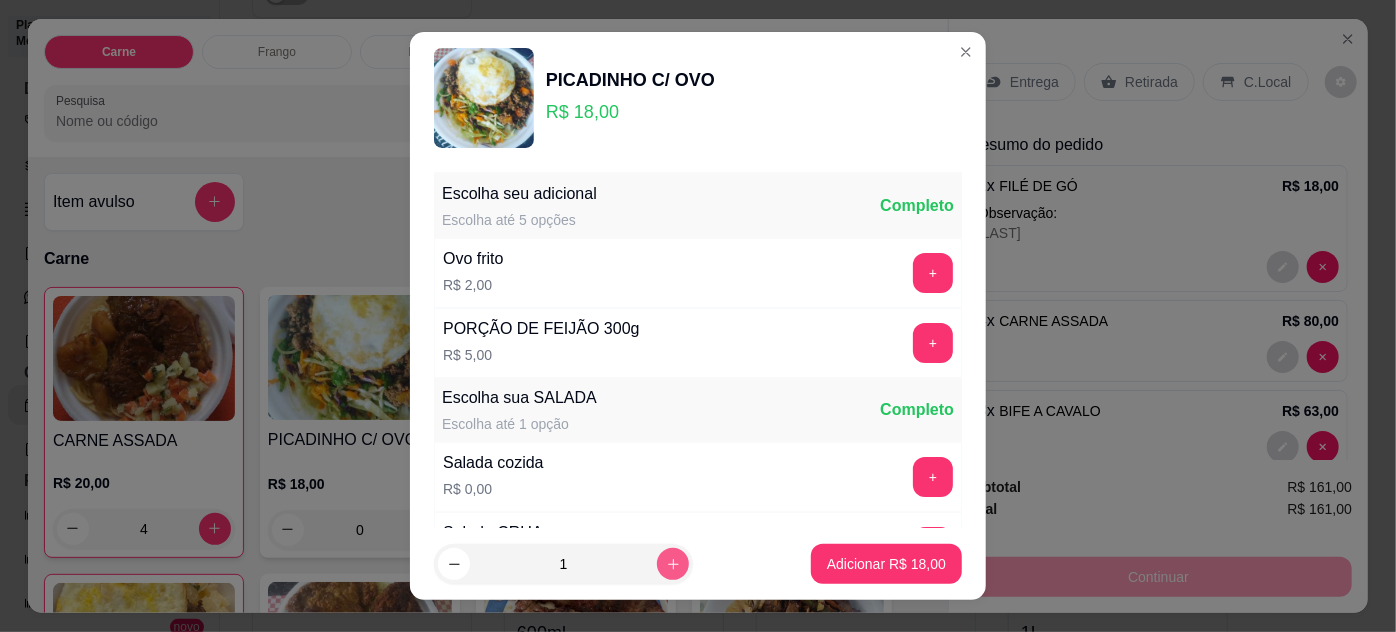 click 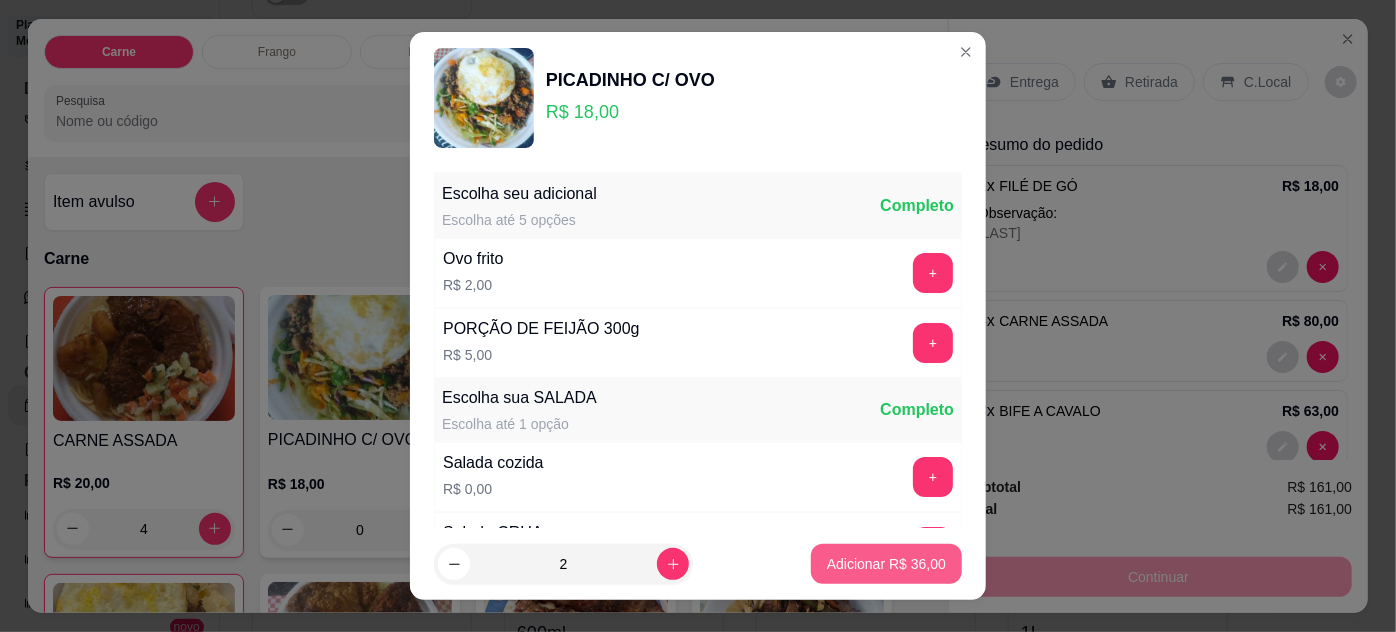 click on "Adicionar   R$ 36,00" at bounding box center (886, 564) 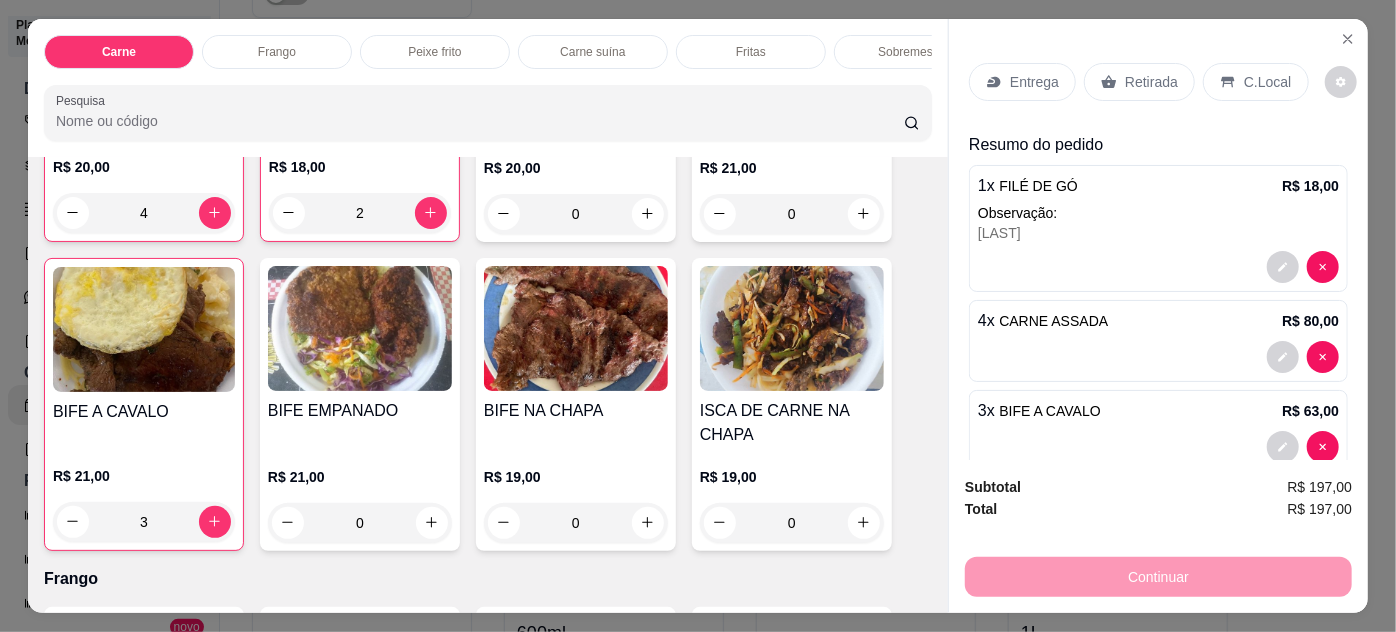 scroll, scrollTop: 363, scrollLeft: 0, axis: vertical 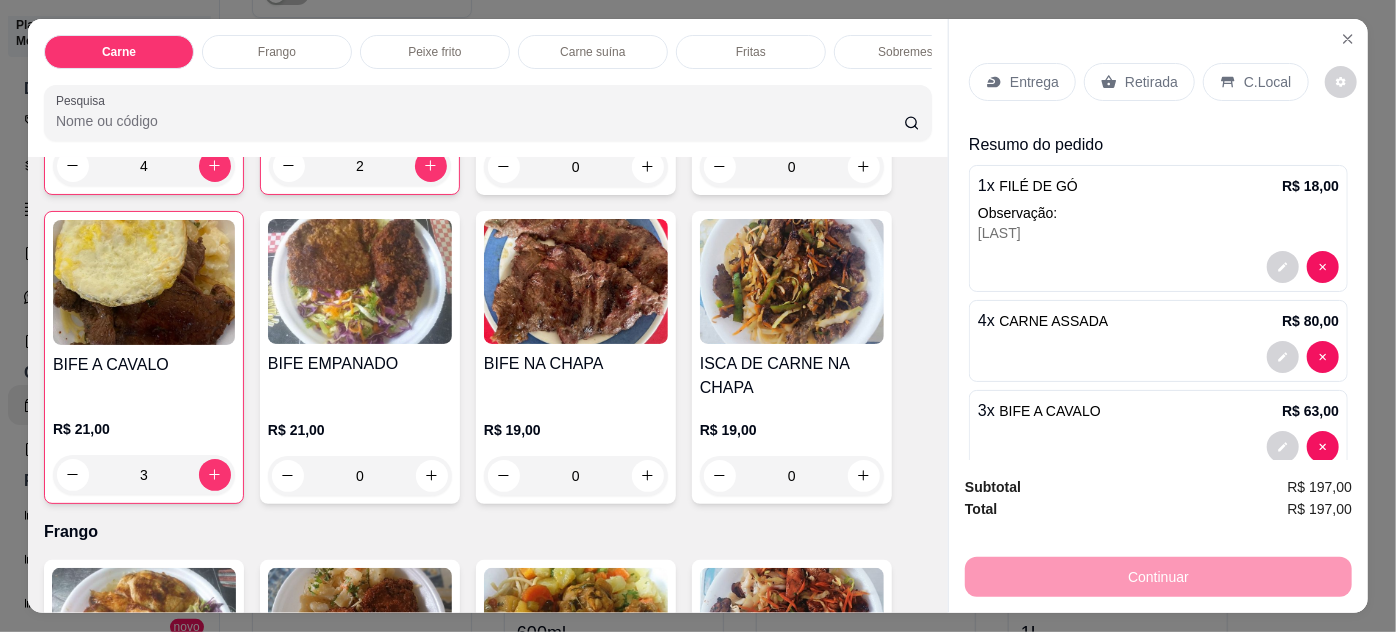 click on "0" at bounding box center (792, 476) 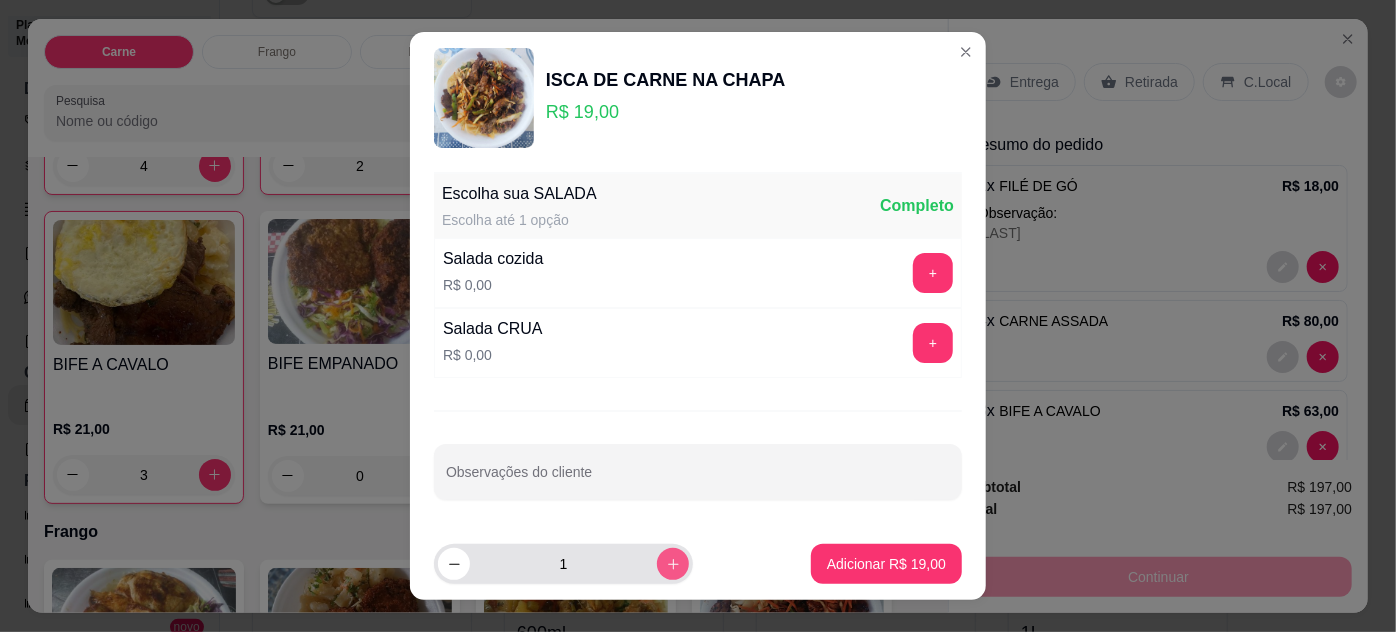 click 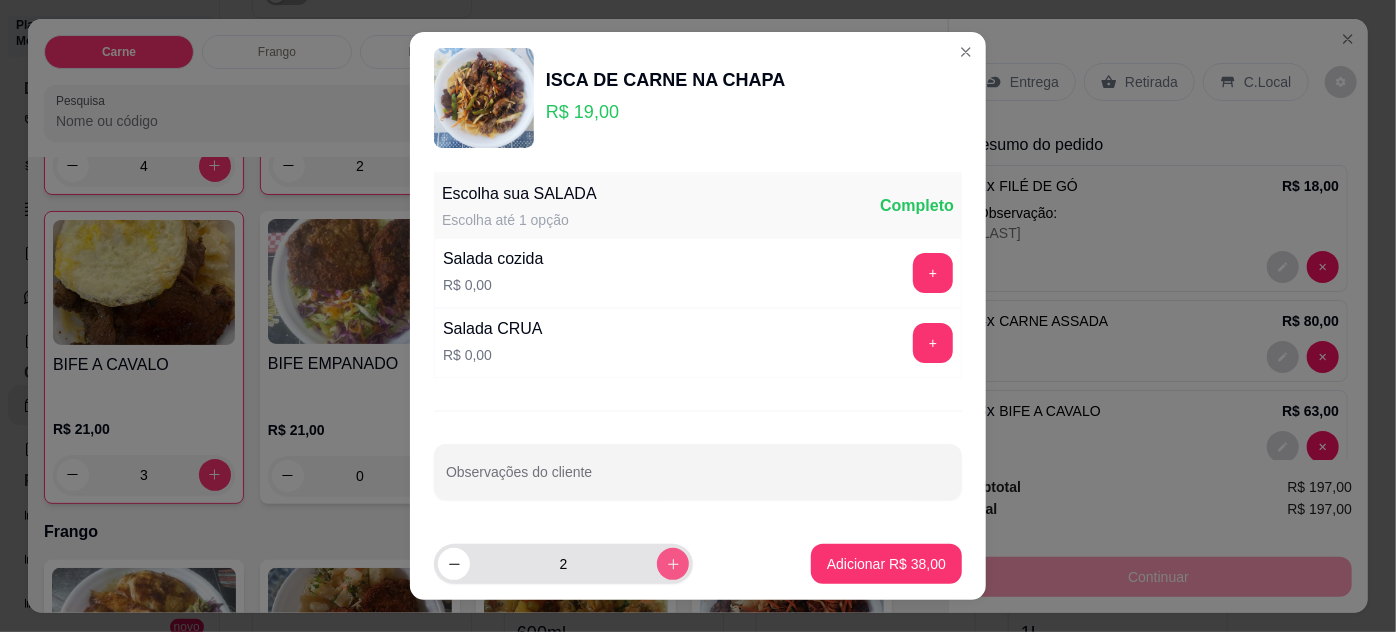 type on "2" 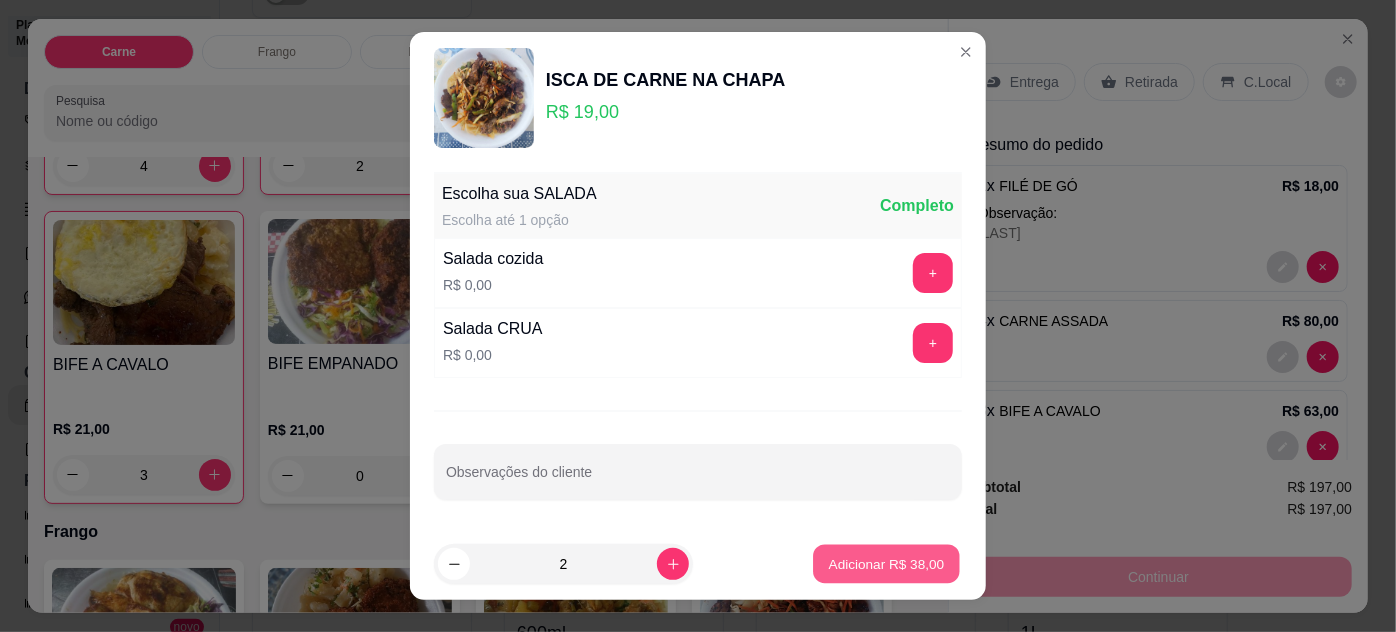 click on "Adicionar   R$ 38,00" at bounding box center (887, 563) 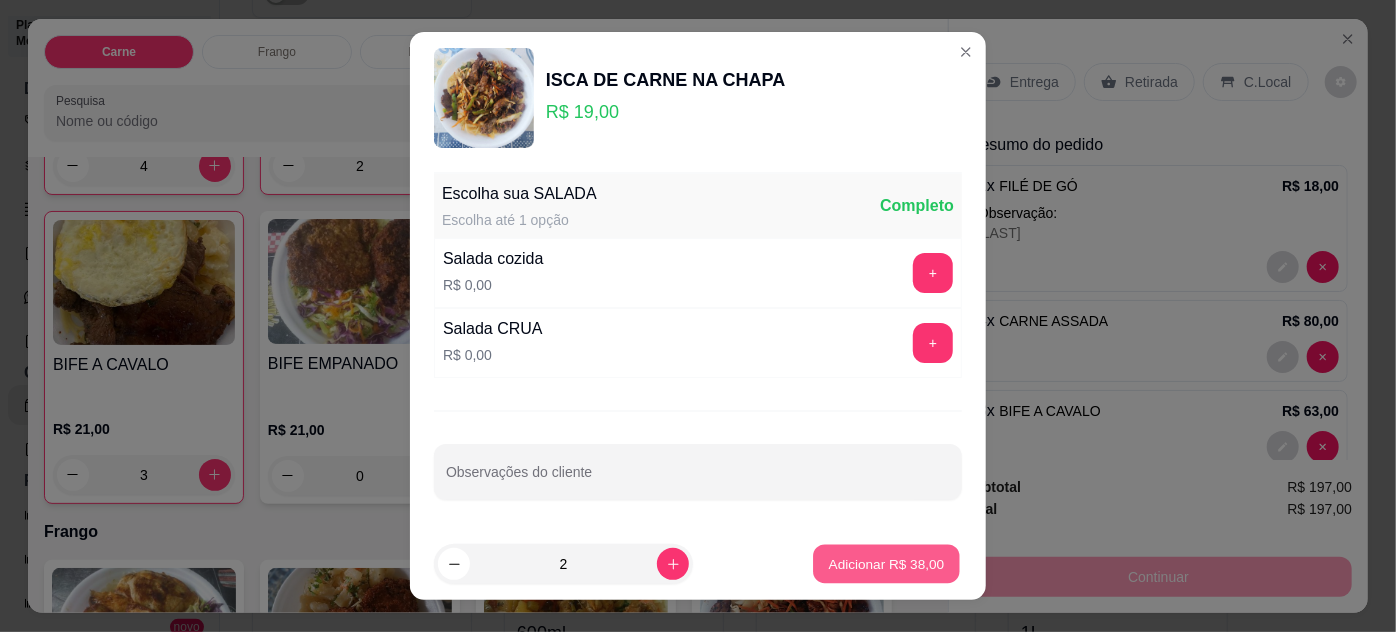 type on "2" 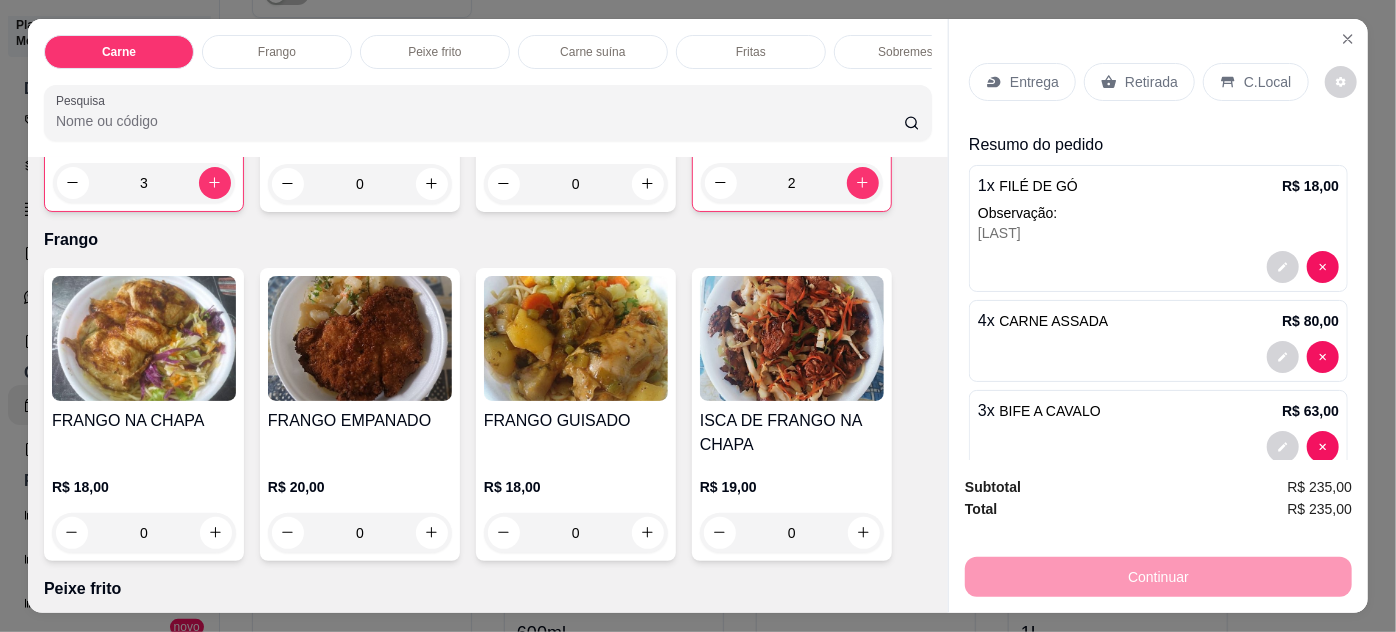 scroll, scrollTop: 727, scrollLeft: 0, axis: vertical 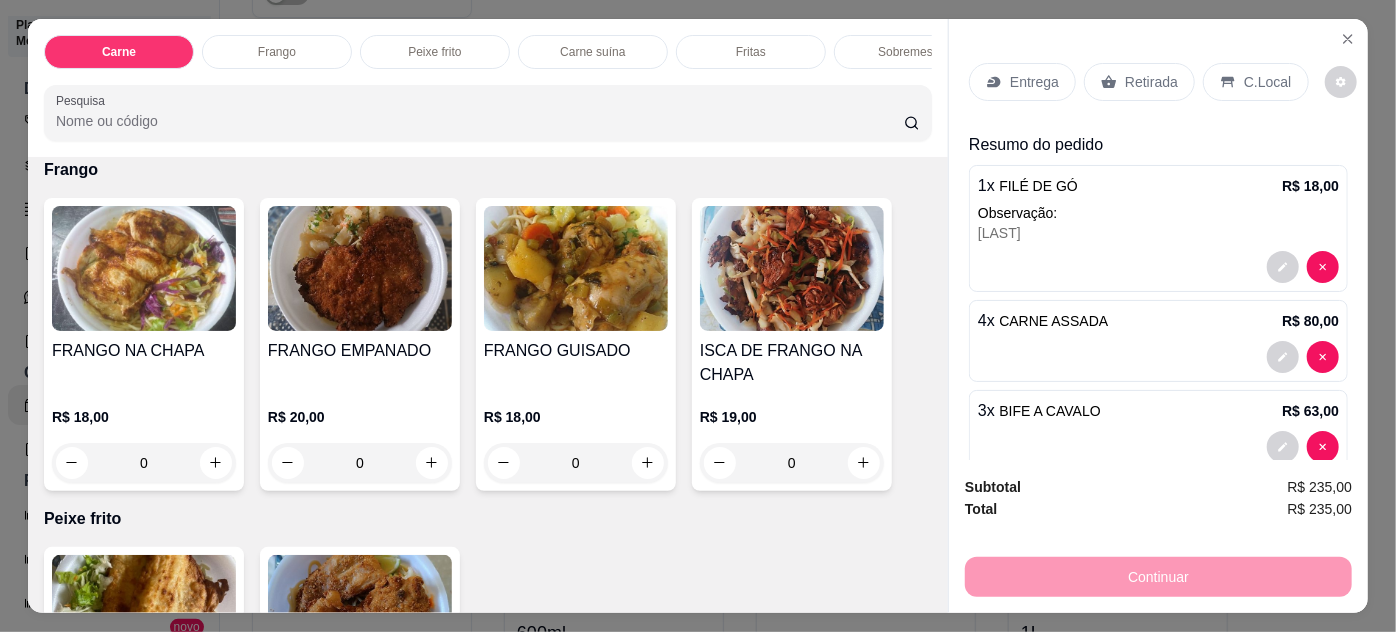 click on "0" at bounding box center [144, 463] 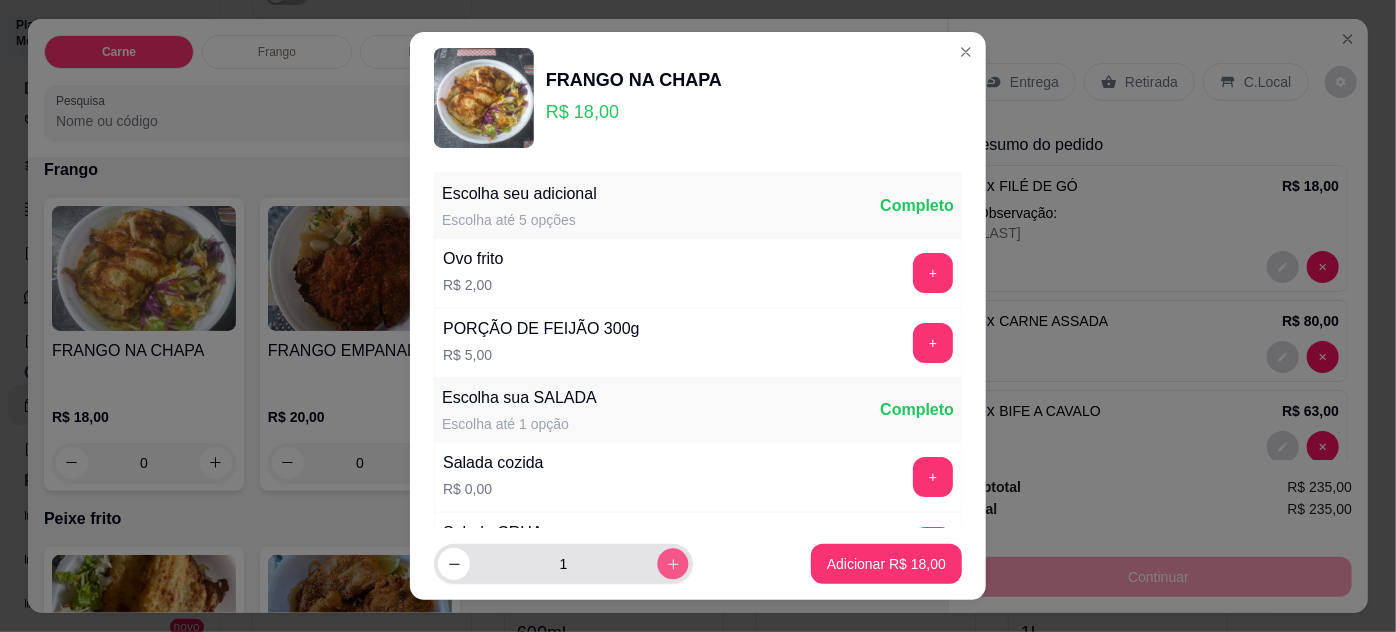 click 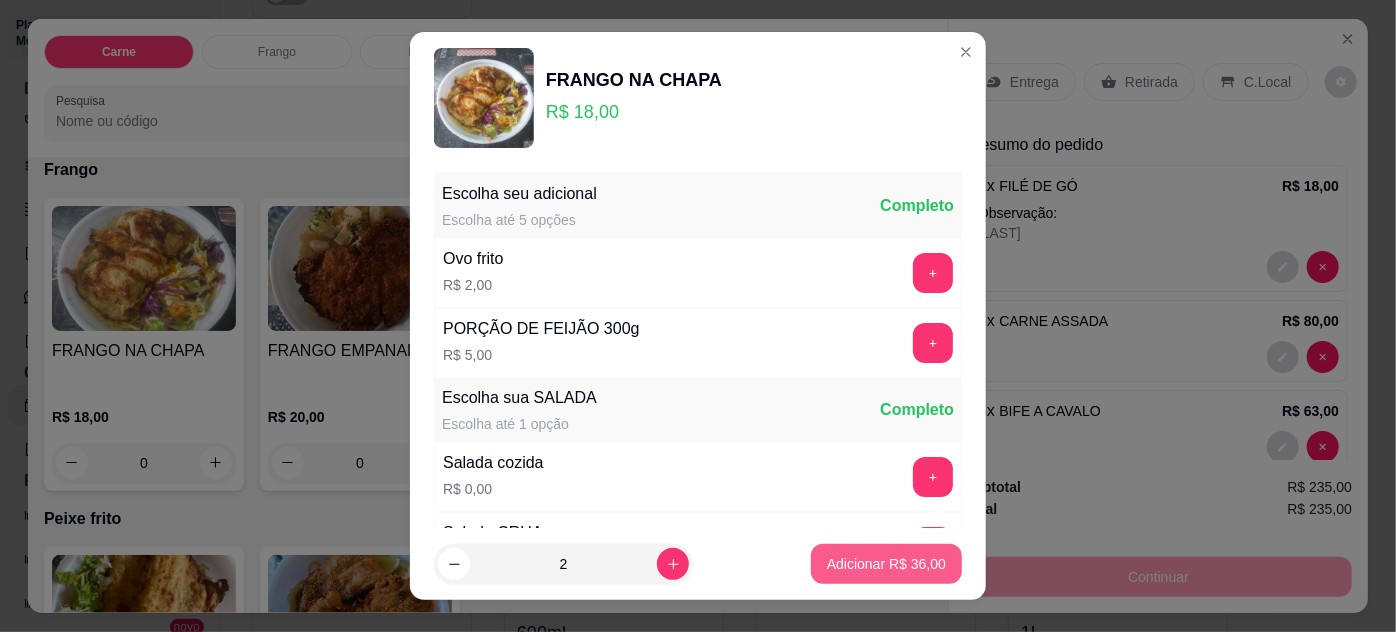click on "Adicionar   R$ 36,00" at bounding box center (886, 564) 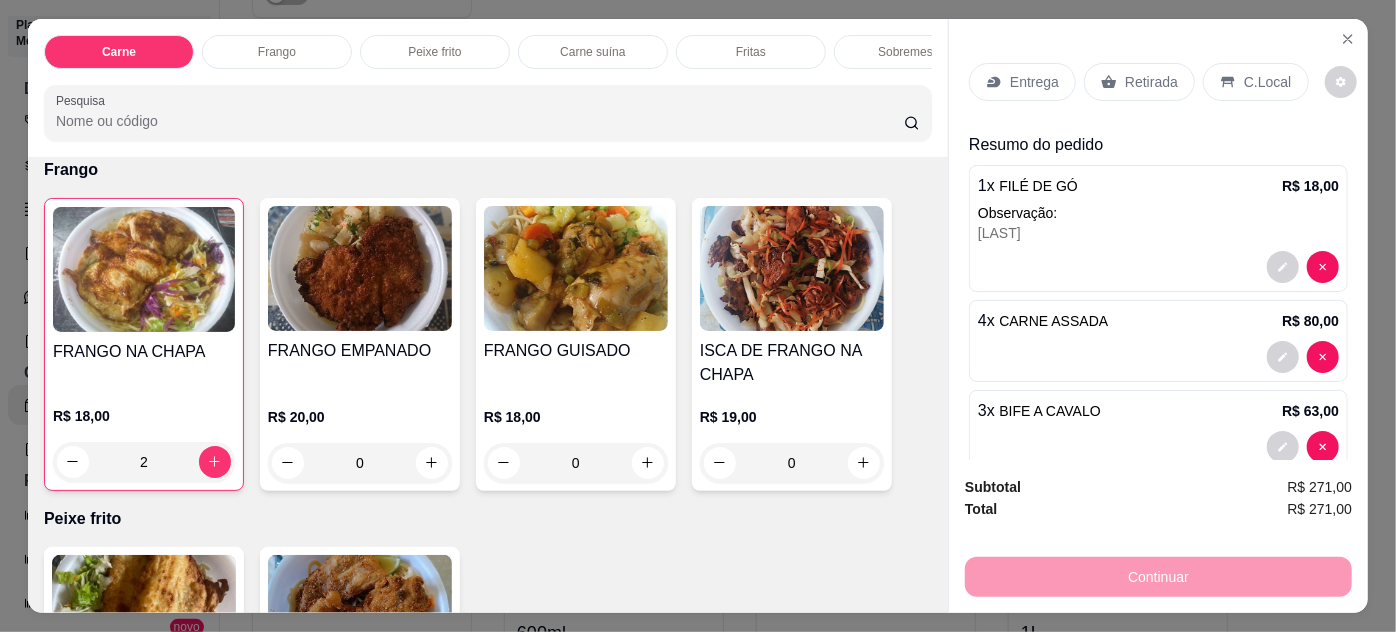 click on "0" at bounding box center [360, 463] 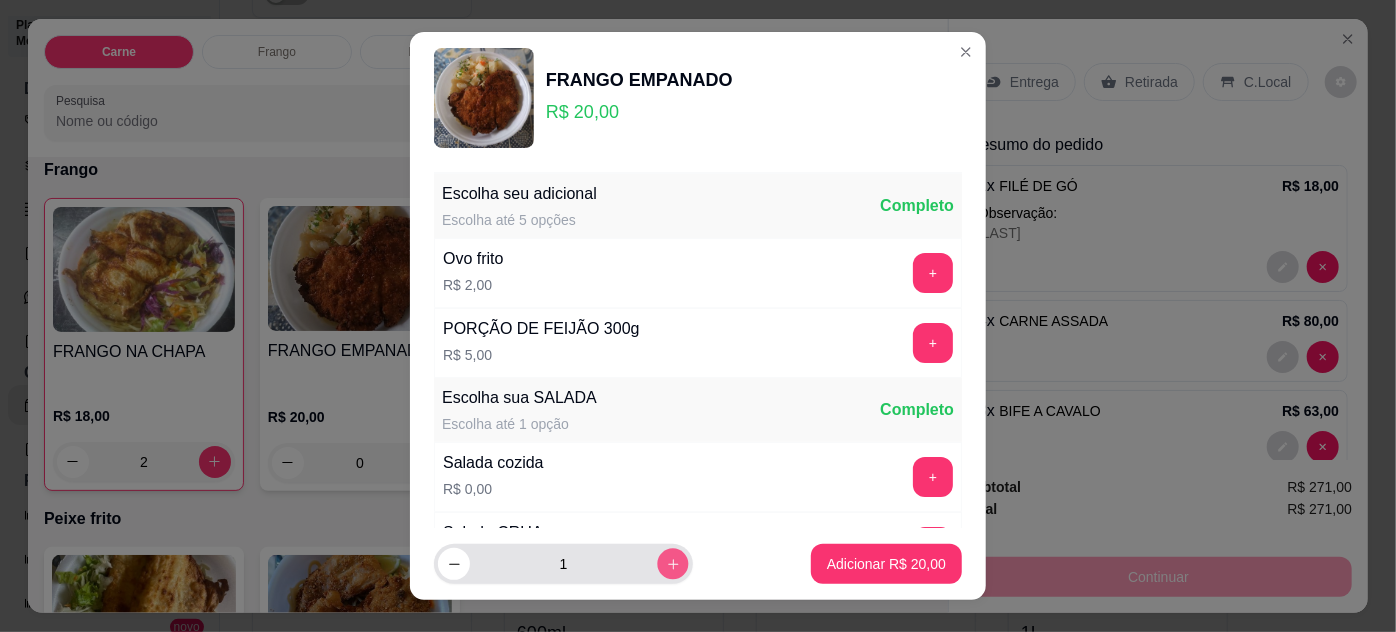 click 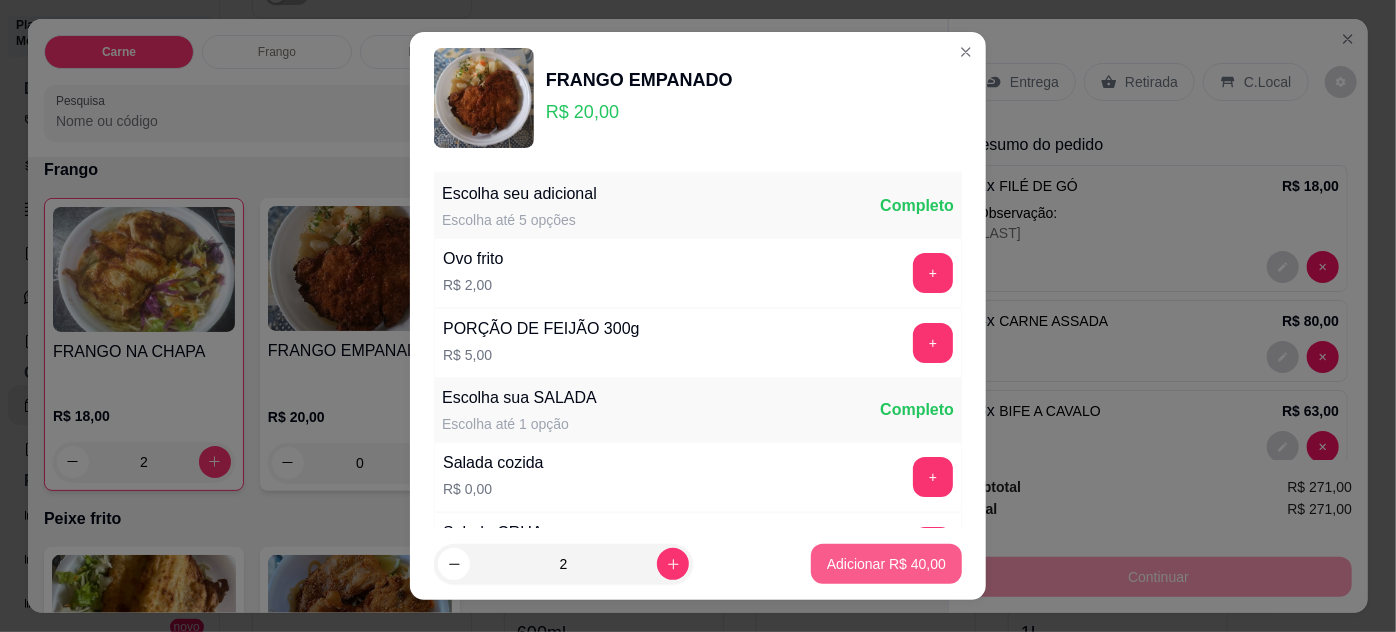 click on "Adicionar   R$ 40,00" at bounding box center [886, 564] 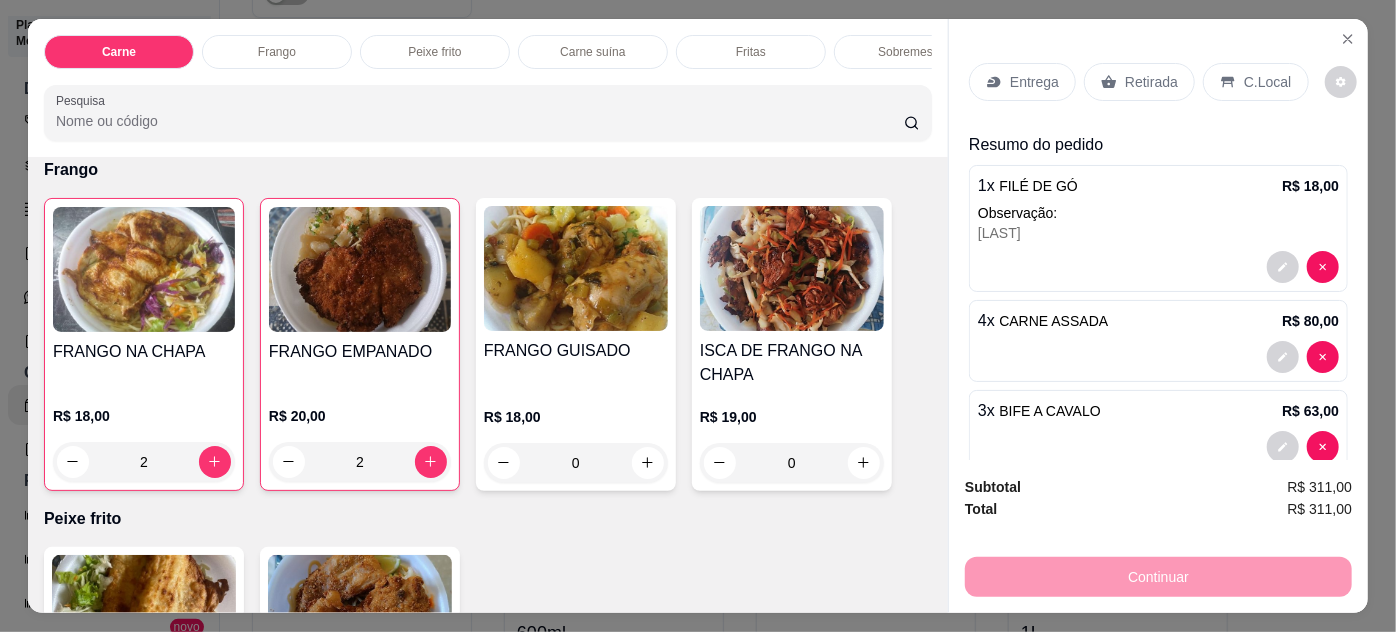 click on "0" at bounding box center [576, 463] 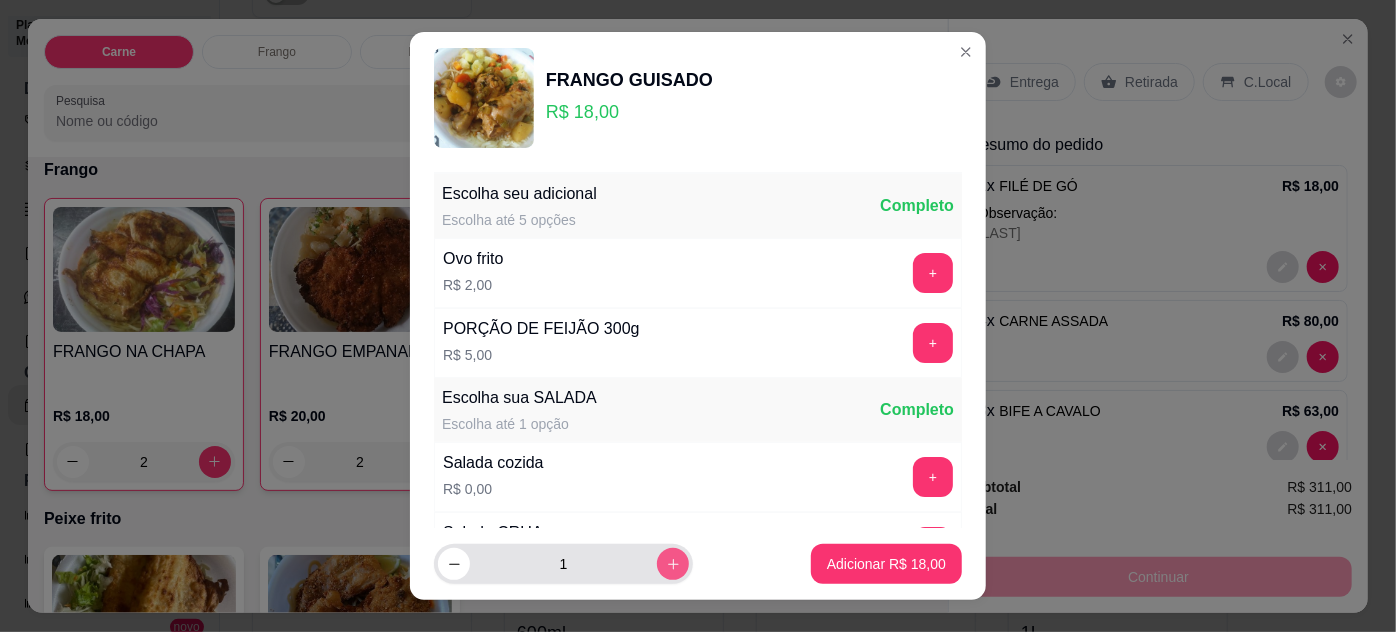 click 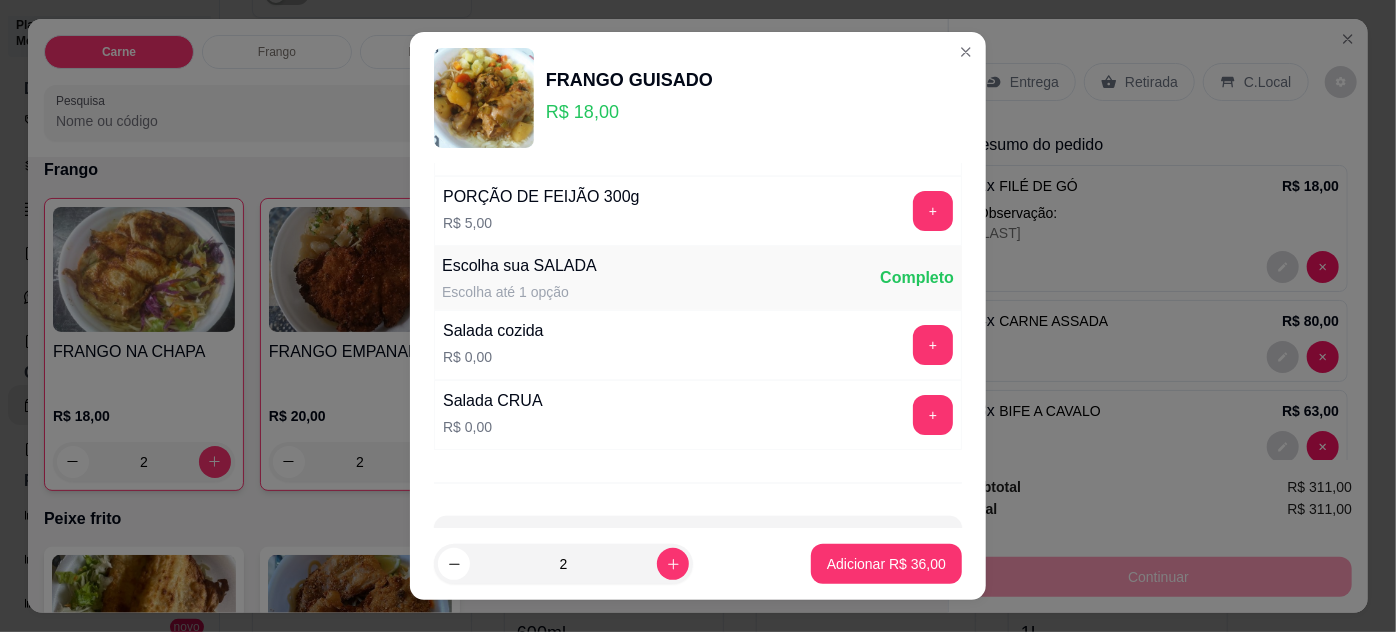 scroll, scrollTop: 199, scrollLeft: 0, axis: vertical 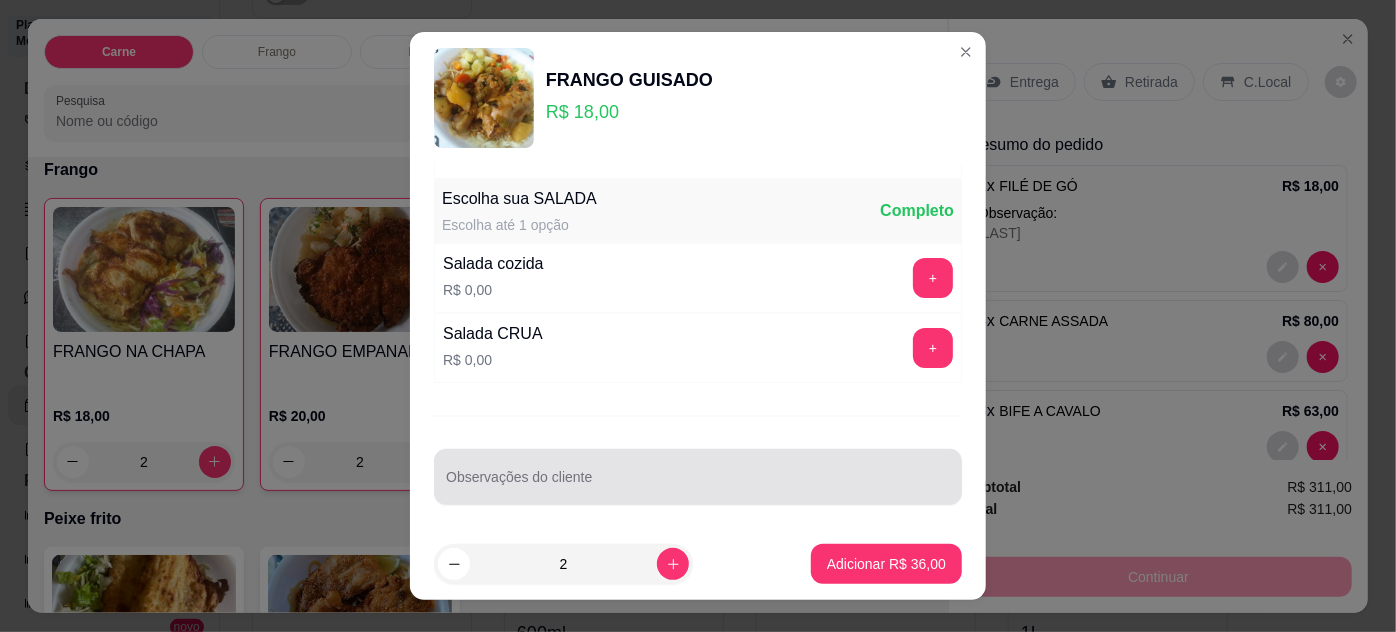 click on "Observações do cliente" at bounding box center (698, 485) 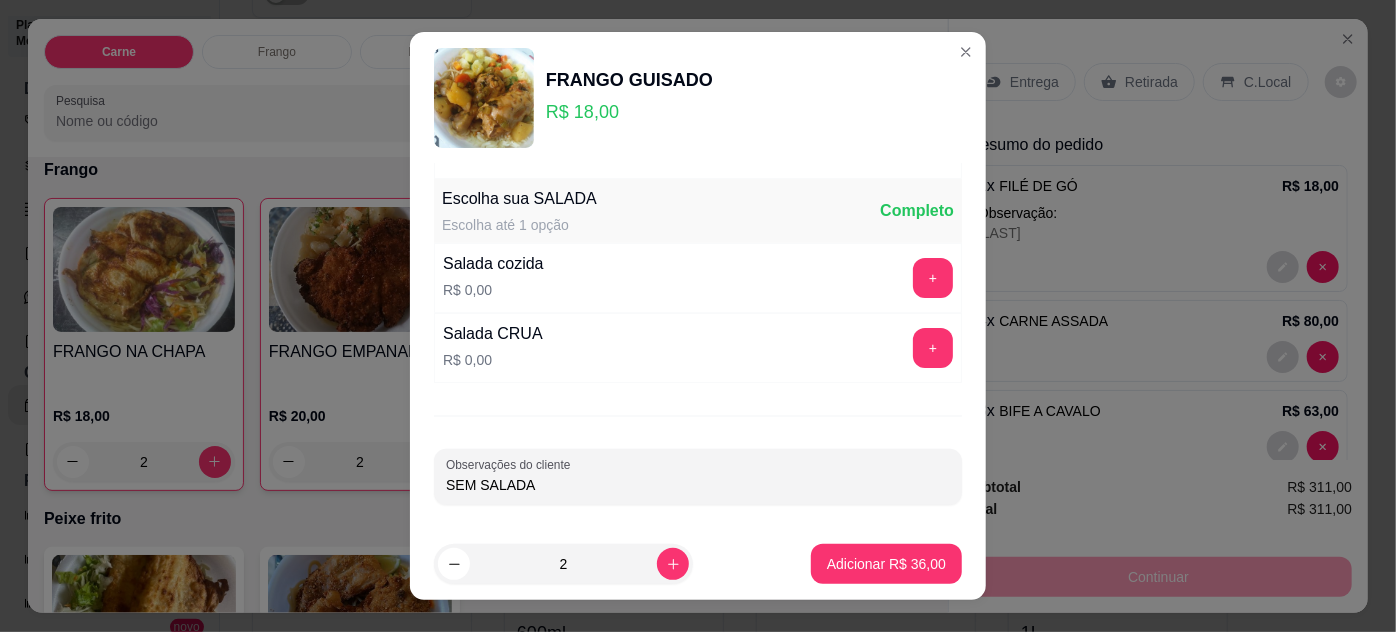 type on "SEM SALADA" 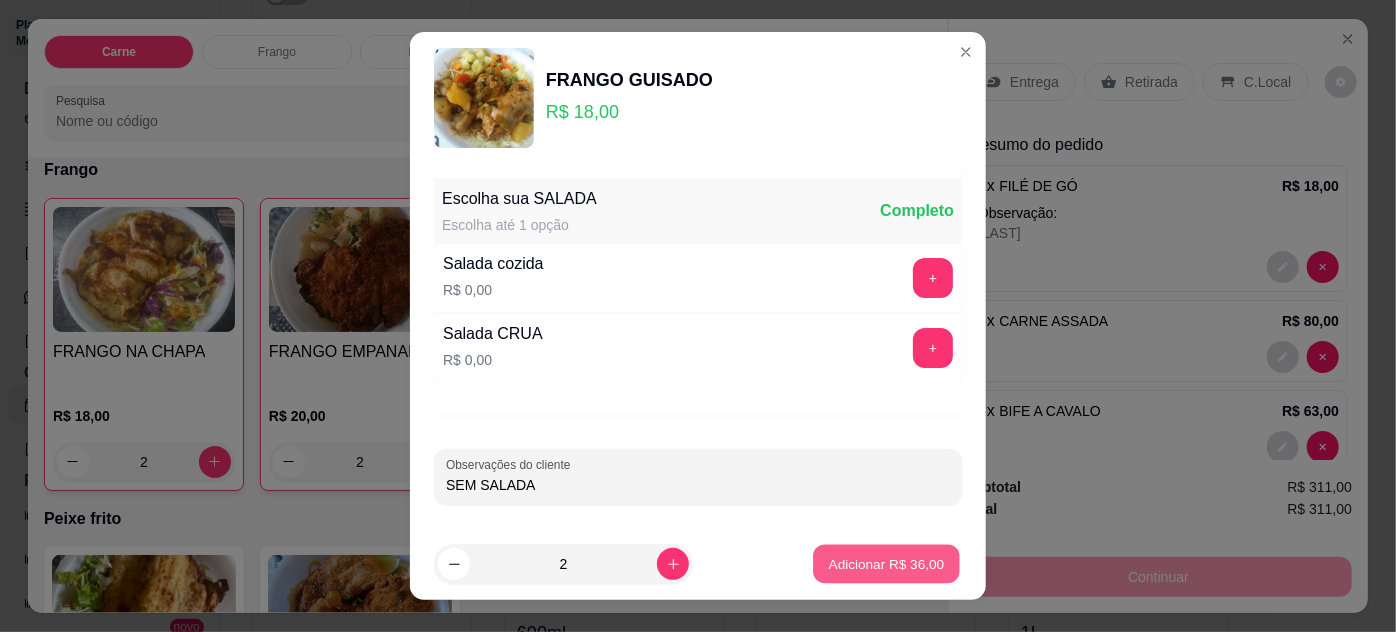 click on "Adicionar   R$ 36,00" at bounding box center (886, 564) 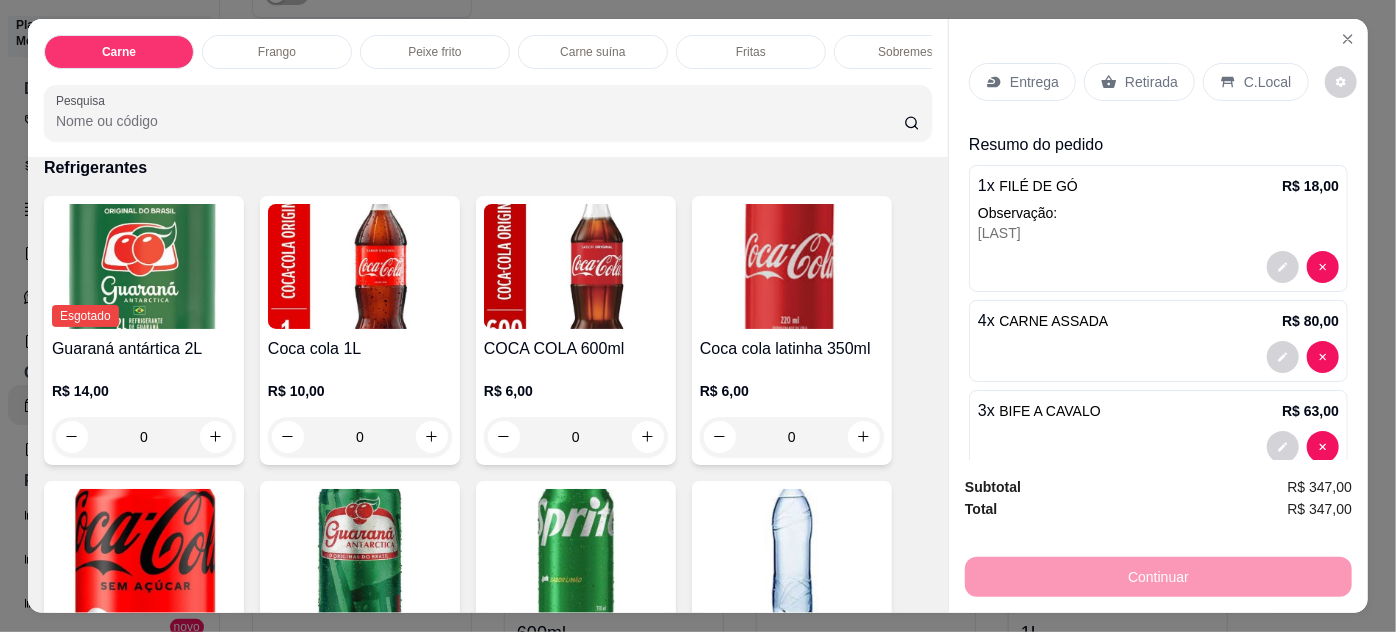 scroll, scrollTop: 2891, scrollLeft: 0, axis: vertical 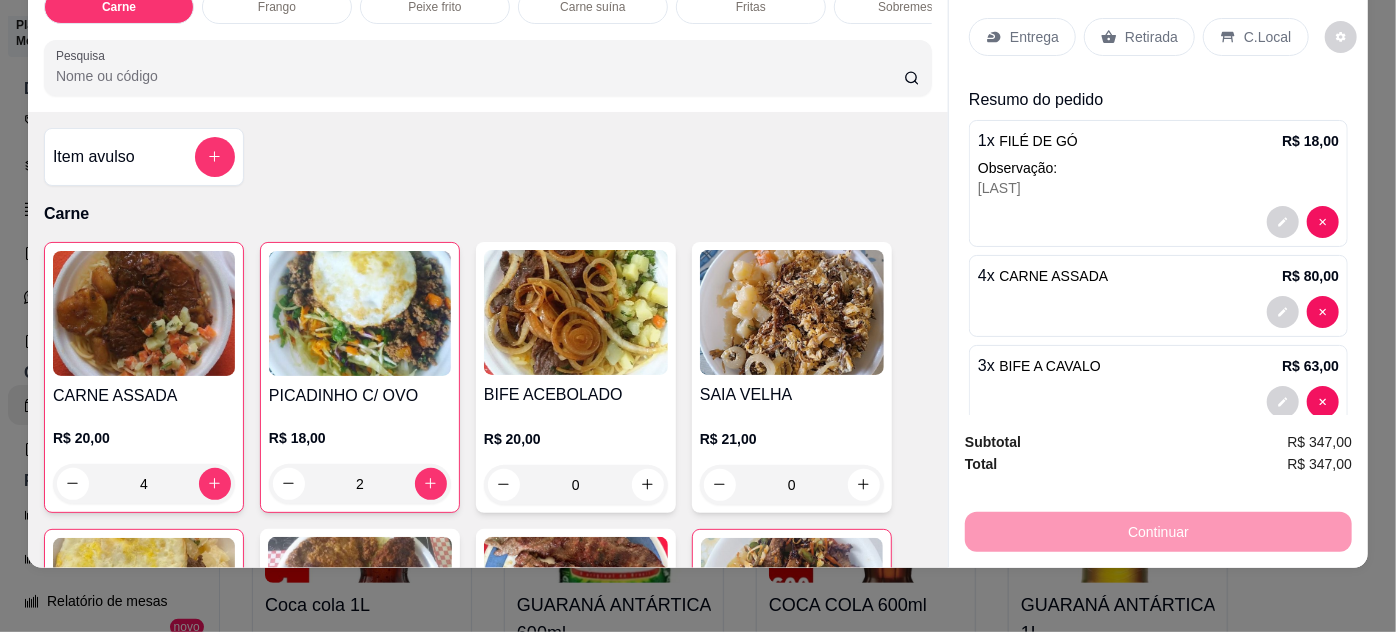 click on "Entrega" at bounding box center [1034, 37] 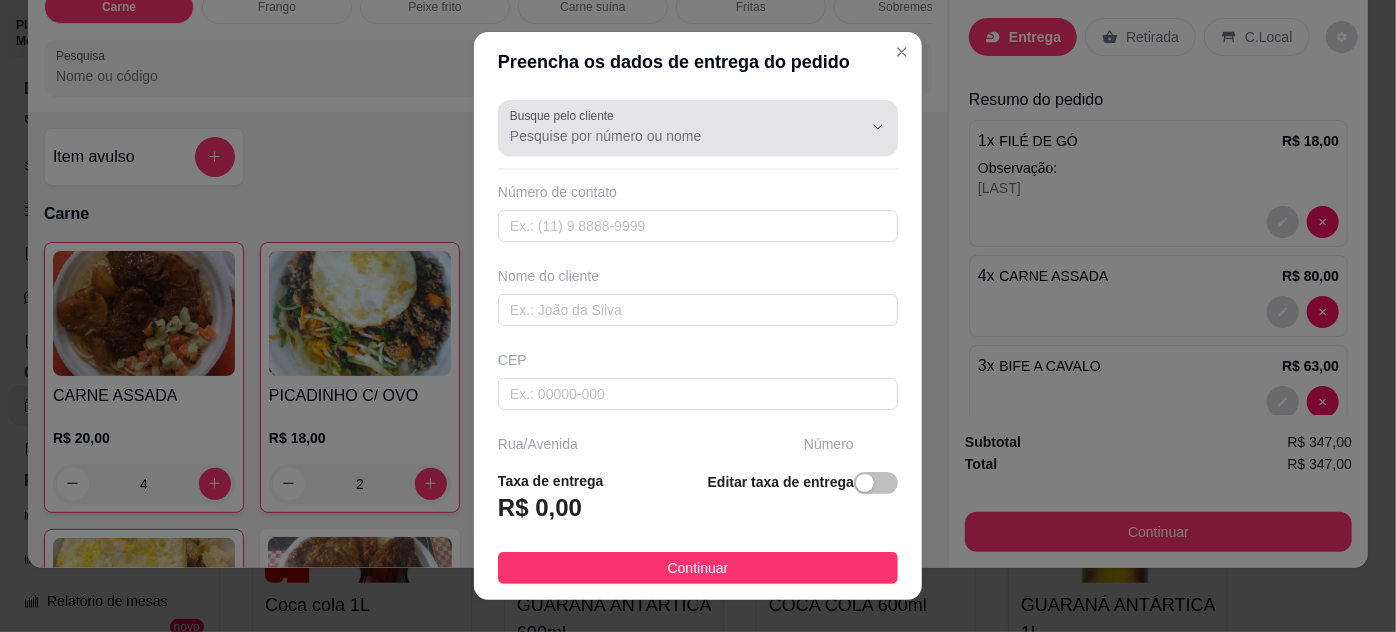 click on "Busque pelo cliente" at bounding box center (670, 136) 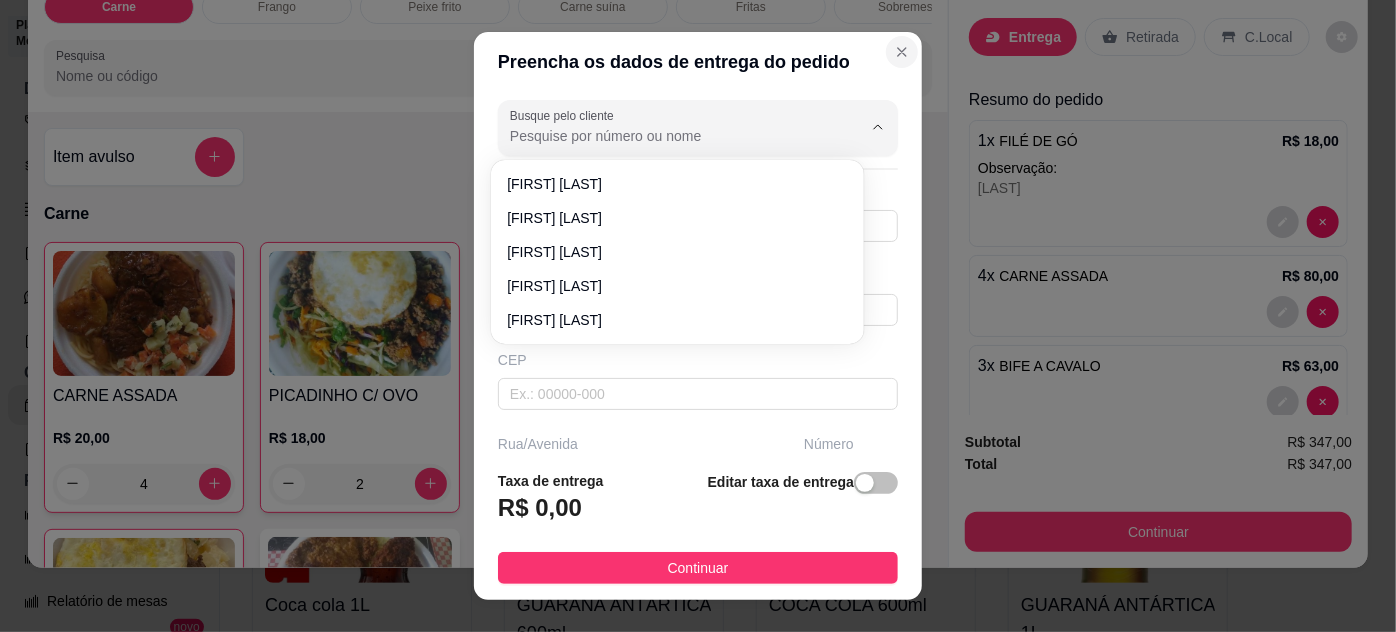 click 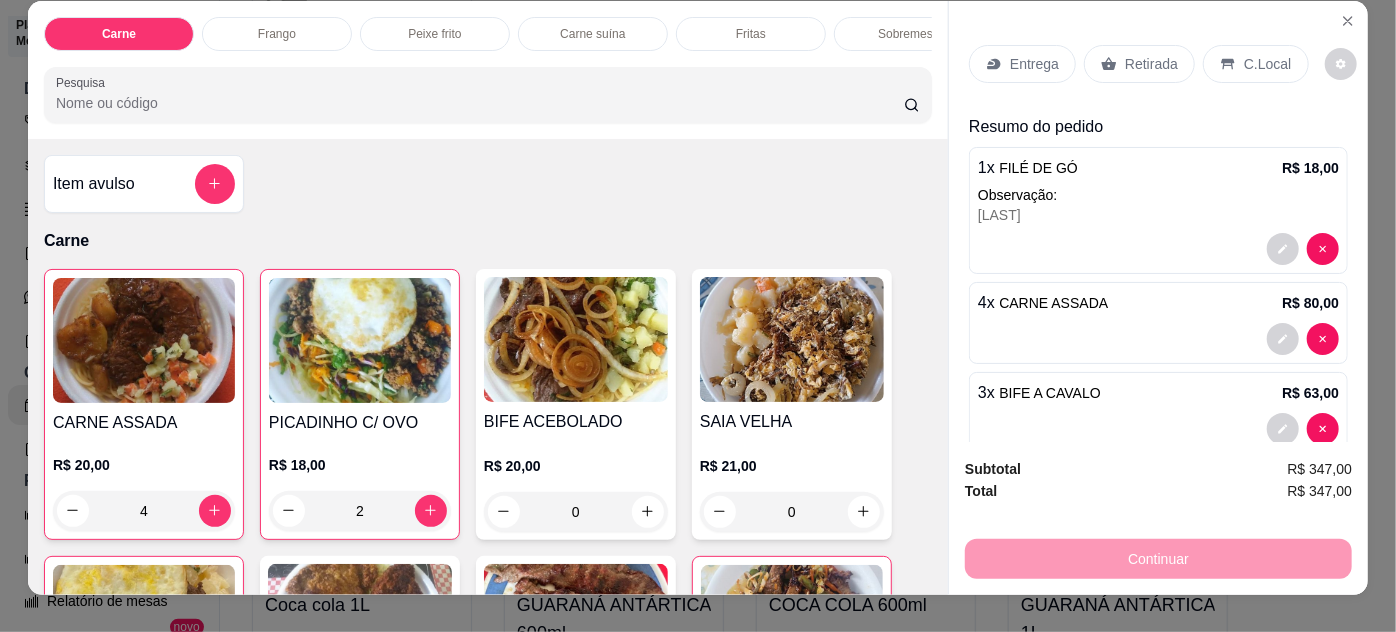 scroll, scrollTop: 0, scrollLeft: 0, axis: both 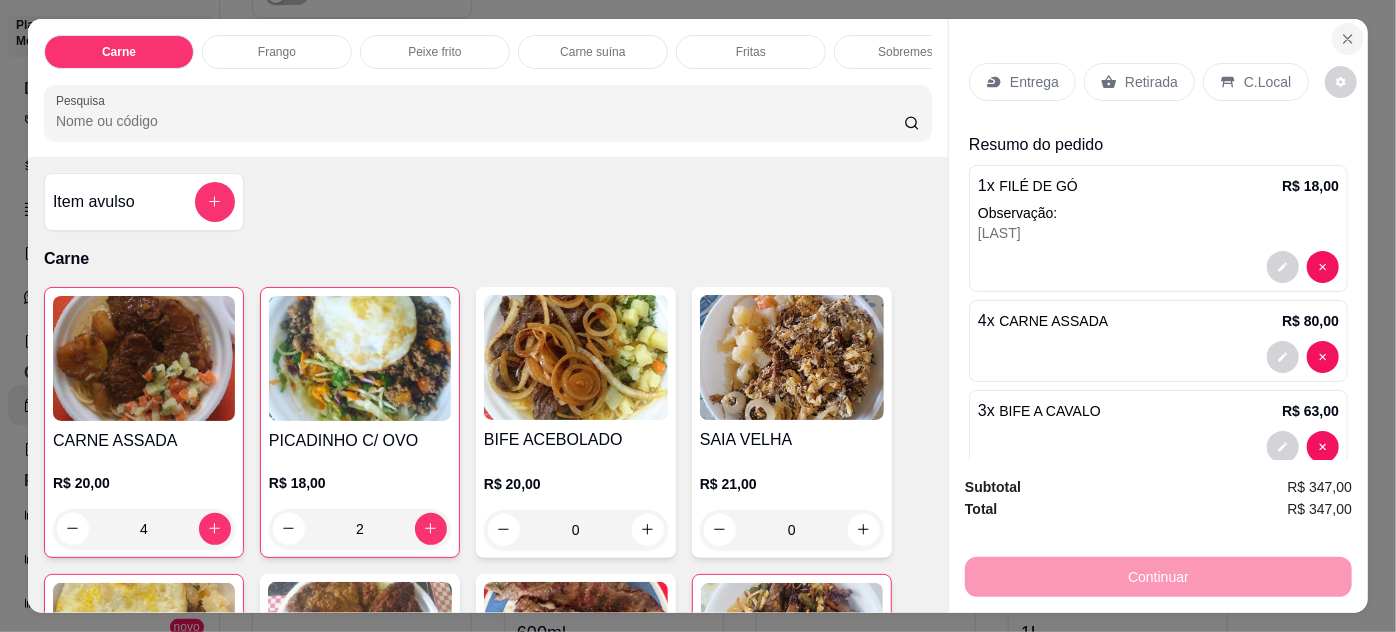 click 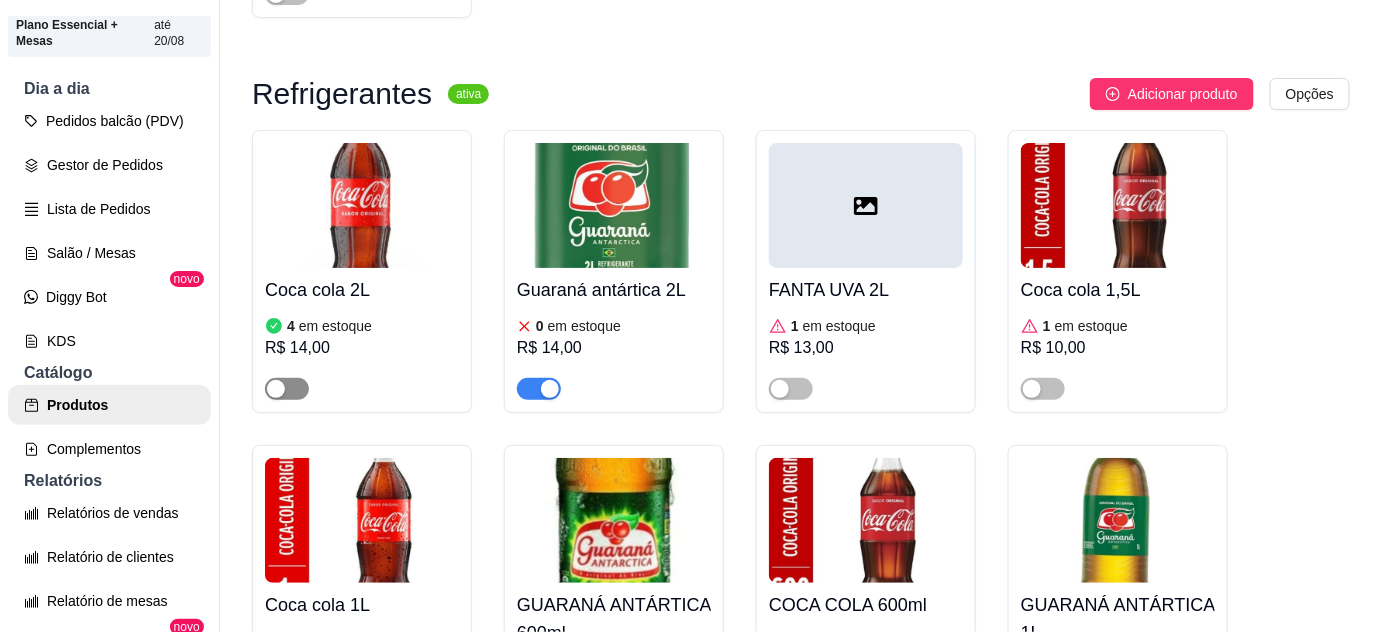 click at bounding box center (287, 389) 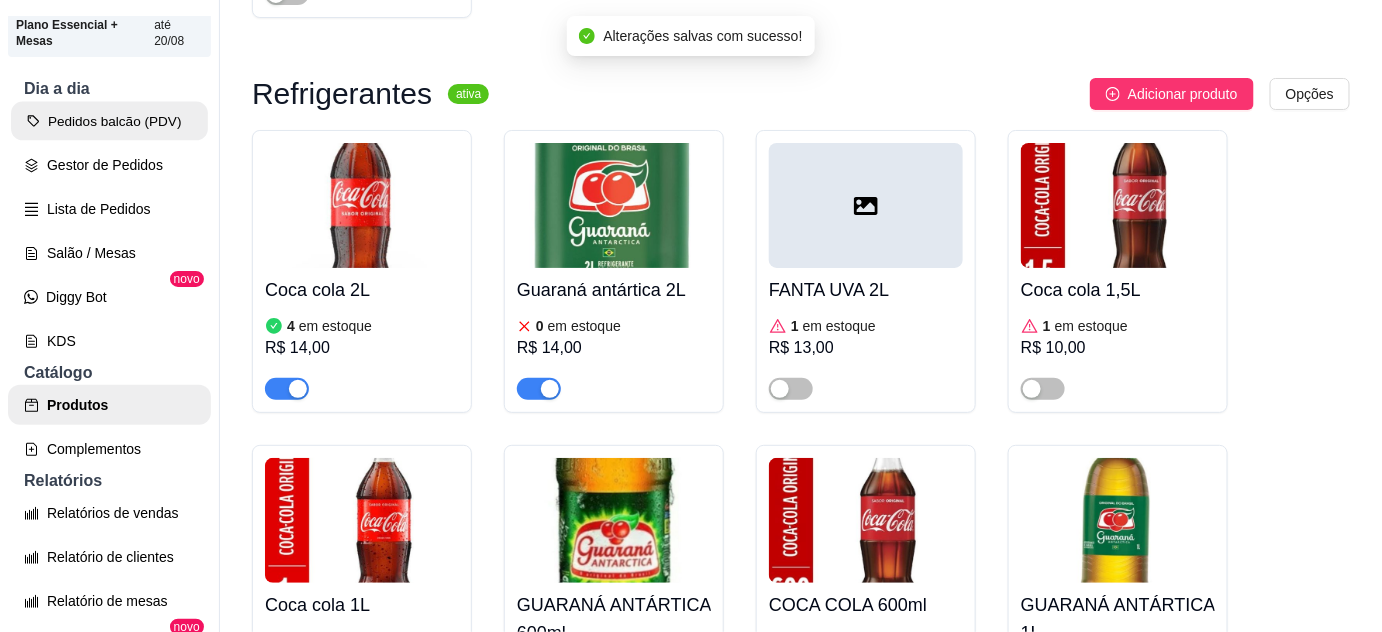 click on "Pedidos balcão (PDV)" at bounding box center [109, 121] 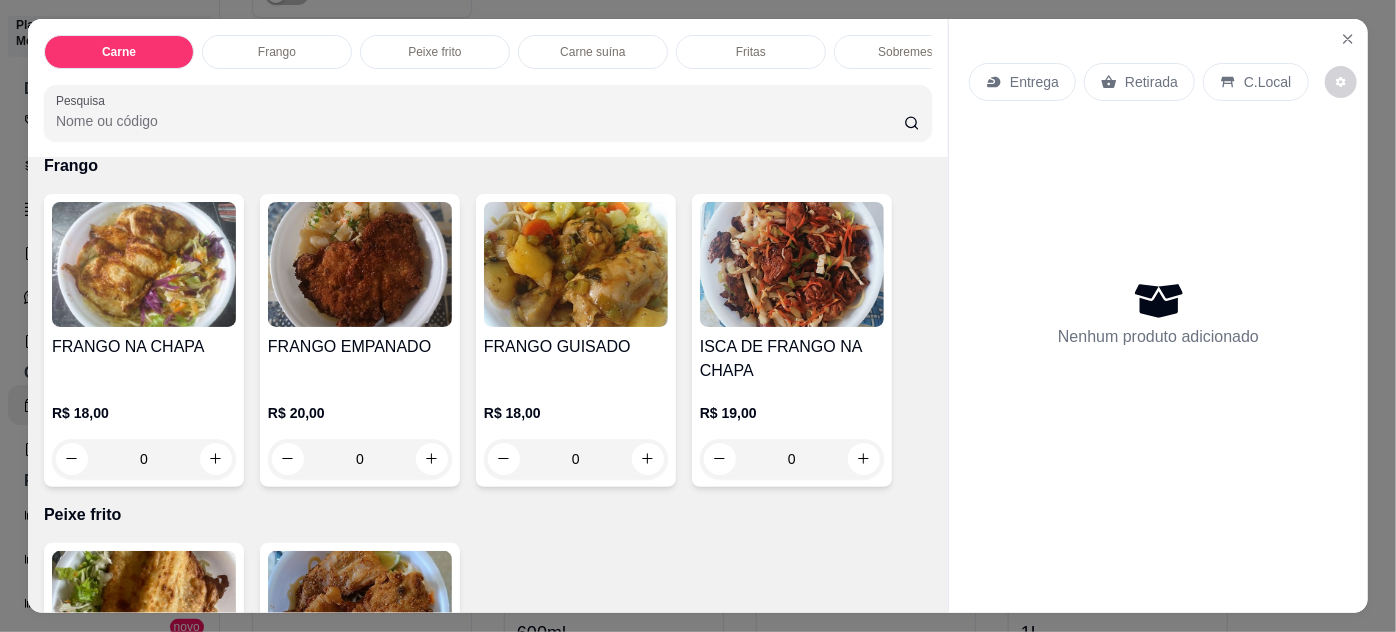 scroll, scrollTop: 1090, scrollLeft: 0, axis: vertical 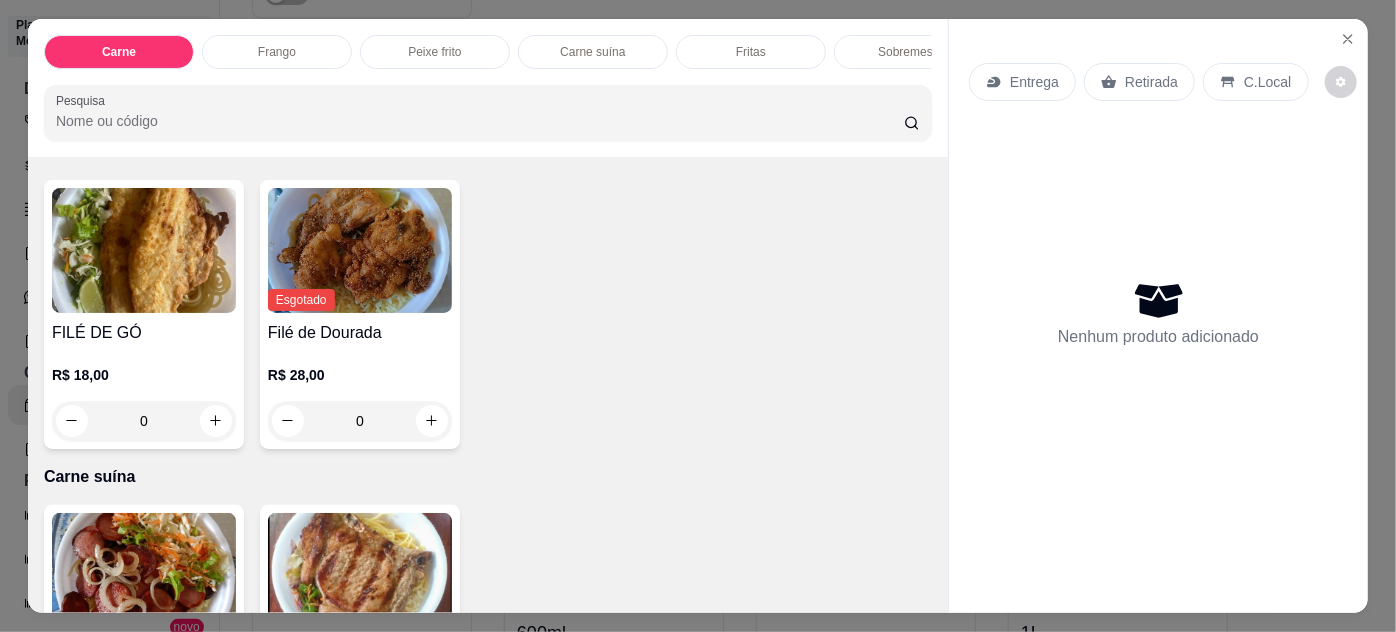 click on "0" at bounding box center [144, 421] 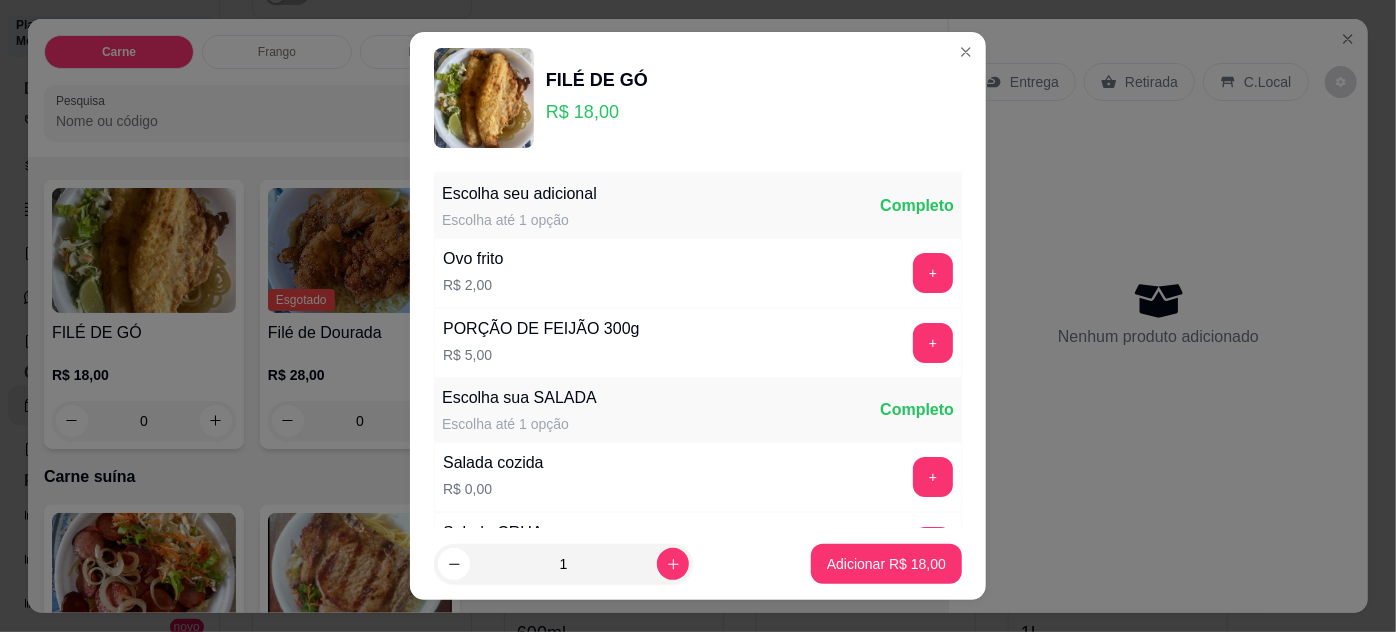 scroll, scrollTop: 199, scrollLeft: 0, axis: vertical 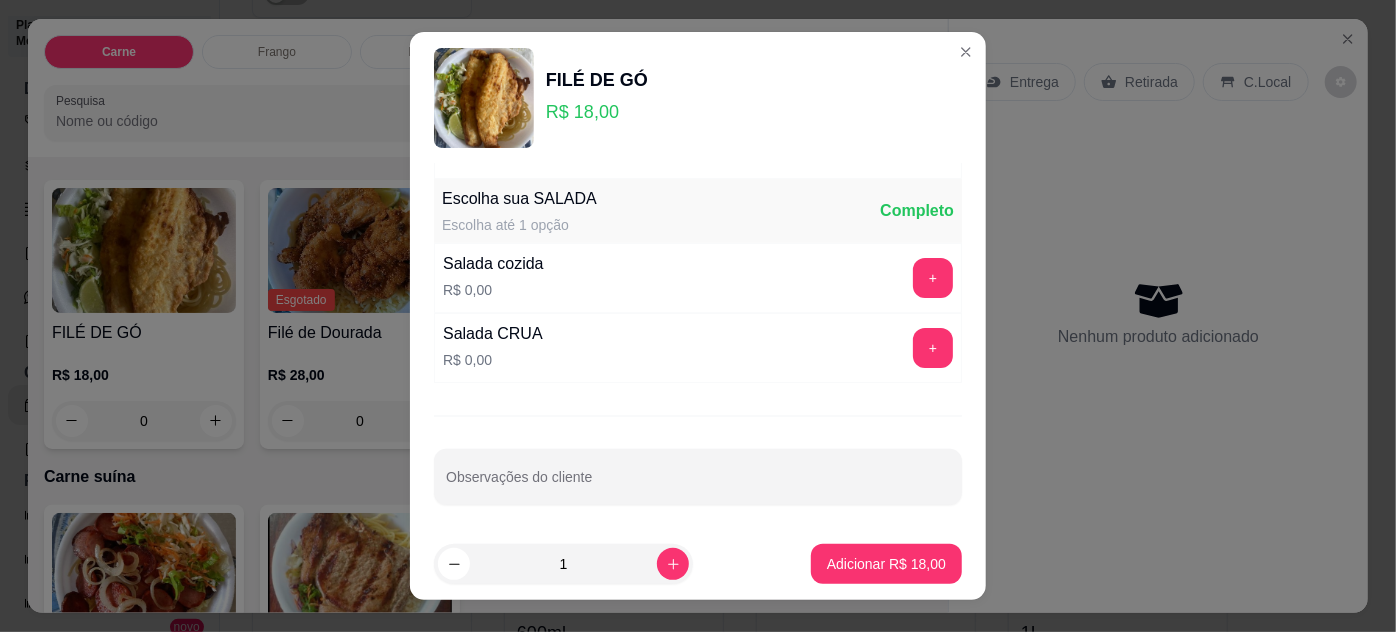 drag, startPoint x: 654, startPoint y: 430, endPoint x: 648, endPoint y: 461, distance: 31.575306 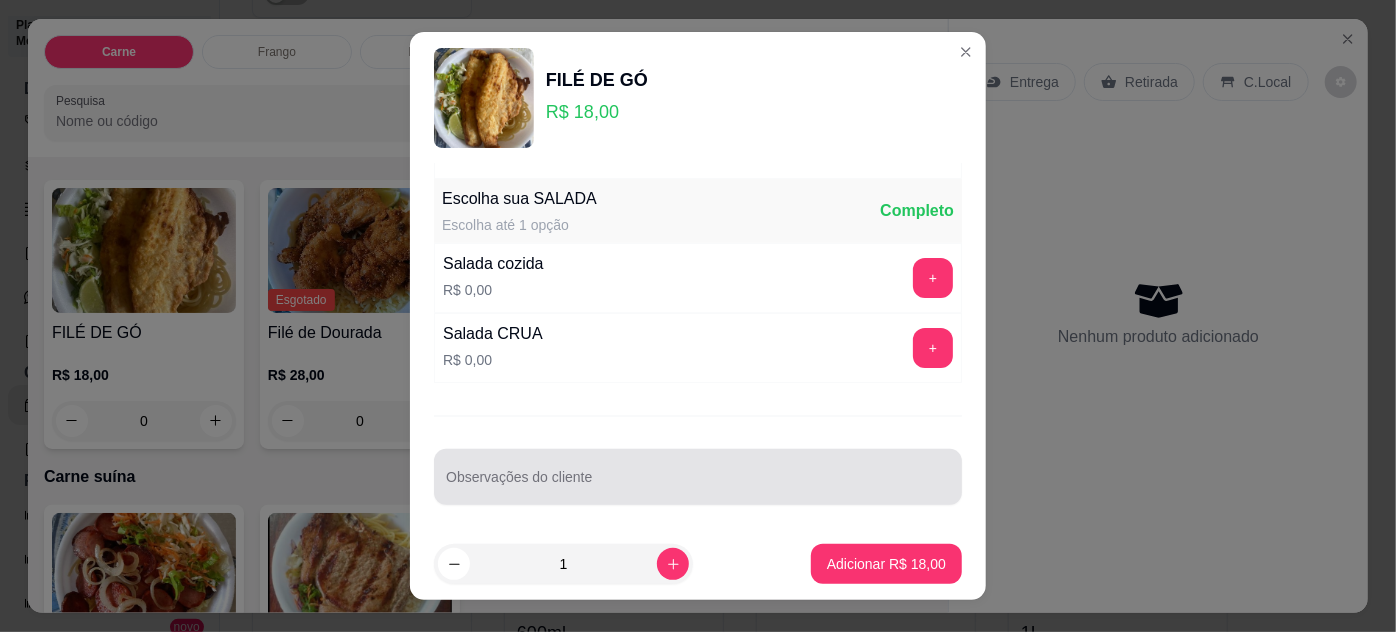 click at bounding box center [698, 477] 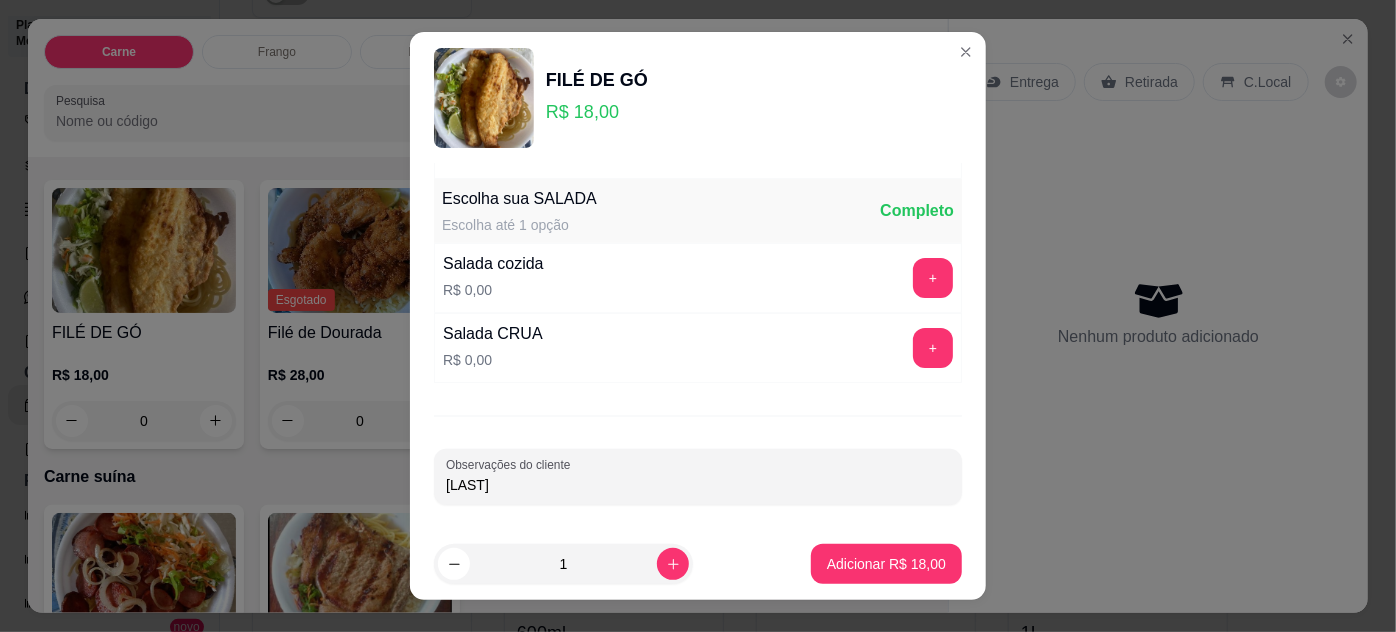 type on "[LAST]" 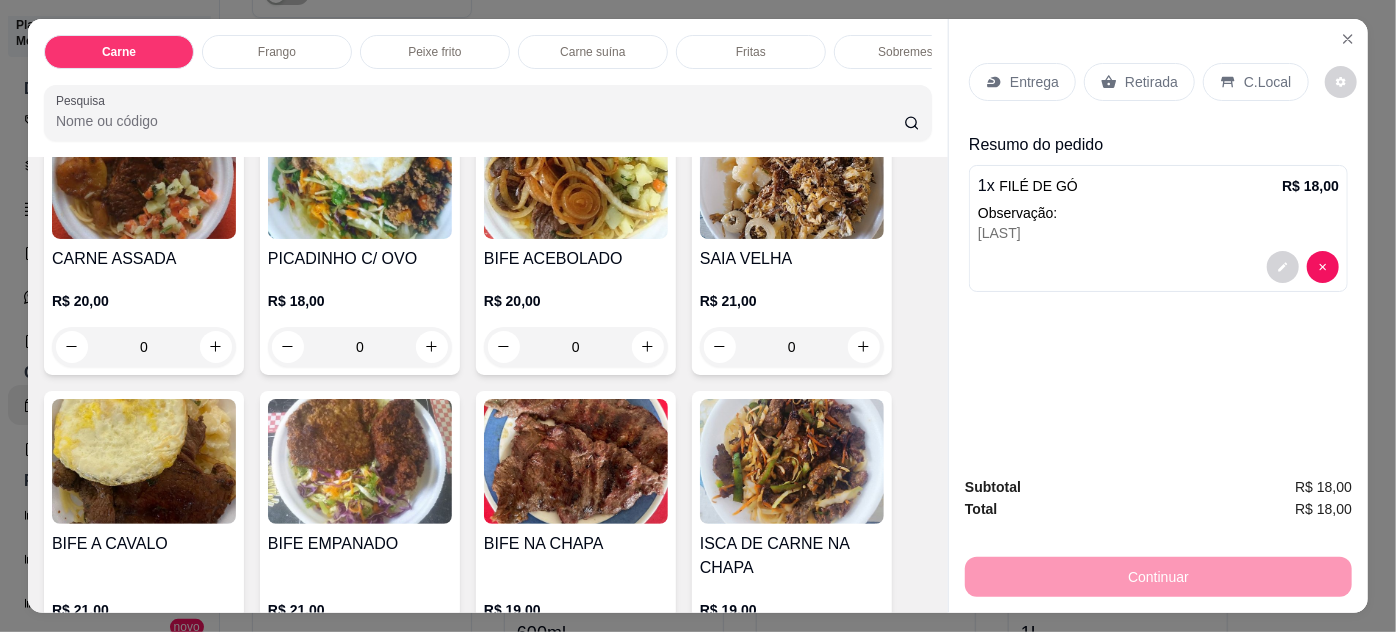 scroll, scrollTop: 0, scrollLeft: 0, axis: both 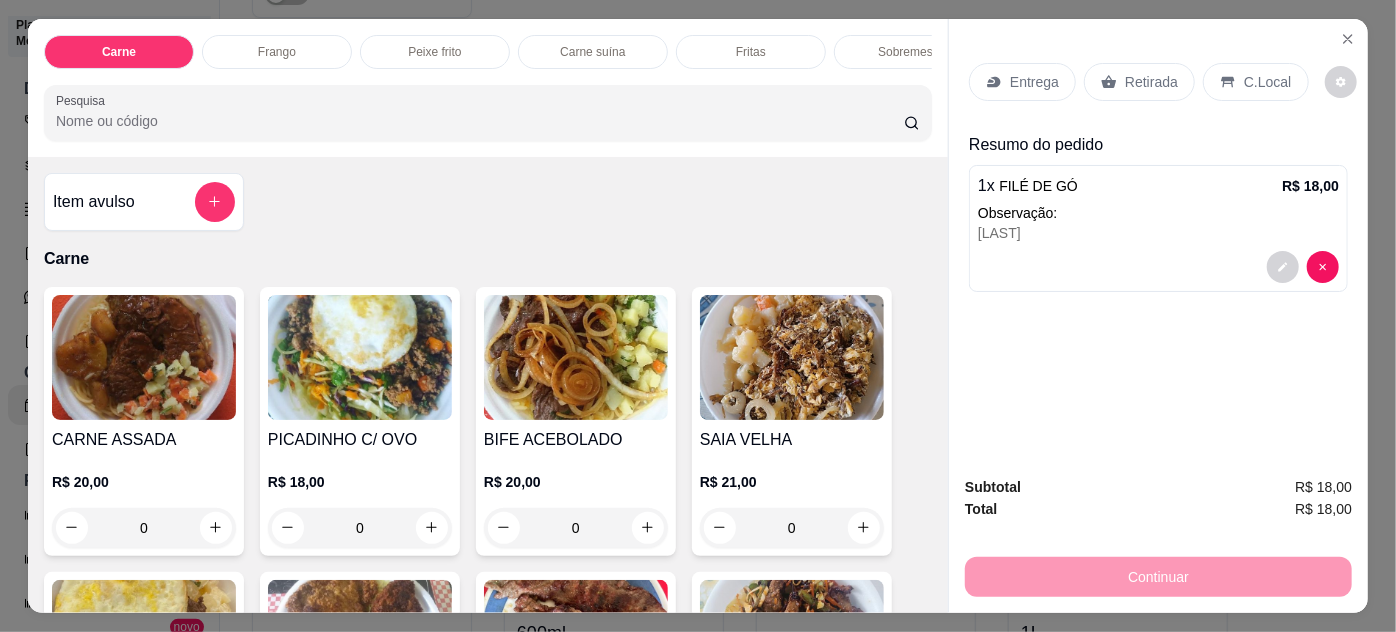 click on "0" at bounding box center (144, 528) 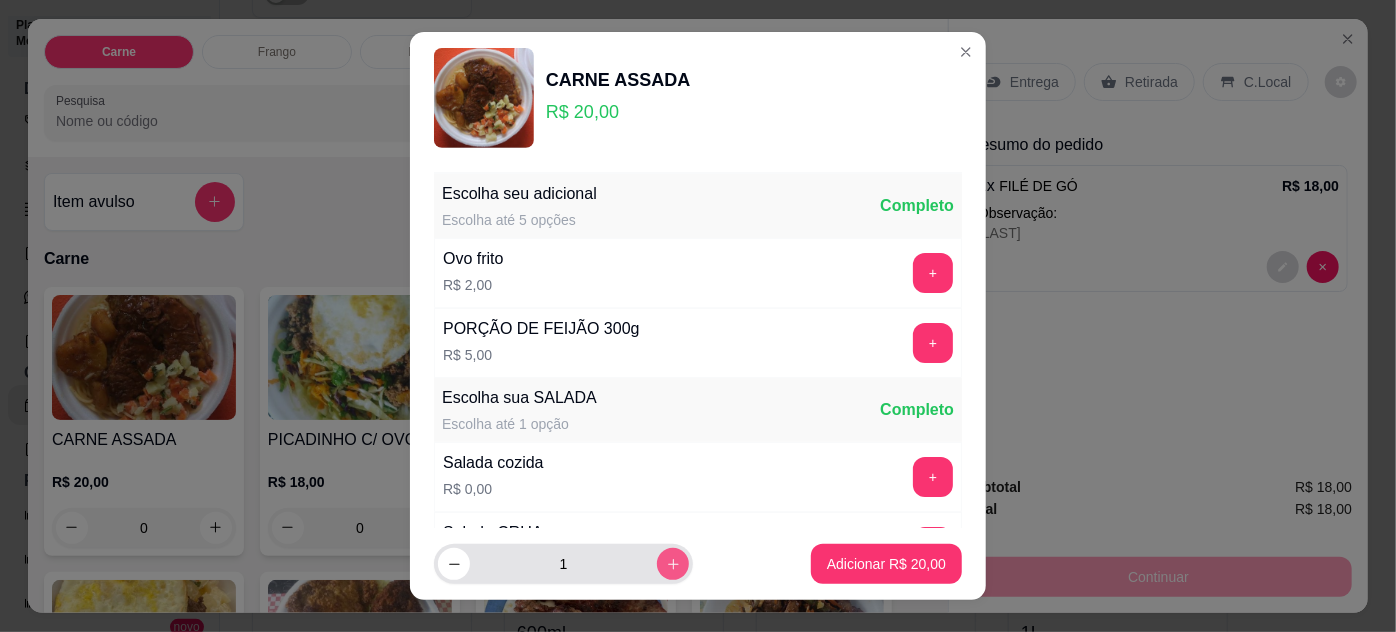 click on "1" at bounding box center [606, 564] 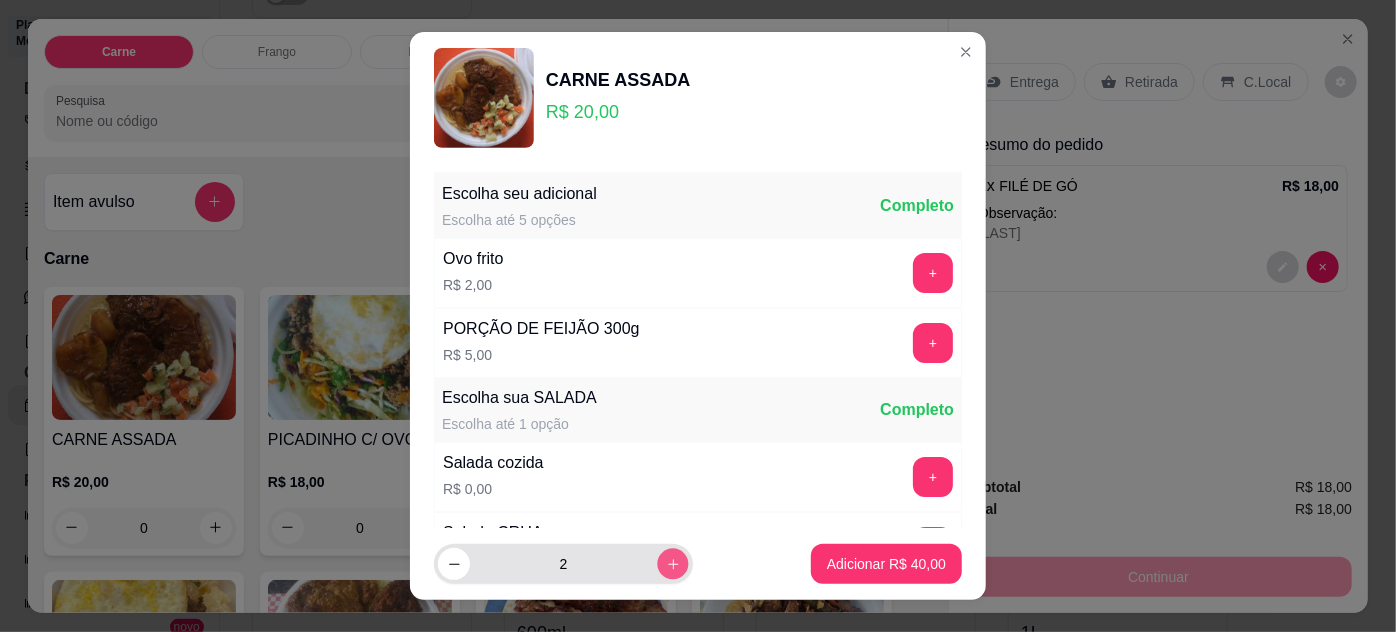 click 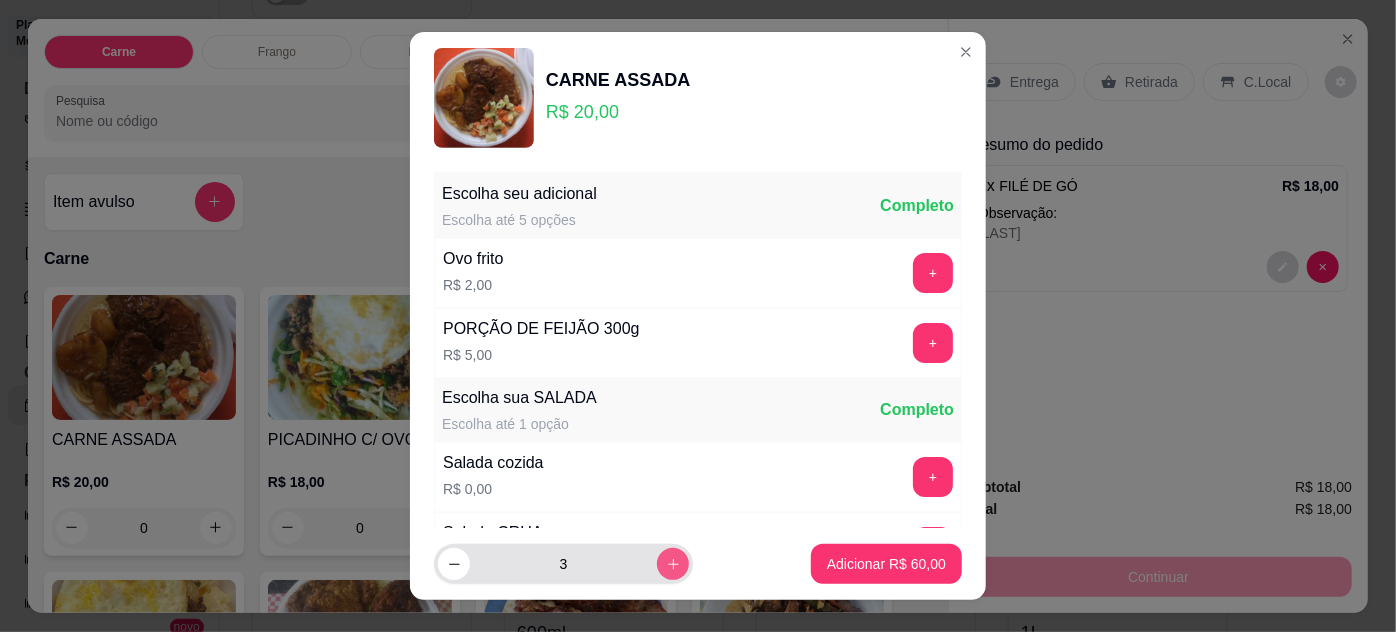 click 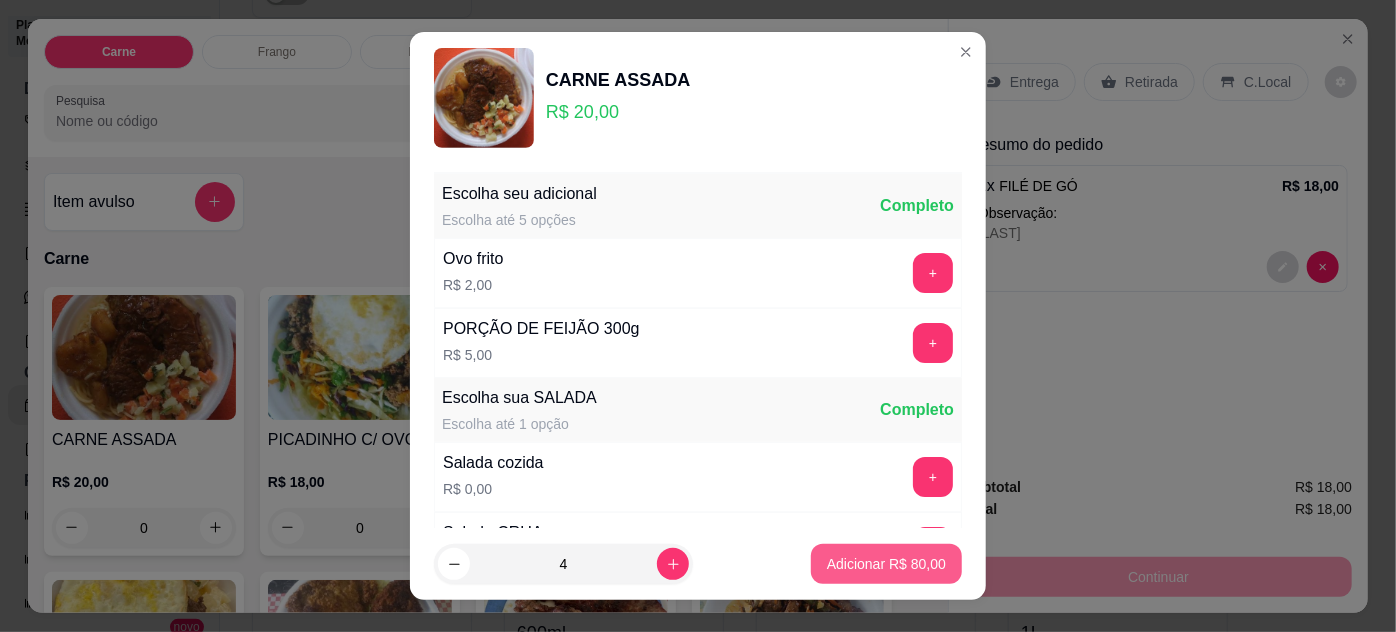 click on "Adicionar   R$ 80,00" at bounding box center [886, 564] 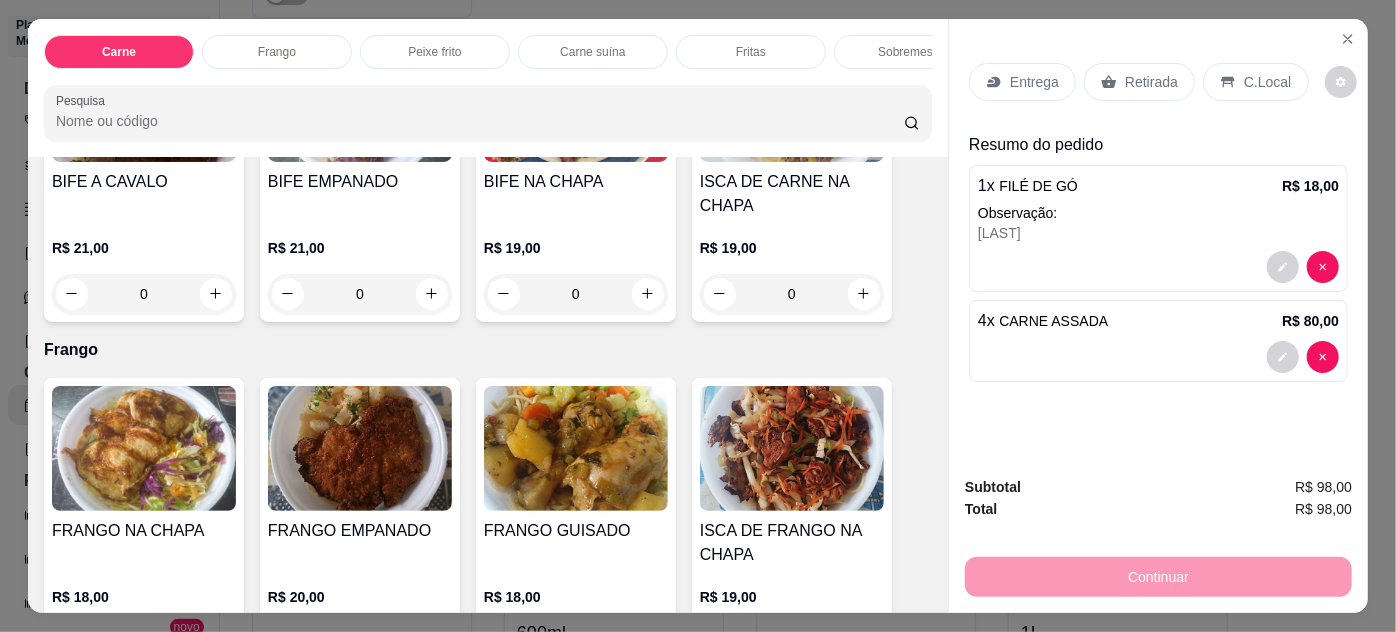 scroll, scrollTop: 363, scrollLeft: 0, axis: vertical 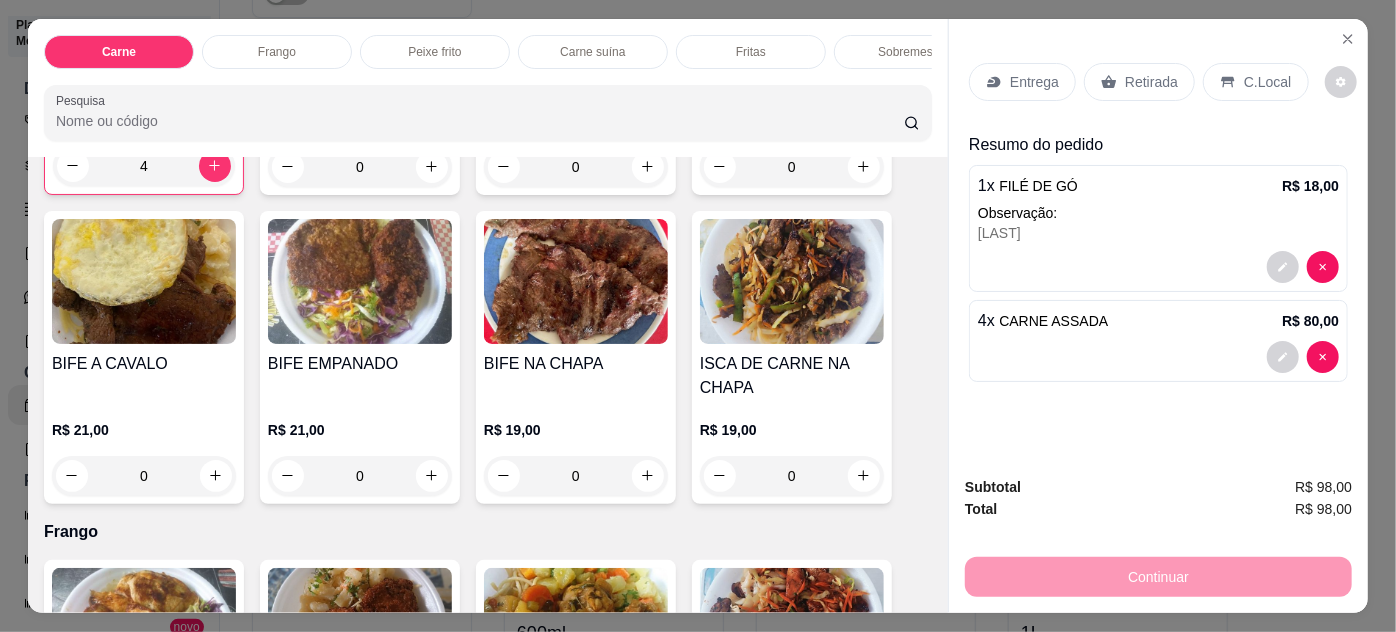click on "0" at bounding box center [144, 476] 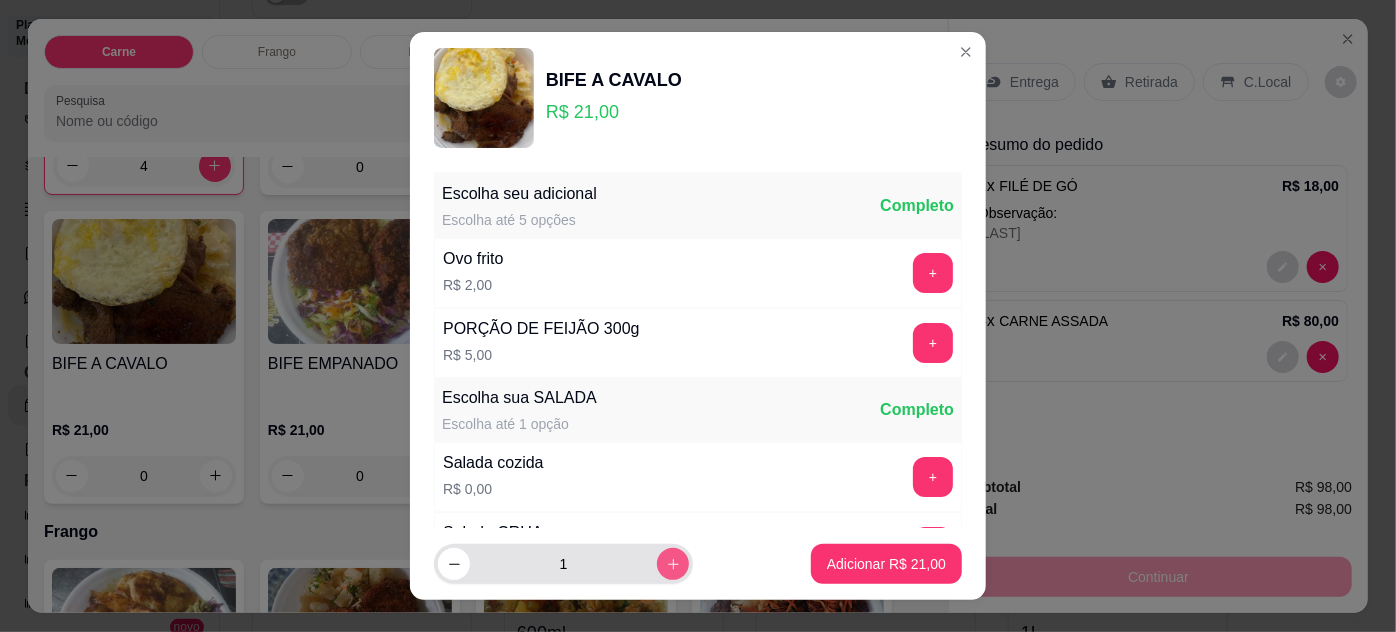 click at bounding box center [673, 564] 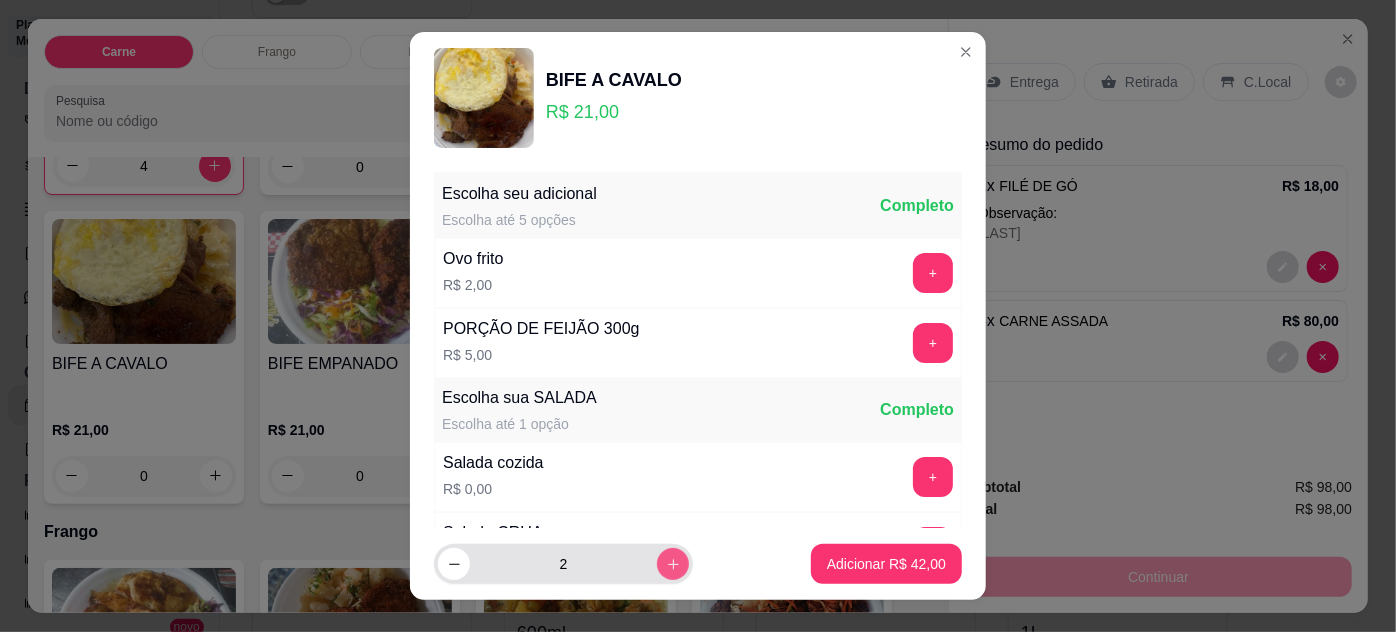 click 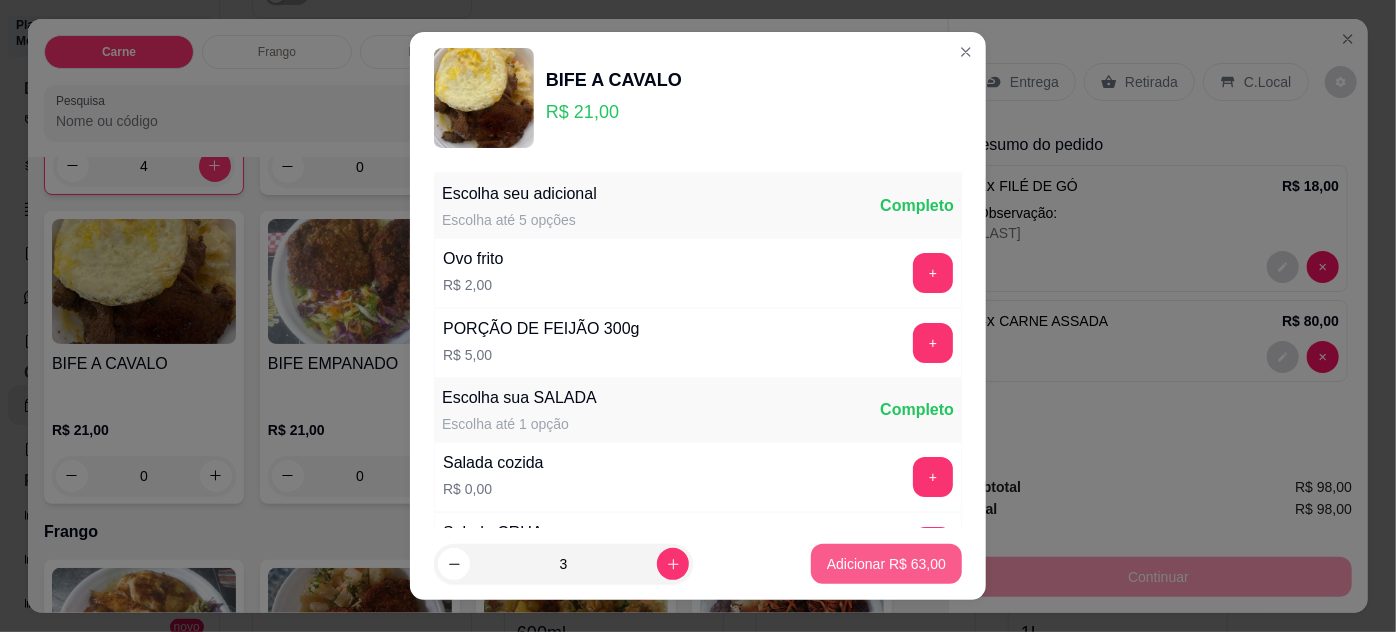 click on "Adicionar   R$ 63,00" at bounding box center [886, 564] 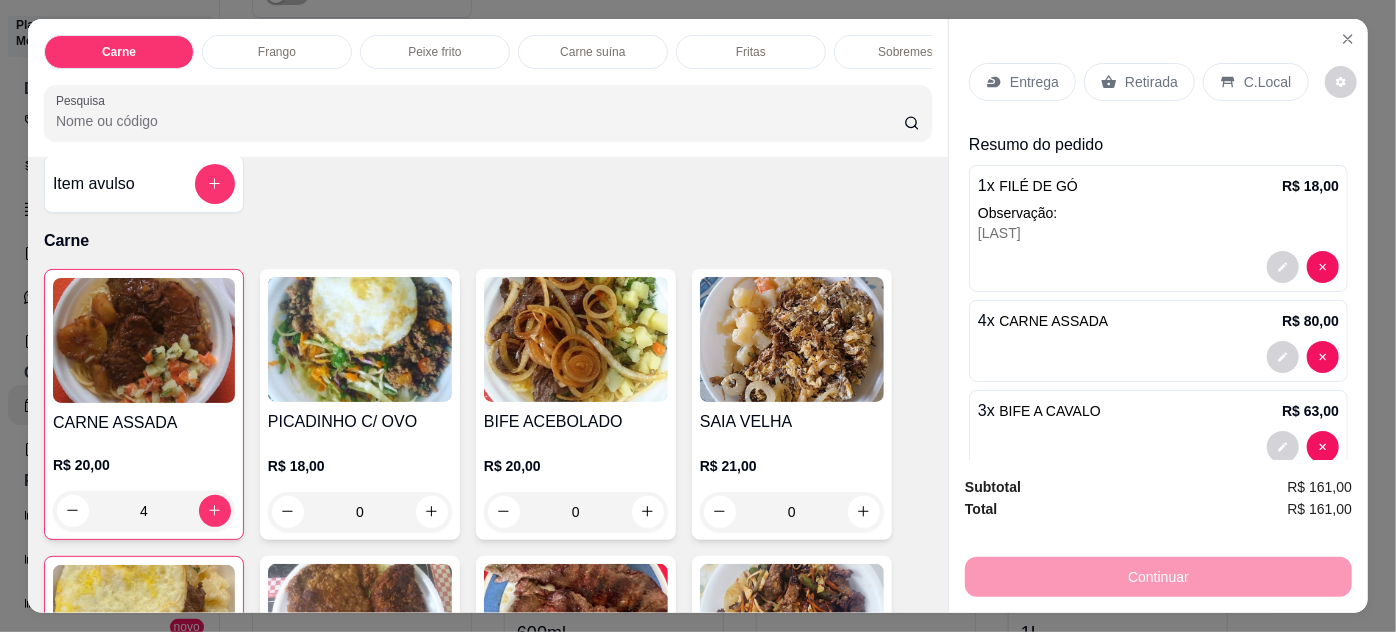 scroll, scrollTop: 0, scrollLeft: 0, axis: both 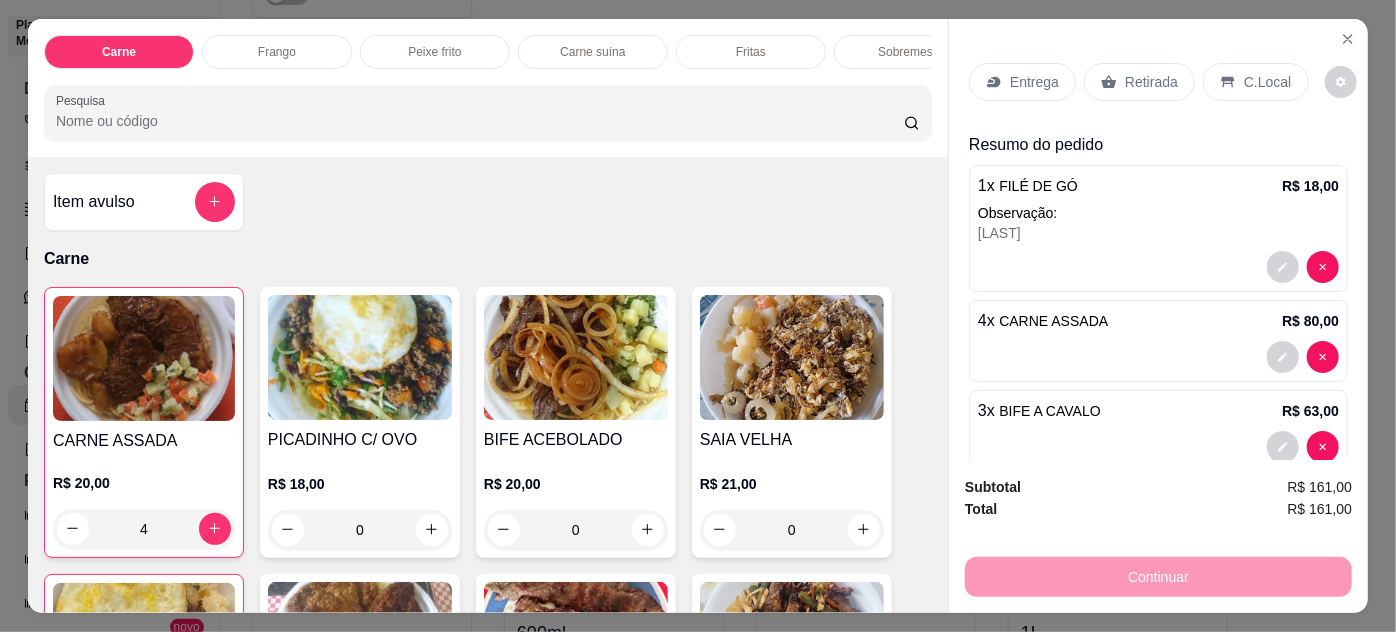 click on "0" at bounding box center [360, 530] 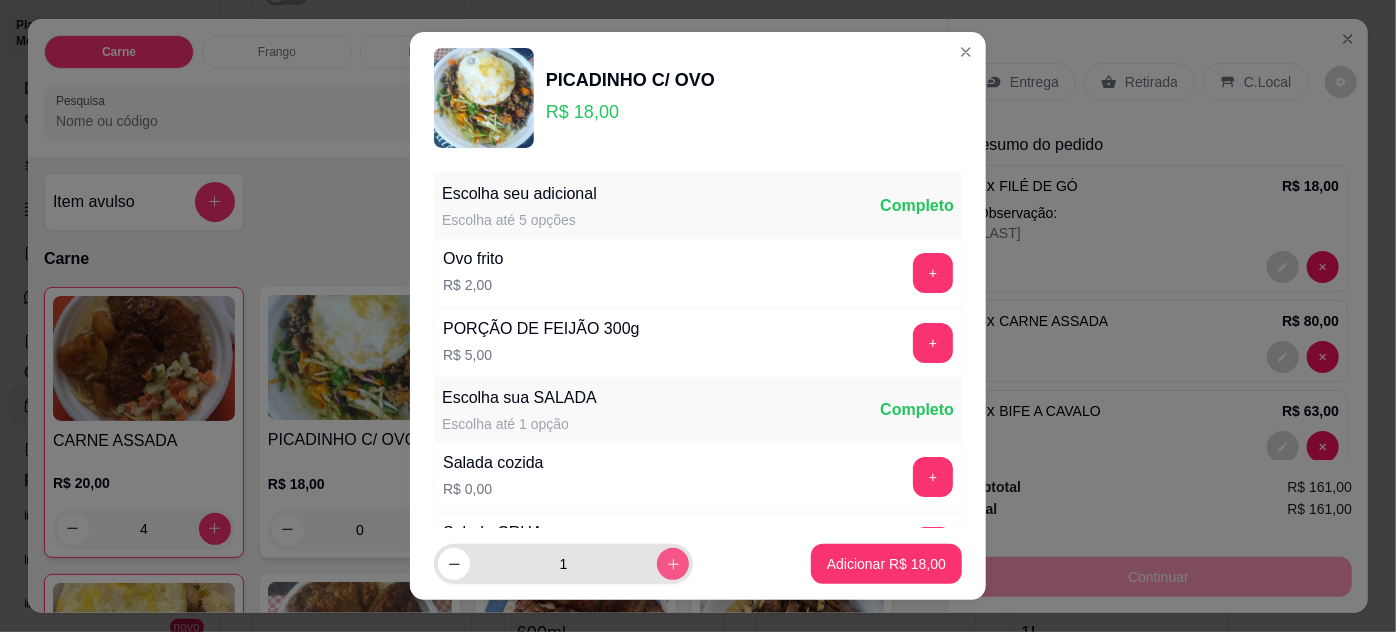 click at bounding box center (673, 564) 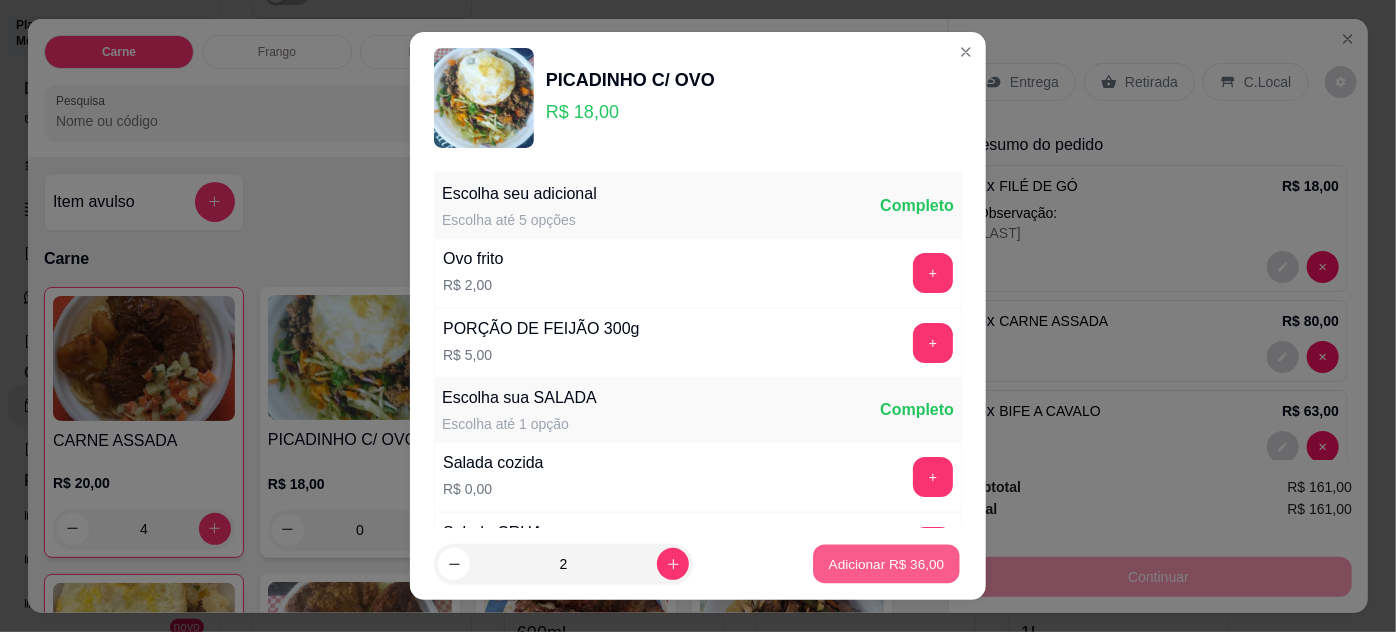 click on "Adicionar   R$ 36,00" at bounding box center [887, 564] 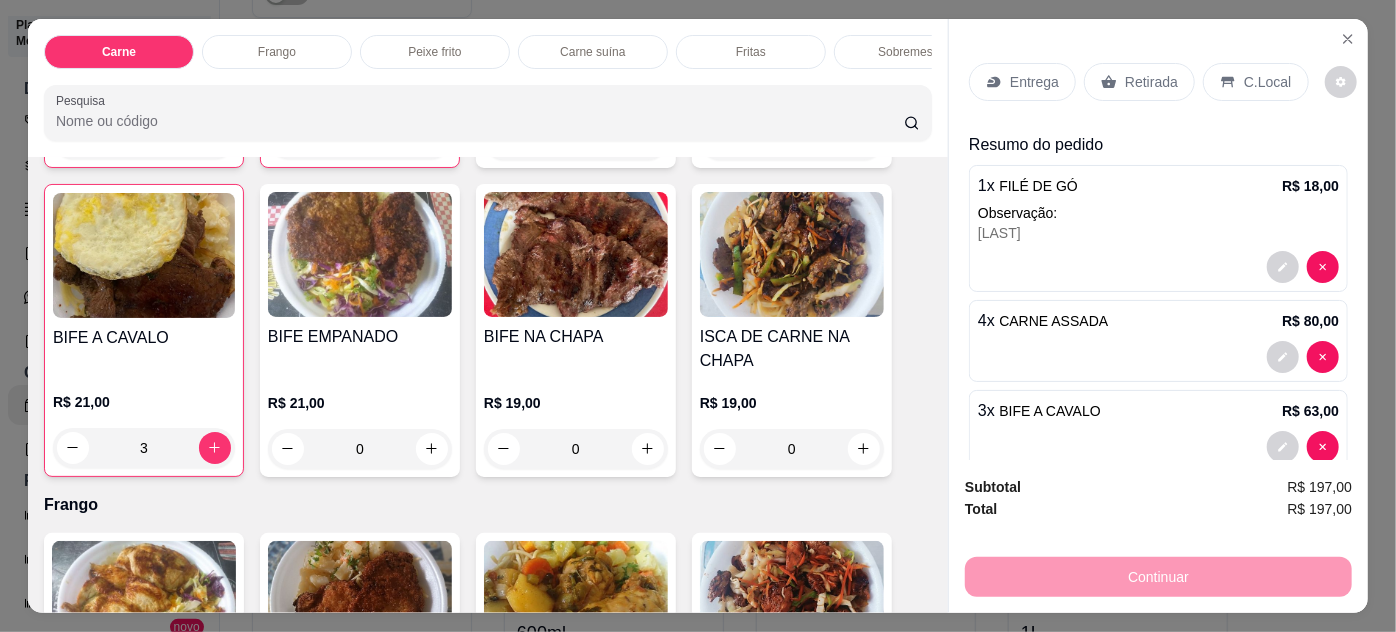 scroll, scrollTop: 363, scrollLeft: 0, axis: vertical 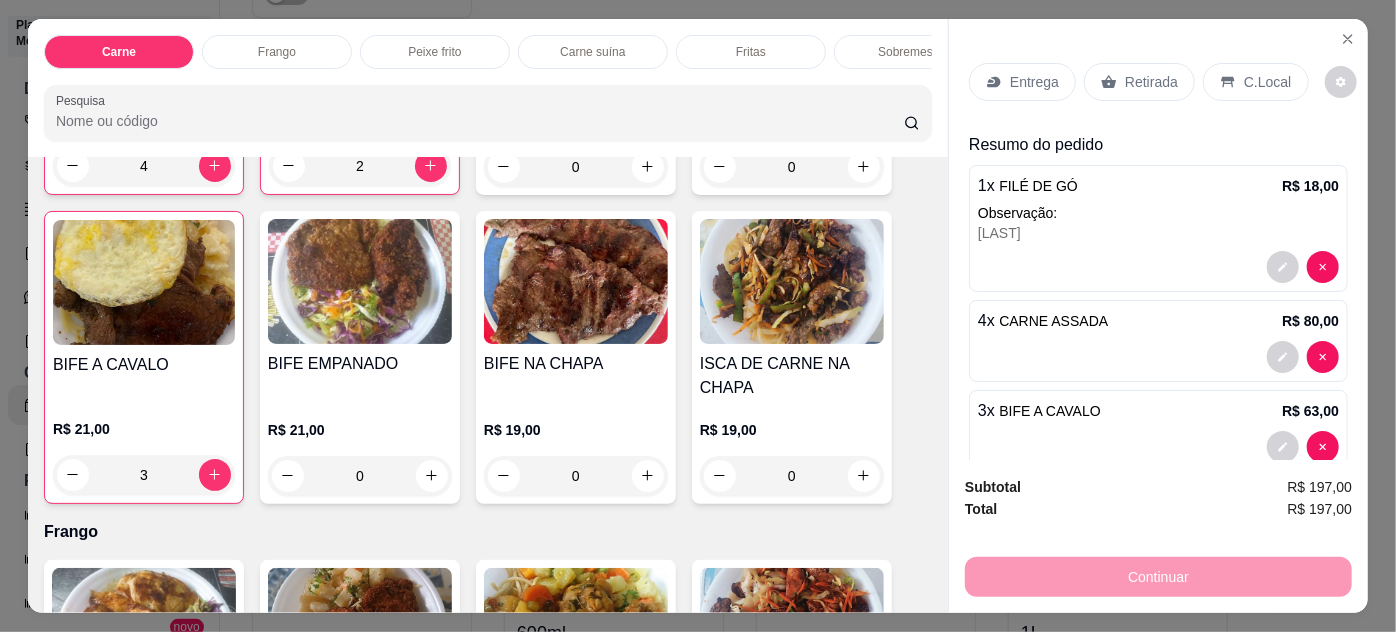 click on "0" at bounding box center (792, 476) 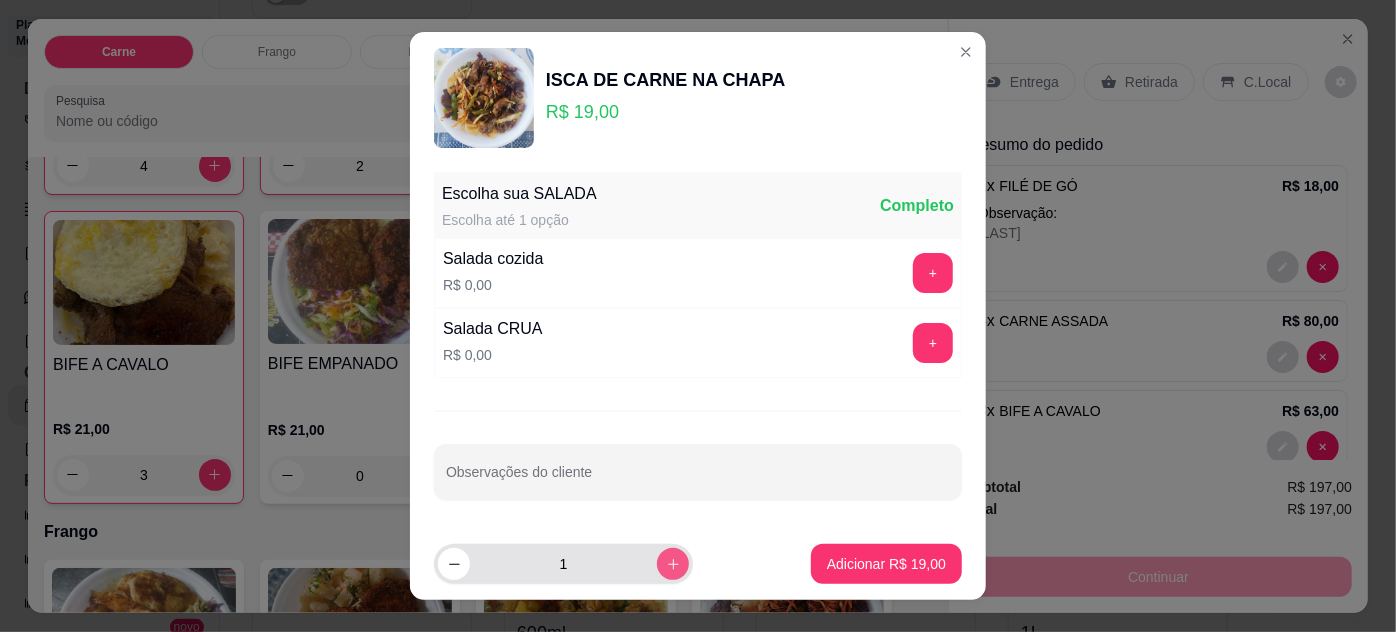click at bounding box center (673, 564) 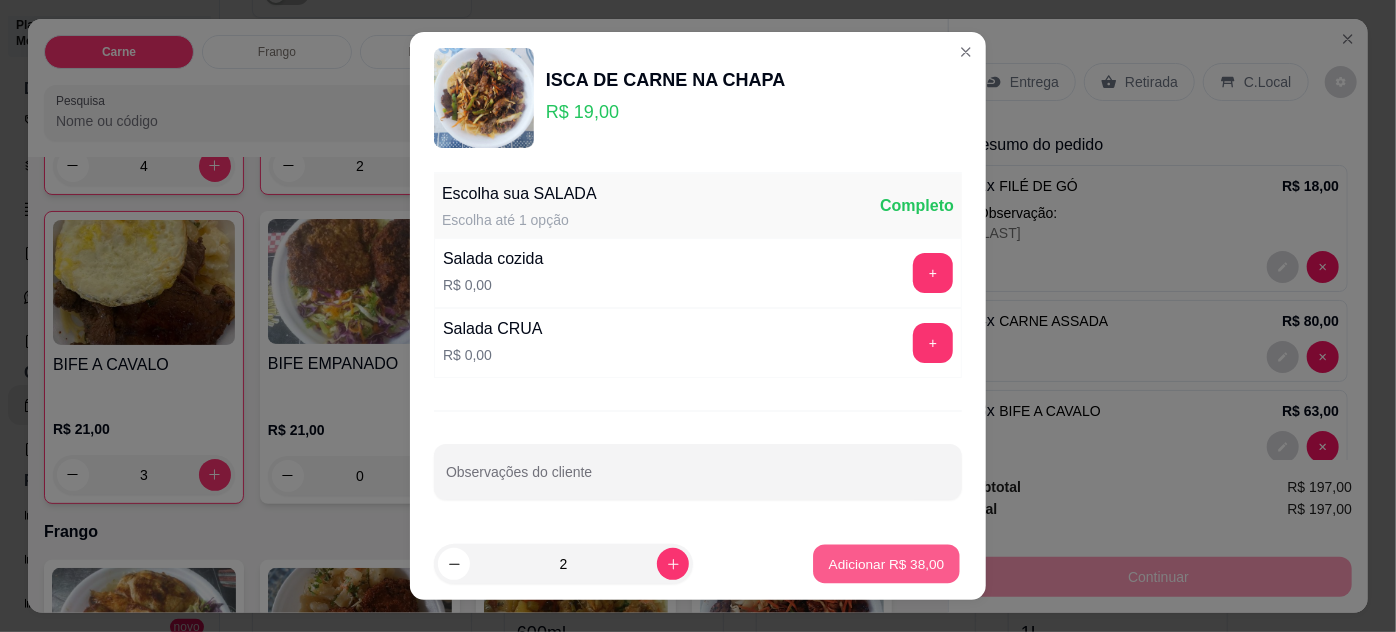 click on "Adicionar   R$ 38,00" at bounding box center [886, 564] 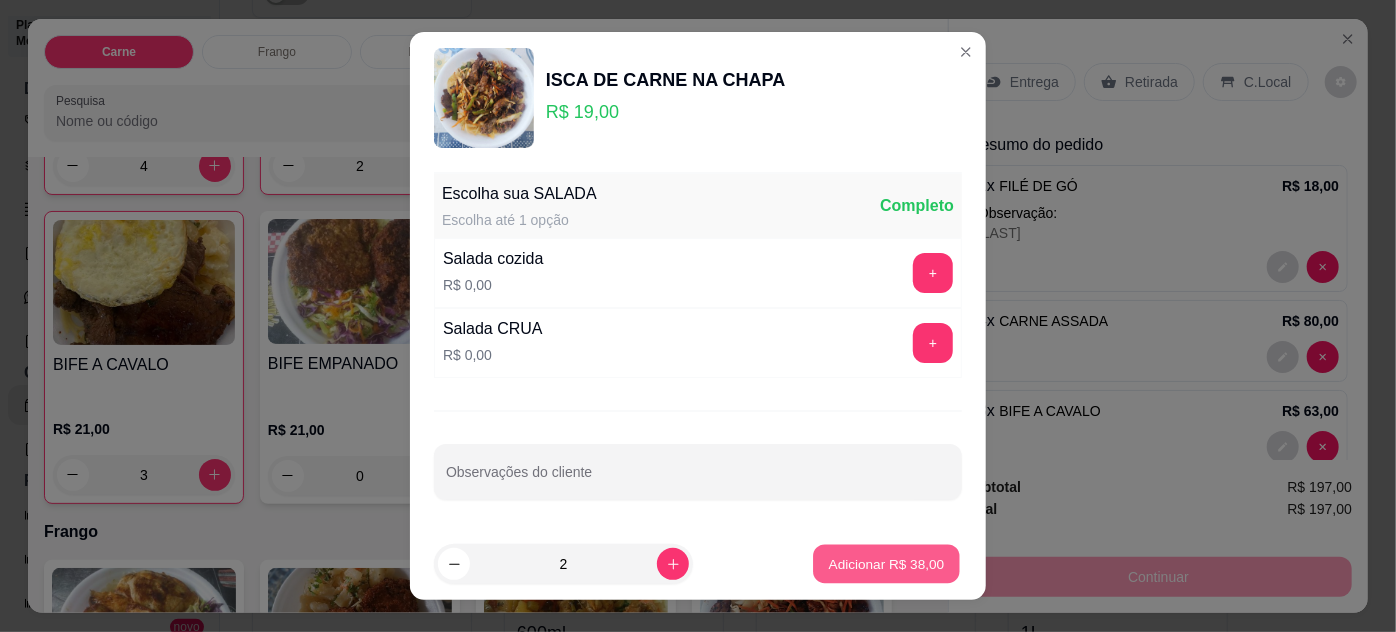 type on "2" 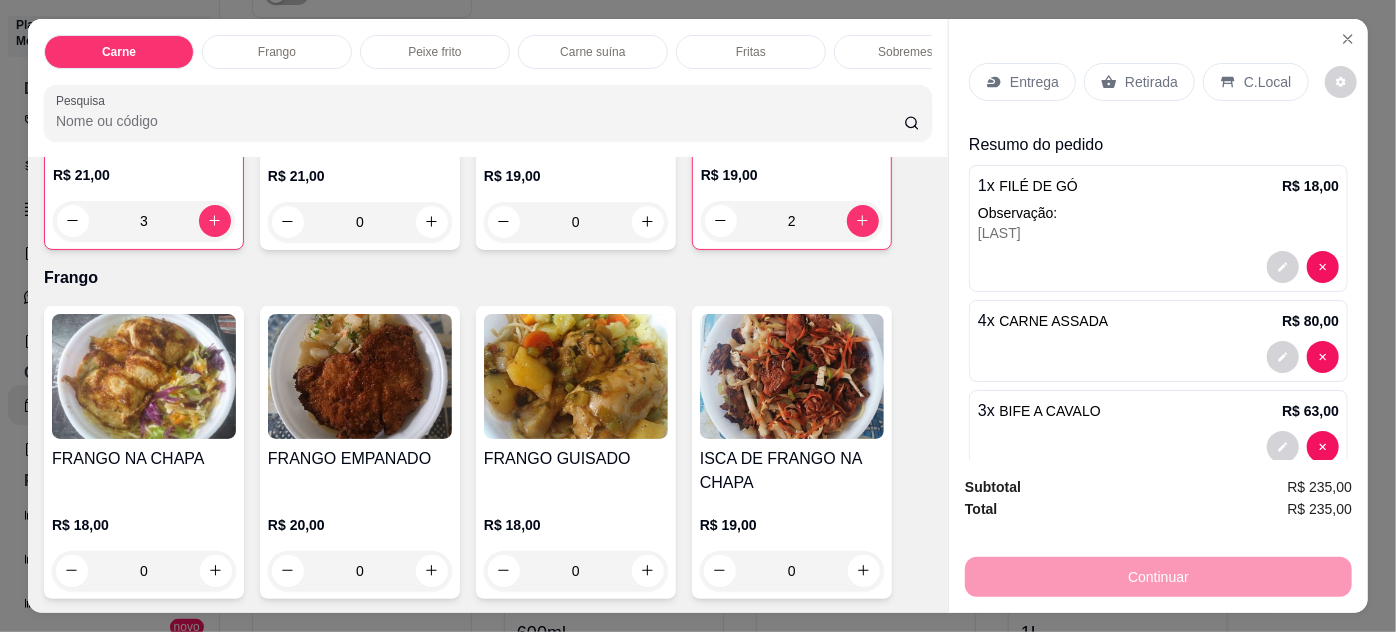scroll, scrollTop: 727, scrollLeft: 0, axis: vertical 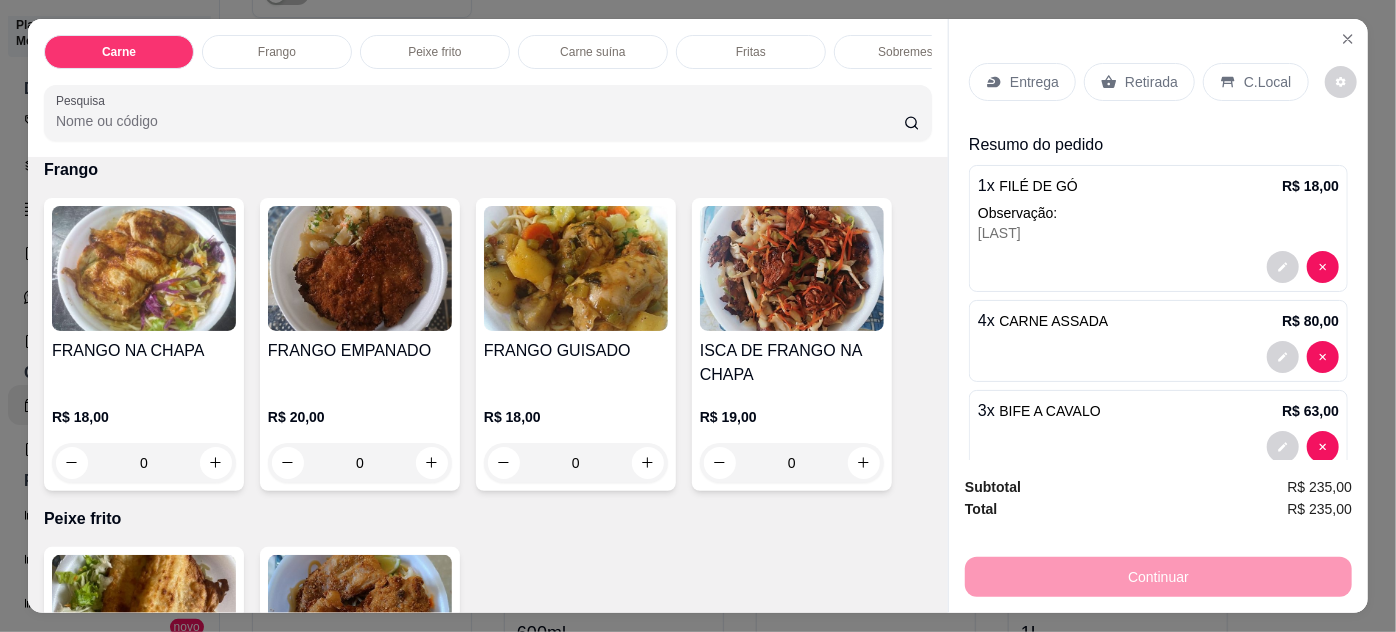 click on "0" at bounding box center [144, 463] 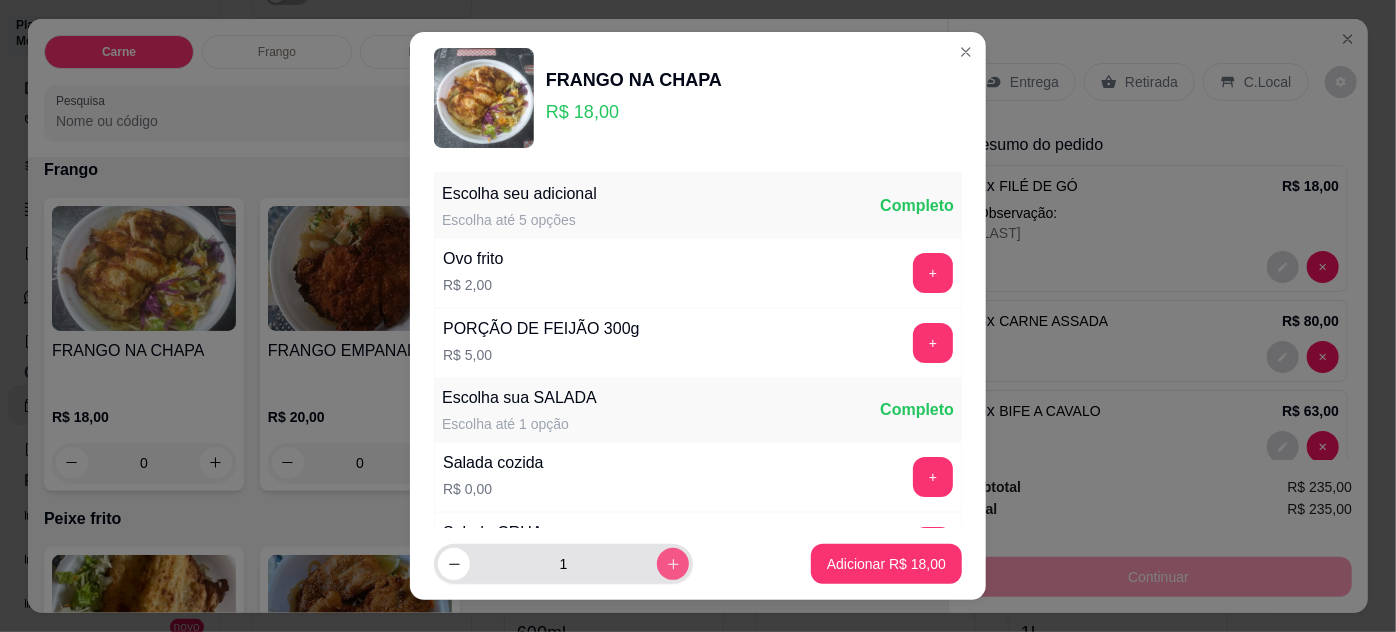 click at bounding box center (673, 564) 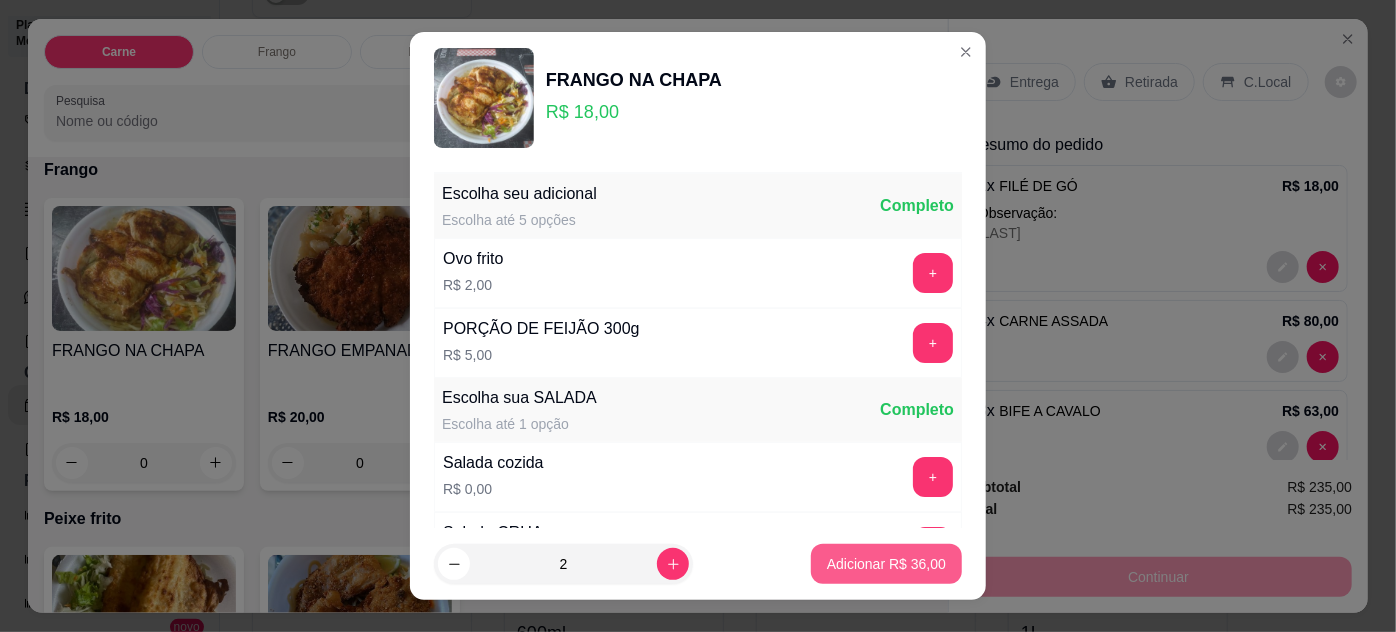 click on "Adicionar   R$ 36,00" at bounding box center [886, 564] 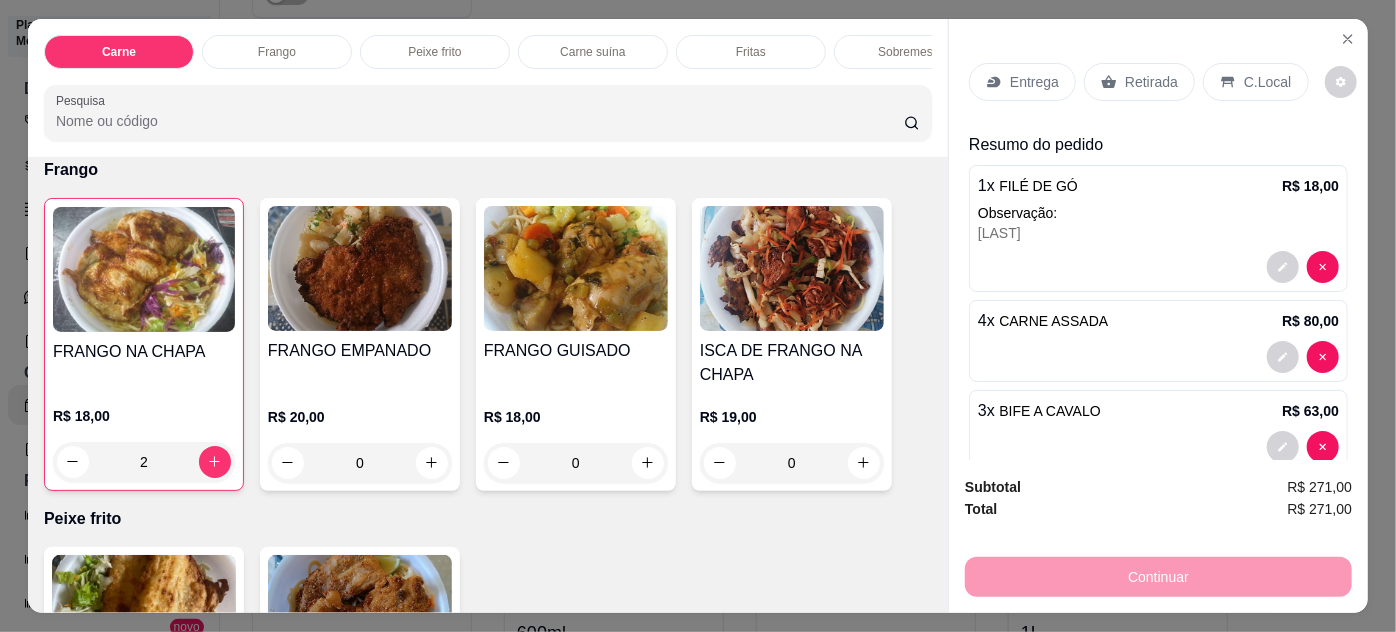 click on "0" at bounding box center (360, 463) 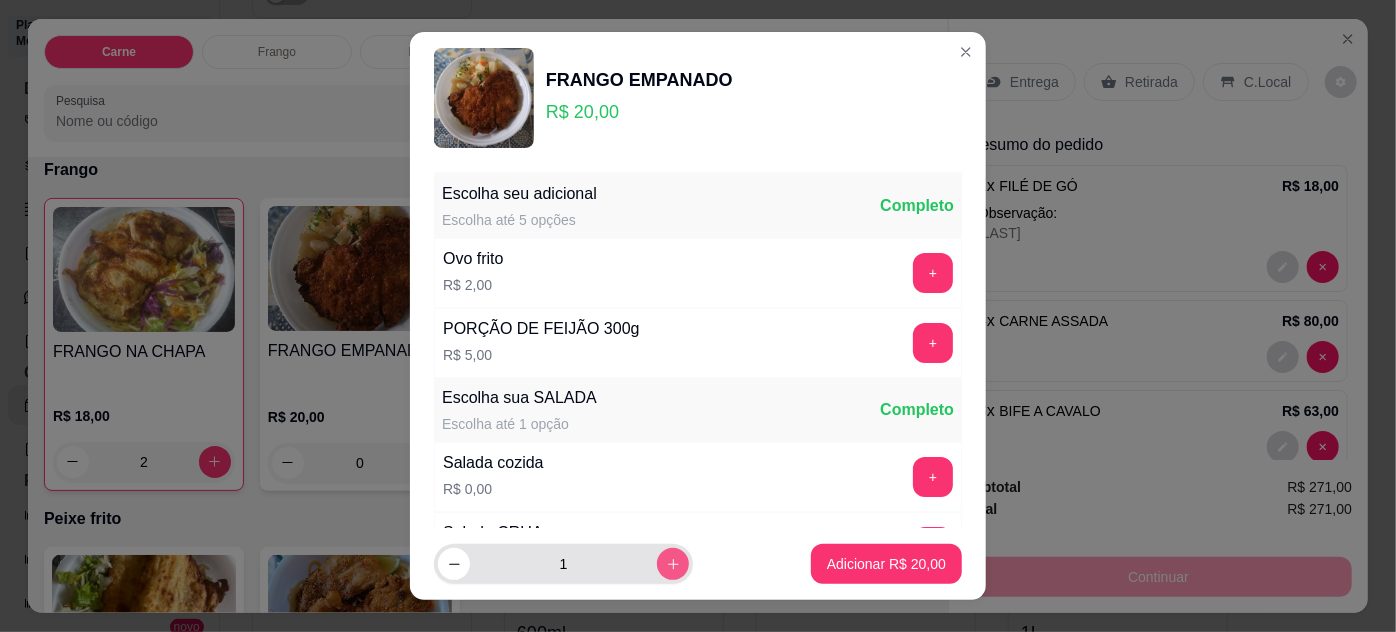 click at bounding box center (673, 564) 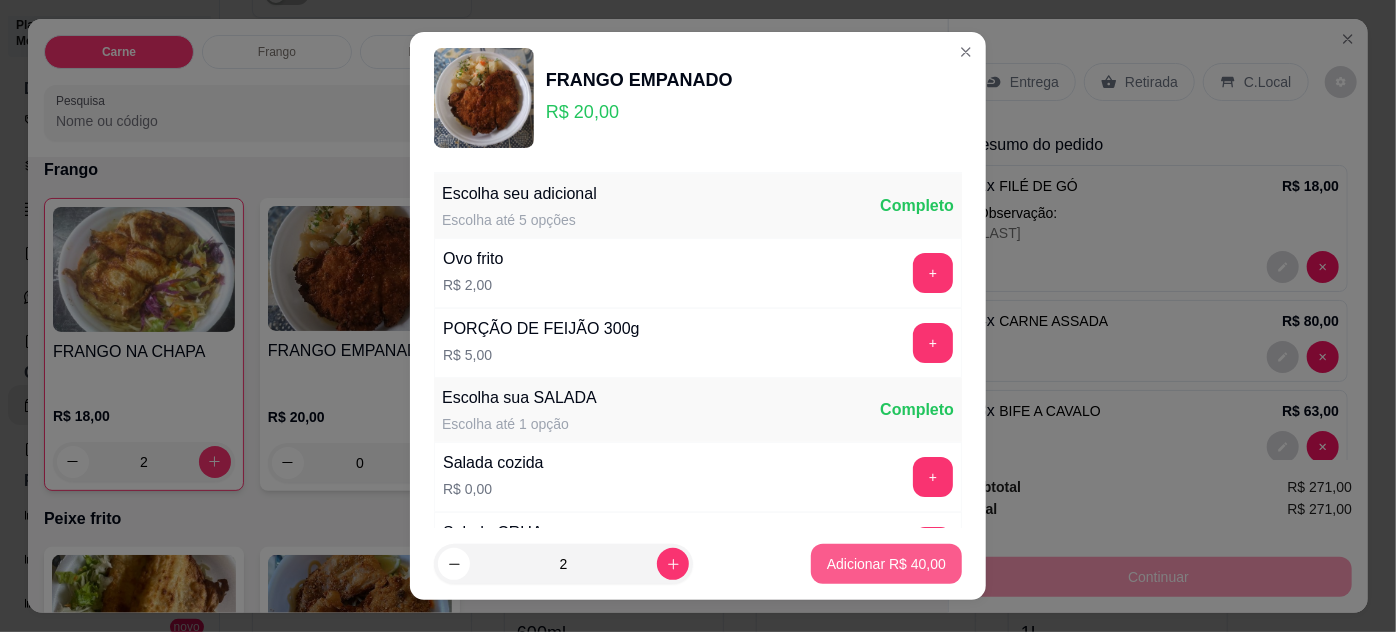 click on "Adicionar   R$ 40,00" at bounding box center [886, 564] 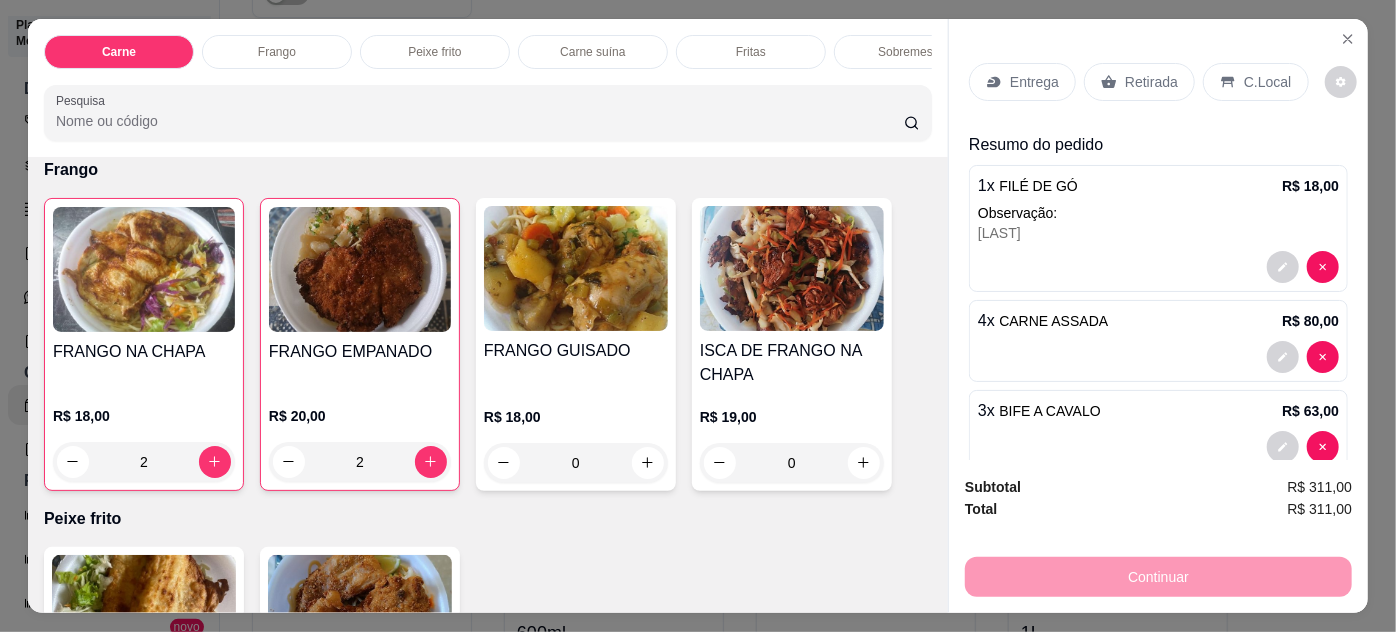 click on "0" at bounding box center [576, 463] 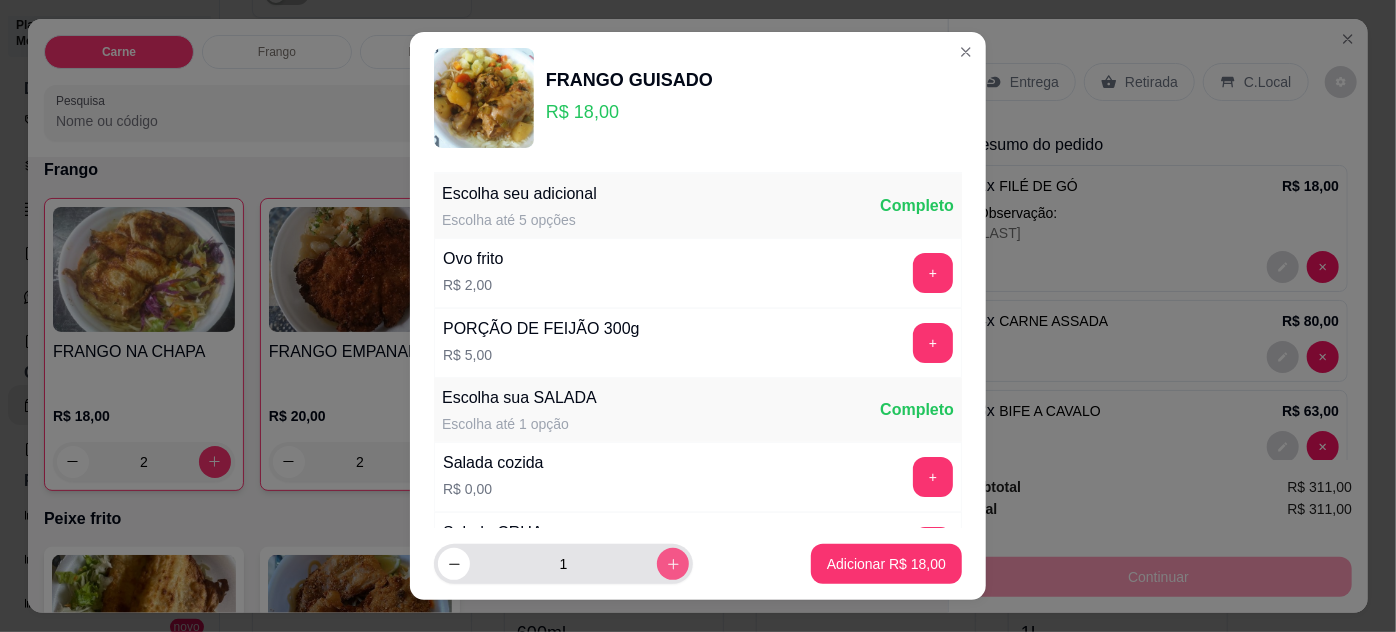 click 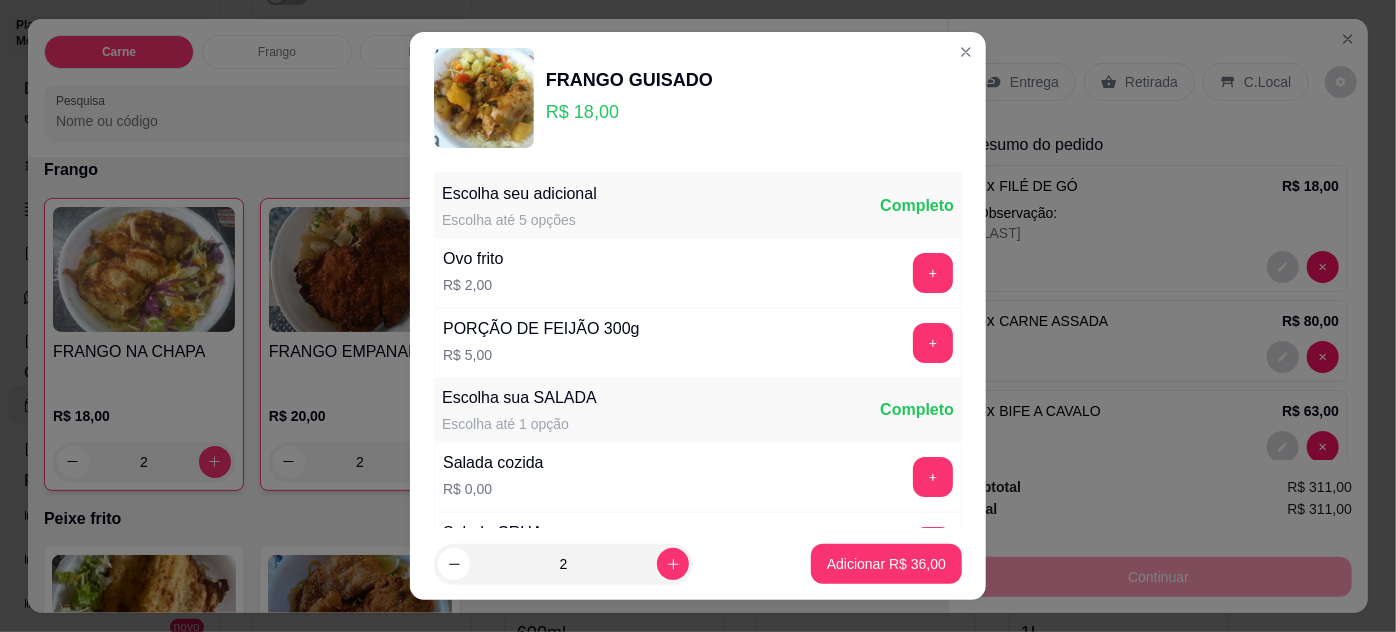 scroll, scrollTop: 199, scrollLeft: 0, axis: vertical 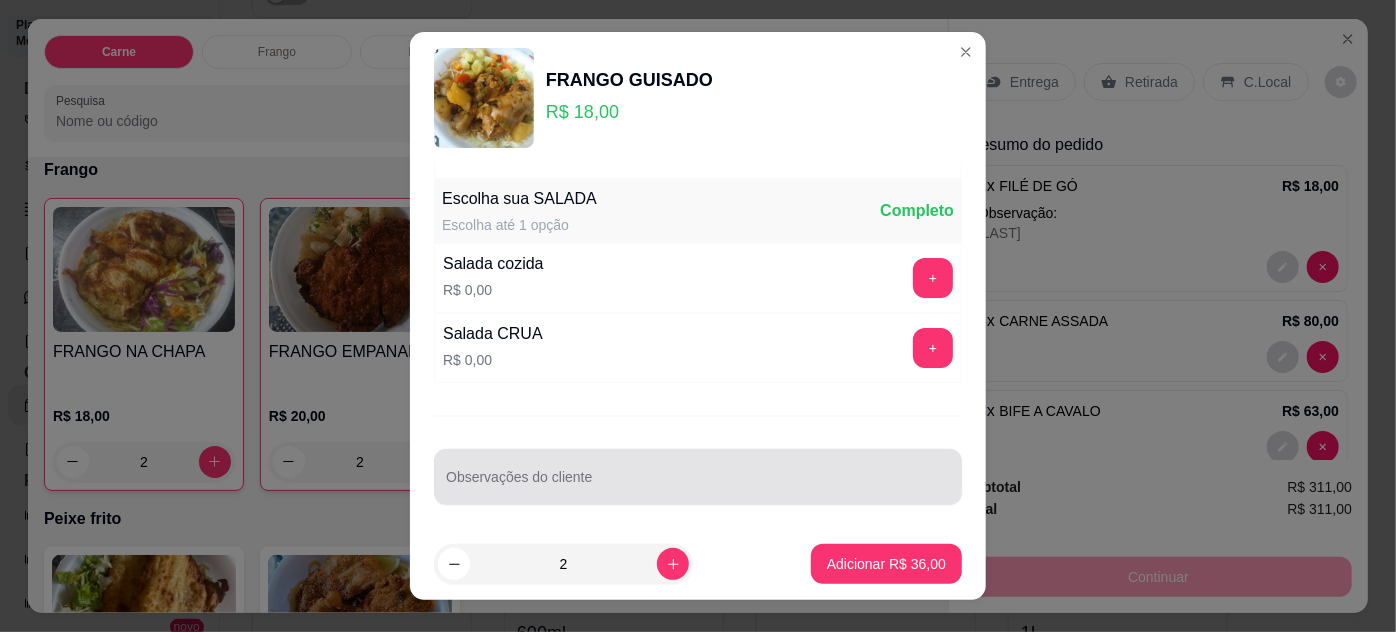click at bounding box center (698, 477) 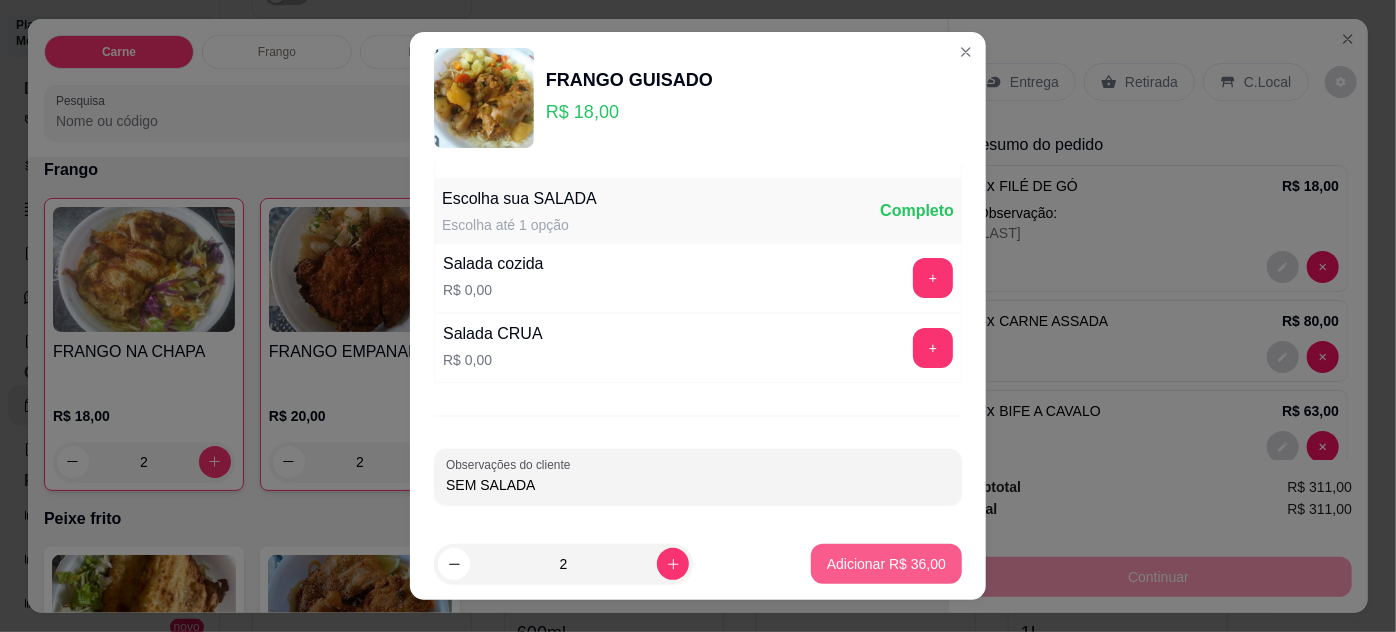 type on "SEM SALADA" 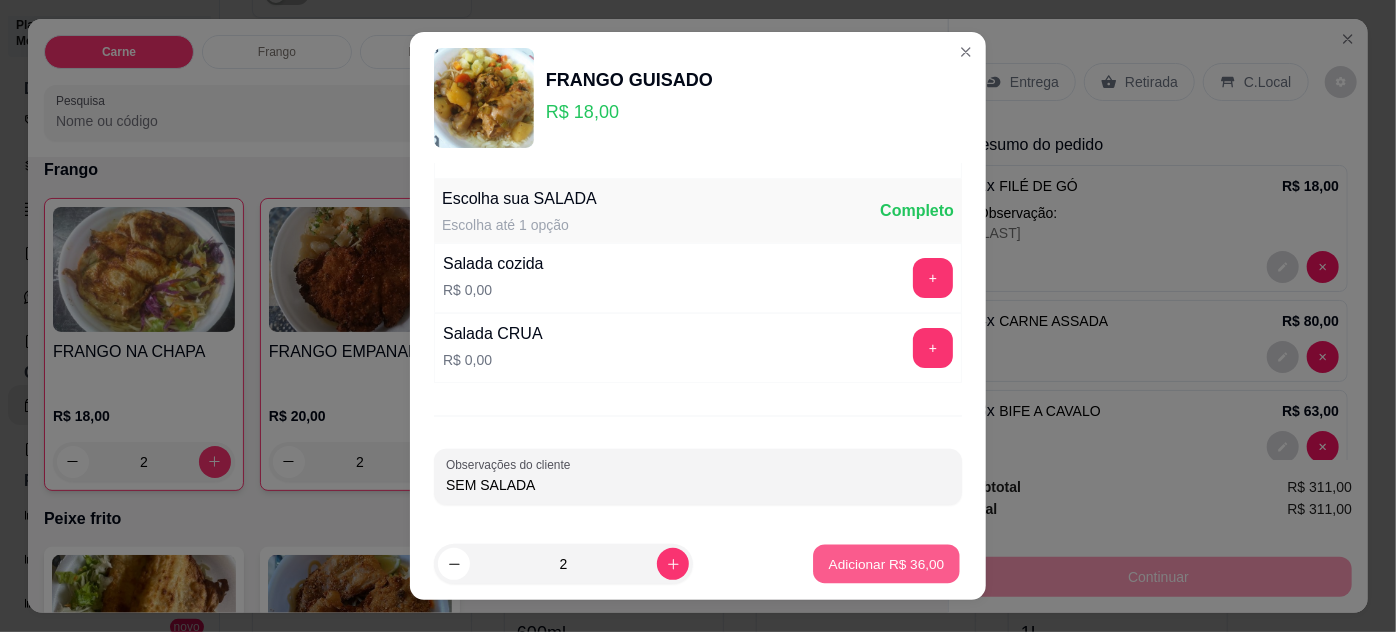 click on "Adicionar   R$ 36,00" at bounding box center [887, 564] 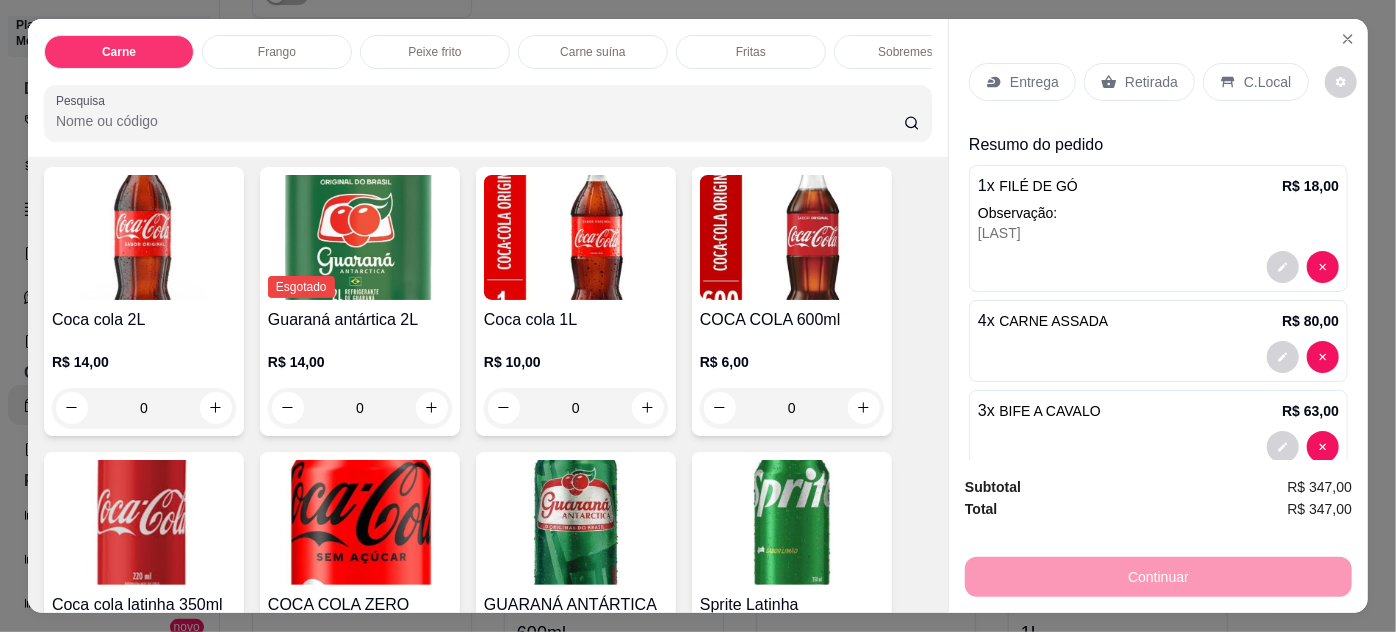 scroll, scrollTop: 2727, scrollLeft: 0, axis: vertical 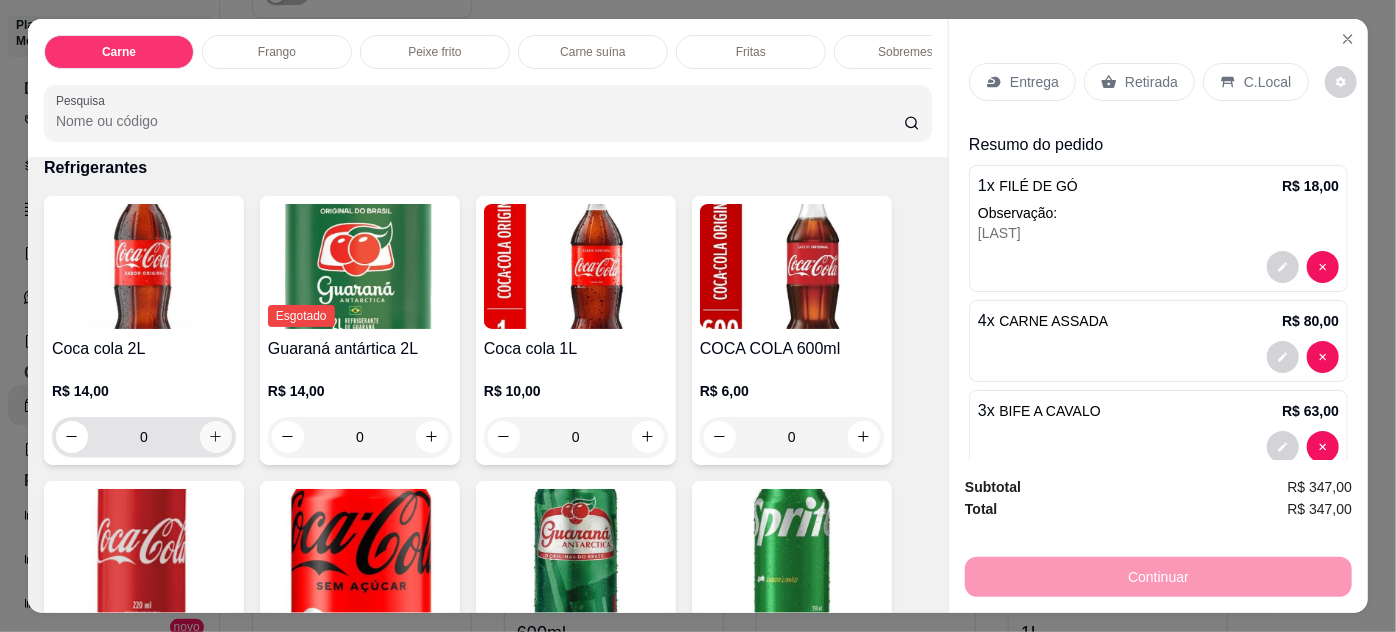 click 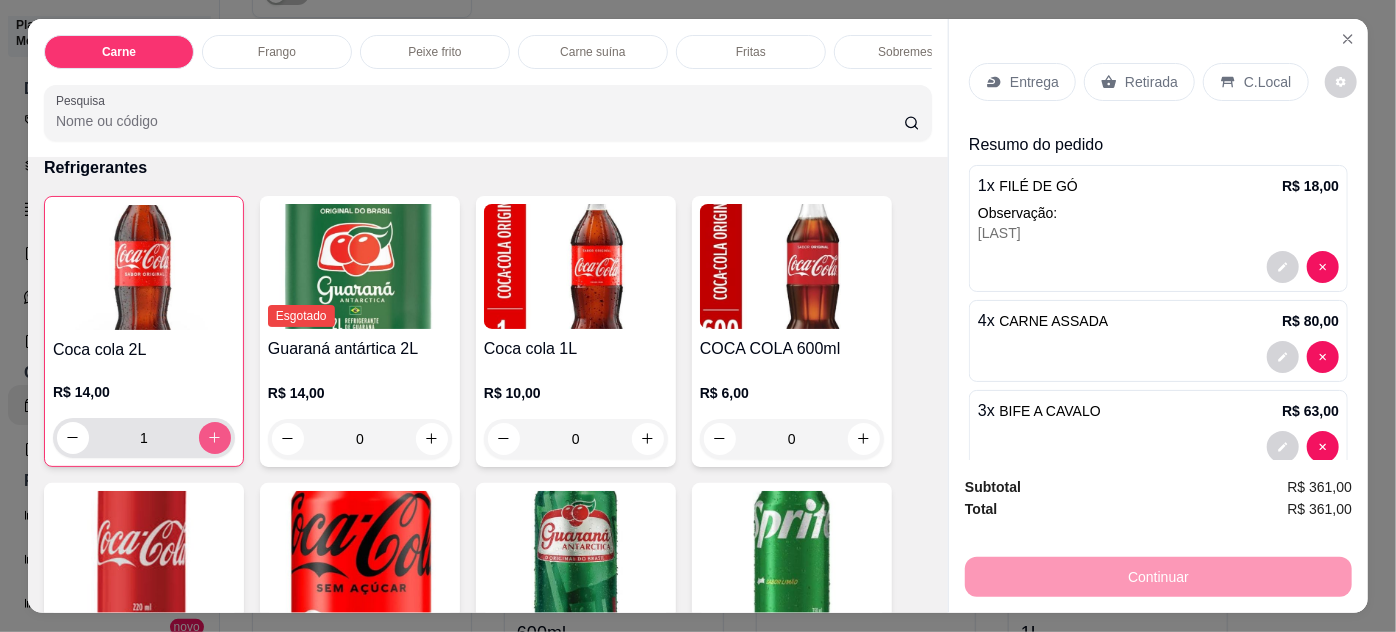 click 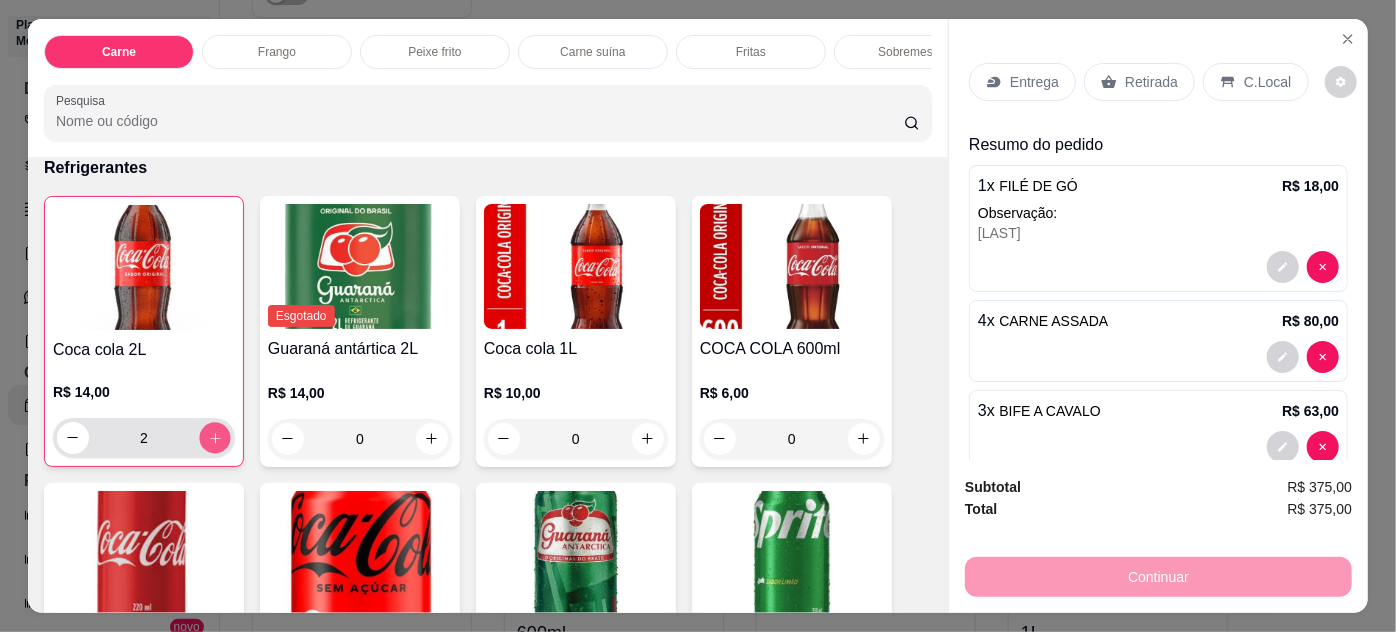 click at bounding box center [214, 437] 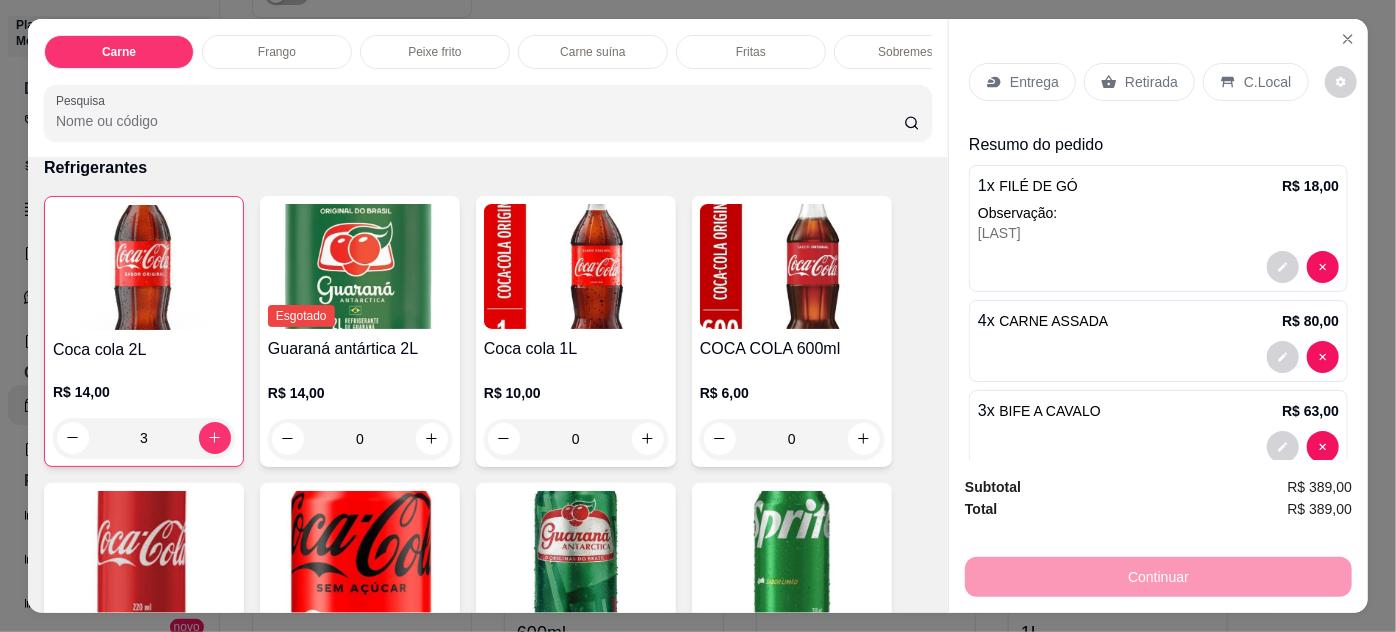 click on "Entrega" at bounding box center [1022, 82] 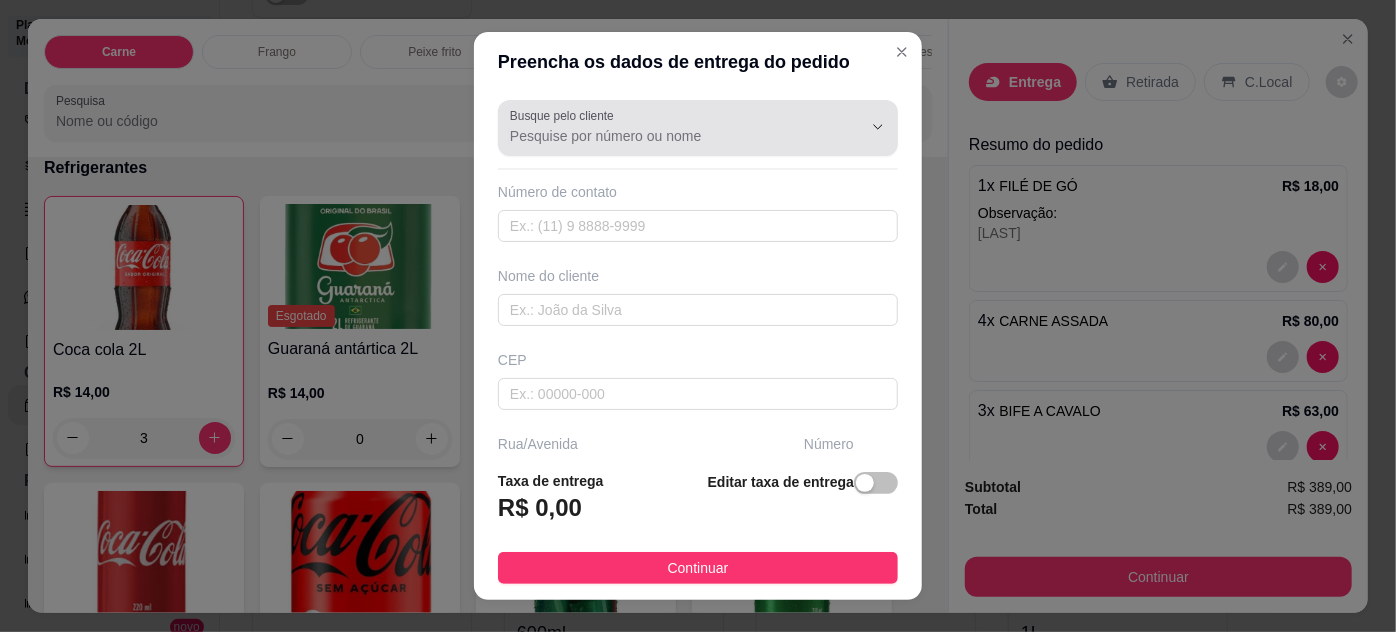 click on "Busque pelo cliente" at bounding box center (670, 136) 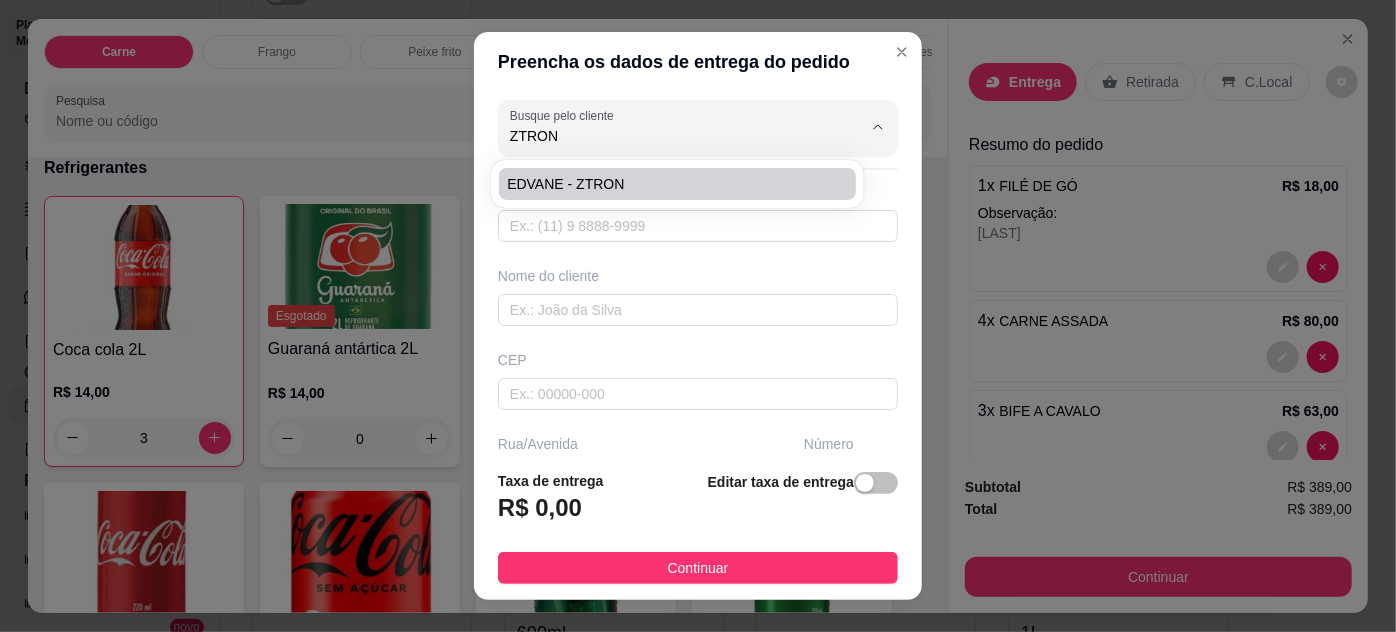 click on "EDVANE - ZTRON" at bounding box center [667, 184] 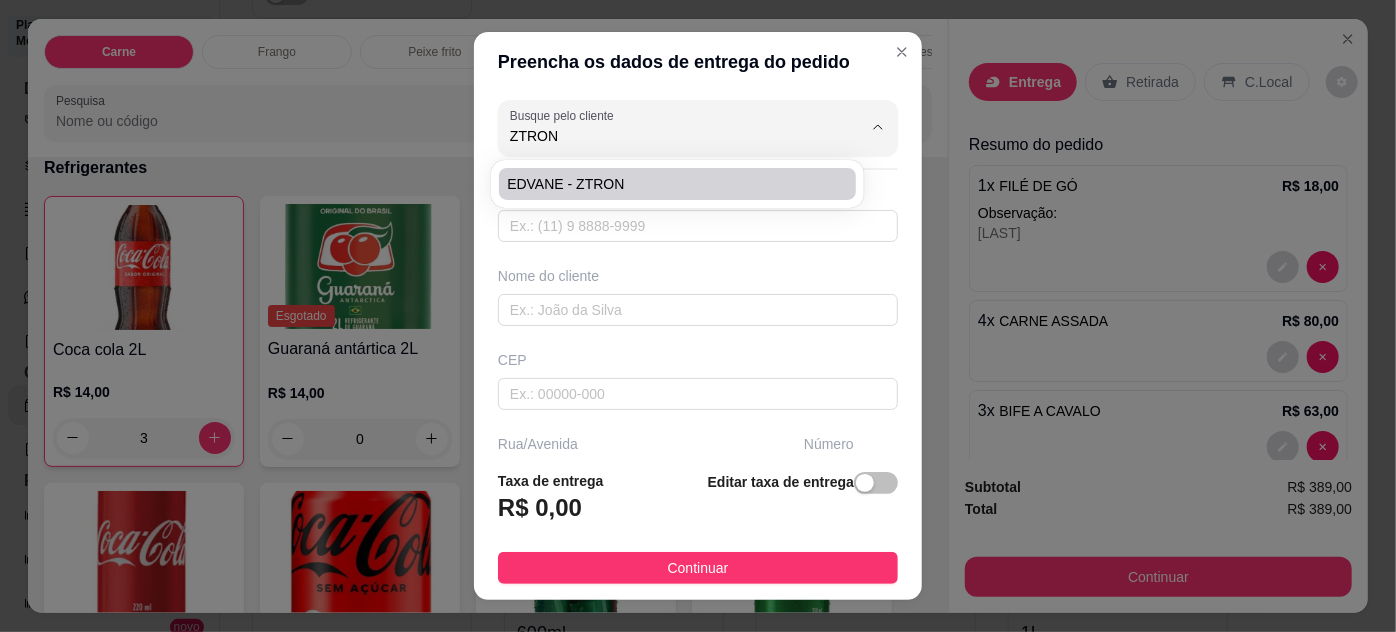 type on "EDVANE - ZTRON" 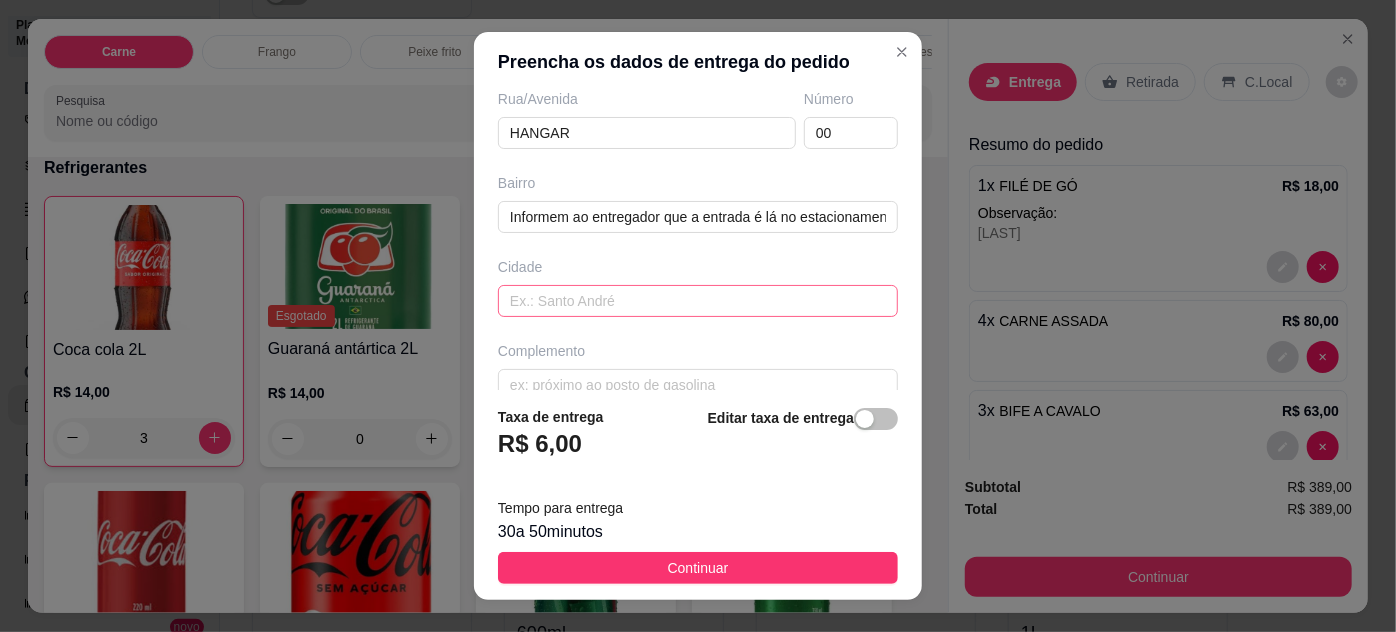 scroll, scrollTop: 370, scrollLeft: 0, axis: vertical 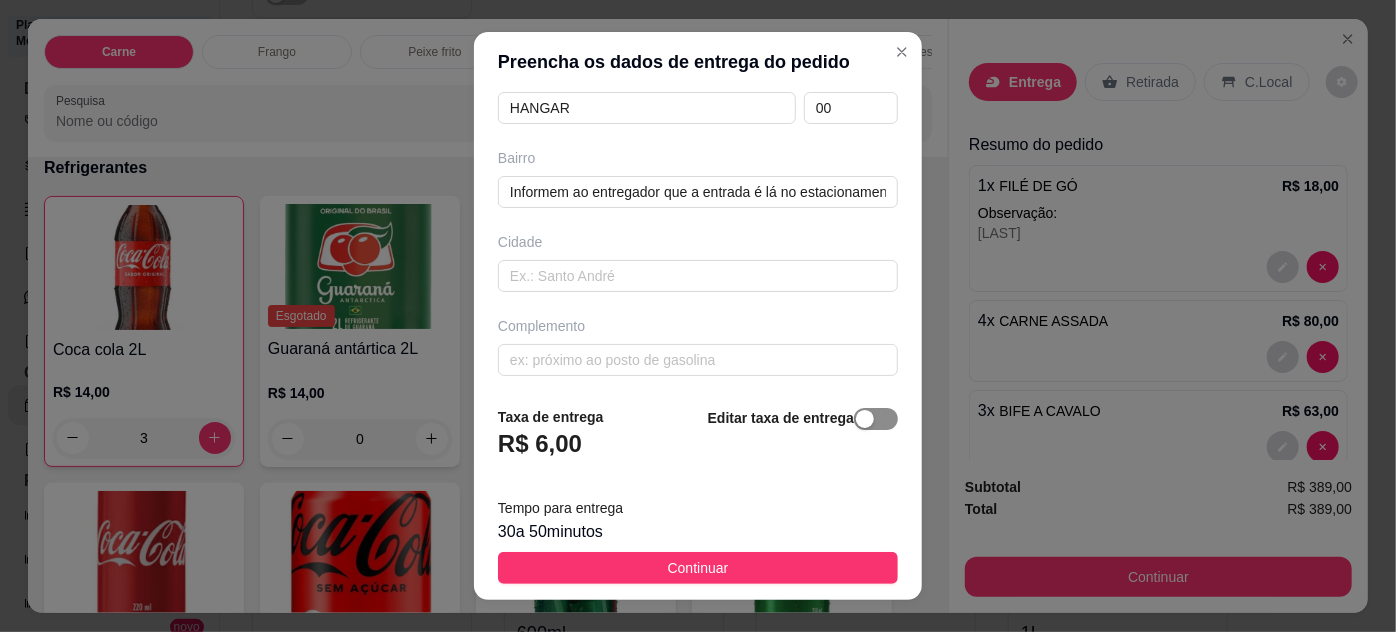 type on "EDVANE - ZTRON" 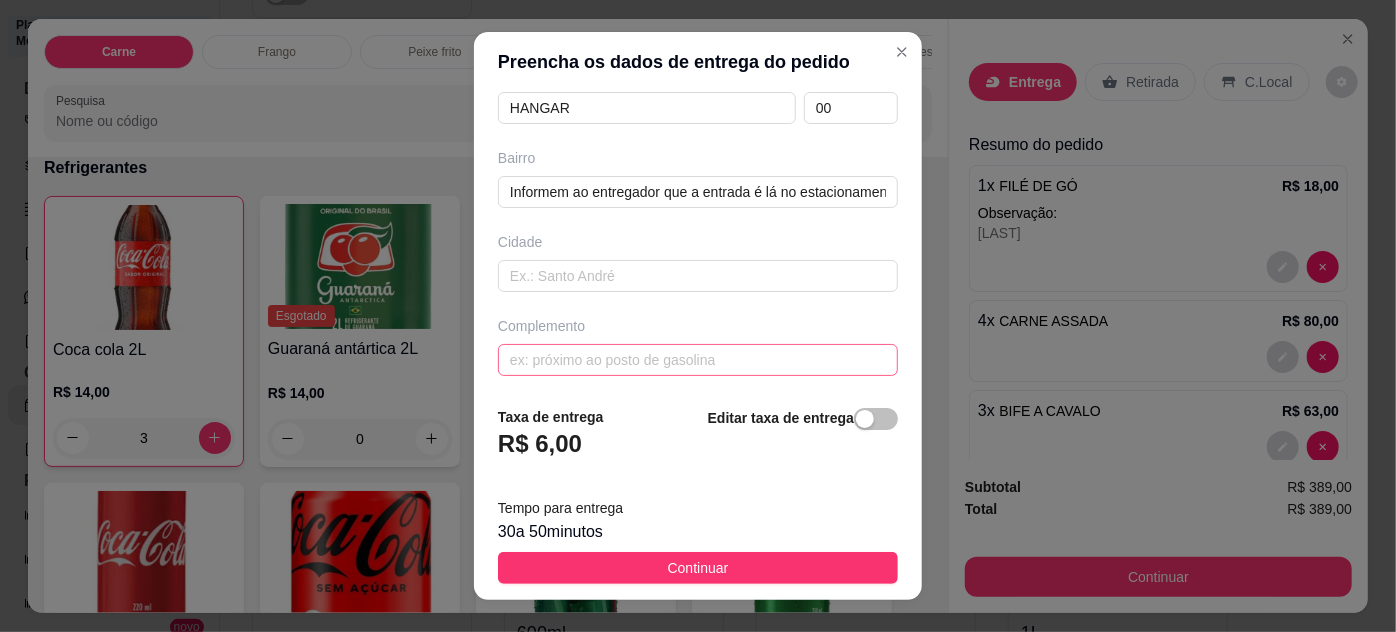 click at bounding box center [876, 419] 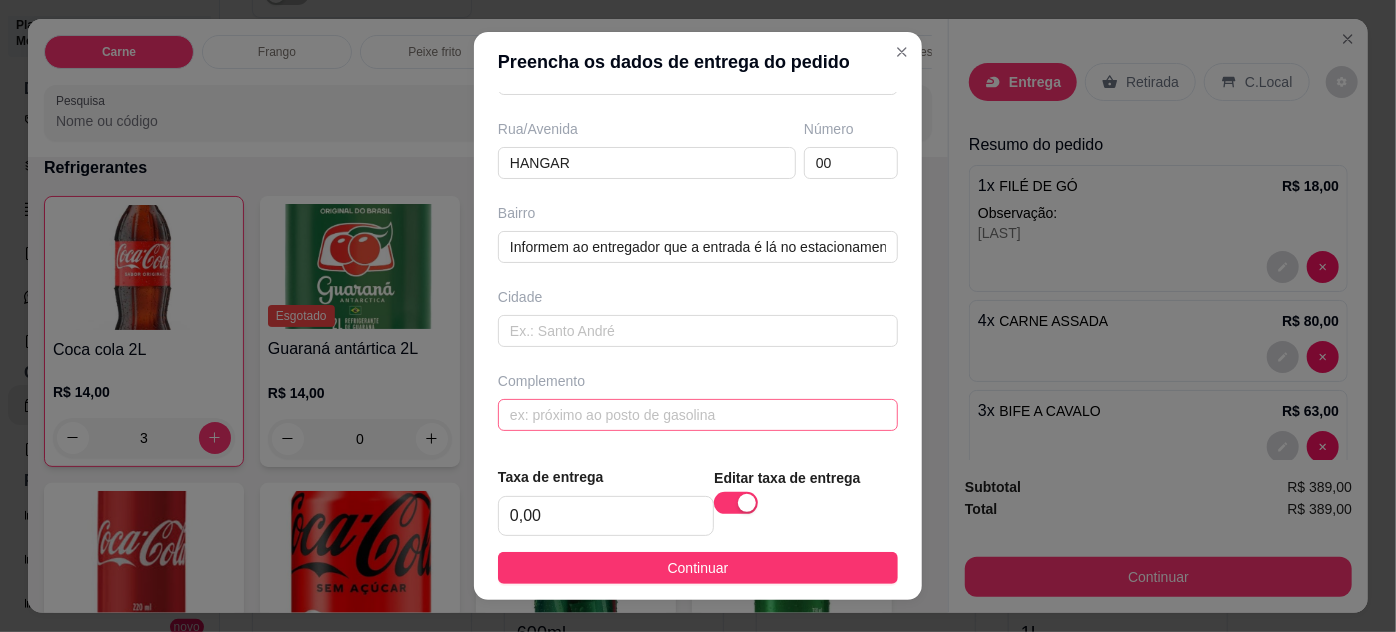 scroll, scrollTop: 310, scrollLeft: 0, axis: vertical 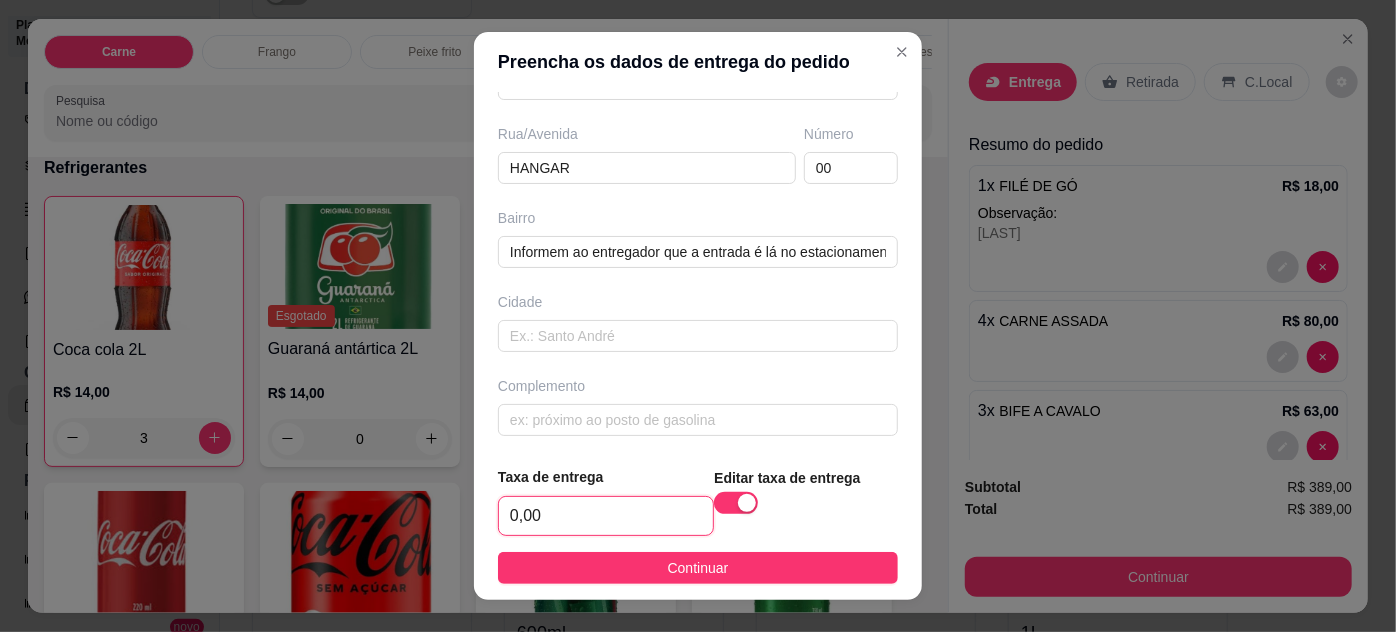 click on "0,00" at bounding box center (606, 516) 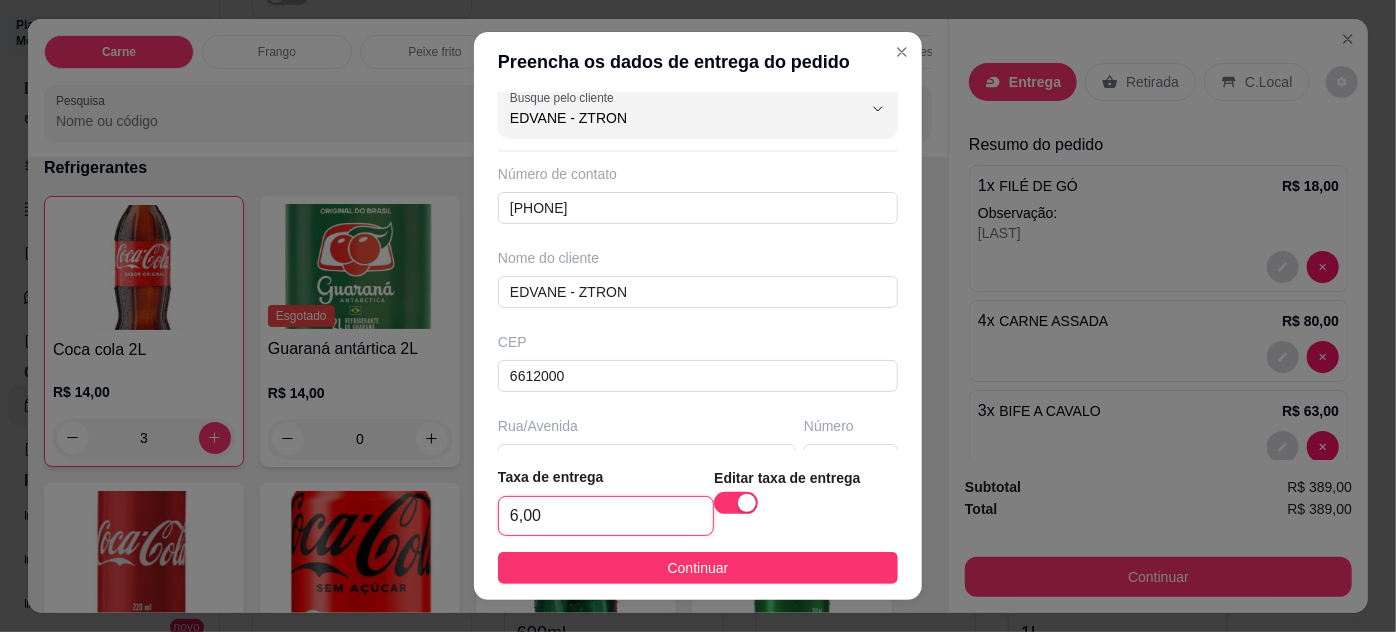 scroll, scrollTop: 0, scrollLeft: 0, axis: both 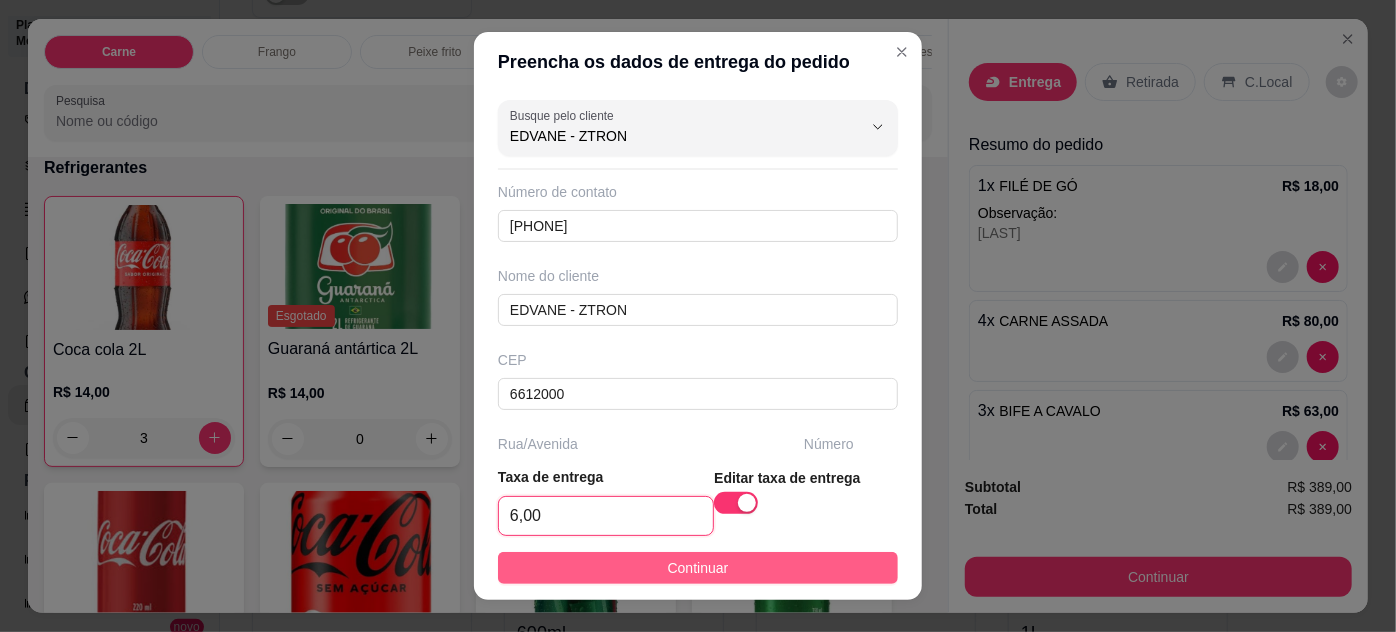 type on "6,00" 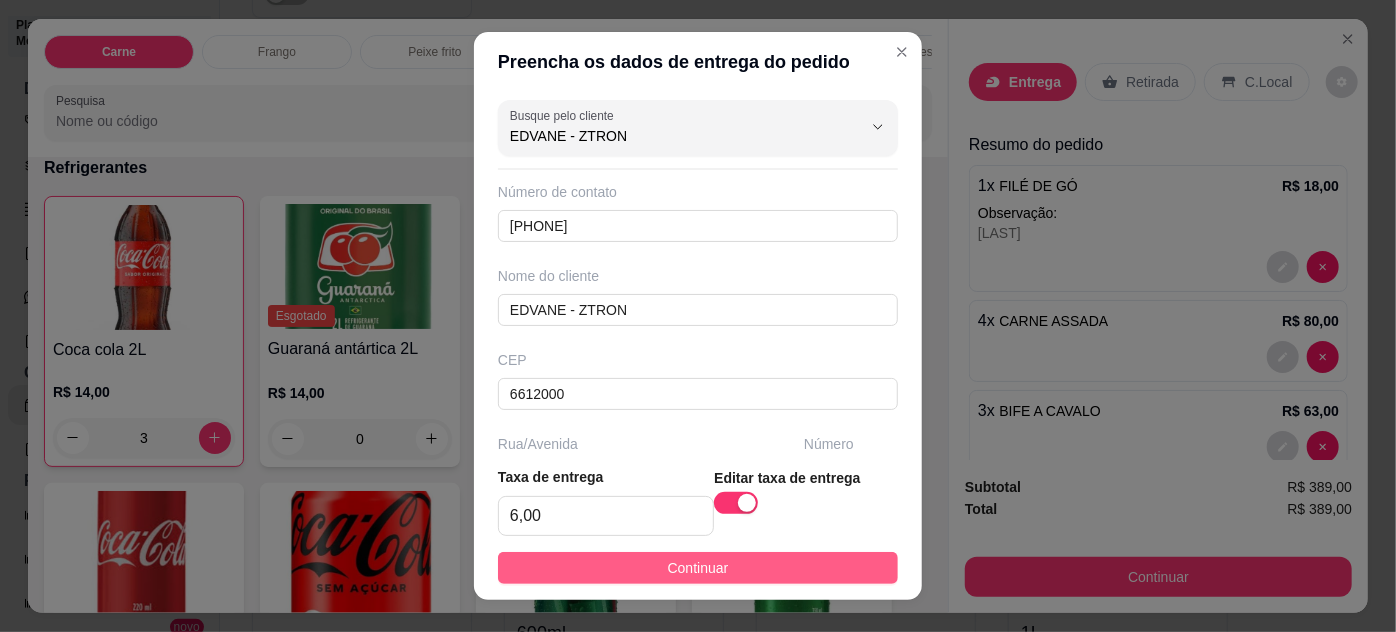 click on "Continuar" at bounding box center [698, 568] 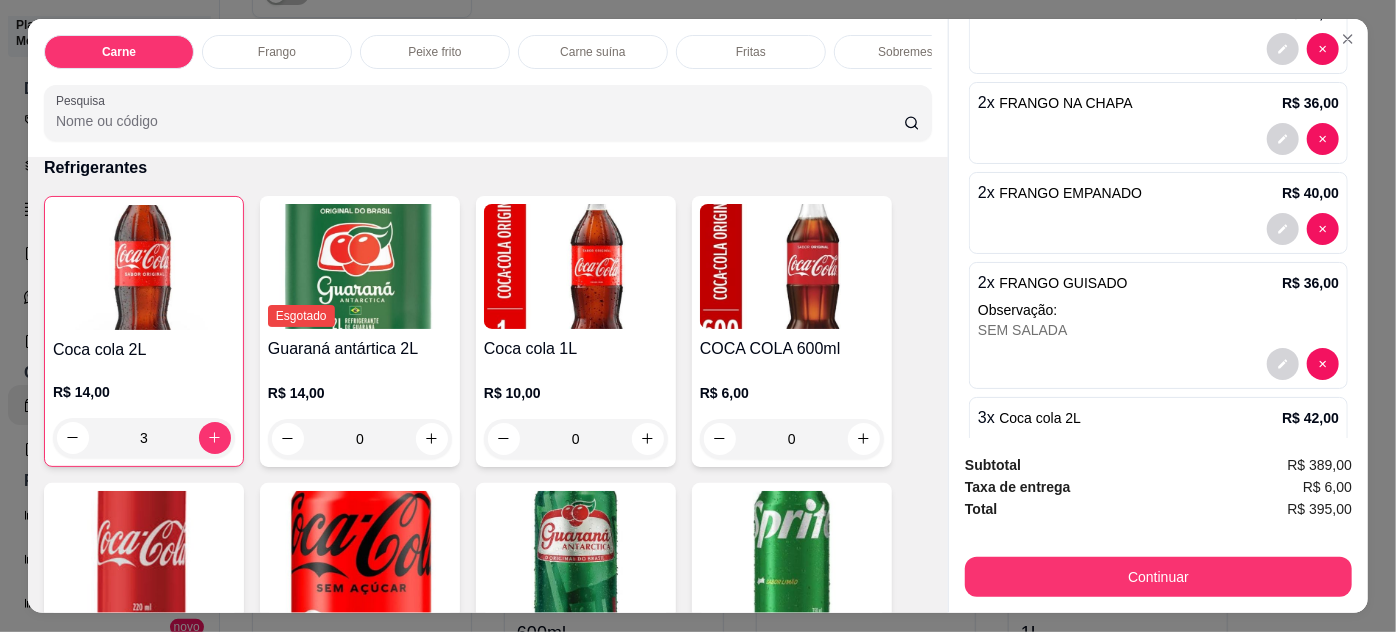 scroll, scrollTop: 909, scrollLeft: 0, axis: vertical 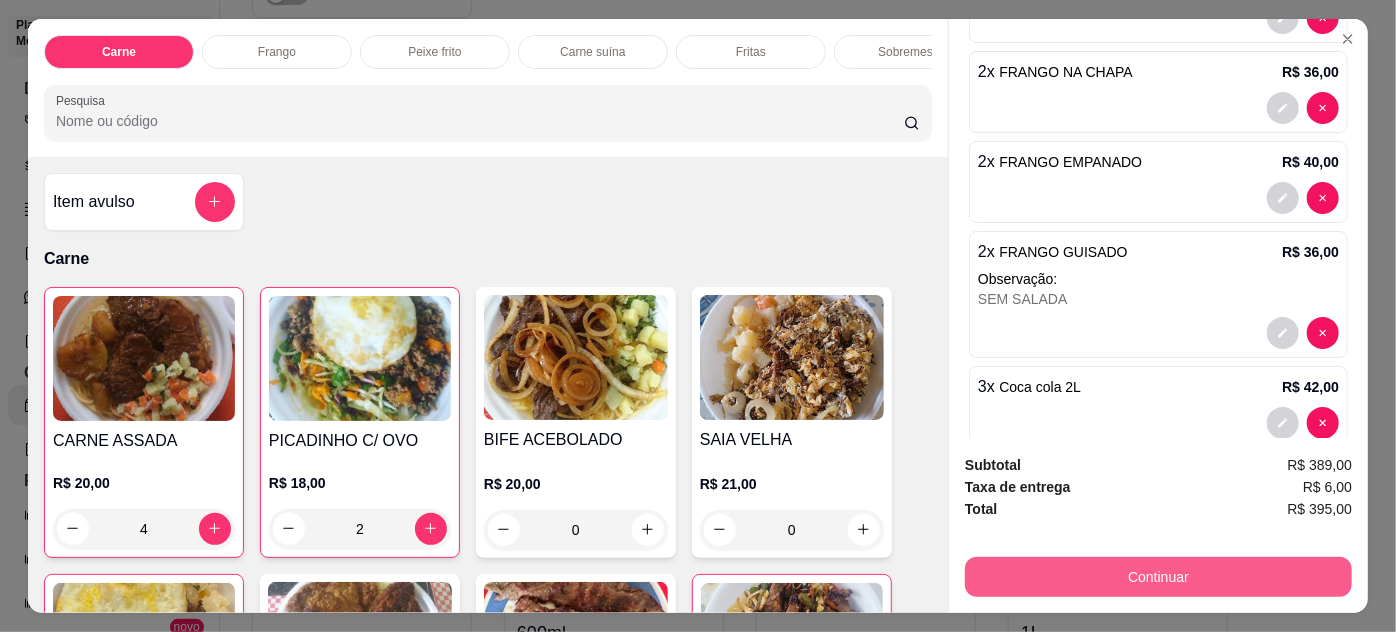 click on "Continuar" at bounding box center [1158, 577] 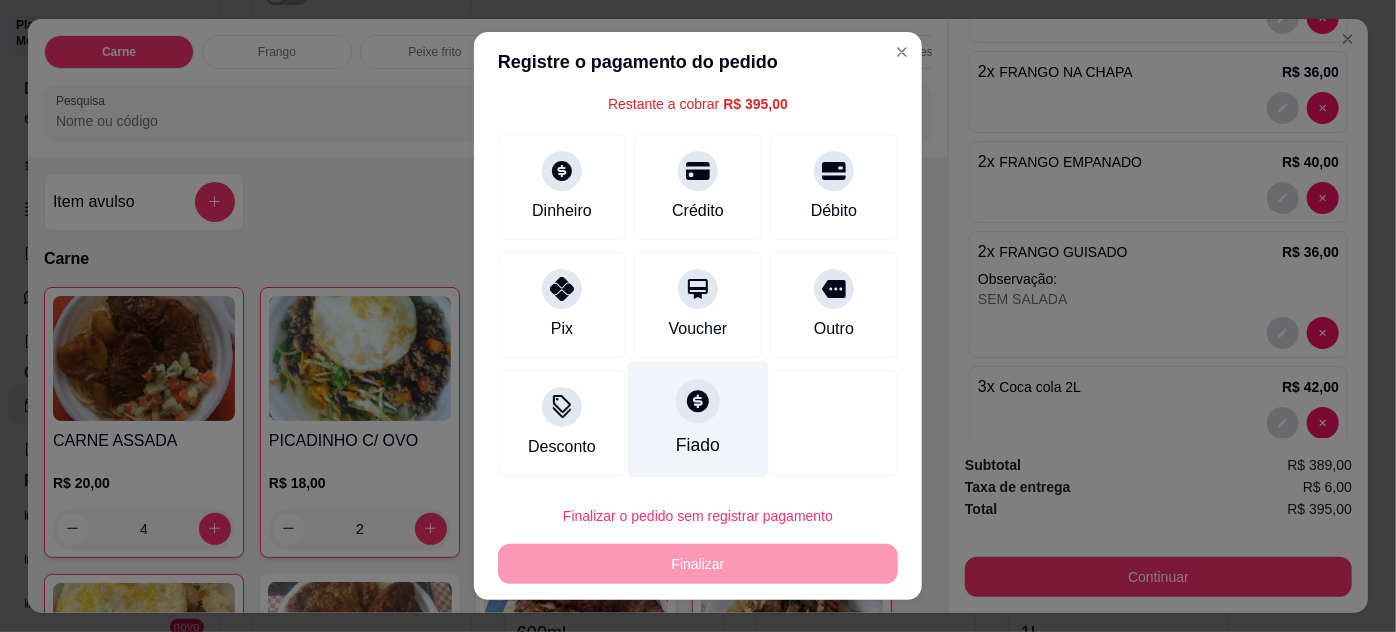 scroll, scrollTop: 79, scrollLeft: 0, axis: vertical 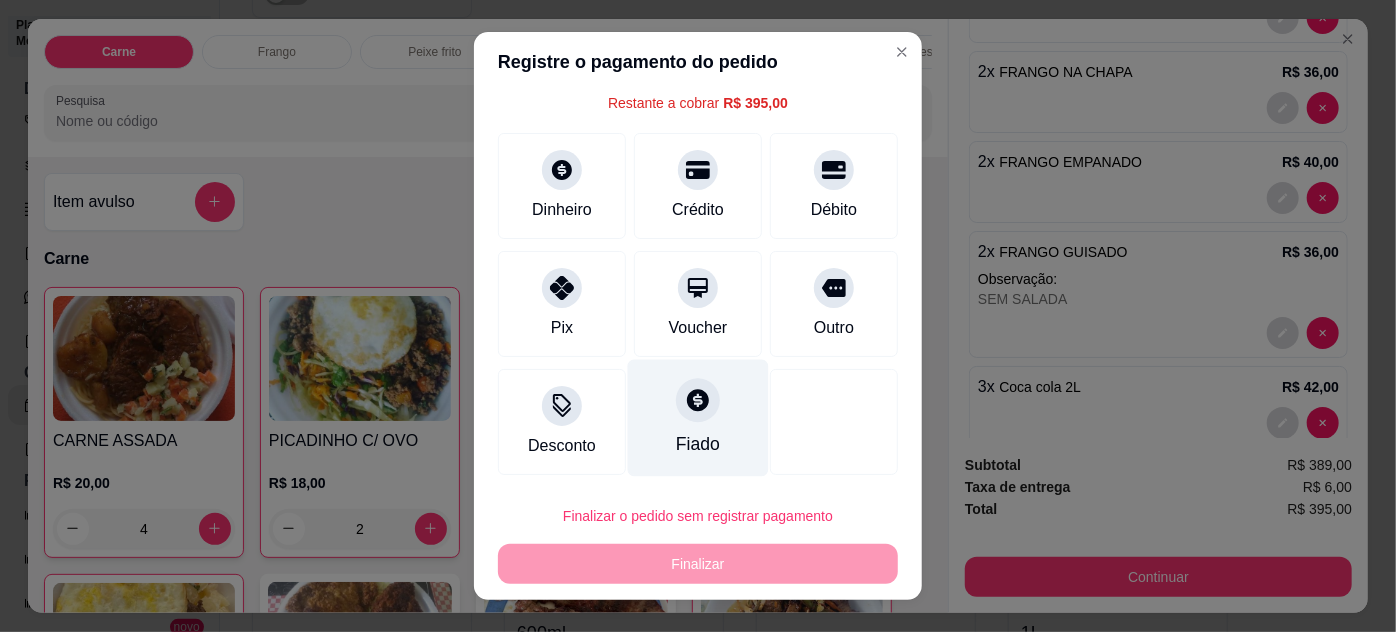 click 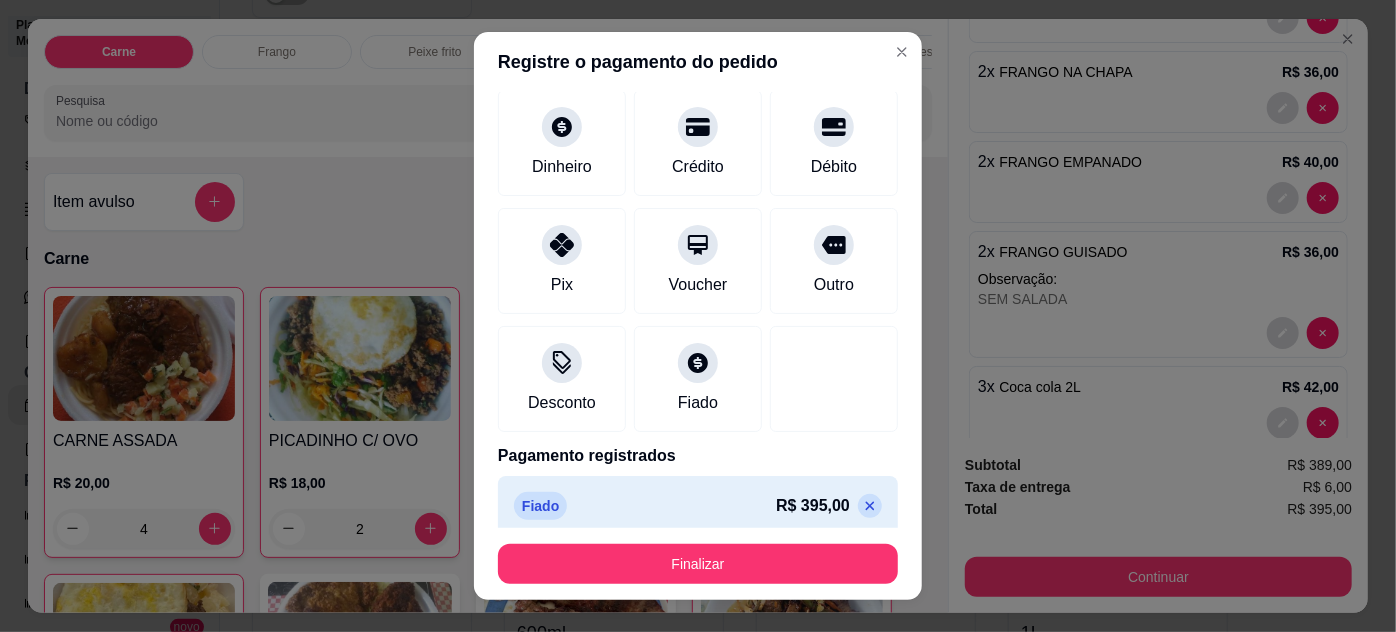 scroll, scrollTop: 114, scrollLeft: 0, axis: vertical 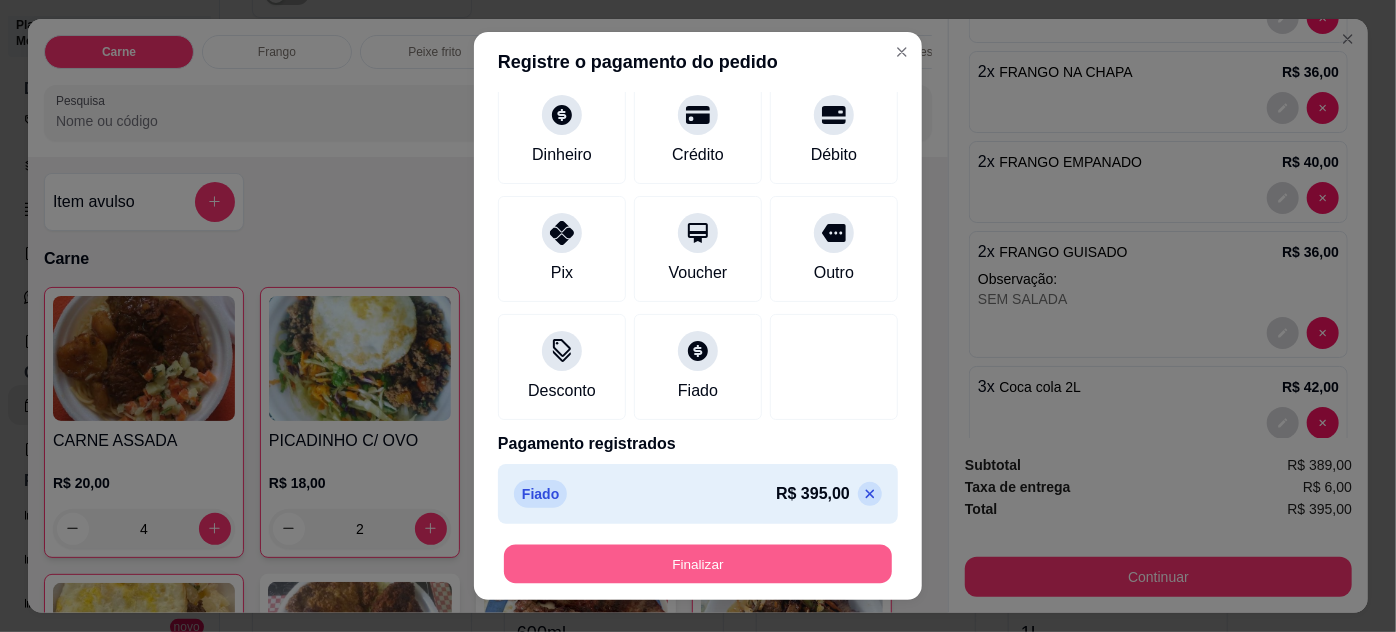click on "Finalizar" at bounding box center (698, 564) 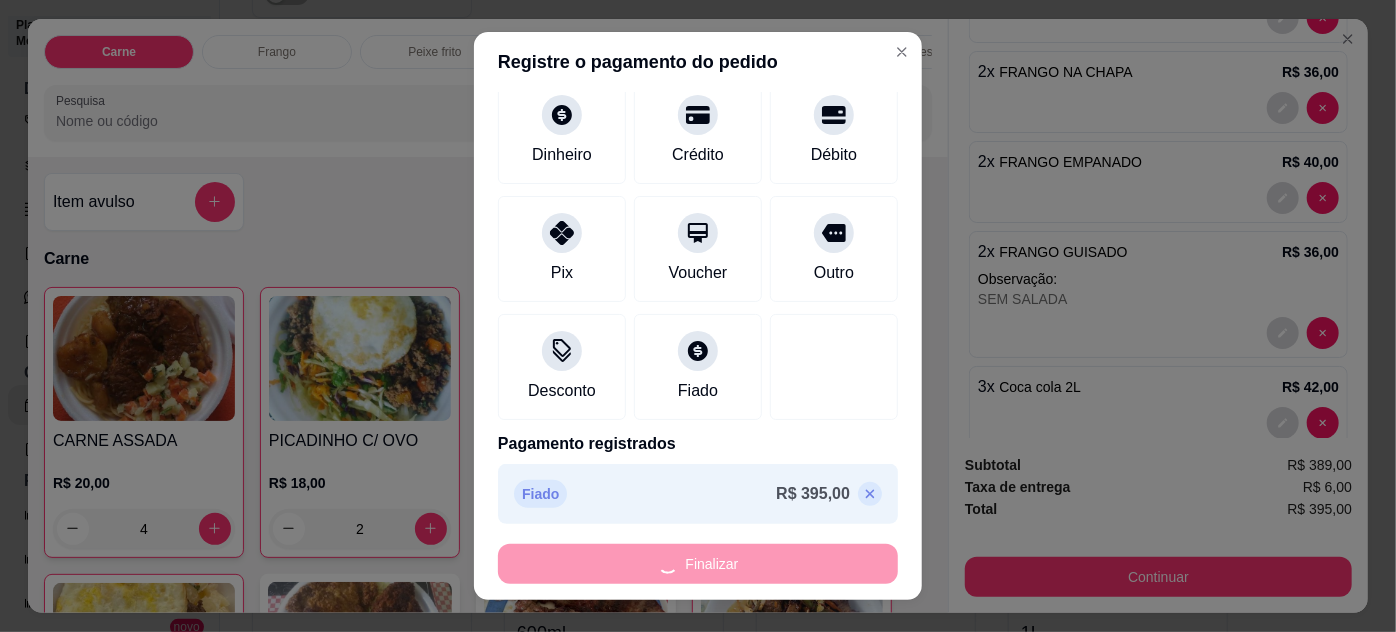 type on "0" 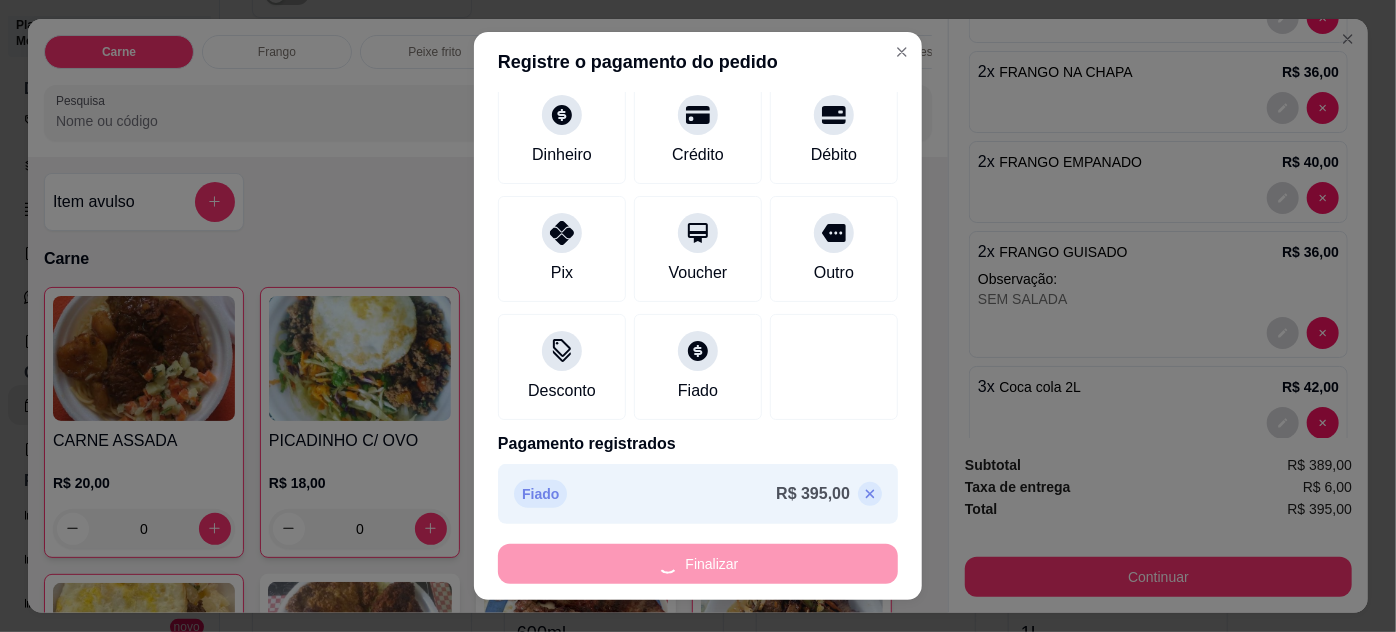type on "-R$ 395,00" 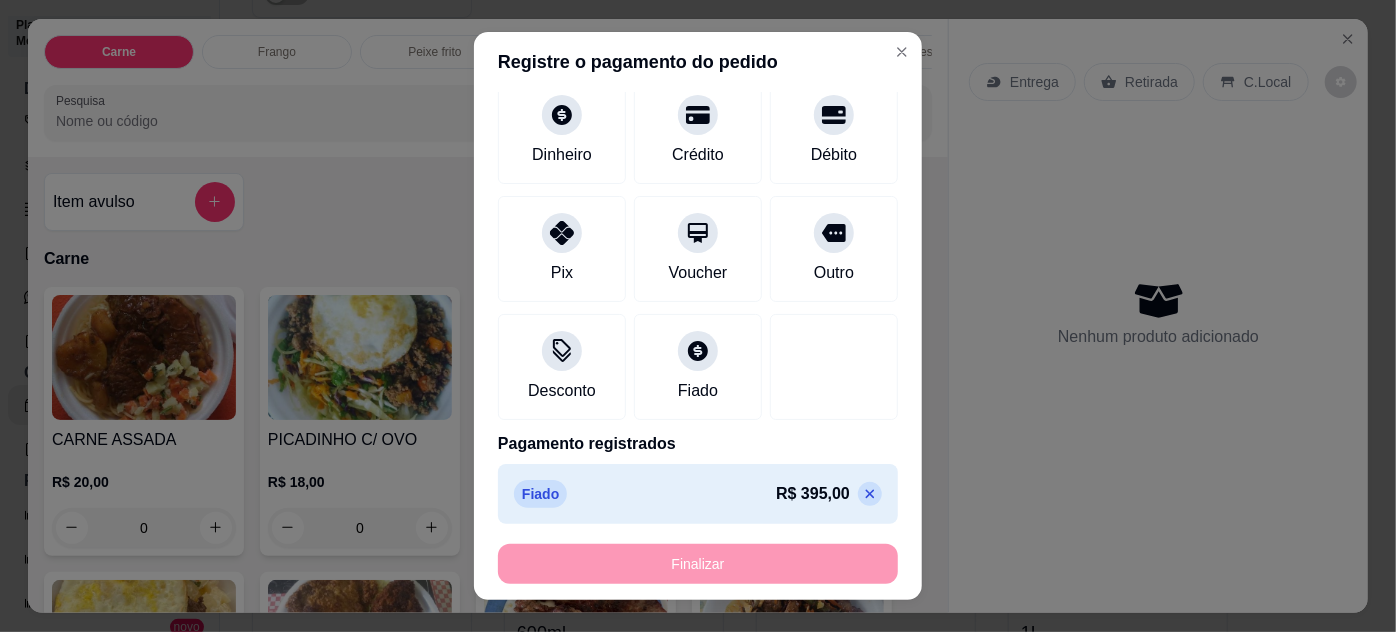 scroll, scrollTop: 0, scrollLeft: 0, axis: both 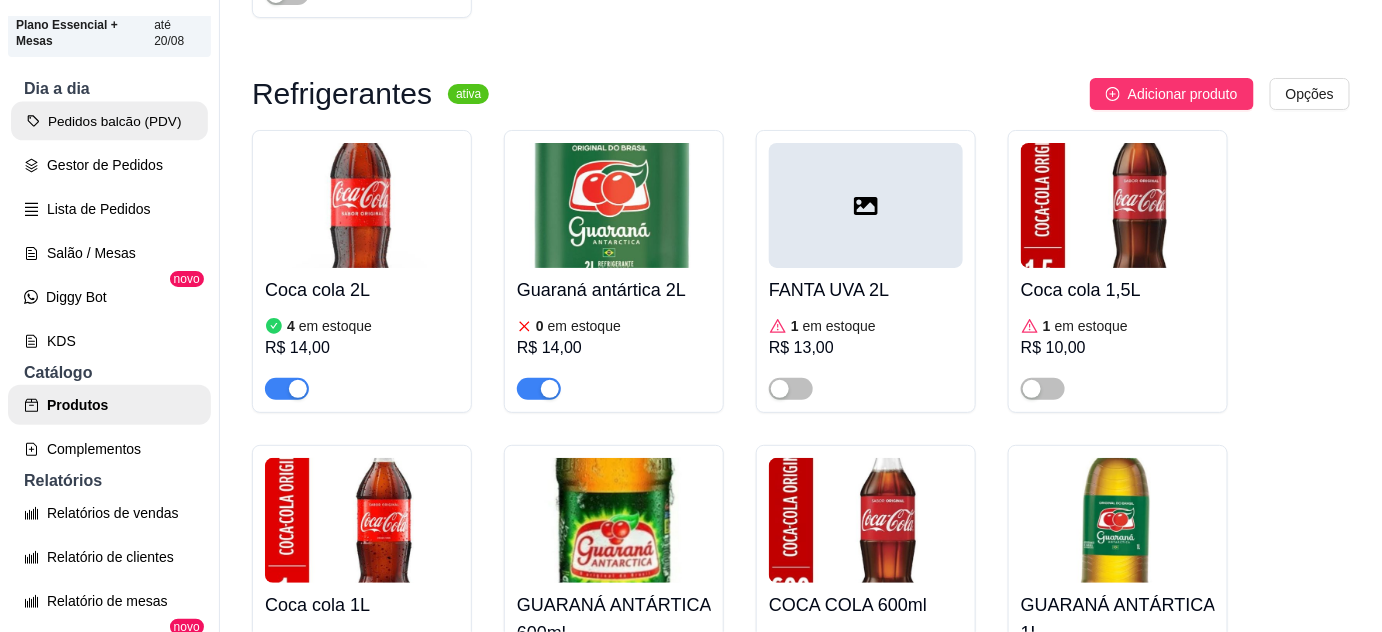 click on "Pedidos balcão (PDV)" at bounding box center (109, 121) 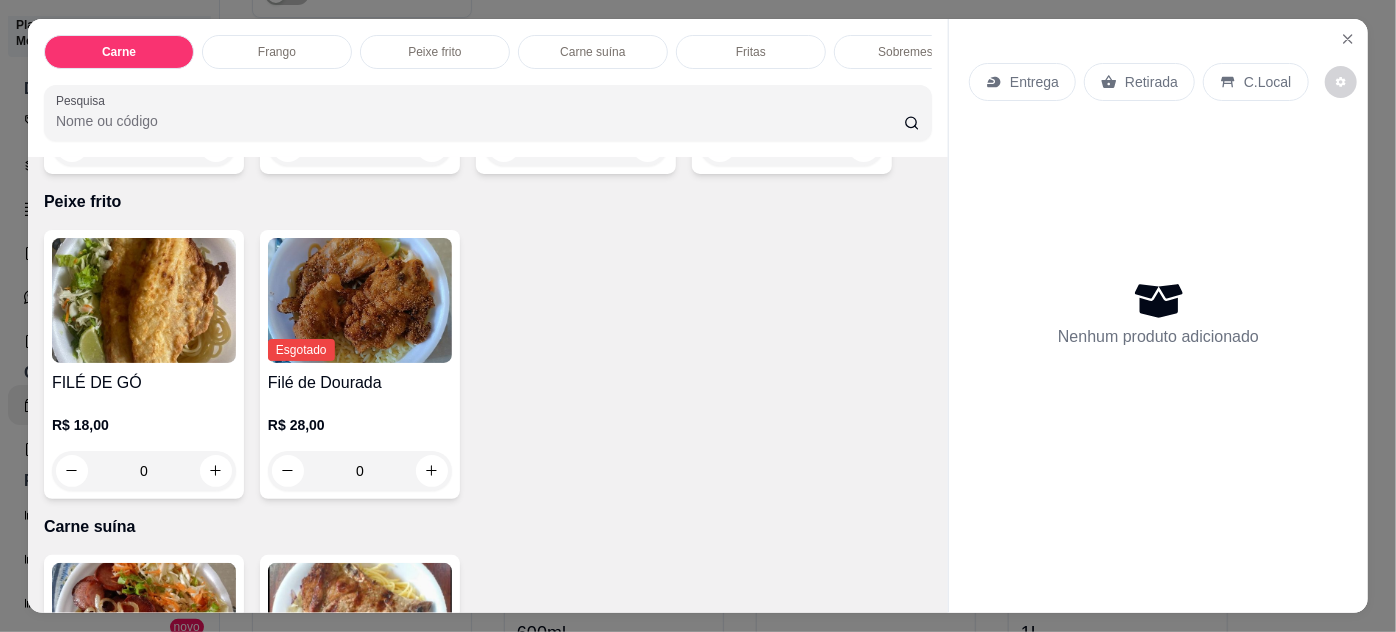 scroll, scrollTop: 1090, scrollLeft: 0, axis: vertical 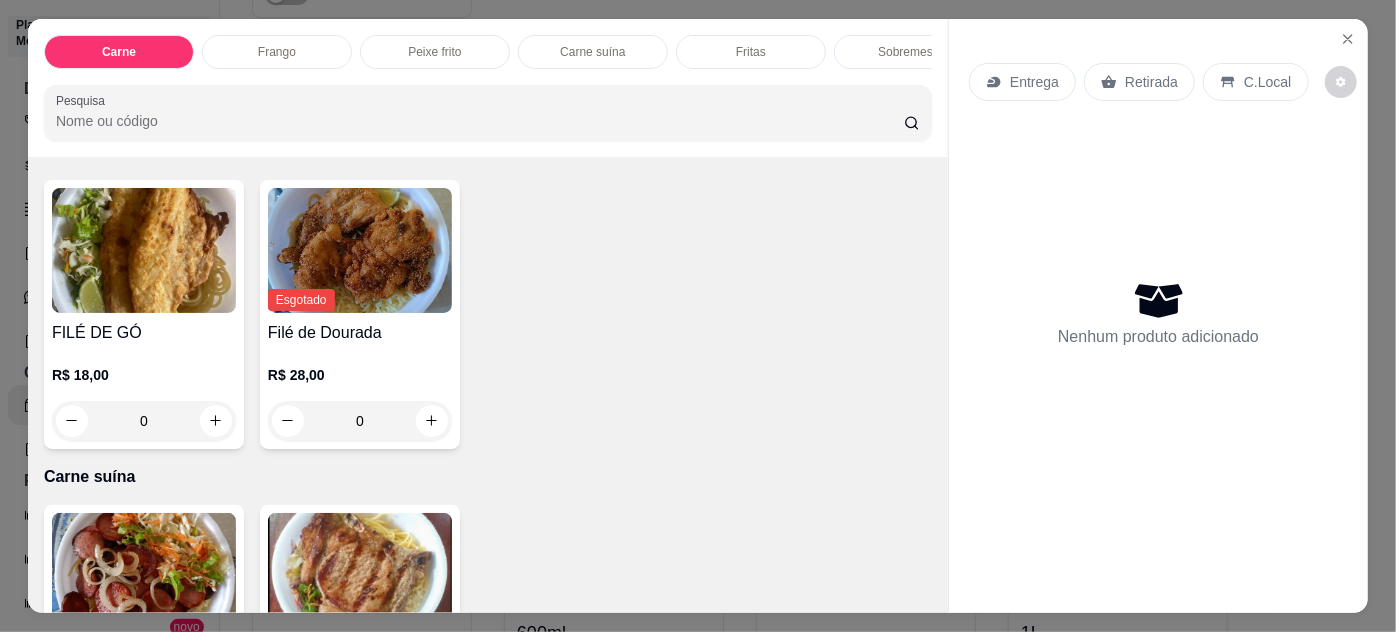 click on "0" at bounding box center (144, 421) 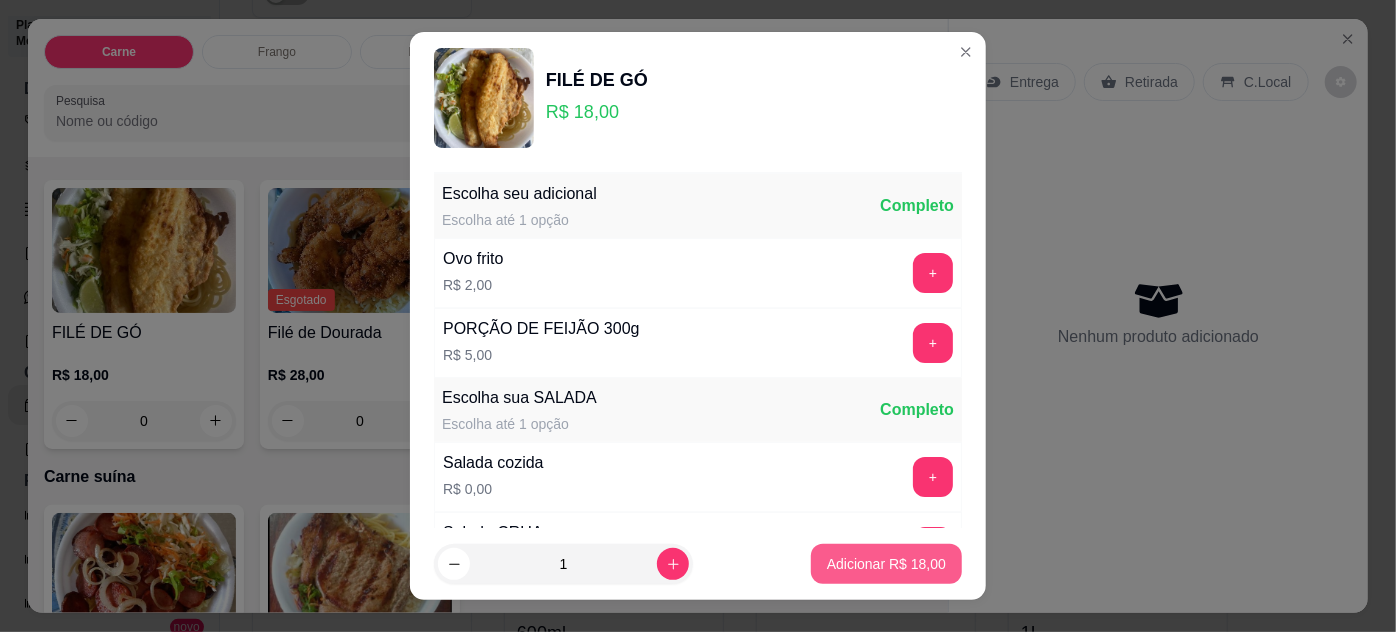 click on "Adicionar   R$ 18,00" at bounding box center [886, 564] 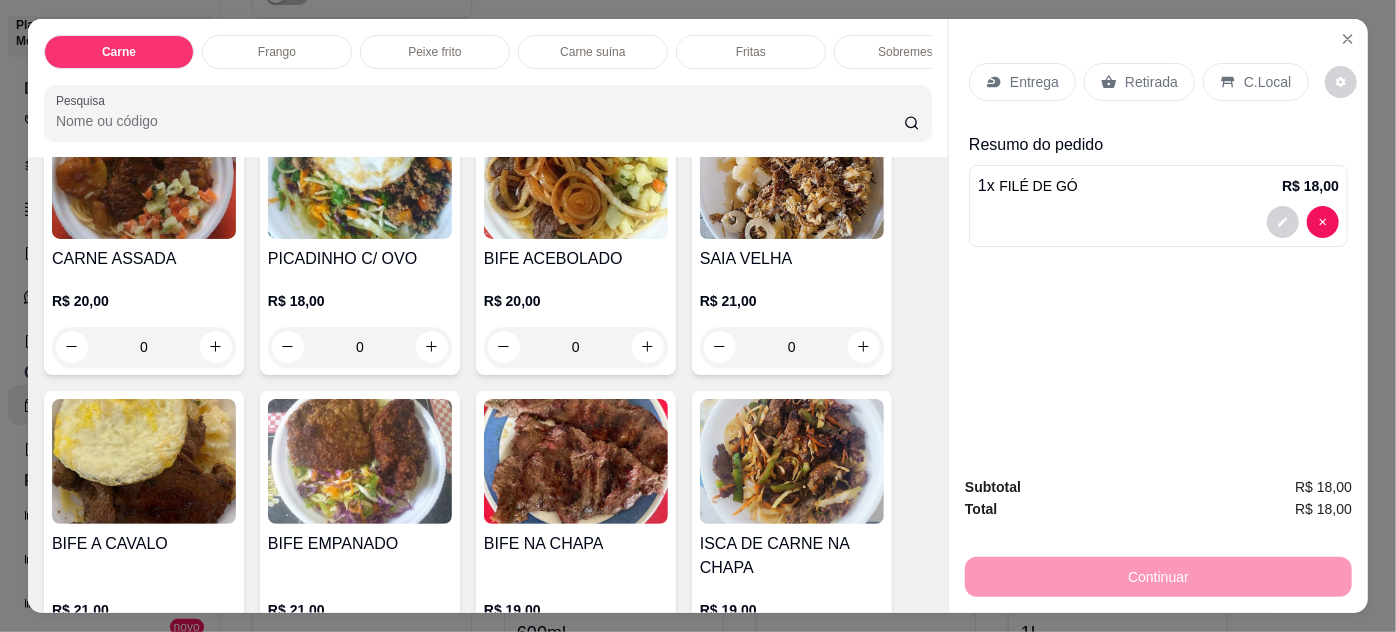 scroll, scrollTop: 0, scrollLeft: 0, axis: both 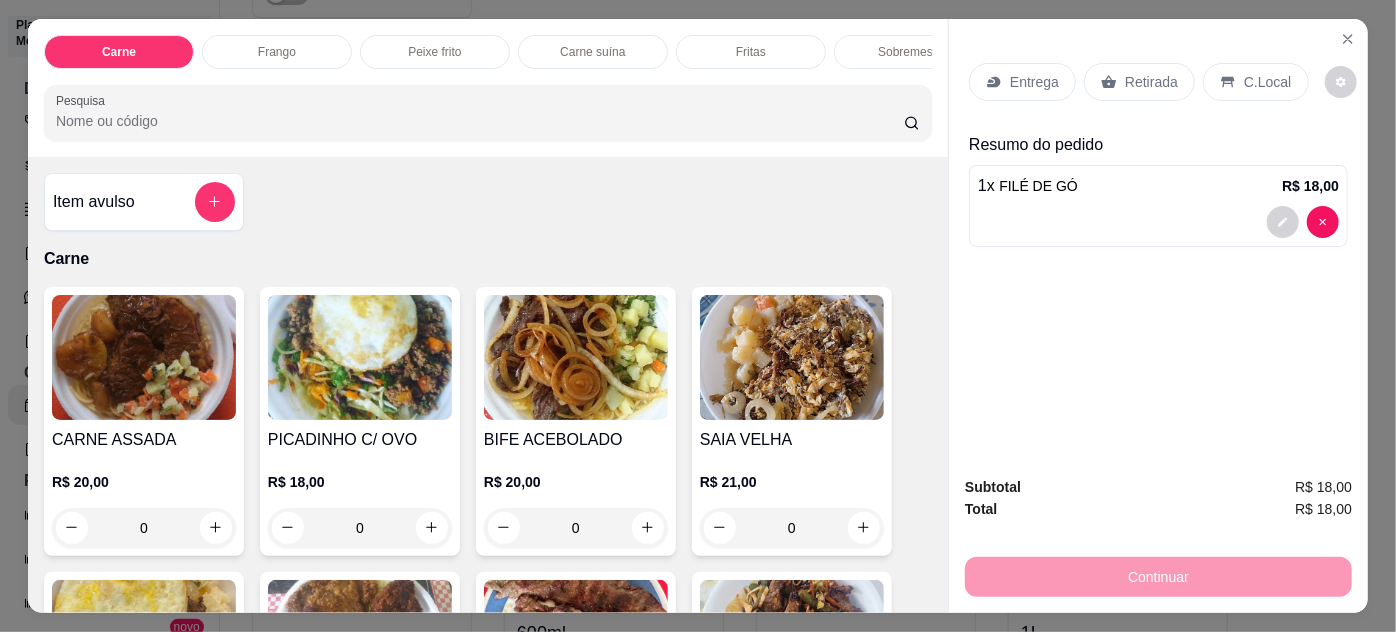 click on "BIFE ACEBOLADO" at bounding box center (576, 440) 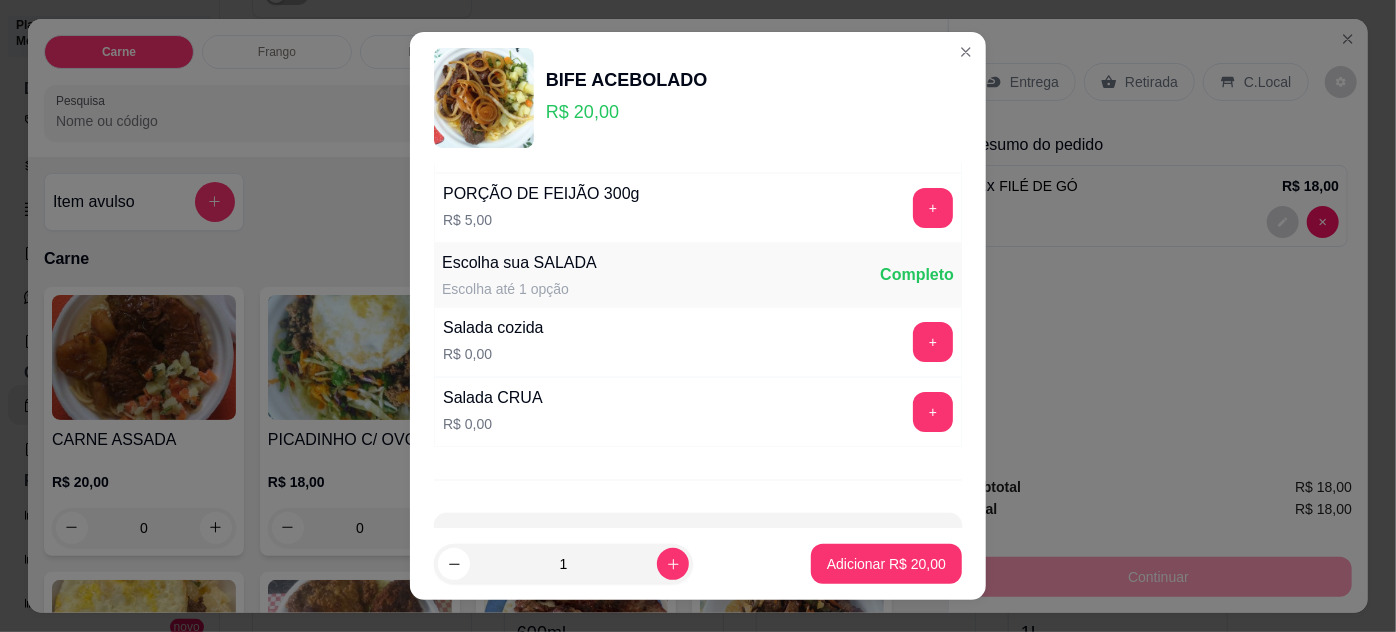 scroll, scrollTop: 199, scrollLeft: 0, axis: vertical 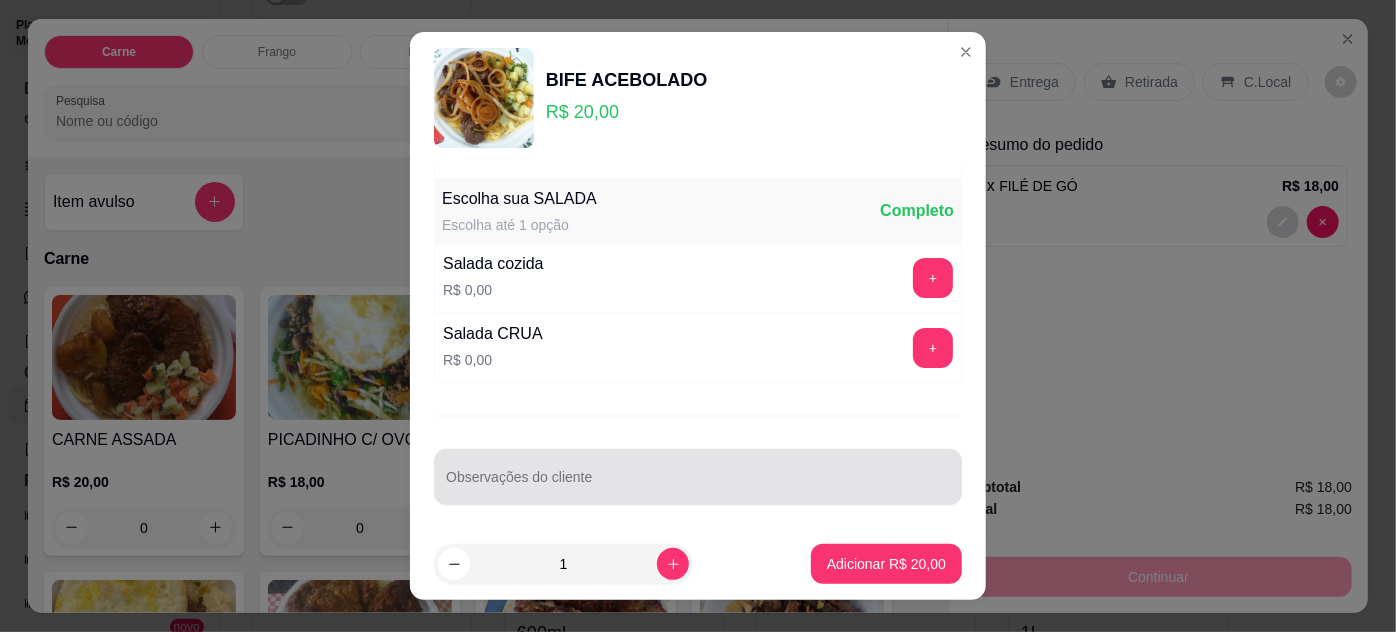 click at bounding box center (698, 477) 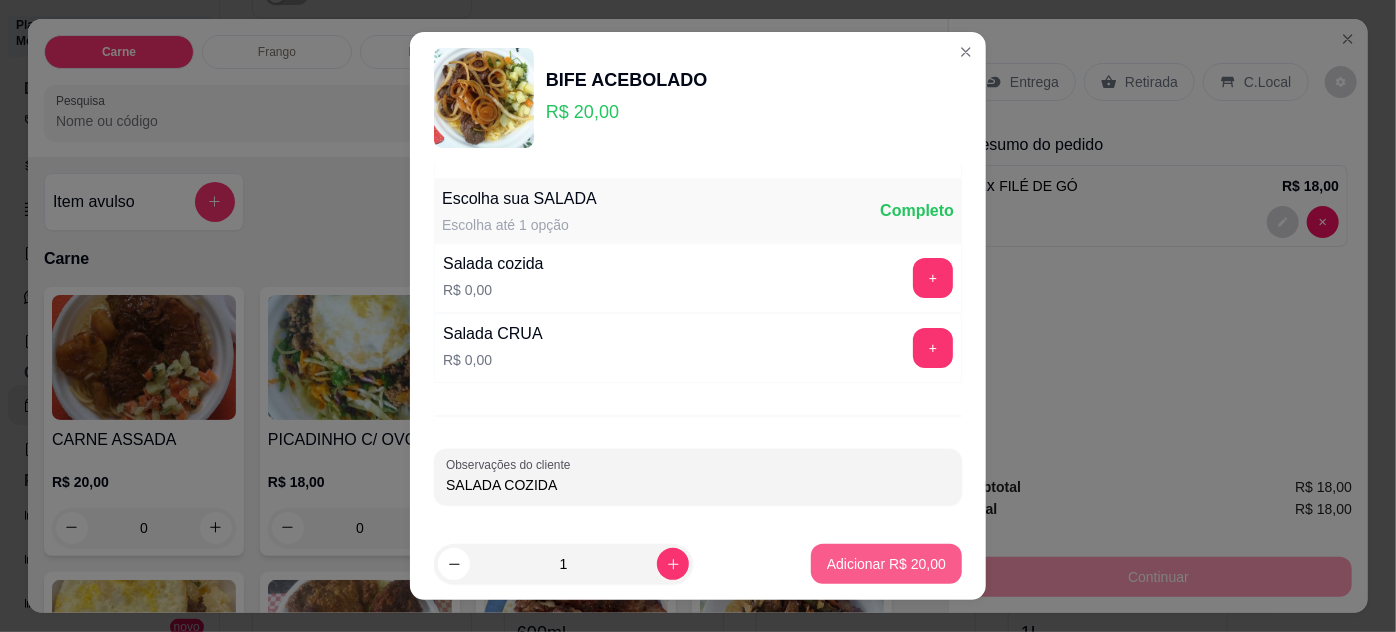 type on "SALADA COZIDA" 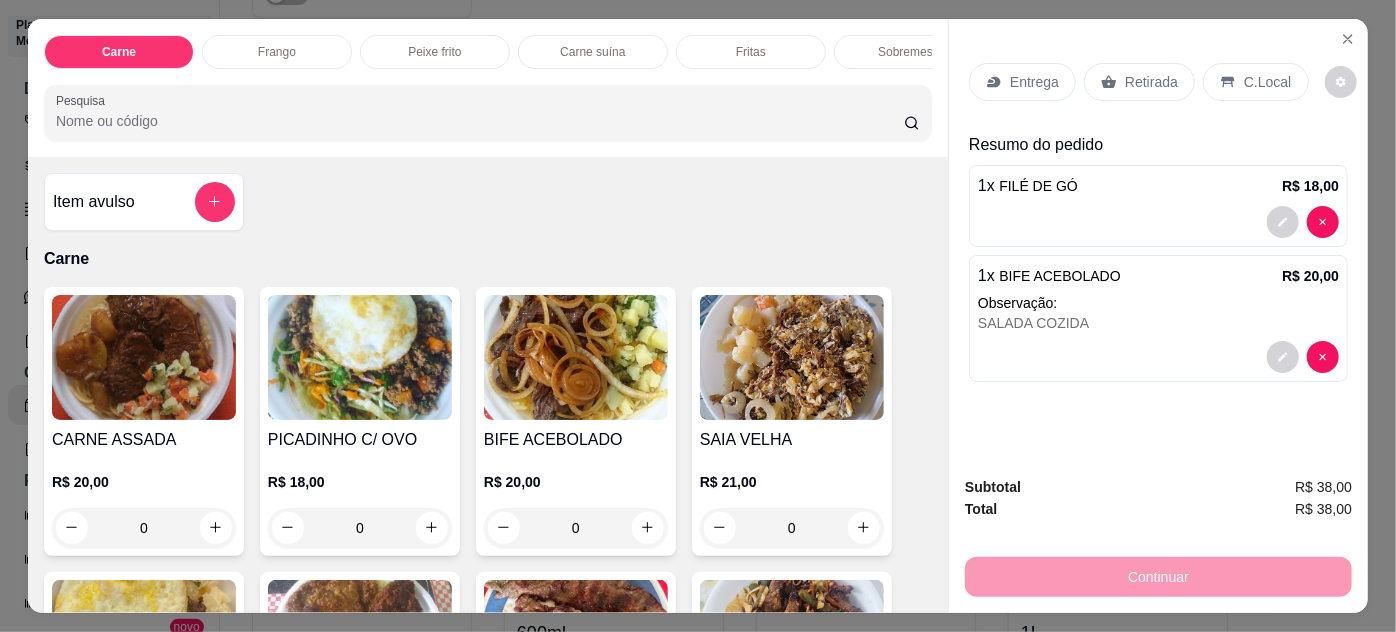 click on "Entrega" at bounding box center (1022, 82) 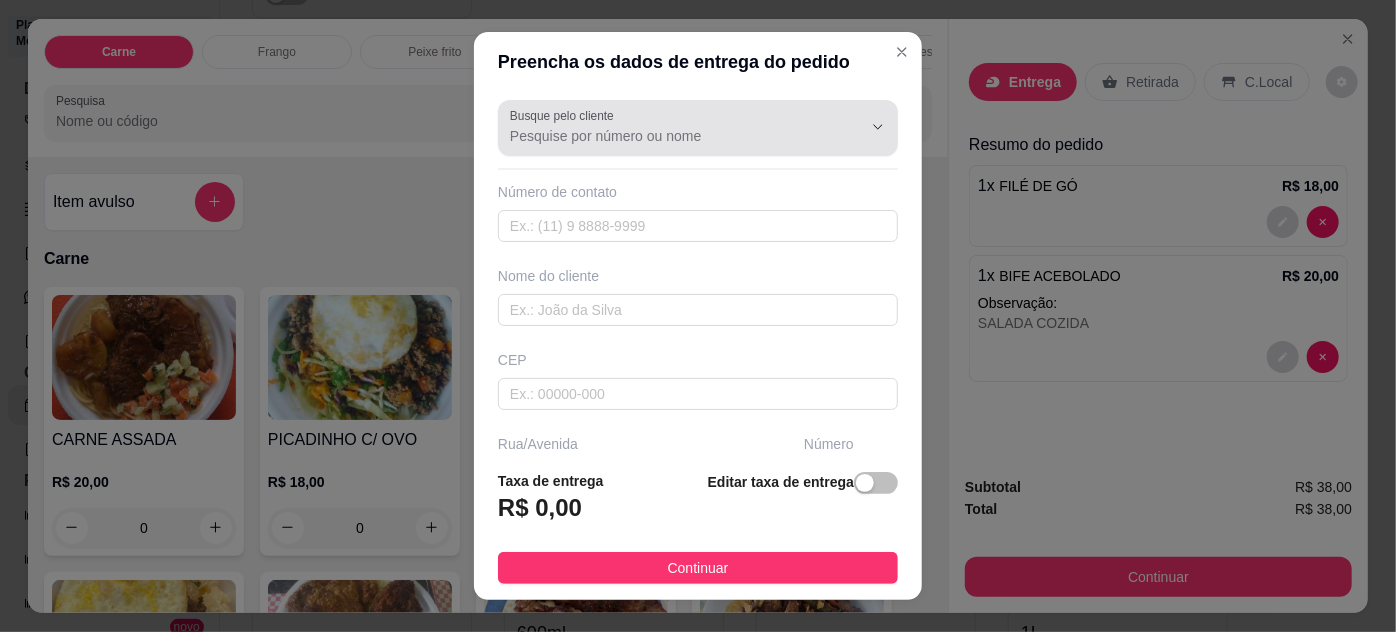 click on "Busque pelo cliente" at bounding box center [670, 136] 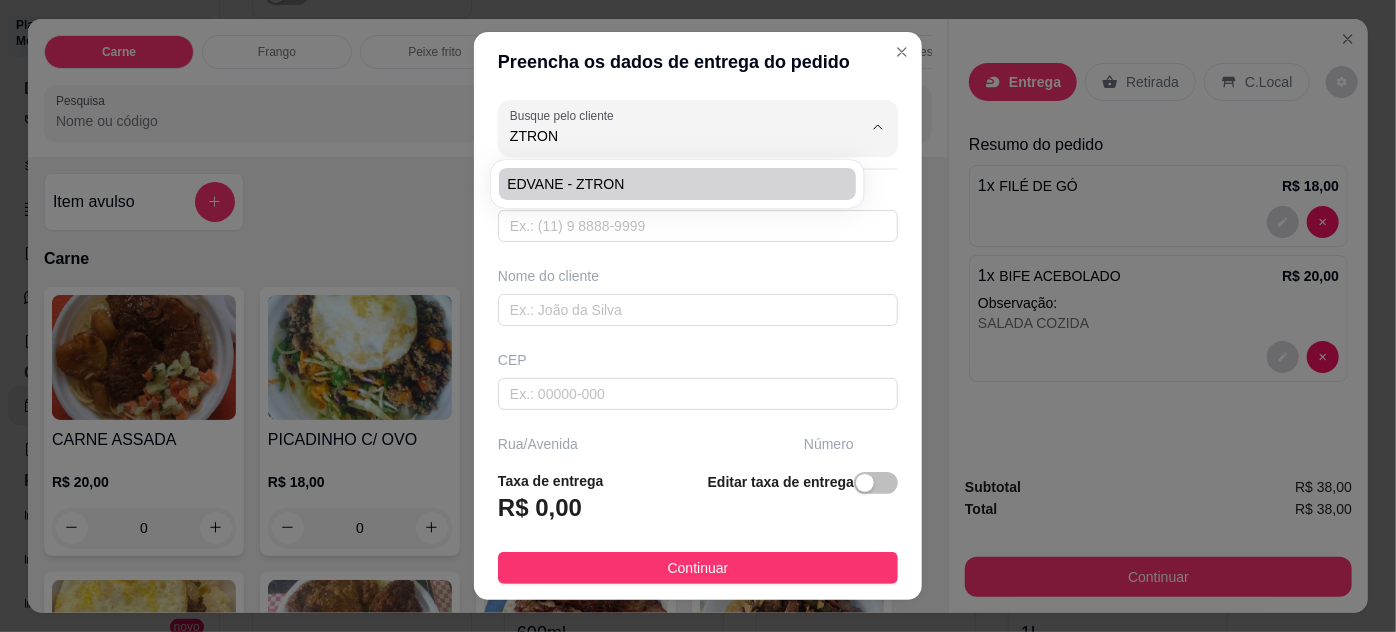 click on "EDVANE - ZTRON" at bounding box center (677, 184) 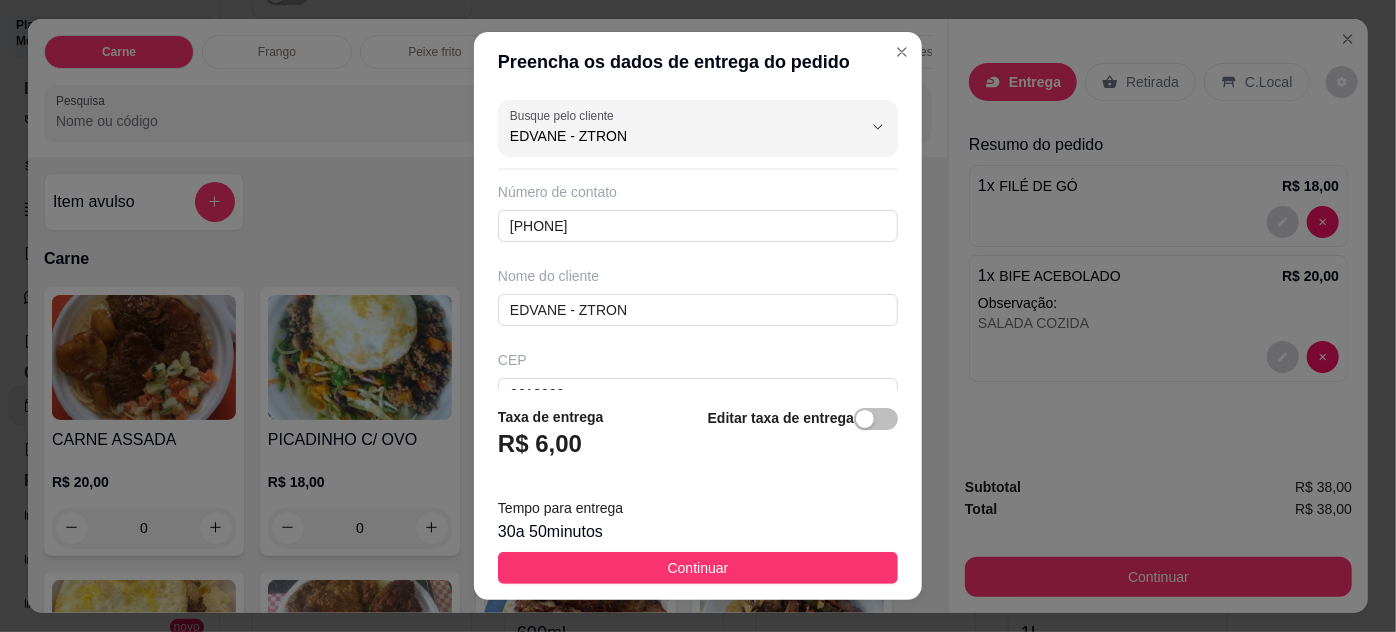 click on "Taxa de entrega R$ 6,00 Editar taxa de entrega  Tempo para entrega  30  a   50  minutos Continuar" at bounding box center [698, 495] 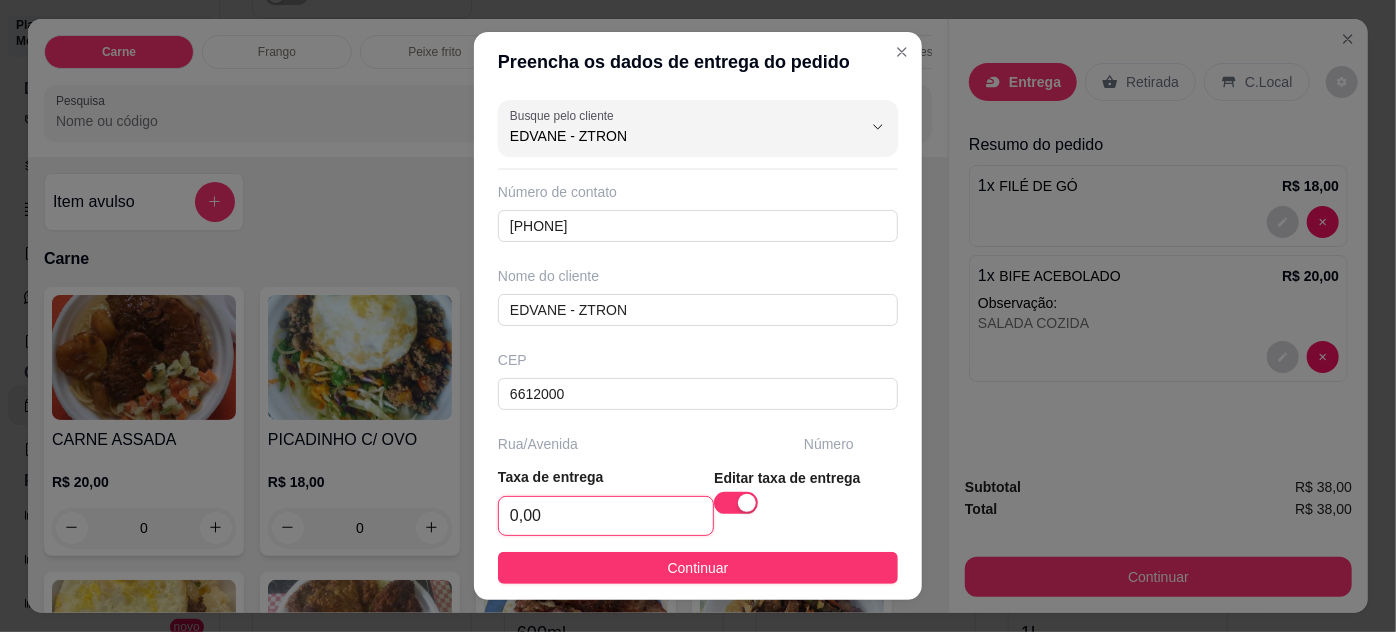 click on "0,00" at bounding box center (606, 516) 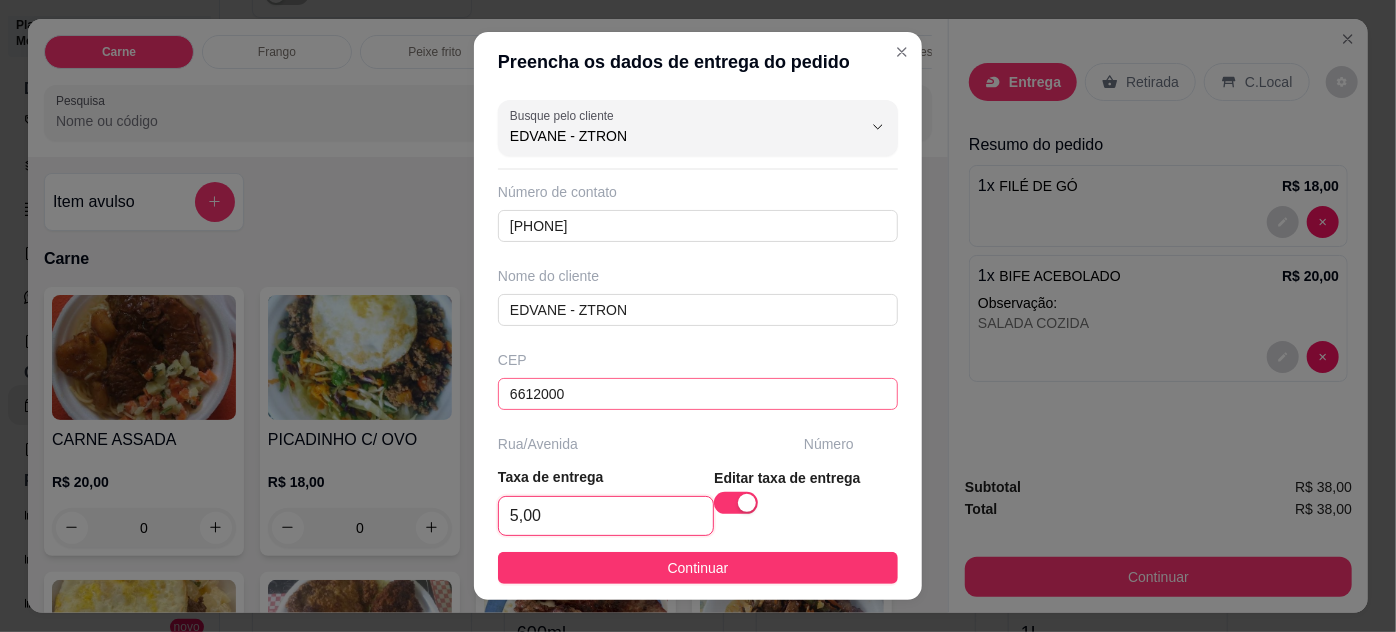 scroll, scrollTop: 181, scrollLeft: 0, axis: vertical 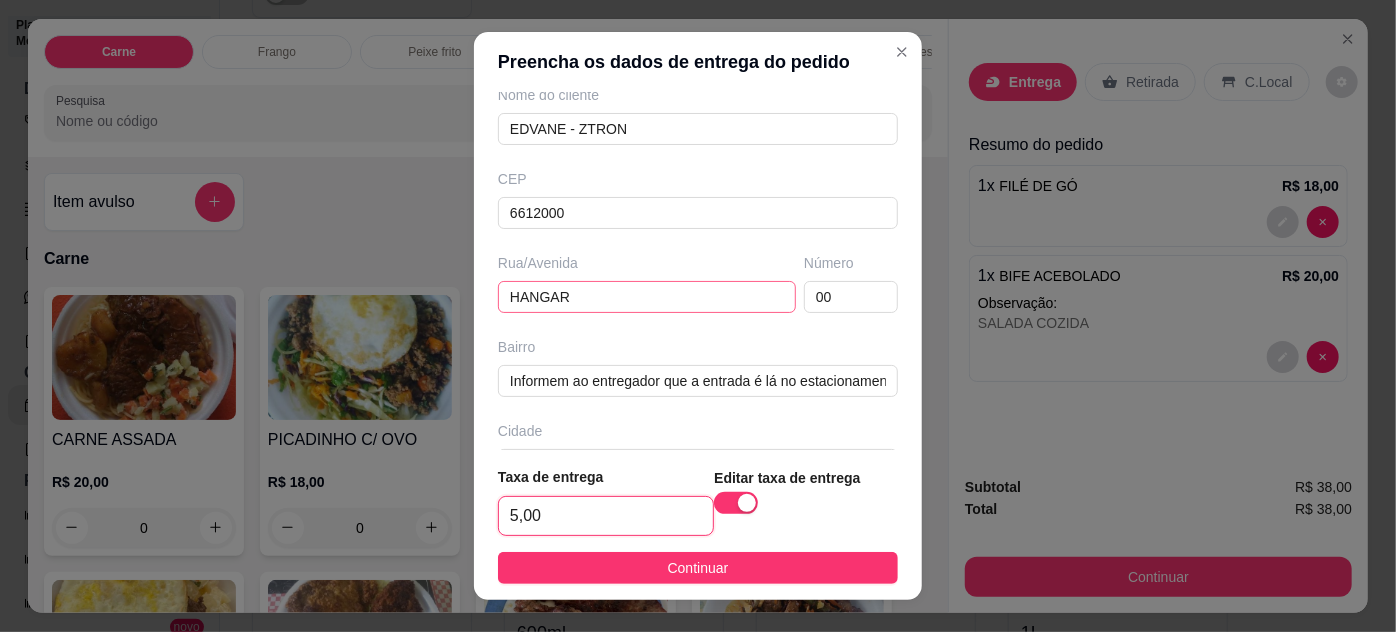 type on "5,00" 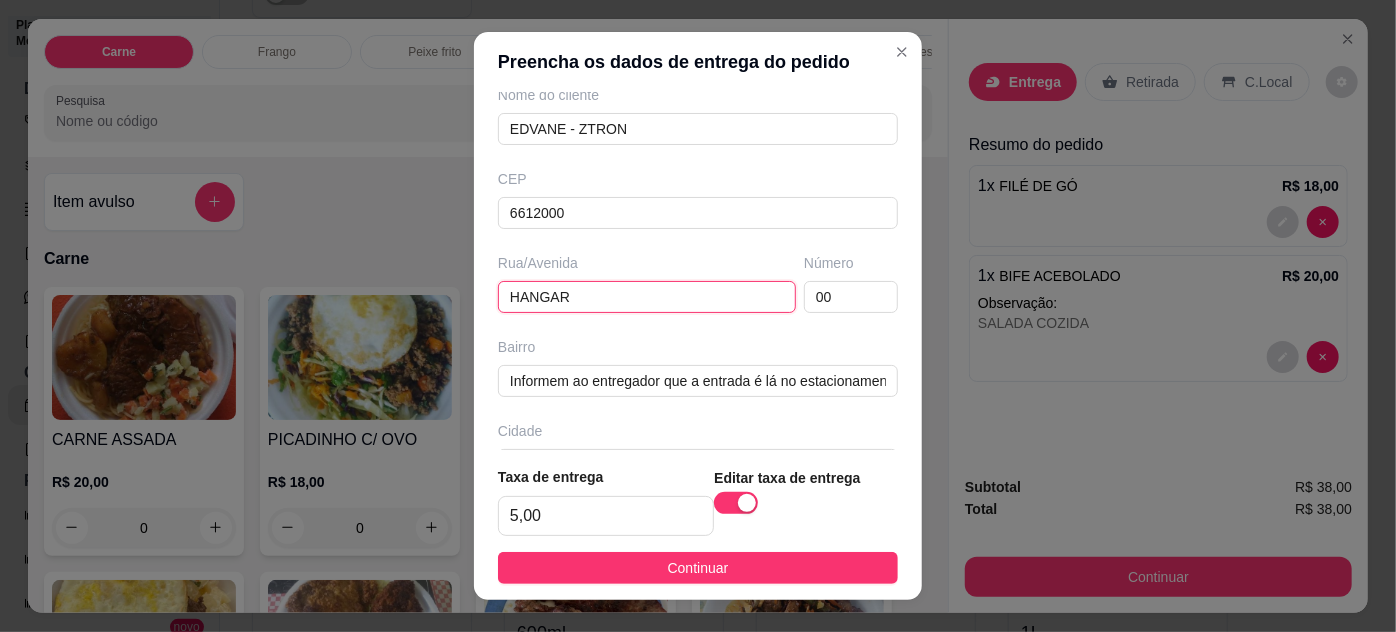 drag, startPoint x: 668, startPoint y: 306, endPoint x: 499, endPoint y: 326, distance: 170.17932 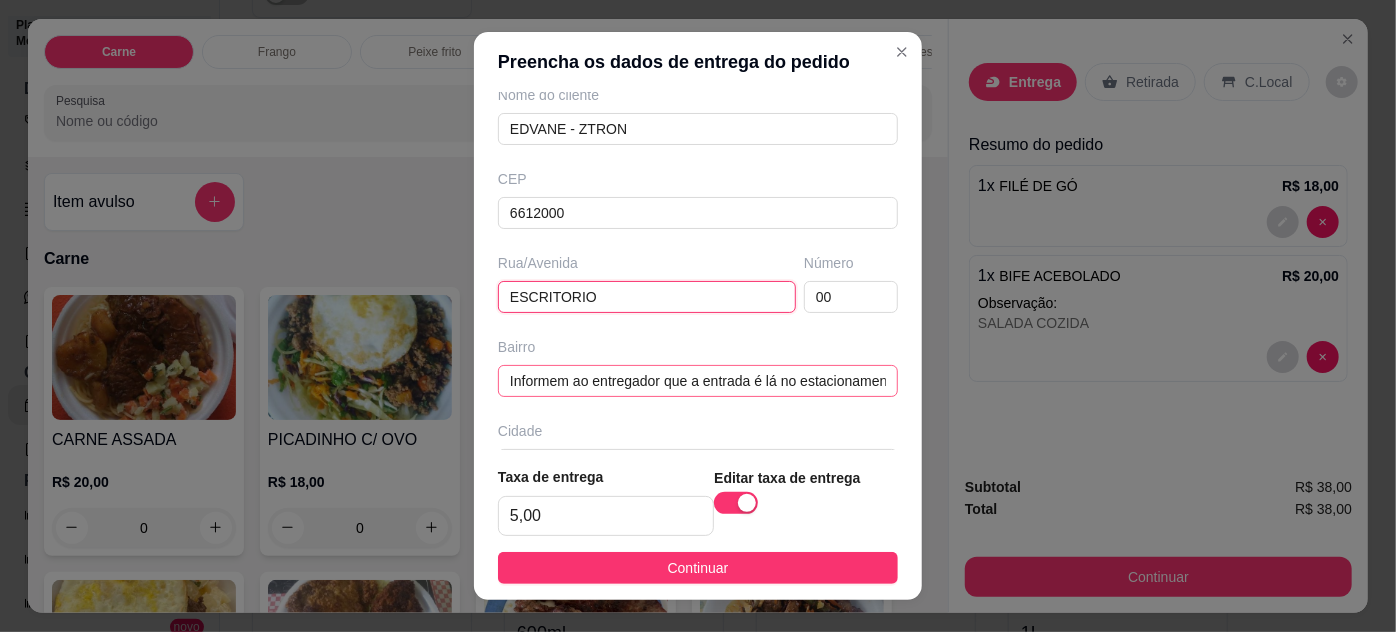 type on "ESCRITORIO" 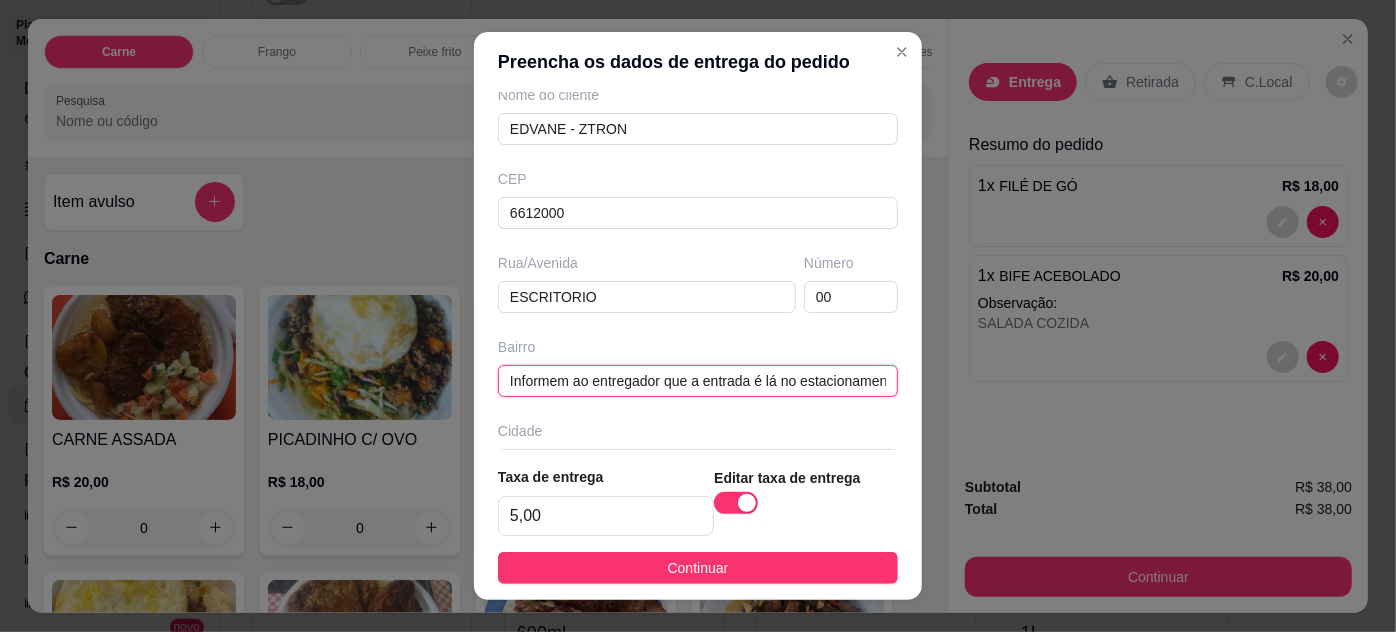 drag, startPoint x: 818, startPoint y: 367, endPoint x: 392, endPoint y: 364, distance: 426.01056 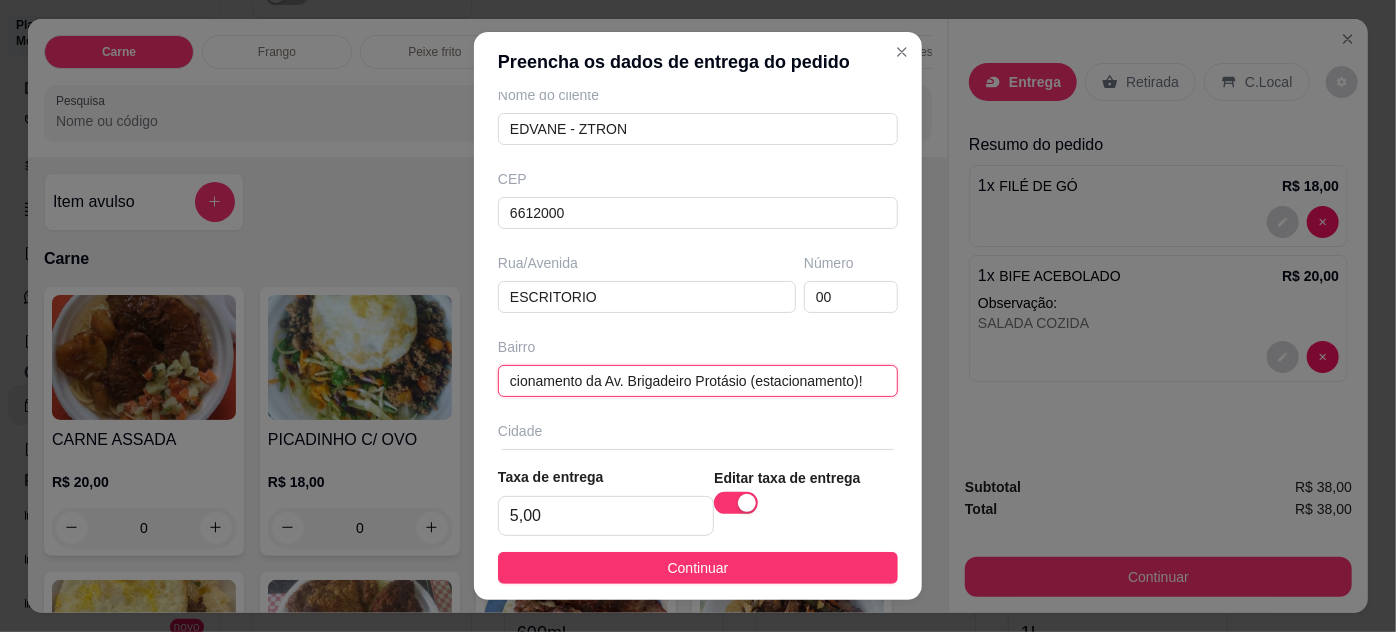 scroll, scrollTop: 0, scrollLeft: 0, axis: both 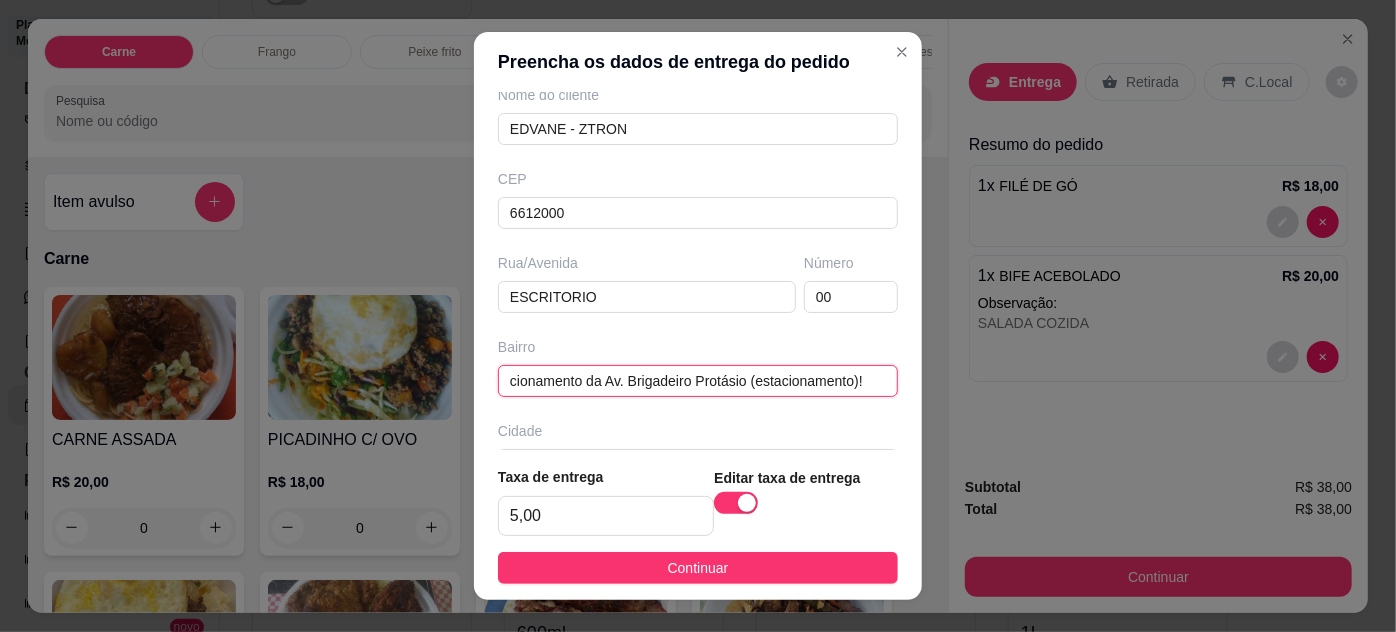 drag, startPoint x: 820, startPoint y: 367, endPoint x: 445, endPoint y: 370, distance: 375.012 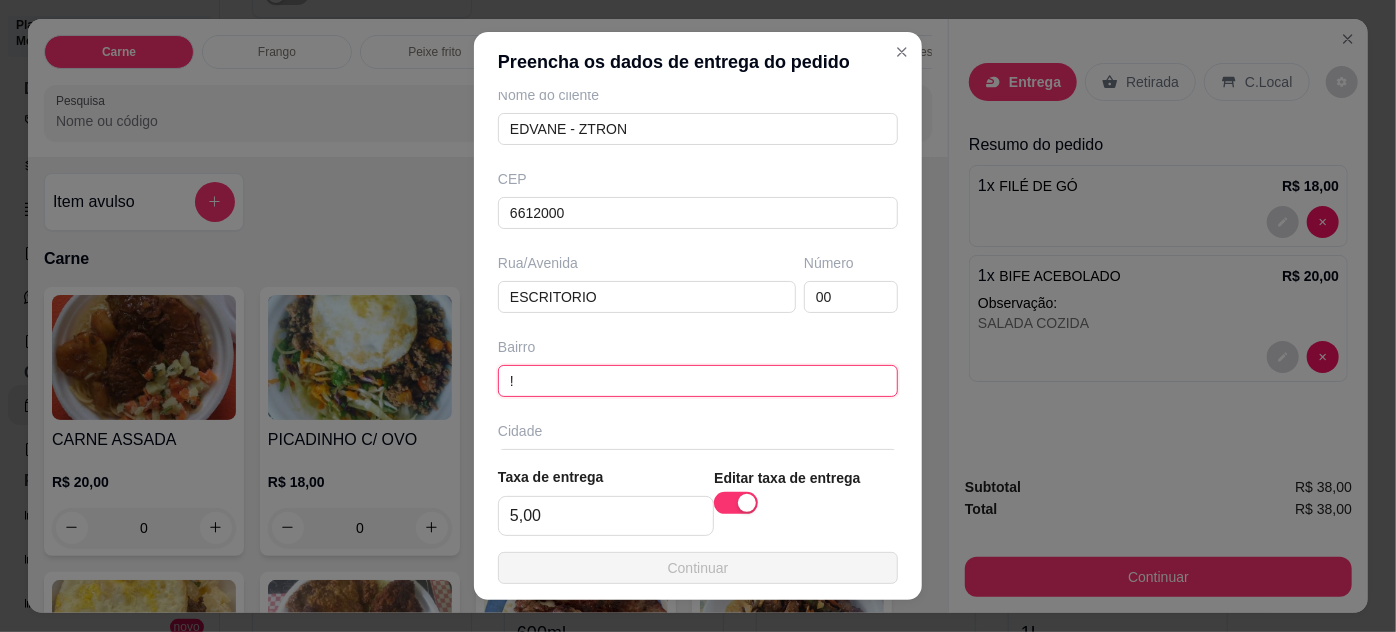 drag, startPoint x: 579, startPoint y: 372, endPoint x: 415, endPoint y: 373, distance: 164.00305 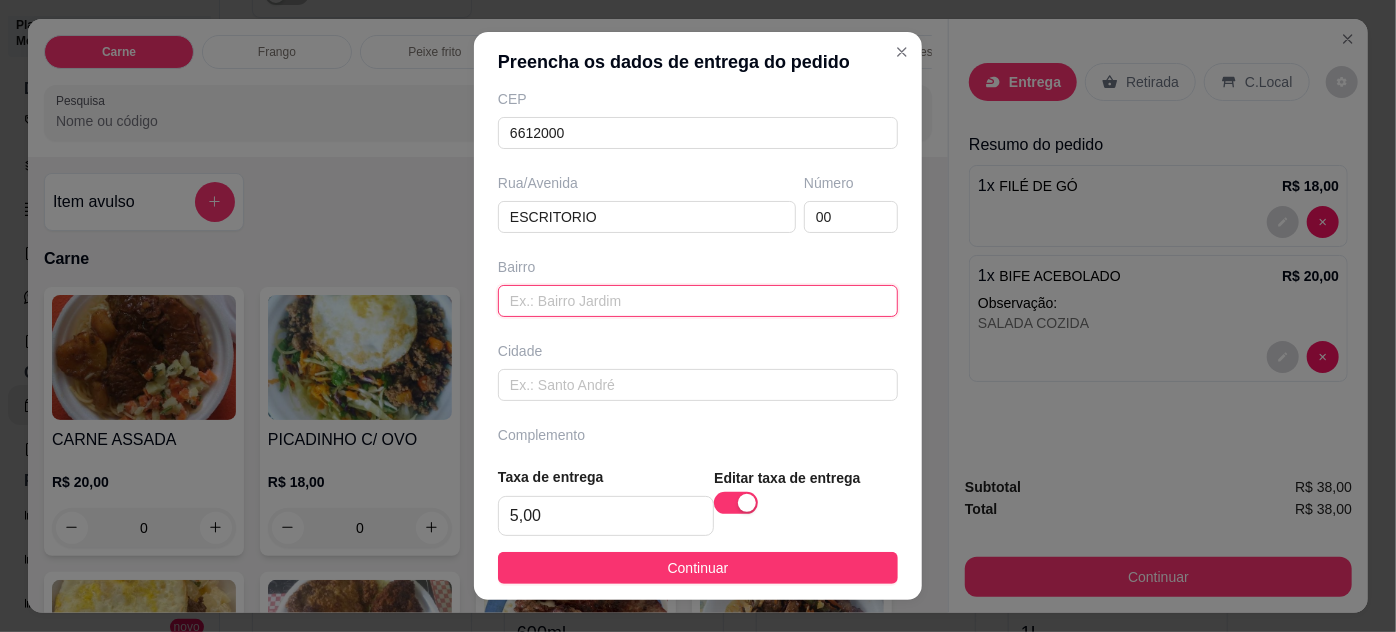 scroll, scrollTop: 310, scrollLeft: 0, axis: vertical 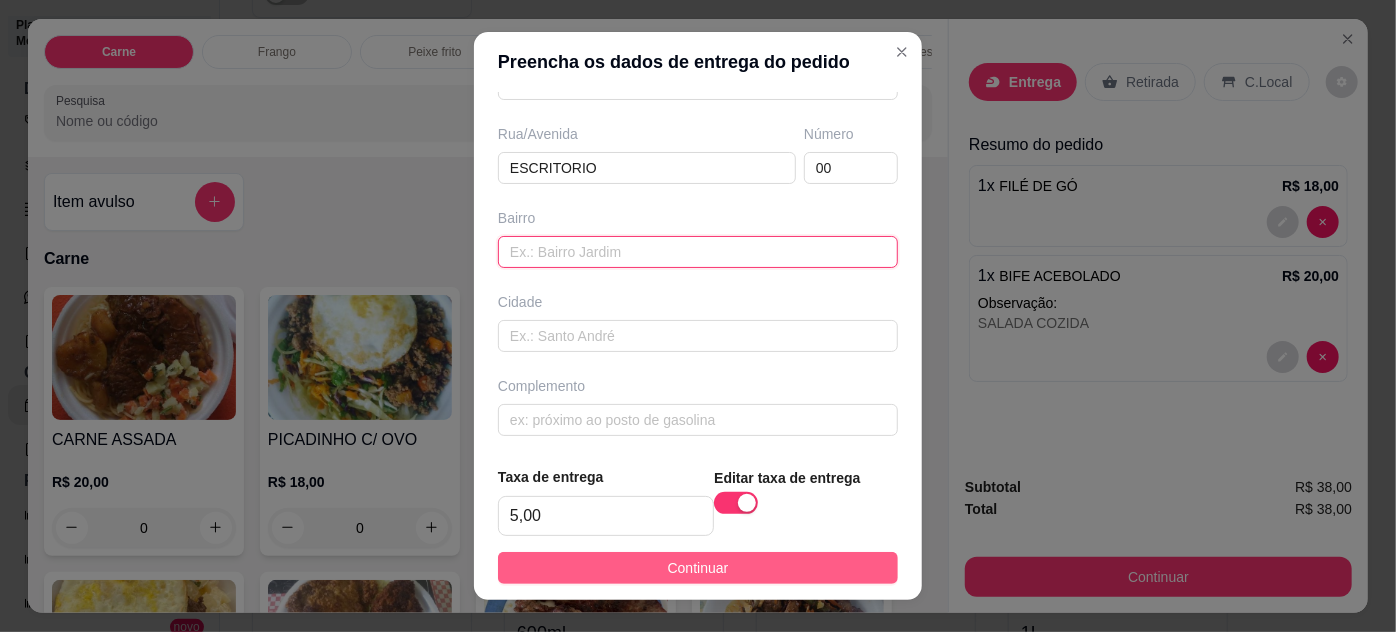 type 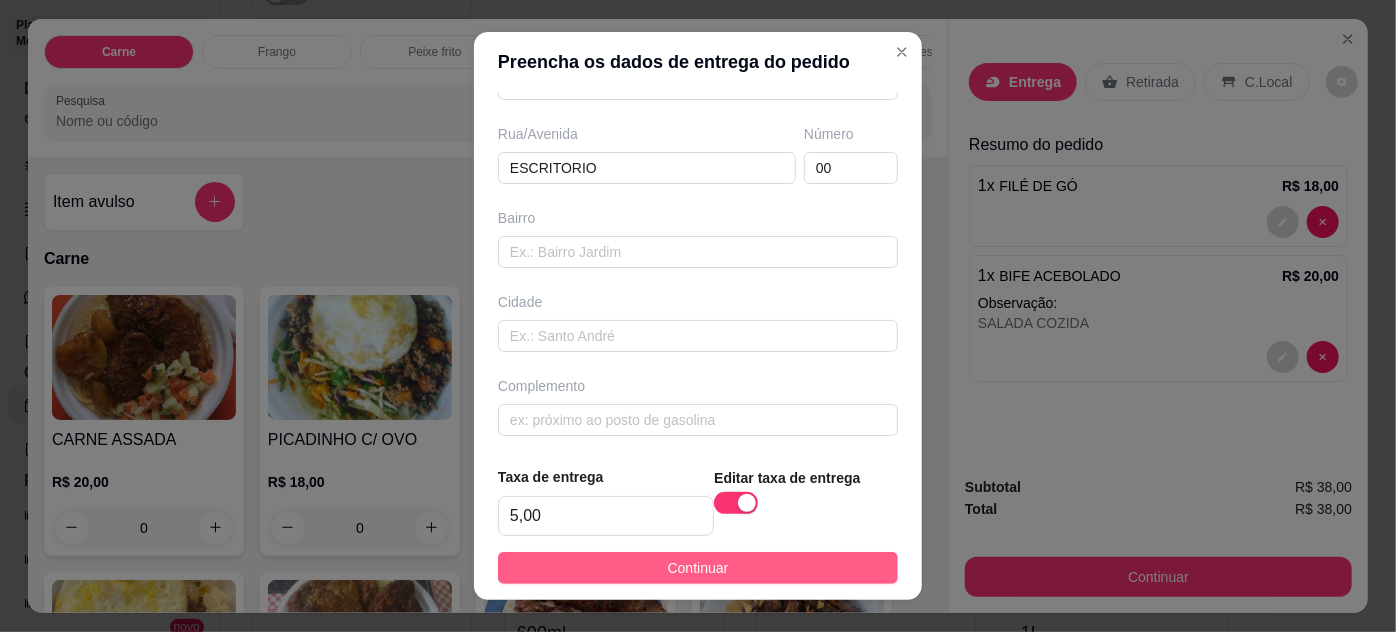 click on "Continuar" at bounding box center [698, 568] 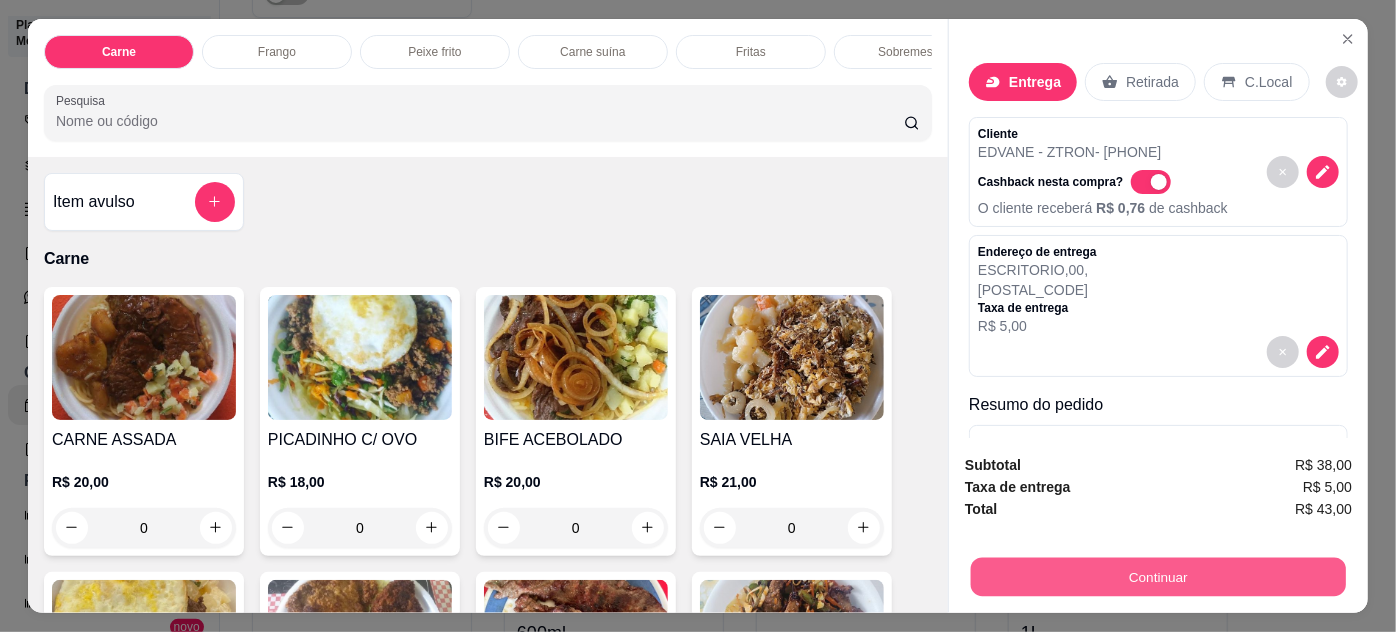 click on "Continuar" at bounding box center [1158, 577] 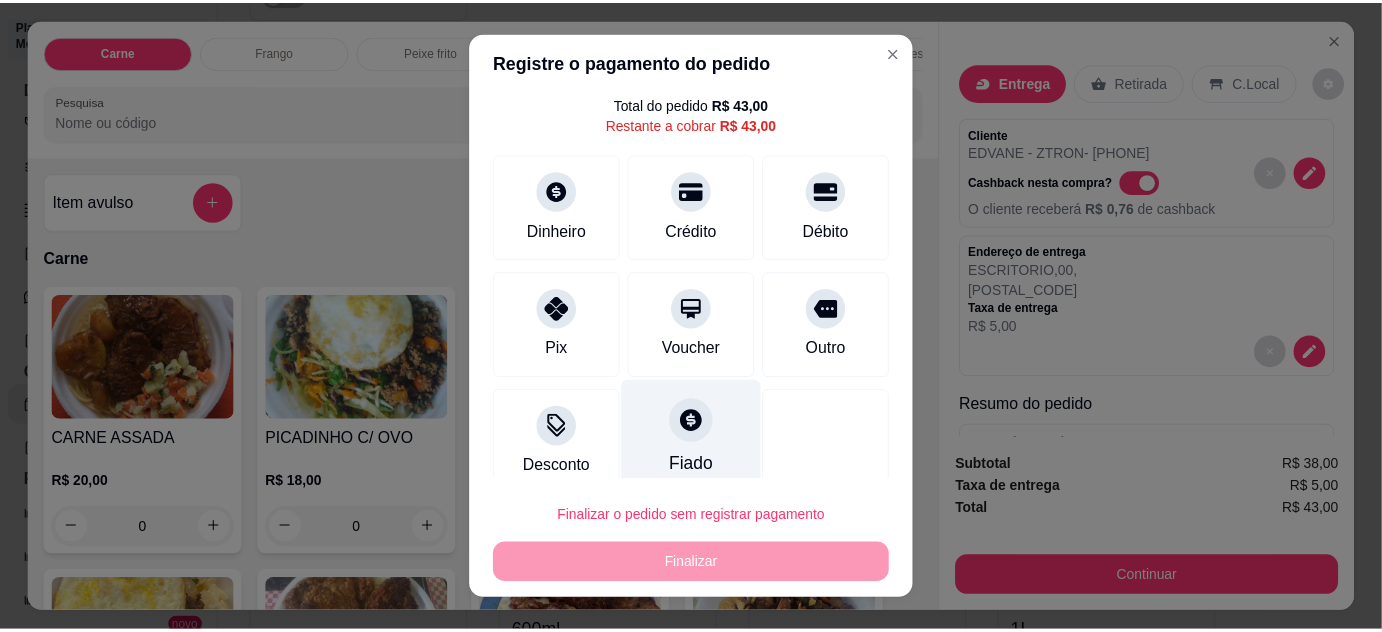 scroll, scrollTop: 79, scrollLeft: 0, axis: vertical 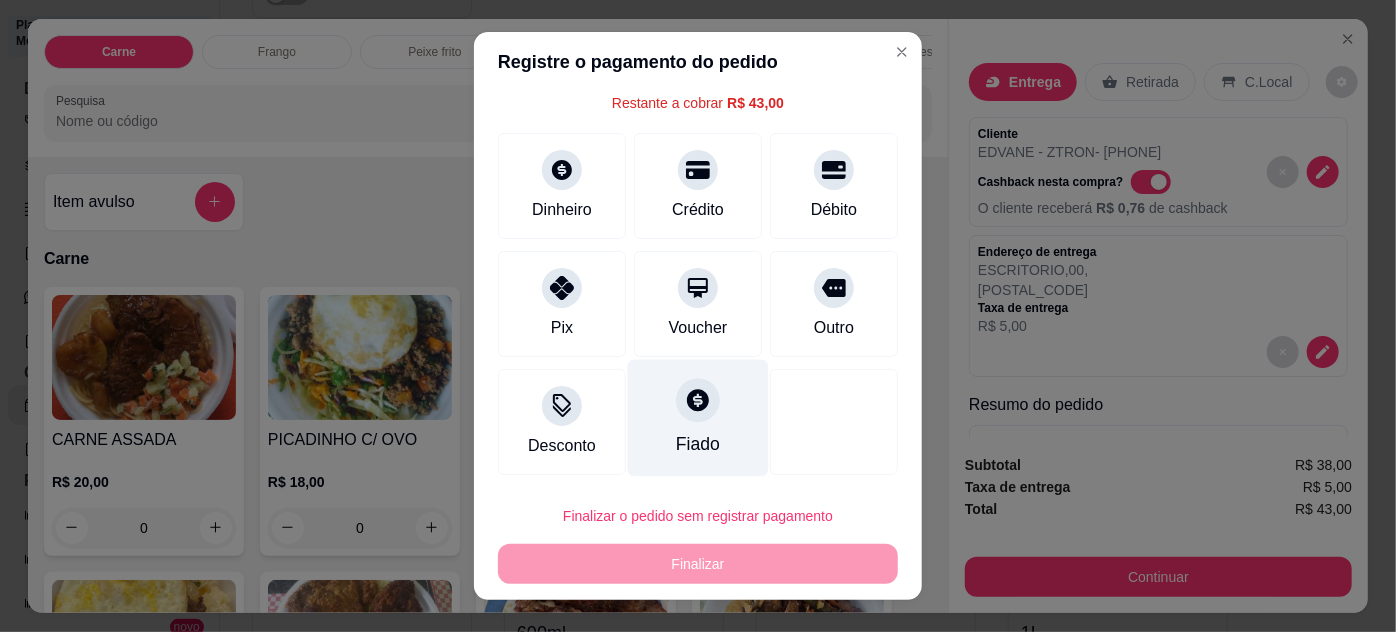 click on "Fiado" at bounding box center [698, 417] 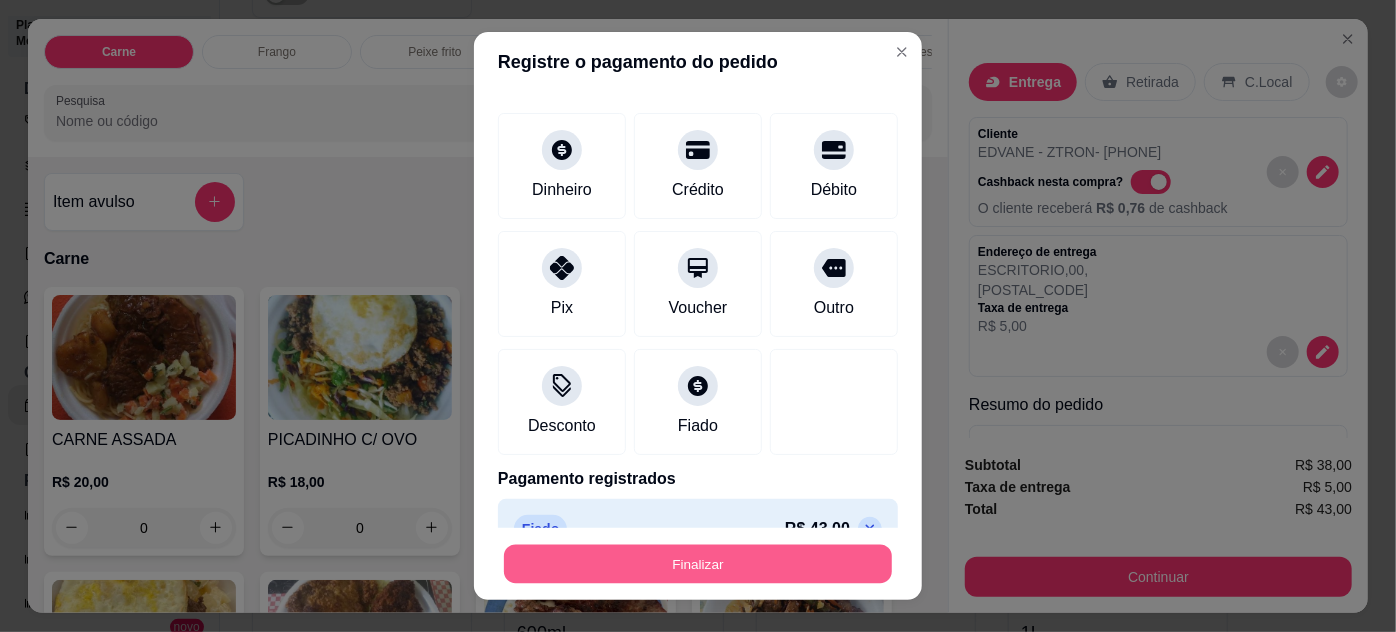 click on "Finalizar" at bounding box center [698, 564] 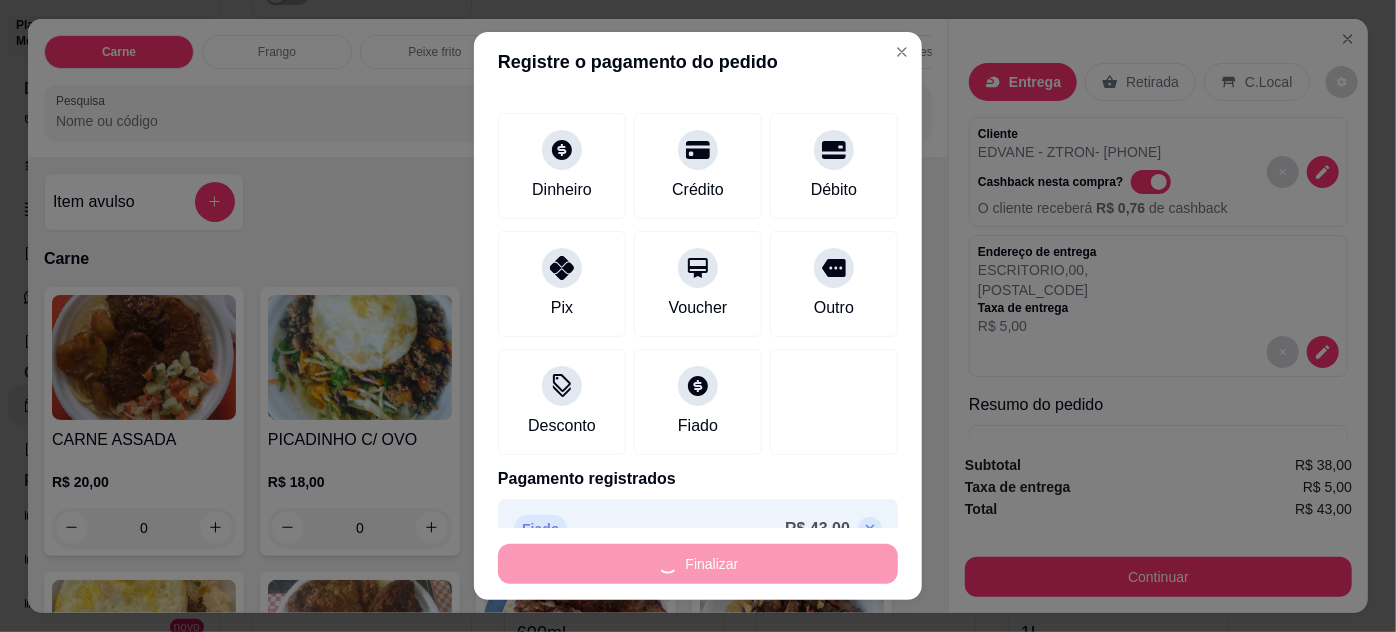 type on "0" 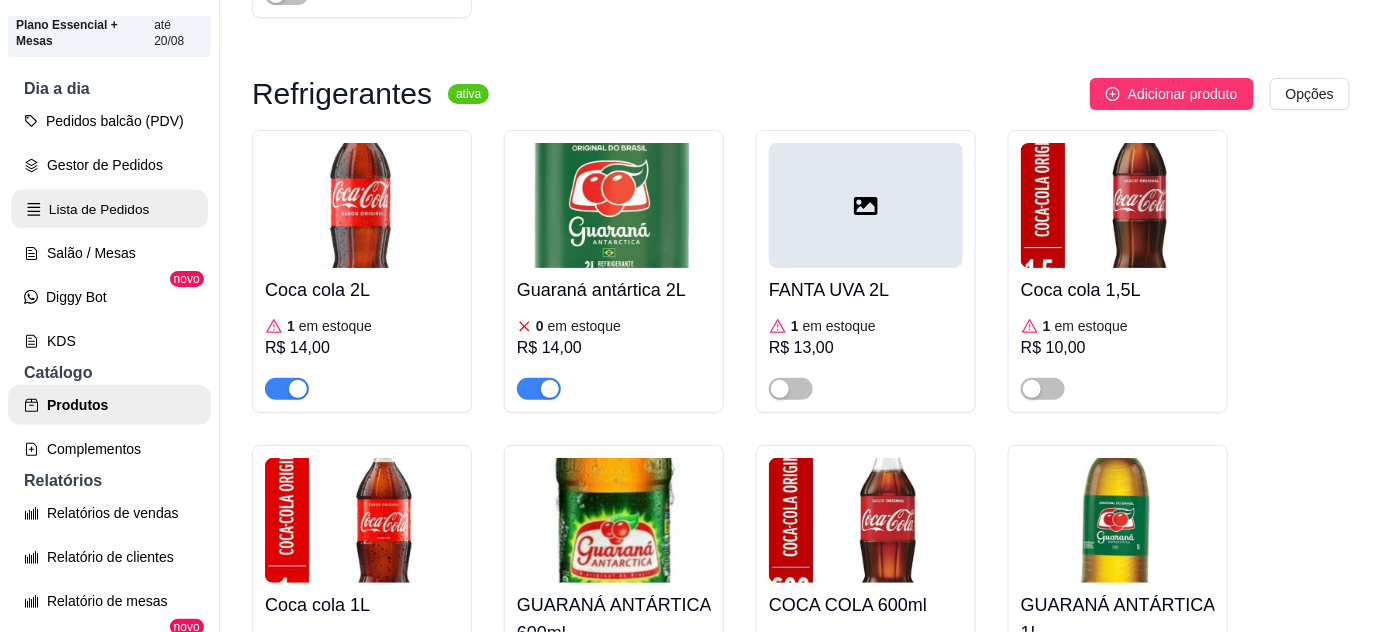 click on "Lista de Pedidos" at bounding box center (109, 209) 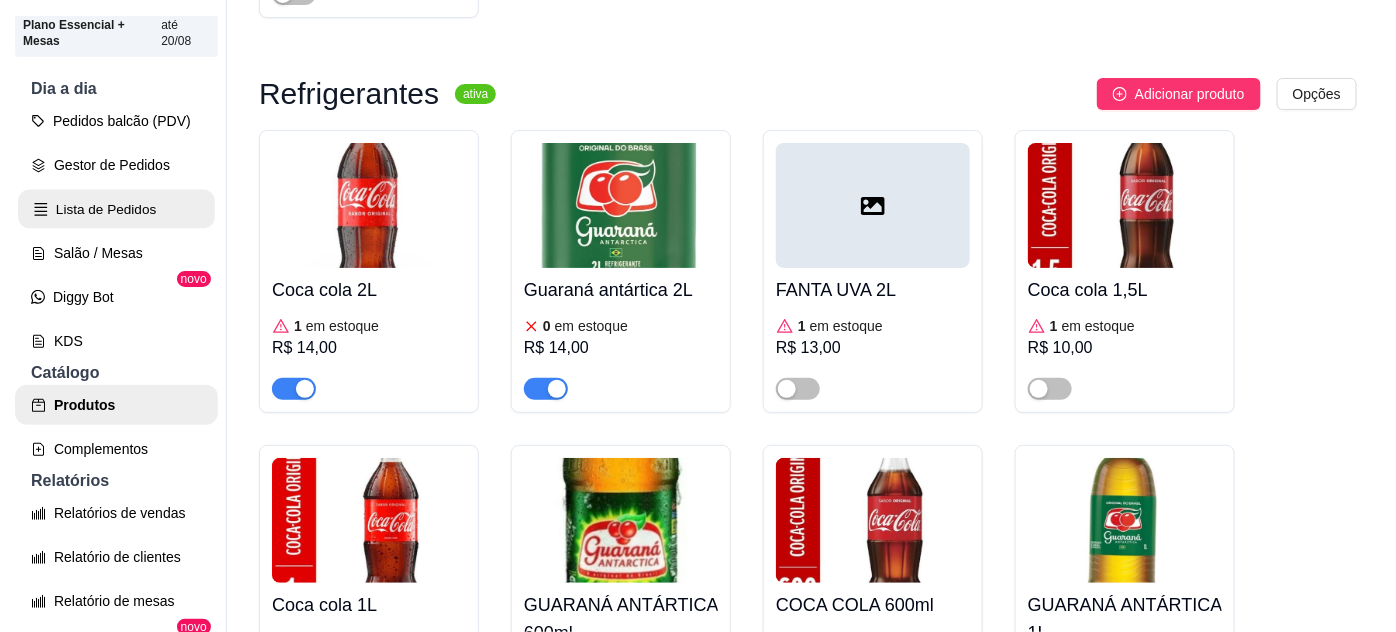scroll, scrollTop: 0, scrollLeft: 0, axis: both 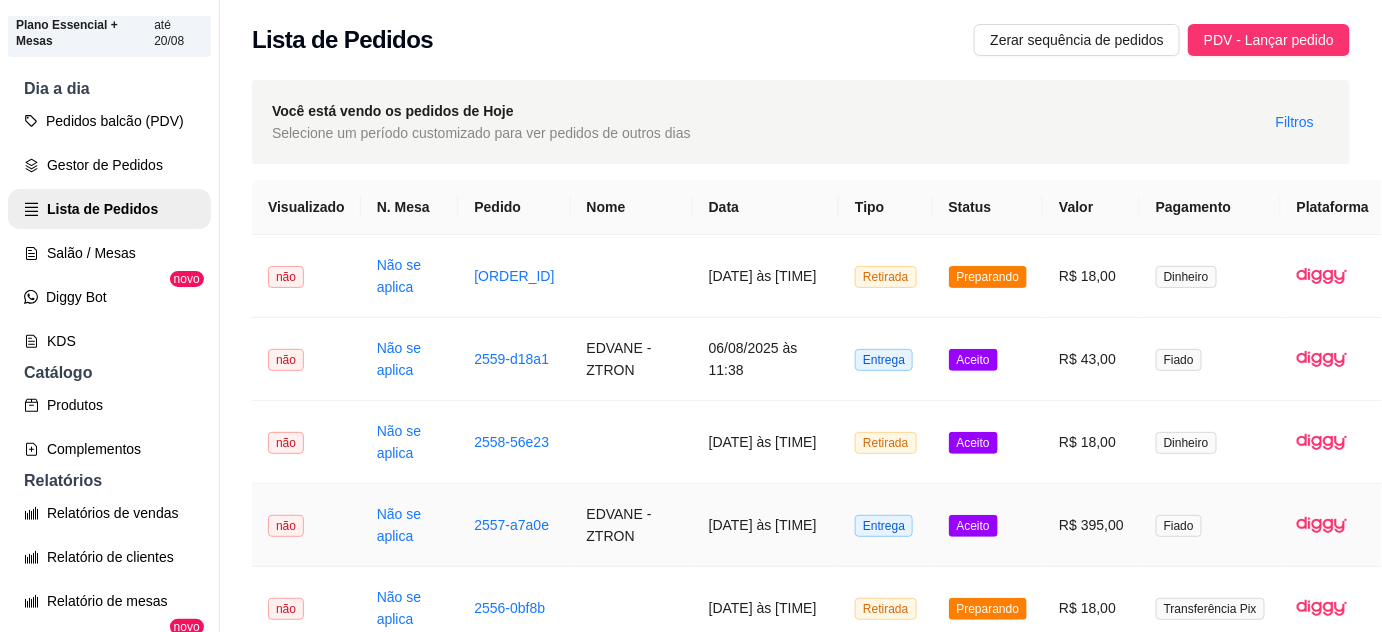 click on "EDVANE - ZTRON" at bounding box center (632, 525) 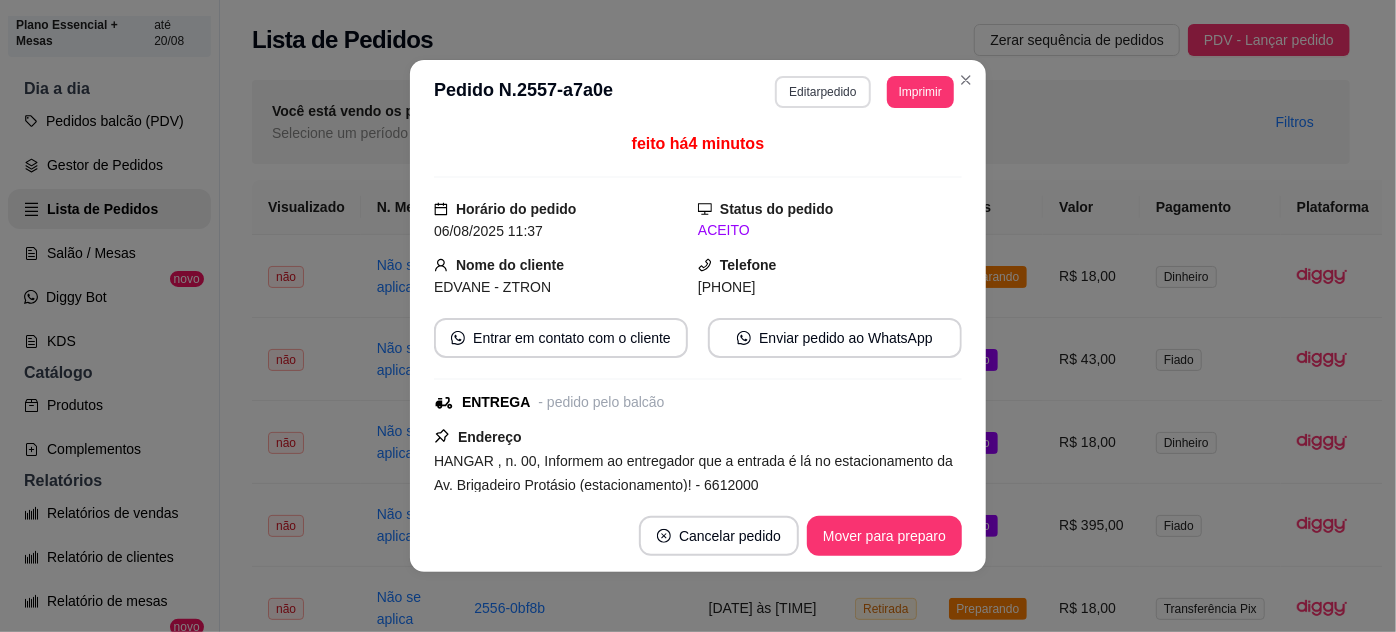 click on "Editar  pedido" at bounding box center (822, 92) 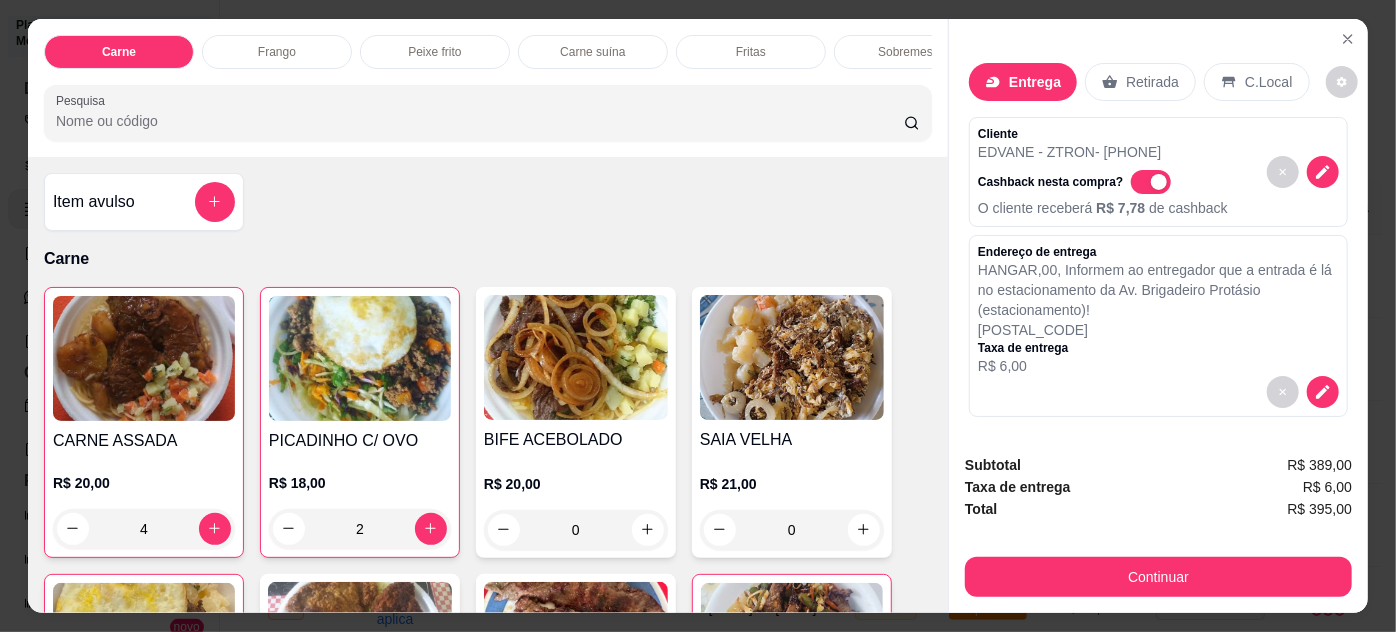 click on "0" at bounding box center [576, 530] 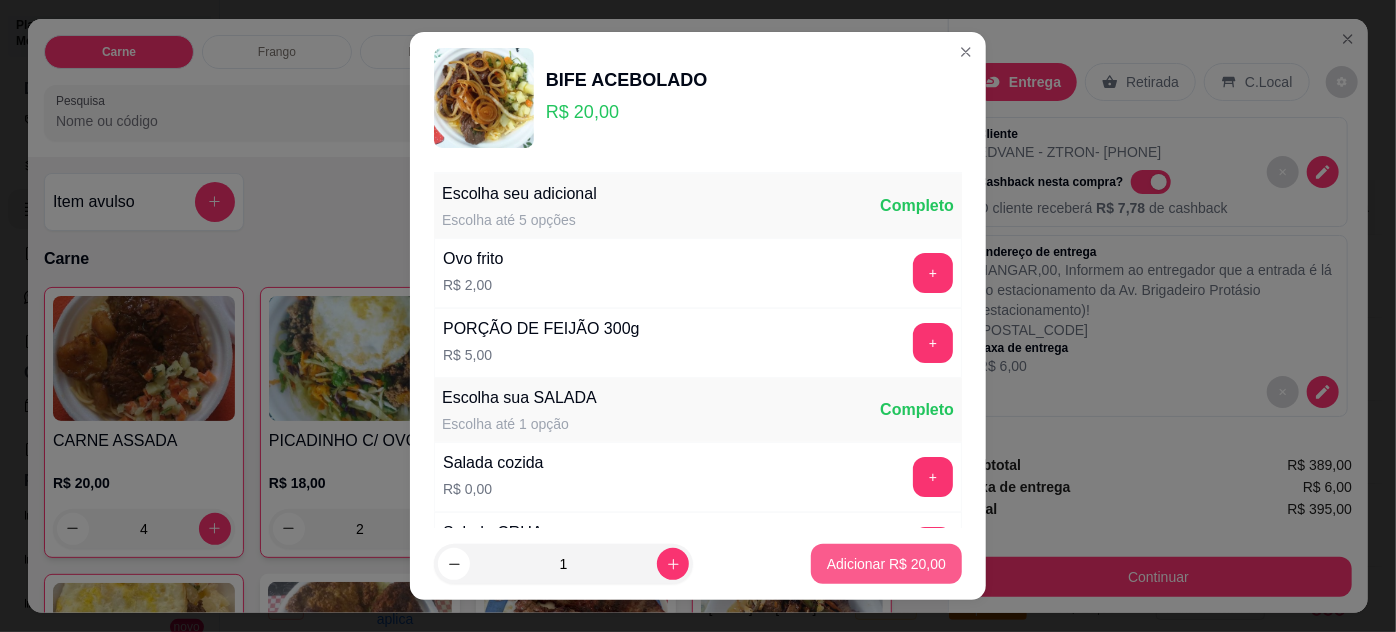 click on "Adicionar   R$ 20,00" at bounding box center [886, 564] 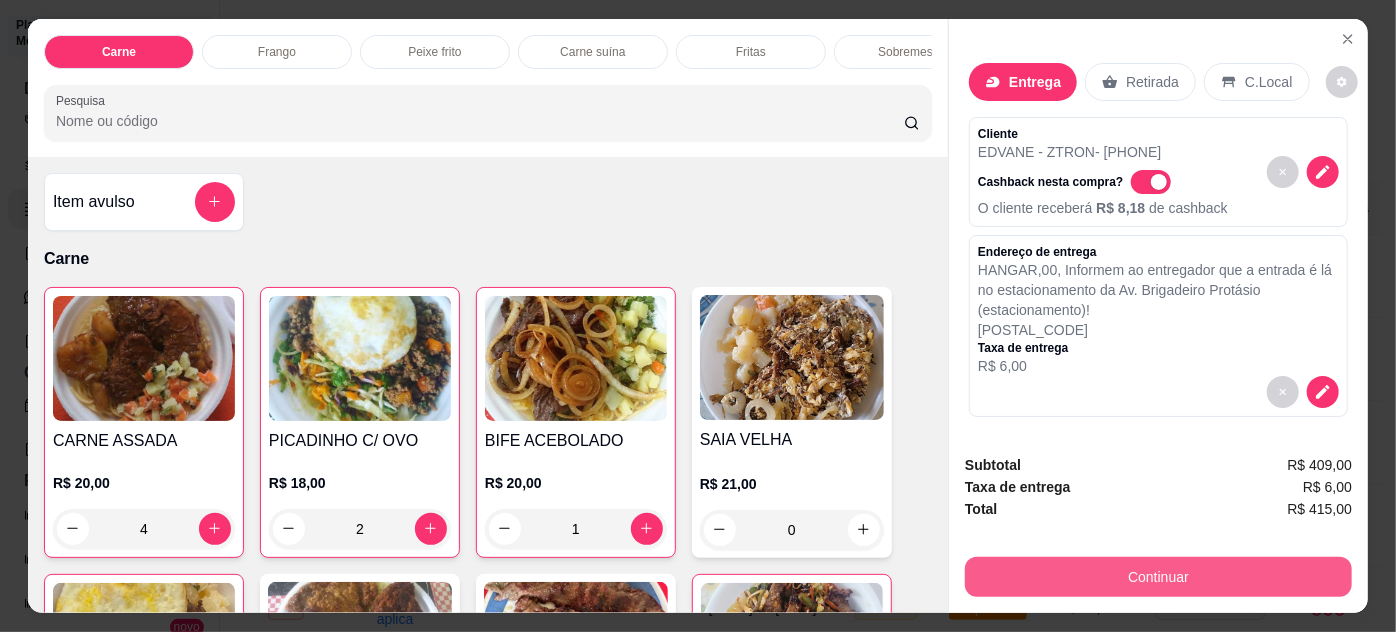 click on "Continuar" at bounding box center [1158, 577] 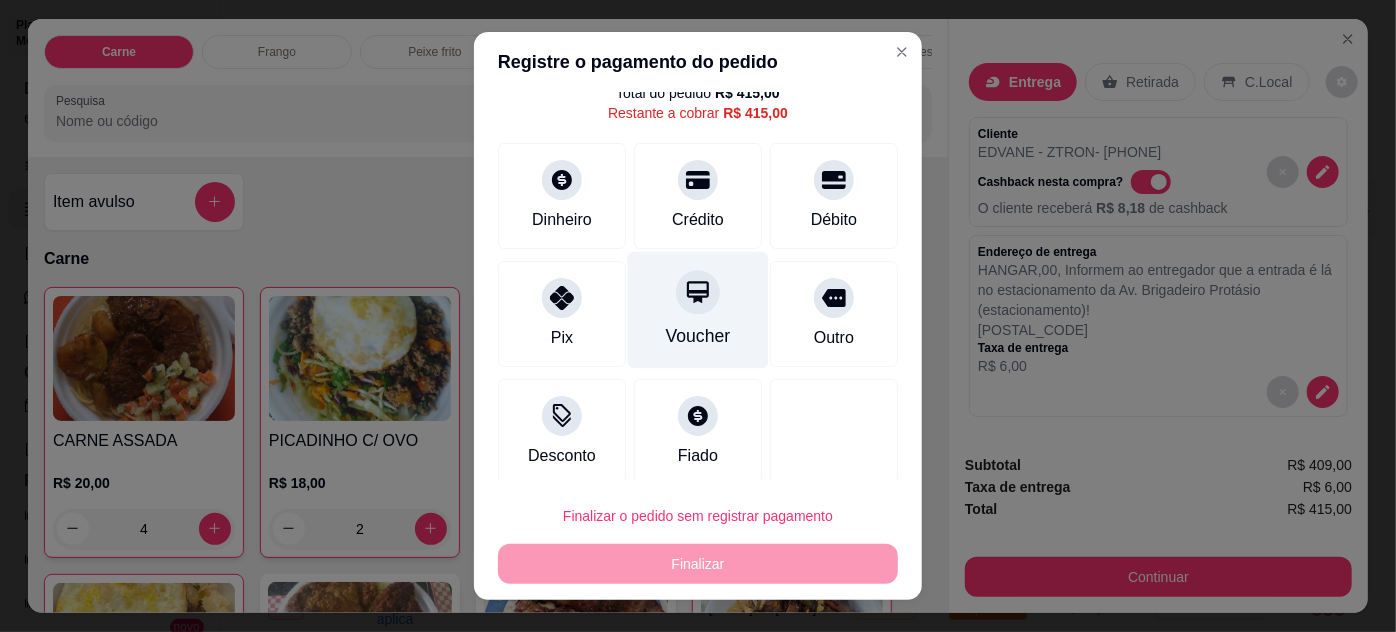 scroll, scrollTop: 79, scrollLeft: 0, axis: vertical 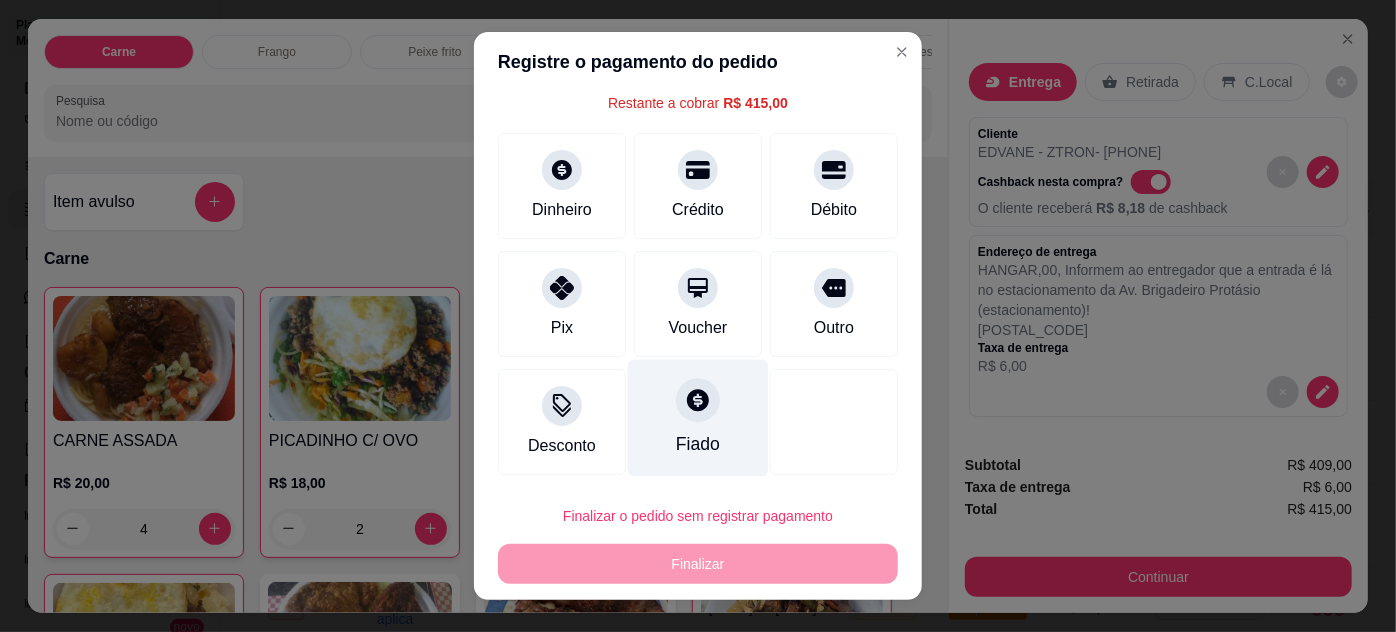 click 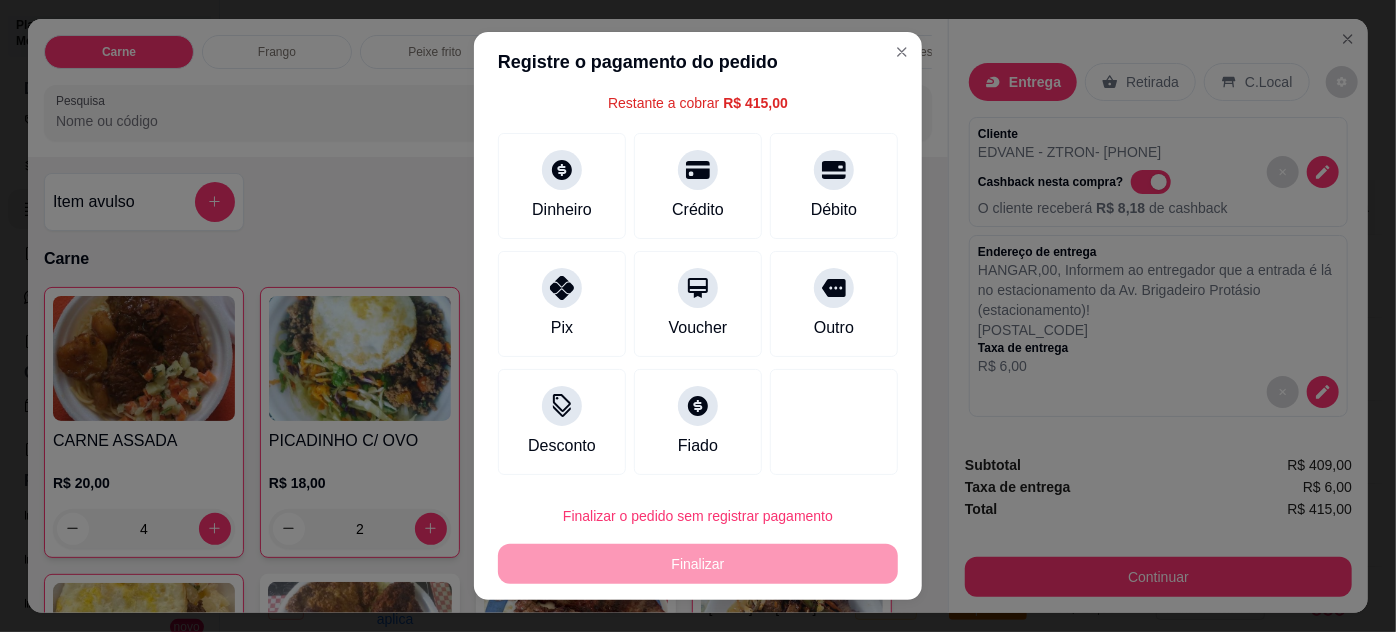 type on "R$ 0,00" 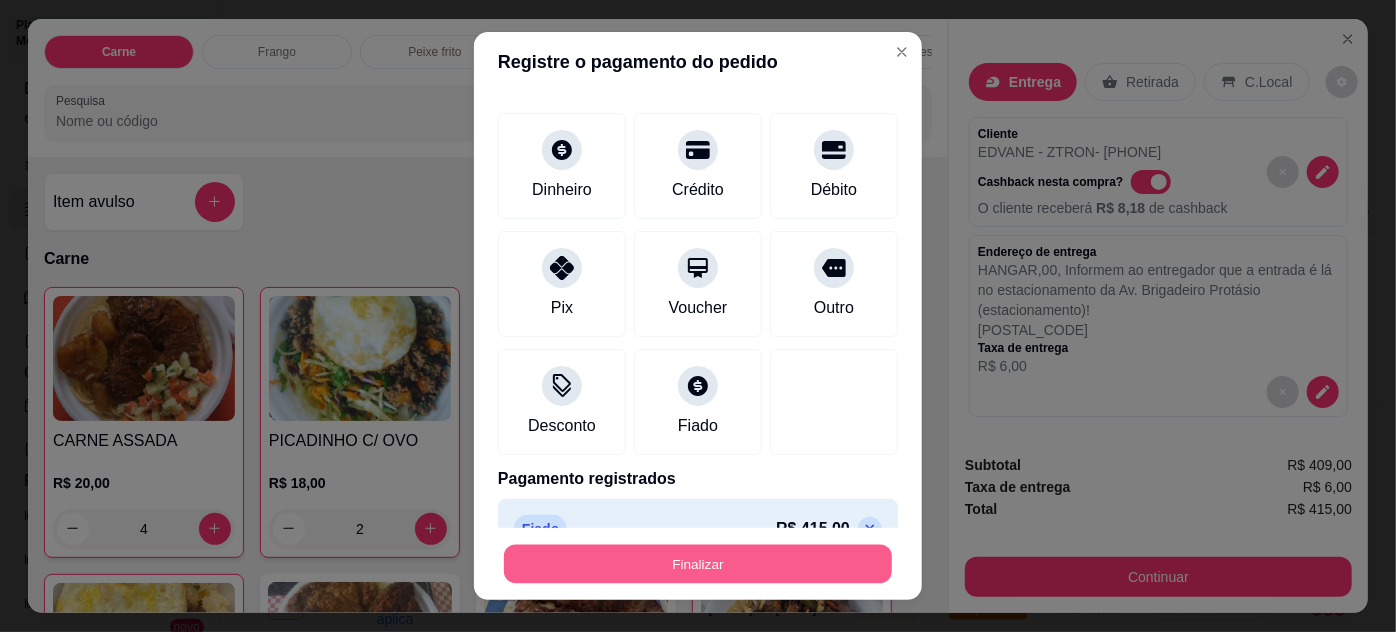 click on "Finalizar" at bounding box center [698, 564] 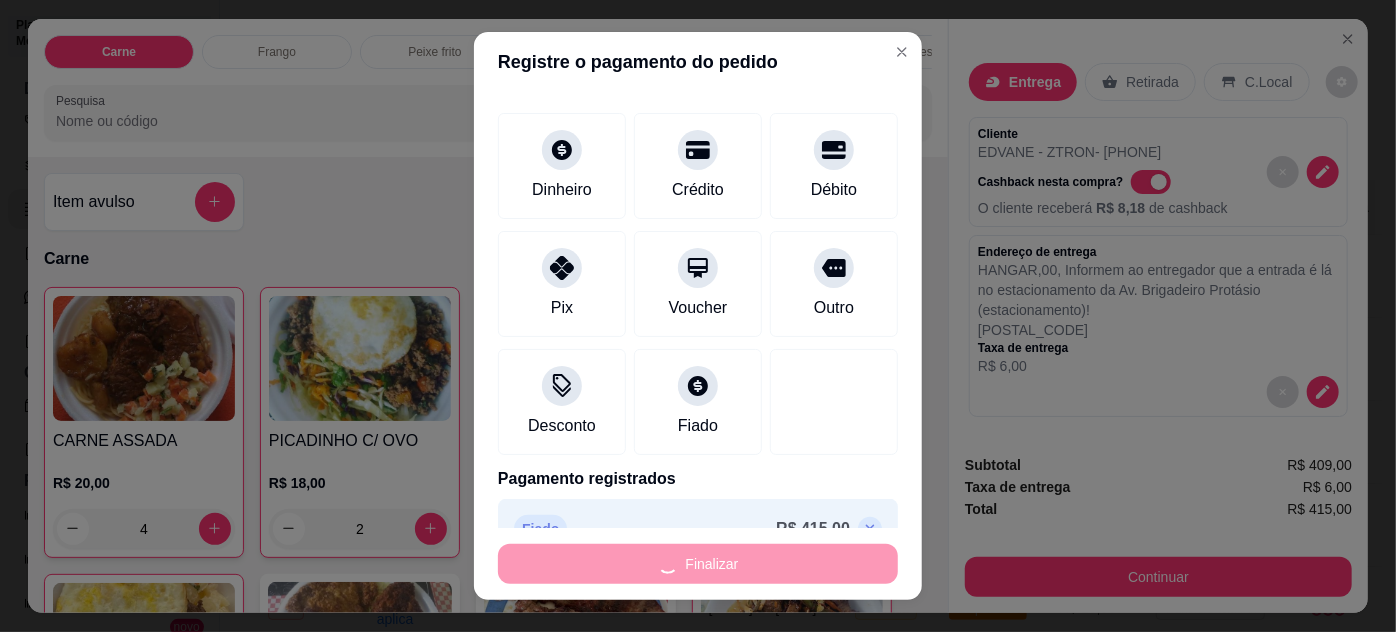 type on "0" 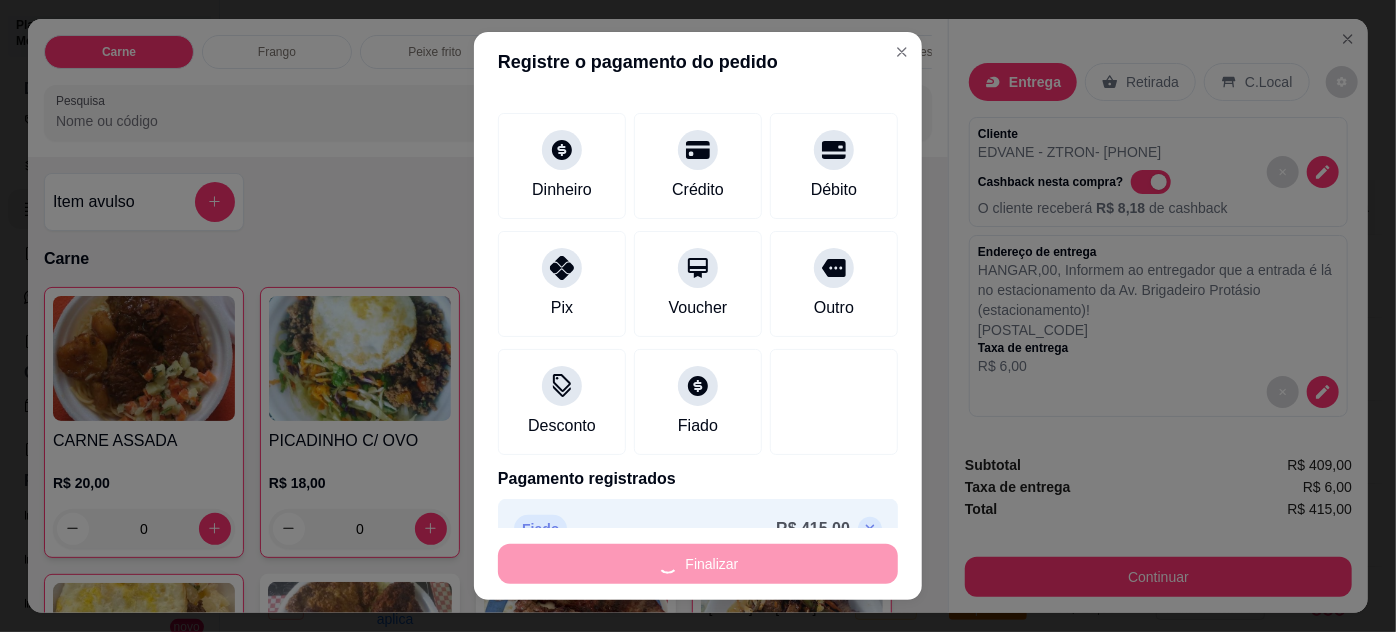 type on "-R$ 415,00" 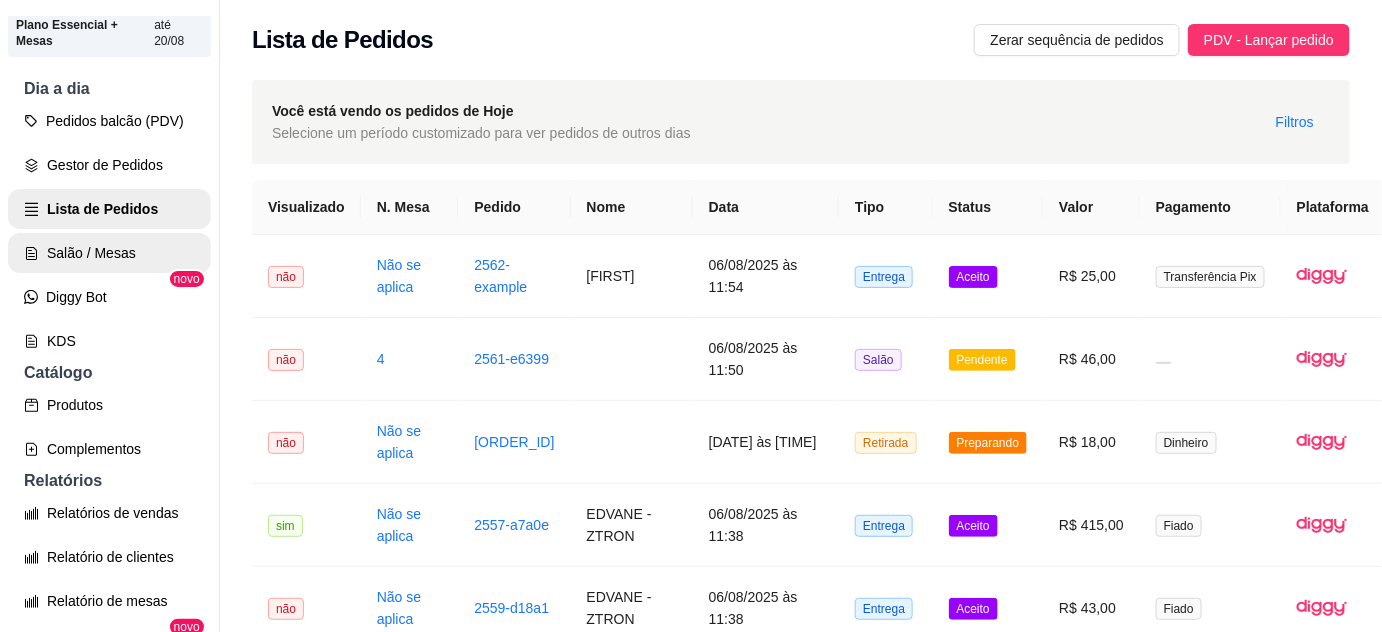 click on "Salão / Mesas" at bounding box center (109, 253) 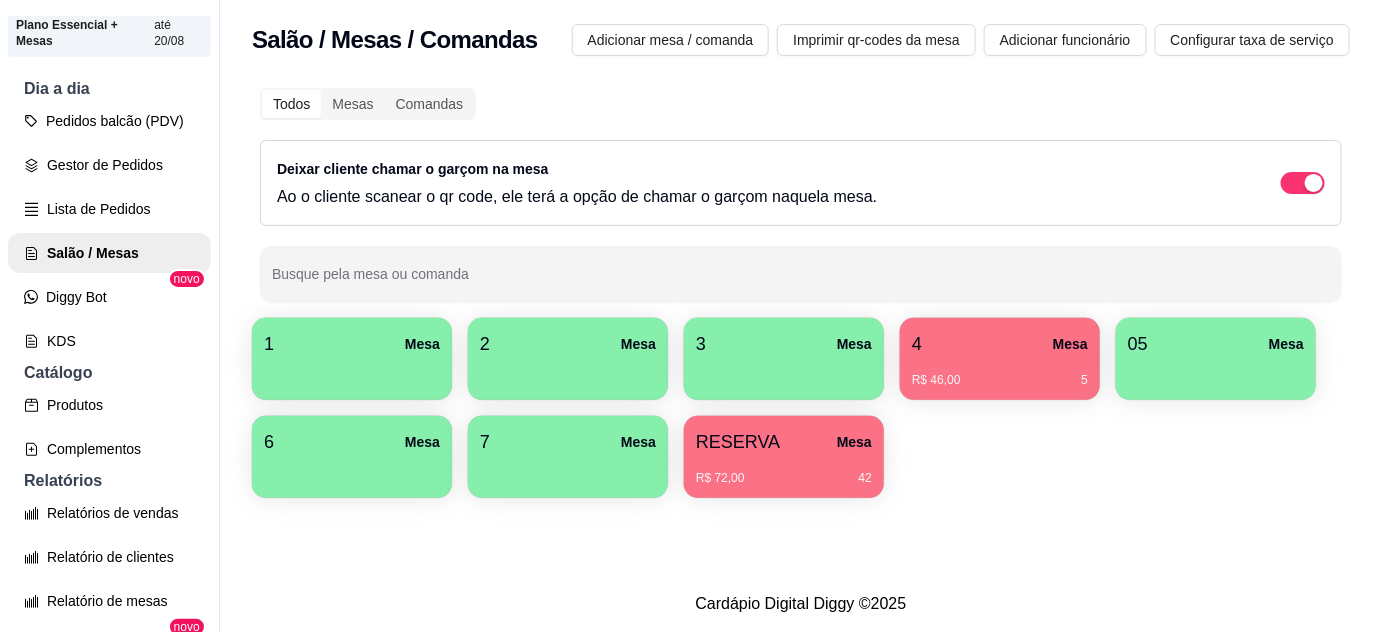 click on "05 Mesa" at bounding box center (1216, 344) 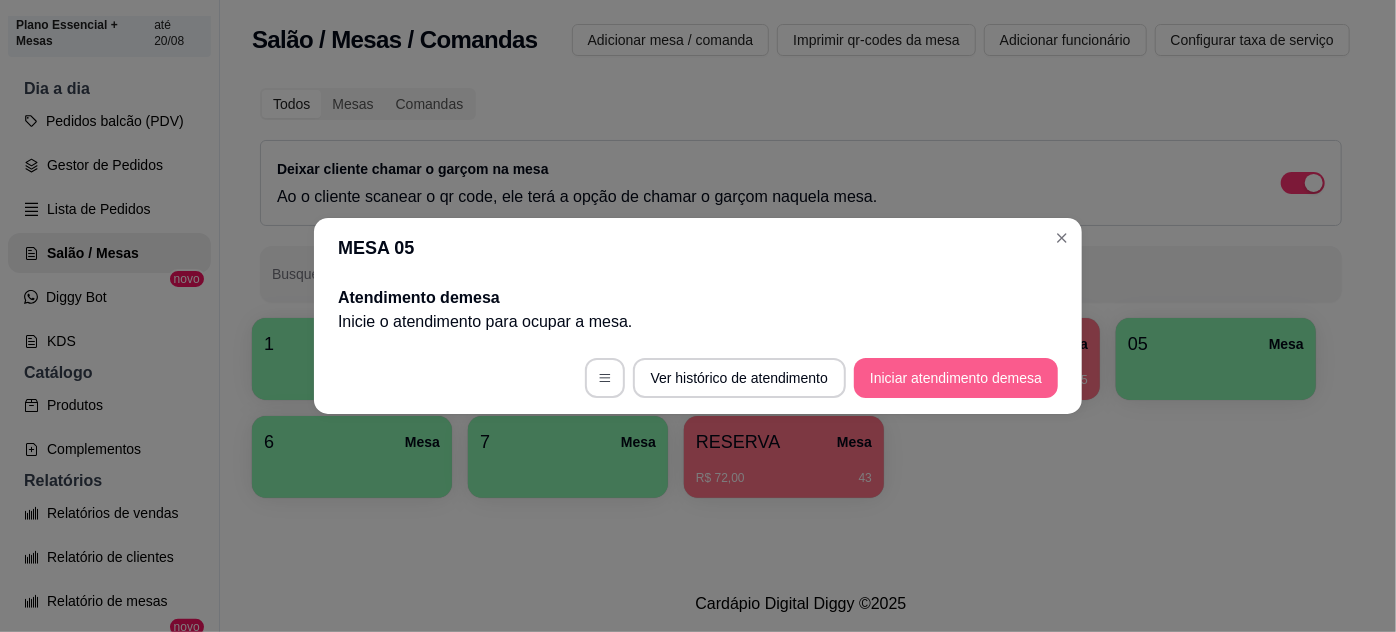 click on "Iniciar atendimento de  mesa" at bounding box center [956, 378] 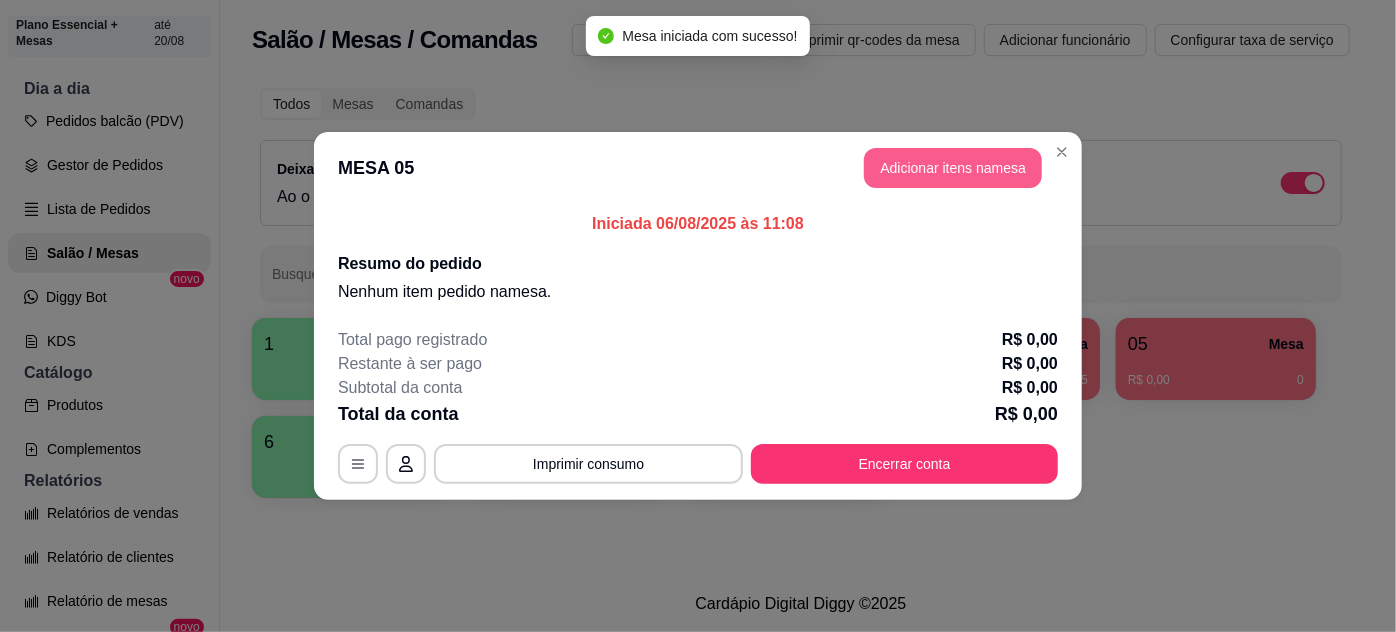 click on "Adicionar itens na  mesa" at bounding box center [953, 168] 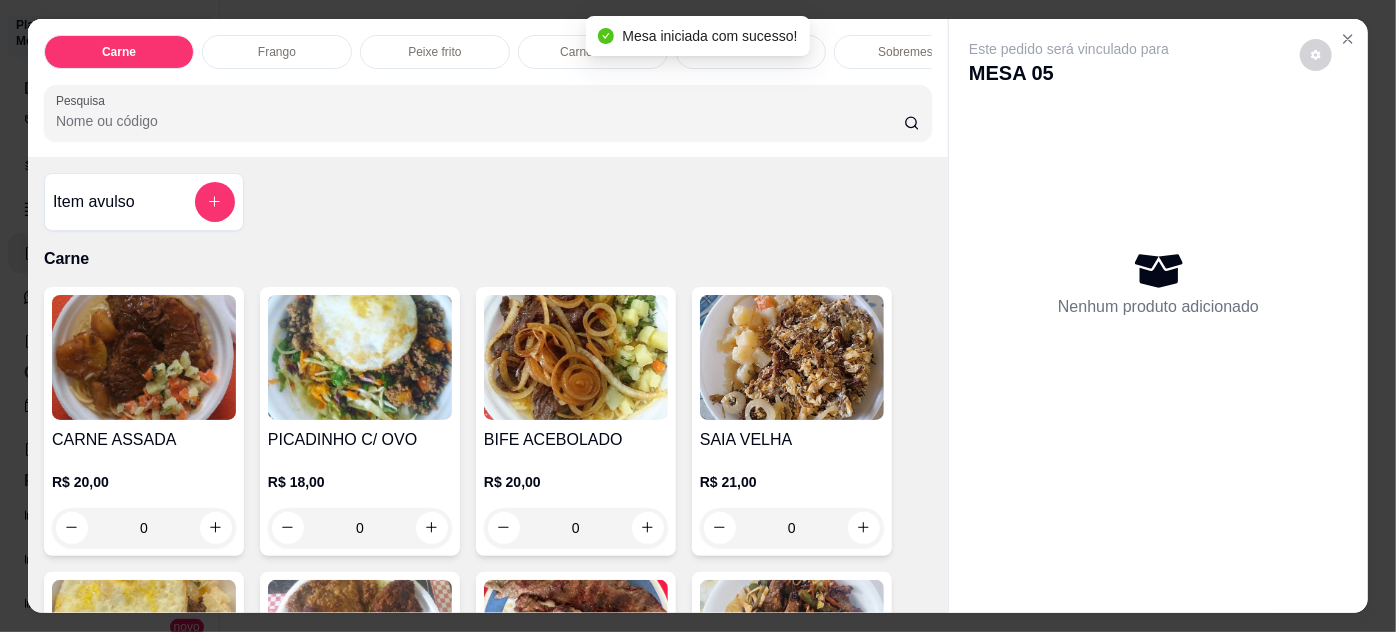 click at bounding box center (144, 357) 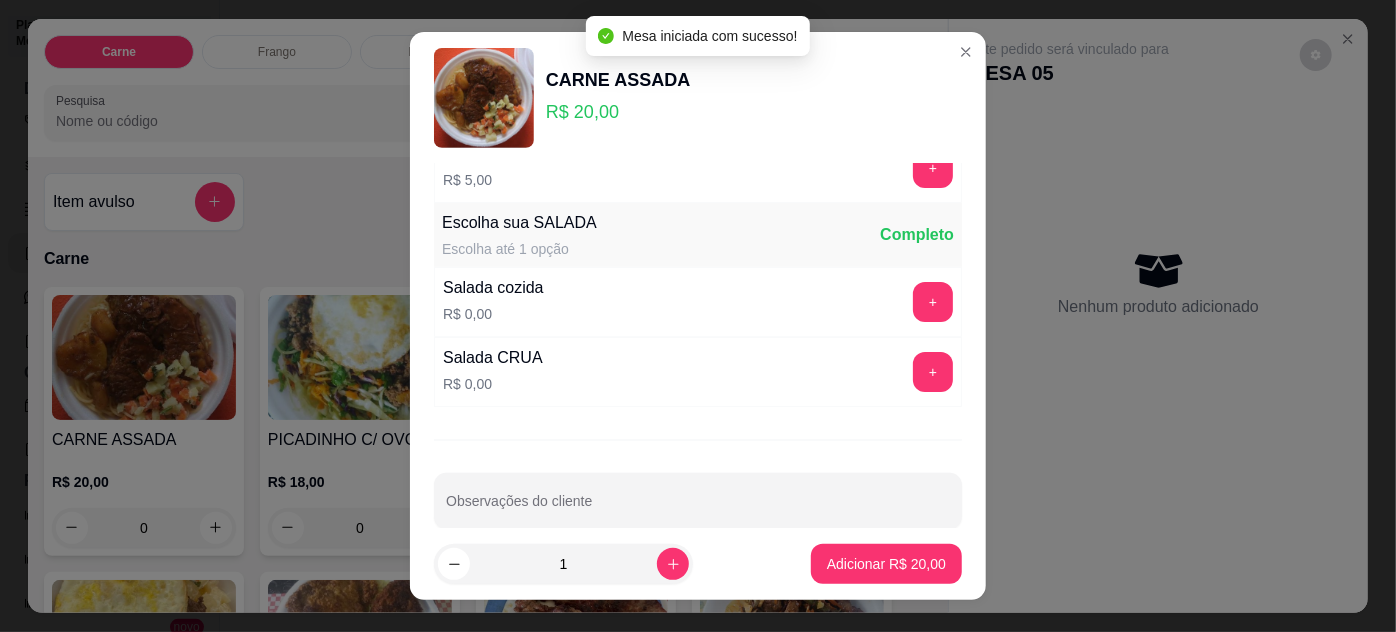 scroll, scrollTop: 199, scrollLeft: 0, axis: vertical 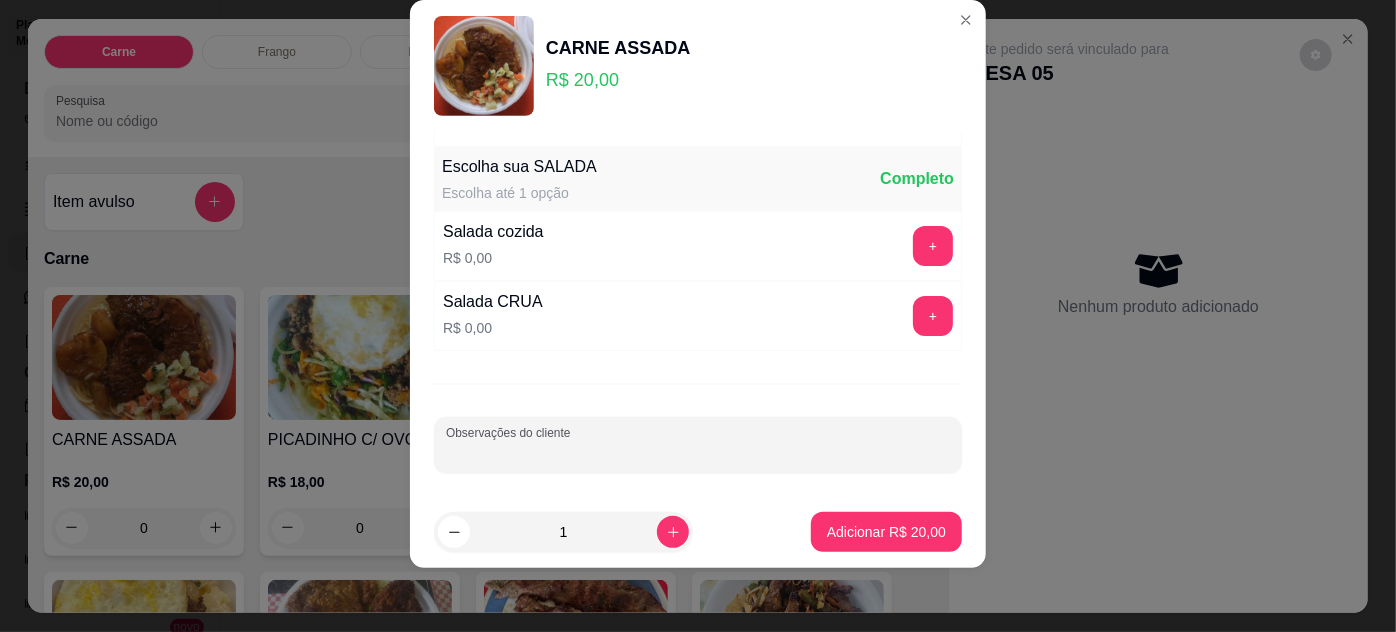 click on "Observações do cliente" at bounding box center [698, 453] 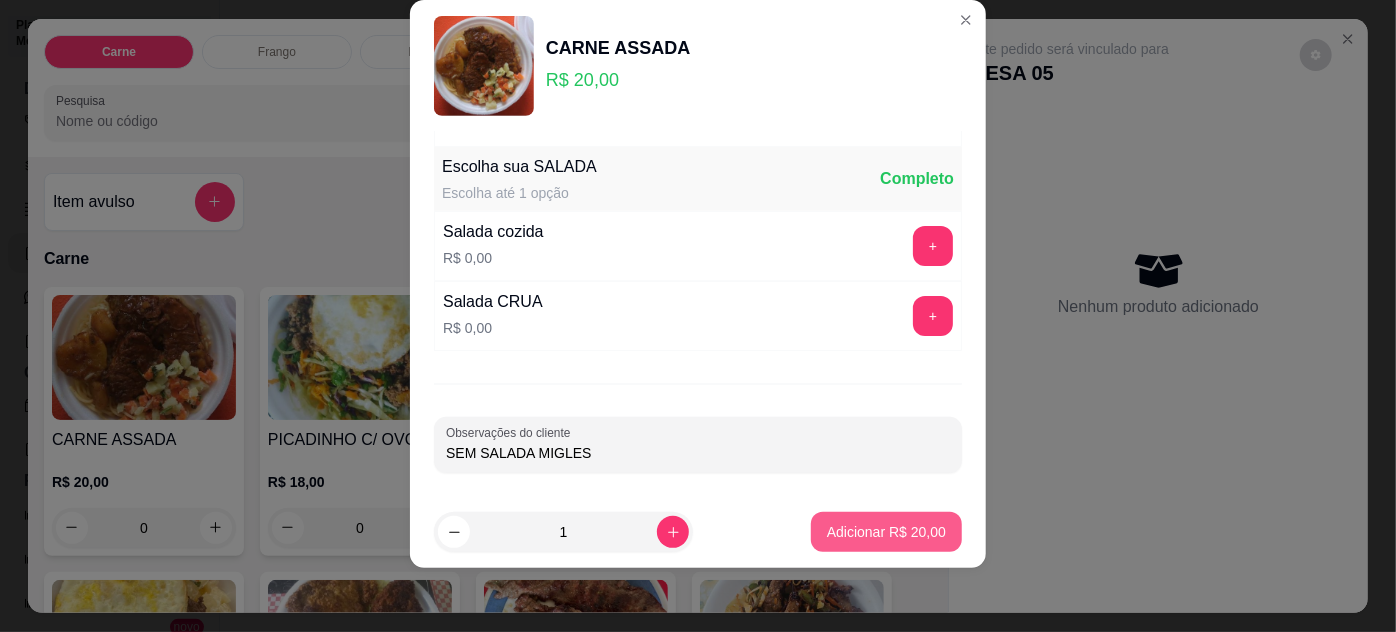 type on "SEM SALADA MIGLES" 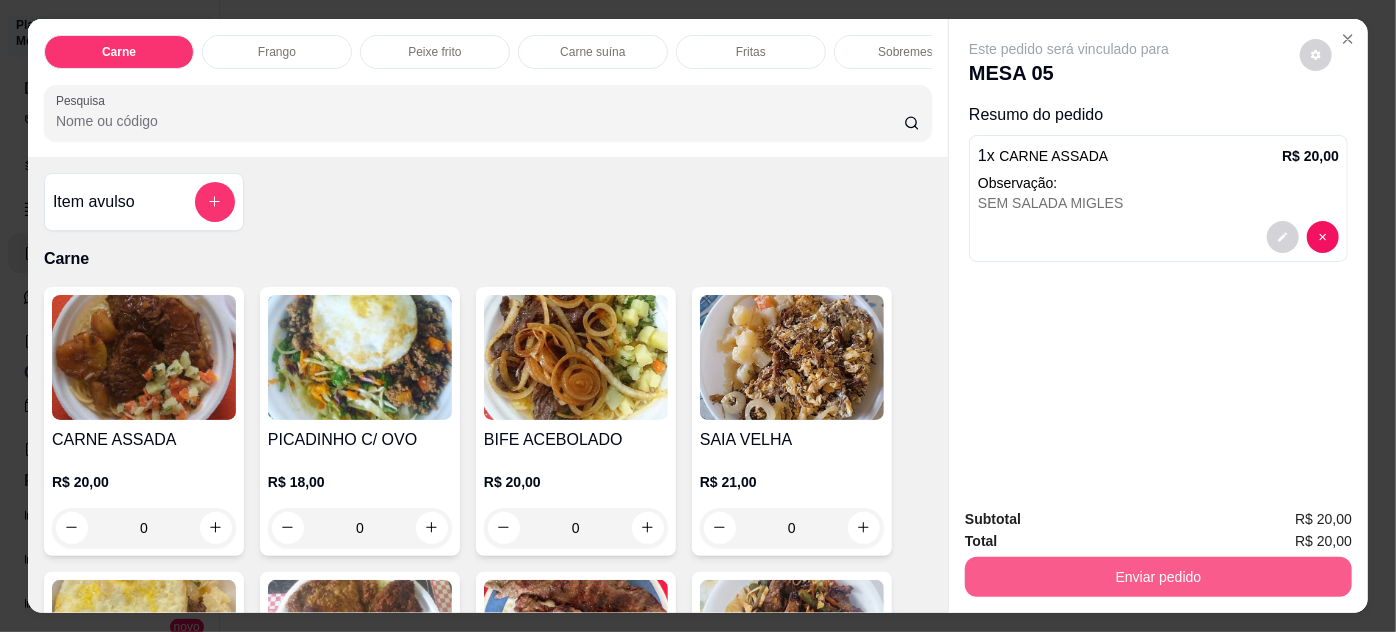 click on "Enviar pedido" at bounding box center (1158, 577) 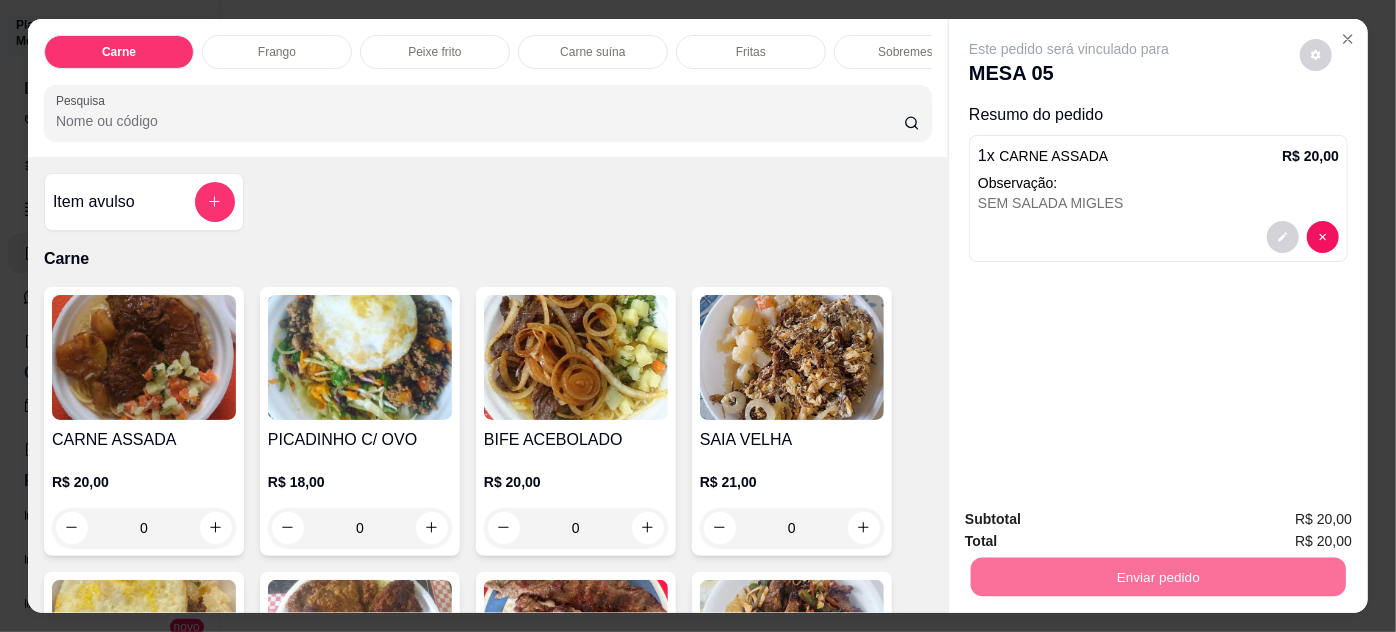 click on "Não registrar e enviar pedido" at bounding box center (1093, 521) 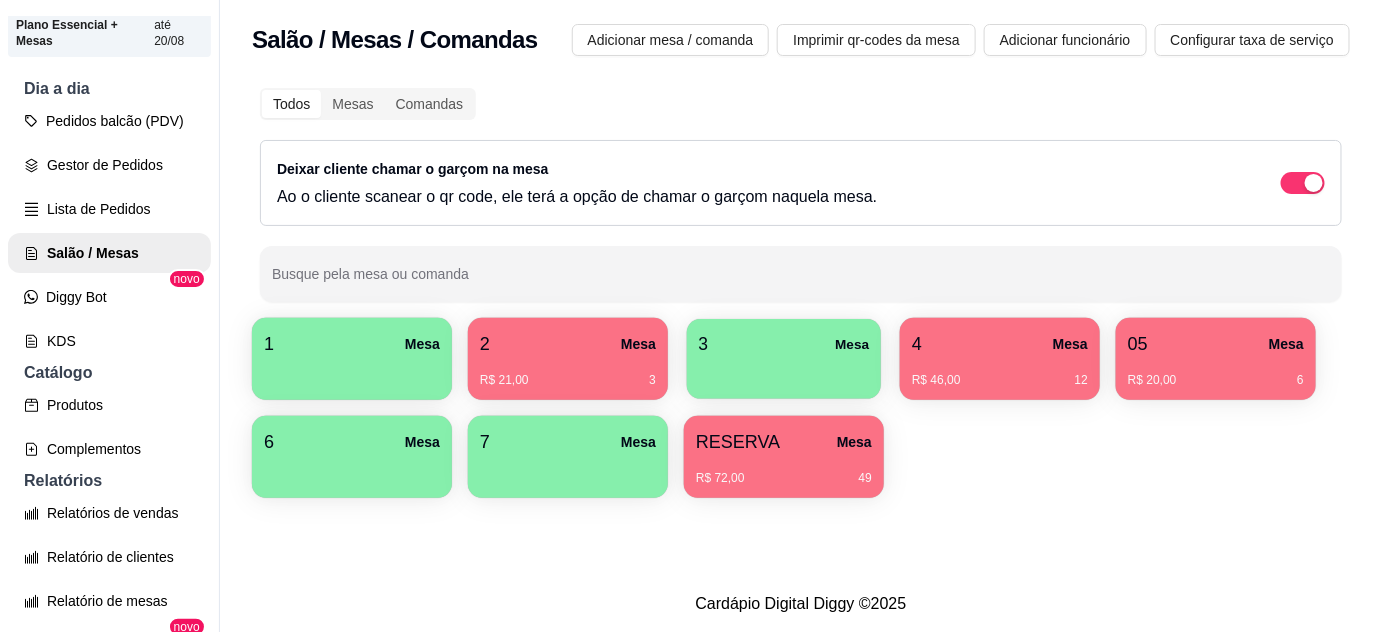 click at bounding box center [784, 372] 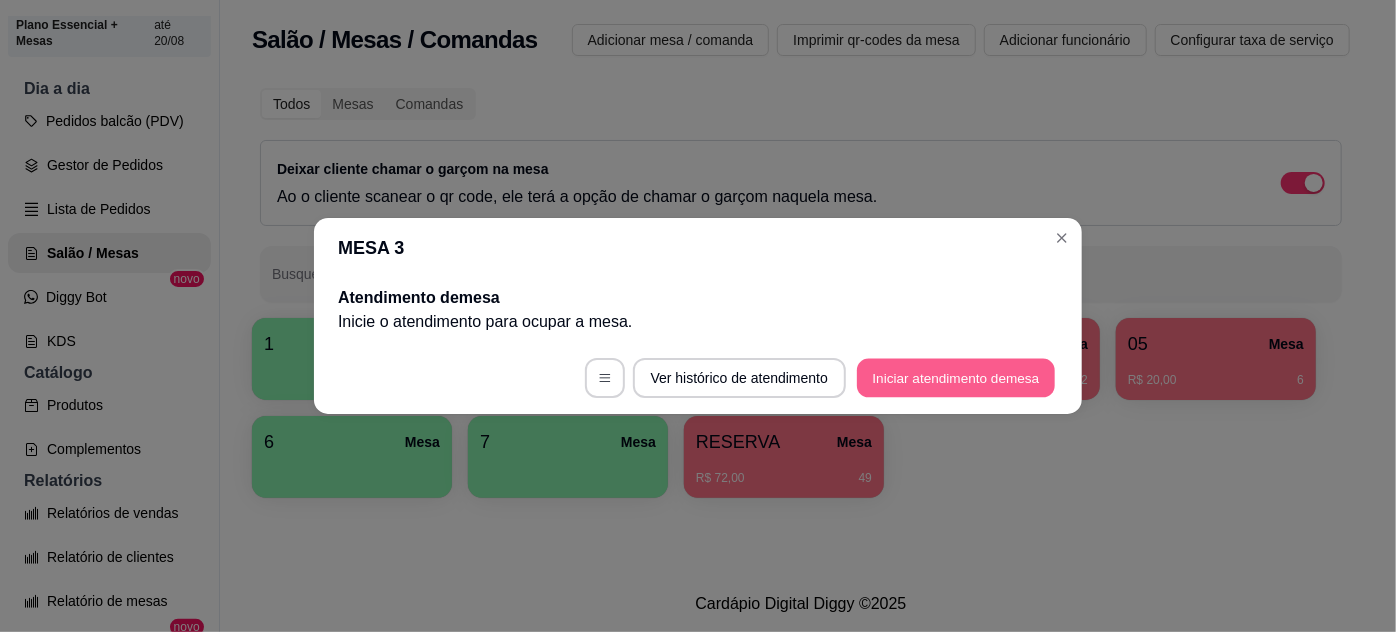 click on "Iniciar atendimento de  mesa" at bounding box center (956, 378) 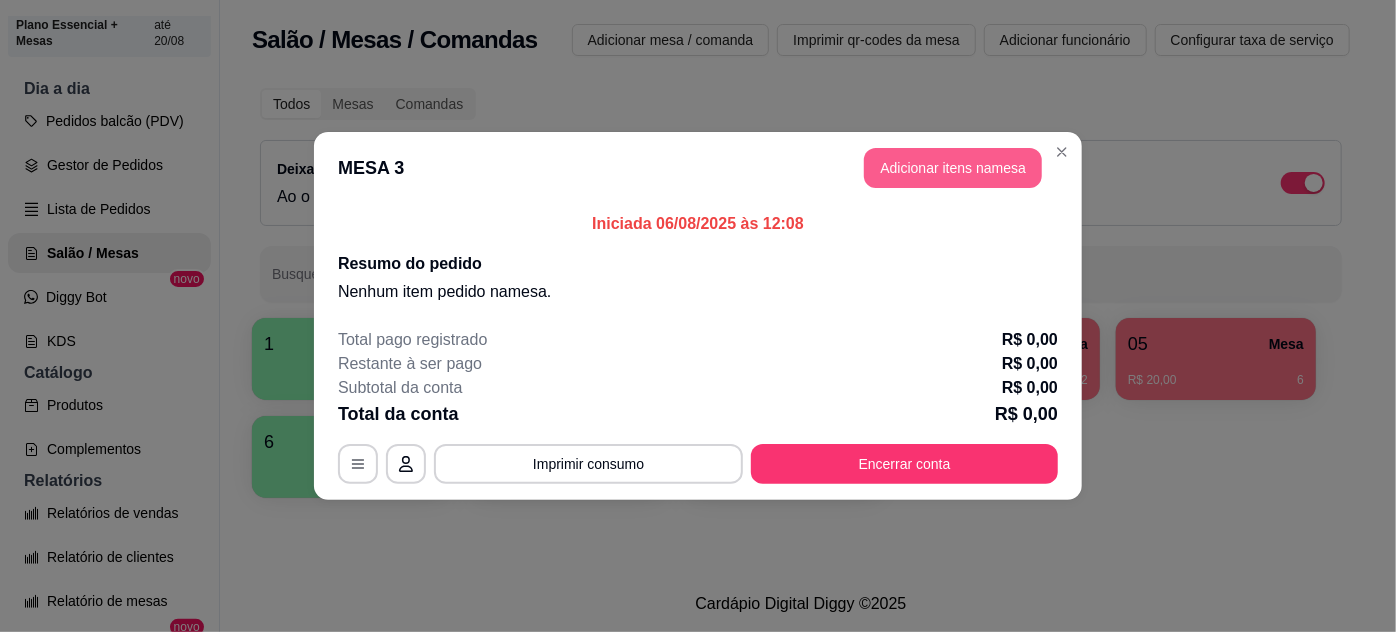 click on "Adicionar itens na  mesa" at bounding box center [953, 168] 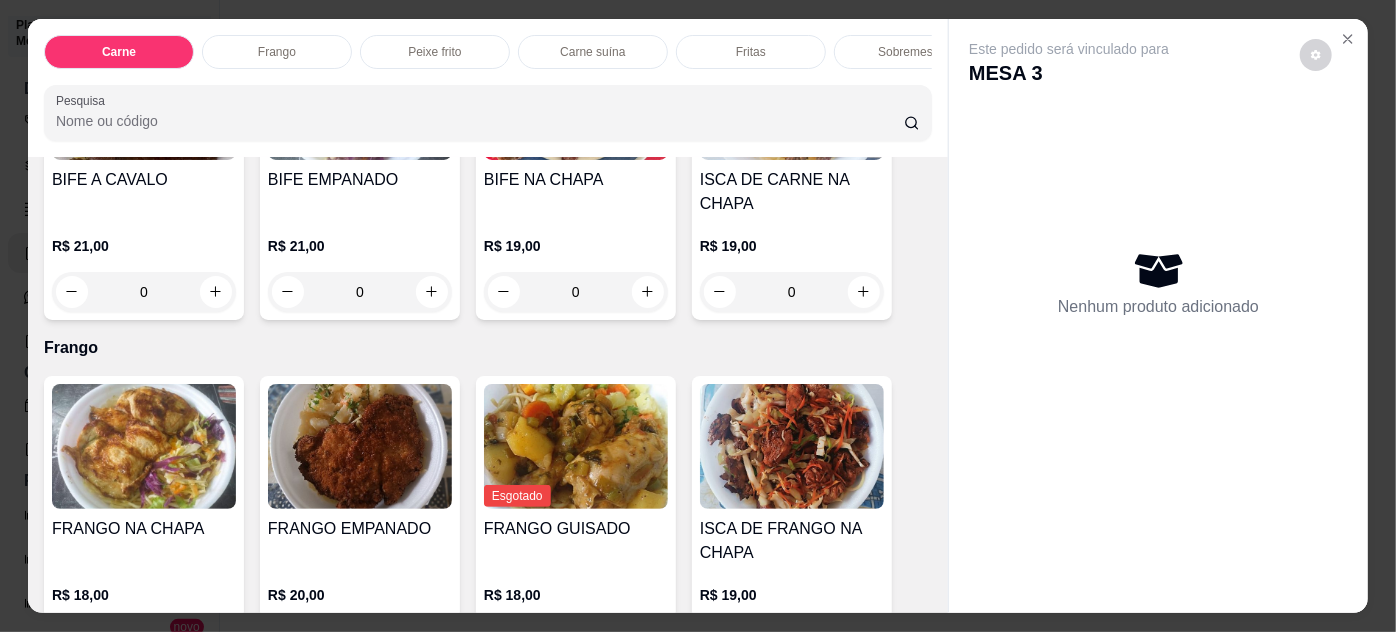 scroll, scrollTop: 727, scrollLeft: 0, axis: vertical 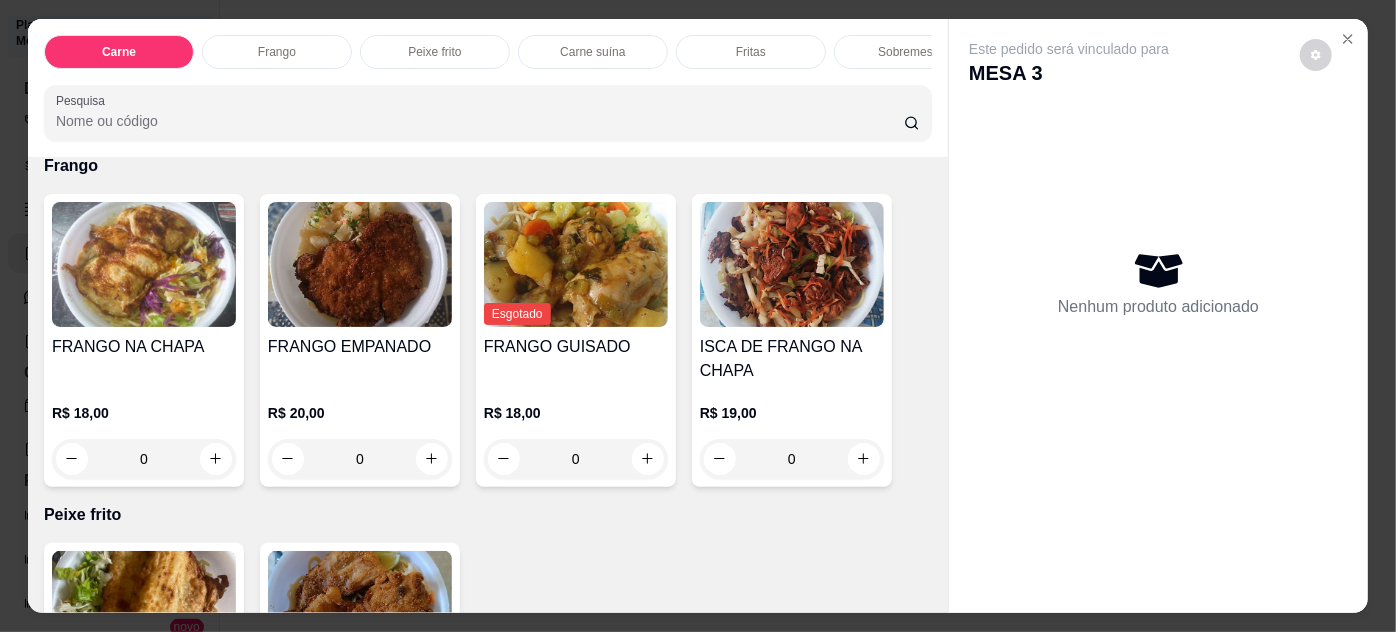 click on "FRANGO NA CHAPA" at bounding box center [144, 359] 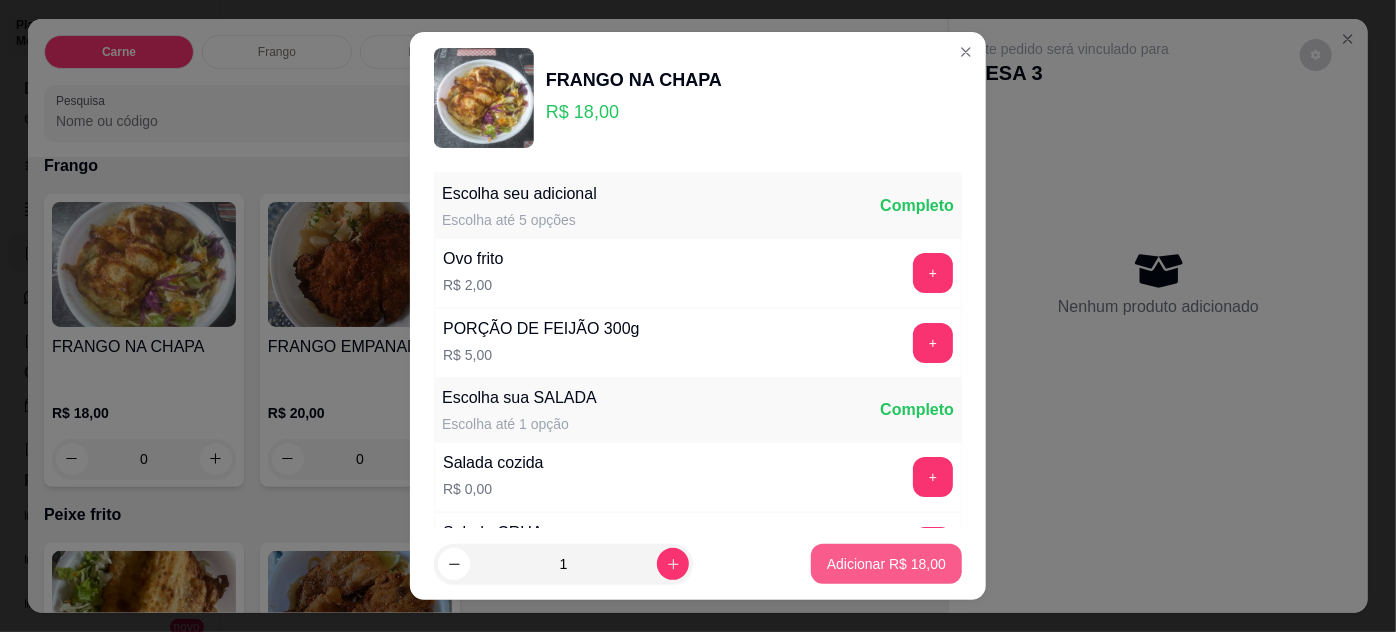 click on "Adicionar   R$ 18,00" at bounding box center (886, 564) 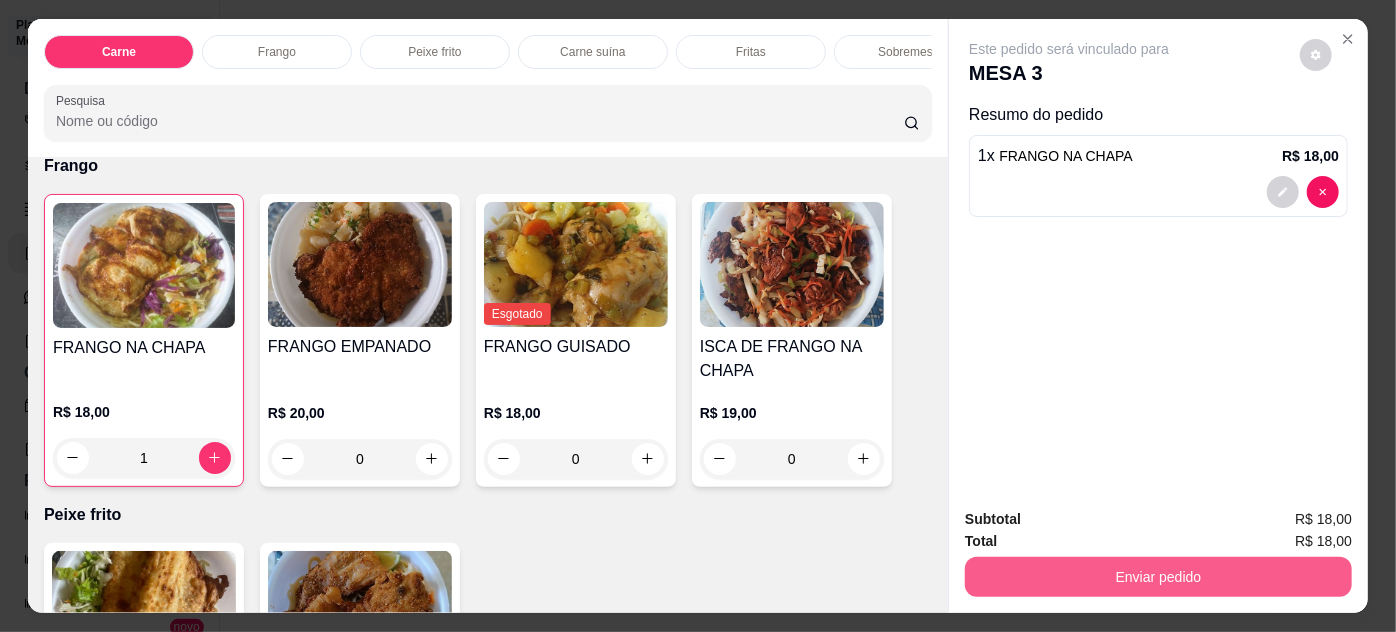 click on "Enviar pedido" at bounding box center (1158, 577) 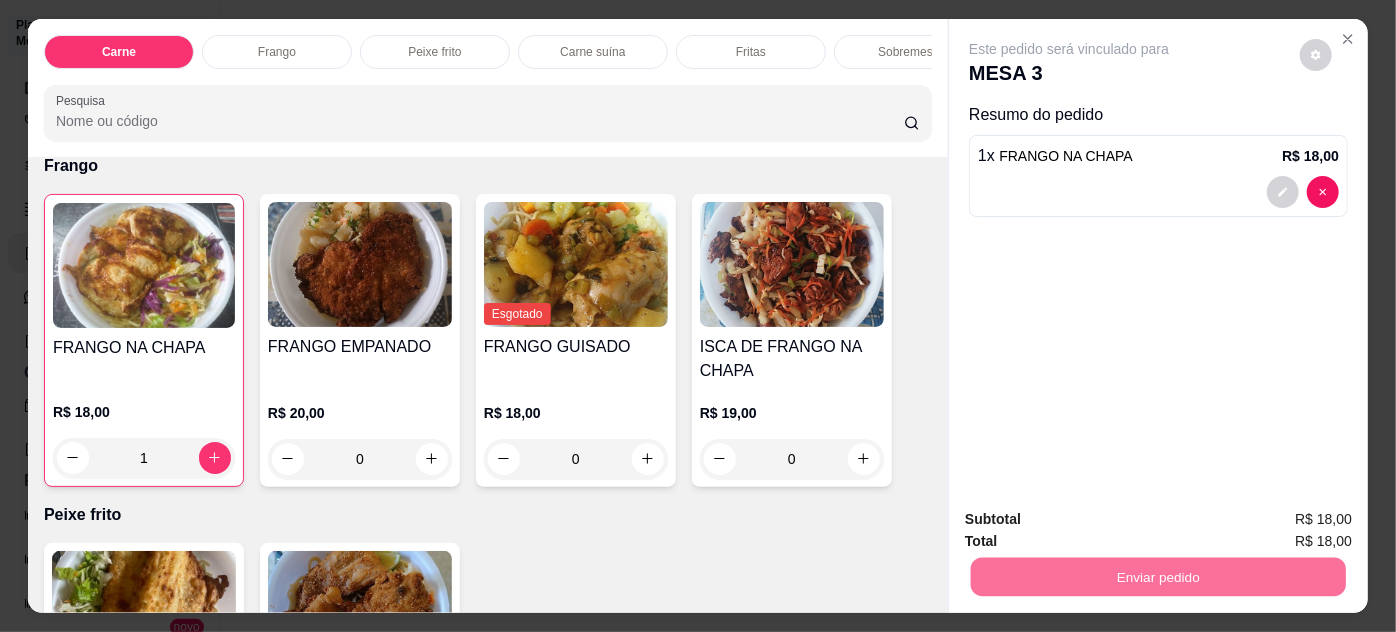 click on "Não registrar e enviar pedido" at bounding box center [1093, 521] 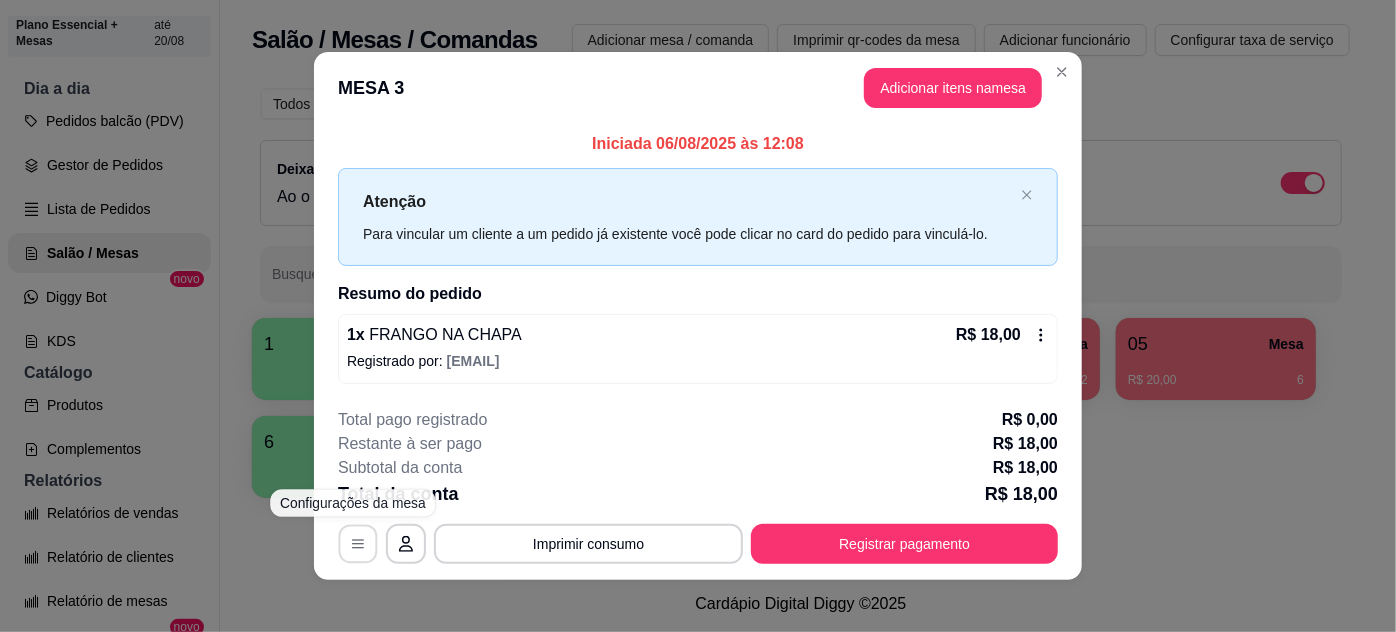 click at bounding box center (358, 543) 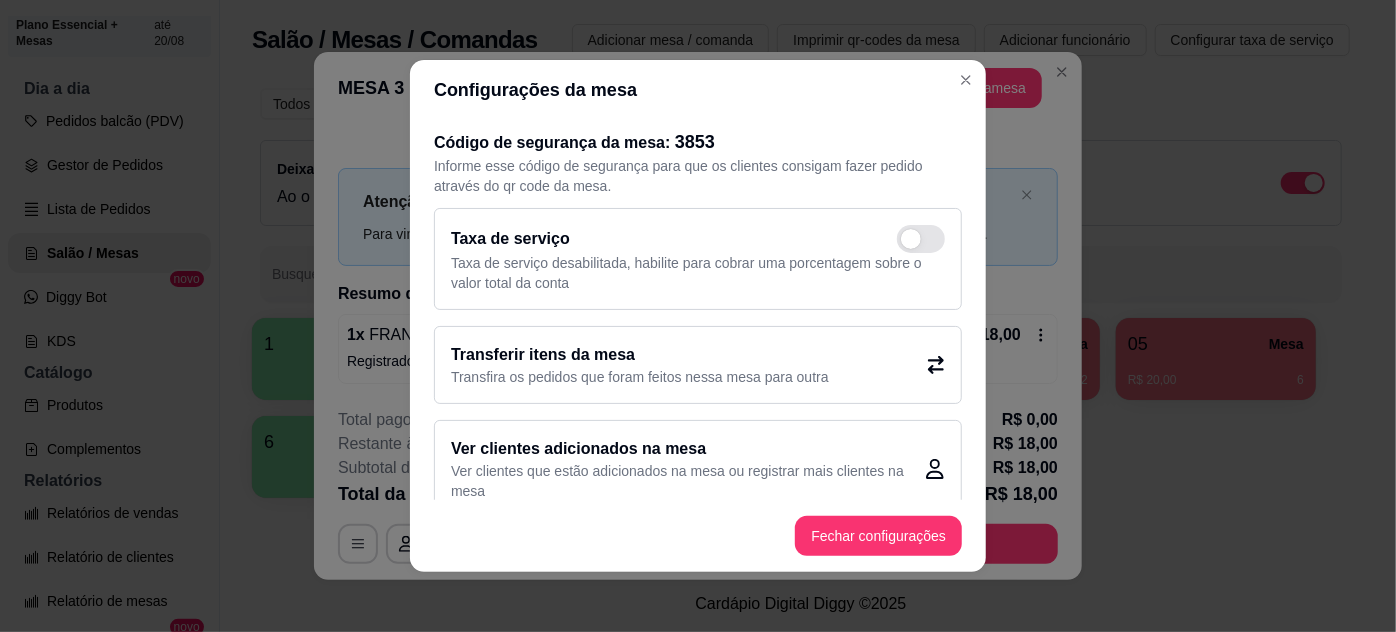 click on "Transfira os pedidos que foram feitos nessa mesa para outra" at bounding box center [640, 377] 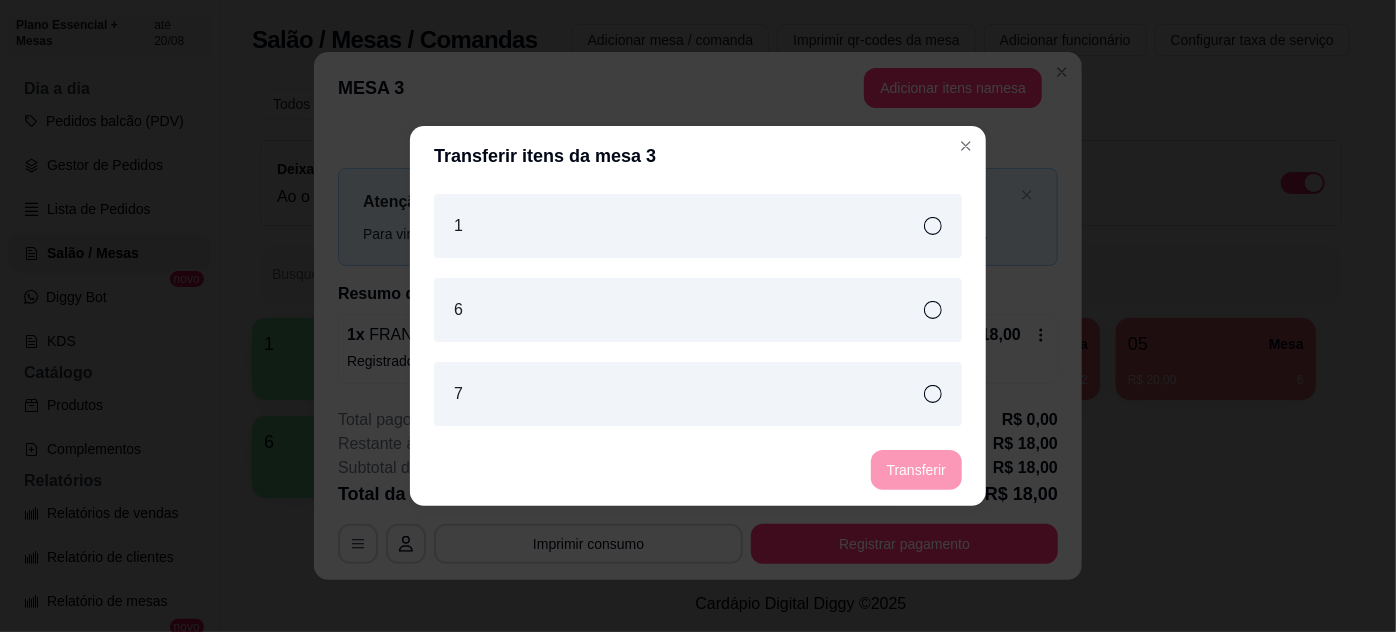 click on "1" at bounding box center (698, 226) 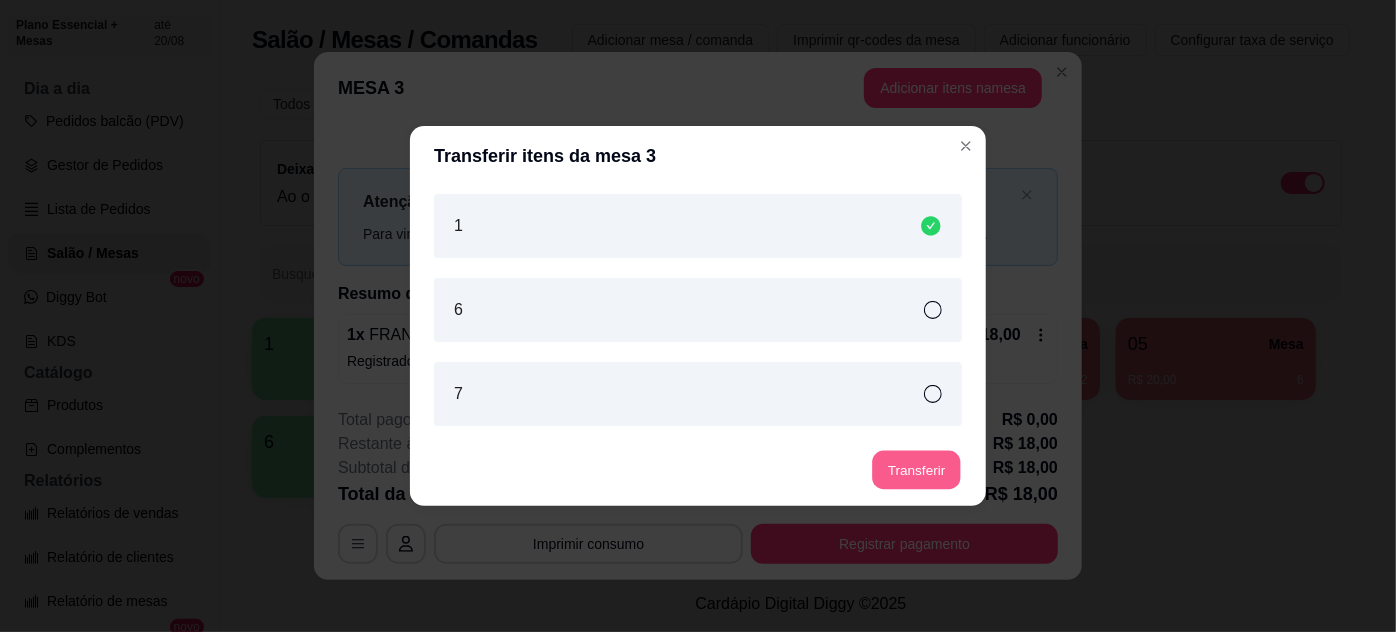 click on "Transferir" at bounding box center [916, 470] 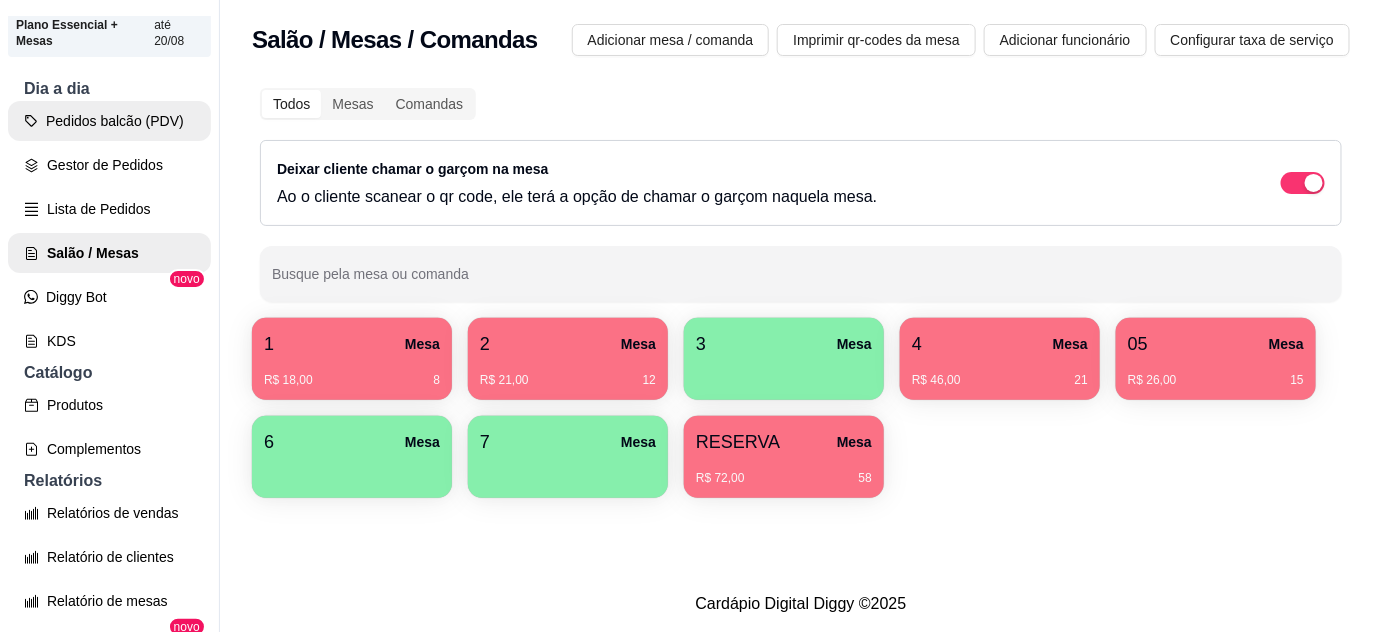 click on "Pedidos balcão (PDV)" at bounding box center [109, 121] 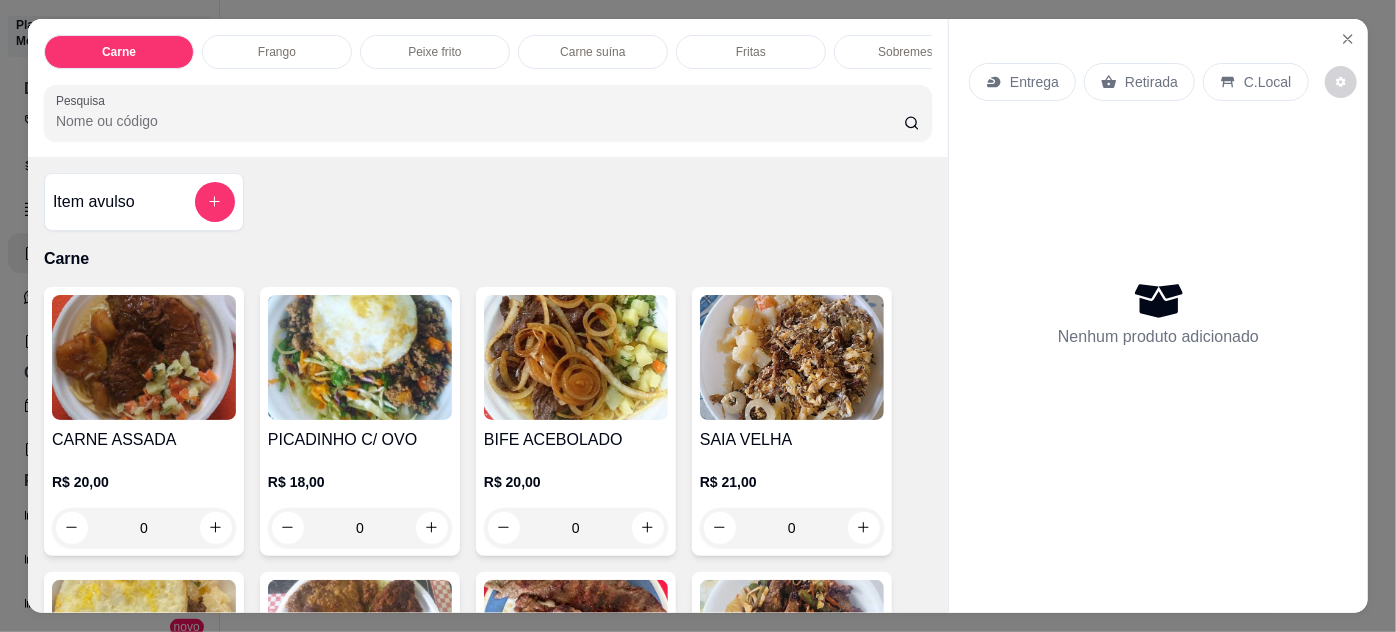 click at bounding box center (360, 357) 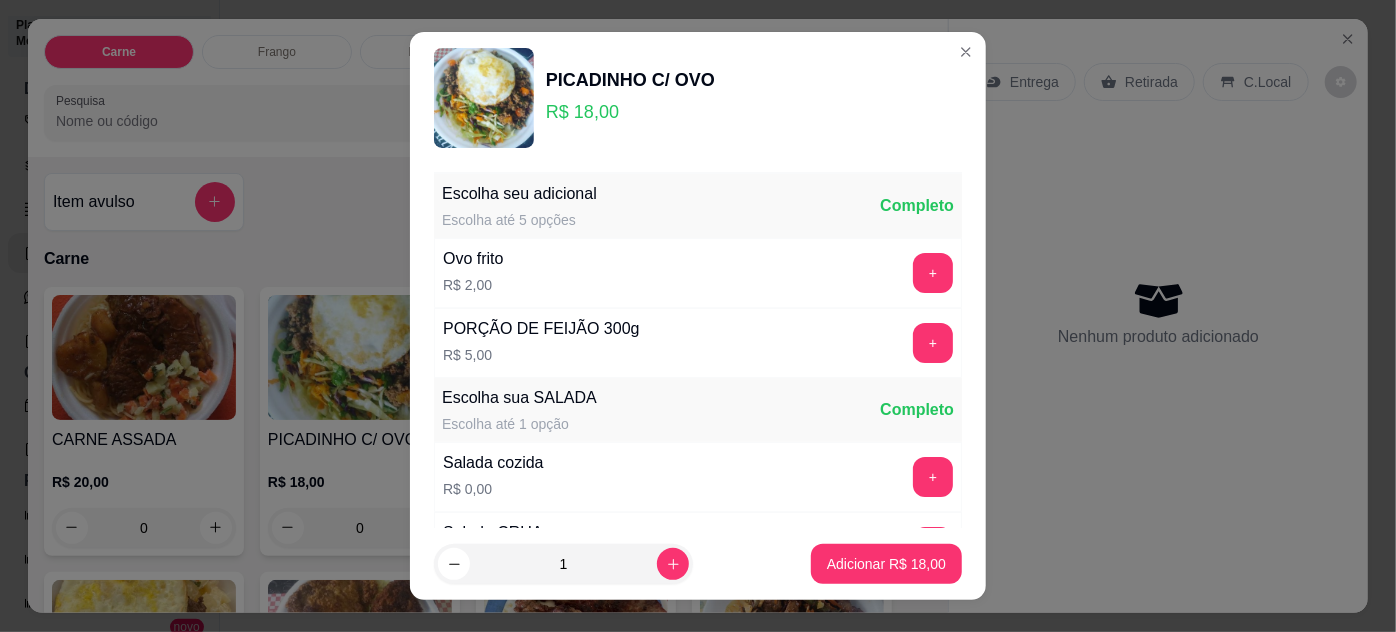 scroll, scrollTop: 199, scrollLeft: 0, axis: vertical 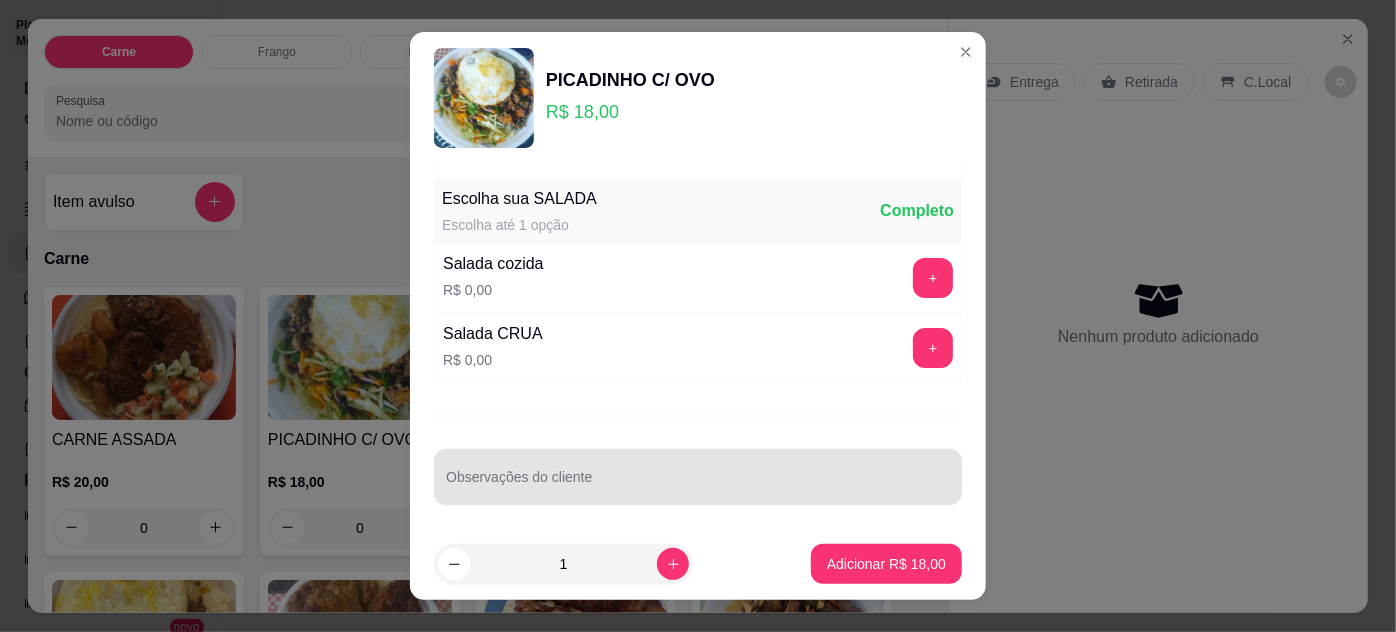 click on "Observações do cliente" at bounding box center (698, 485) 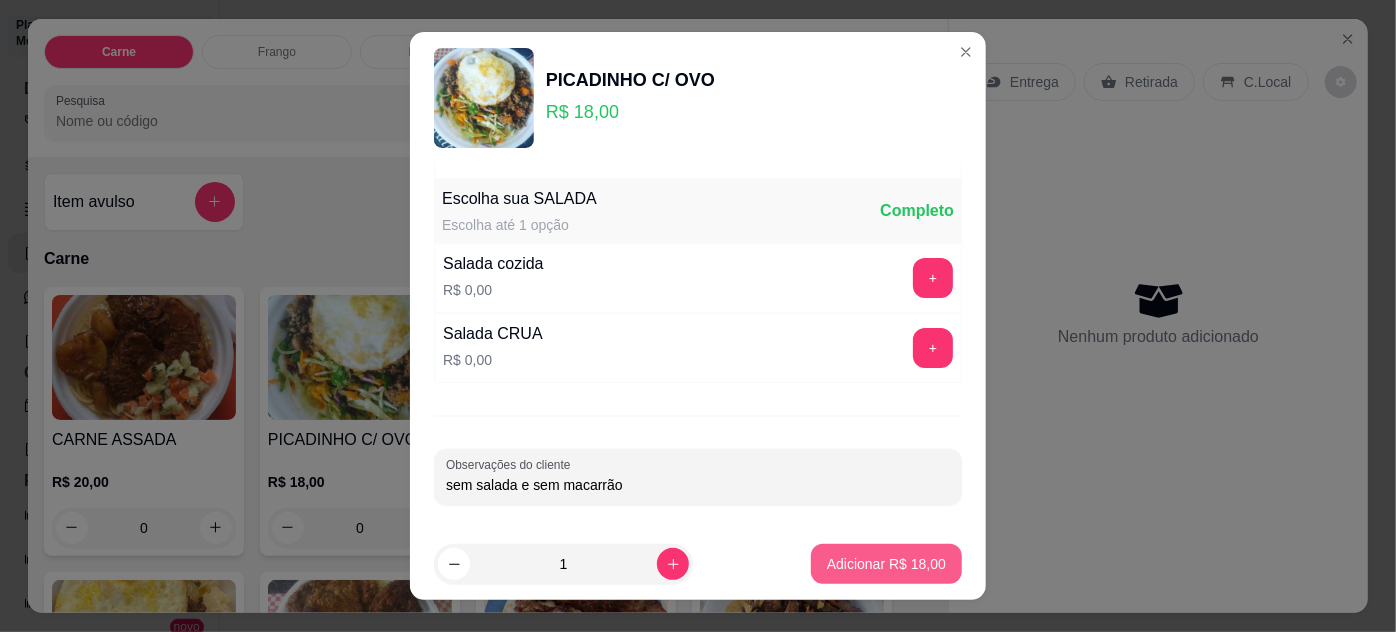 type on "sem salada e sem macarrão" 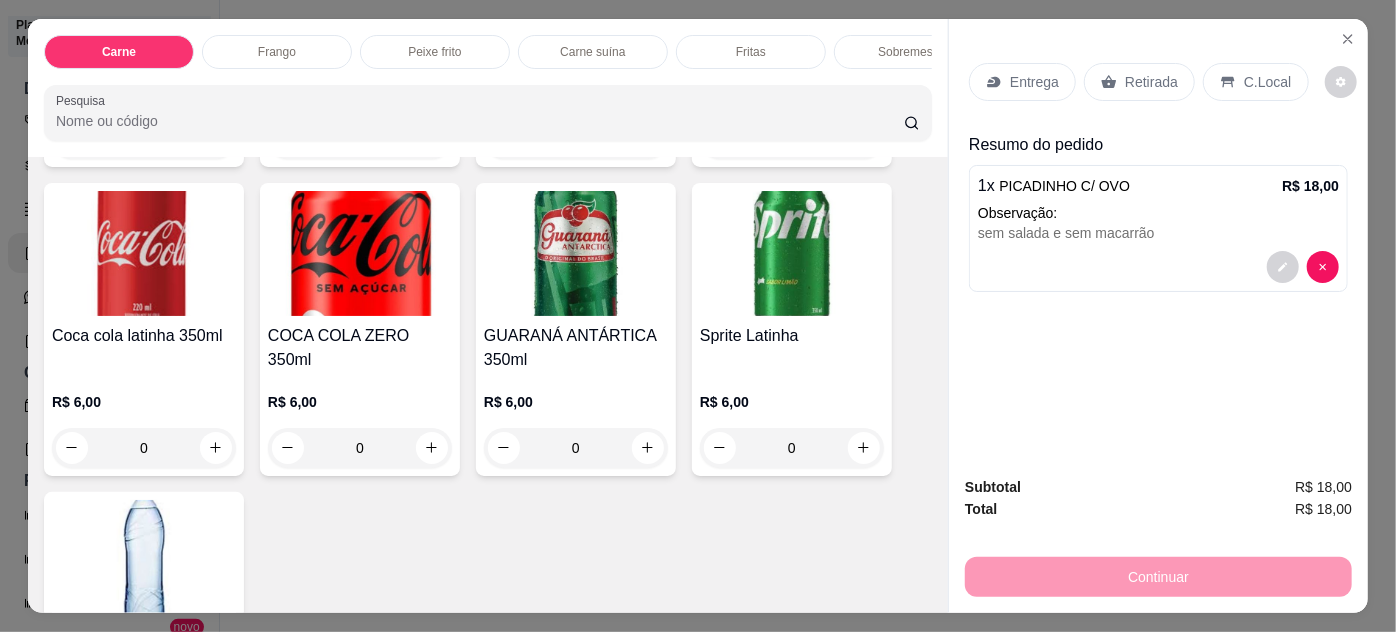 scroll, scrollTop: 2992, scrollLeft: 0, axis: vertical 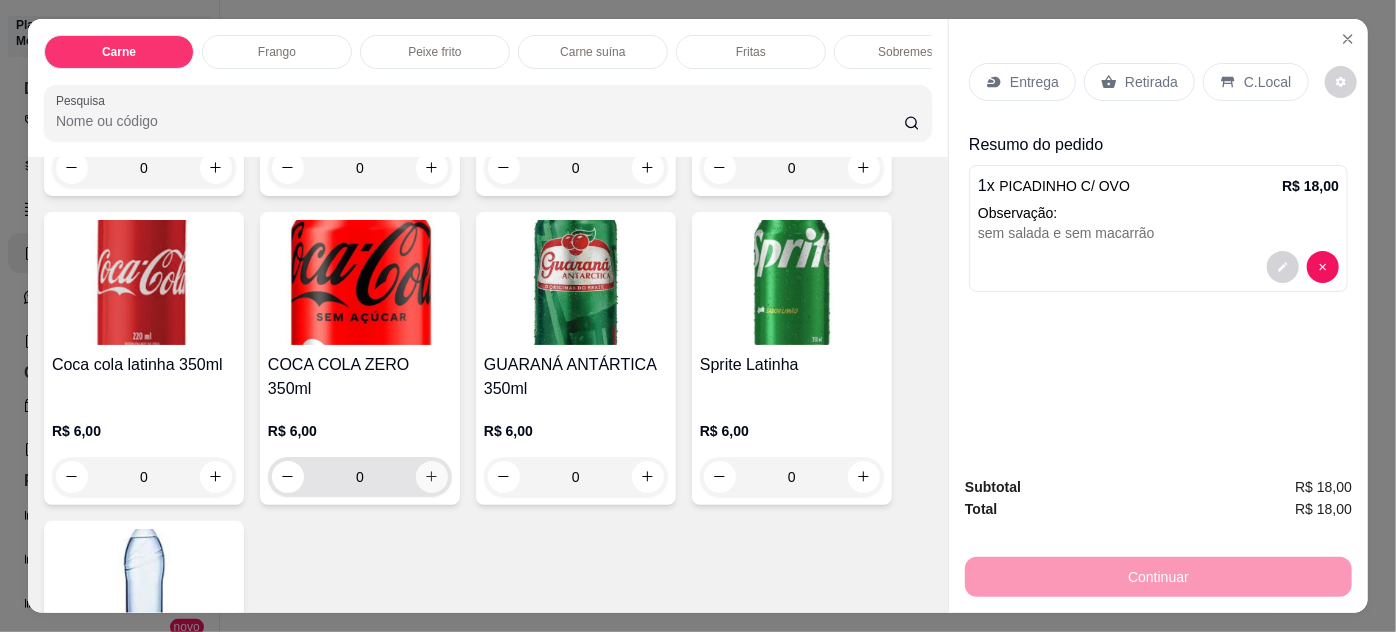 click at bounding box center (432, 477) 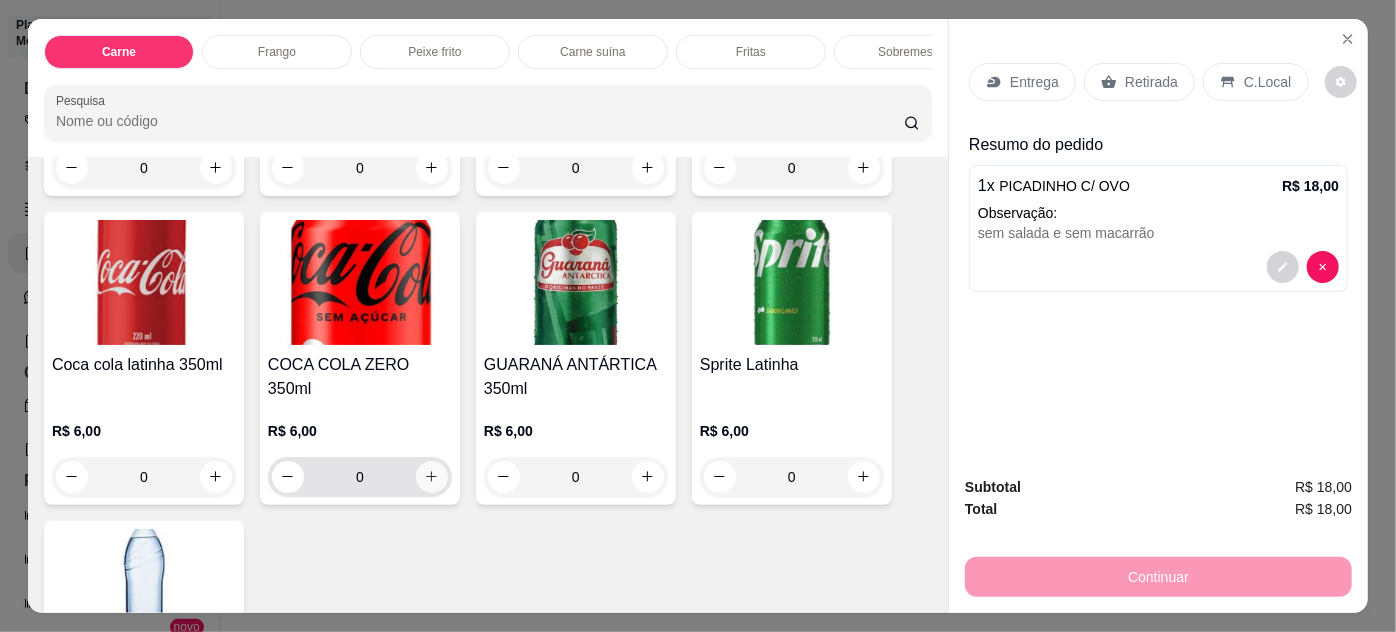 type on "1" 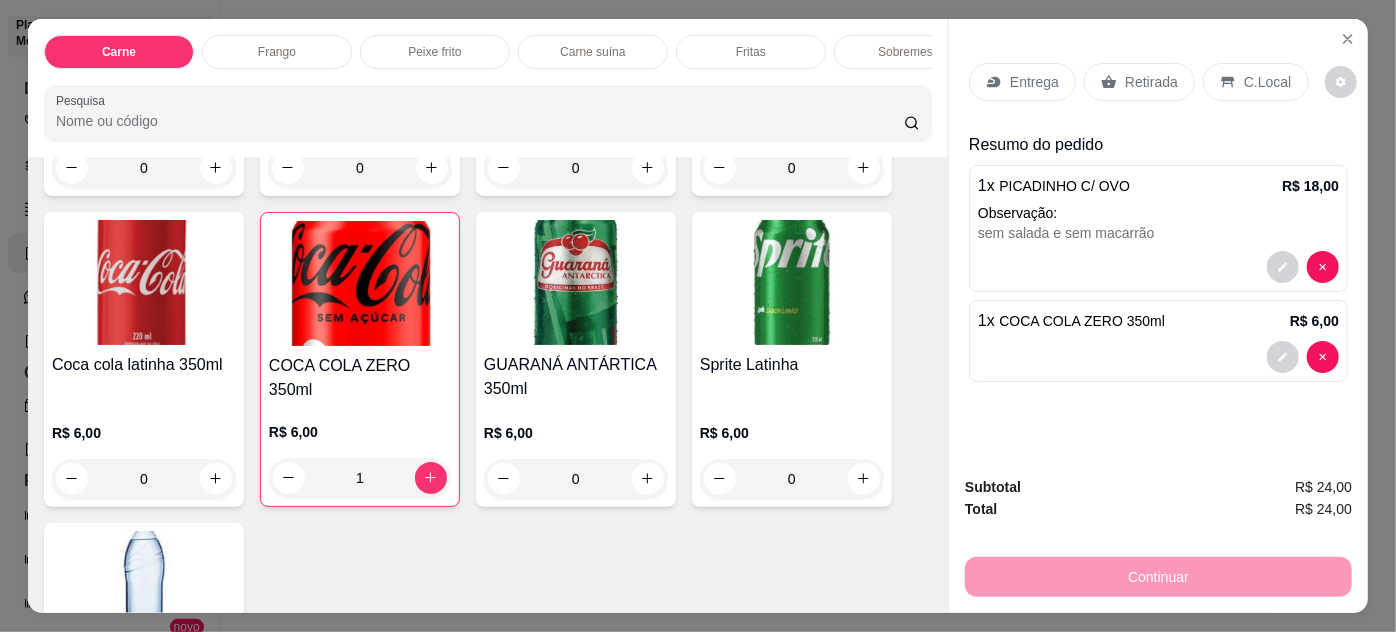 click on "Entrega" at bounding box center [1034, 82] 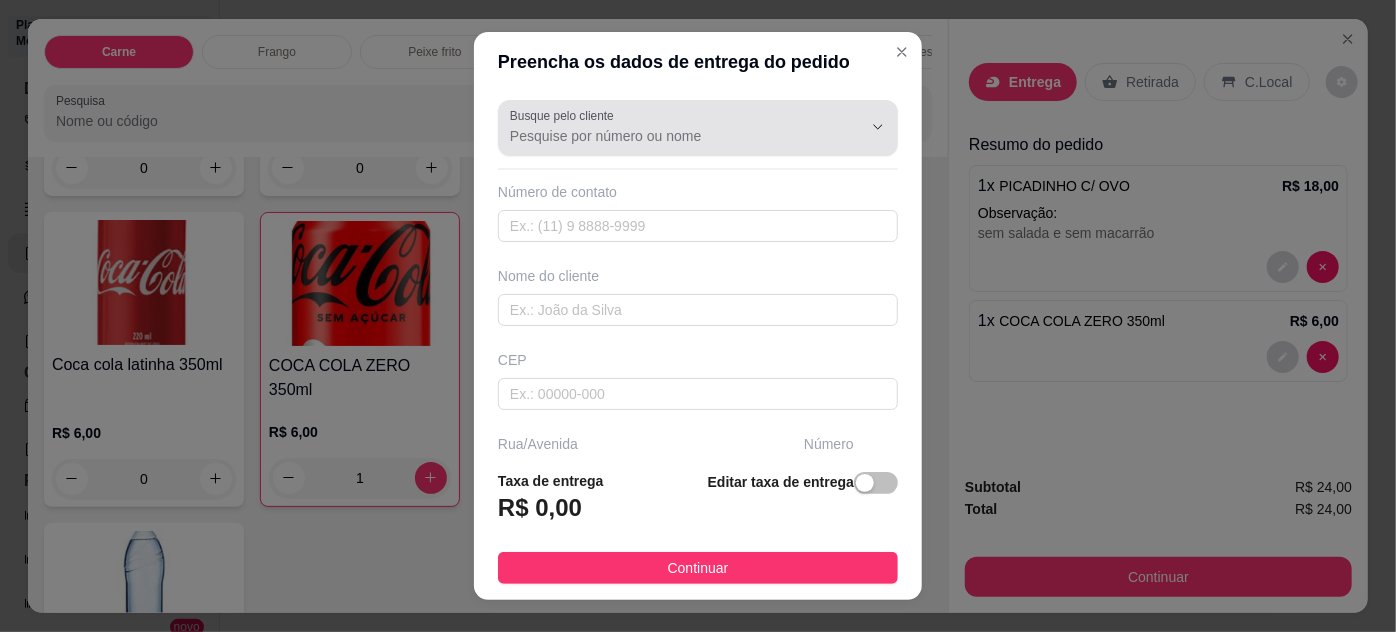 click on "Busque pelo cliente" at bounding box center (670, 136) 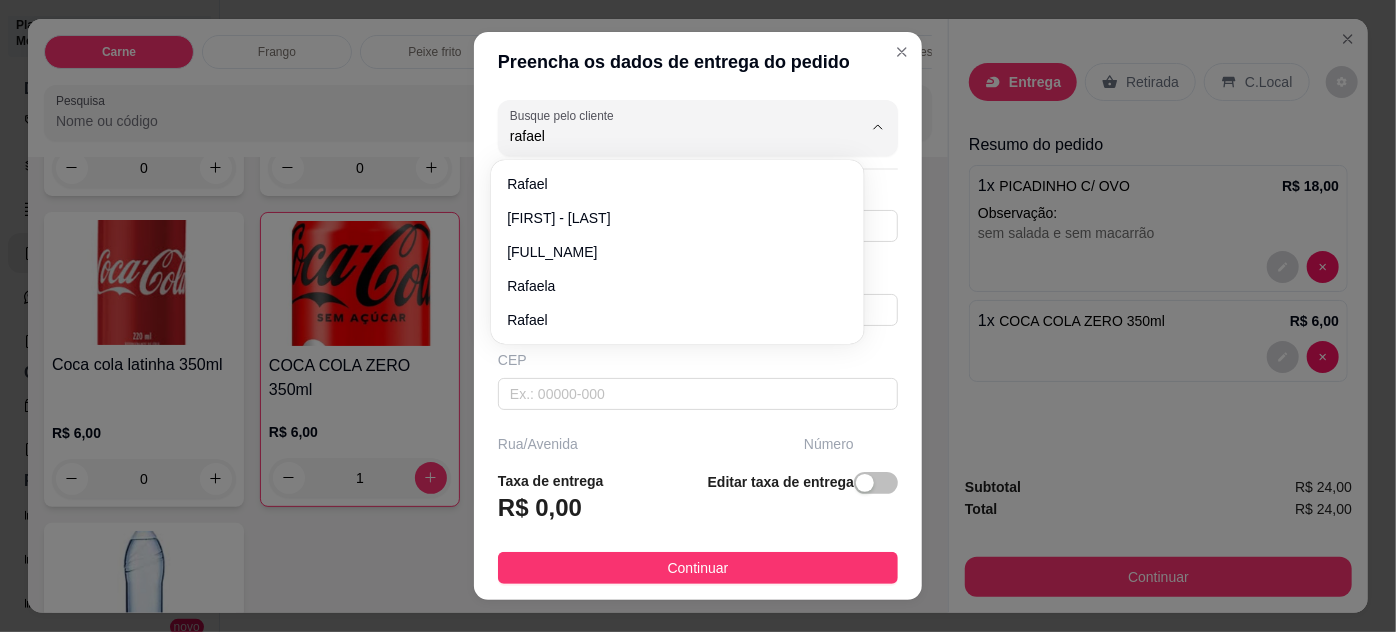 type on "rafael" 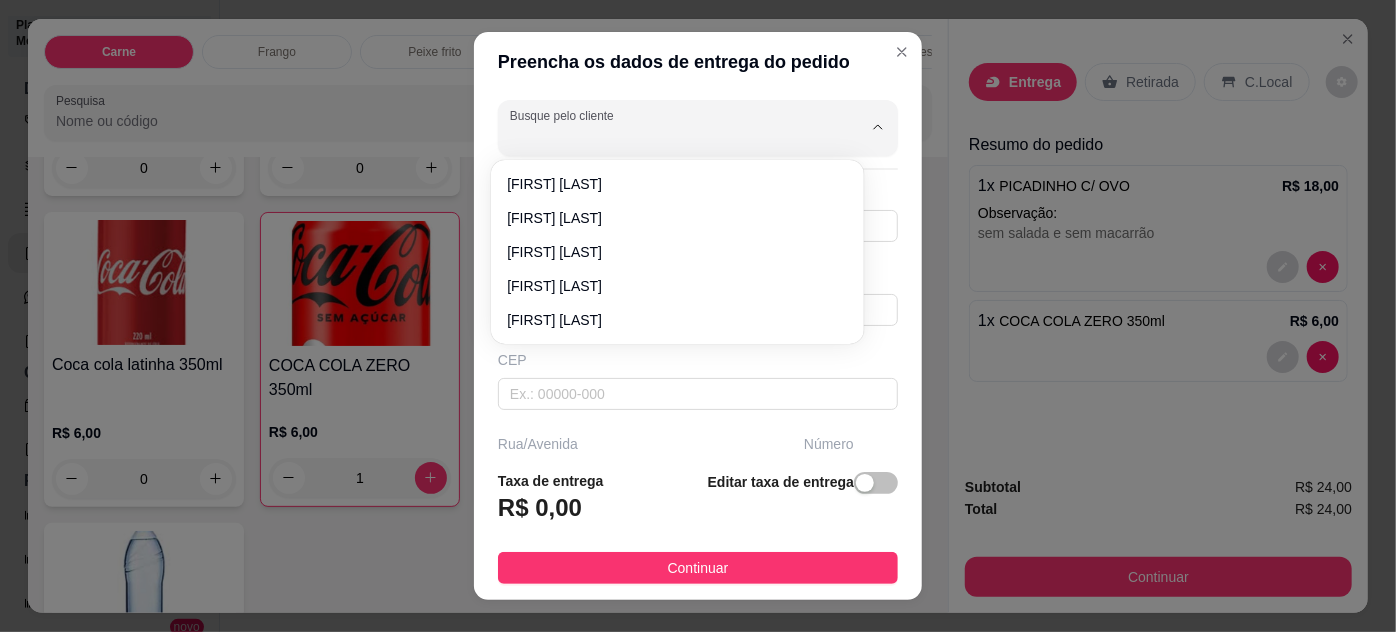 type on "t" 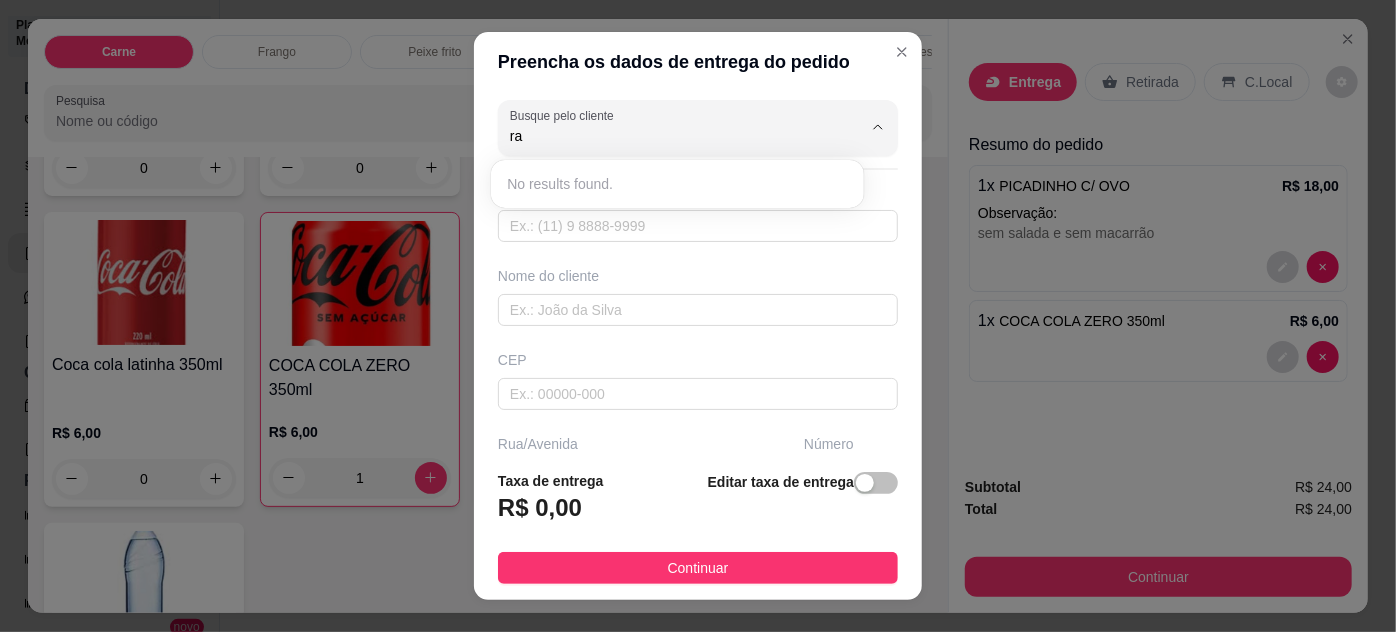 type on "r" 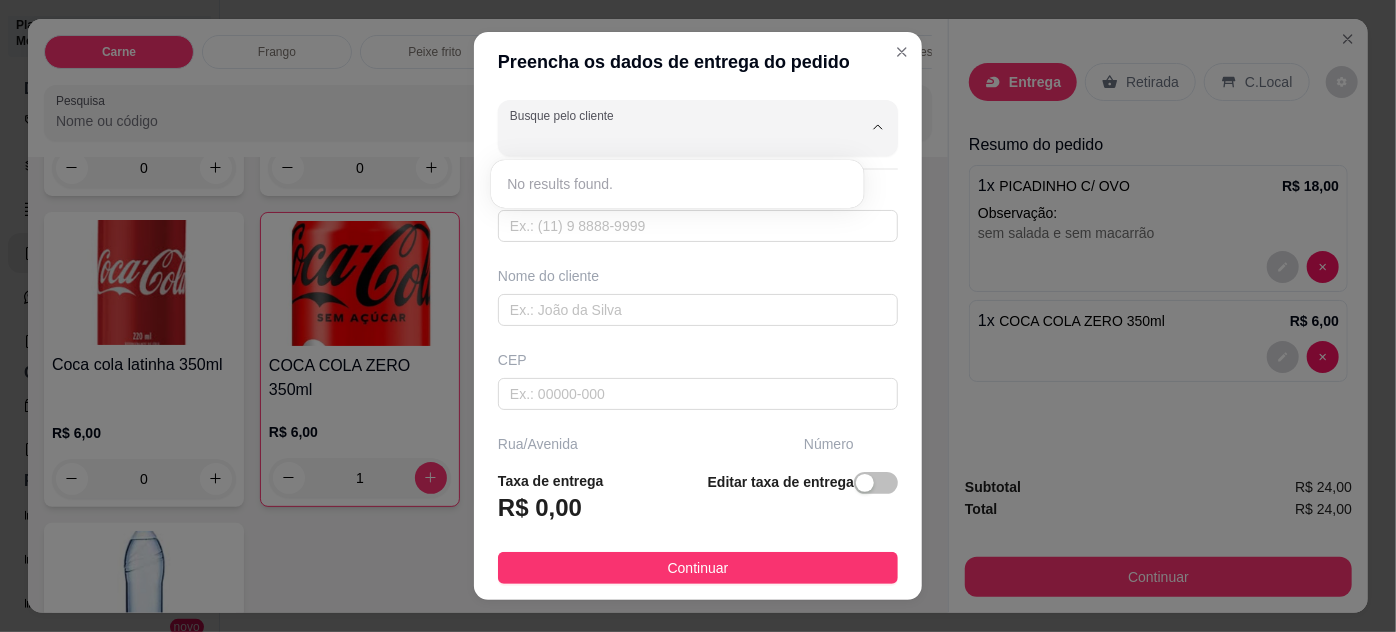 type 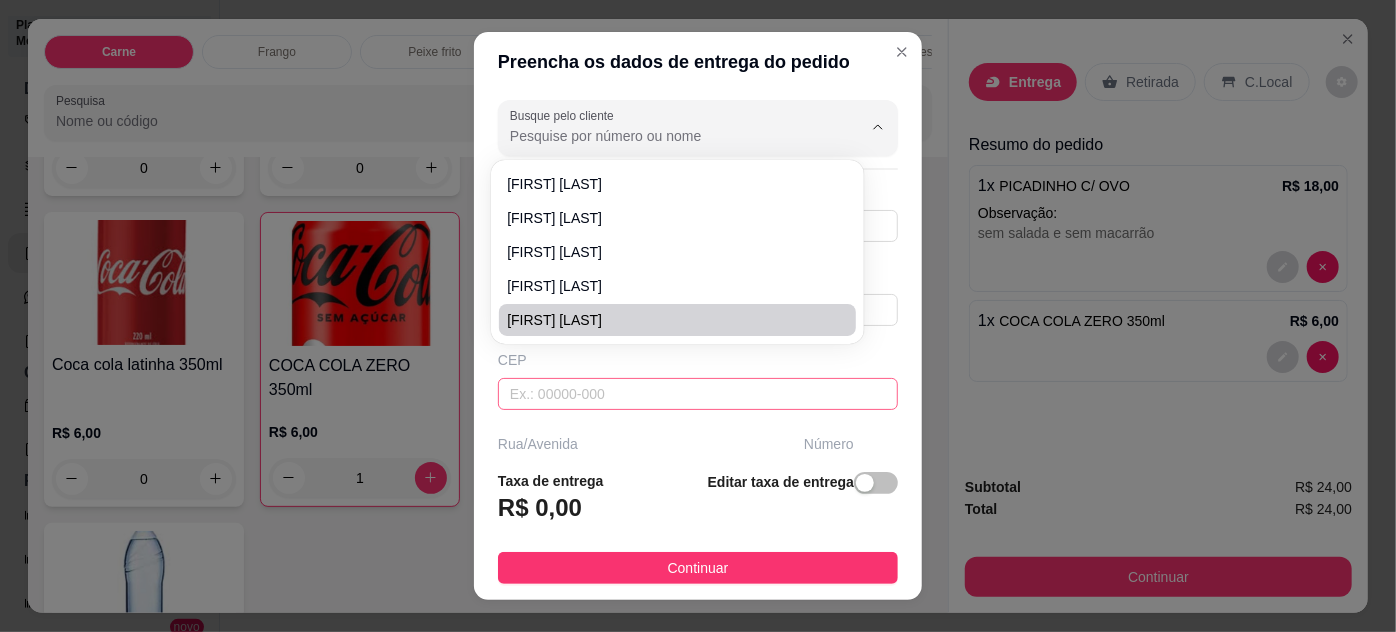 click at bounding box center (698, 394) 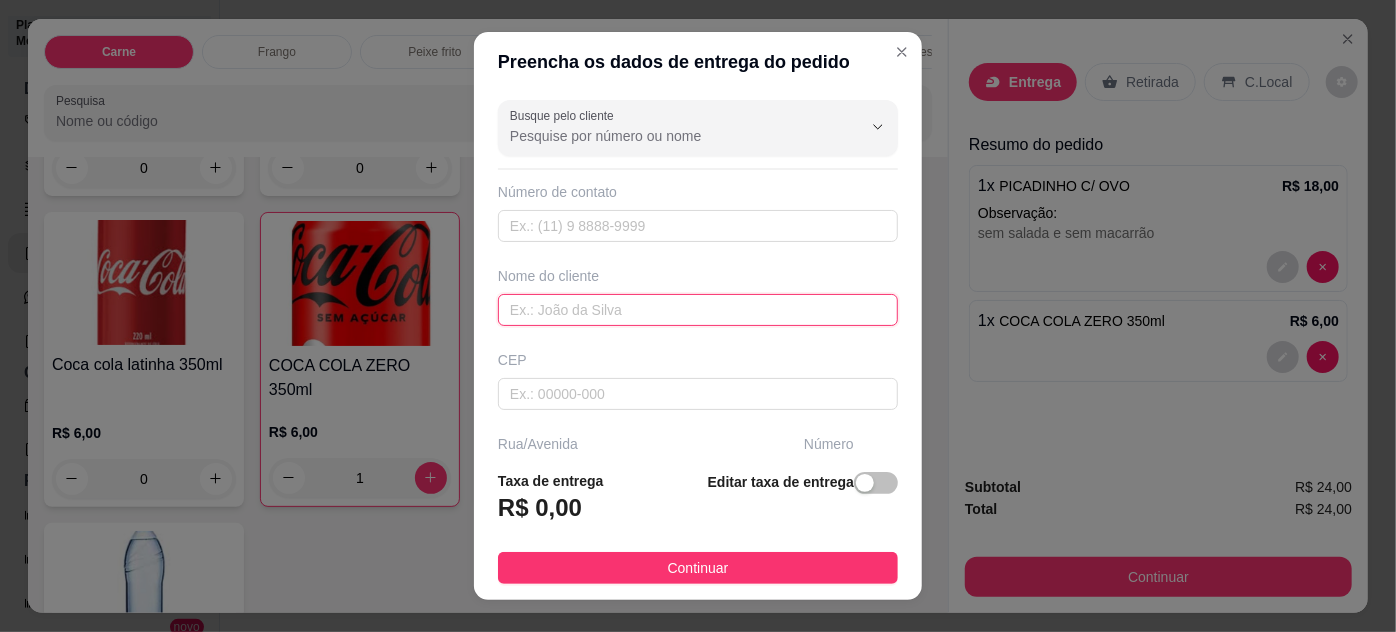 click at bounding box center (698, 310) 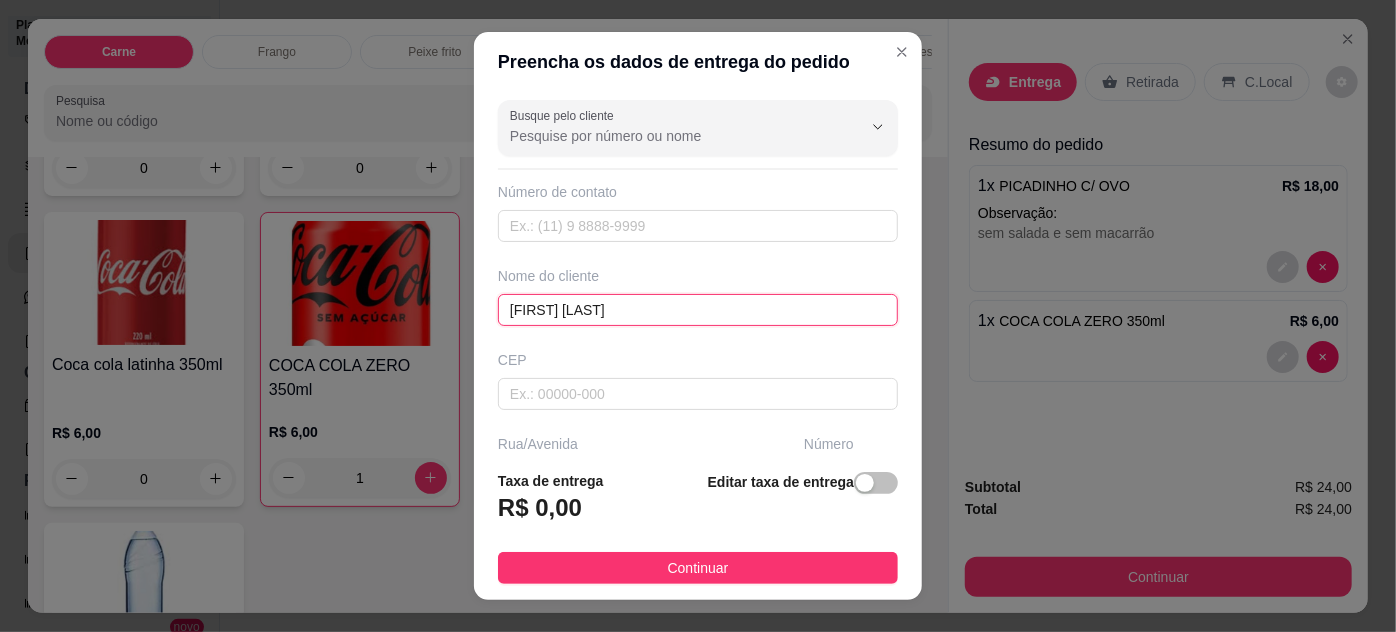 type on "[FIRST] [LAST]" 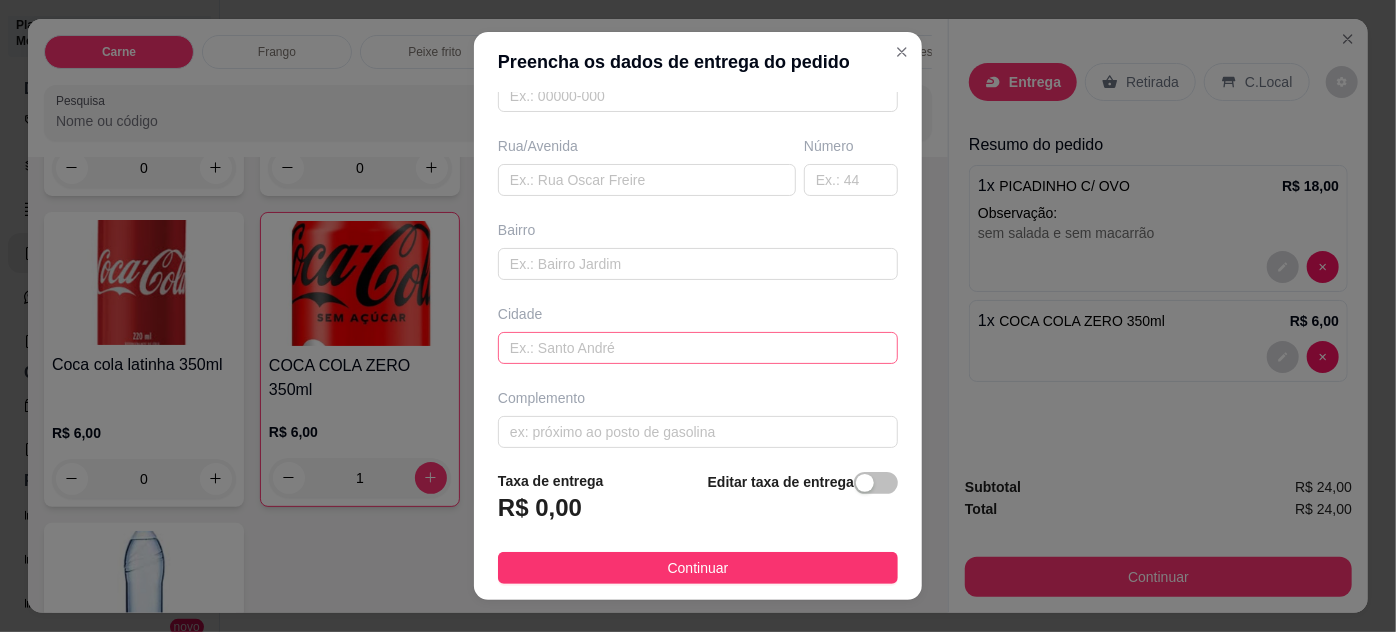scroll, scrollTop: 306, scrollLeft: 0, axis: vertical 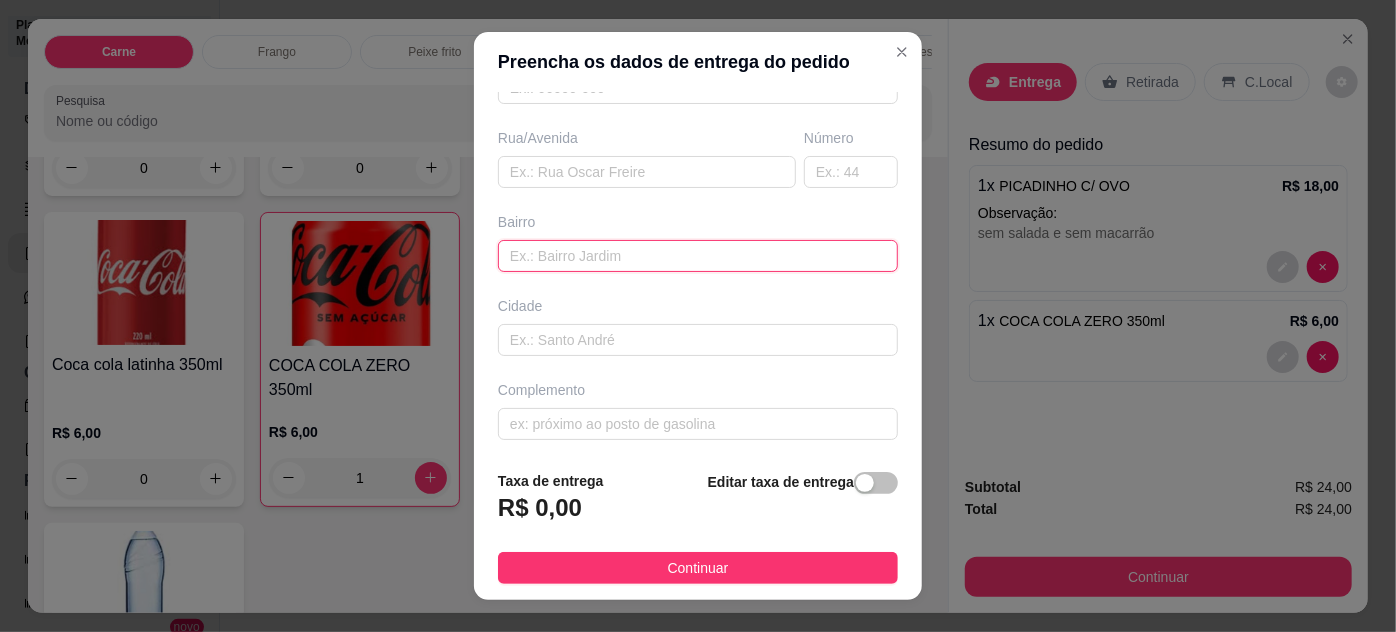 click at bounding box center [698, 256] 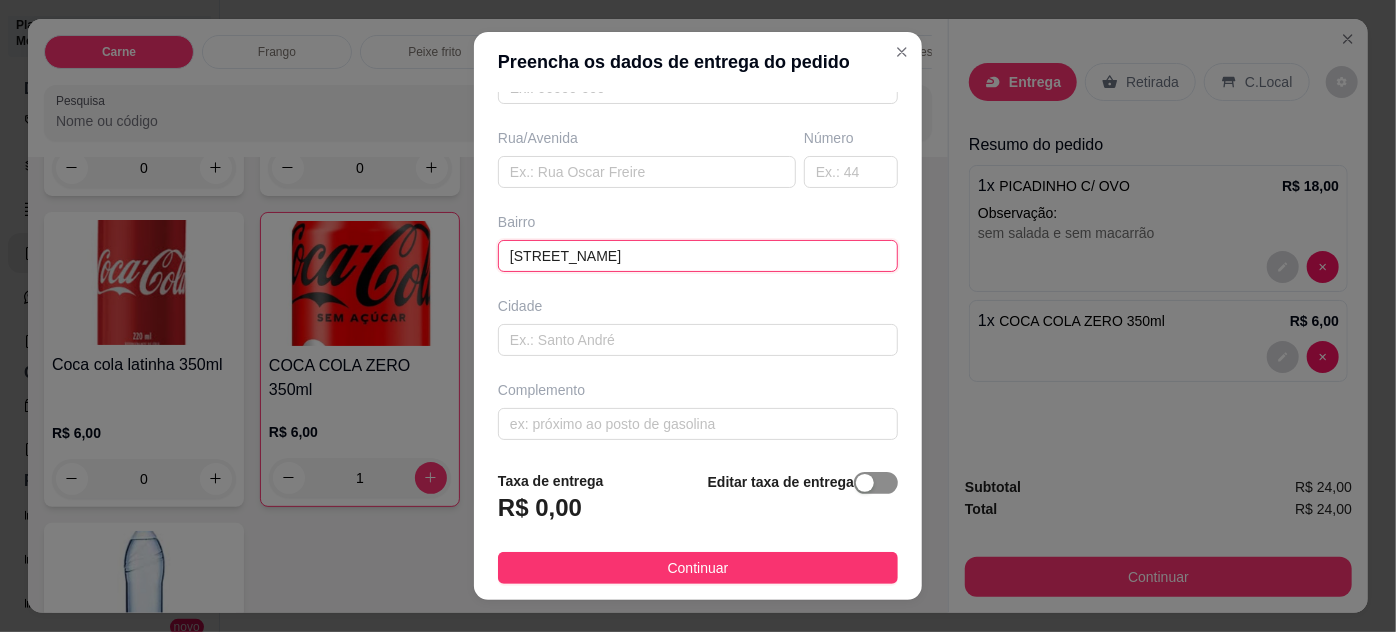 type on "[STREET_NAME]" 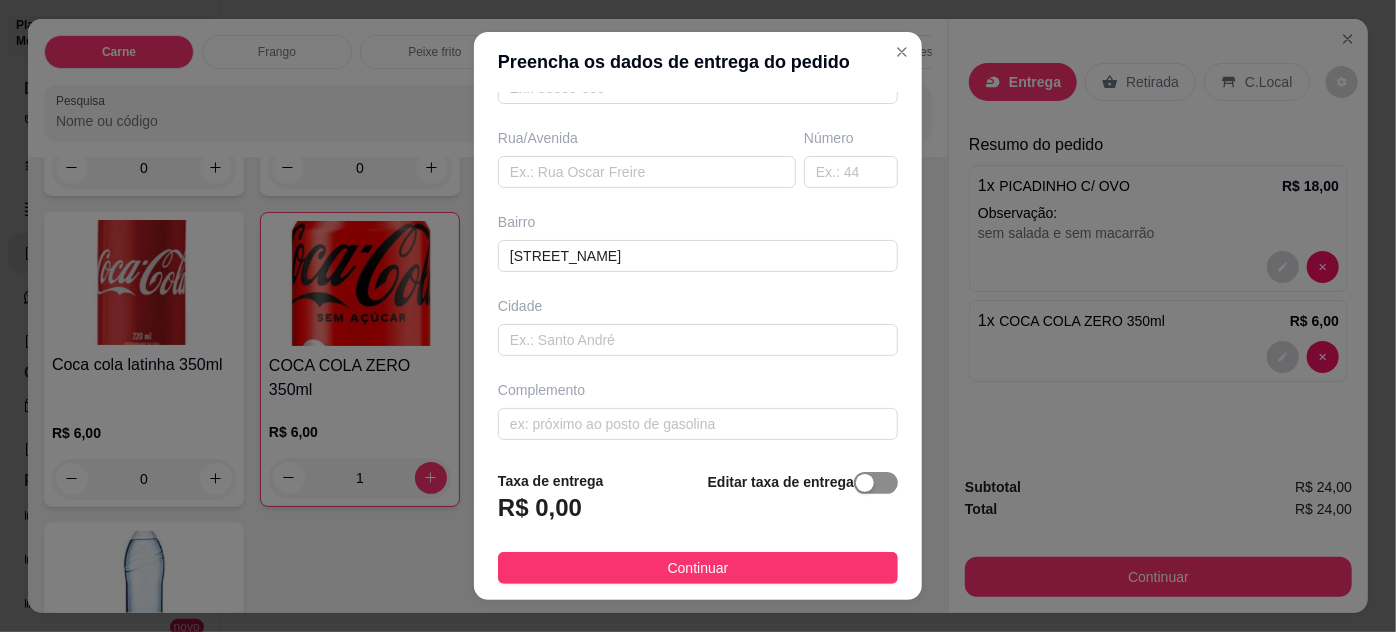 click at bounding box center (865, 483) 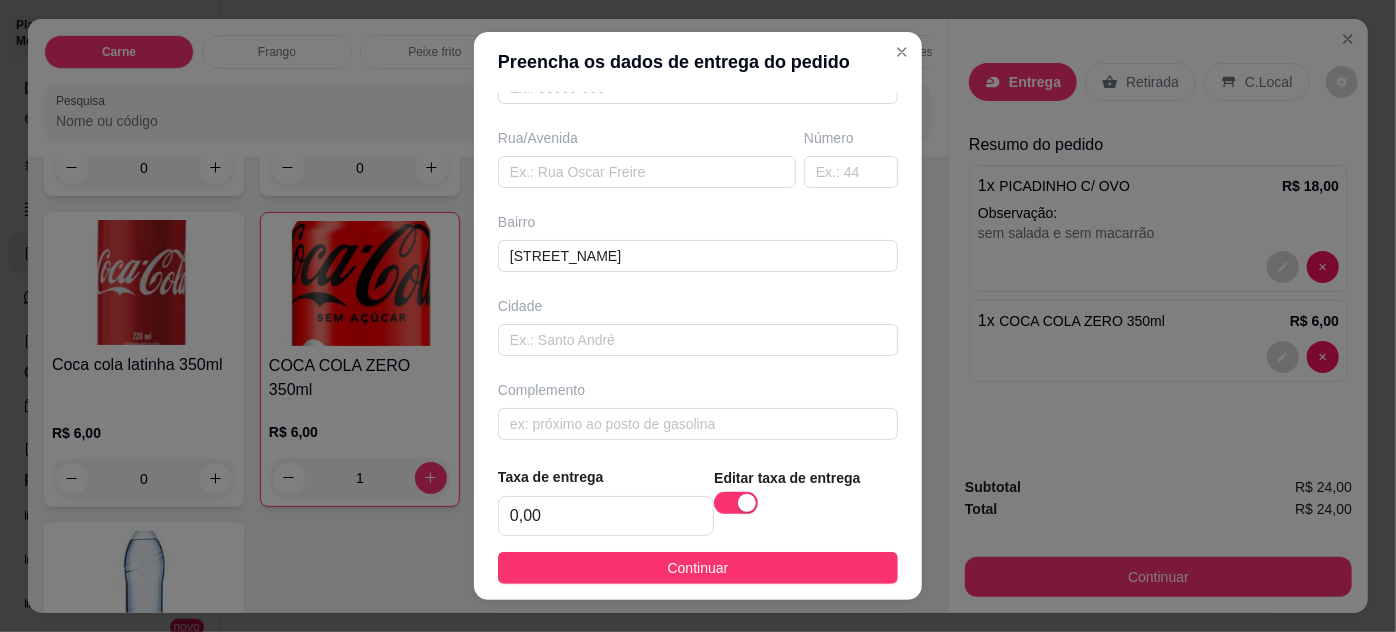 click on "Continuar" at bounding box center [698, 568] 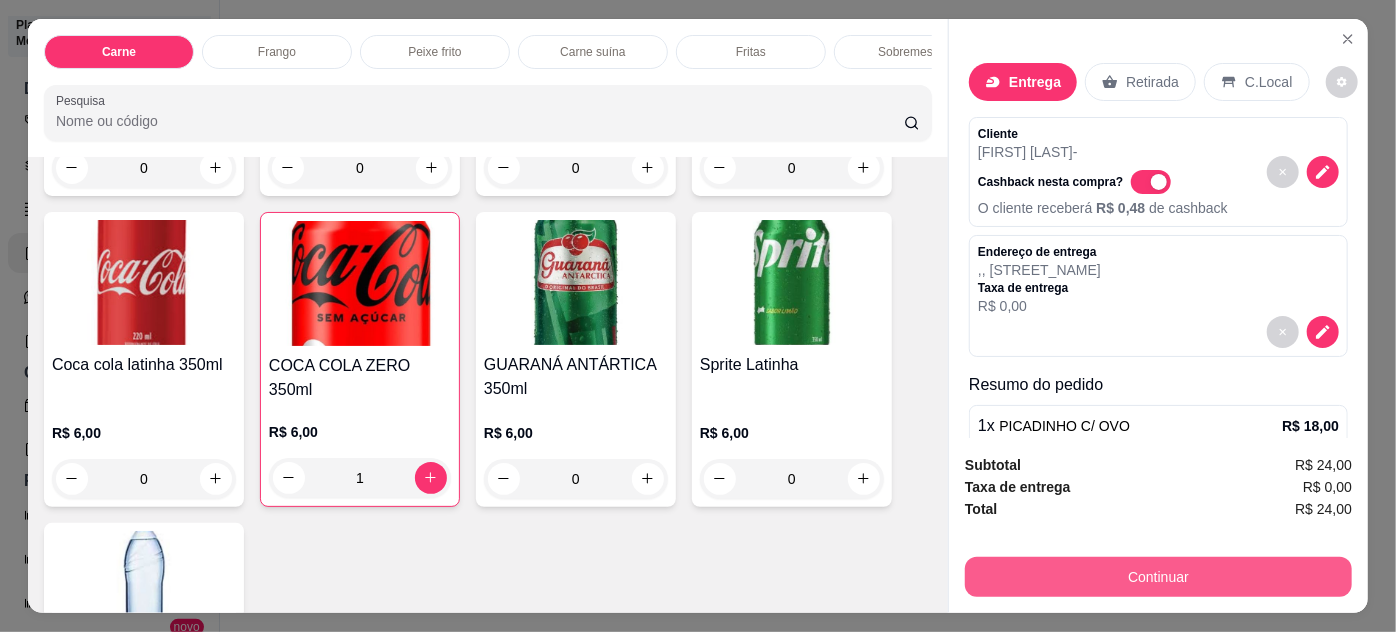 click on "Continuar" at bounding box center (1158, 577) 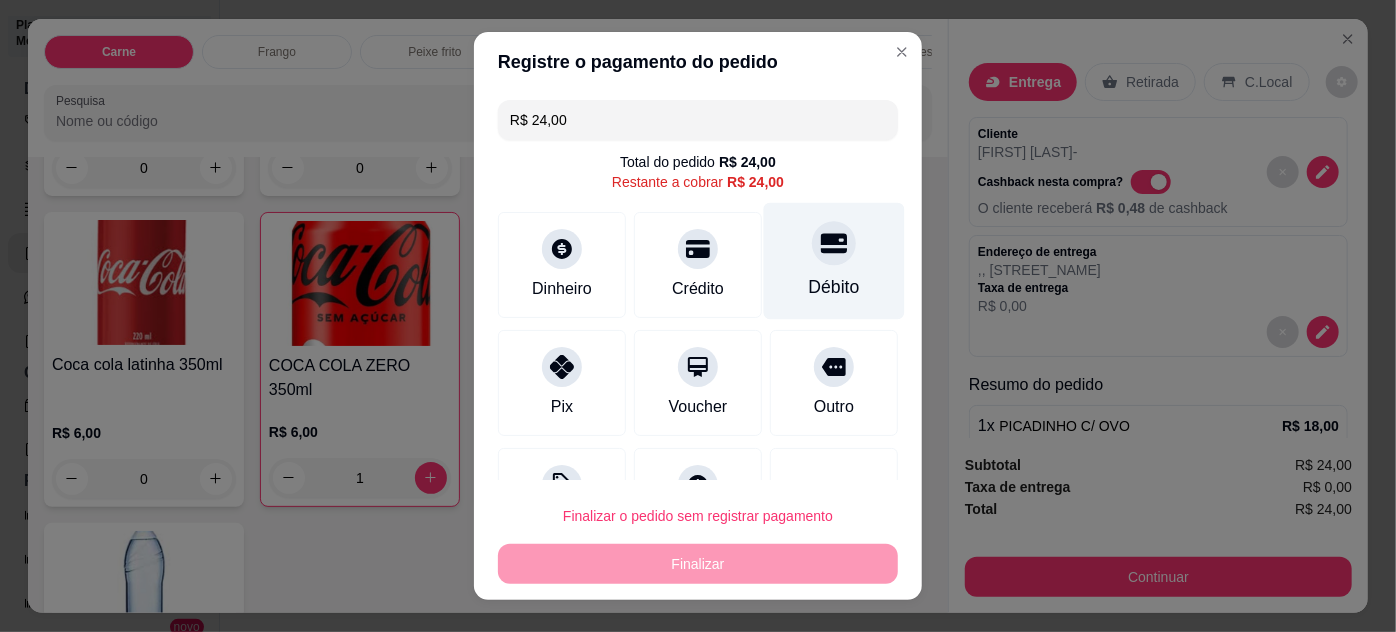 click on "Débito" at bounding box center (834, 260) 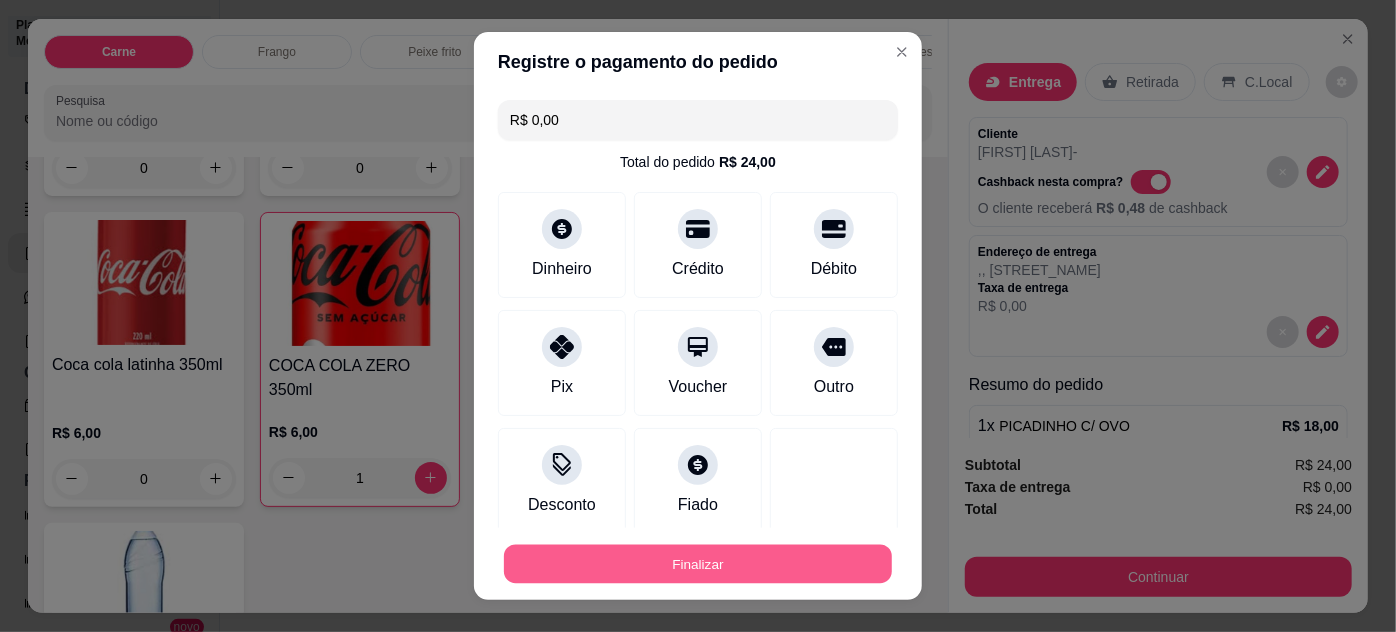 click on "Finalizar" at bounding box center (698, 564) 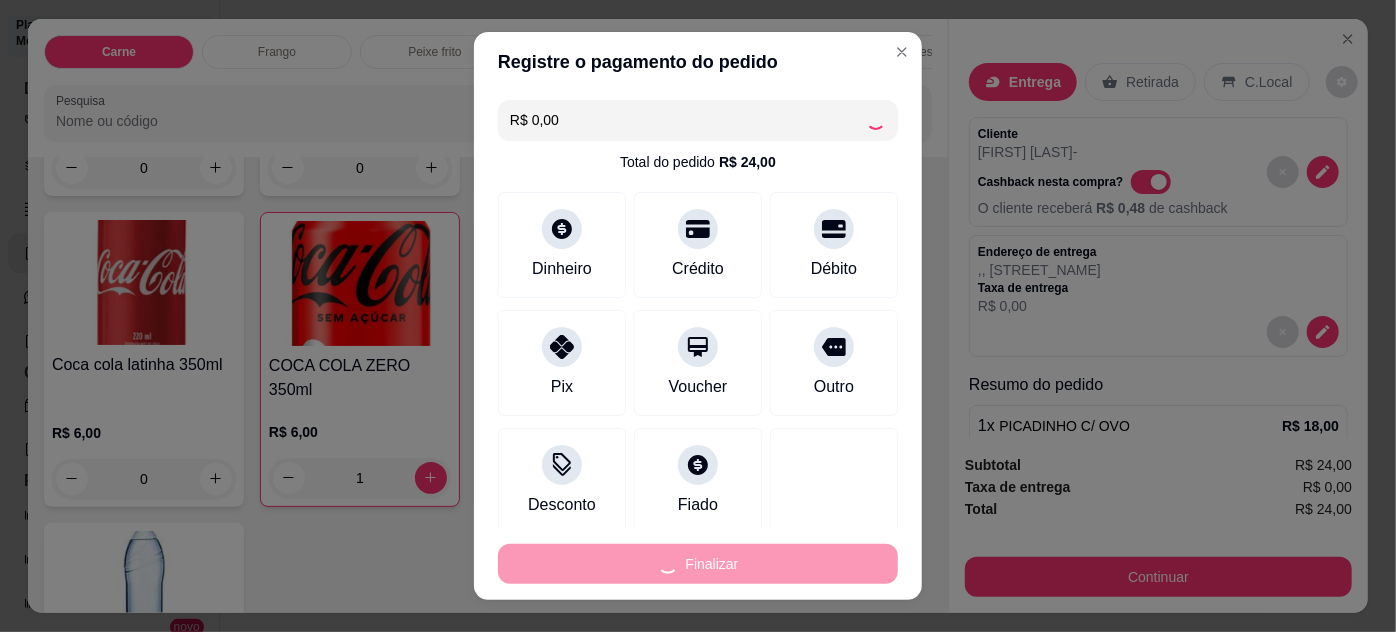 type on "0" 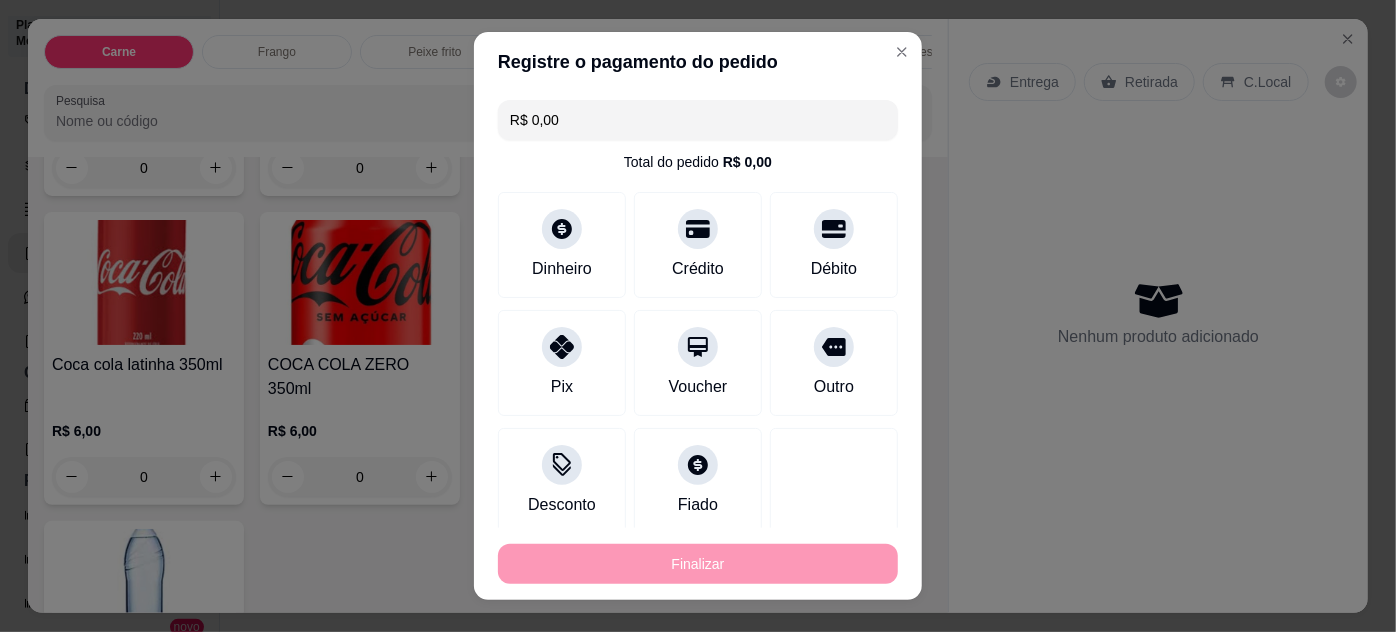type on "-R$ 24,00" 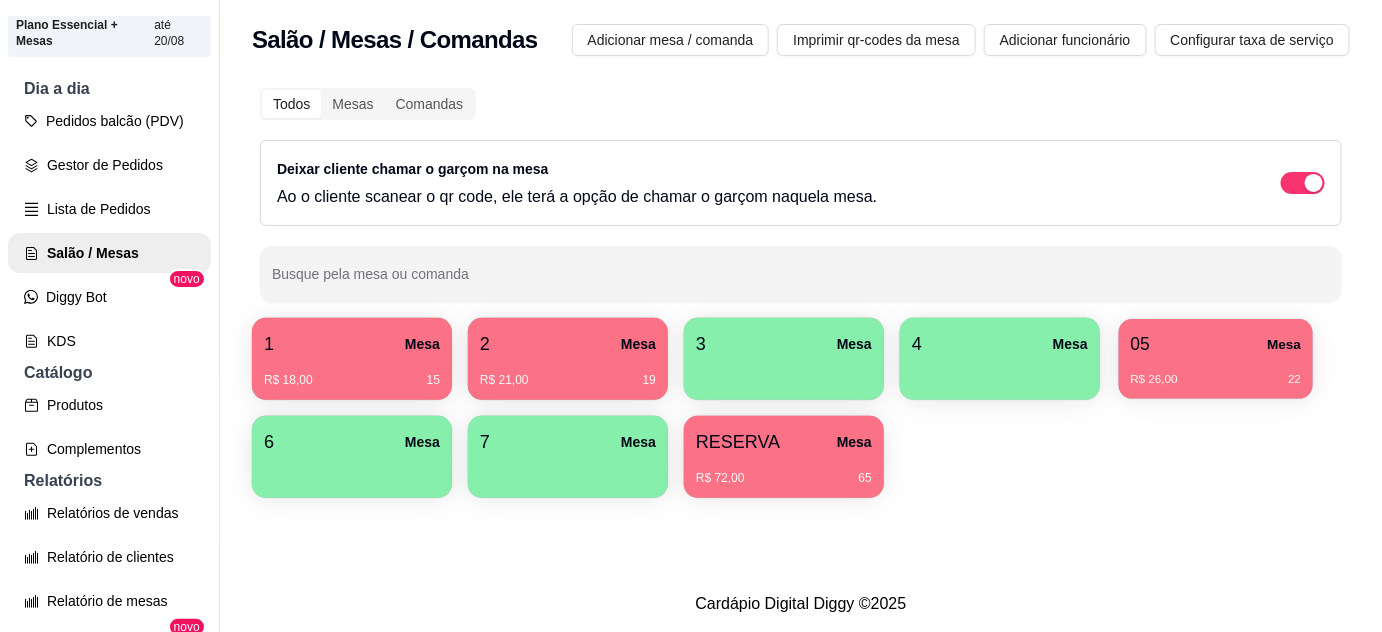 click on "R$ 26,00 22" at bounding box center (1216, 372) 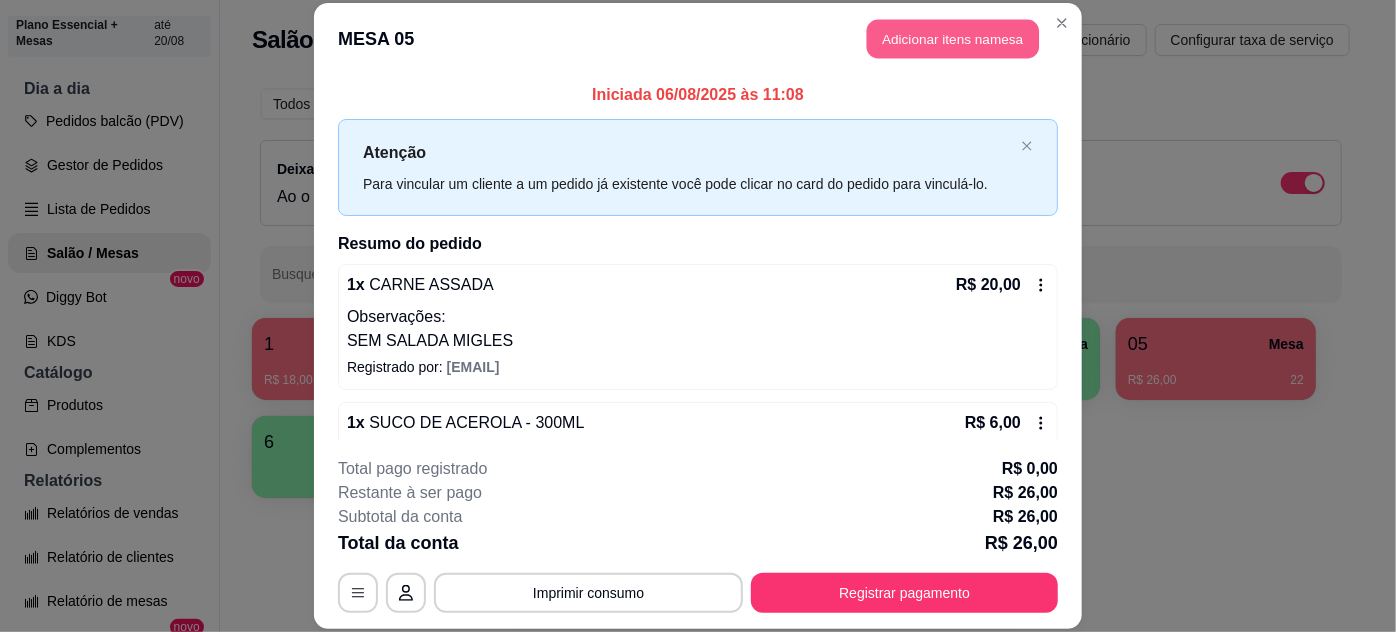 click on "Adicionar itens na  mesa" at bounding box center (953, 39) 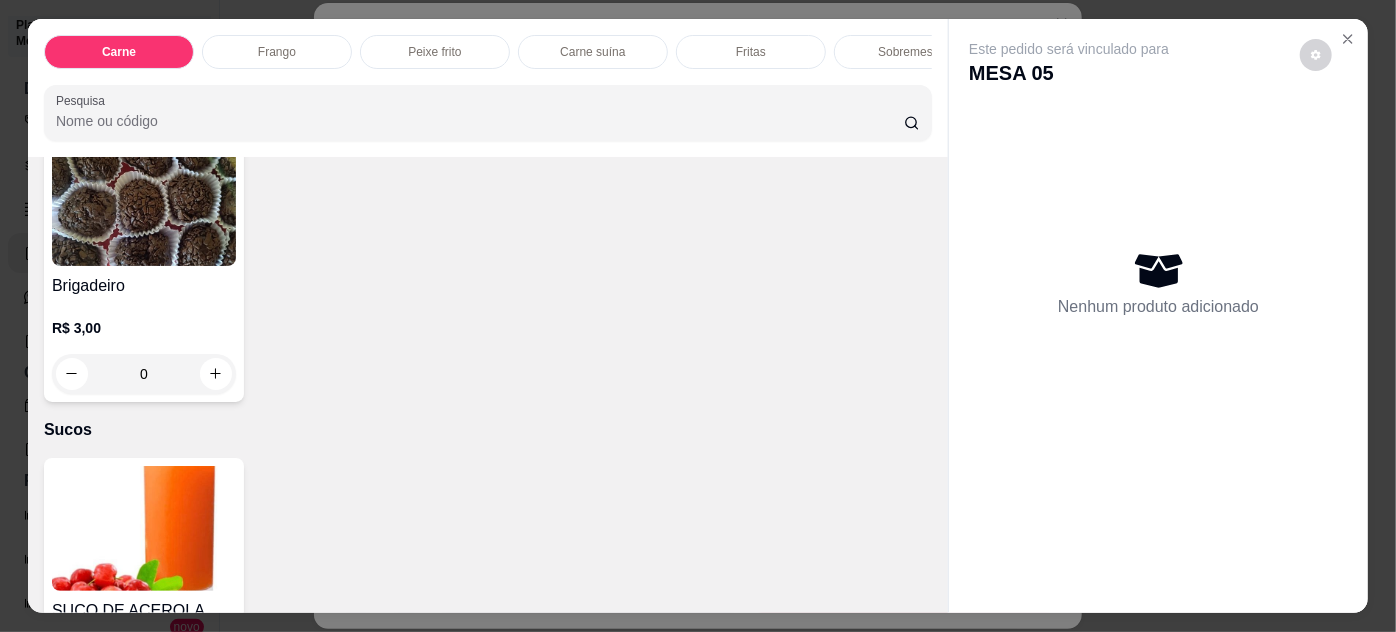 scroll, scrollTop: 2181, scrollLeft: 0, axis: vertical 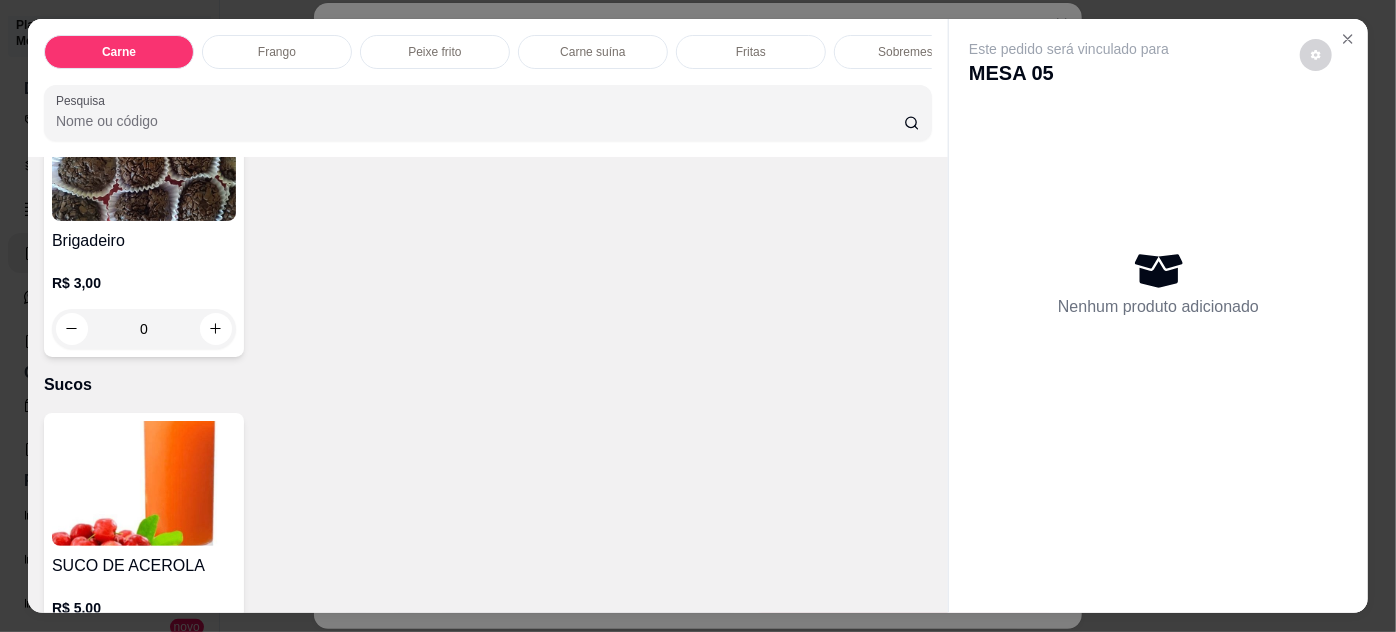 click at bounding box center (144, 158) 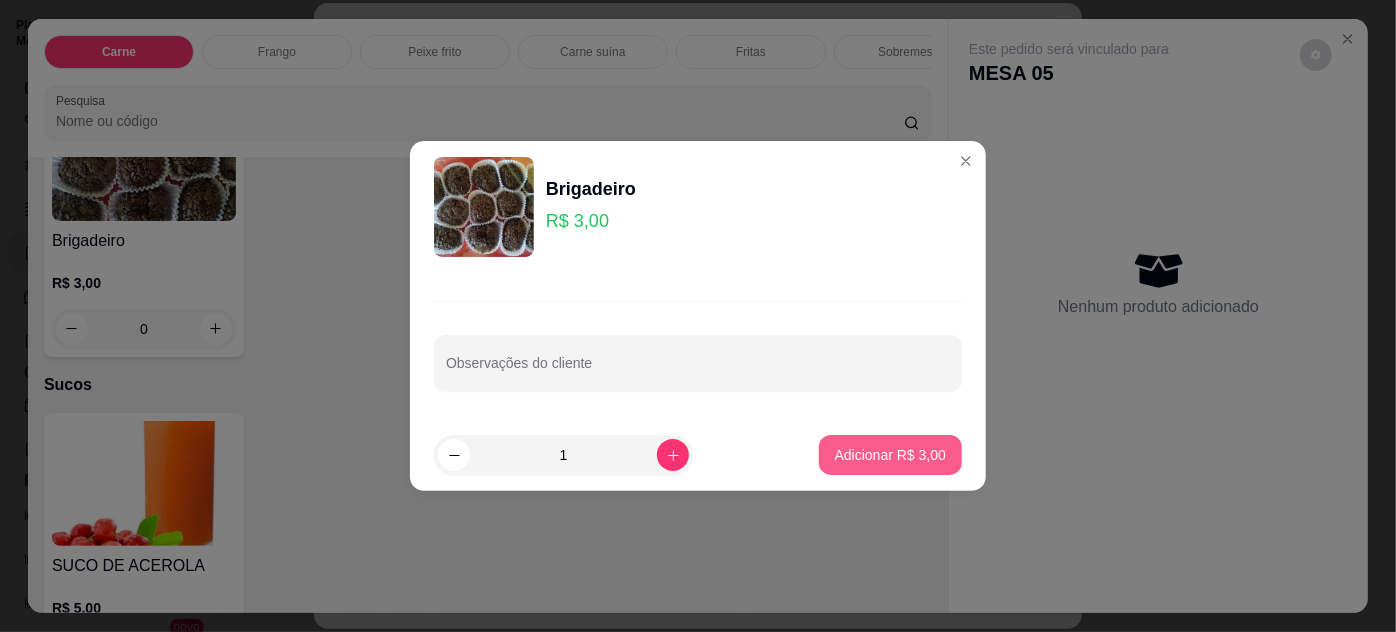 click on "Adicionar   R$ 3,00" at bounding box center [890, 455] 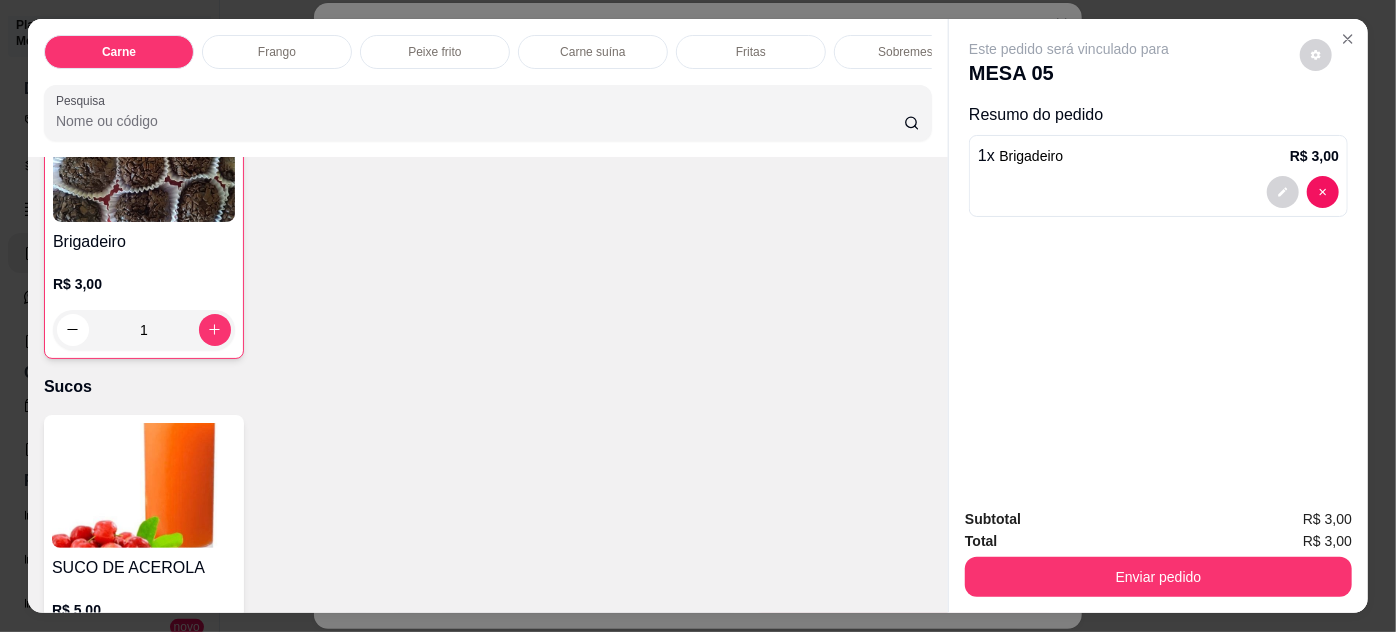 scroll, scrollTop: 2182, scrollLeft: 0, axis: vertical 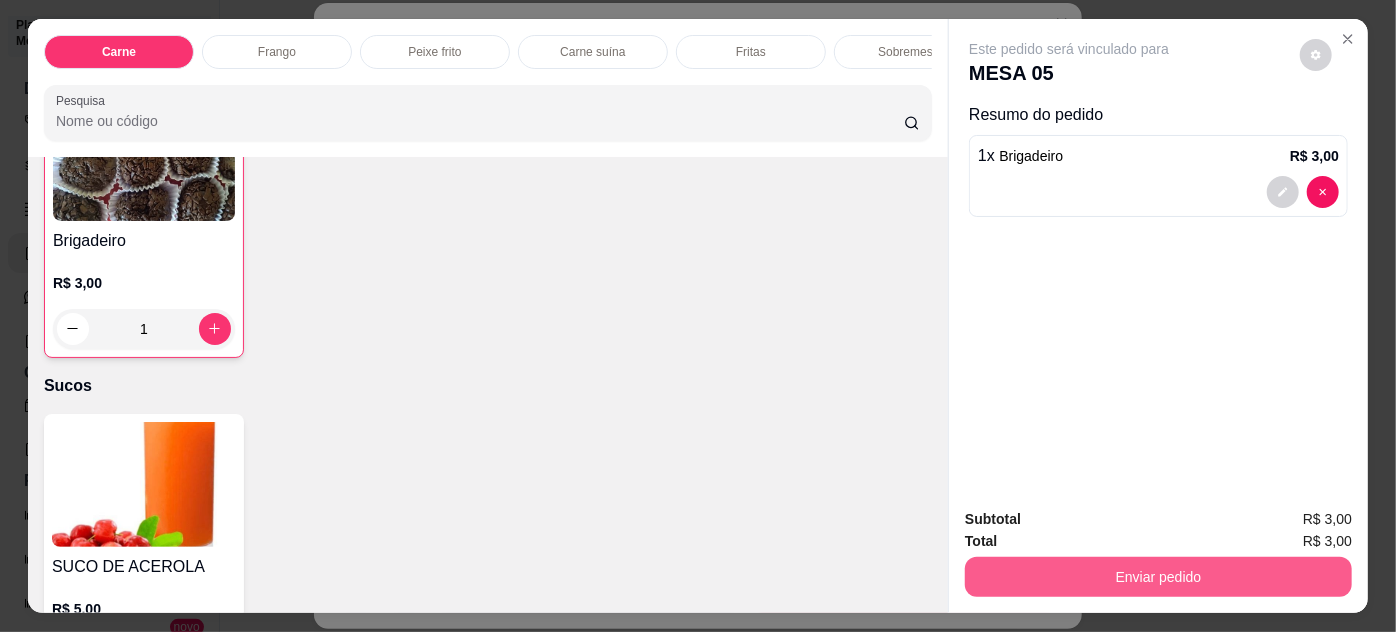 click on "Enviar pedido" at bounding box center (1158, 577) 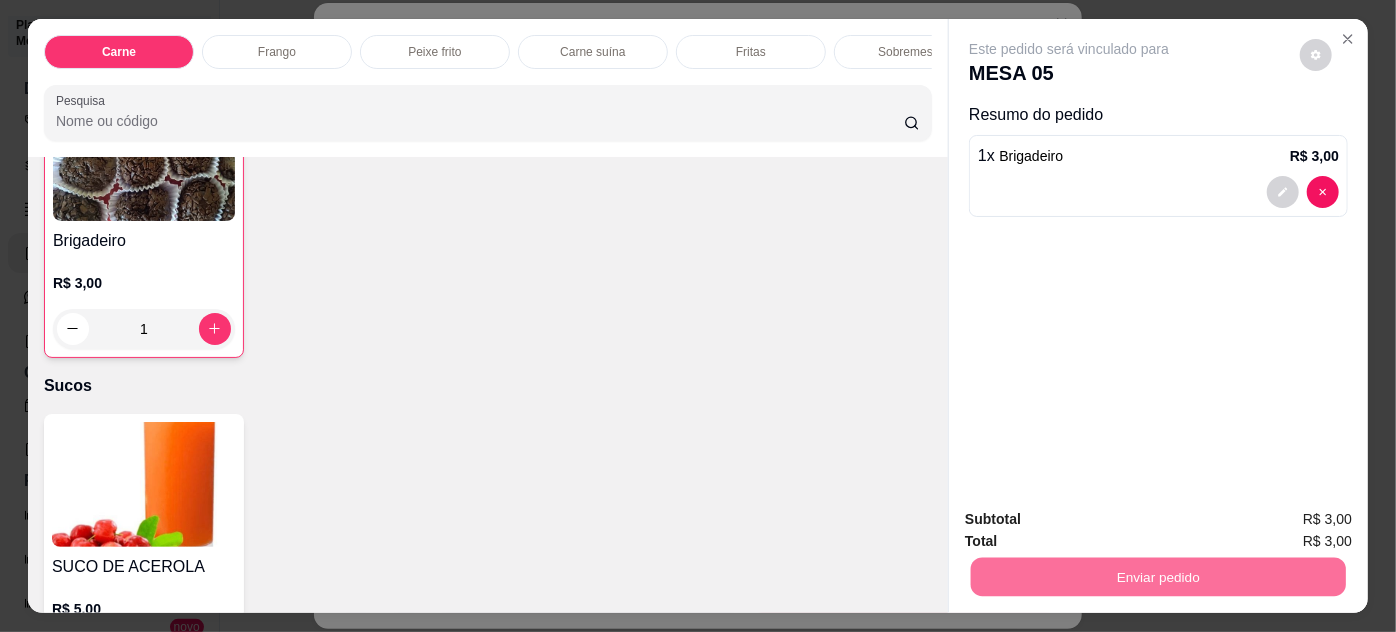 click on "Não registrar e enviar pedido" at bounding box center (1093, 520) 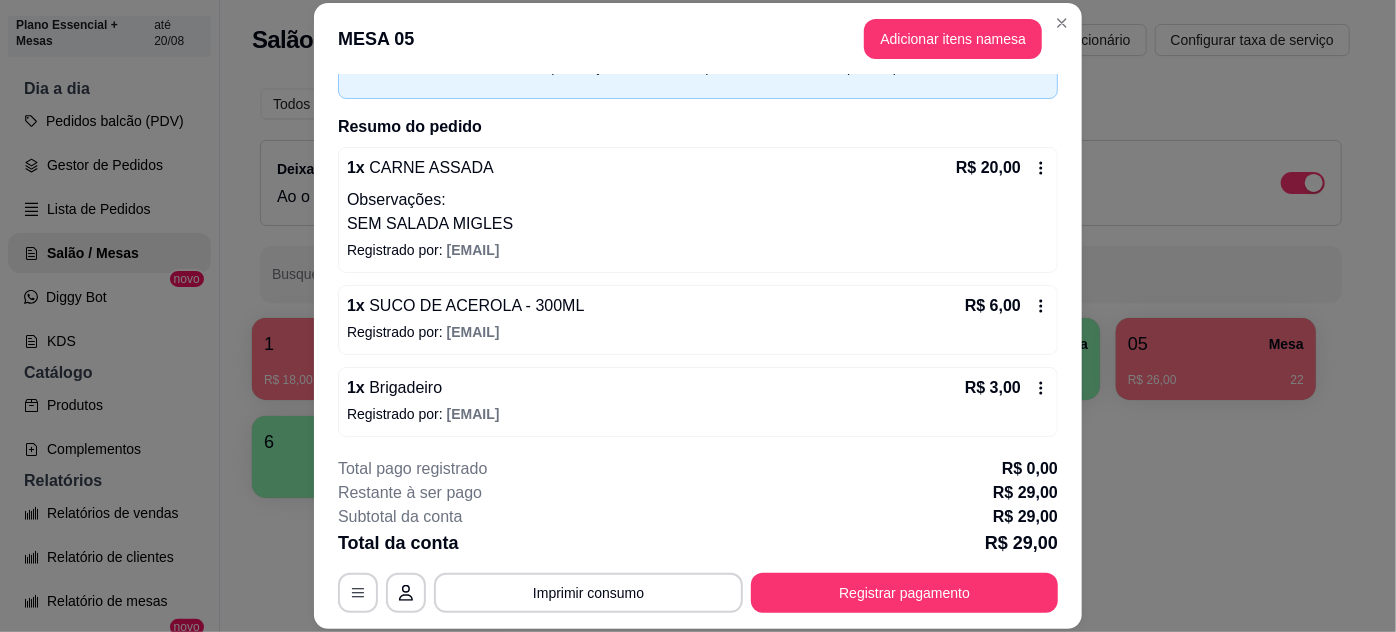 scroll, scrollTop: 119, scrollLeft: 0, axis: vertical 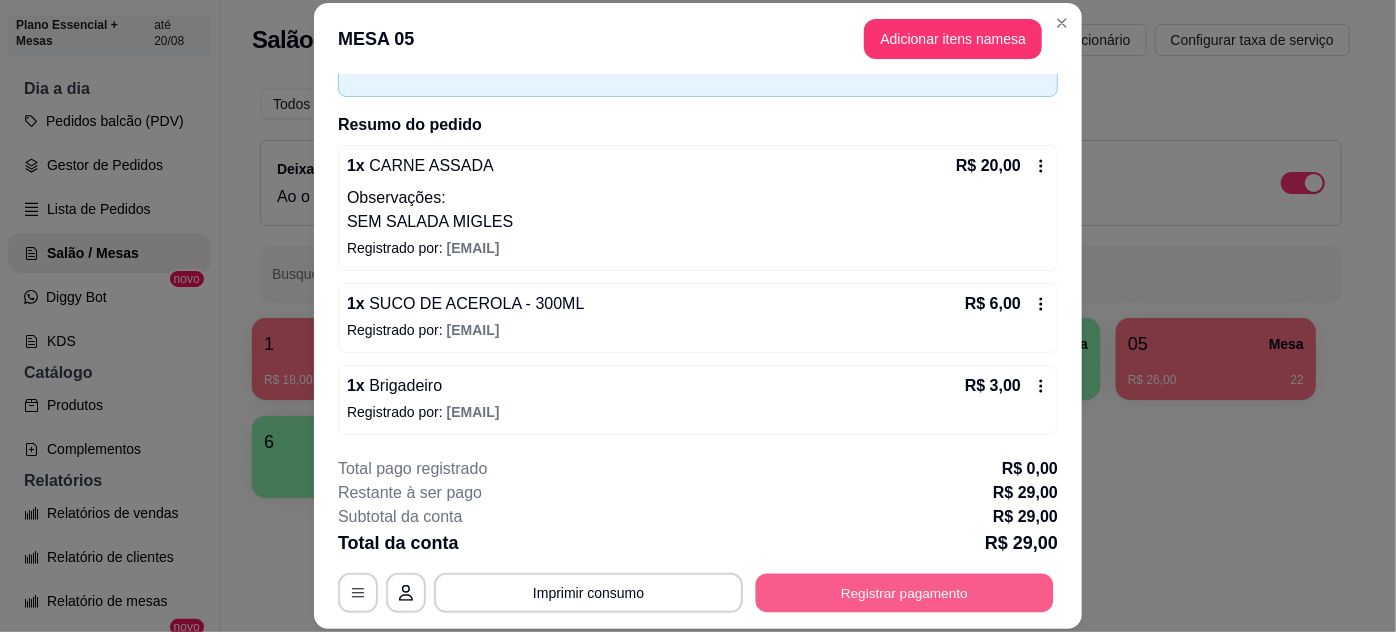 click on "Registrar pagamento" at bounding box center (905, 592) 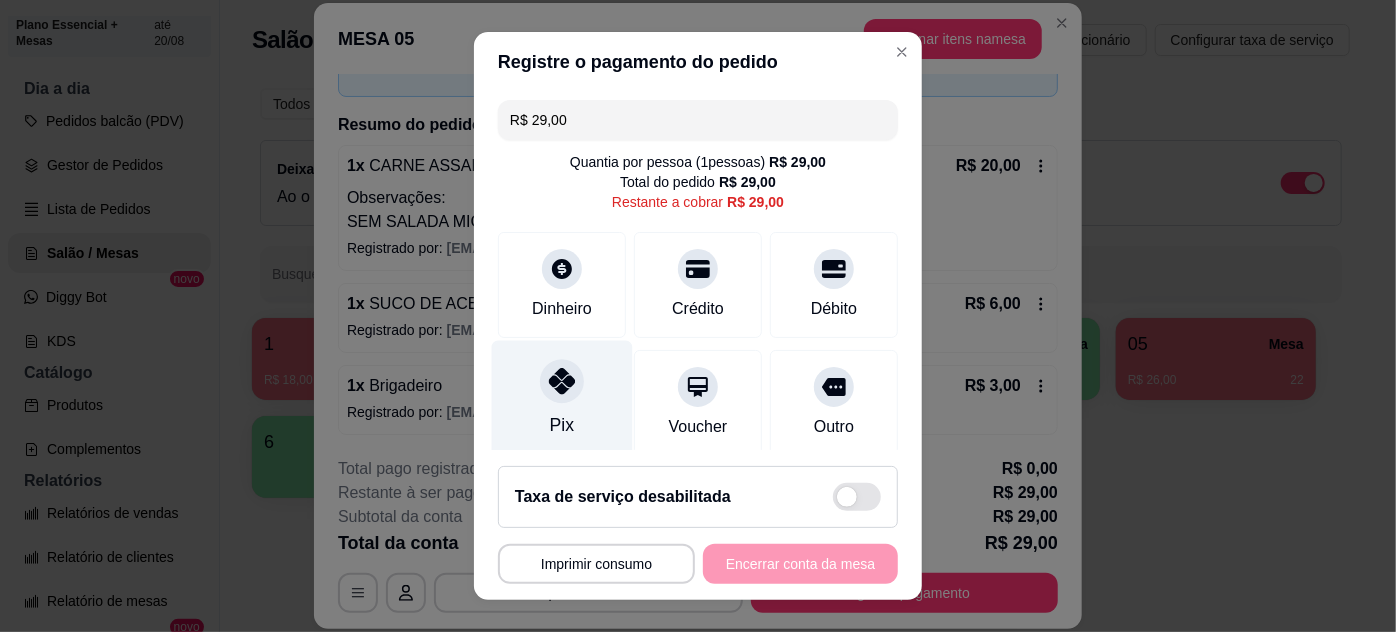 click on "Pix" at bounding box center (562, 398) 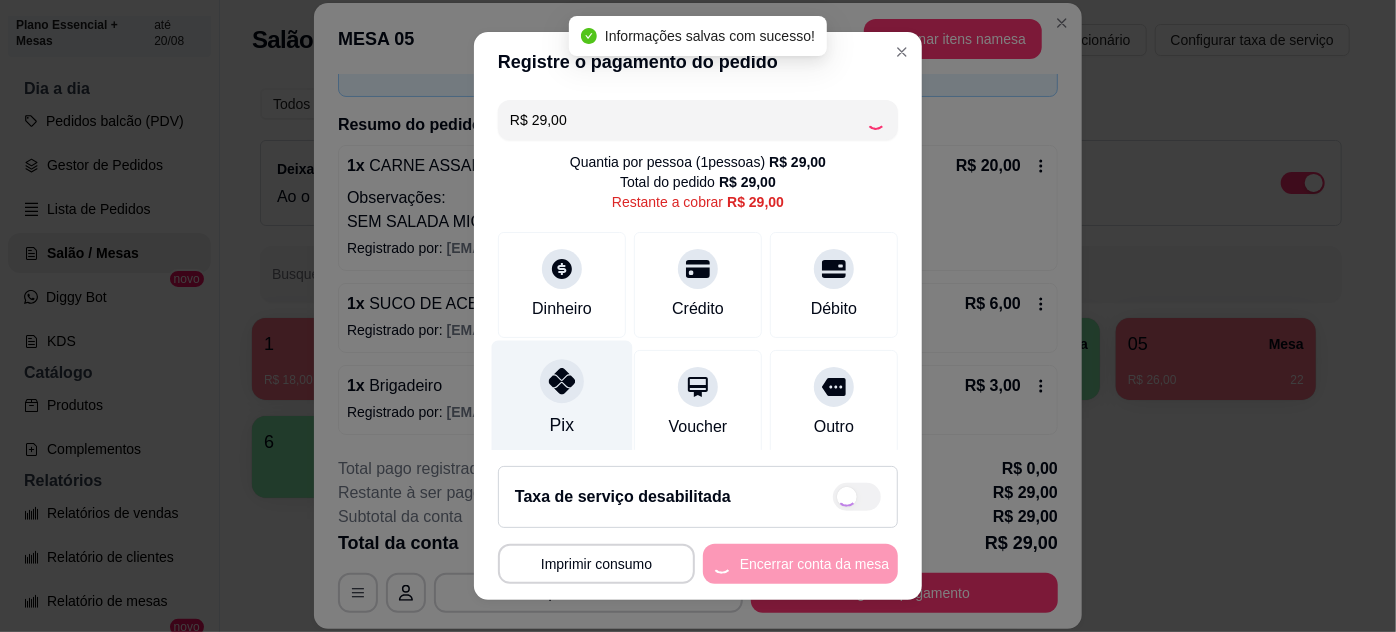 type on "R$ 0,00" 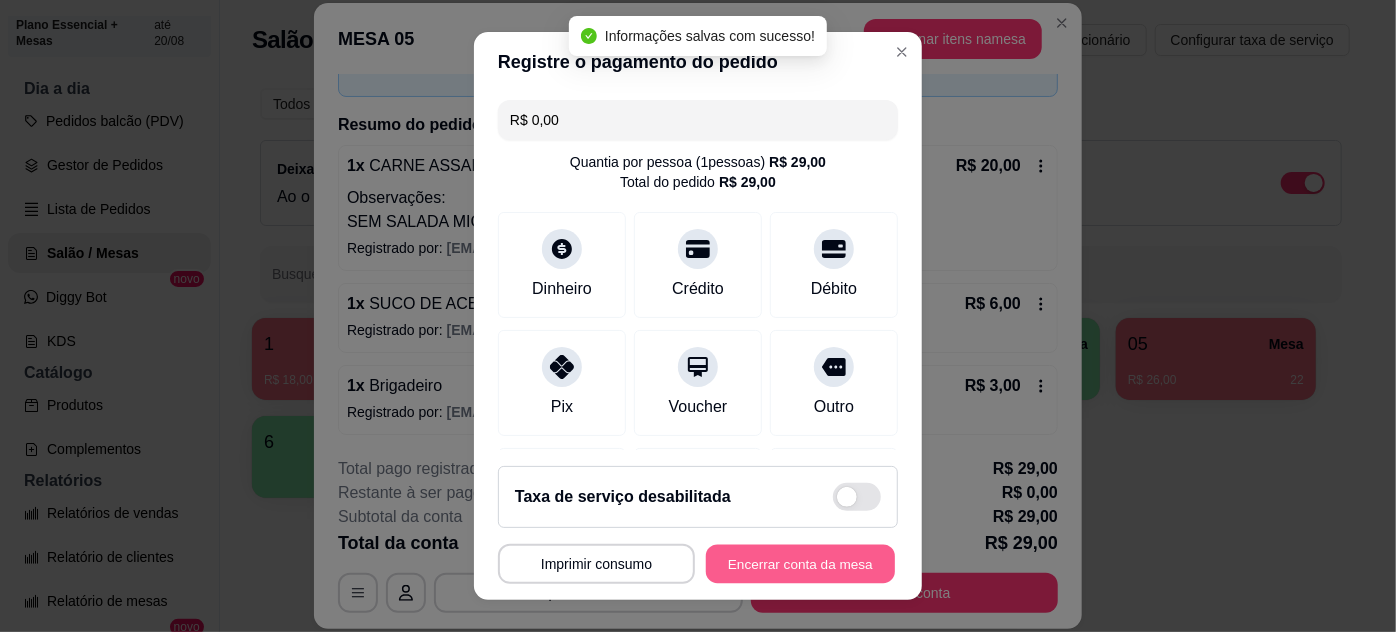 click on "Encerrar conta da mesa" at bounding box center [800, 564] 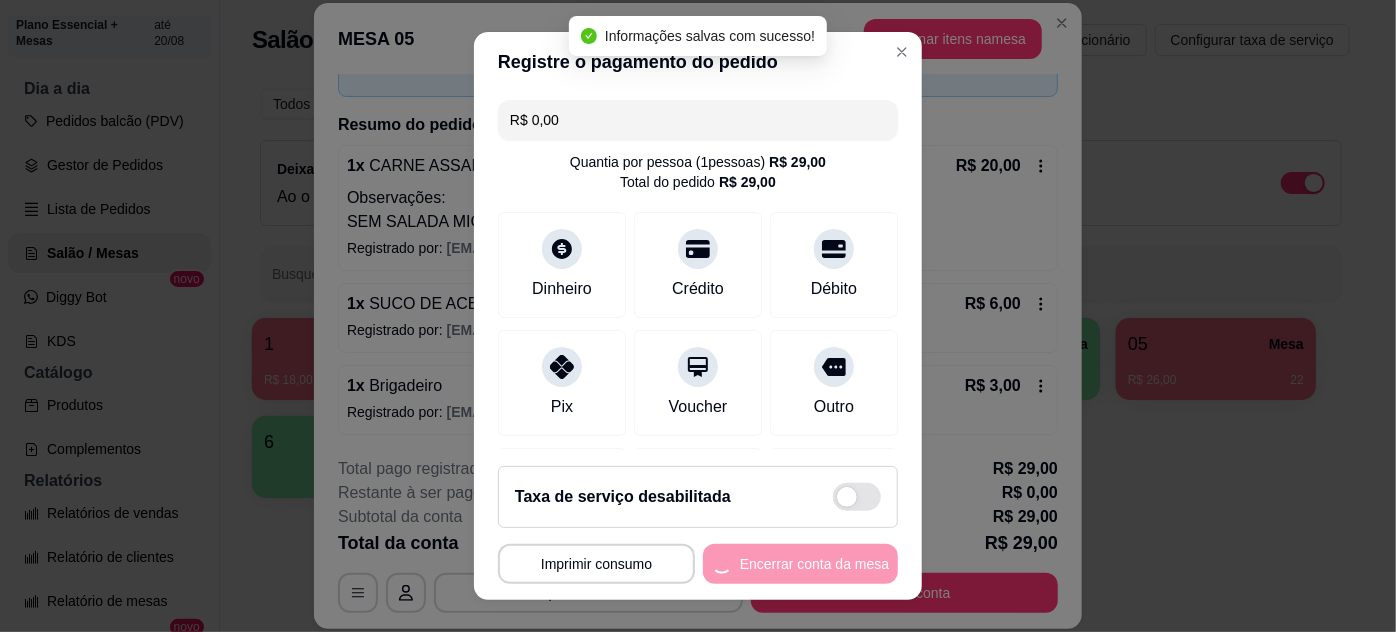 scroll, scrollTop: 0, scrollLeft: 0, axis: both 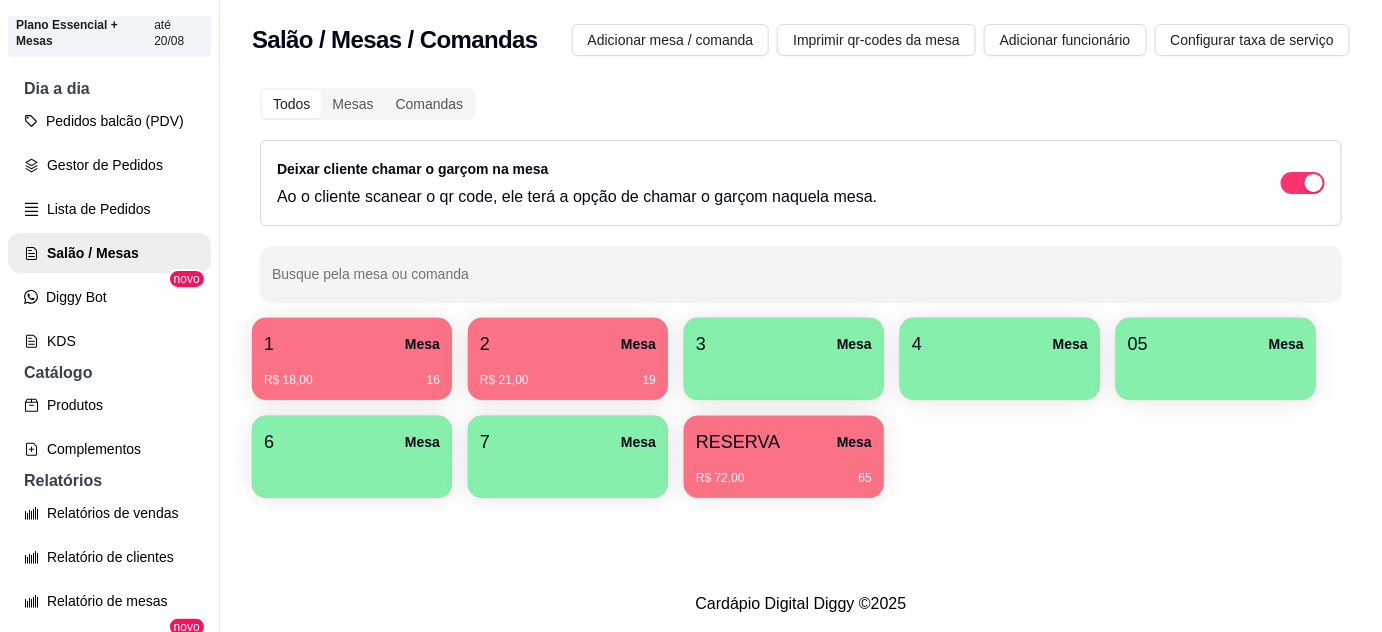 click on "R$ 21,00 19" at bounding box center [568, 373] 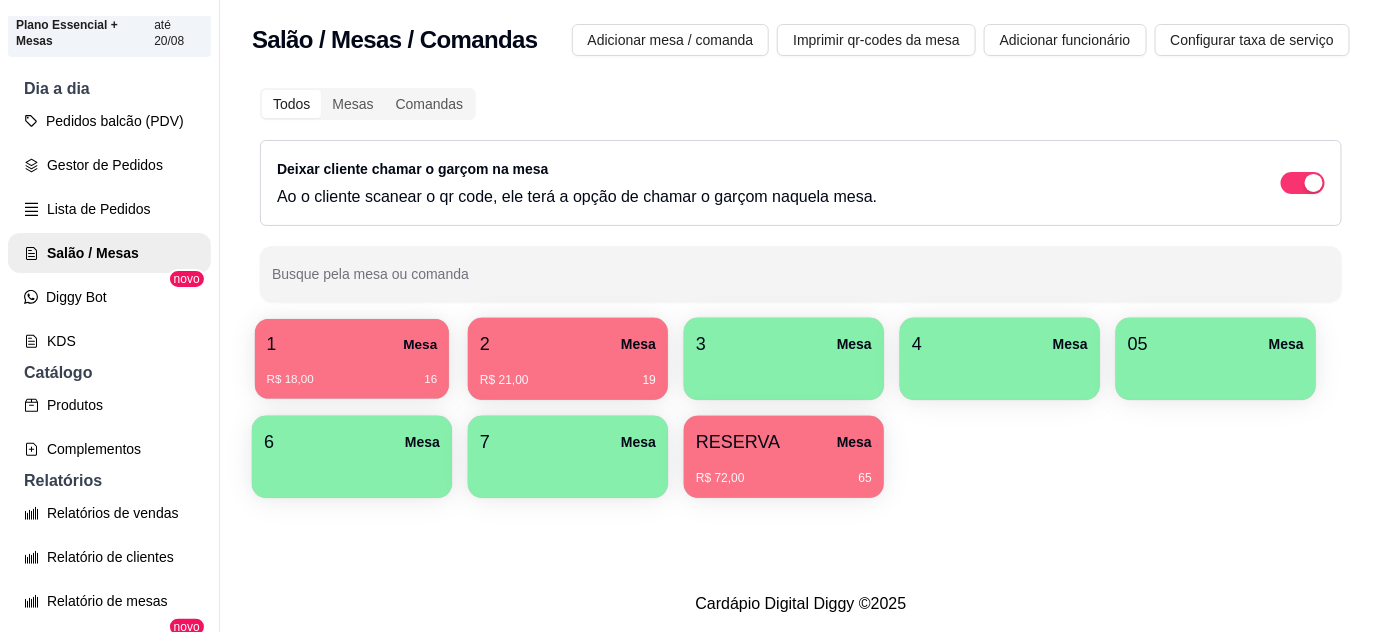 click on "R$ 18,00 16" at bounding box center [352, 380] 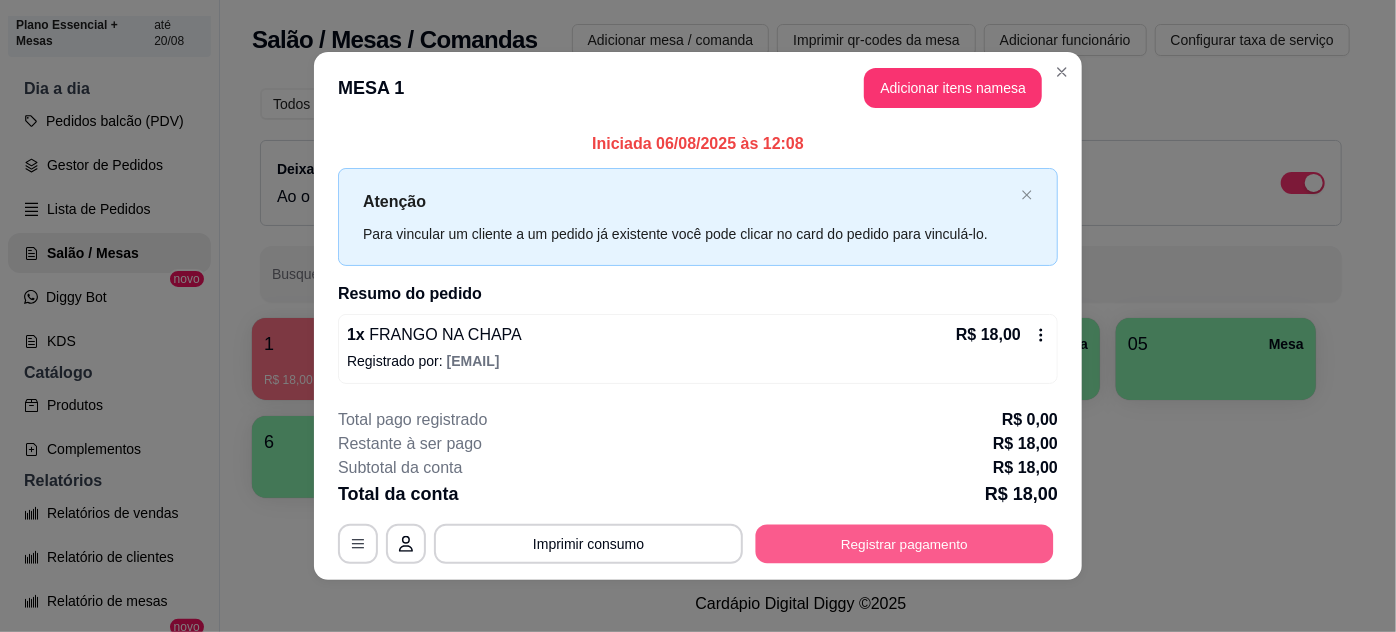 click on "Registrar pagamento" at bounding box center (905, 543) 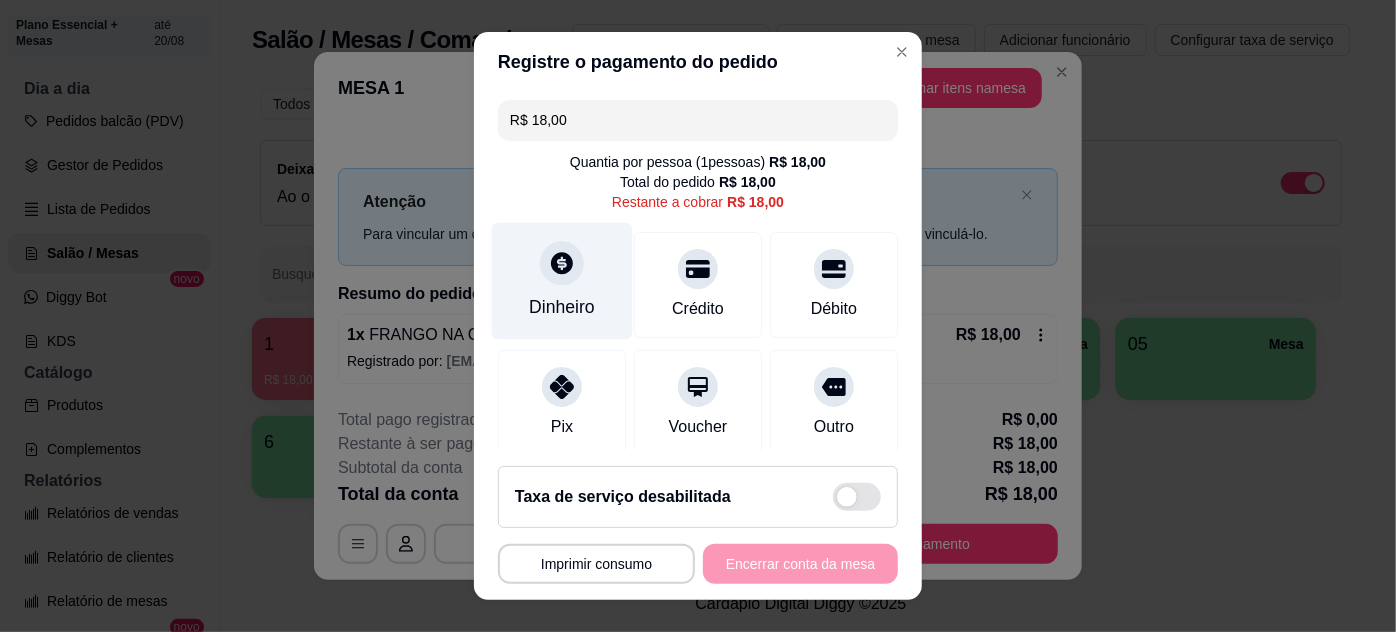 click on "Dinheiro" at bounding box center [562, 307] 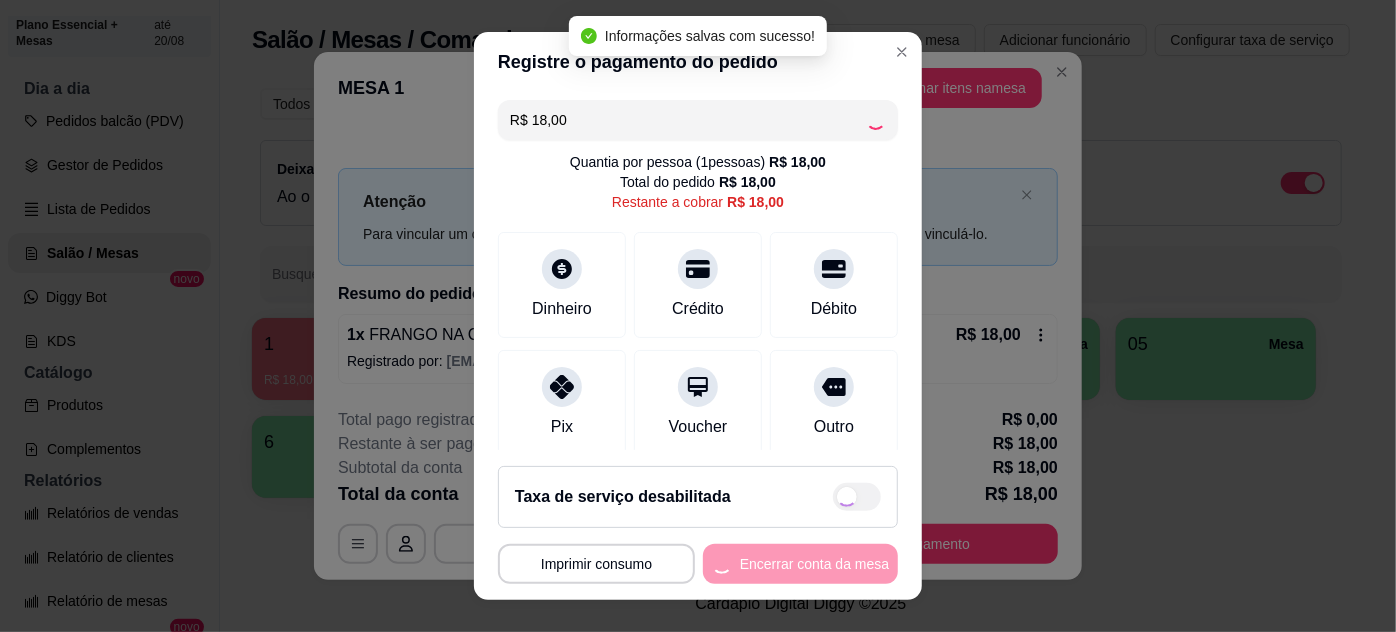 type on "R$ 0,00" 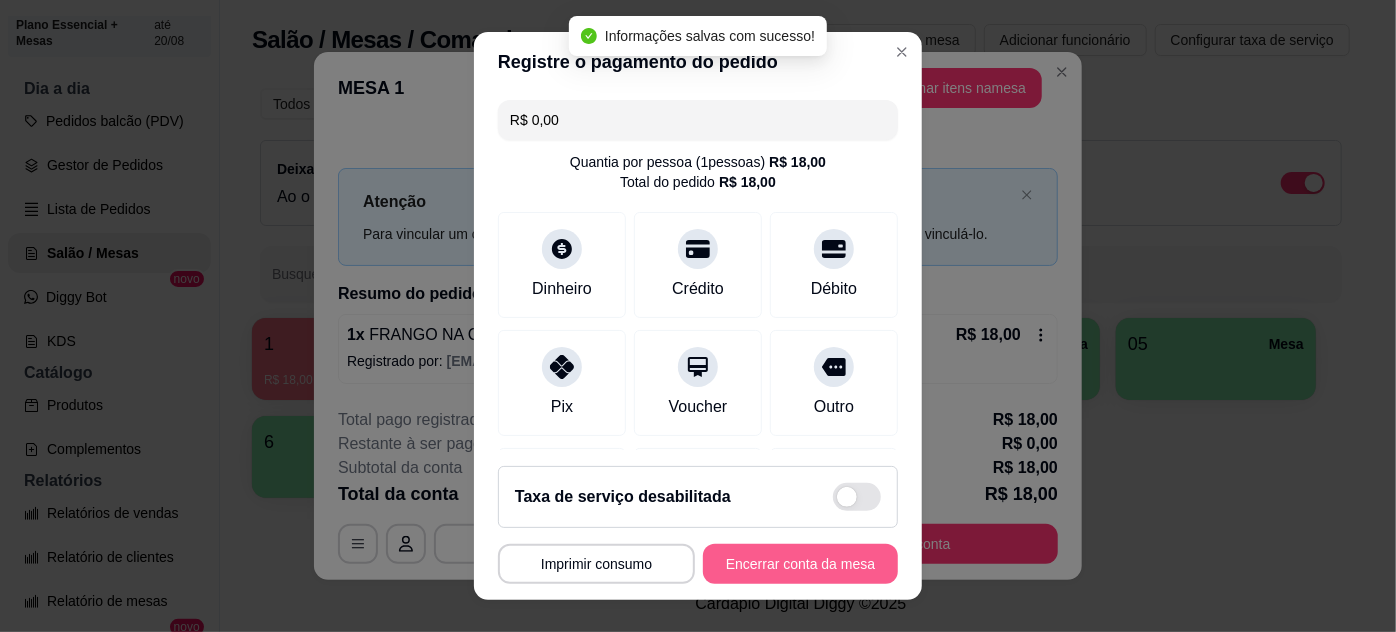 click on "Encerrar conta da mesa" at bounding box center (800, 564) 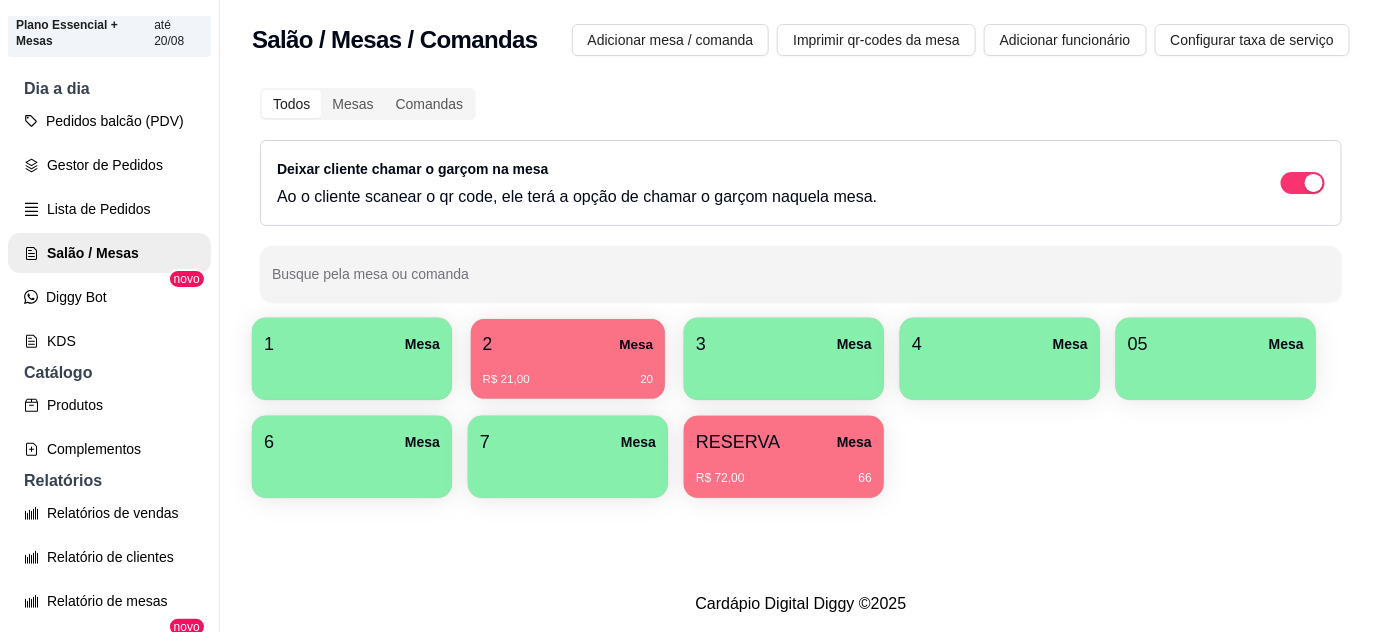 click on "2 Mesa" at bounding box center (568, 344) 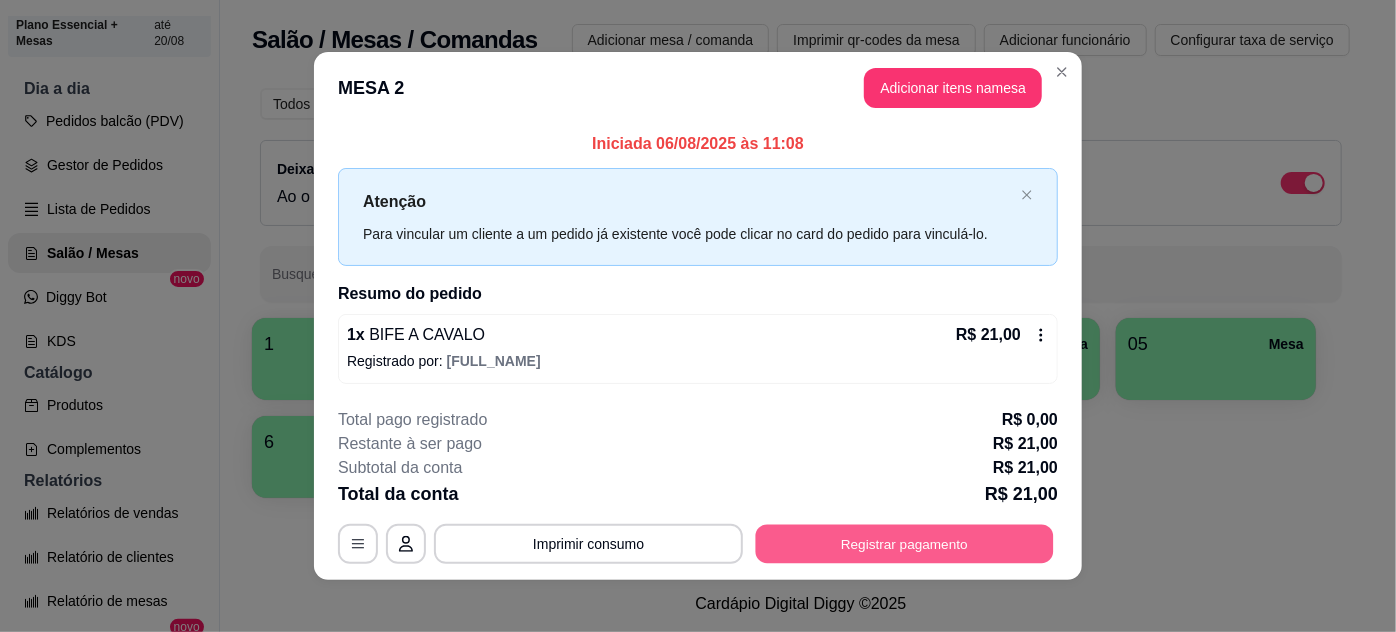 click on "Registrar pagamento" at bounding box center (905, 543) 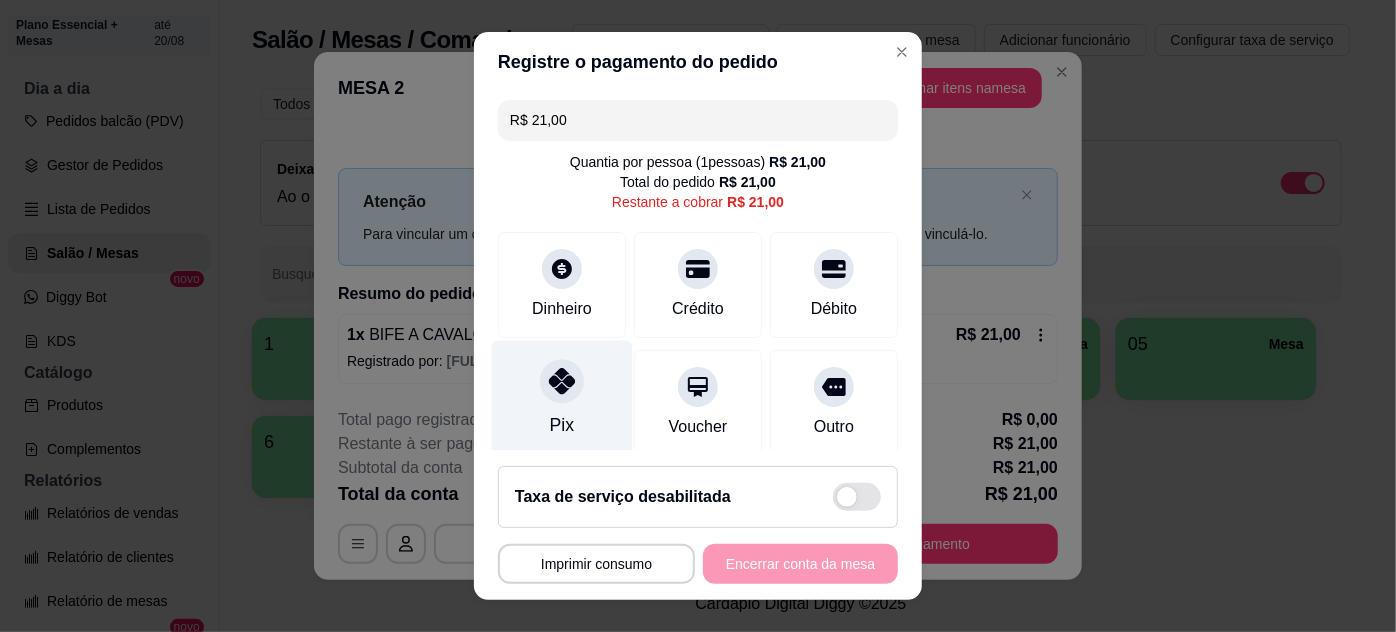 click on "Pix" at bounding box center [562, 425] 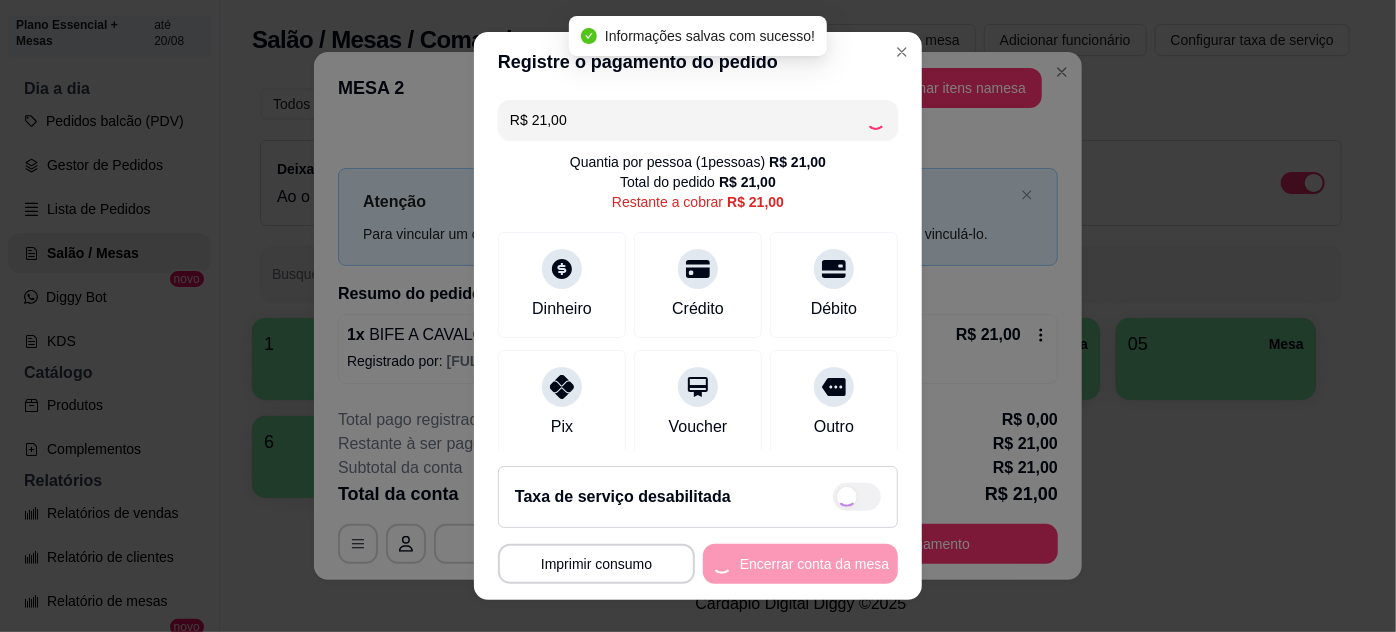 type on "R$ 0,00" 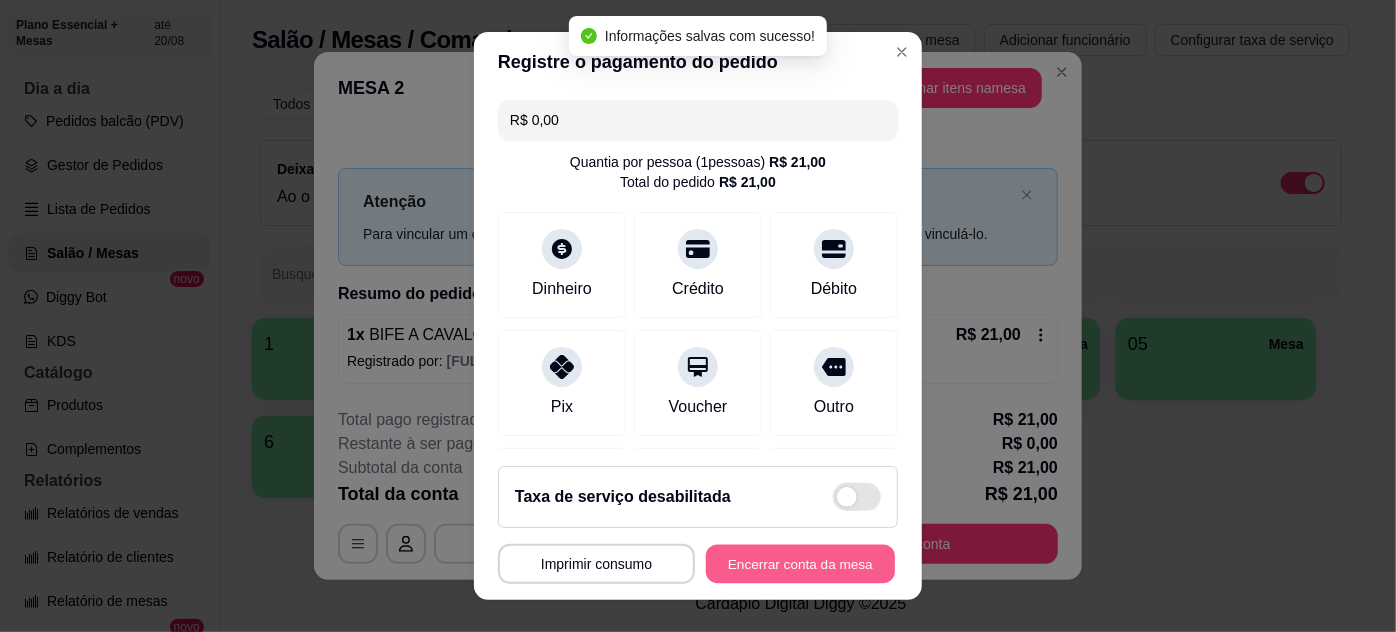 click on "Encerrar conta da mesa" at bounding box center [800, 564] 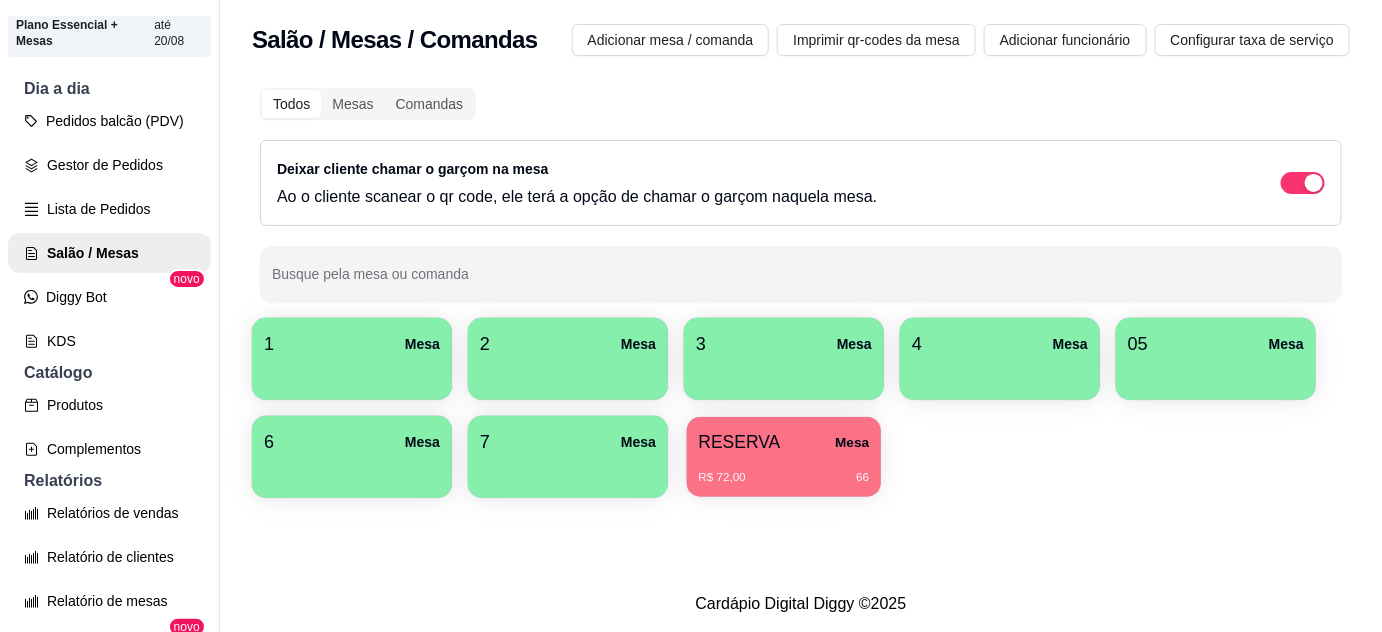 click on "RESERVA  Mesa" at bounding box center [784, 442] 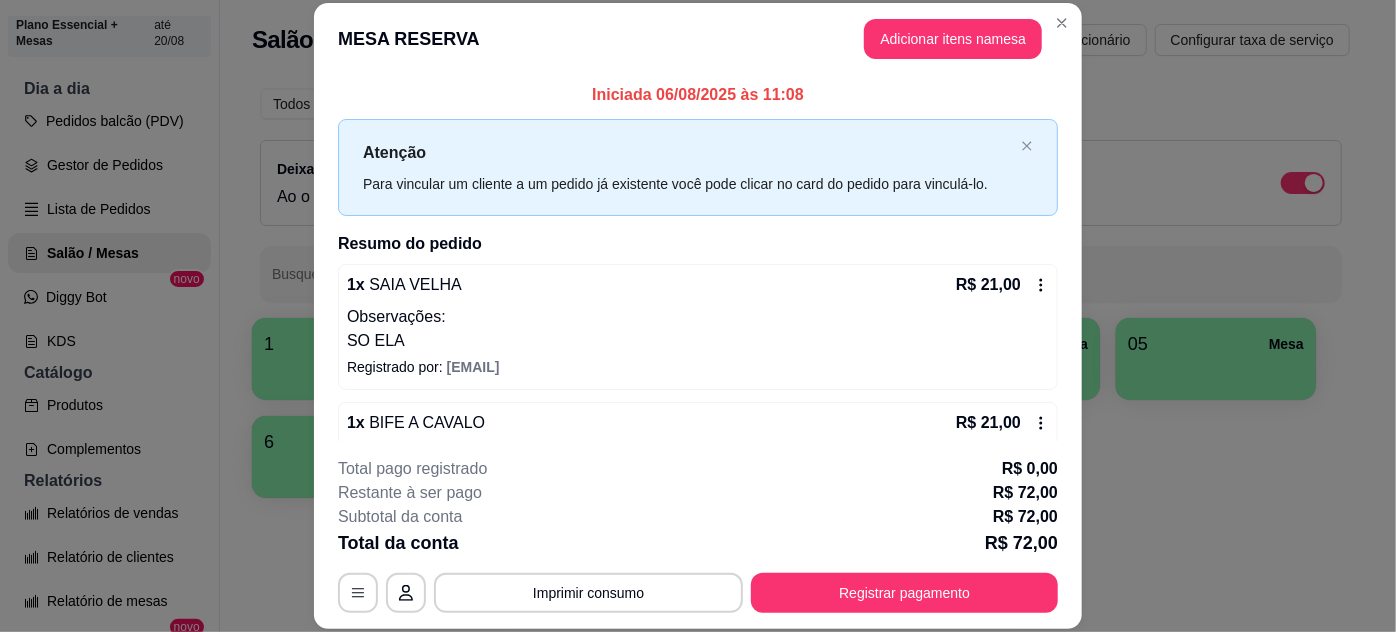 scroll, scrollTop: 61, scrollLeft: 0, axis: vertical 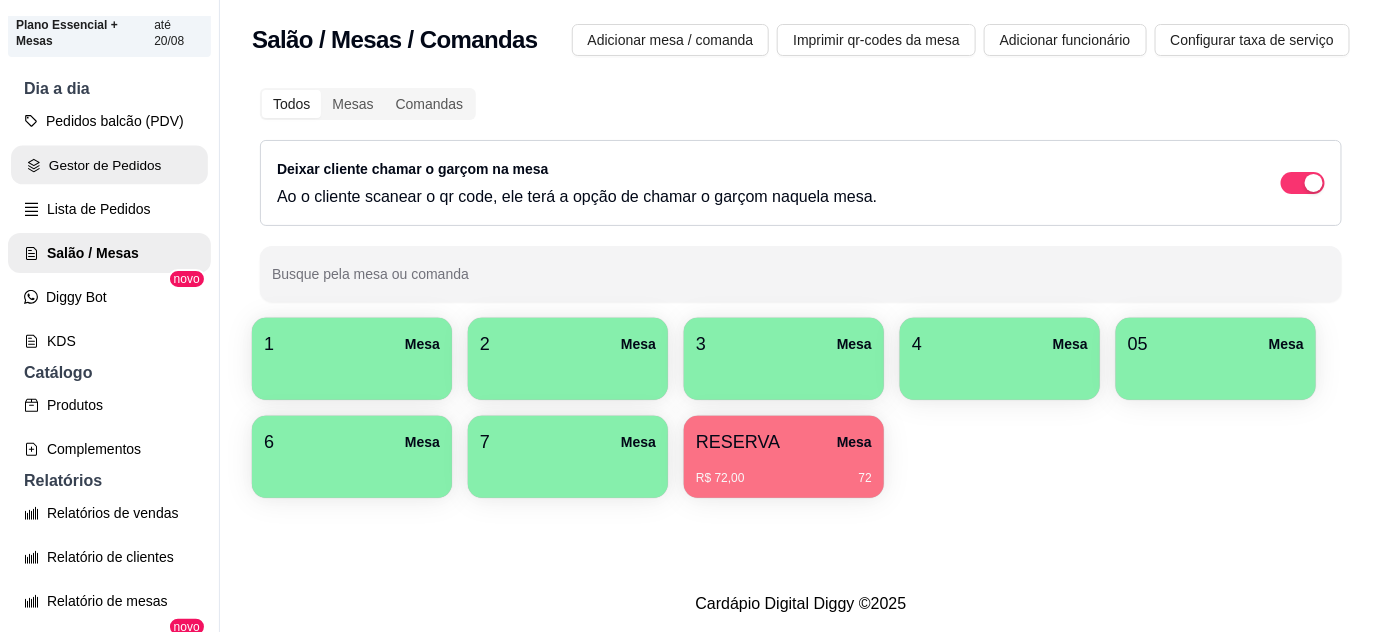 click on "Gestor de Pedidos" at bounding box center (109, 165) 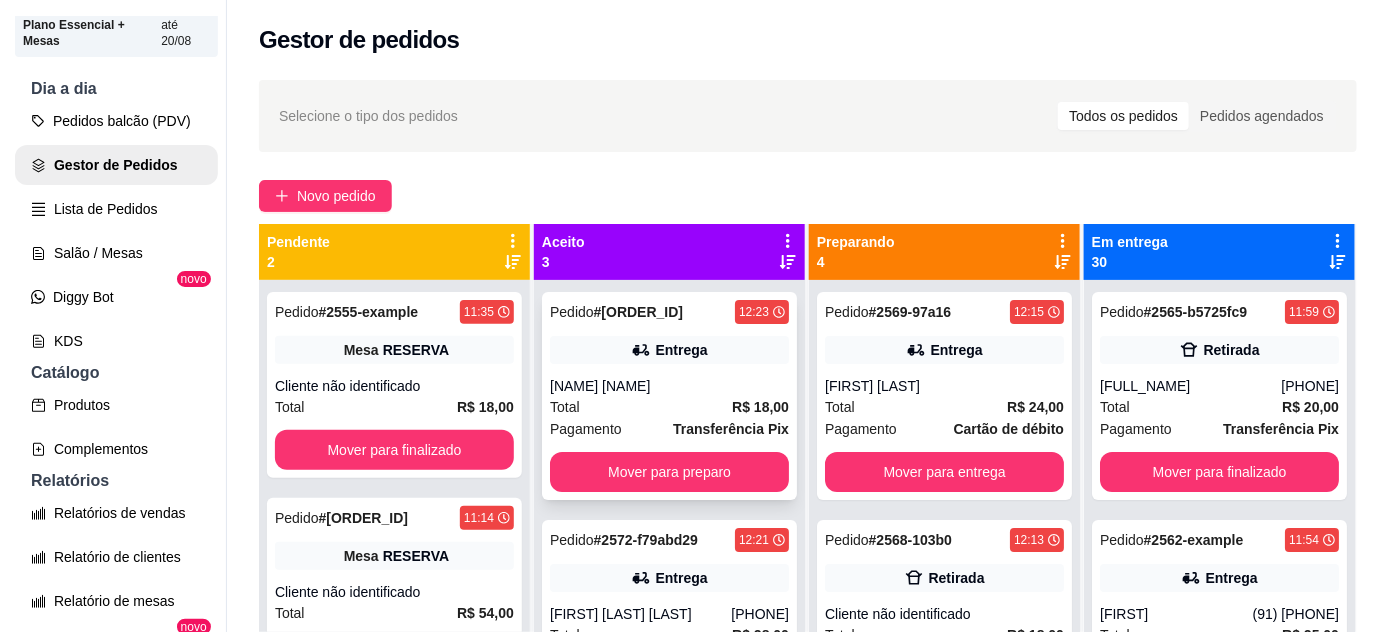 scroll, scrollTop: 92, scrollLeft: 0, axis: vertical 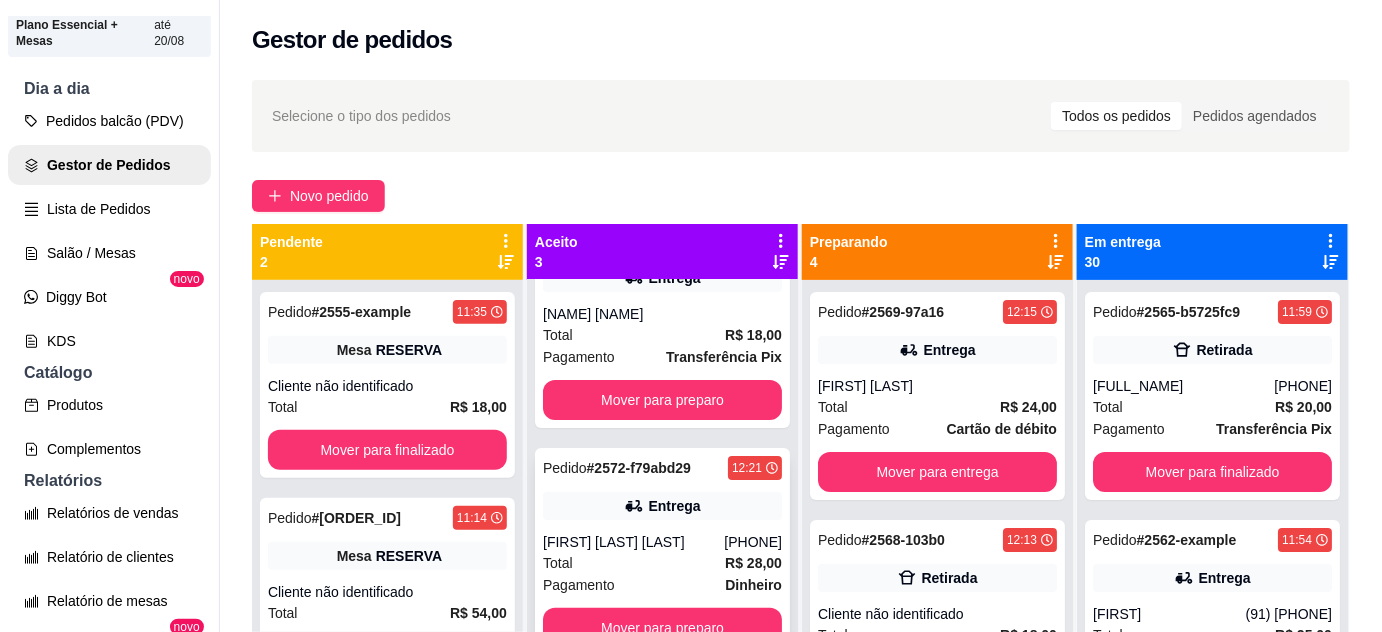click on "Entrega" at bounding box center [674, 506] 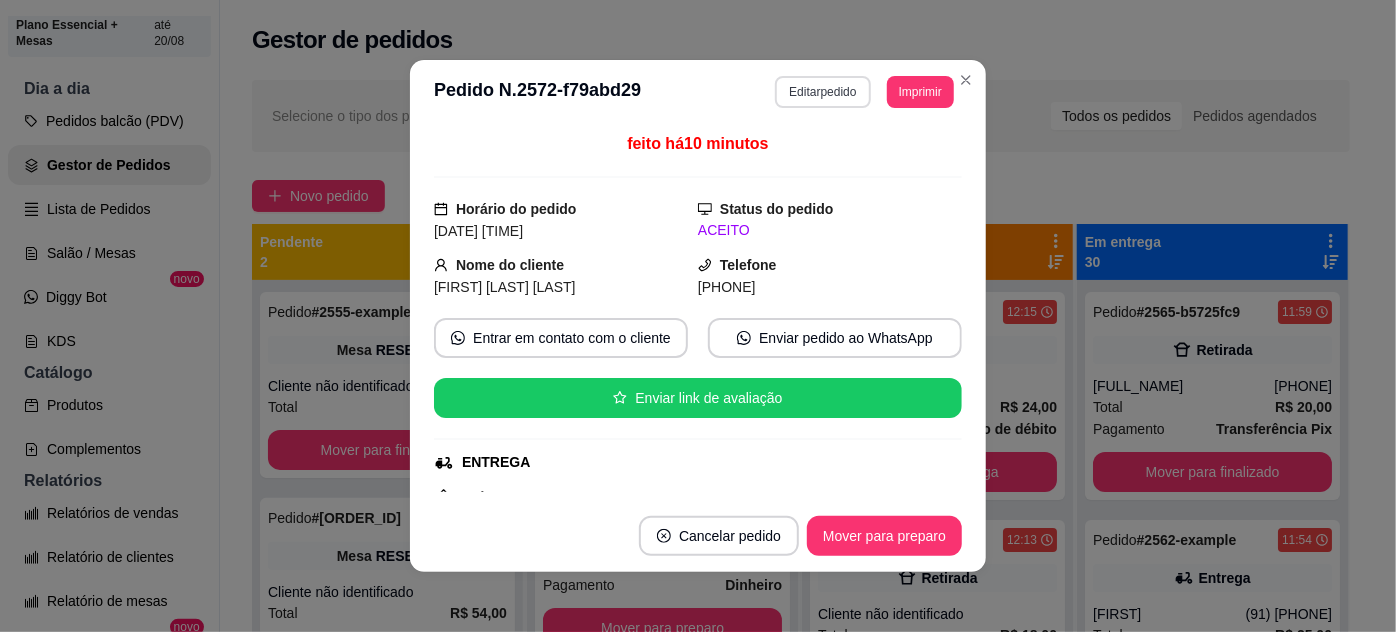 click on "Editar  pedido" at bounding box center (822, 92) 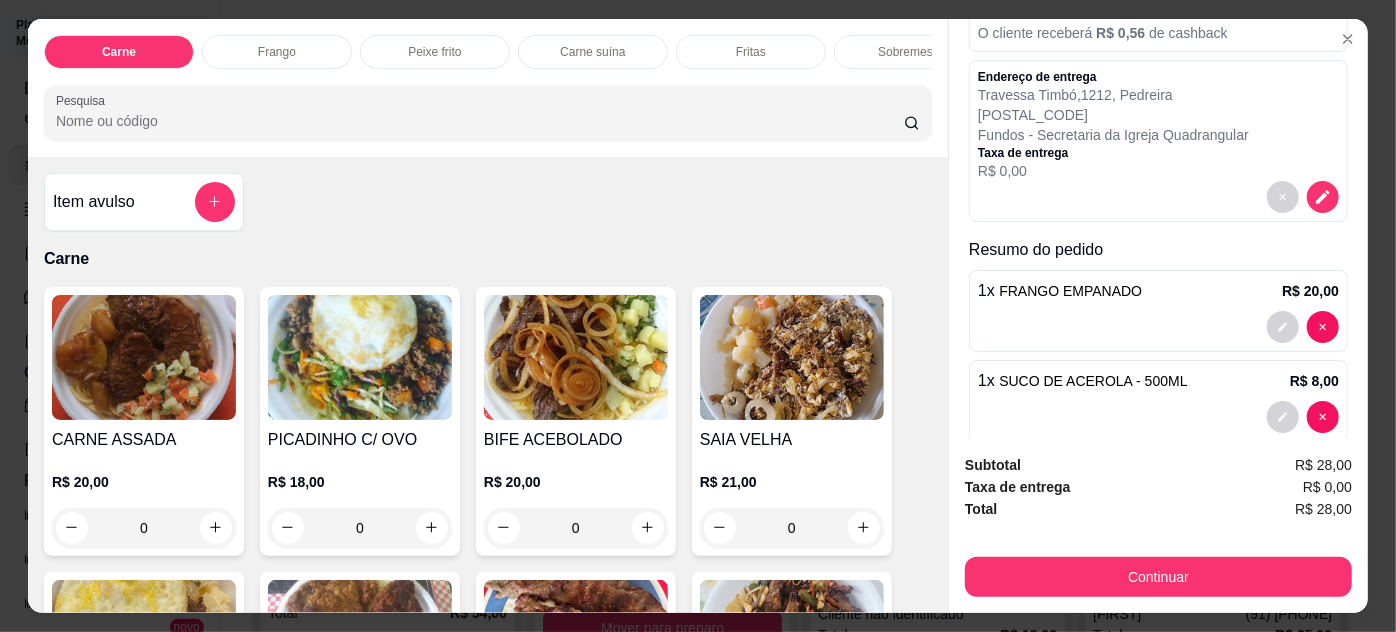 scroll, scrollTop: 204, scrollLeft: 0, axis: vertical 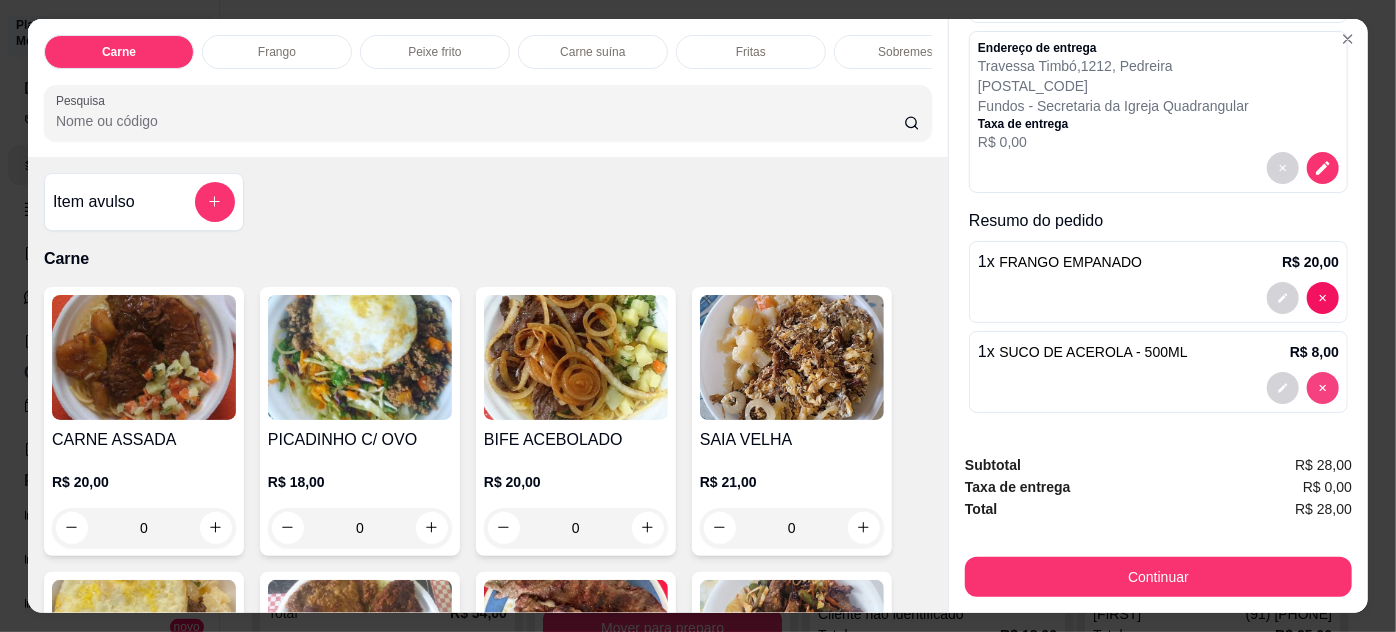 type on "0" 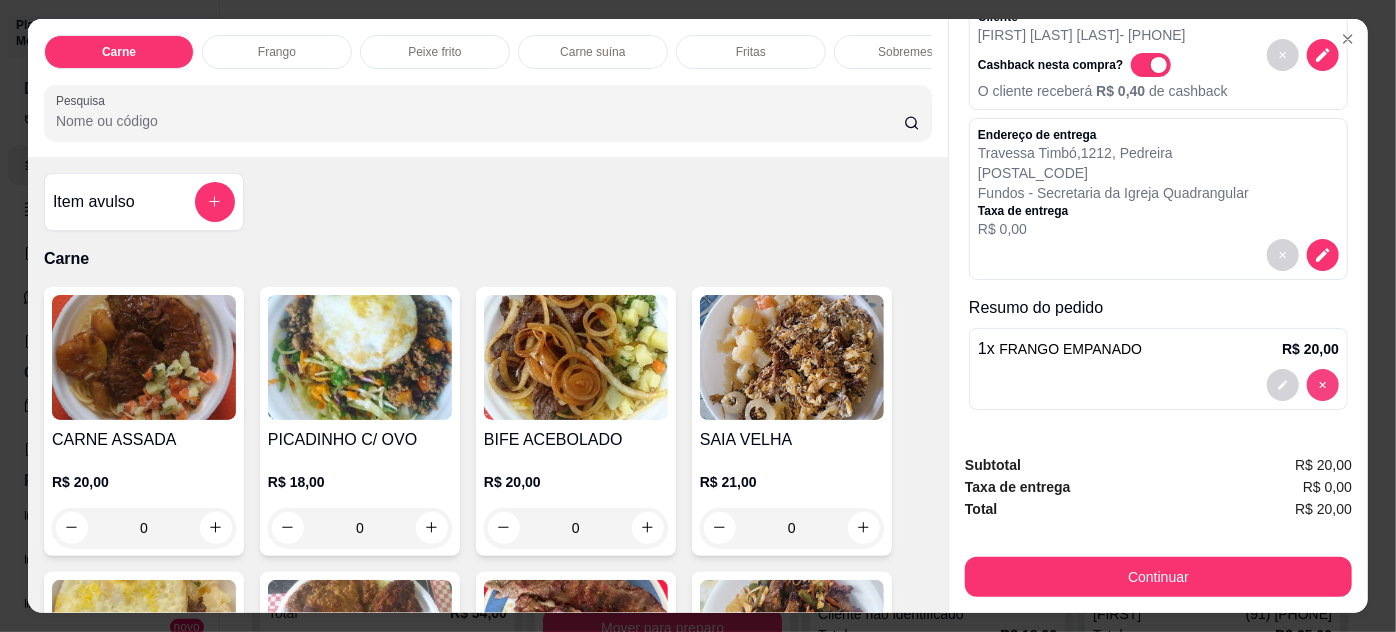 scroll, scrollTop: 114, scrollLeft: 0, axis: vertical 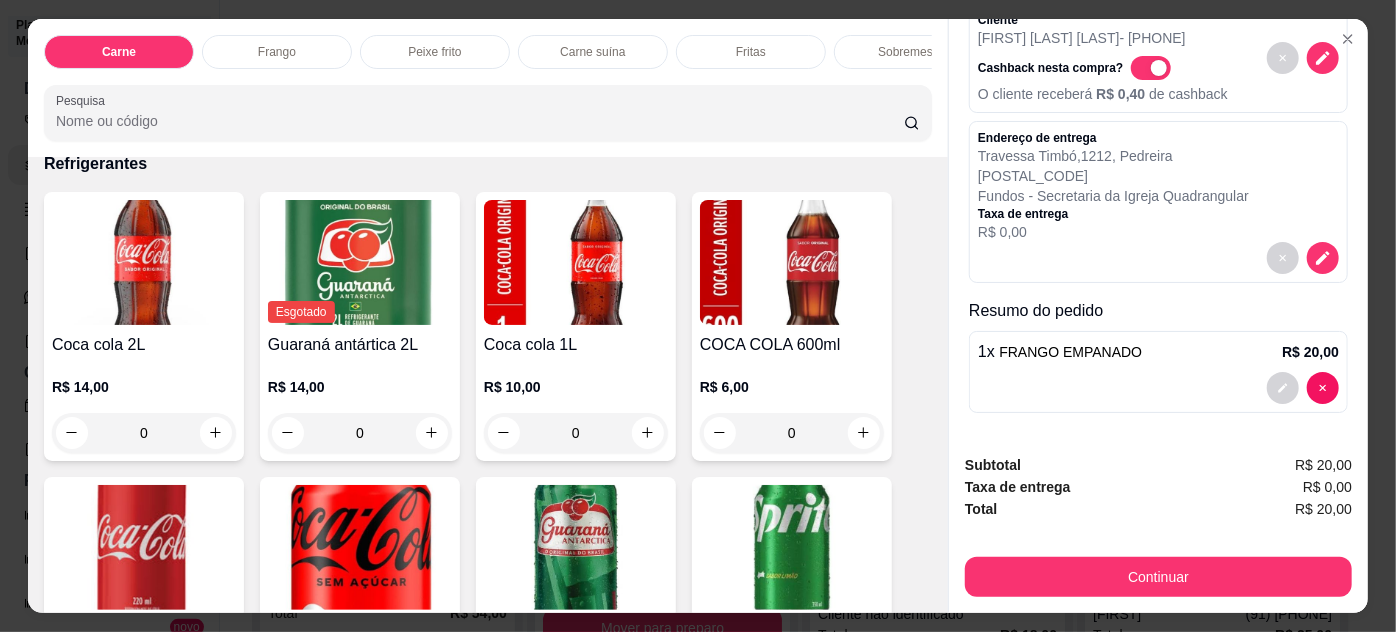 click at bounding box center (792, 262) 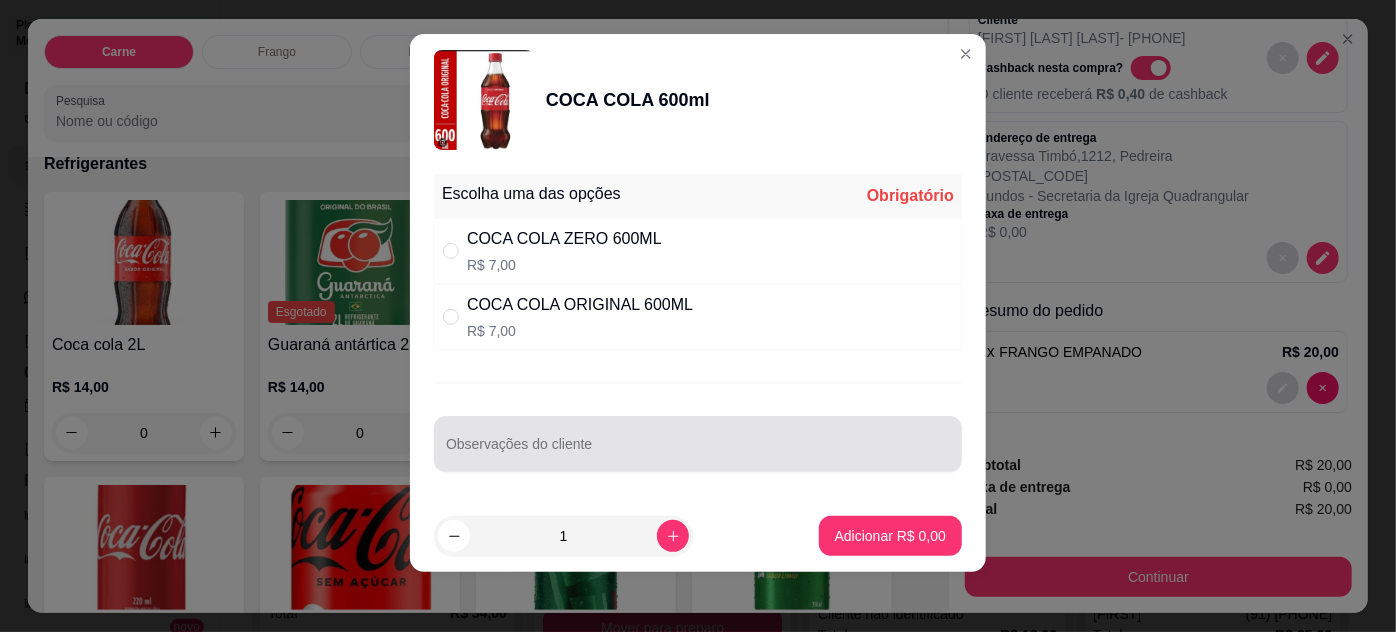 scroll, scrollTop: 16, scrollLeft: 0, axis: vertical 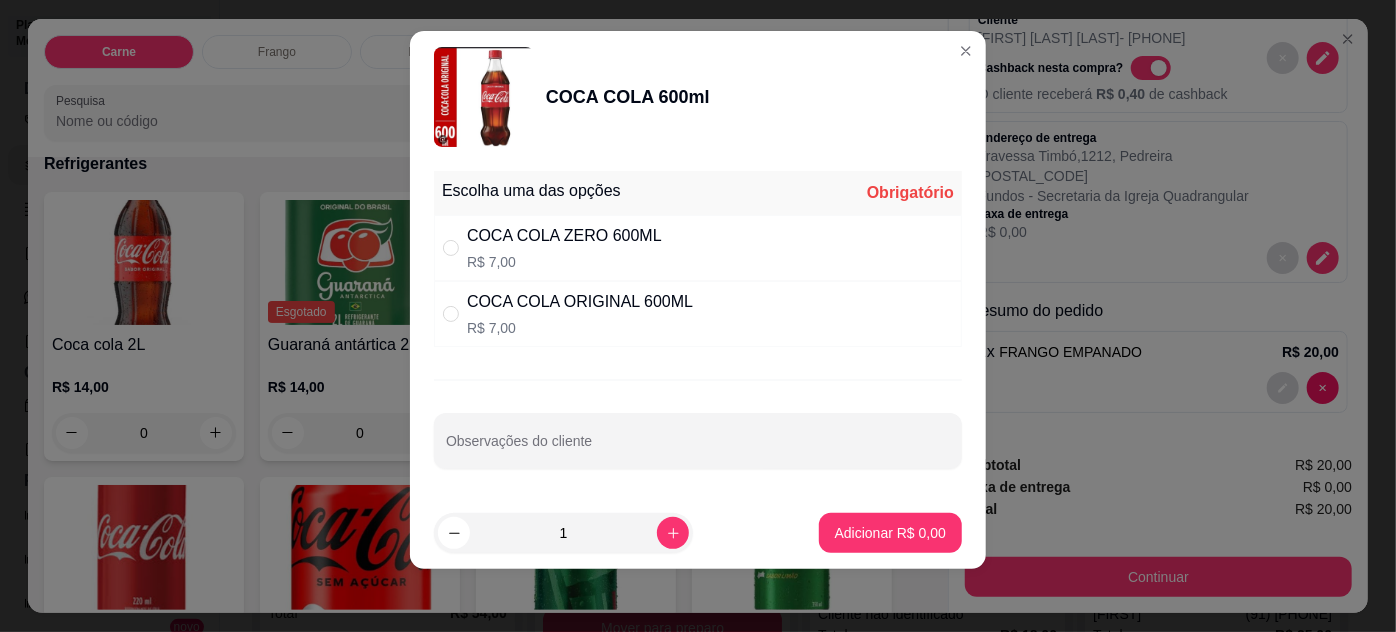 click on "COCA COLA ORIGINAL 600ML" at bounding box center (580, 302) 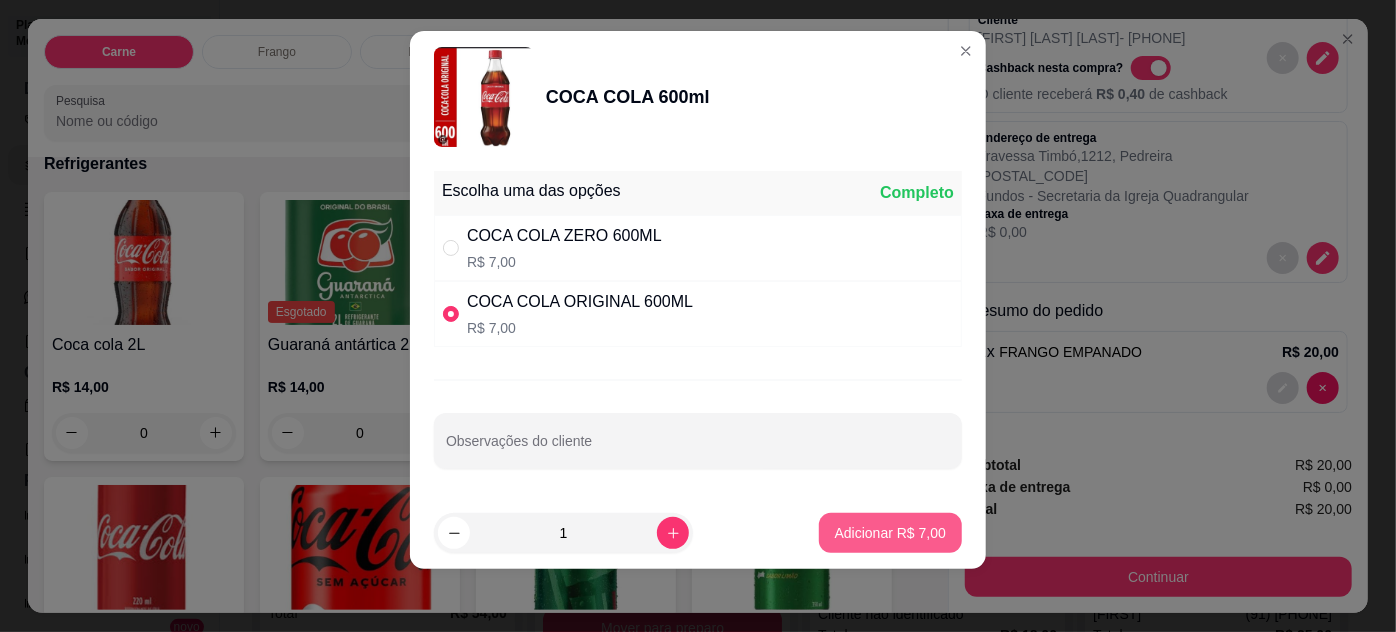click on "Adicionar   R$ 7,00" at bounding box center (890, 533) 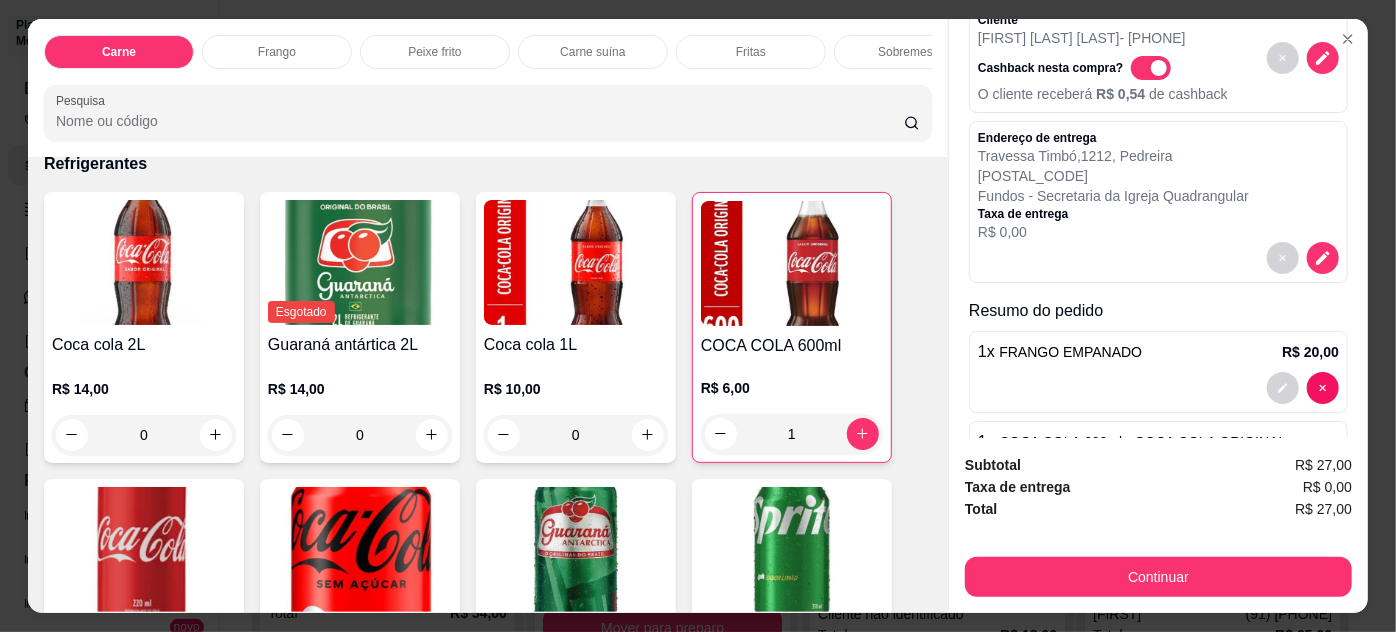 scroll, scrollTop: 204, scrollLeft: 0, axis: vertical 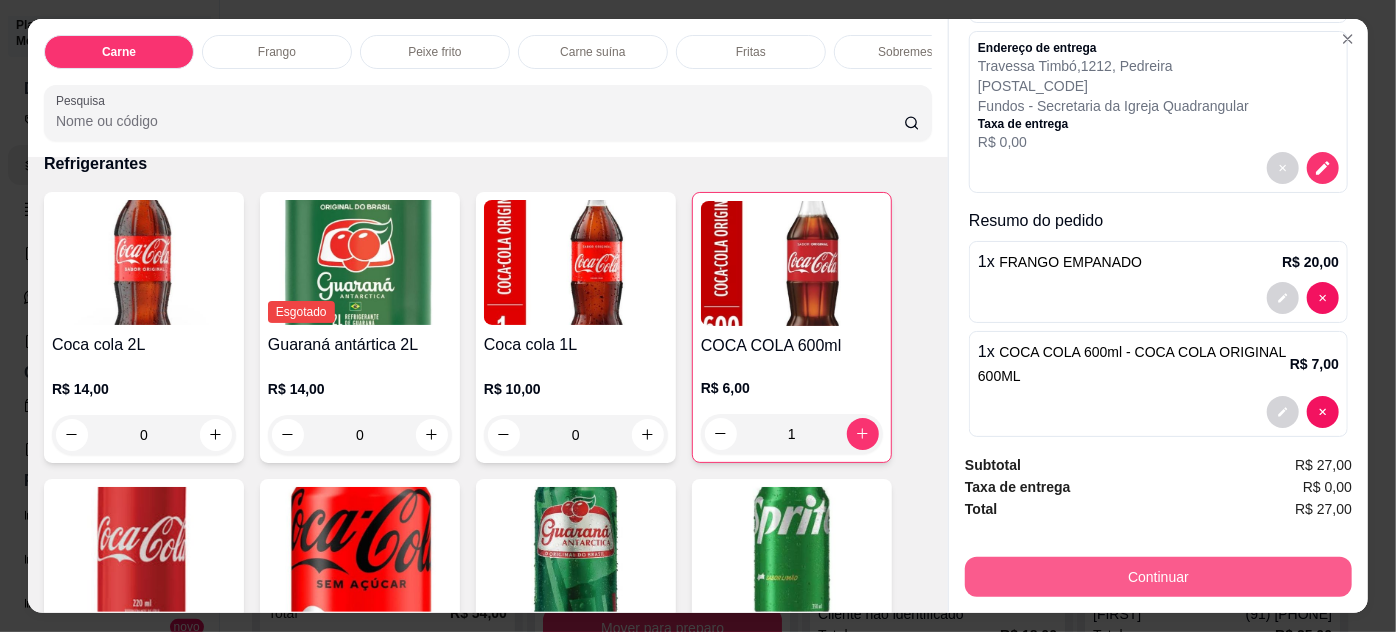 click on "Continuar" at bounding box center (1158, 577) 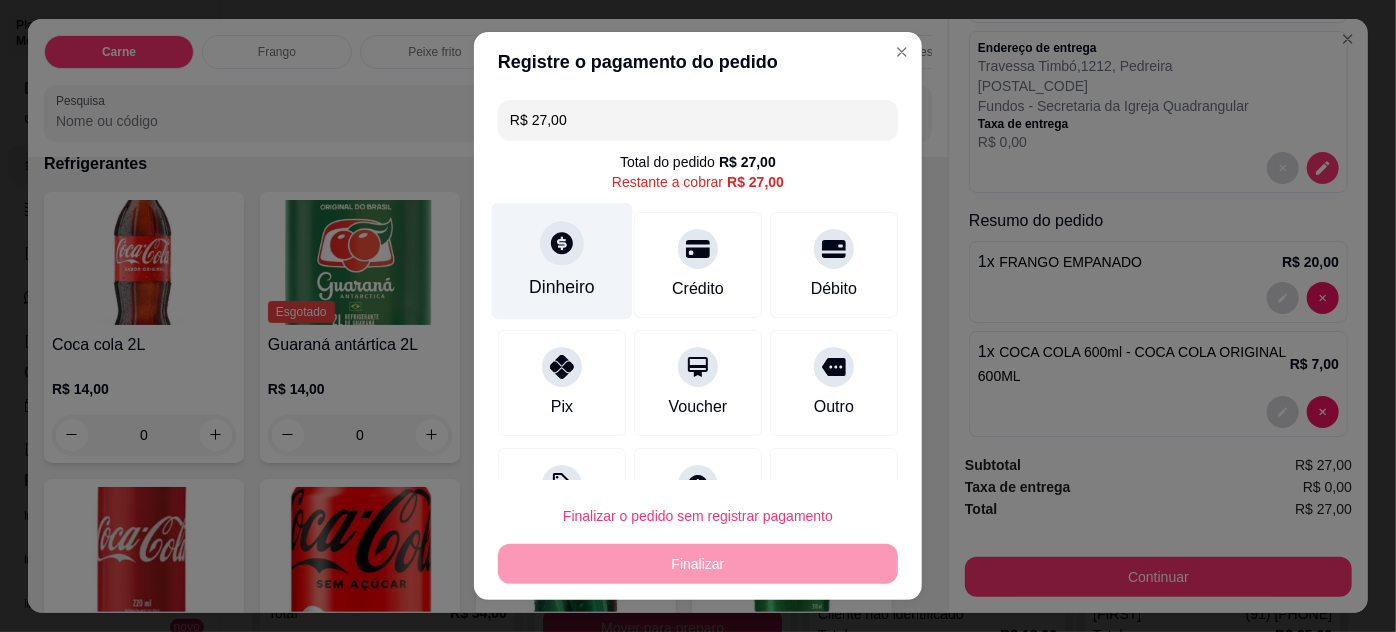 click at bounding box center [562, 243] 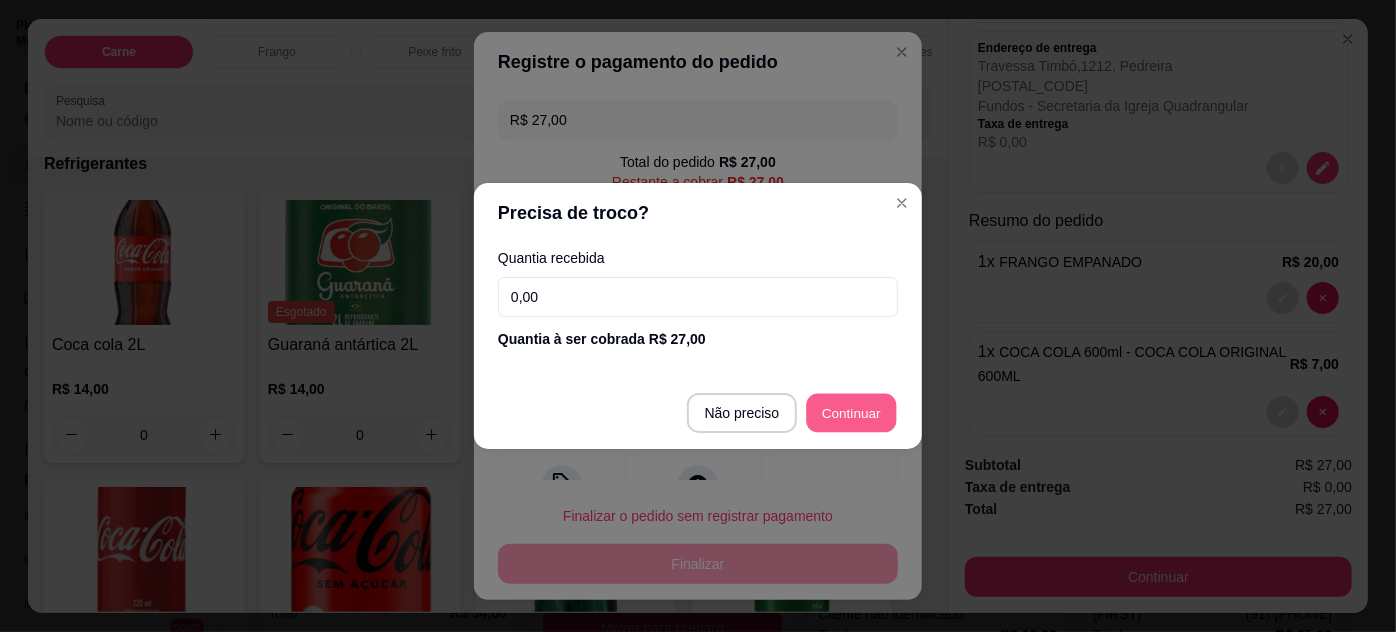 type on "R$ 0,00" 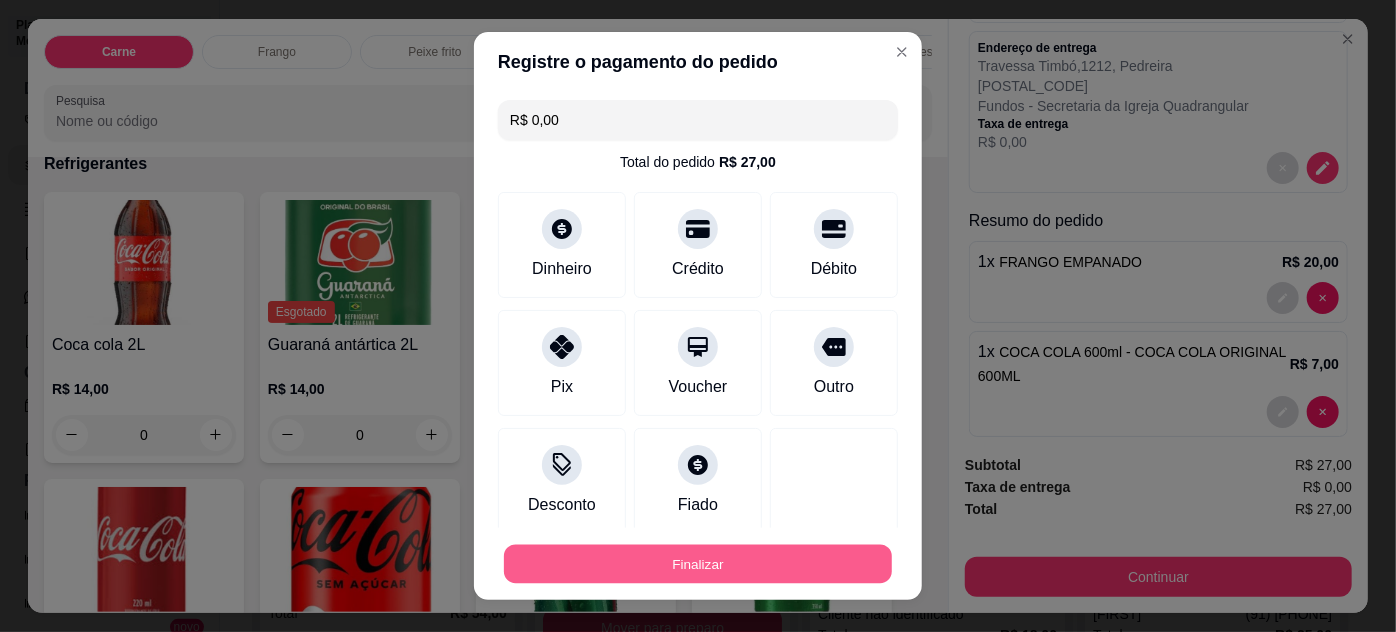 click on "Finalizar" at bounding box center (698, 564) 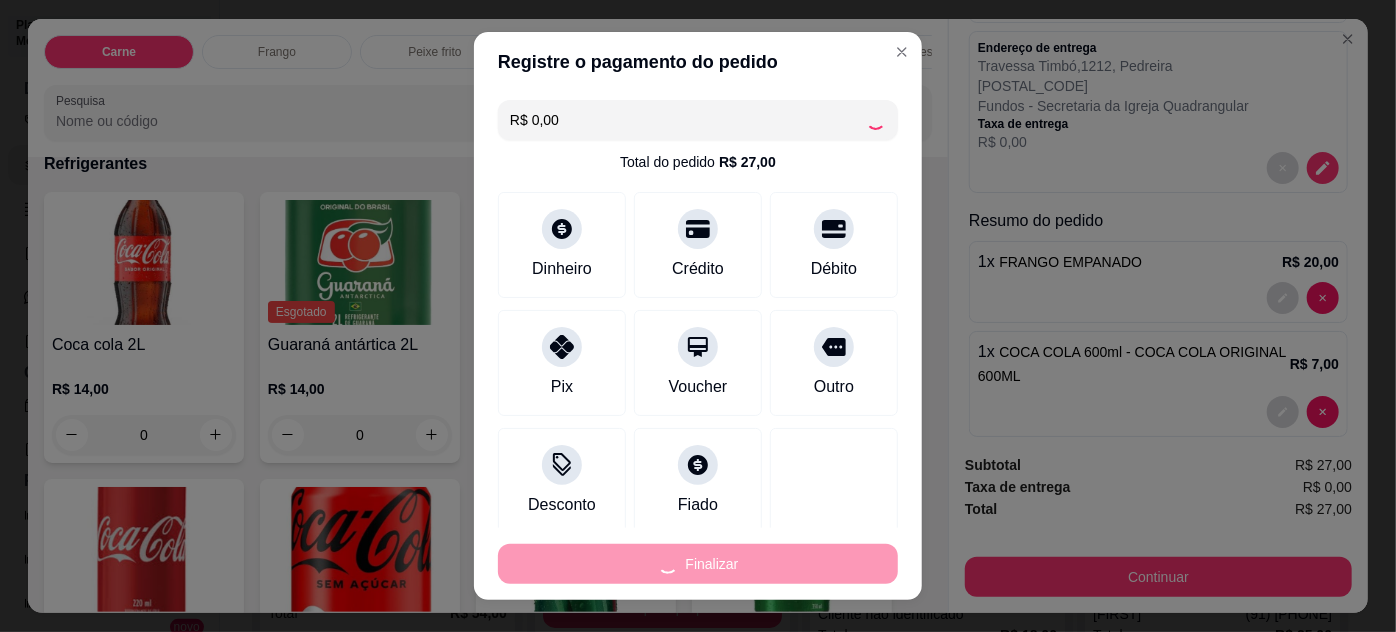 type on "0" 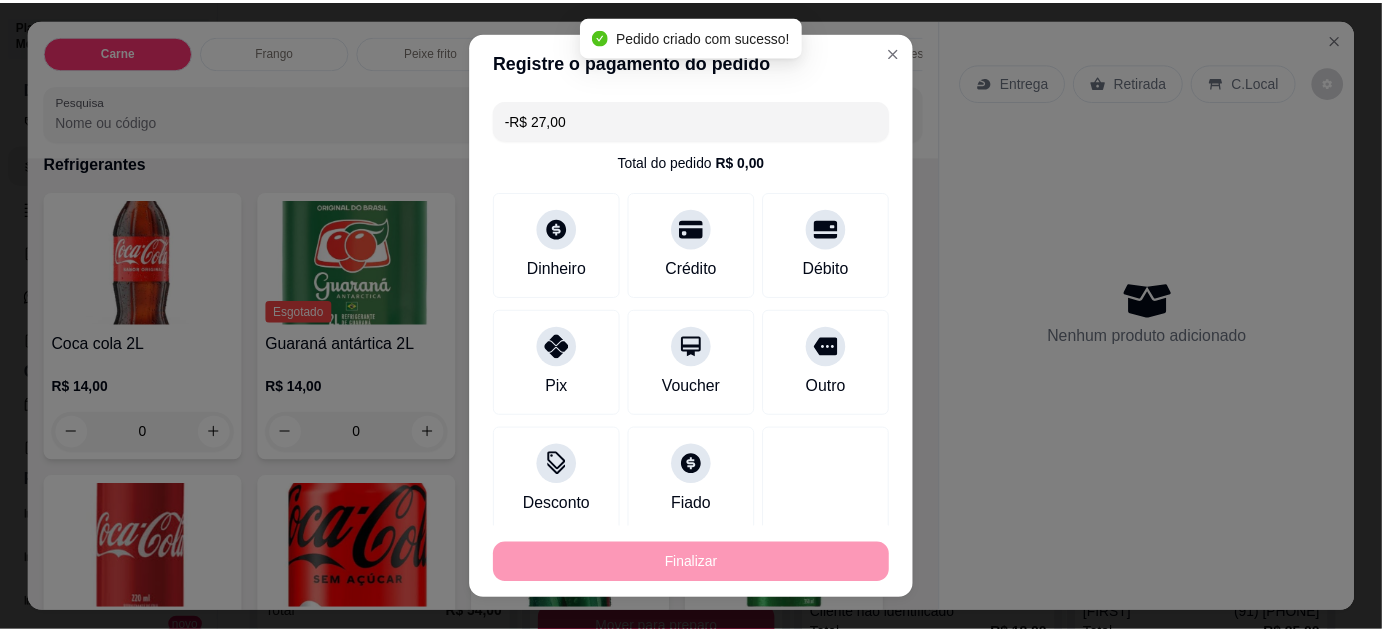 scroll, scrollTop: 0, scrollLeft: 0, axis: both 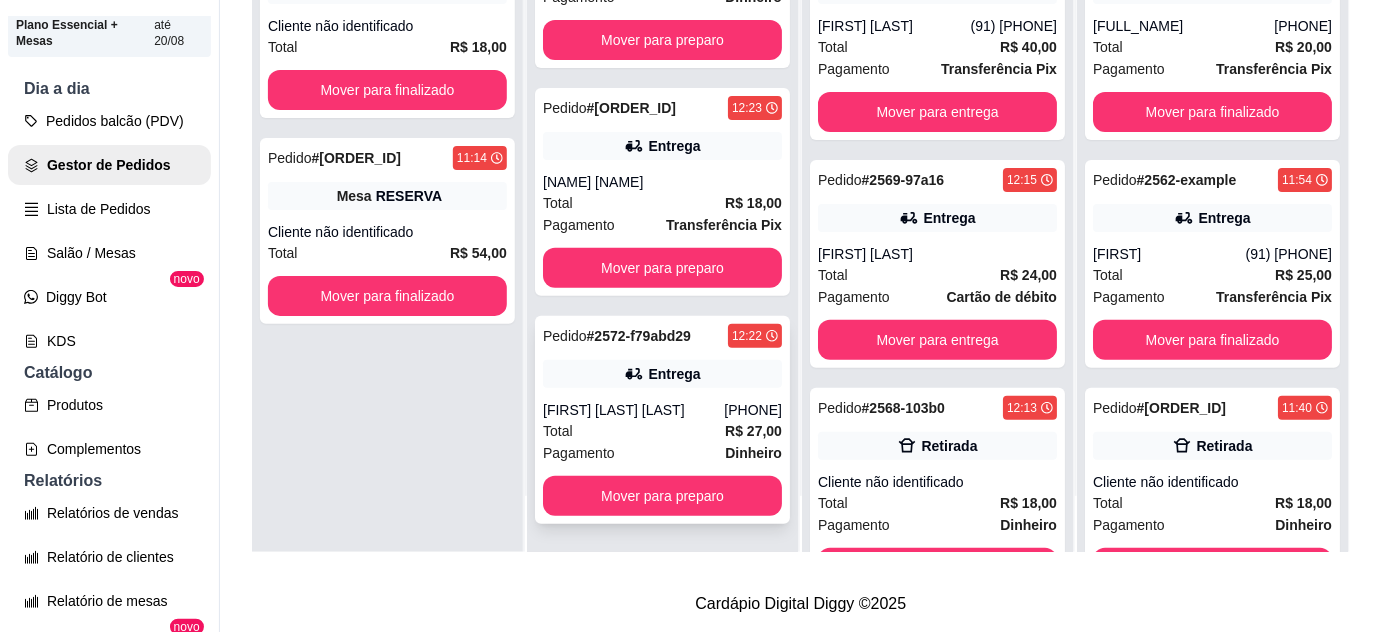 click on "Total R$ 27,00" at bounding box center [662, 431] 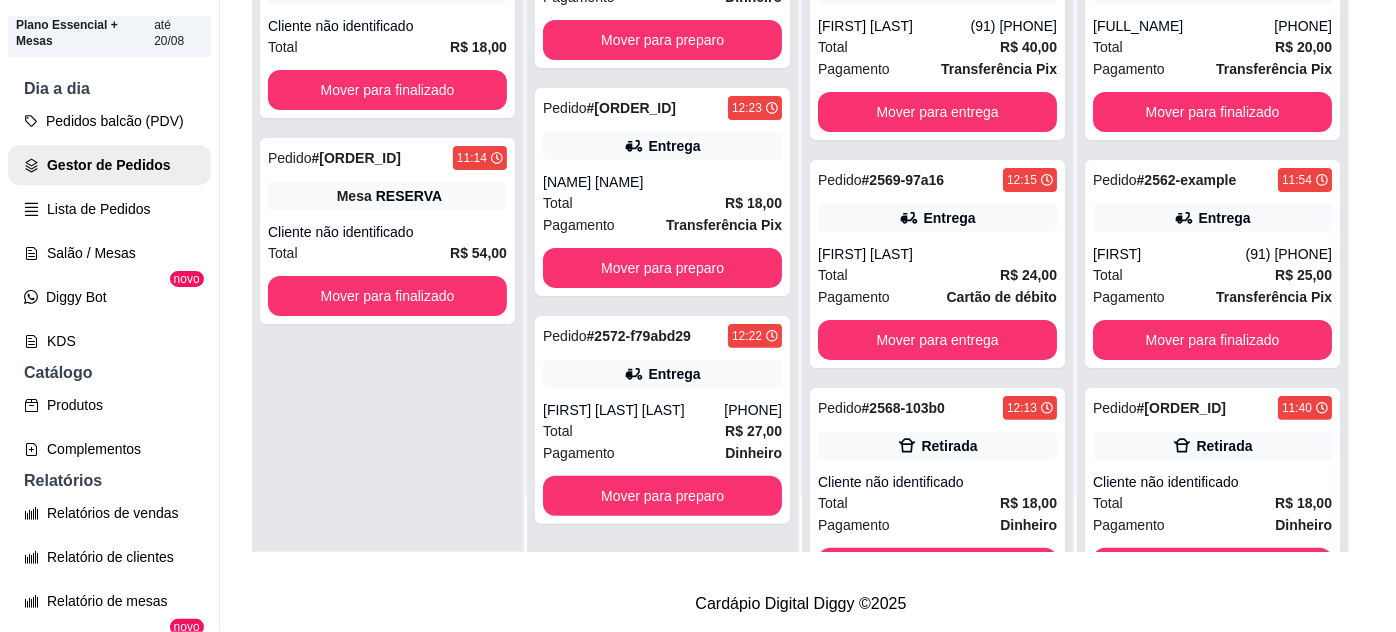 scroll, scrollTop: 320, scrollLeft: 0, axis: vertical 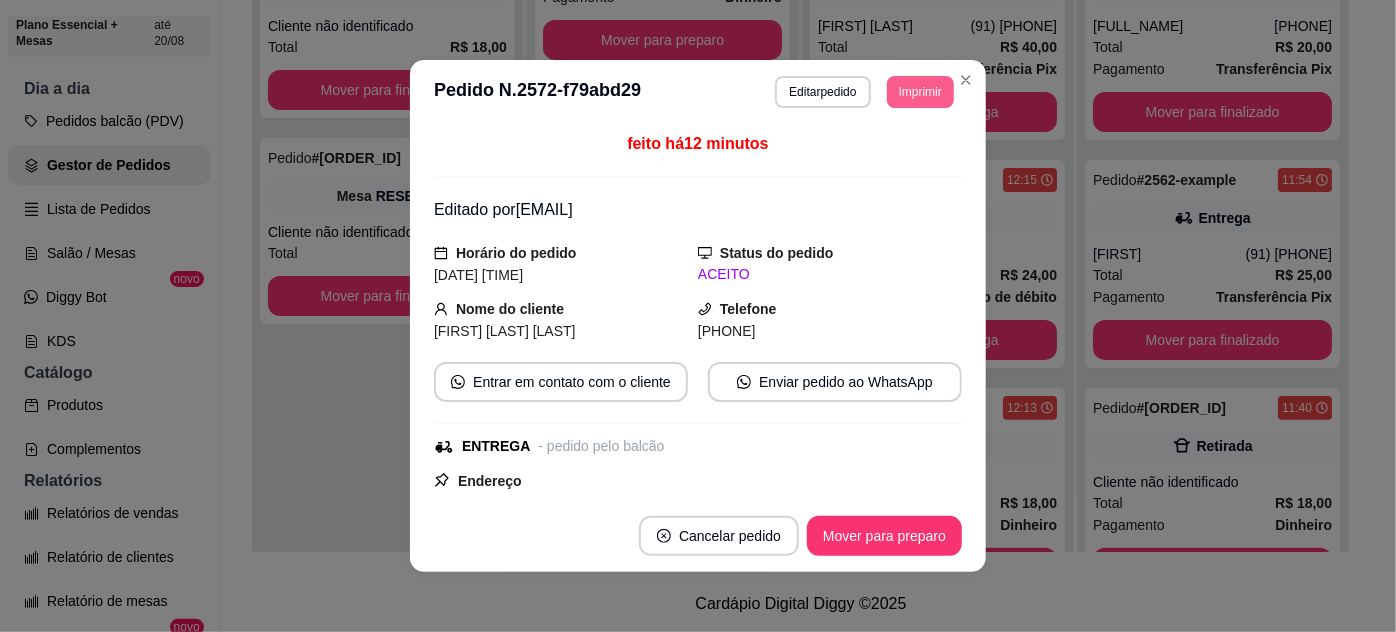 click on "Imprimir" at bounding box center (920, 92) 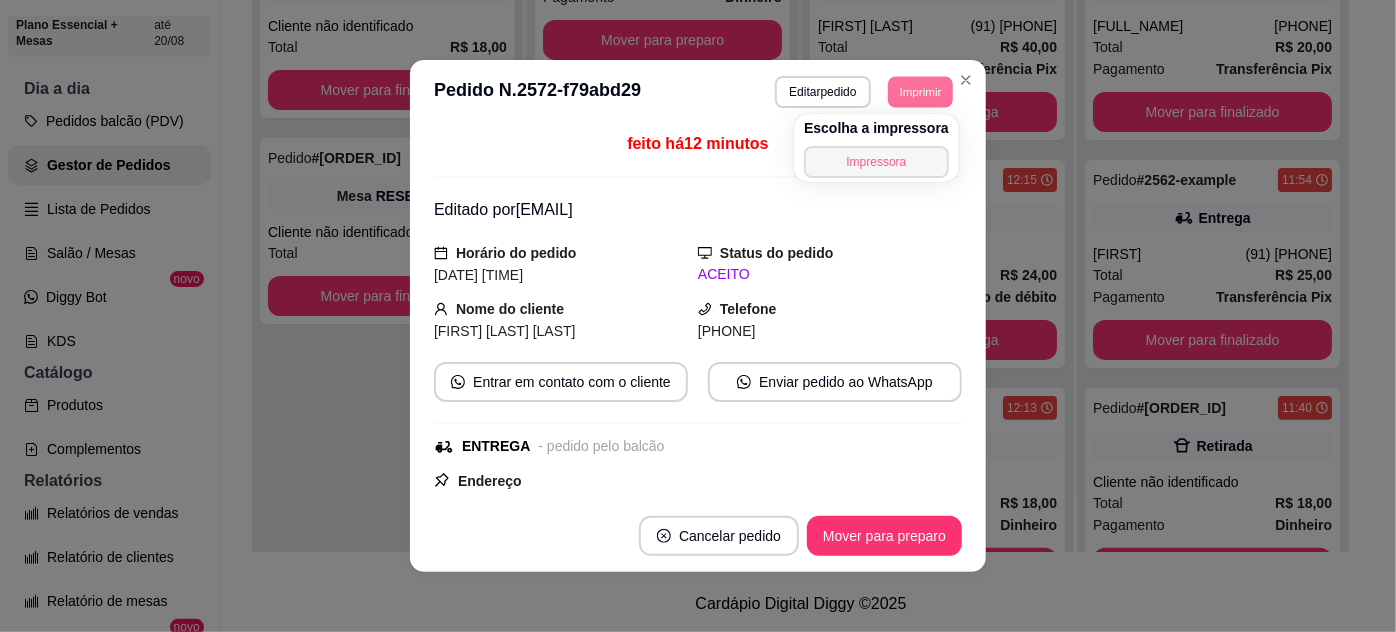 click on "Impressora" at bounding box center (876, 162) 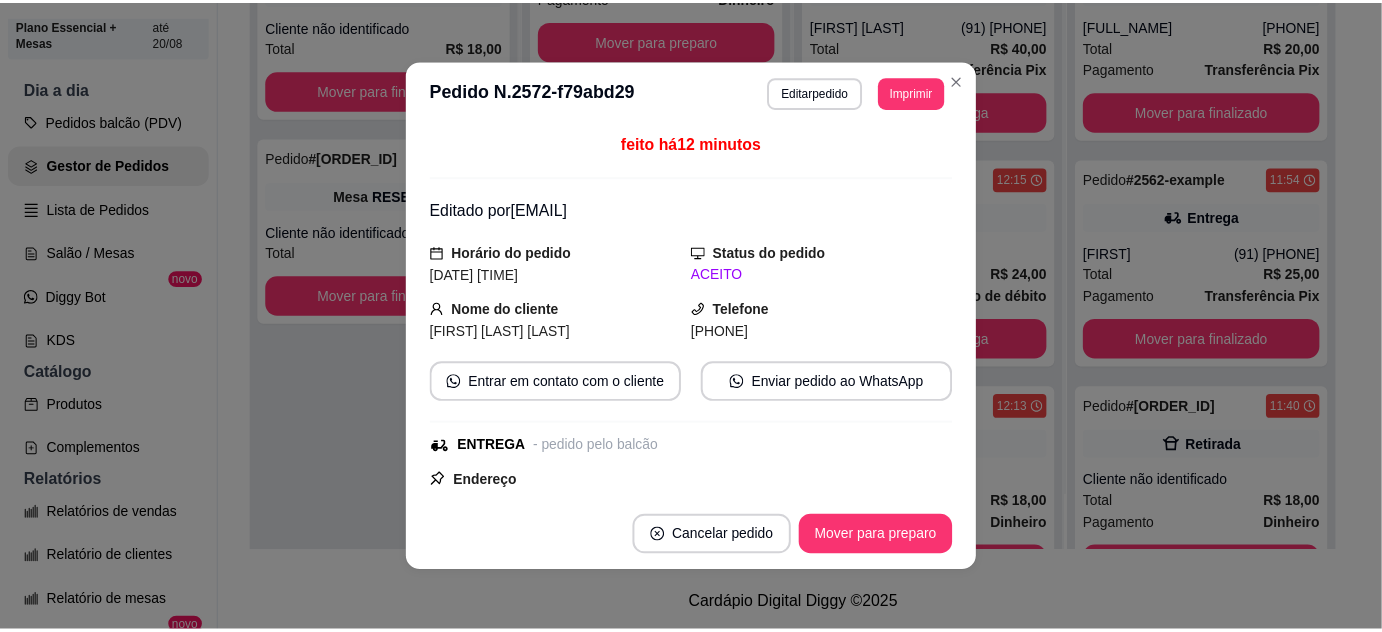 scroll, scrollTop: 548, scrollLeft: 0, axis: vertical 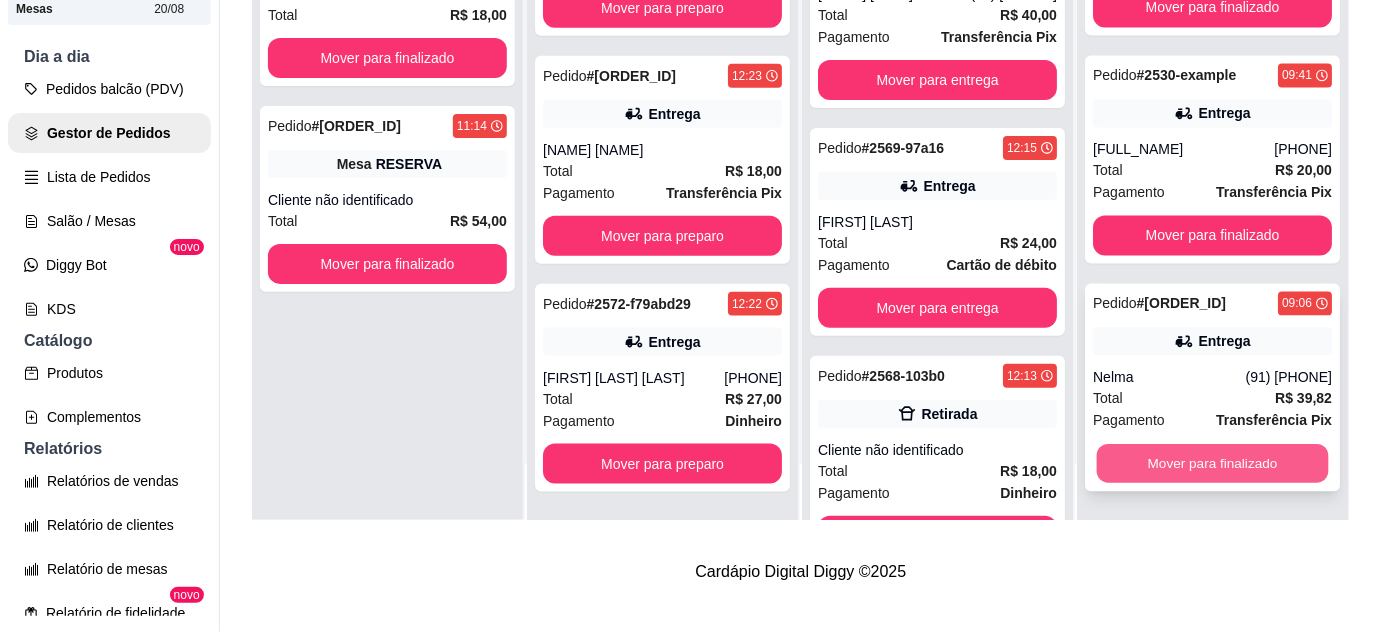 click on "Mover para finalizado" at bounding box center (1213, 464) 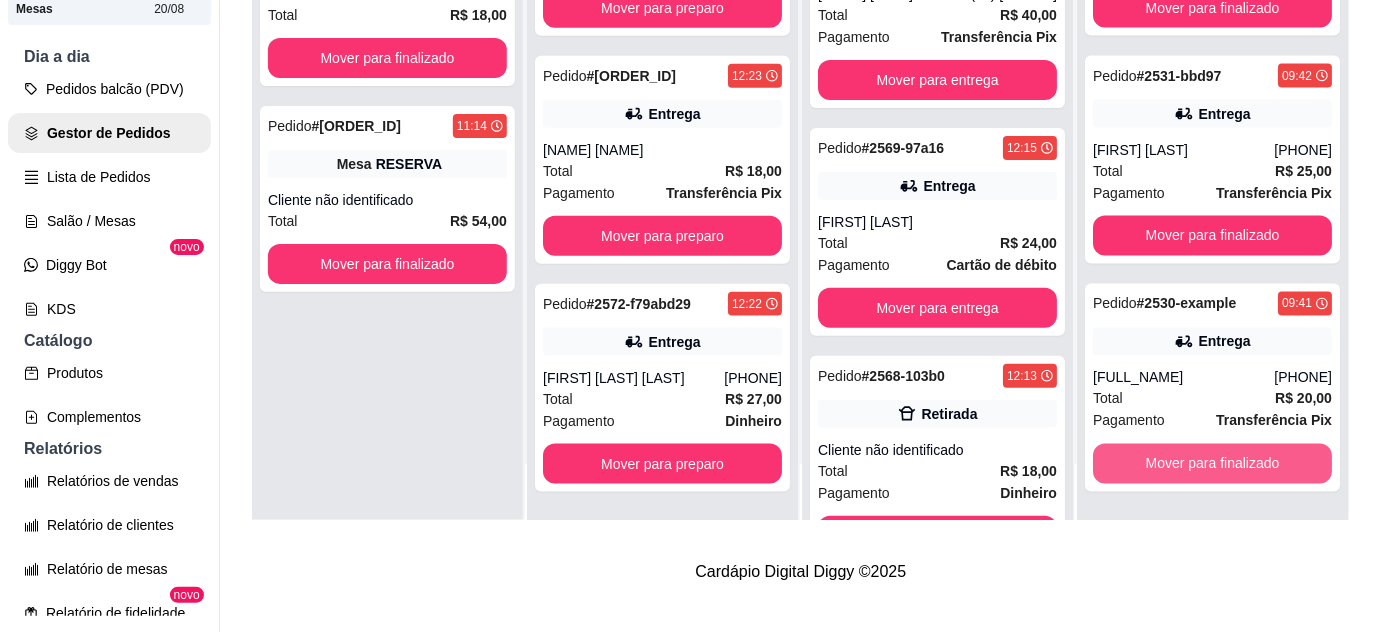 click on "Mover para finalizado" at bounding box center [1212, 464] 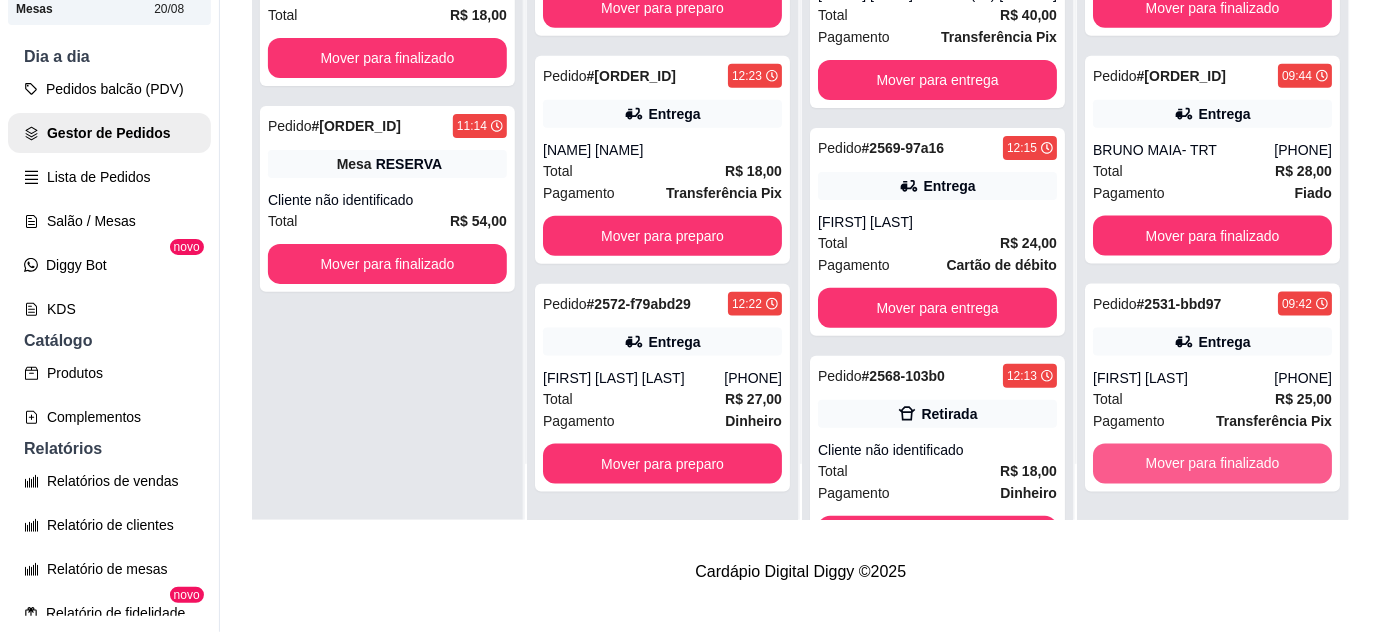 click on "Mover para finalizado" at bounding box center [1212, 464] 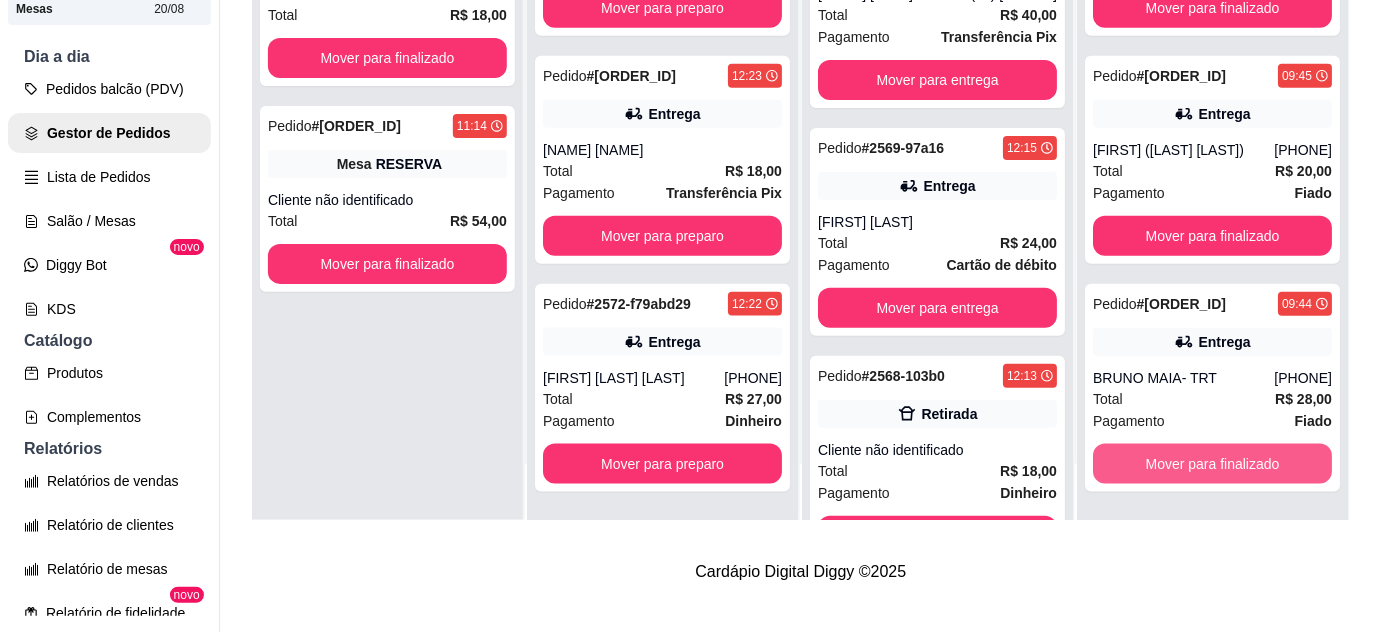 scroll, scrollTop: 5564, scrollLeft: 0, axis: vertical 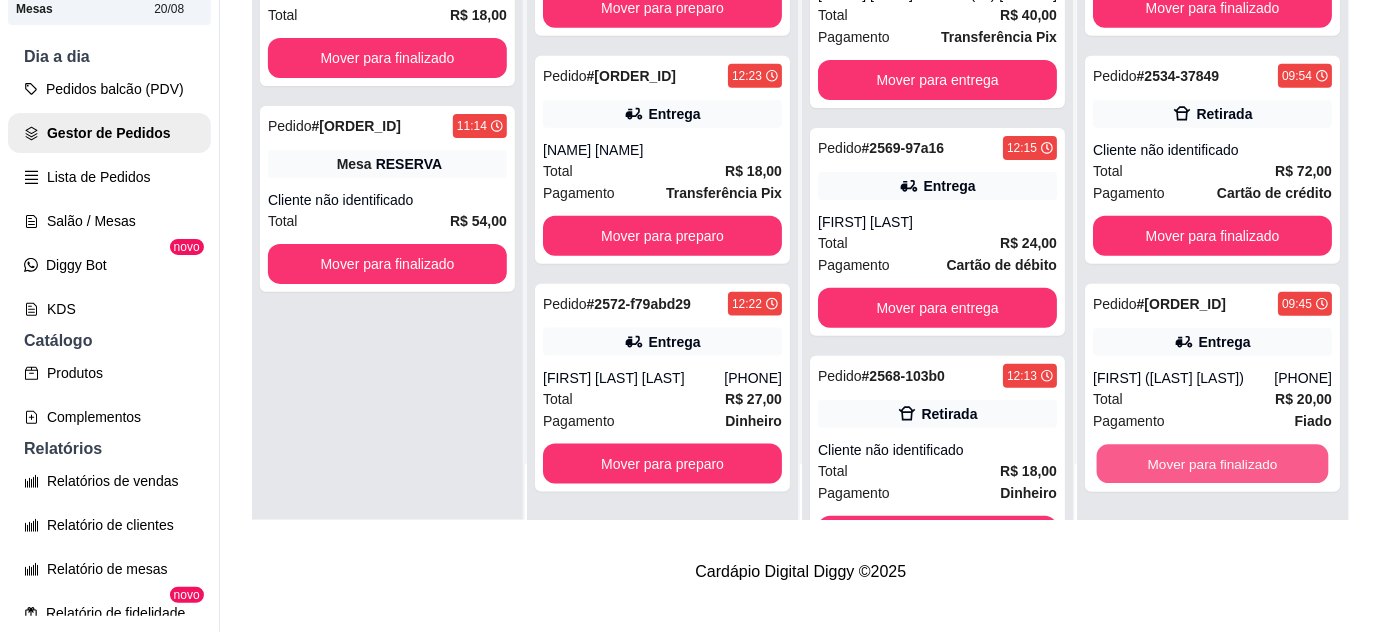 click on "Mover para finalizado" at bounding box center [1213, 464] 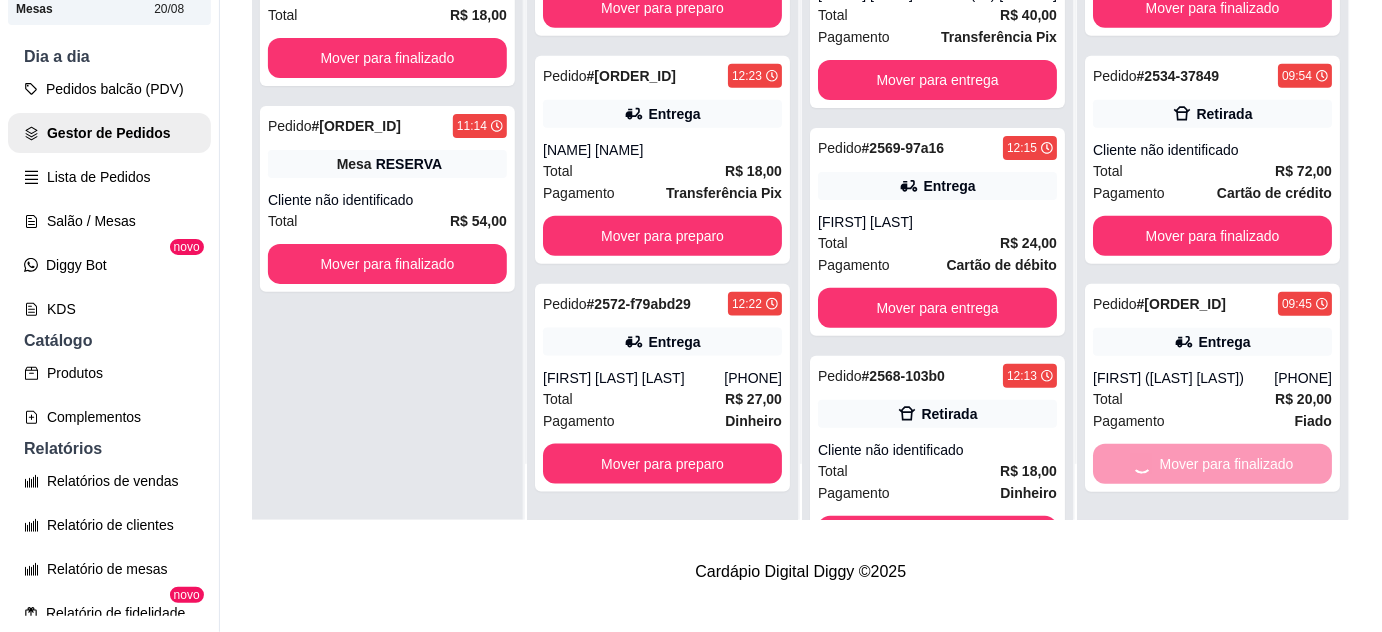 scroll, scrollTop: 5088, scrollLeft: 0, axis: vertical 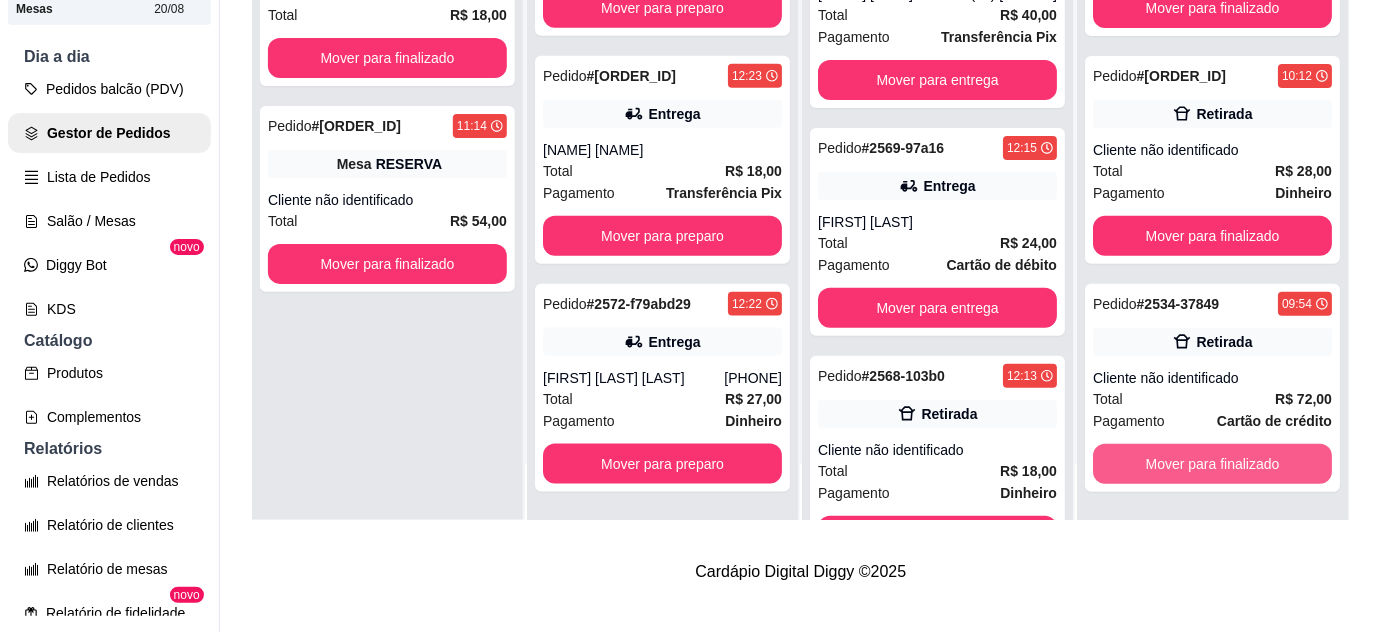 click on "Mover para finalizado" at bounding box center (1212, 464) 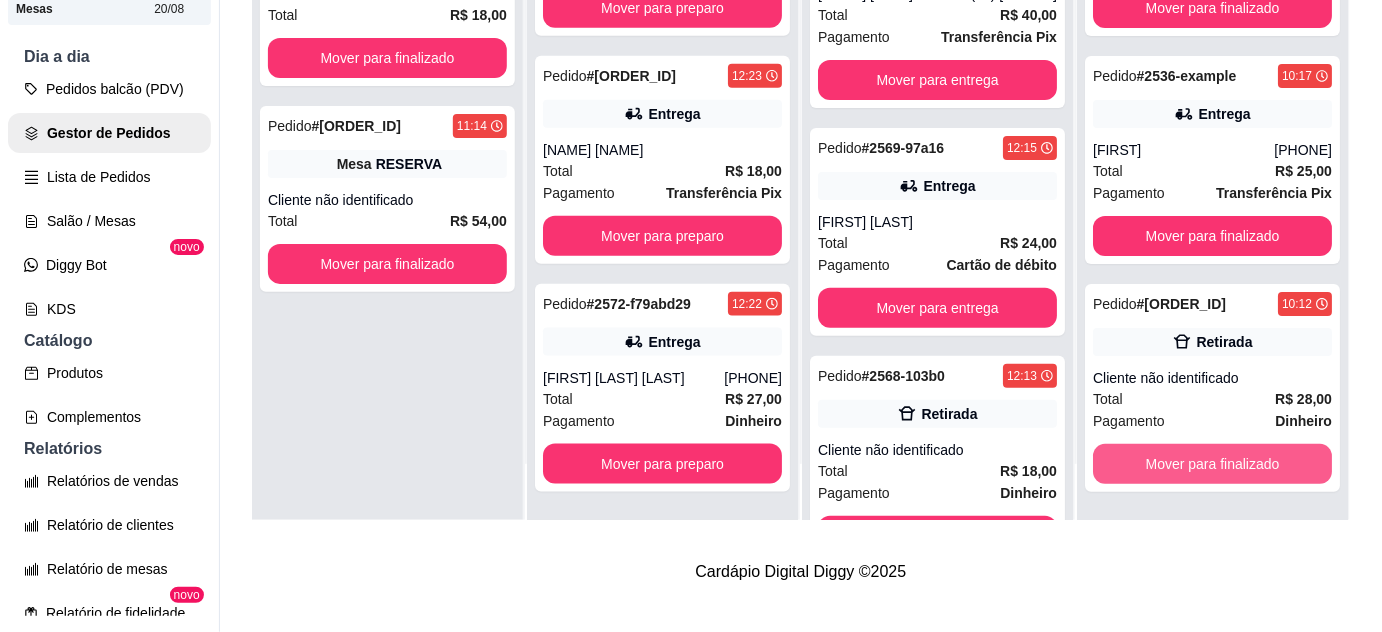 scroll, scrollTop: 4860, scrollLeft: 0, axis: vertical 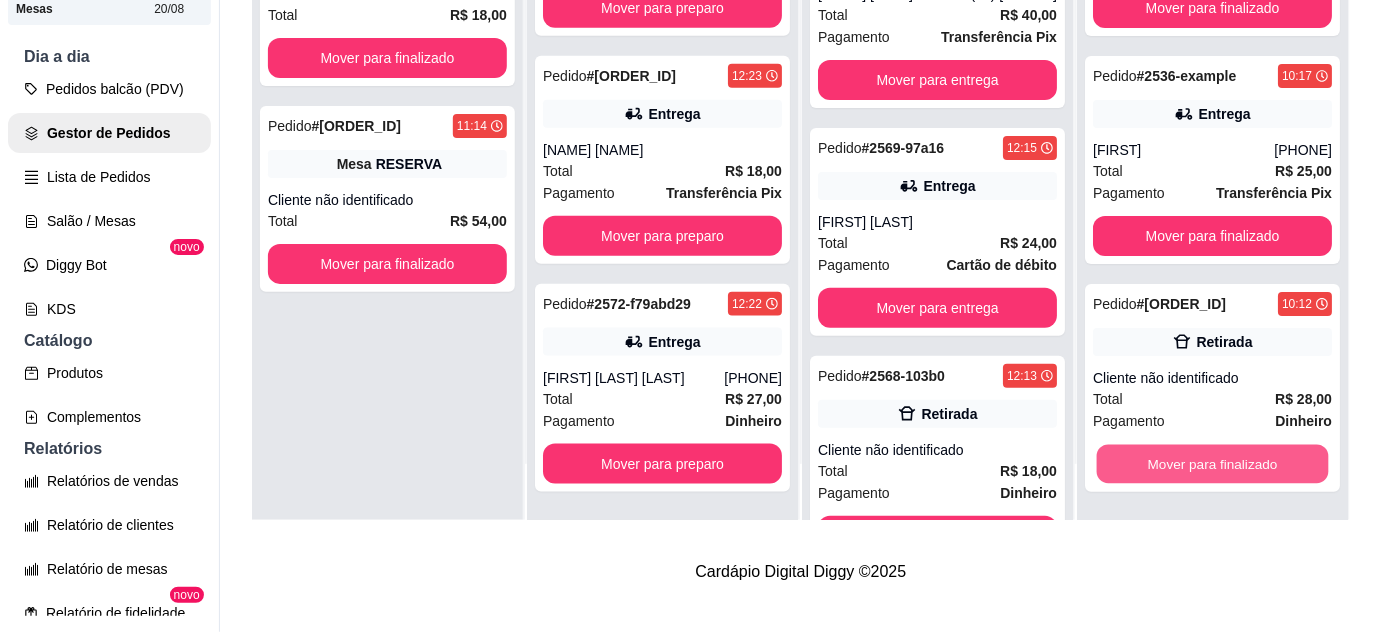 click on "Mover para finalizado" at bounding box center [1213, 464] 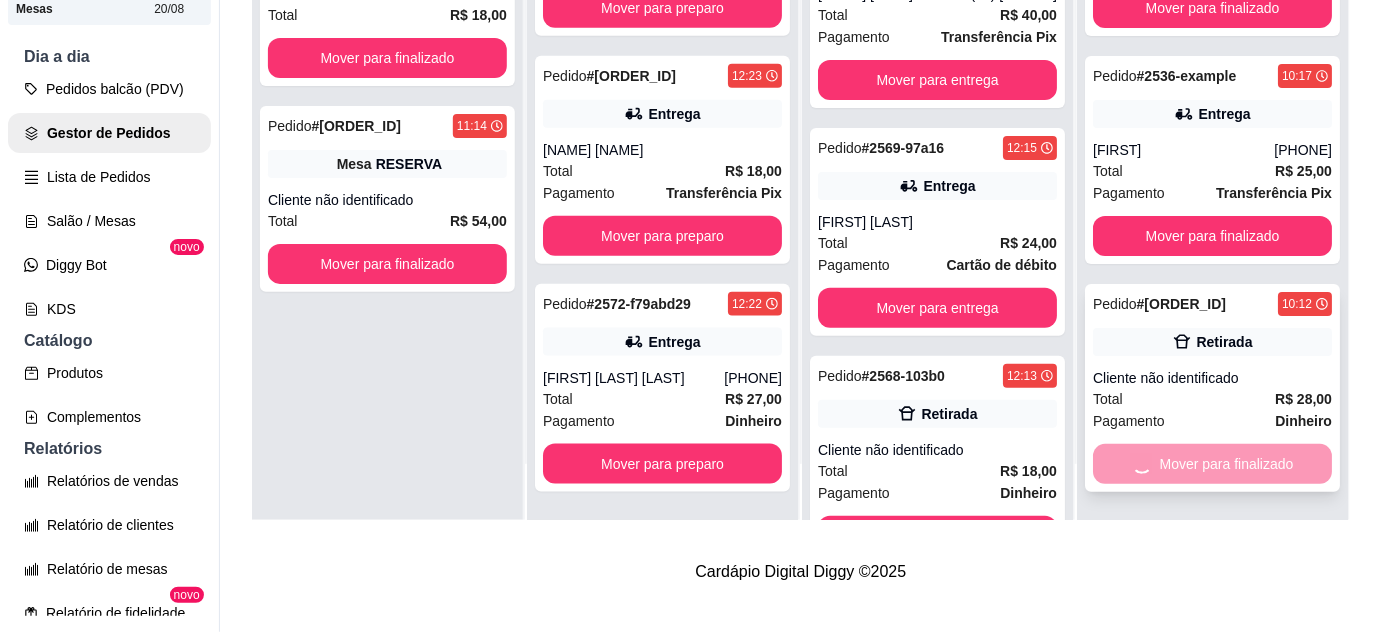 scroll, scrollTop: 4632, scrollLeft: 0, axis: vertical 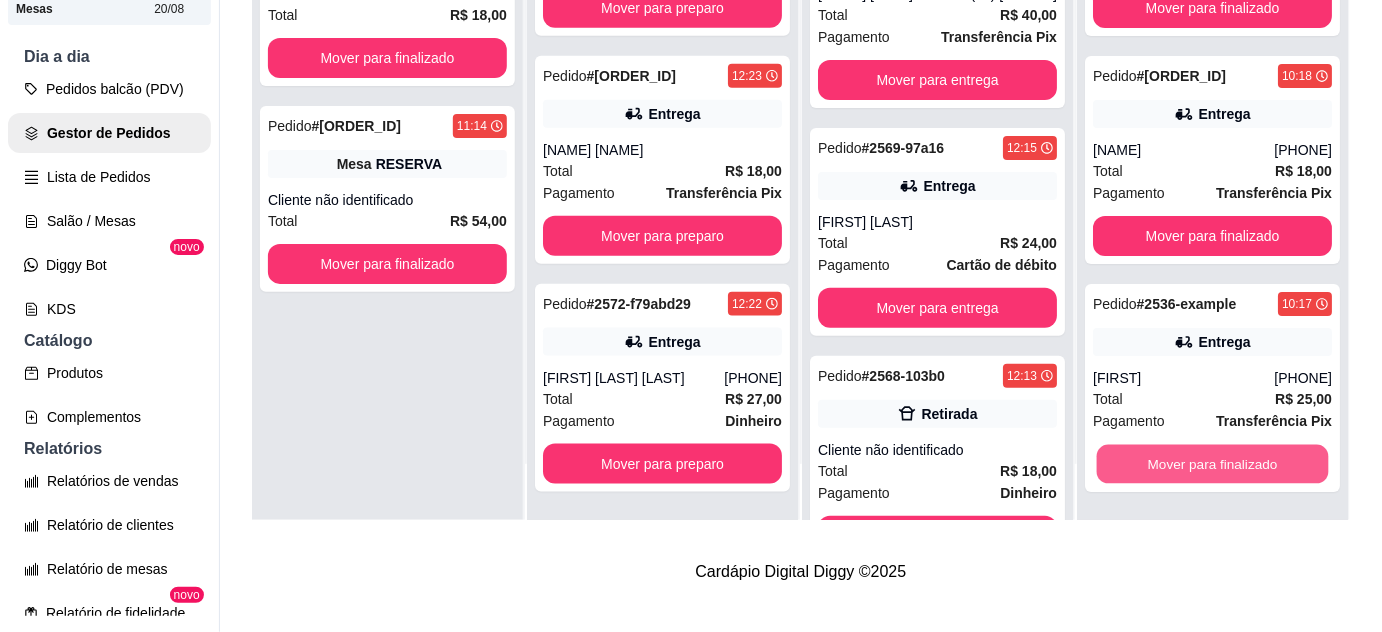 click on "Mover para finalizado" at bounding box center (1213, 464) 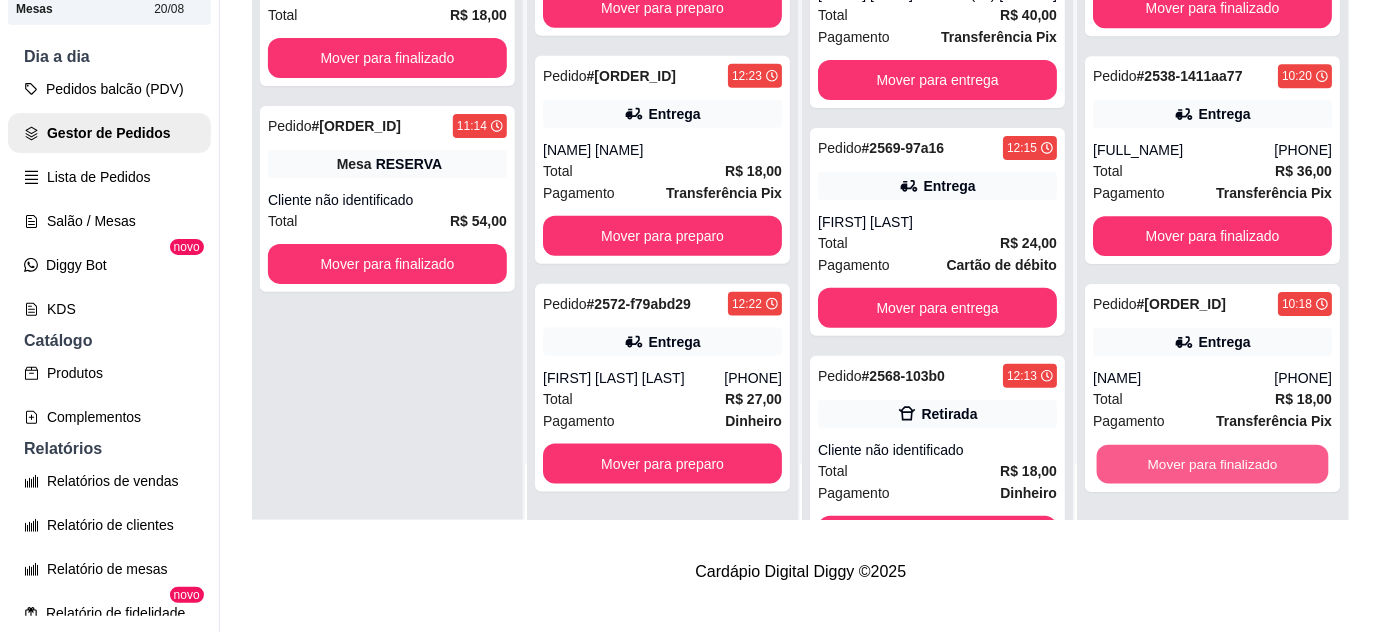 click on "Mover para finalizado" at bounding box center (1213, 464) 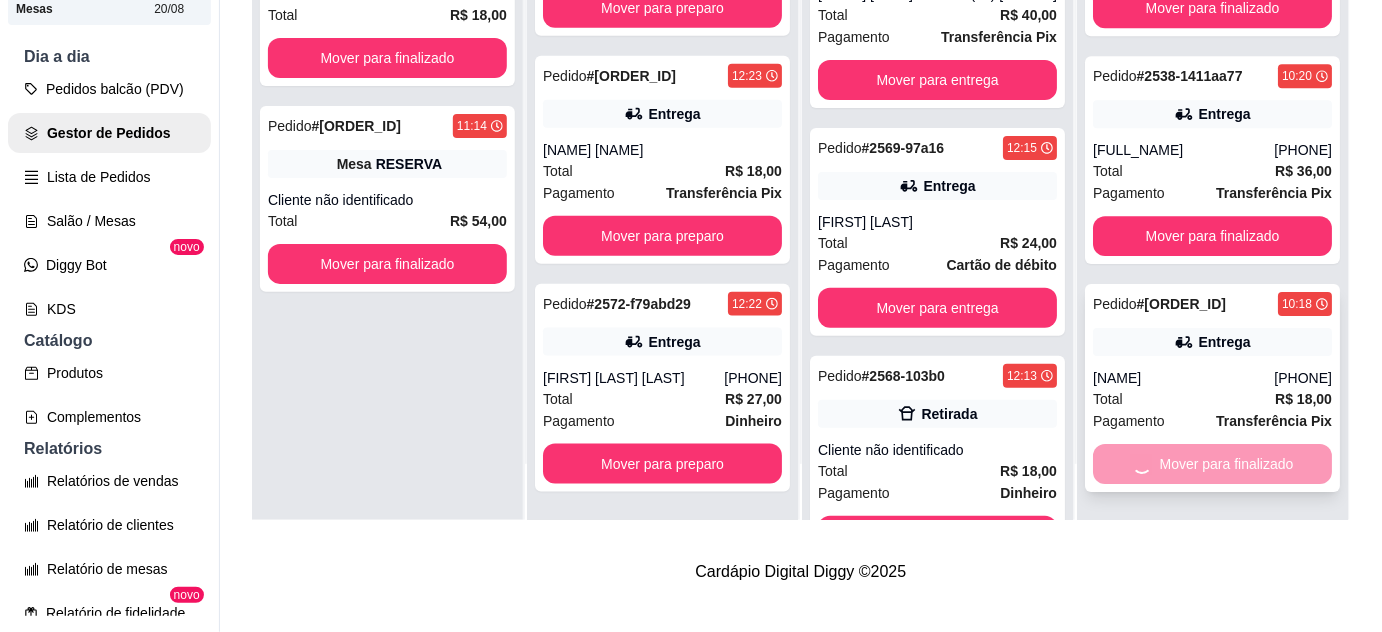 scroll, scrollTop: 4176, scrollLeft: 0, axis: vertical 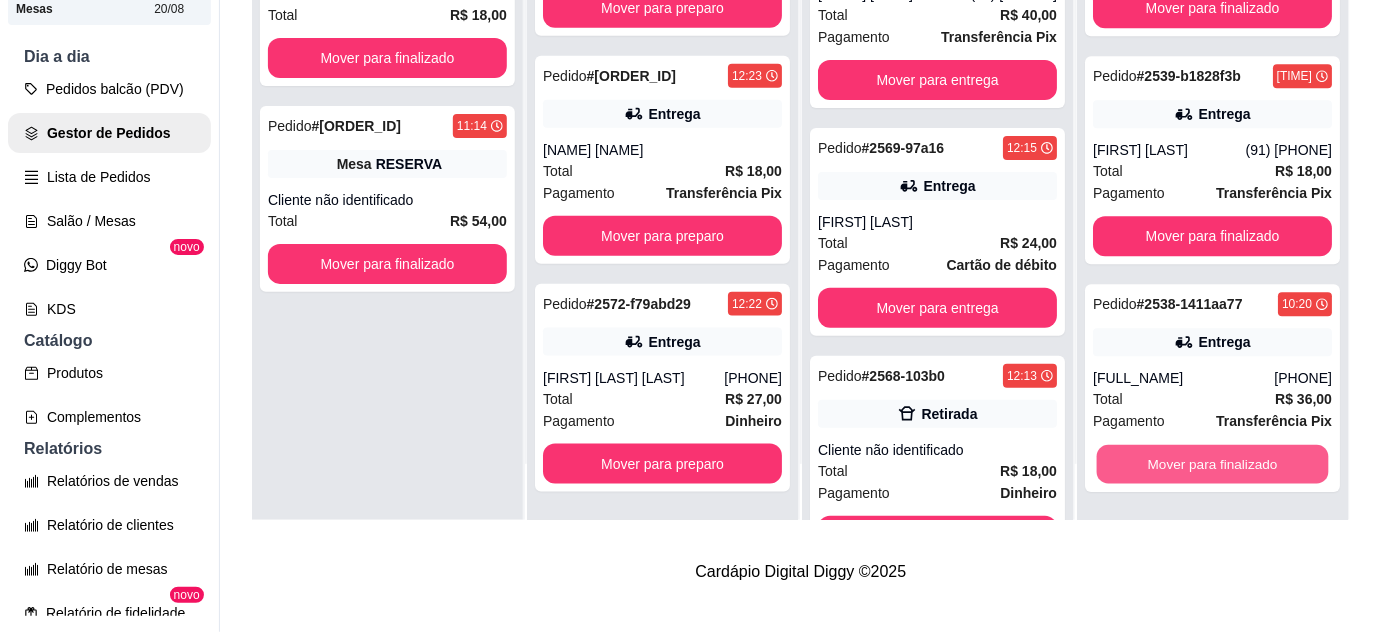 click on "Mover para finalizado" at bounding box center (1213, 464) 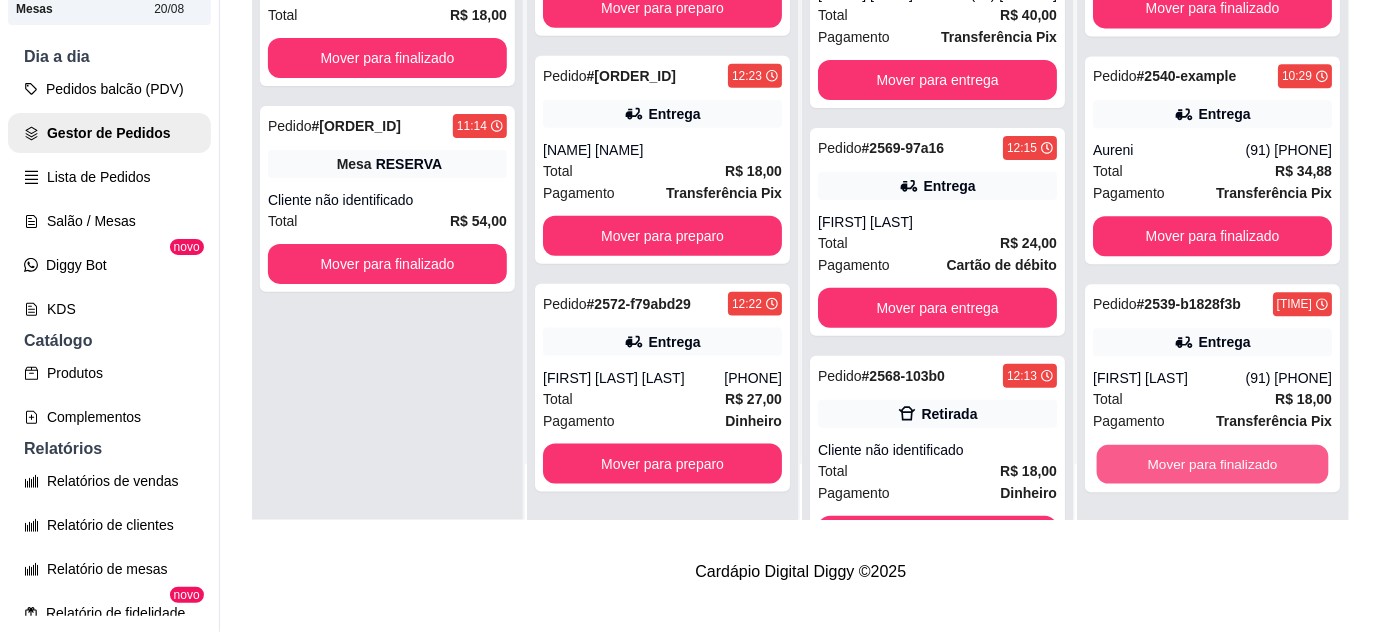 click on "Mover para finalizado" at bounding box center [1213, 464] 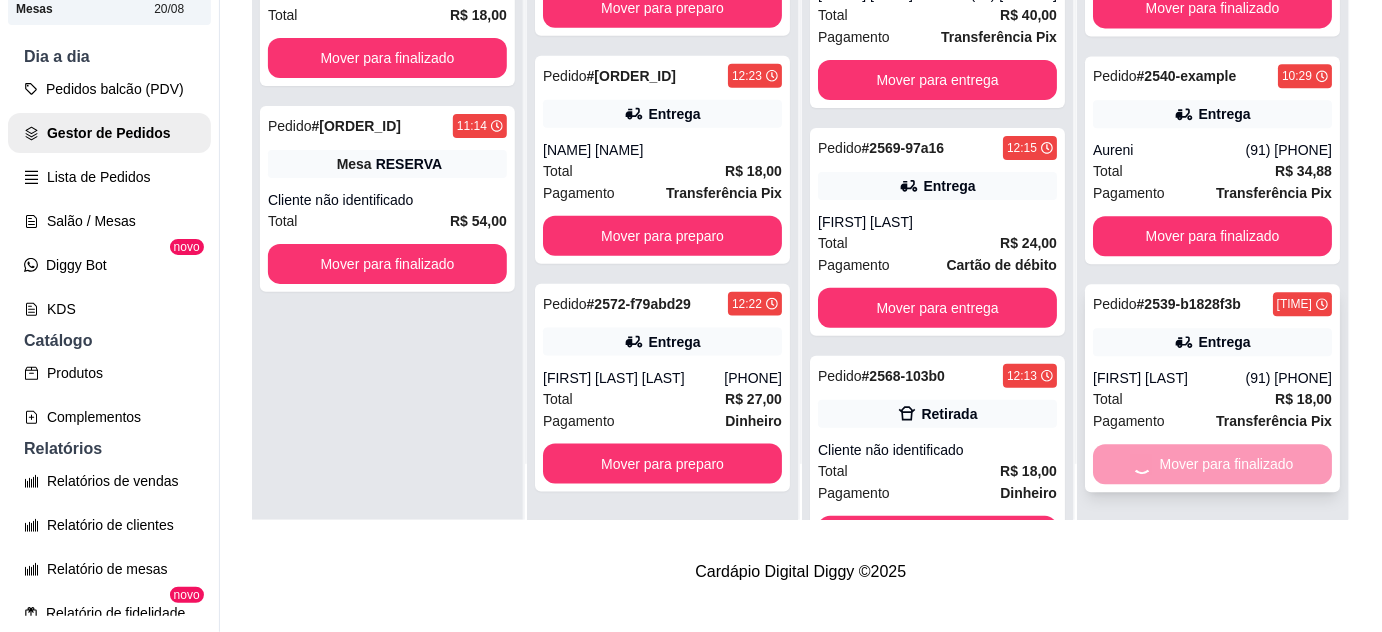 scroll, scrollTop: 3720, scrollLeft: 0, axis: vertical 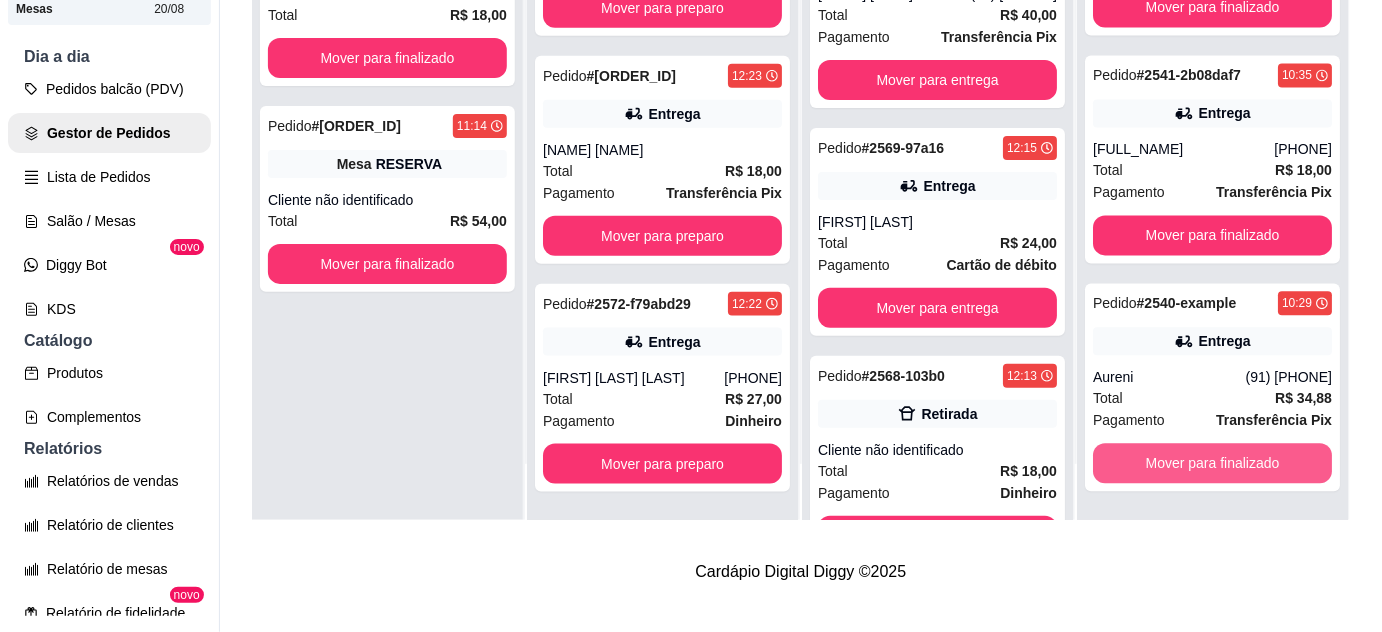 click on "Mover para finalizado" at bounding box center [1212, 464] 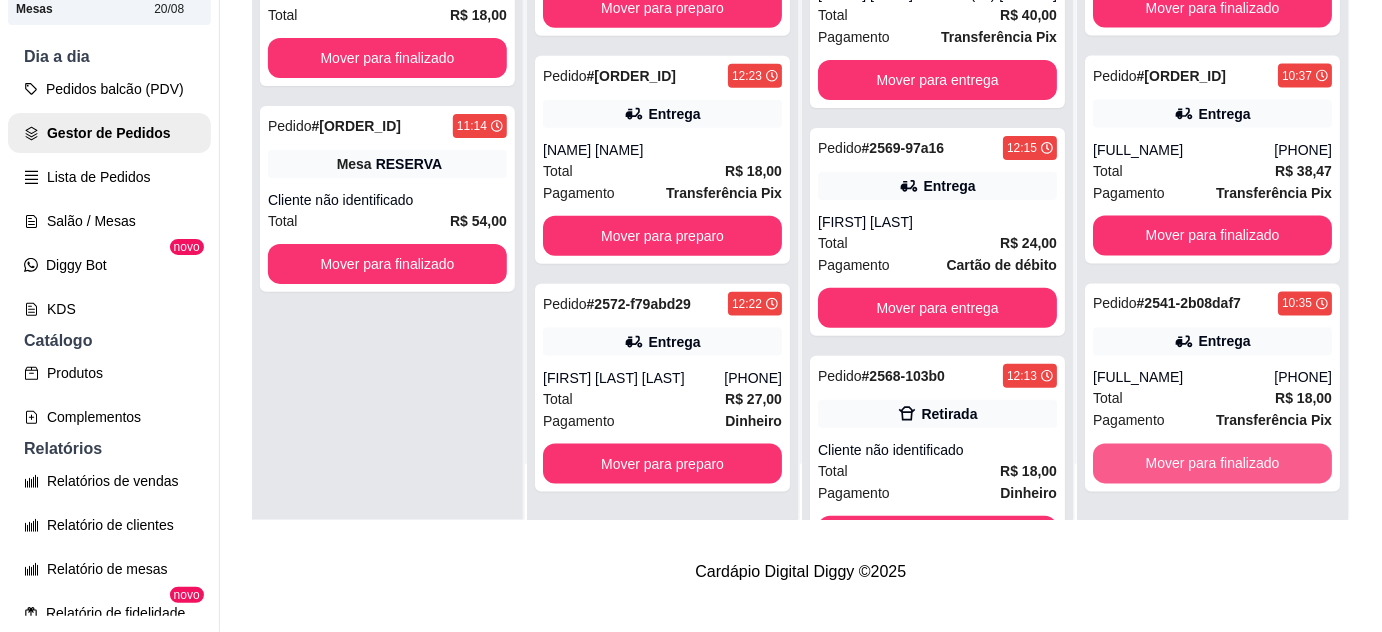 click on "Mover para finalizado" at bounding box center [1212, 464] 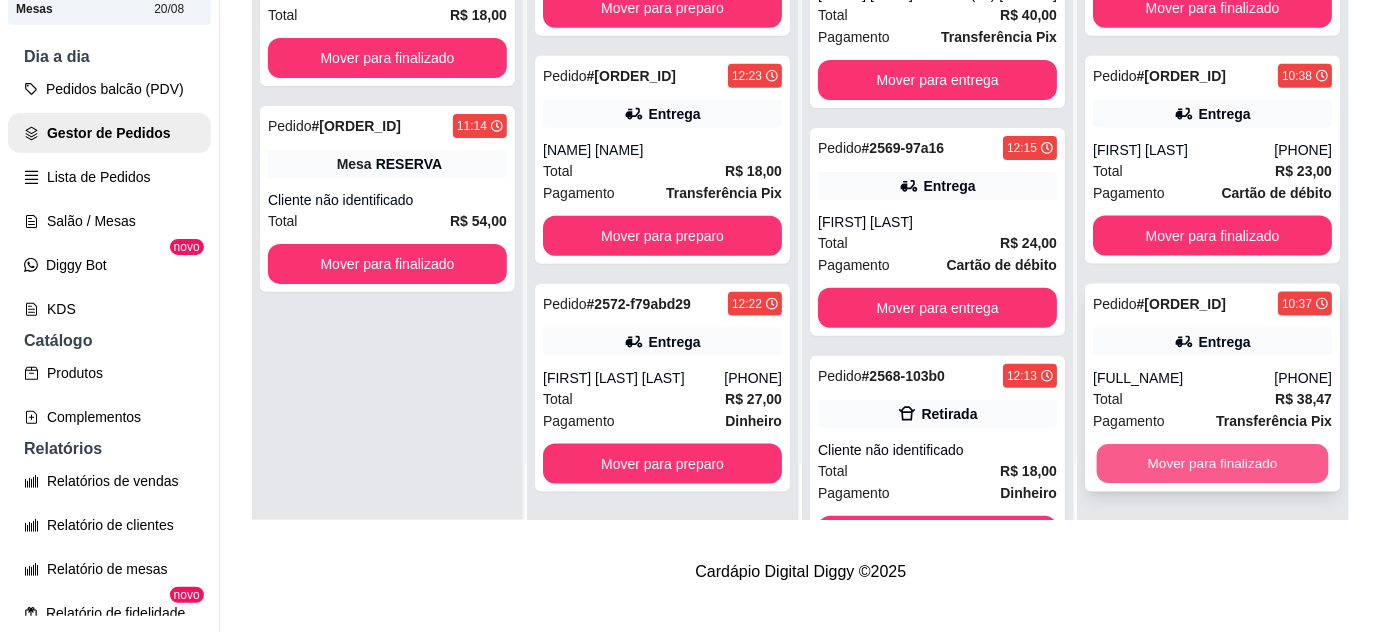 click on "Mover para finalizado" at bounding box center [1213, 464] 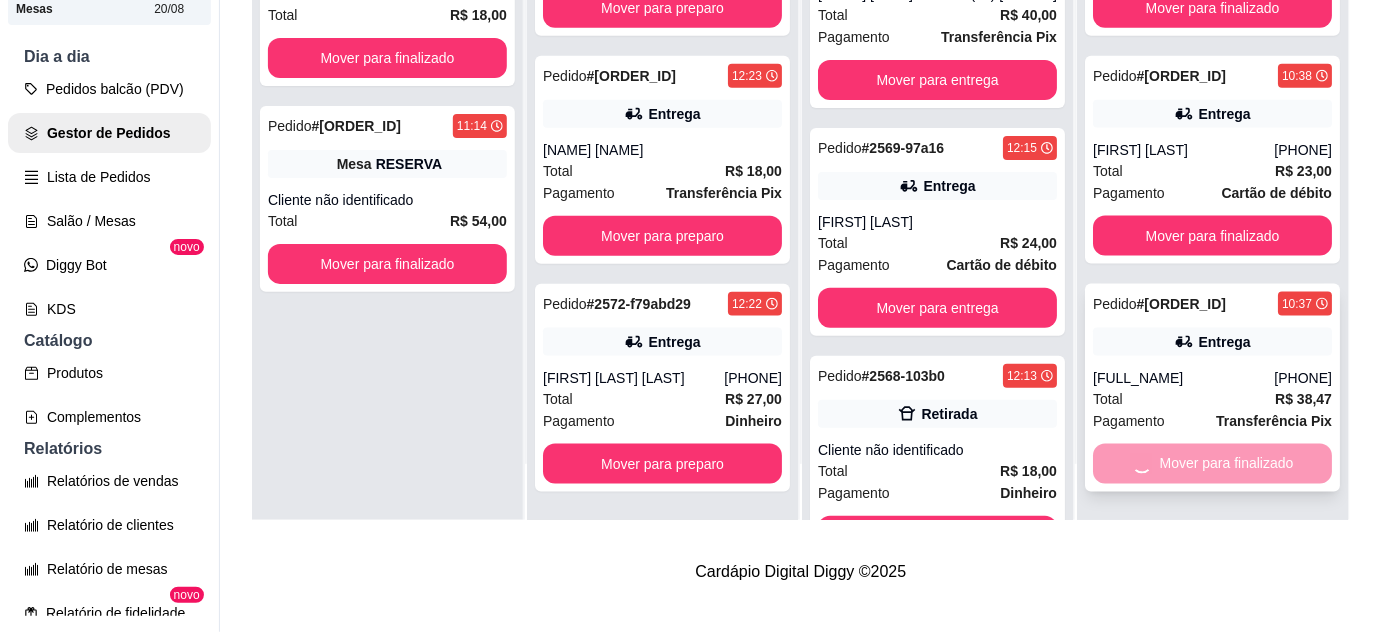 scroll, scrollTop: 3036, scrollLeft: 0, axis: vertical 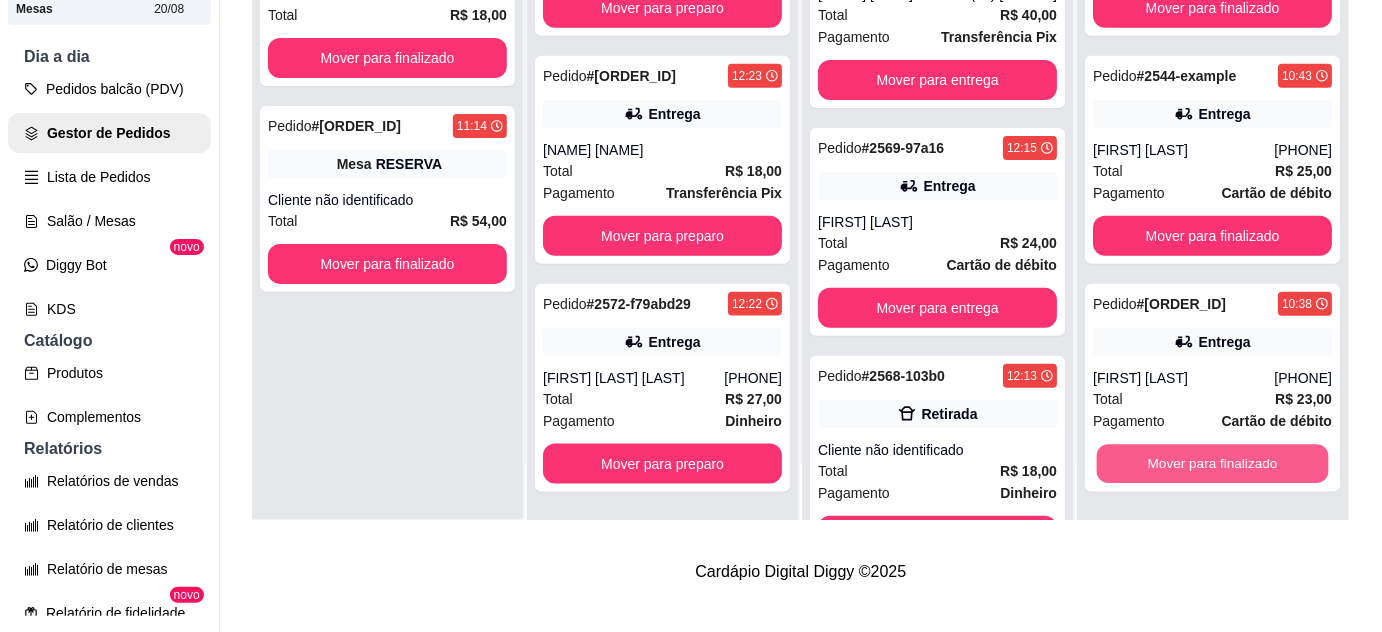 click on "Mover para finalizado" at bounding box center [1213, 464] 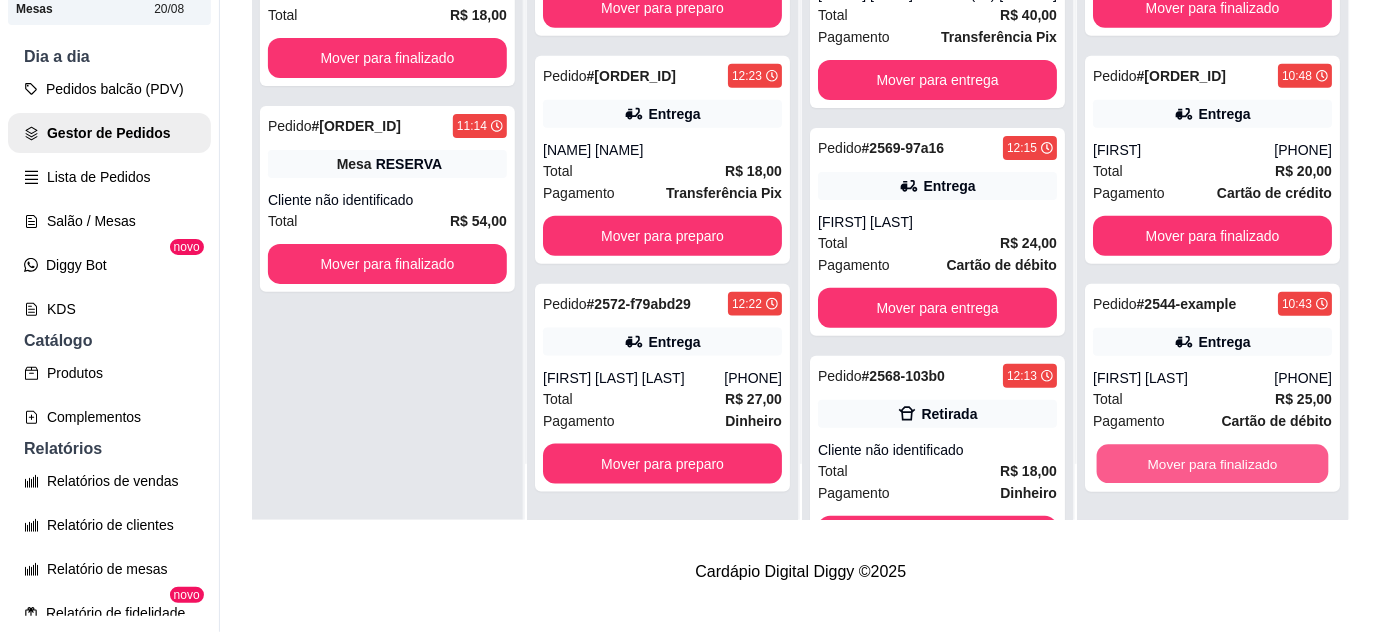 click on "Mover para finalizado" at bounding box center [1213, 464] 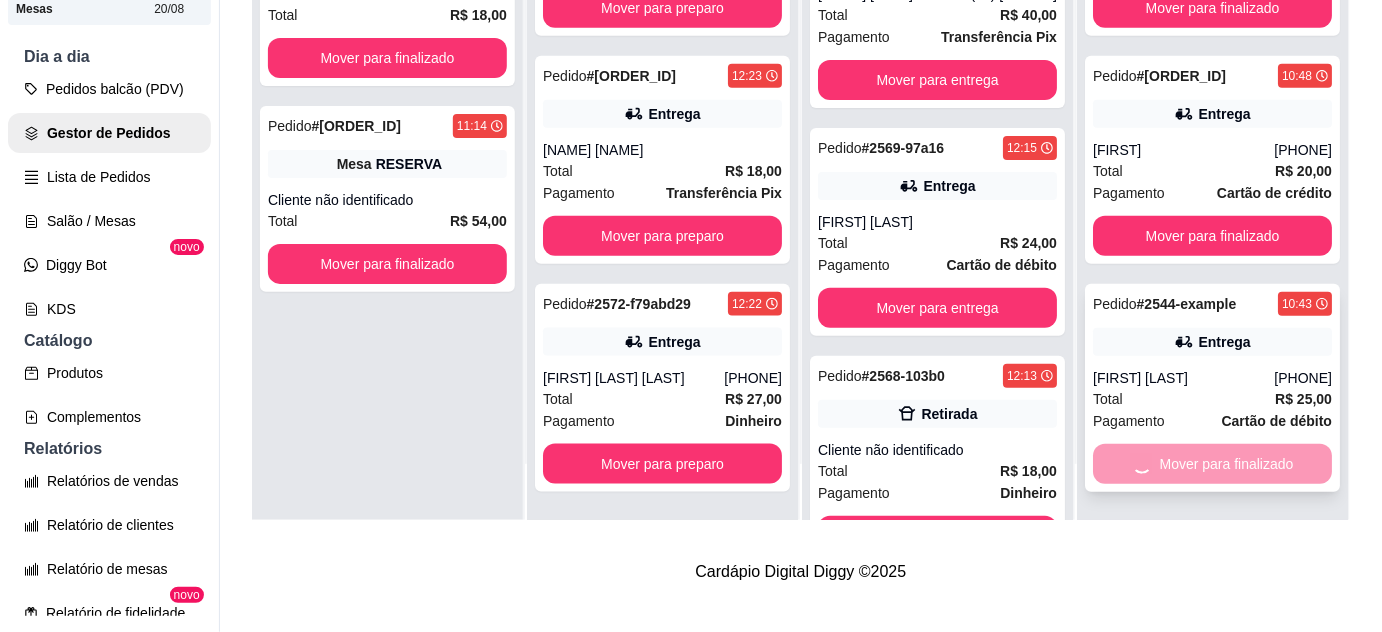 scroll, scrollTop: 2580, scrollLeft: 0, axis: vertical 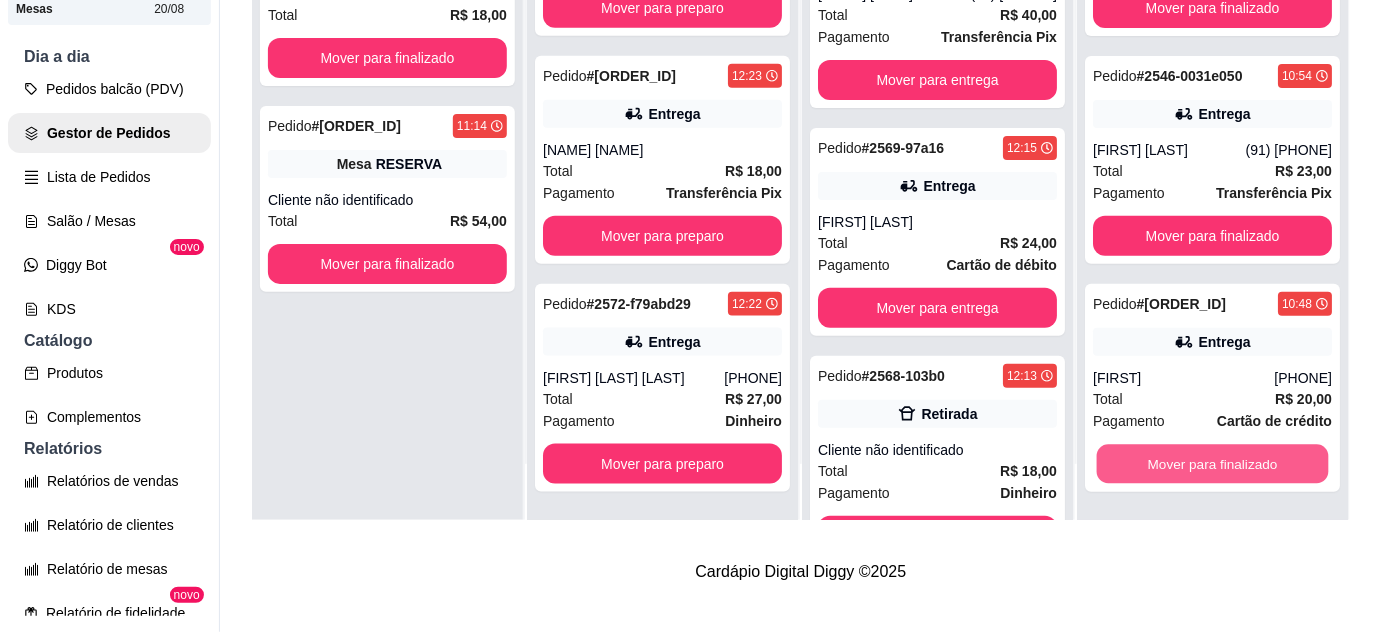 click on "Mover para finalizado" at bounding box center (1213, 464) 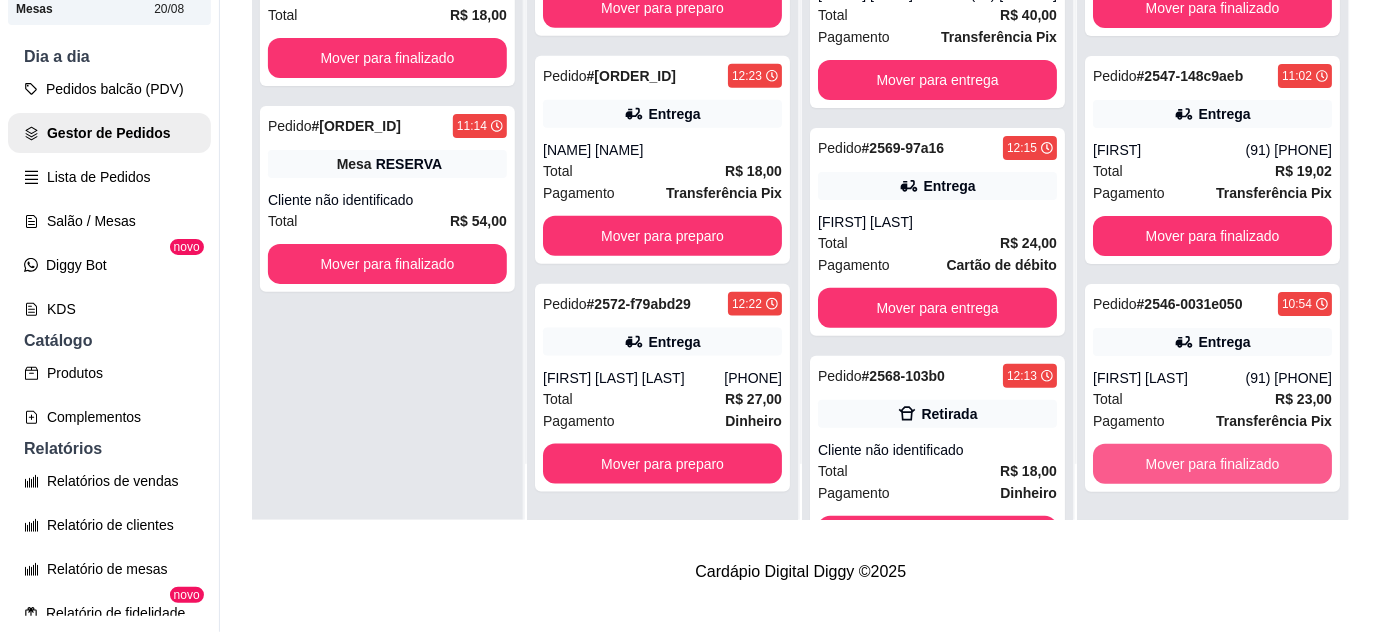 click on "Mover para finalizado" at bounding box center (1212, 464) 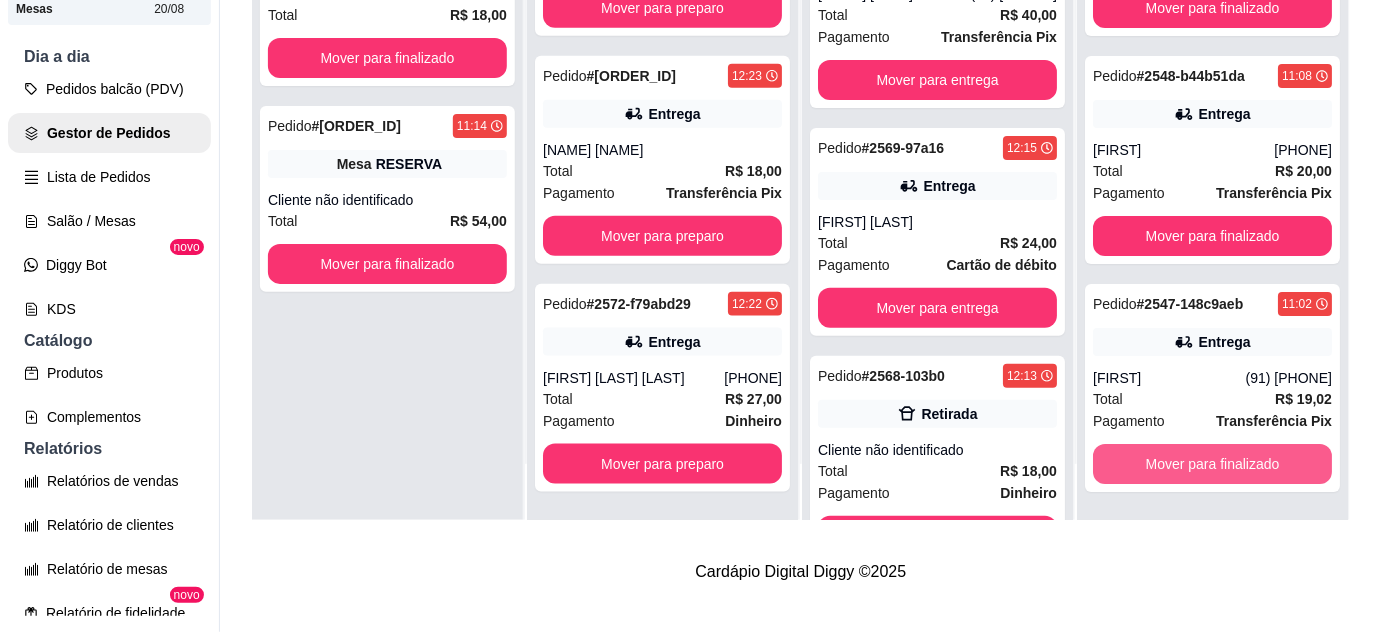 scroll, scrollTop: 2124, scrollLeft: 0, axis: vertical 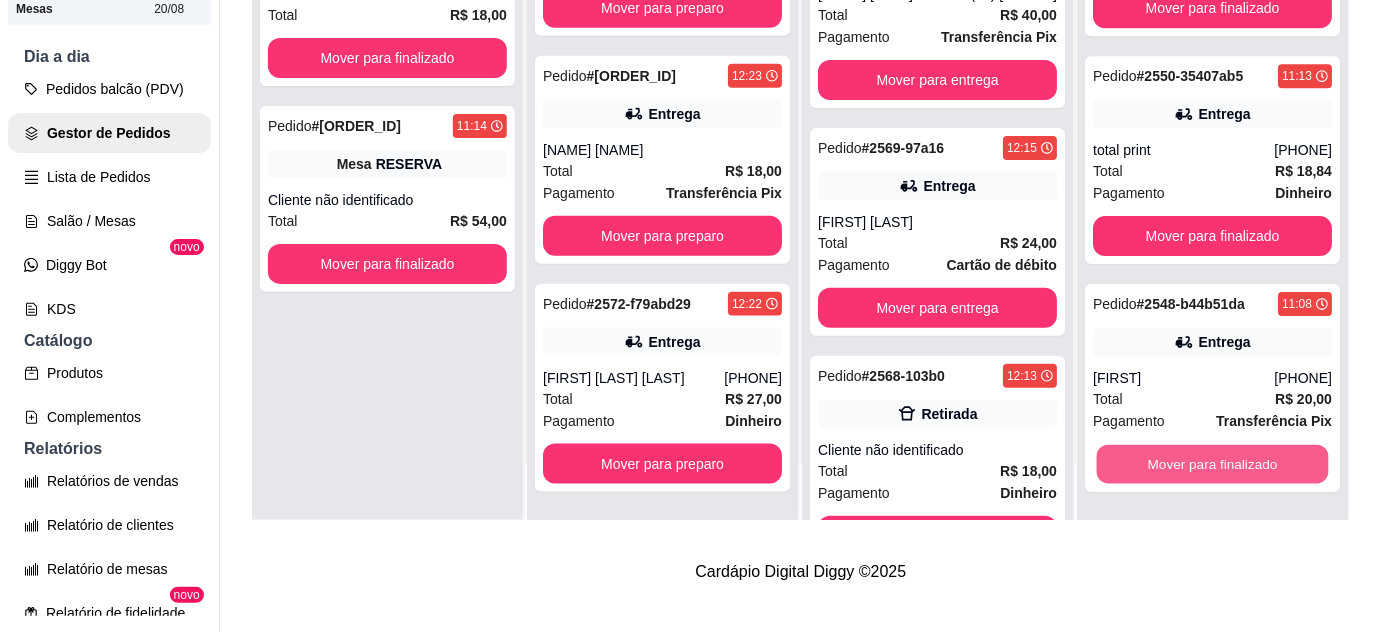 click on "Mover para finalizado" at bounding box center (1213, 464) 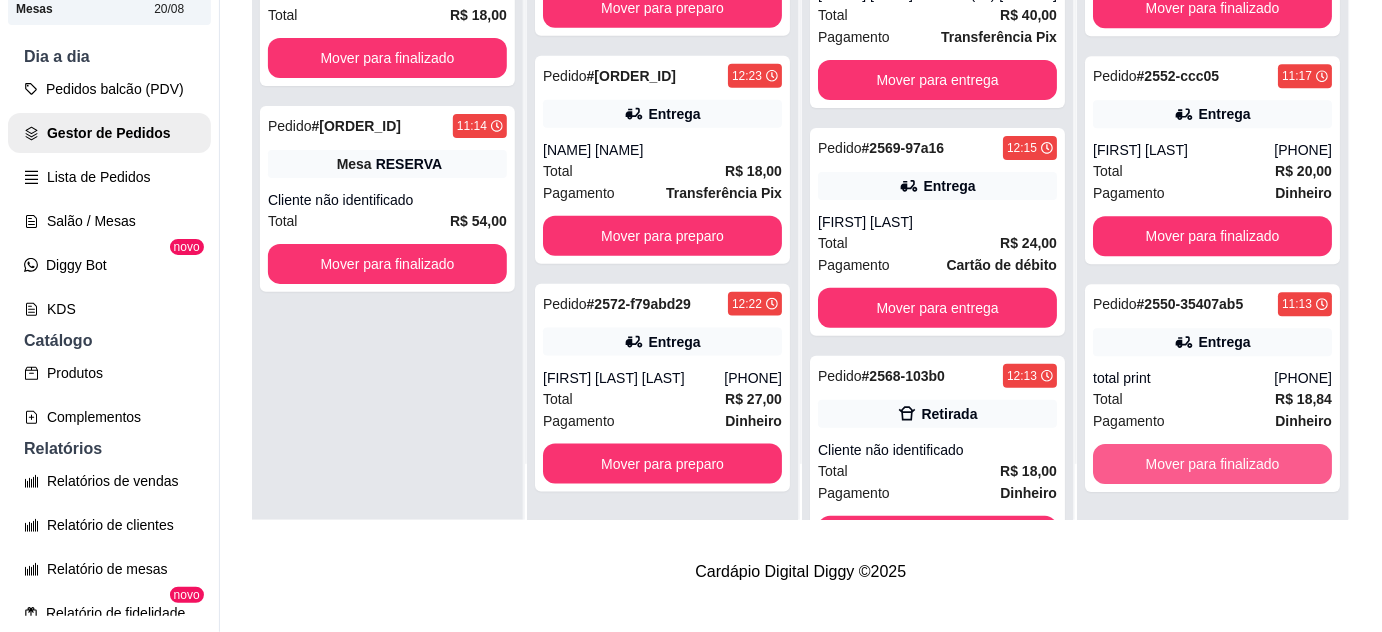 click on "Mover para finalizado" at bounding box center [1212, 464] 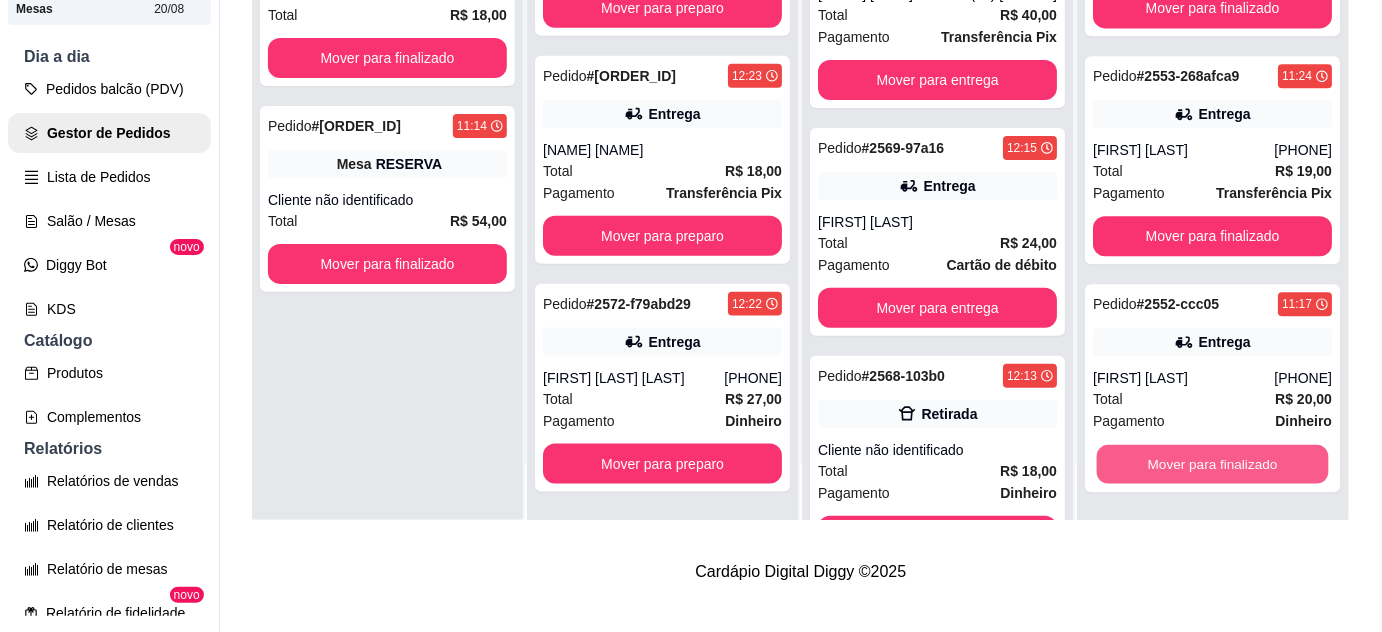 click on "Mover para finalizado" at bounding box center [1213, 464] 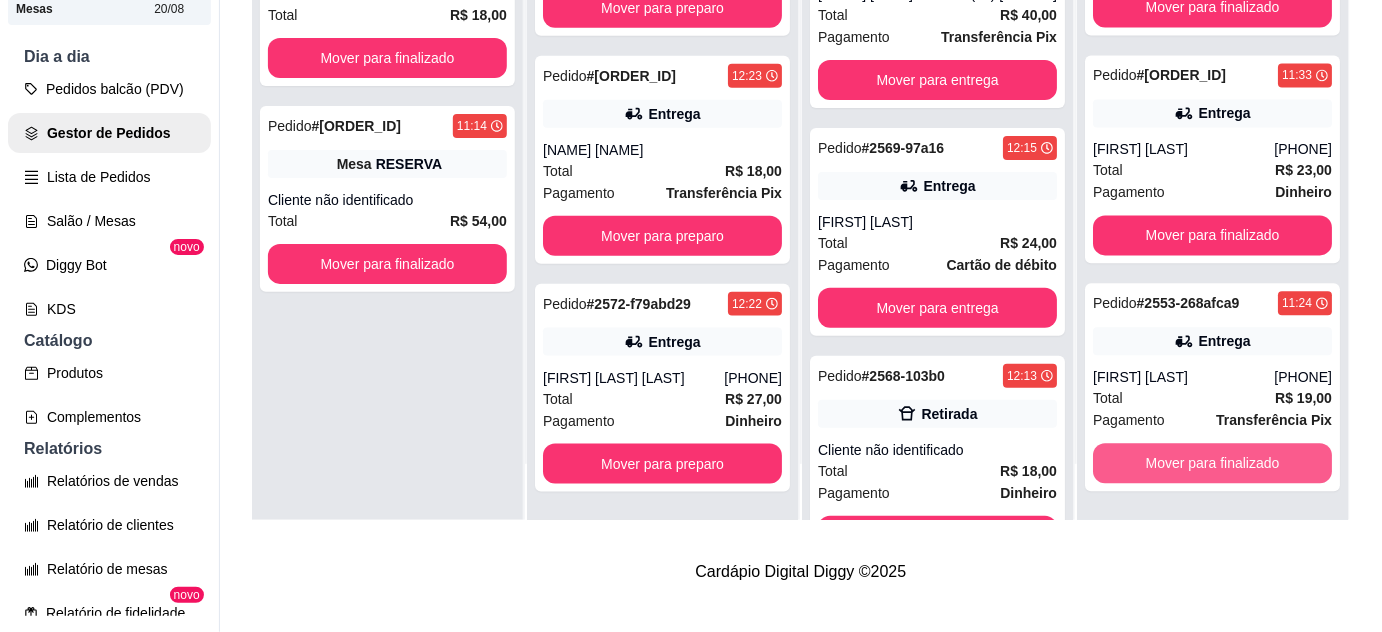 click on "Mover para finalizado" at bounding box center [1212, 464] 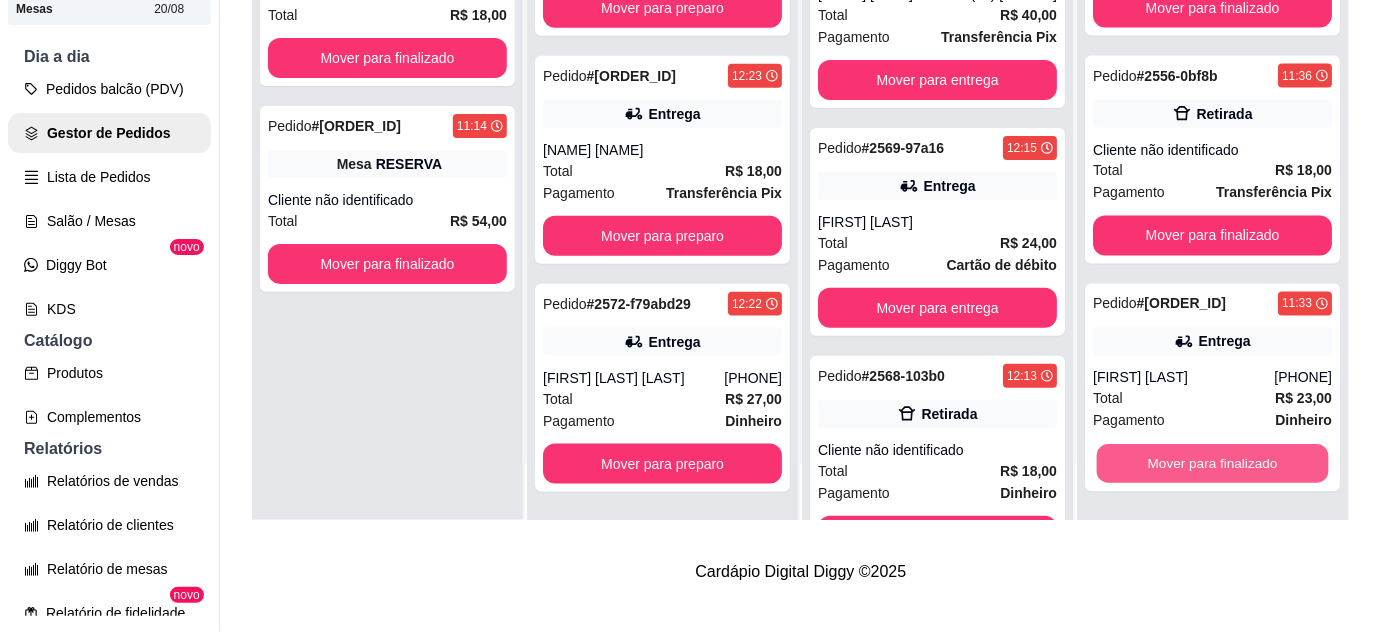click on "Mover para finalizado" at bounding box center [1213, 464] 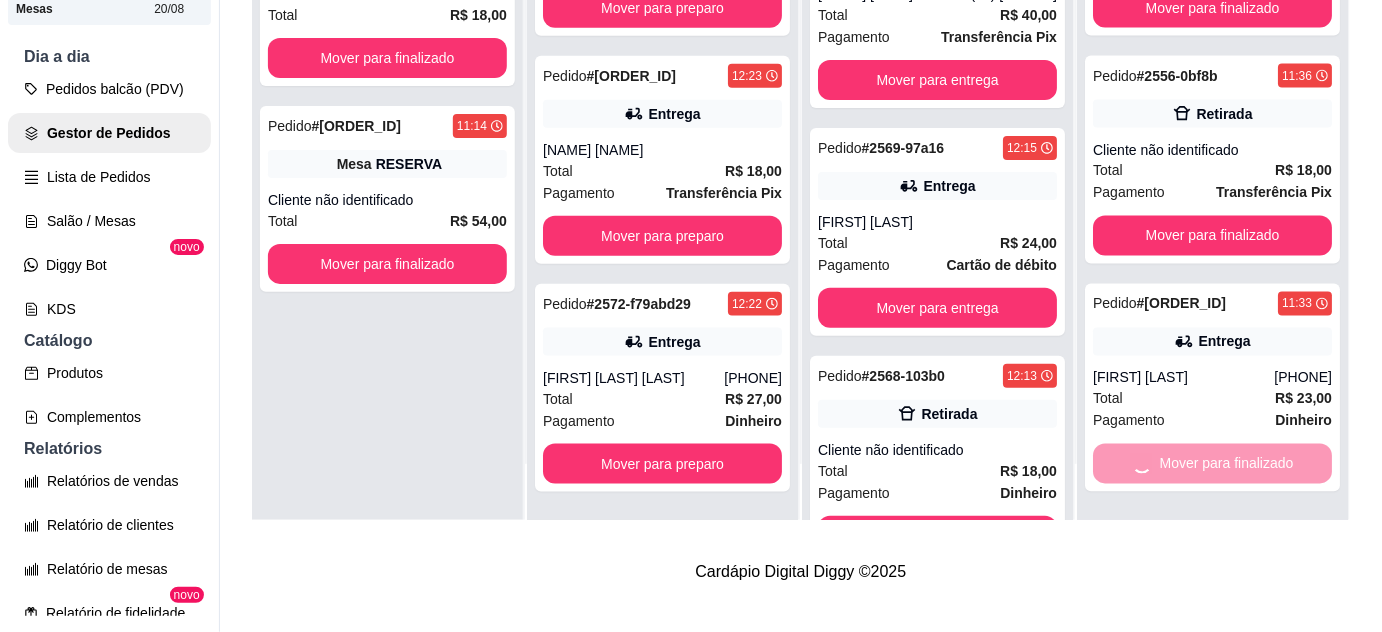 scroll, scrollTop: 756, scrollLeft: 0, axis: vertical 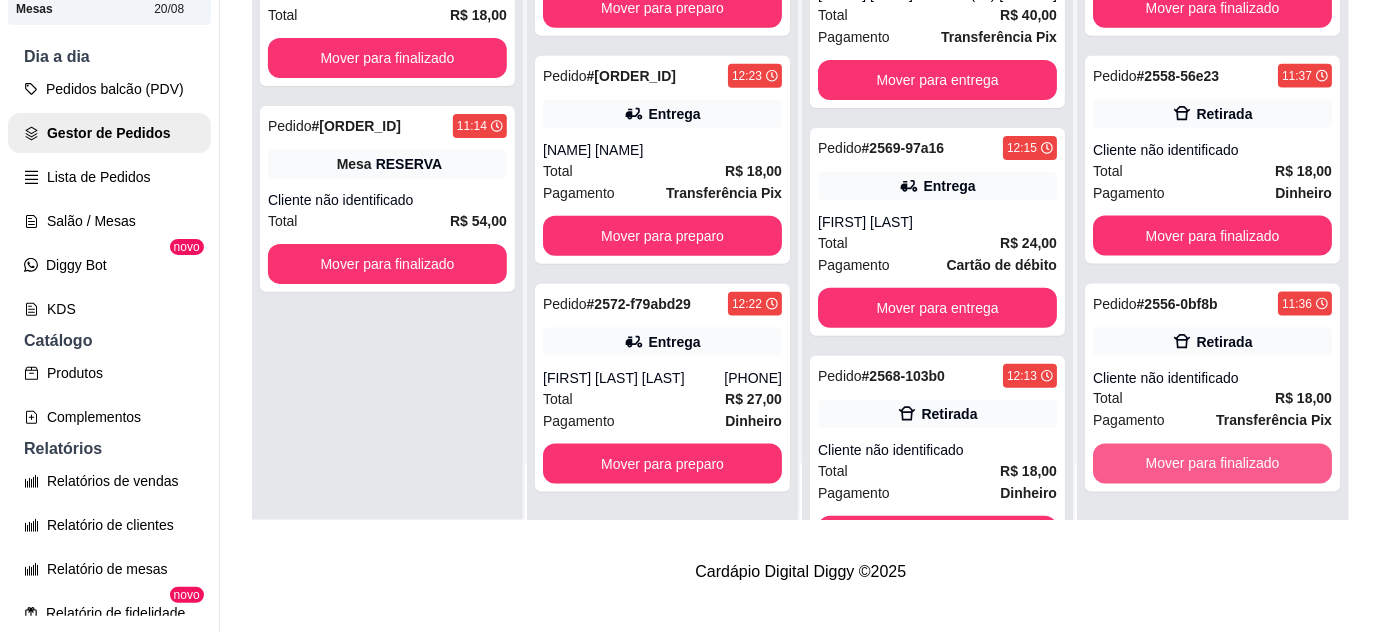 click on "Mover para finalizado" at bounding box center (1212, 464) 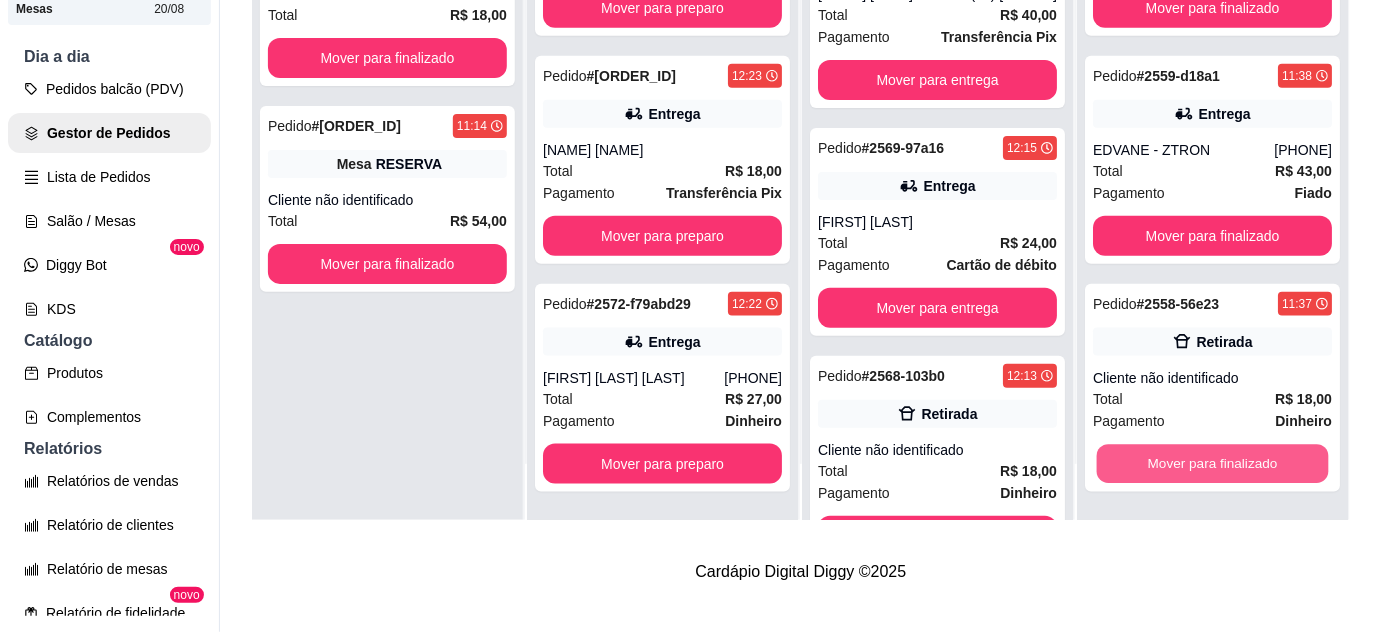 click on "Mover para finalizado" at bounding box center (1213, 464) 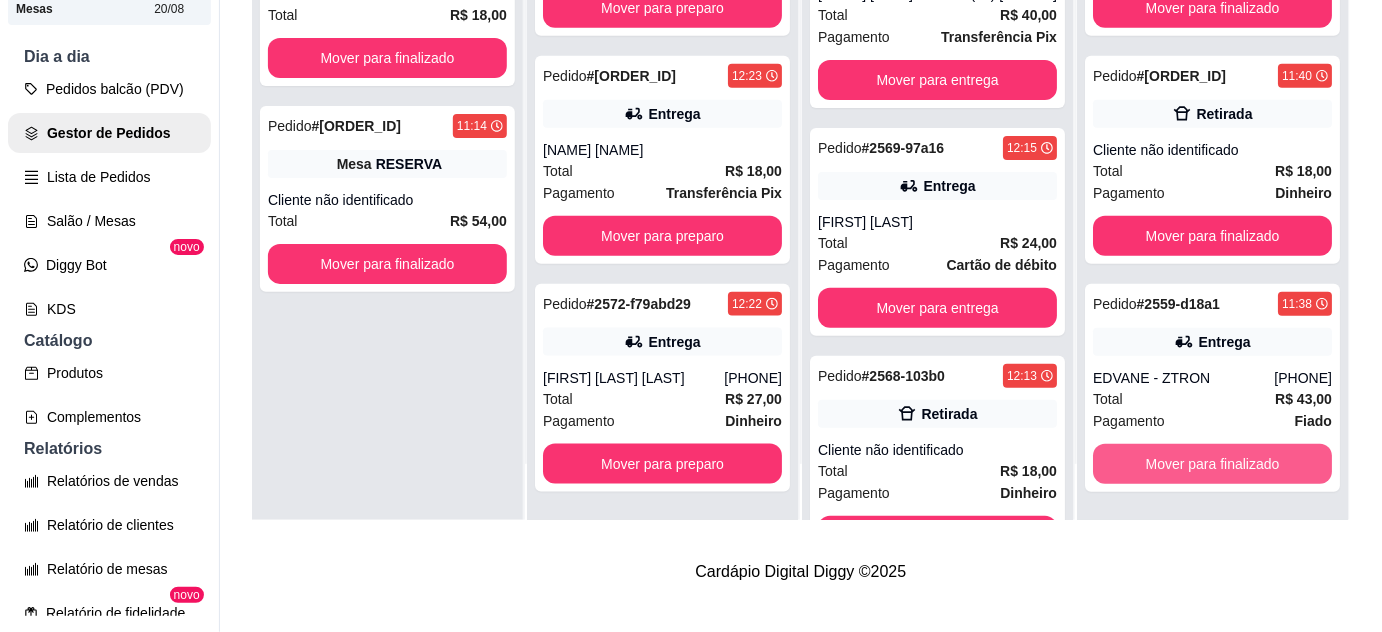 click on "Mover para finalizado" at bounding box center [1212, 464] 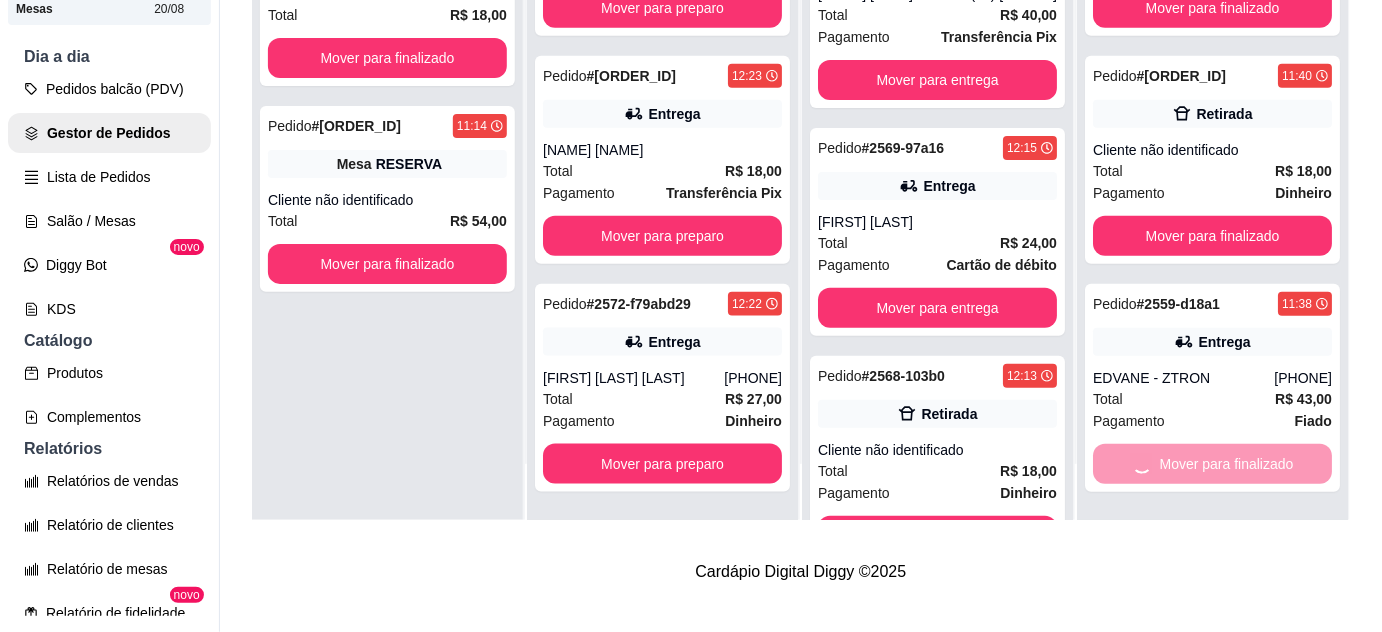 scroll, scrollTop: 72, scrollLeft: 0, axis: vertical 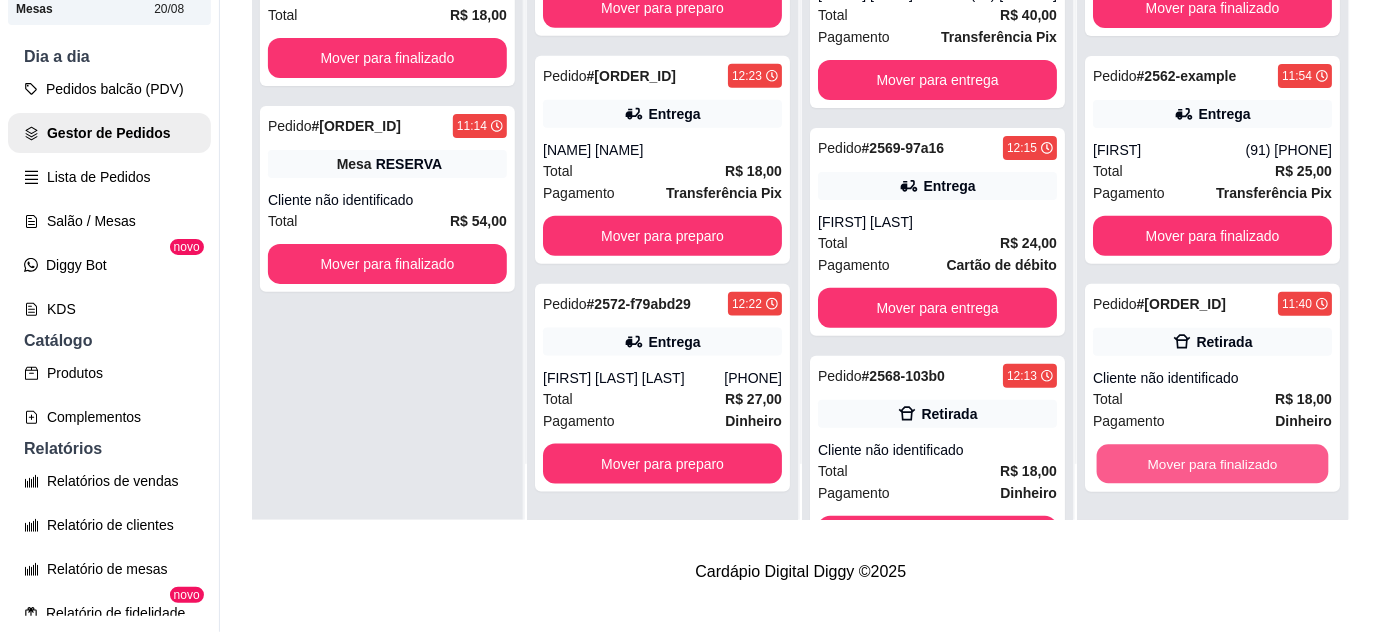 click on "Mover para finalizado" at bounding box center (1213, 464) 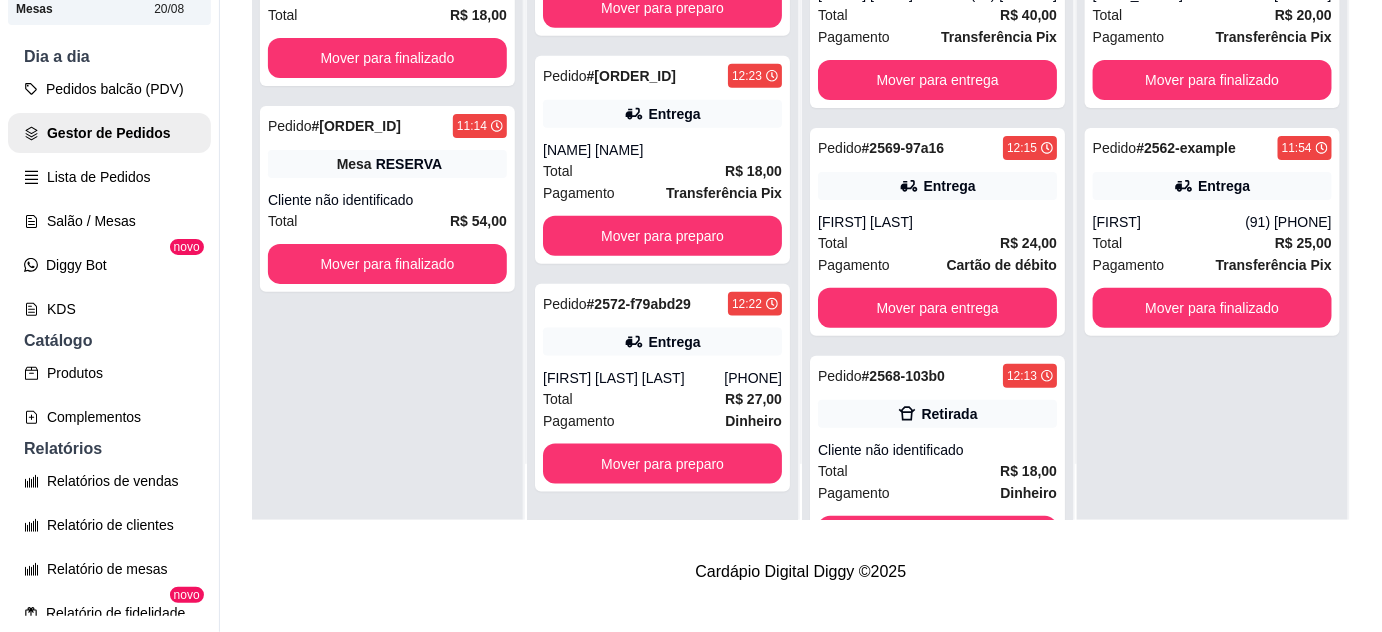 scroll, scrollTop: 0, scrollLeft: 0, axis: both 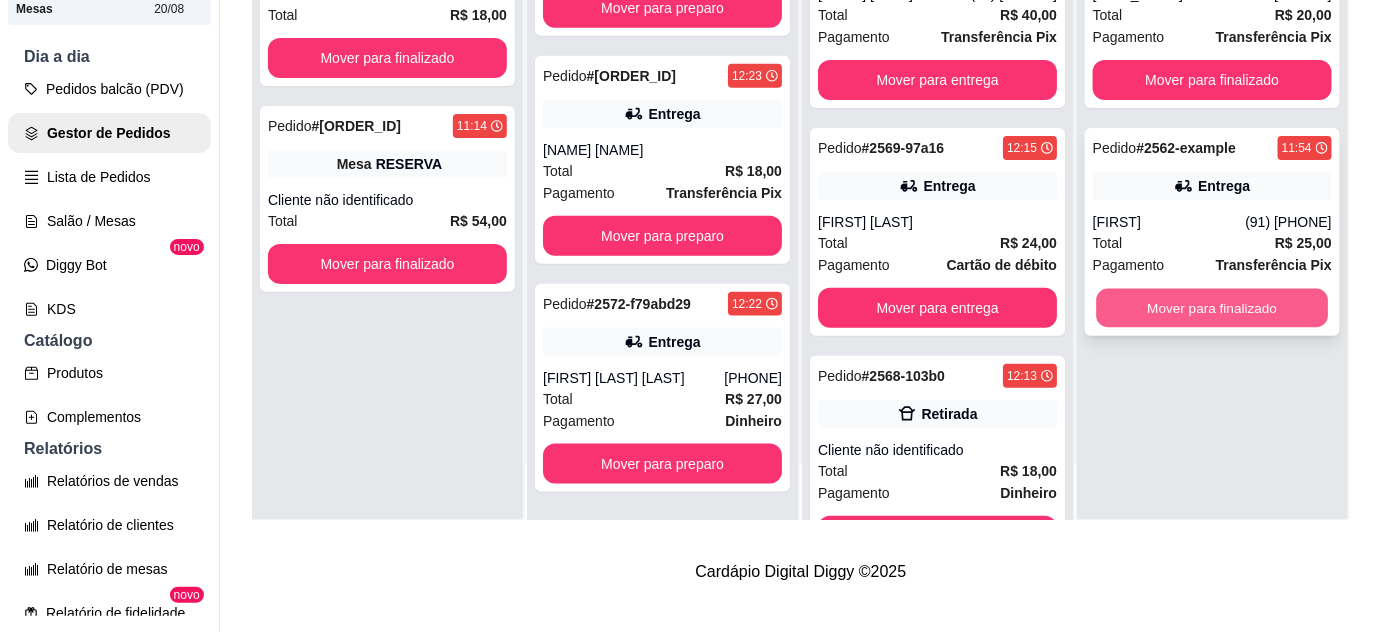 click on "Mover para finalizado" at bounding box center [1213, 308] 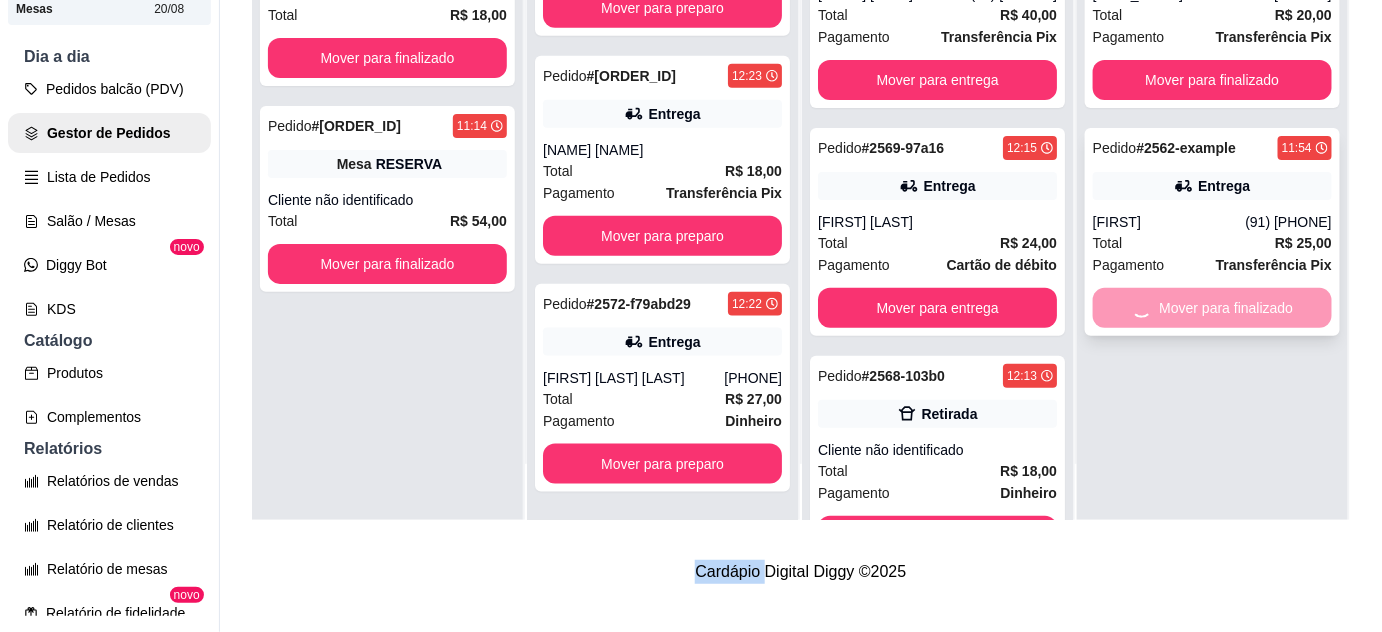 click on "Mover para finalizado" at bounding box center [1212, 308] 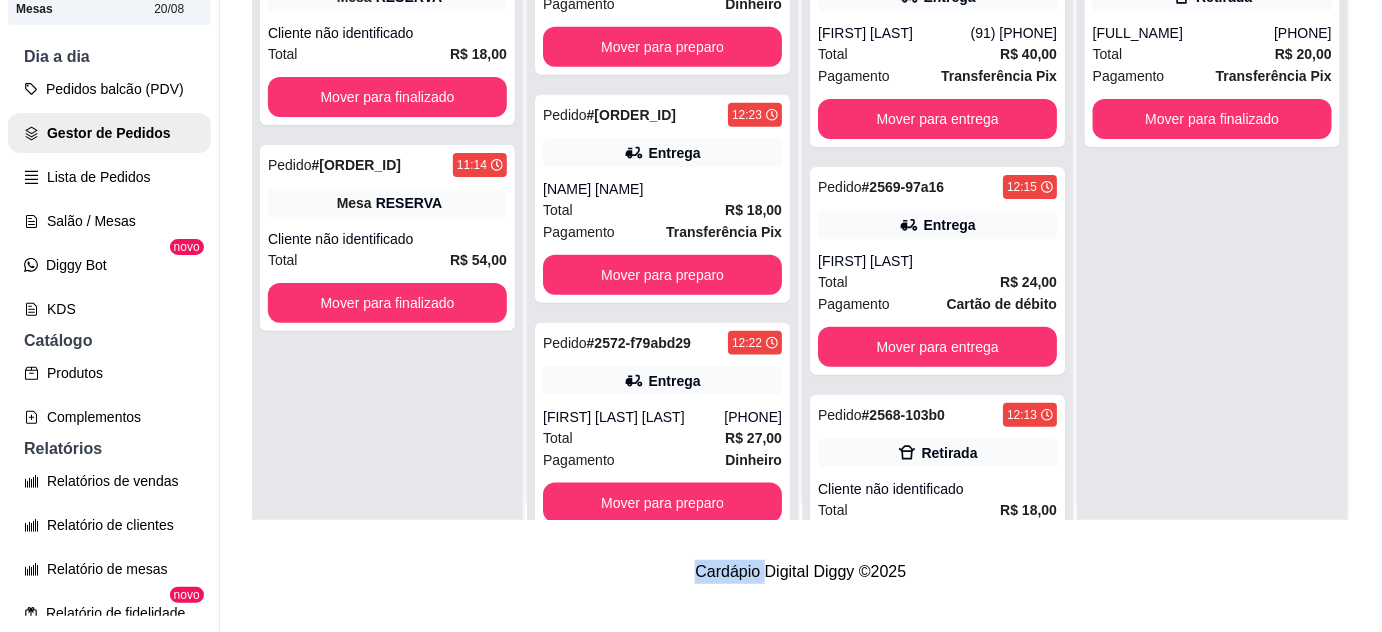 scroll, scrollTop: 0, scrollLeft: 0, axis: both 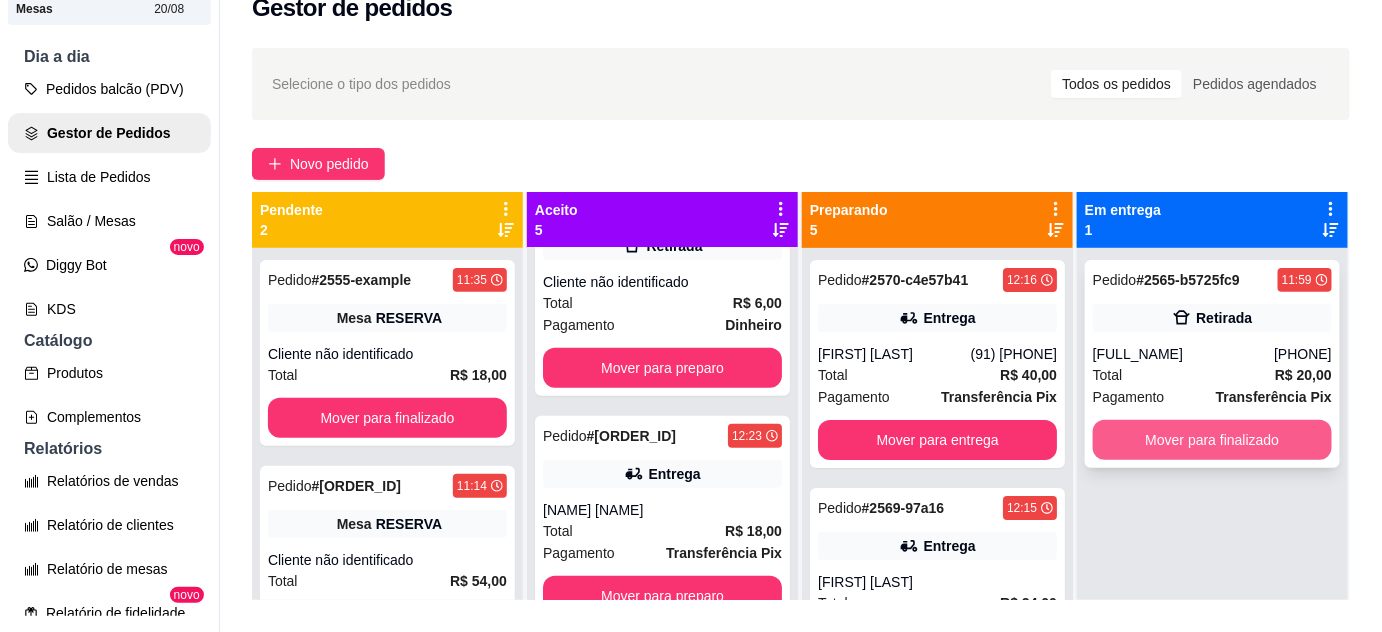 click on "Mover para finalizado" at bounding box center (1212, 440) 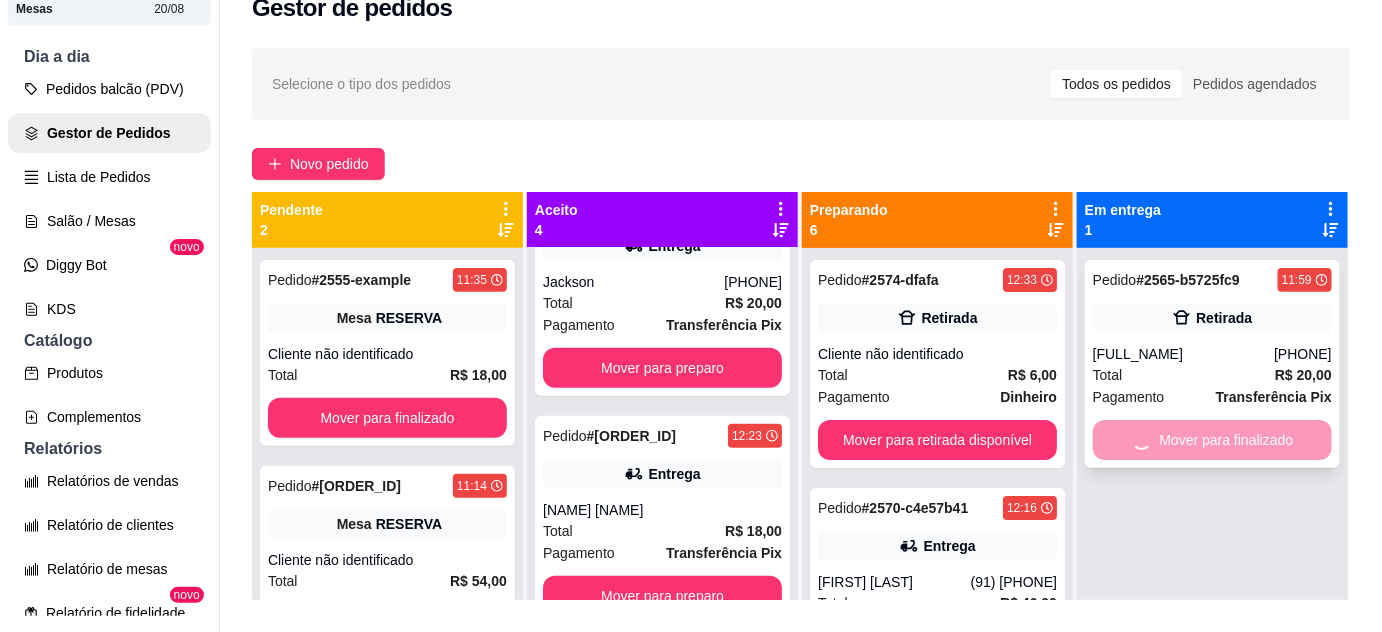 scroll, scrollTop: 320, scrollLeft: 0, axis: vertical 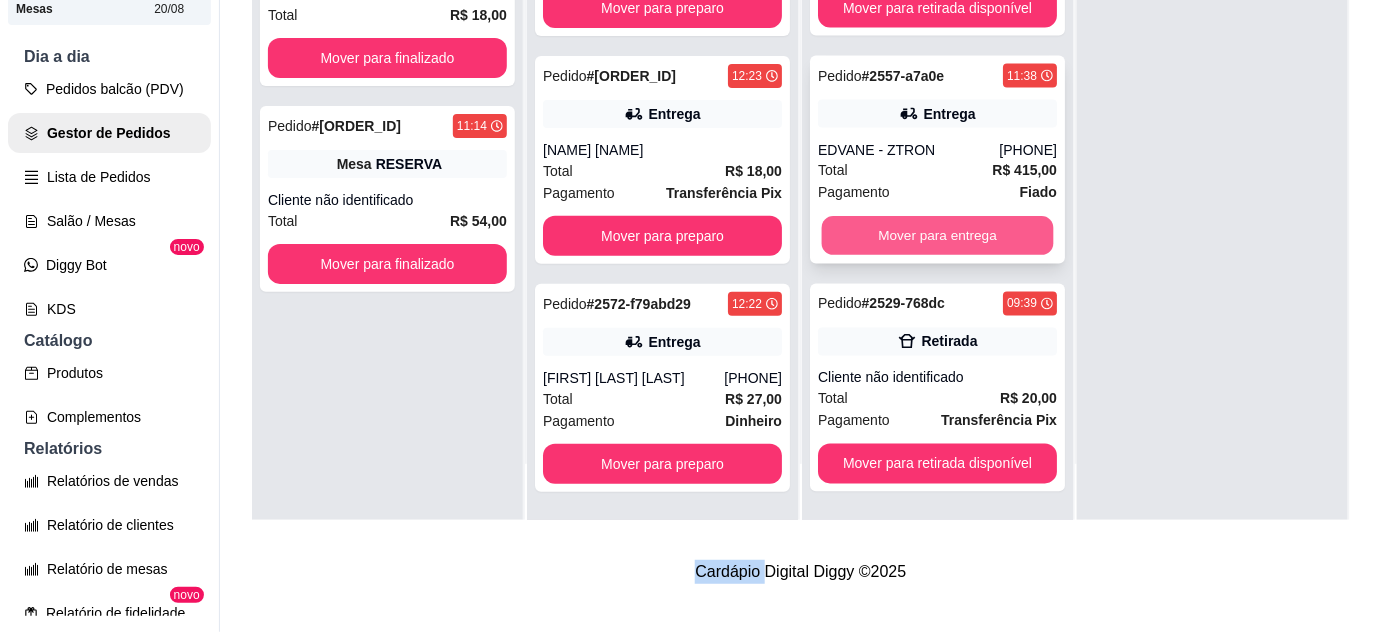 click on "Mover para entrega" at bounding box center [938, 236] 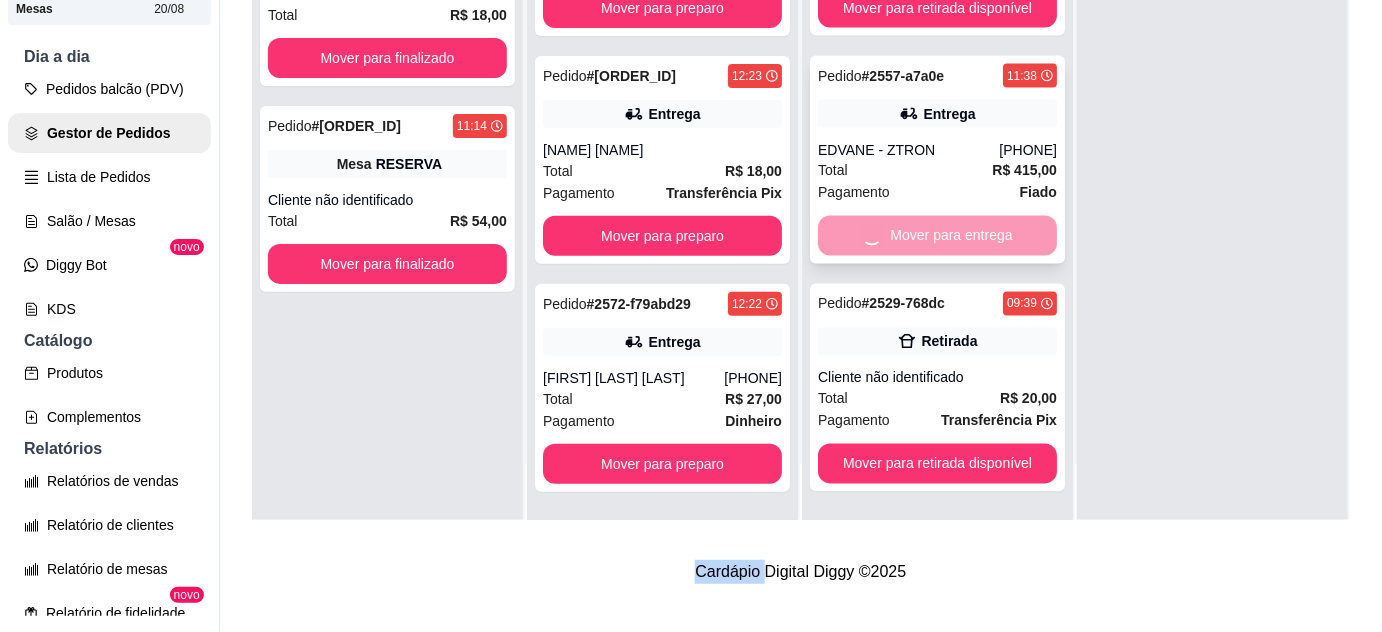 scroll, scrollTop: 756, scrollLeft: 0, axis: vertical 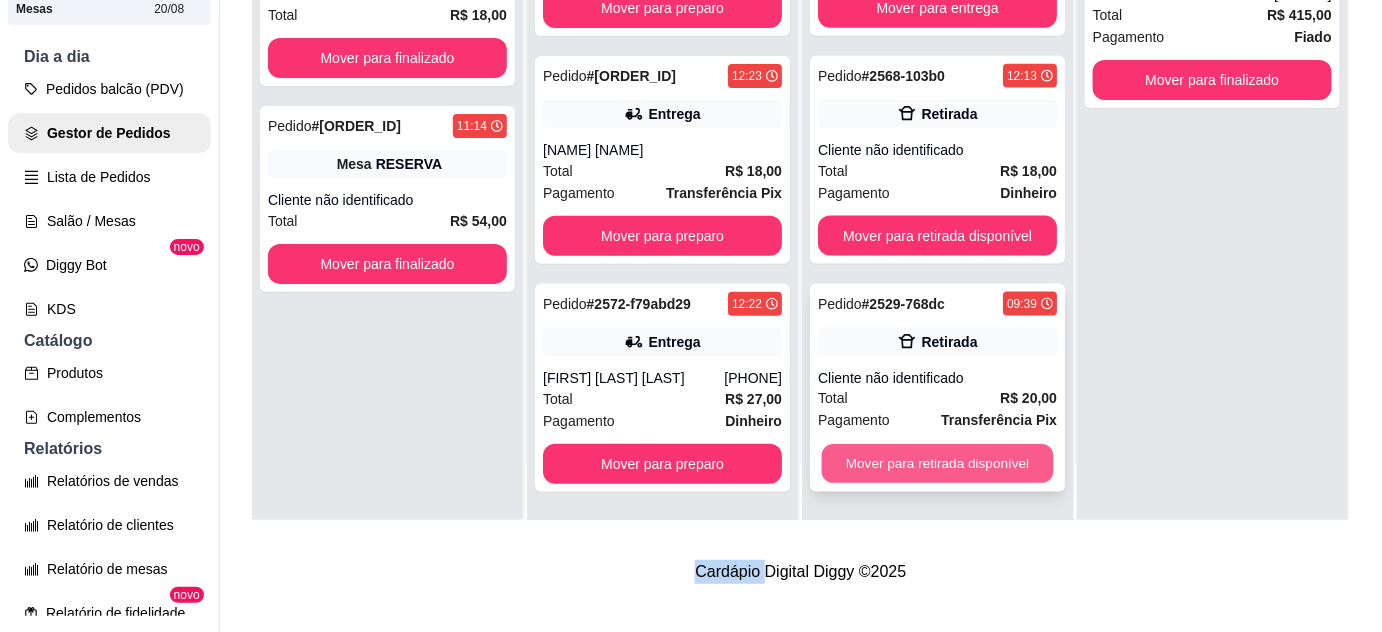 click on "Mover para retirada disponível" at bounding box center (938, 464) 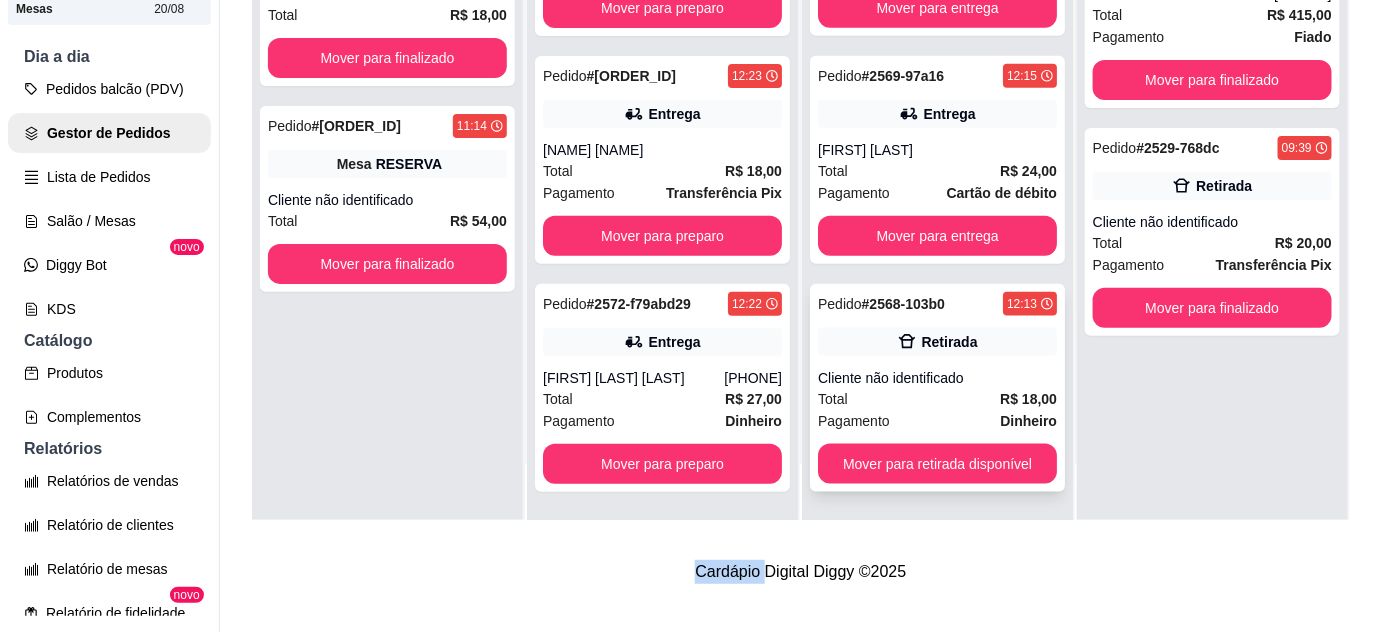 scroll, scrollTop: 528, scrollLeft: 0, axis: vertical 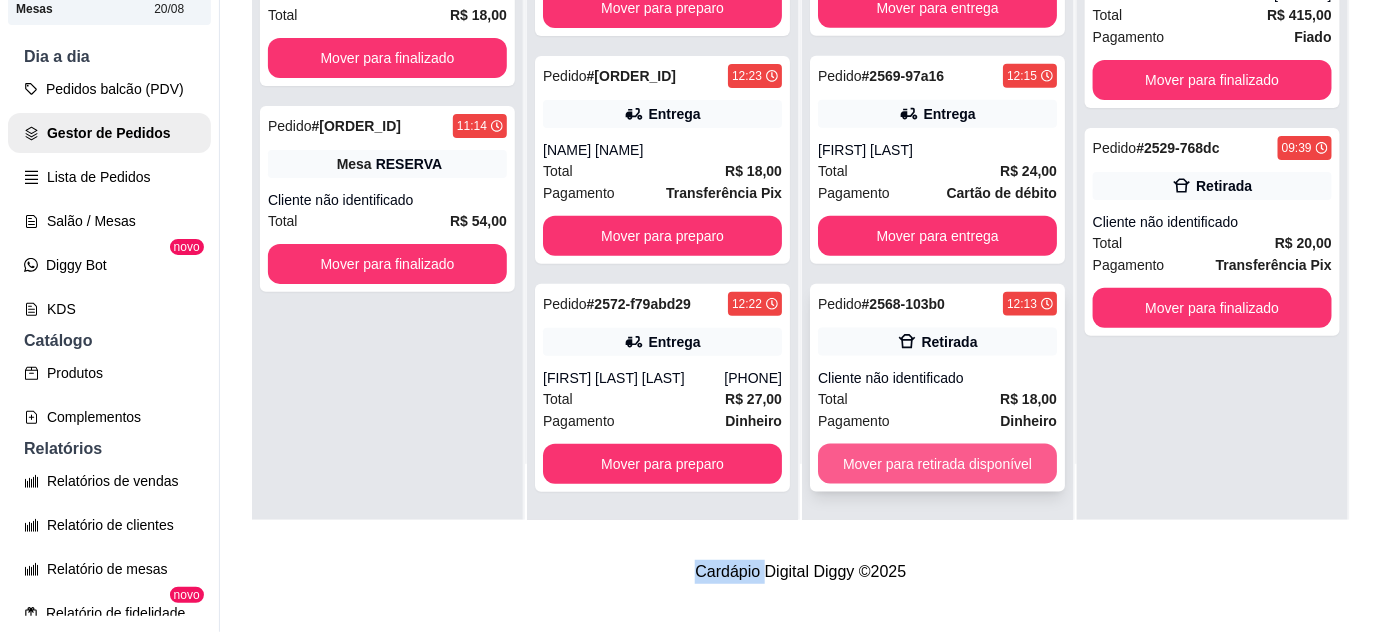 click on "Mover para retirada disponível" at bounding box center (937, 464) 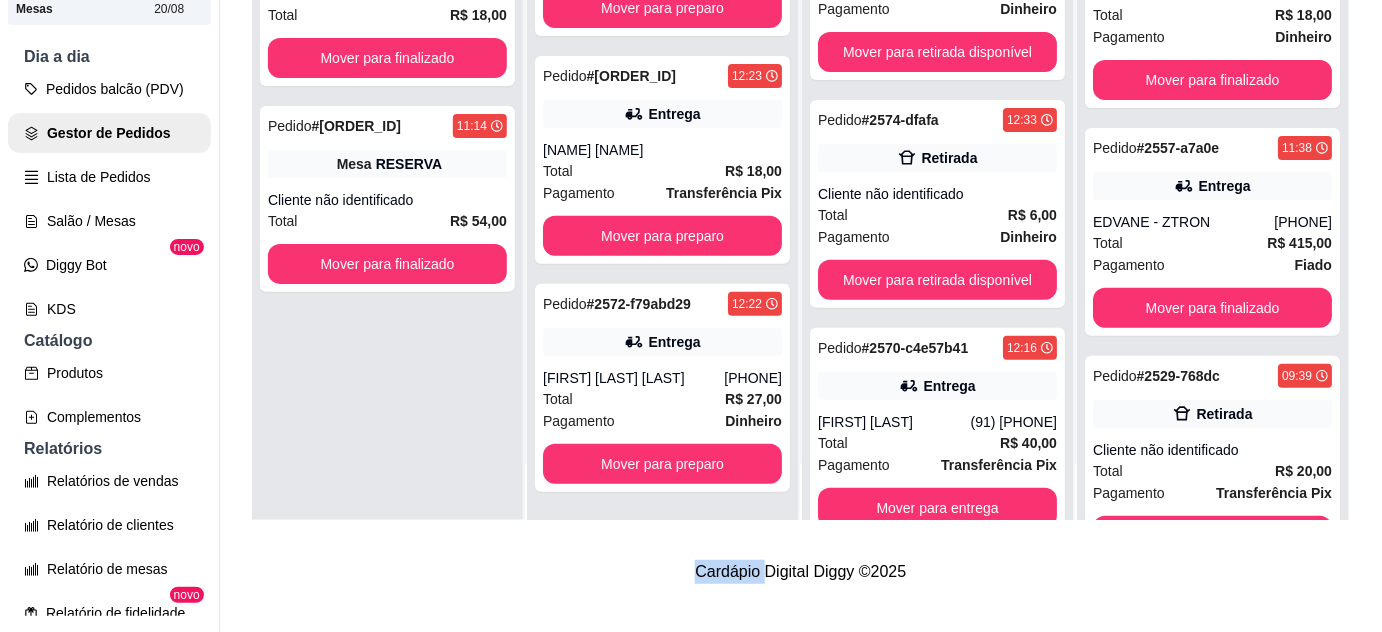 scroll, scrollTop: 0, scrollLeft: 0, axis: both 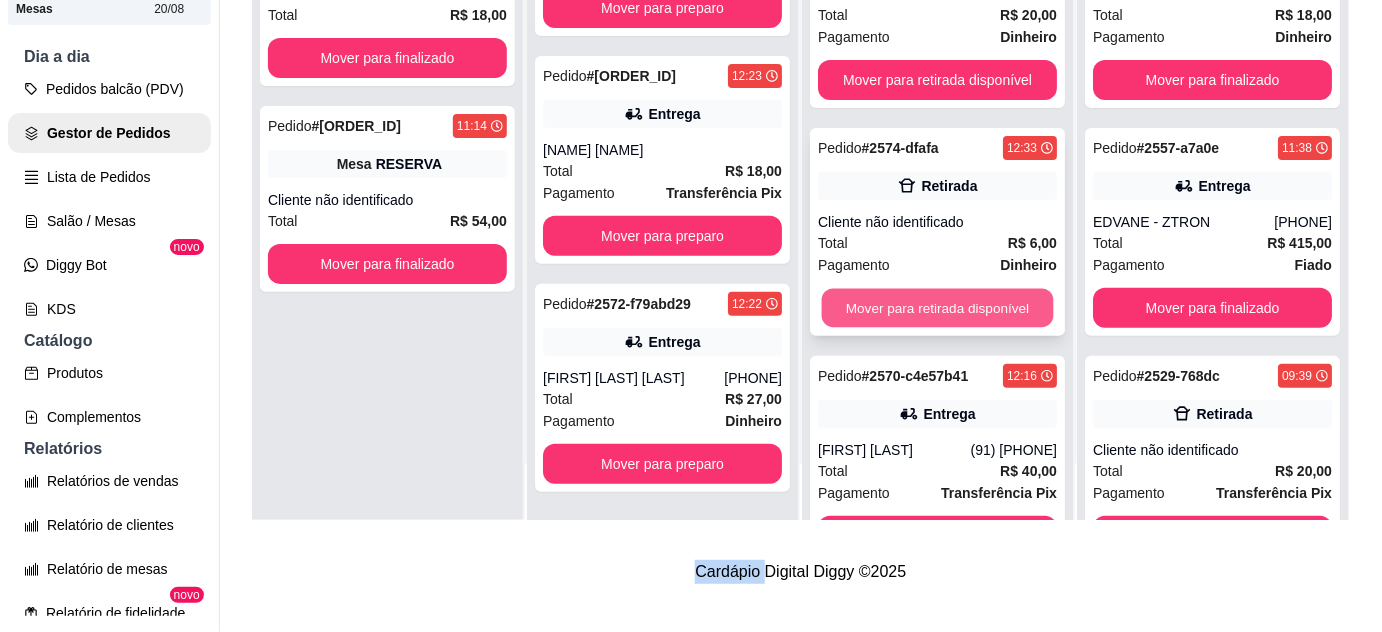 click on "Mover para retirada disponível" at bounding box center (938, 308) 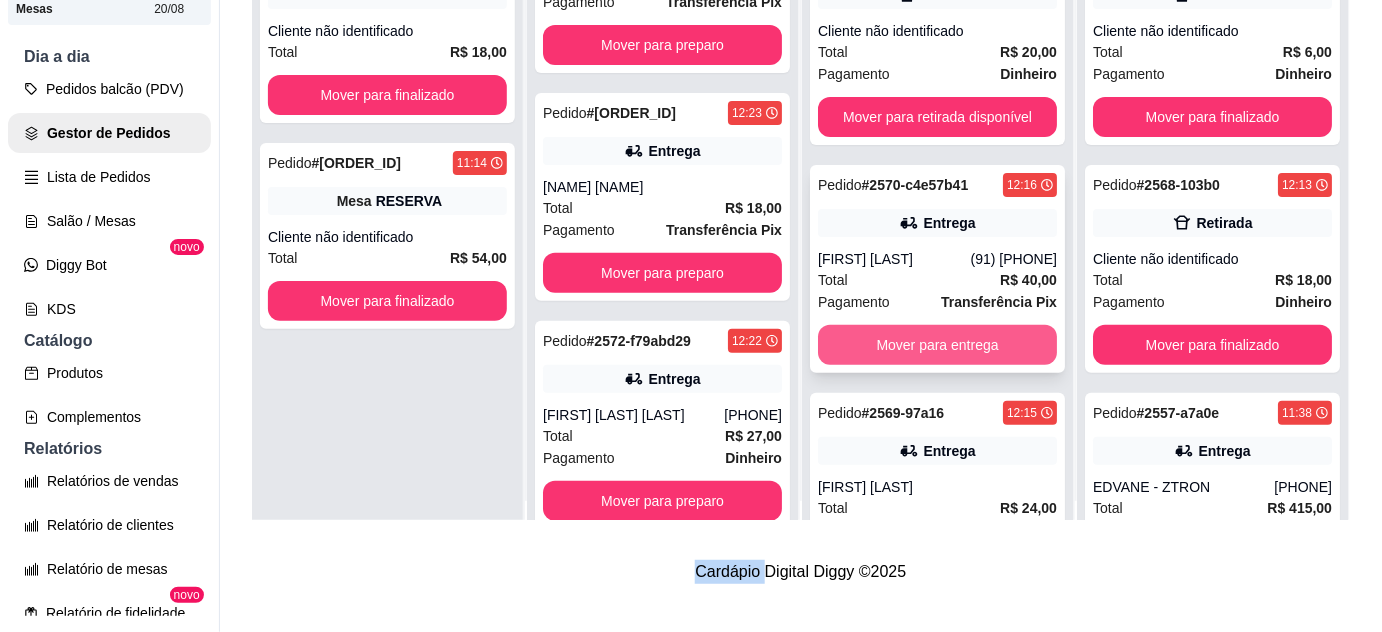 scroll, scrollTop: 0, scrollLeft: 0, axis: both 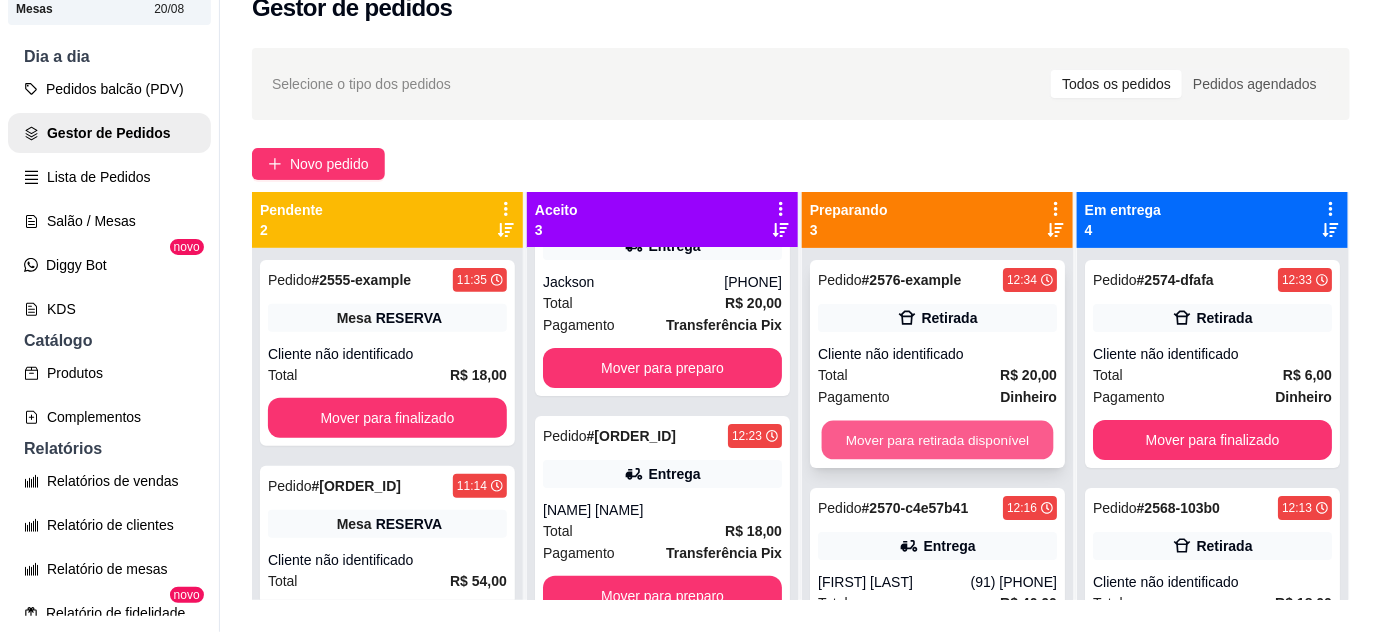click on "Mover para retirada disponível" at bounding box center (938, 440) 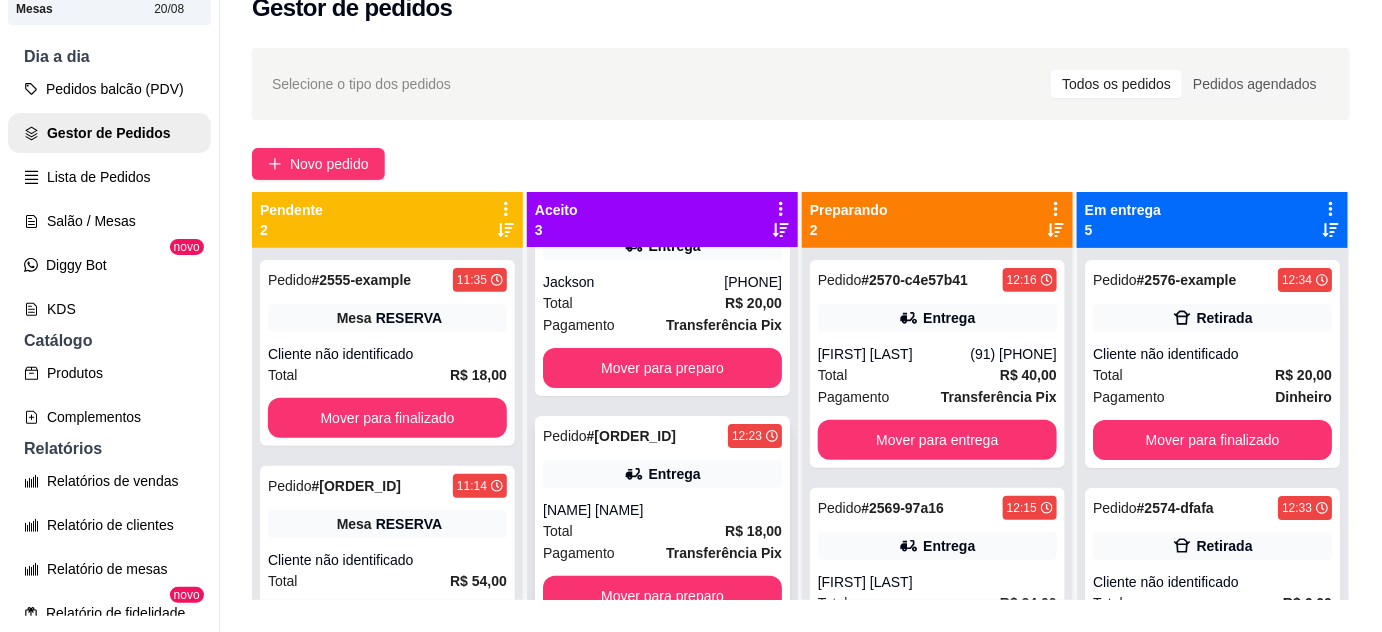 scroll, scrollTop: 56, scrollLeft: 0, axis: vertical 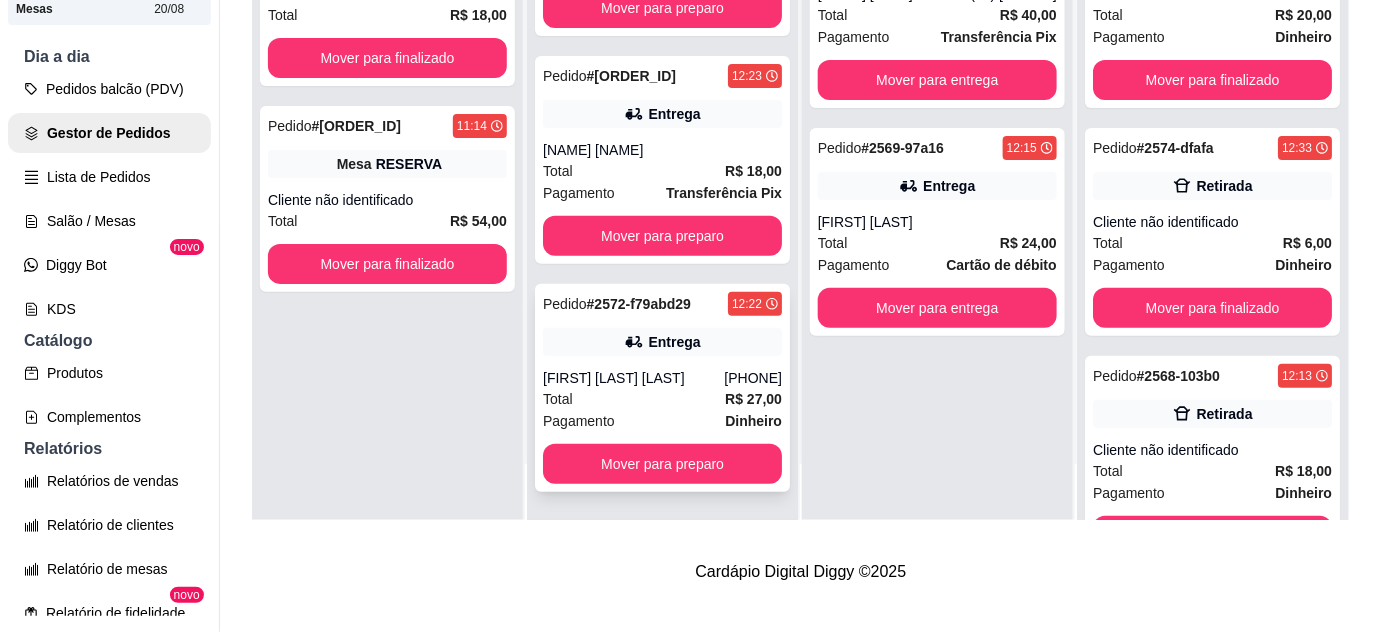 click on "[FIRST] [LAST] [LAST]" at bounding box center [633, 378] 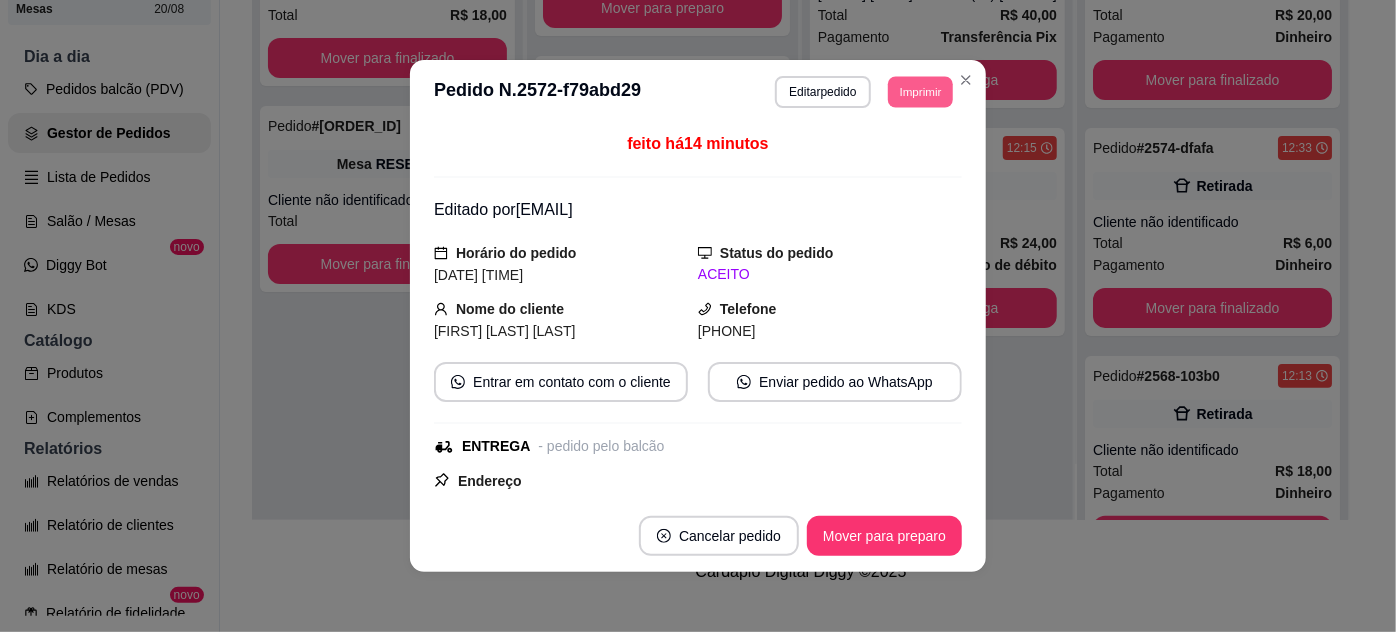 click on "Imprimir" at bounding box center (920, 91) 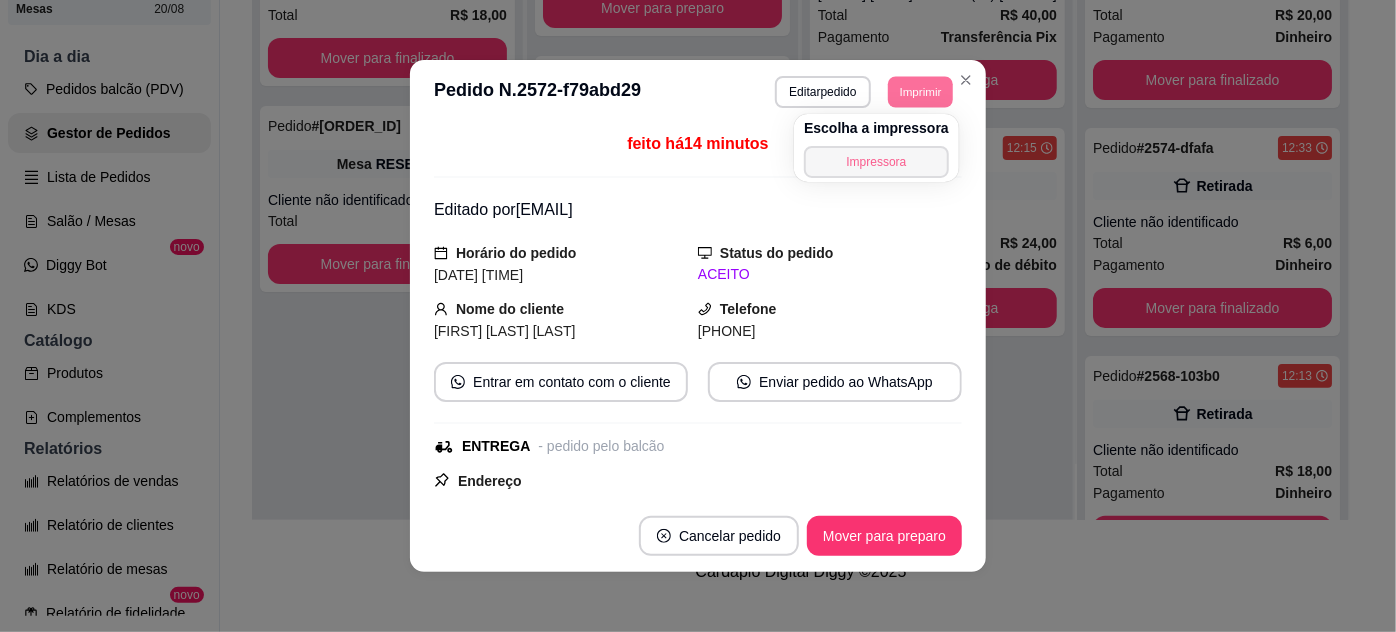 click on "Impressora" at bounding box center (876, 162) 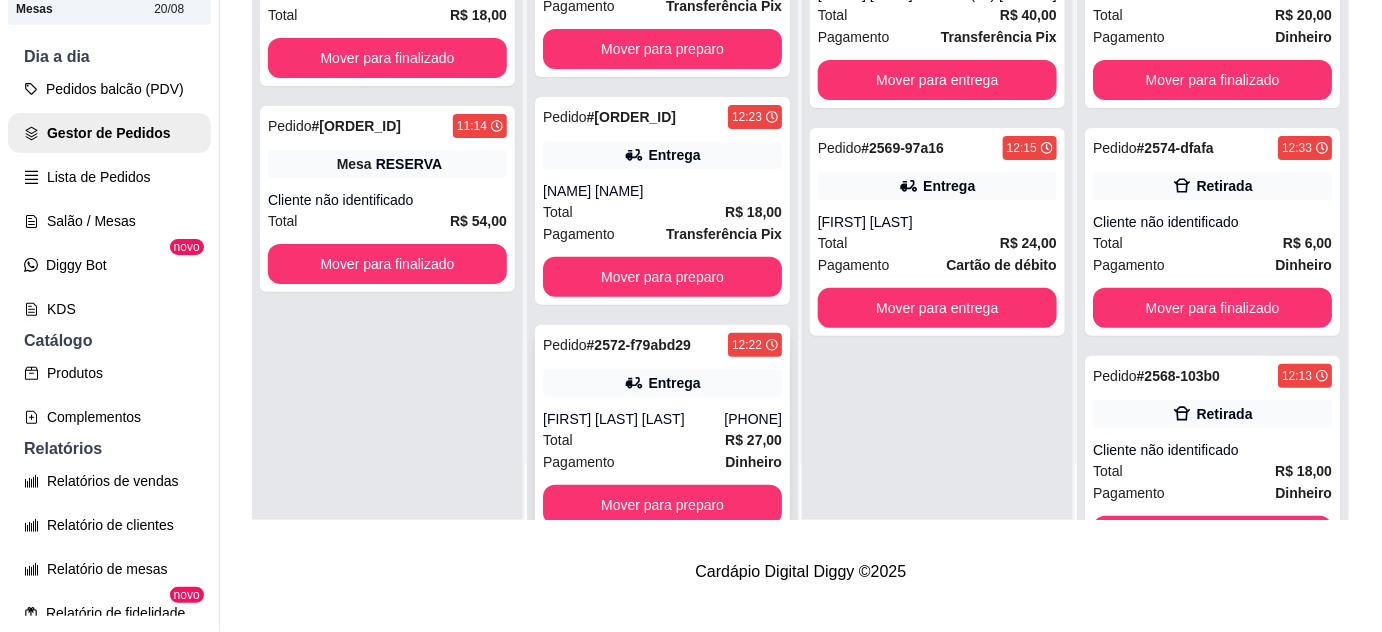 scroll, scrollTop: 0, scrollLeft: 0, axis: both 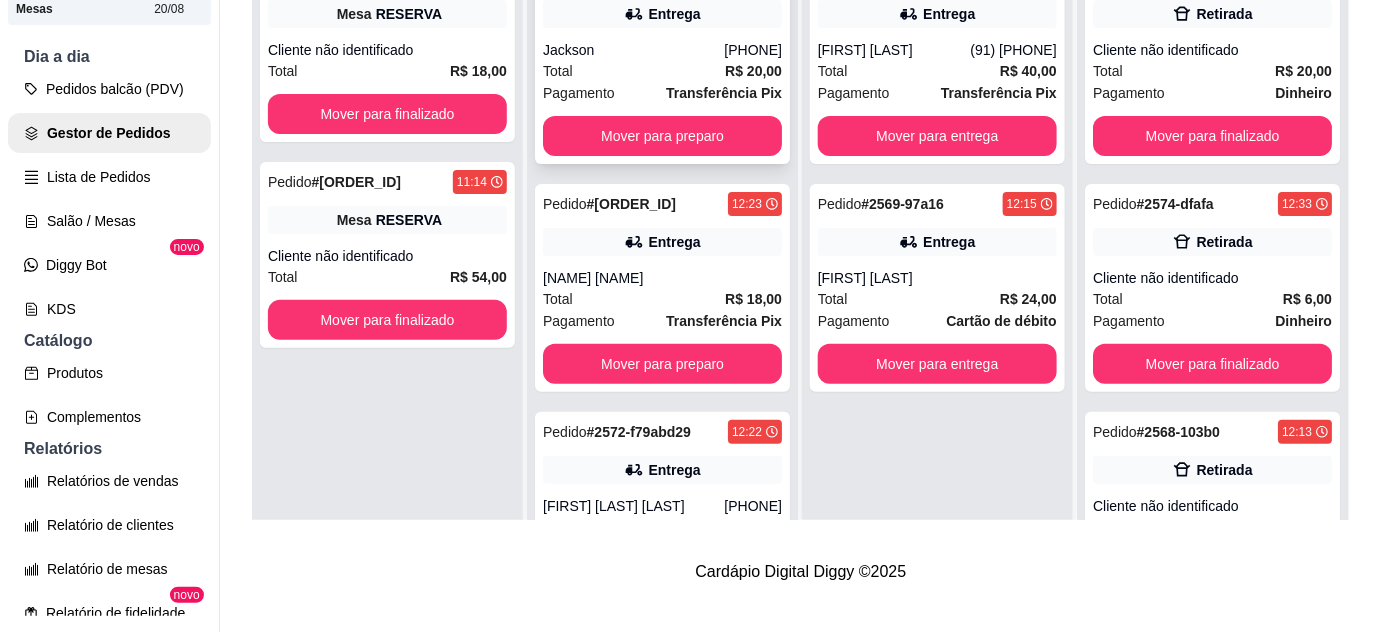 click on "Total R$ 20,00" at bounding box center [662, 71] 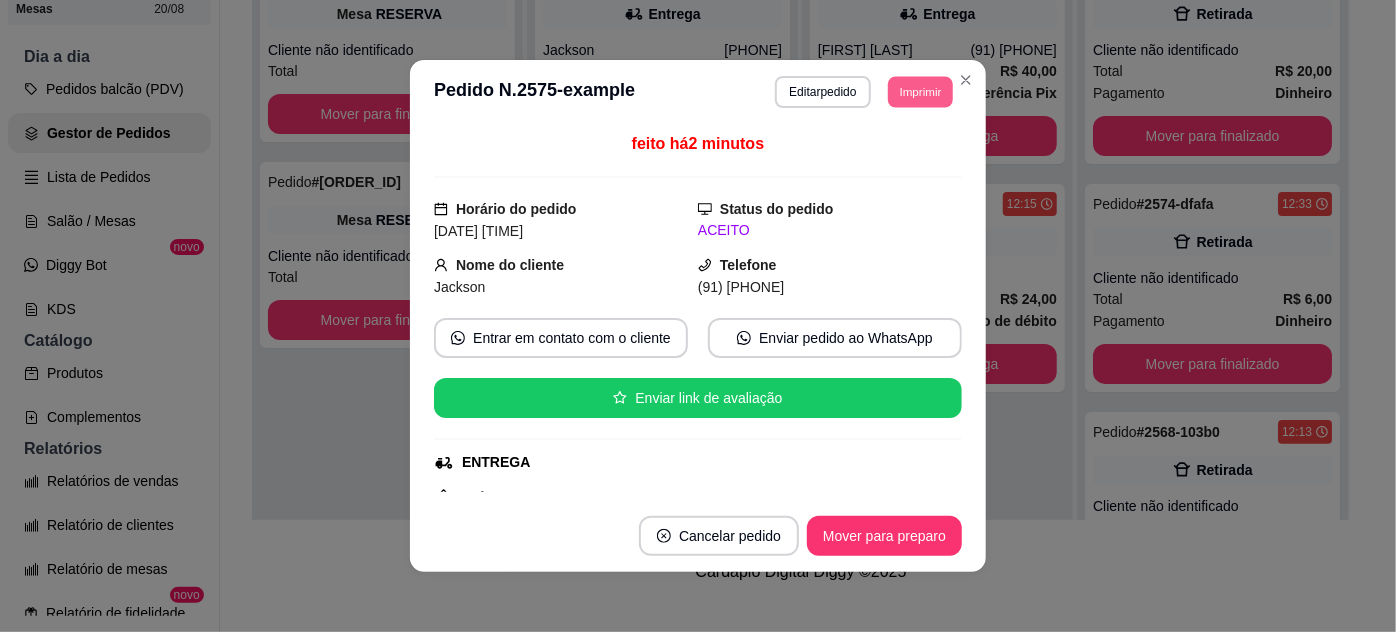 click on "Imprimir" at bounding box center (920, 91) 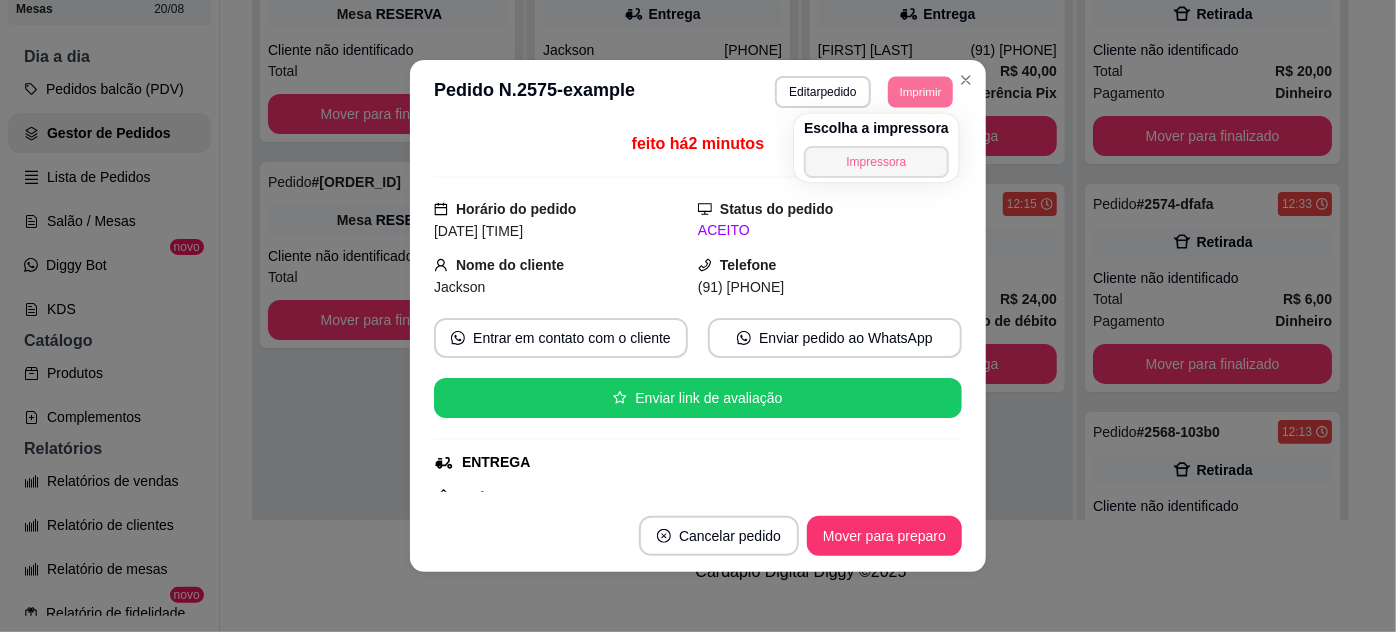 click on "Impressora" at bounding box center [876, 162] 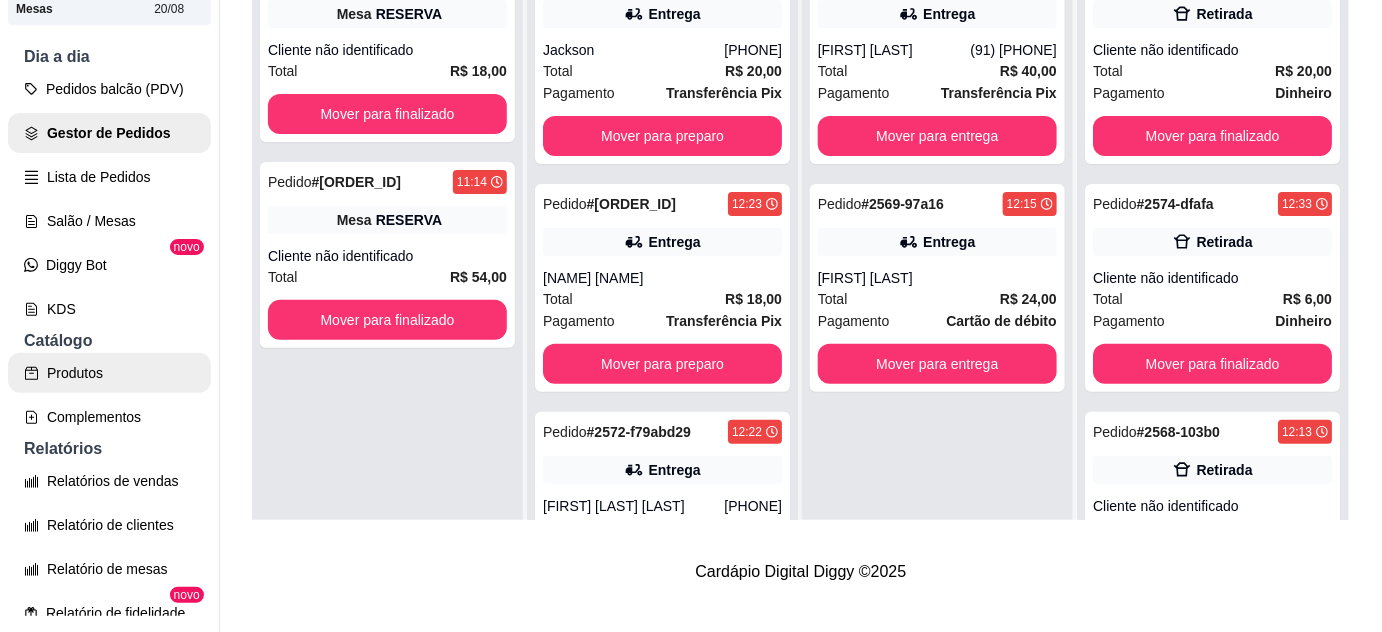 click on "Produtos" at bounding box center (109, 373) 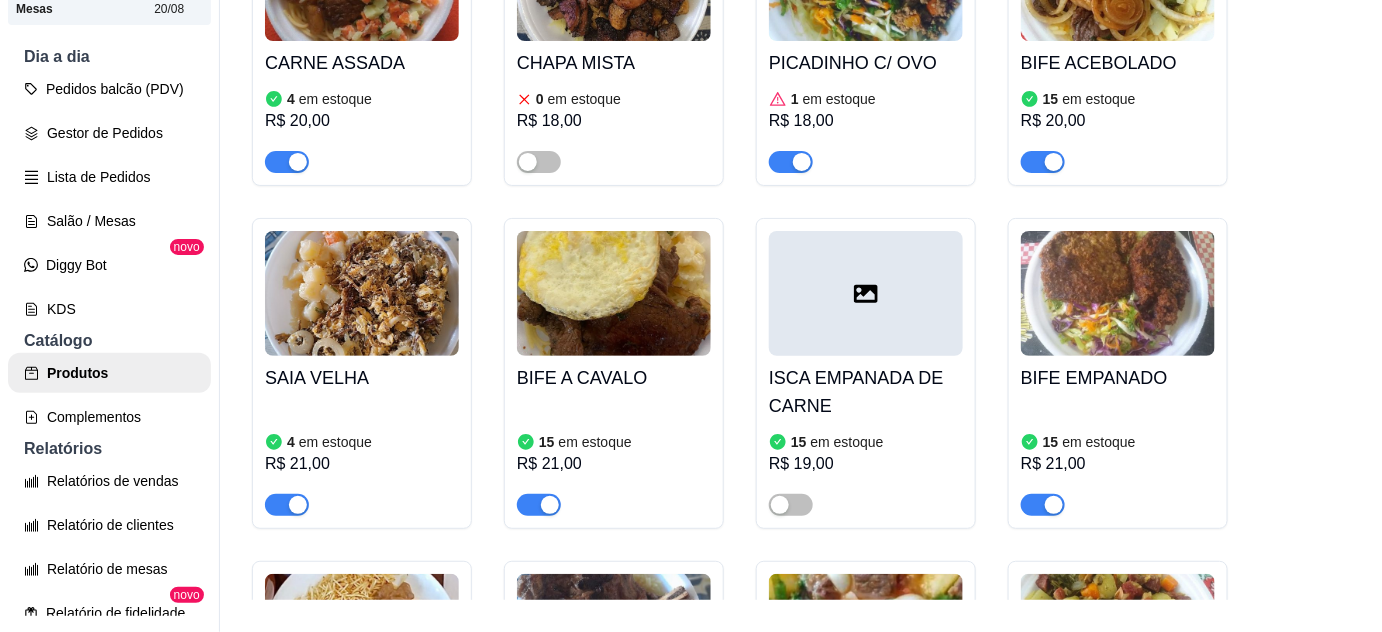 scroll, scrollTop: 0, scrollLeft: 0, axis: both 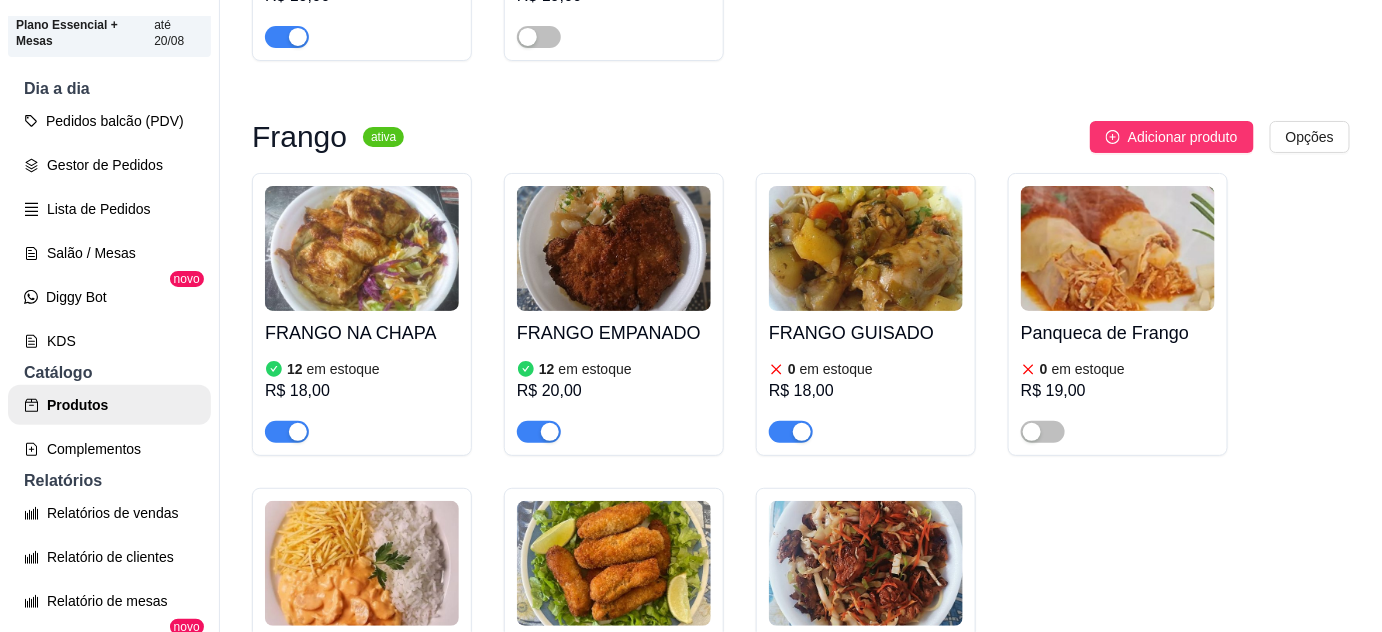 click at bounding box center [866, 248] 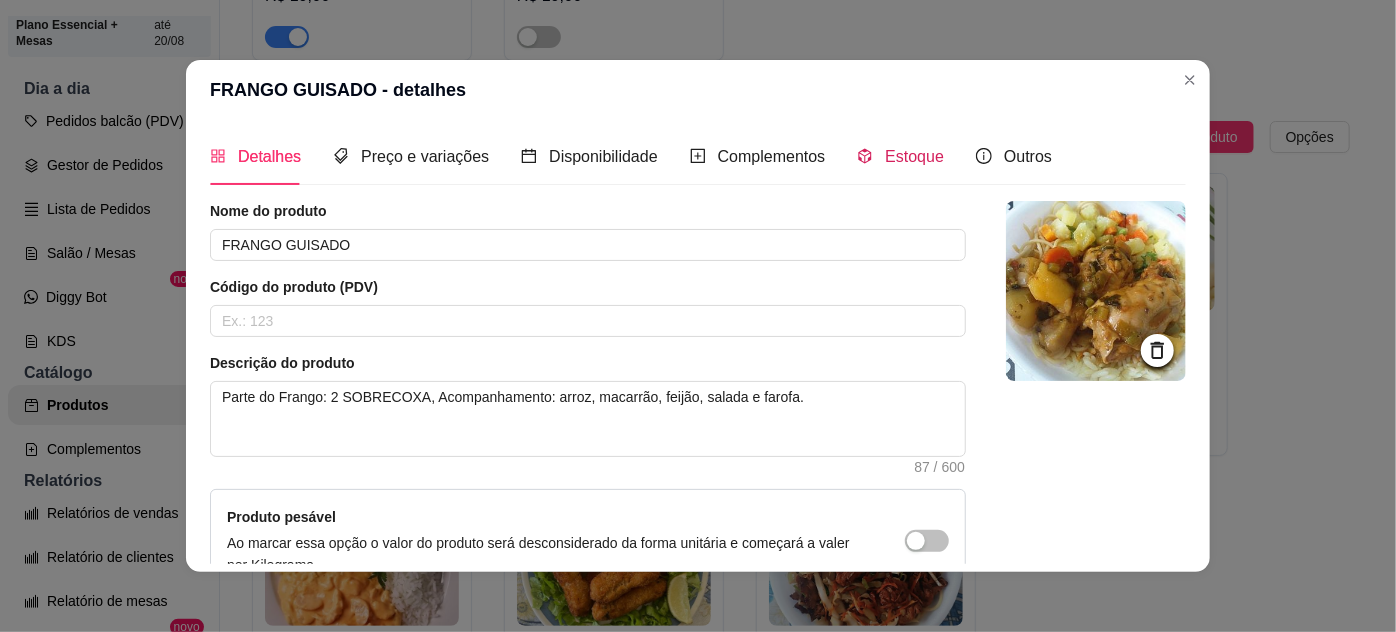click on "Estoque" at bounding box center [914, 156] 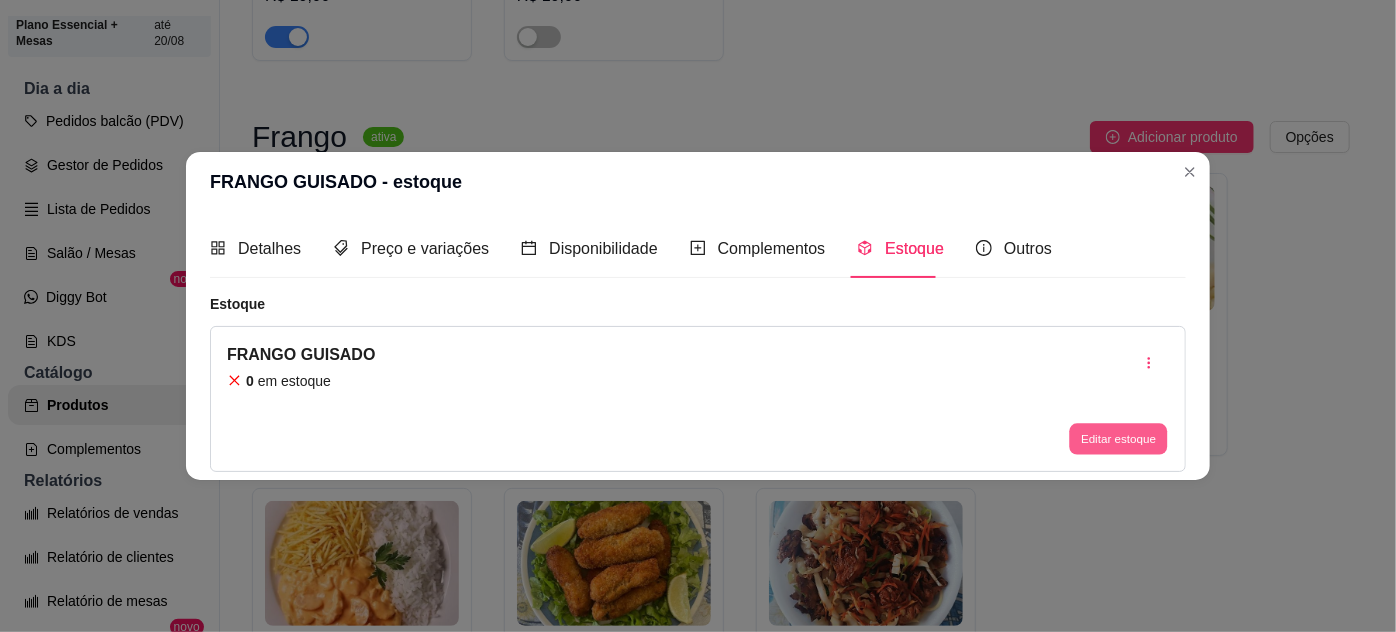 click on "Editar estoque" at bounding box center (1118, 438) 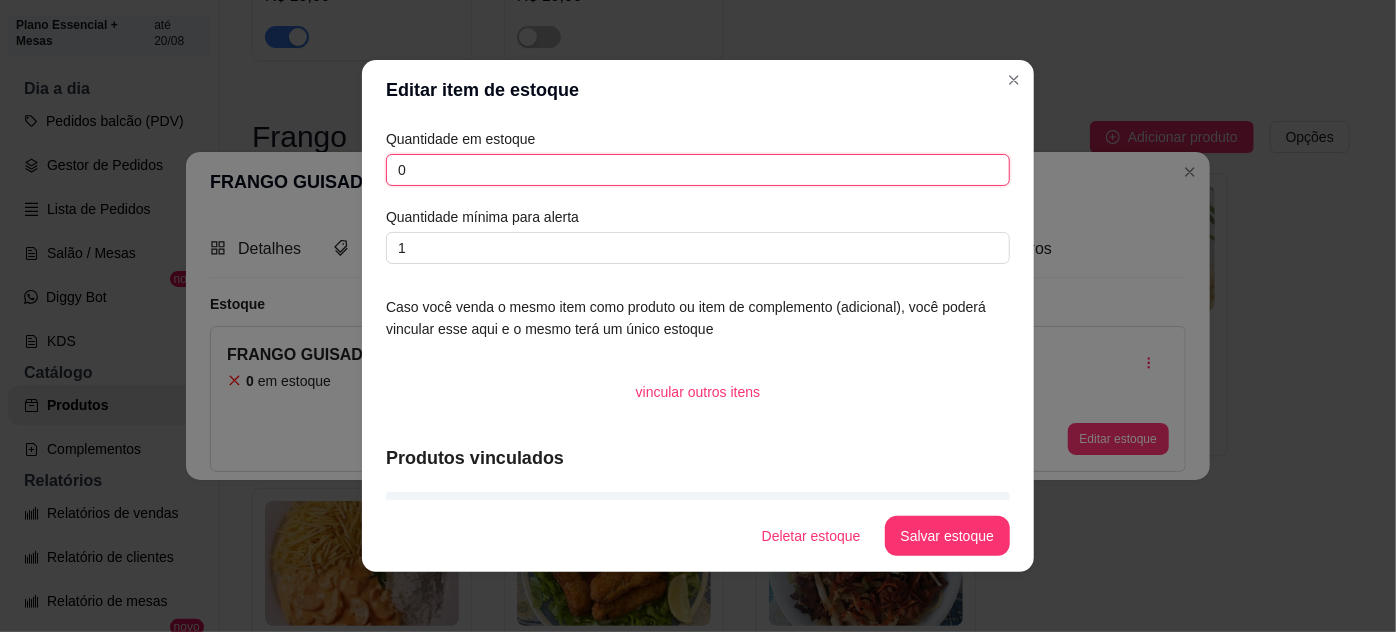 click on "0" at bounding box center [698, 170] 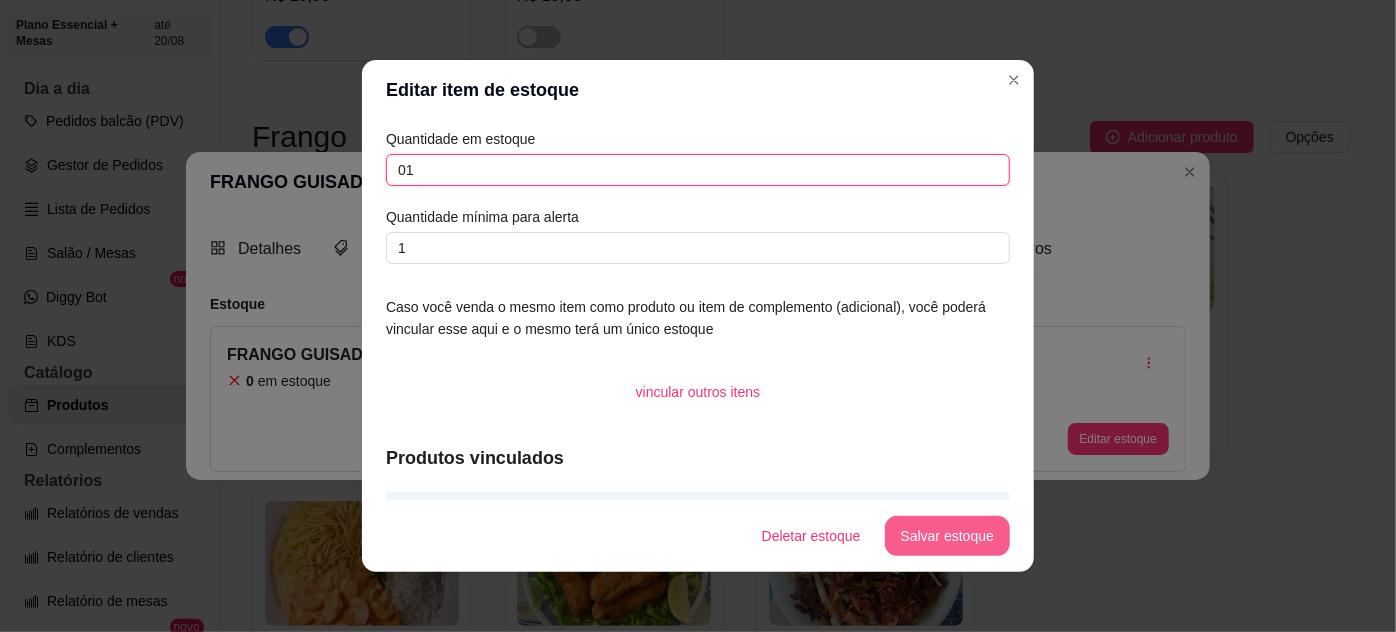 type on "01" 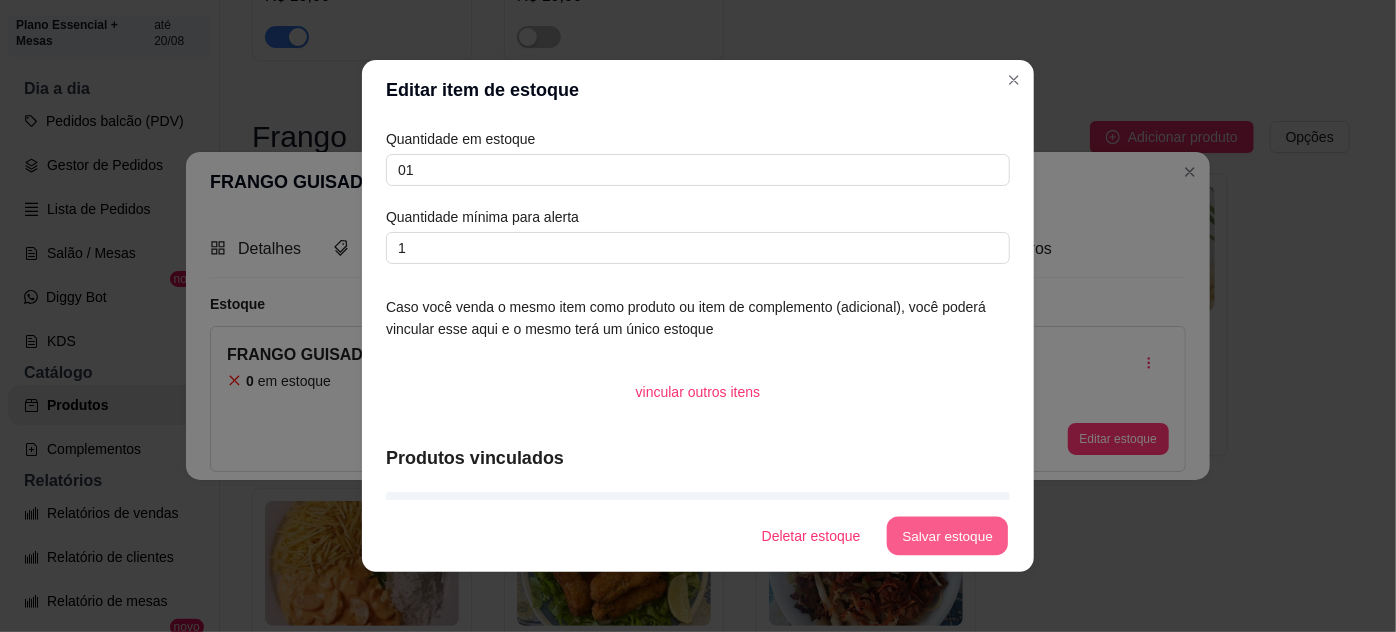 click on "Salvar estoque" at bounding box center [947, 536] 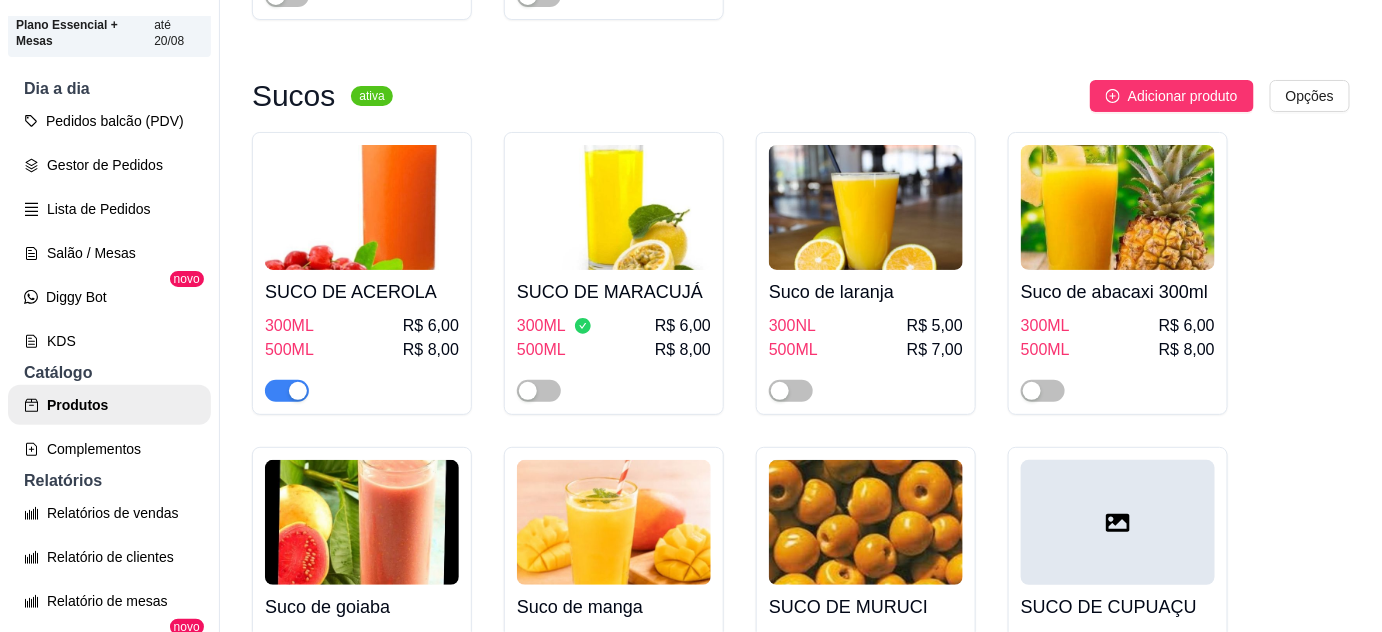 scroll, scrollTop: 5636, scrollLeft: 0, axis: vertical 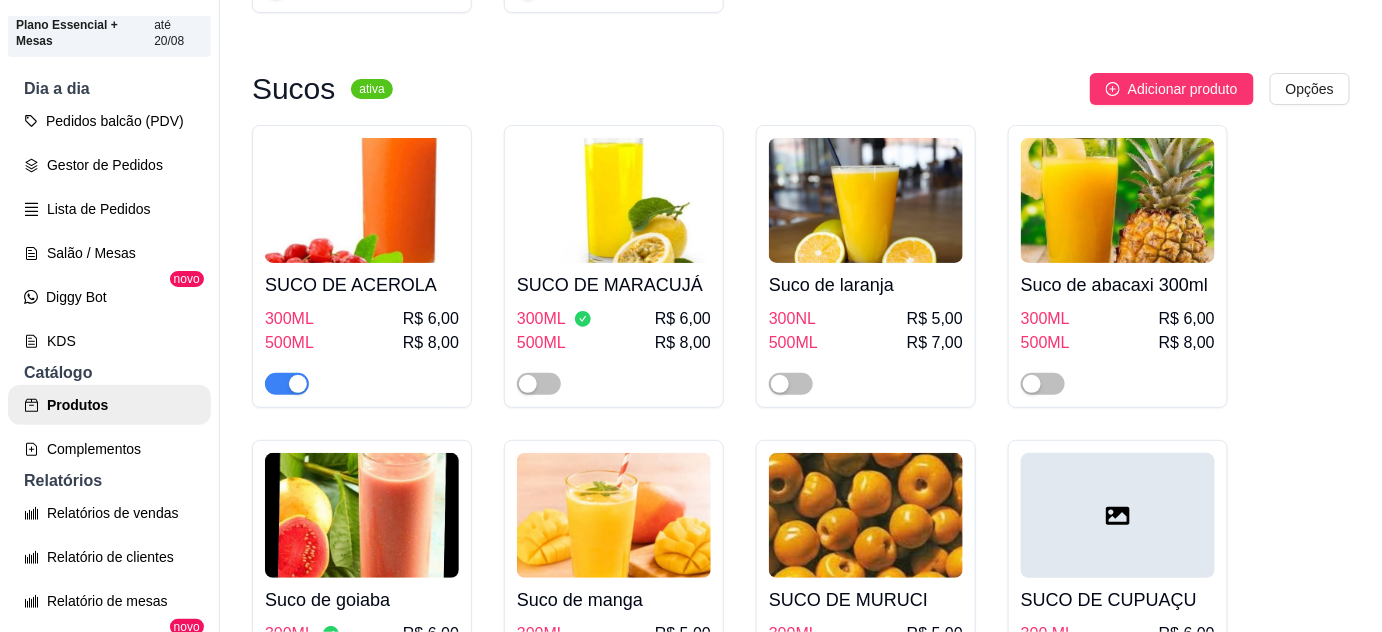 click at bounding box center [287, 384] 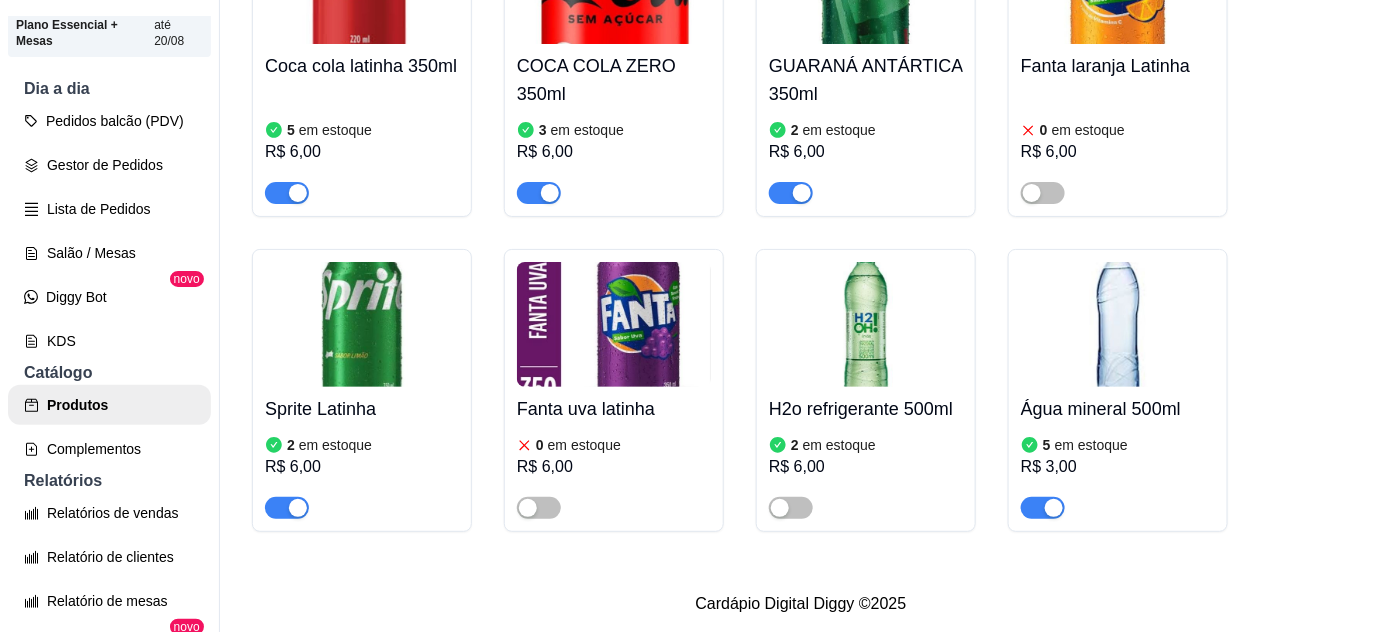 scroll, scrollTop: 7565, scrollLeft: 0, axis: vertical 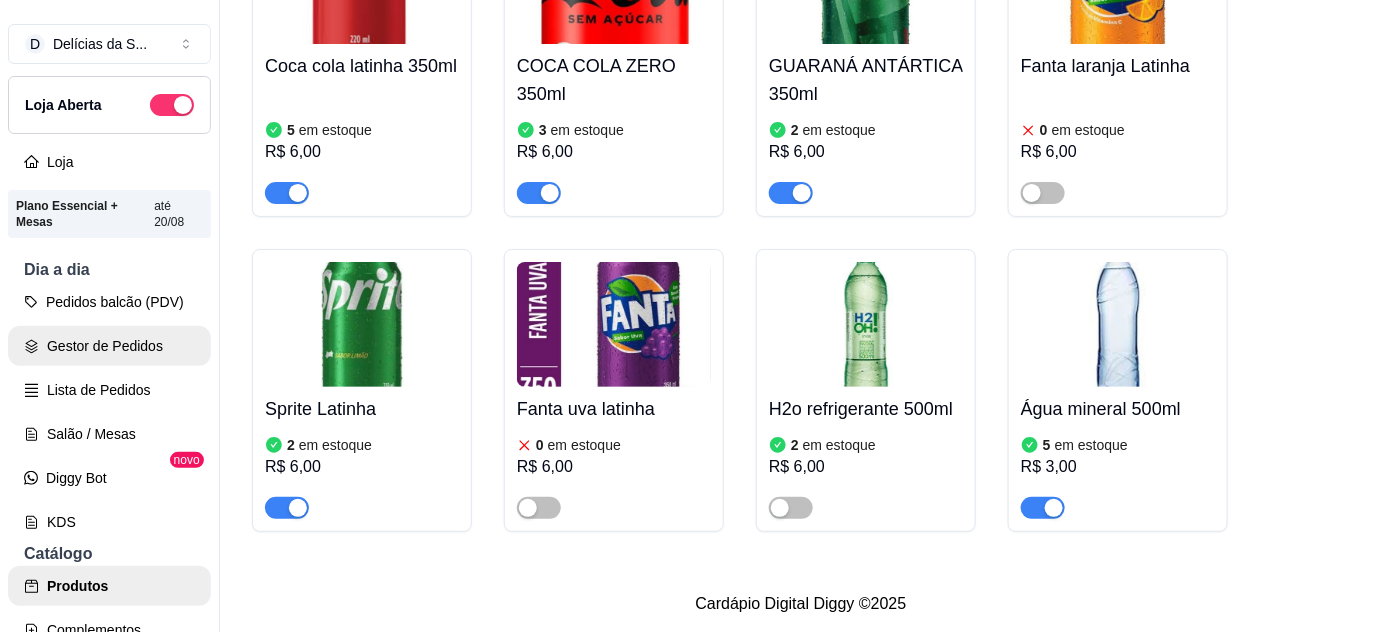 click on "Gestor de Pedidos" at bounding box center (109, 346) 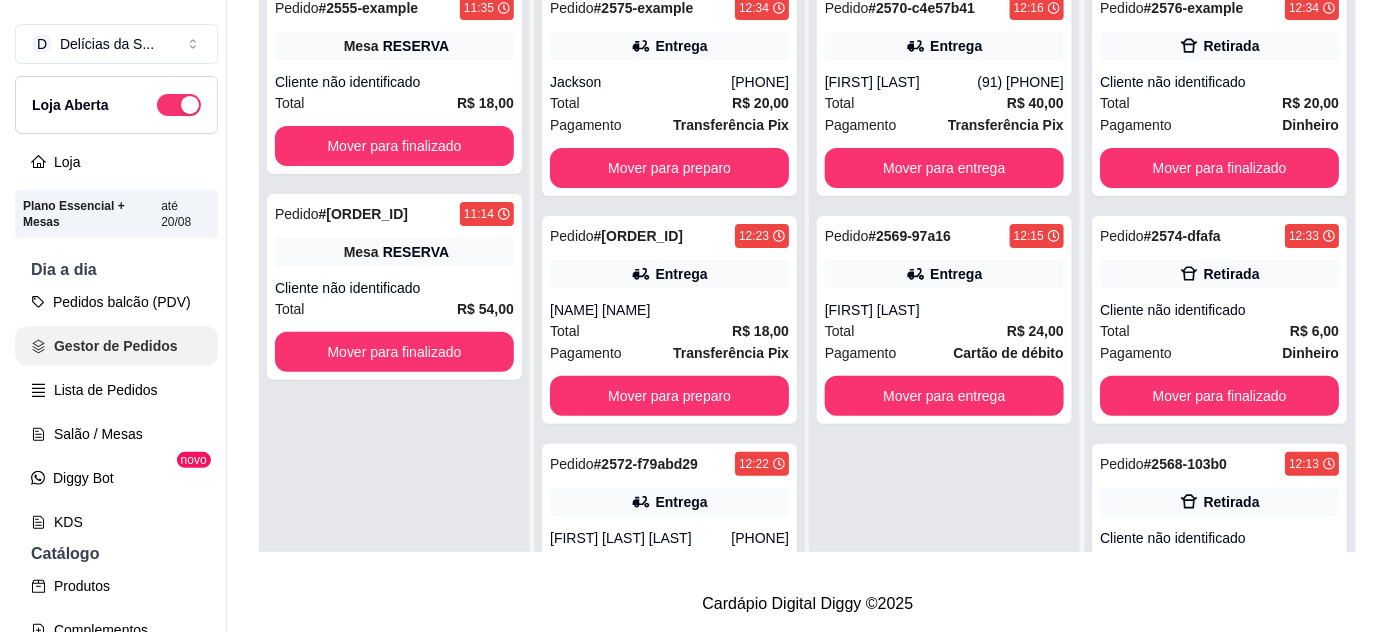 scroll, scrollTop: 0, scrollLeft: 0, axis: both 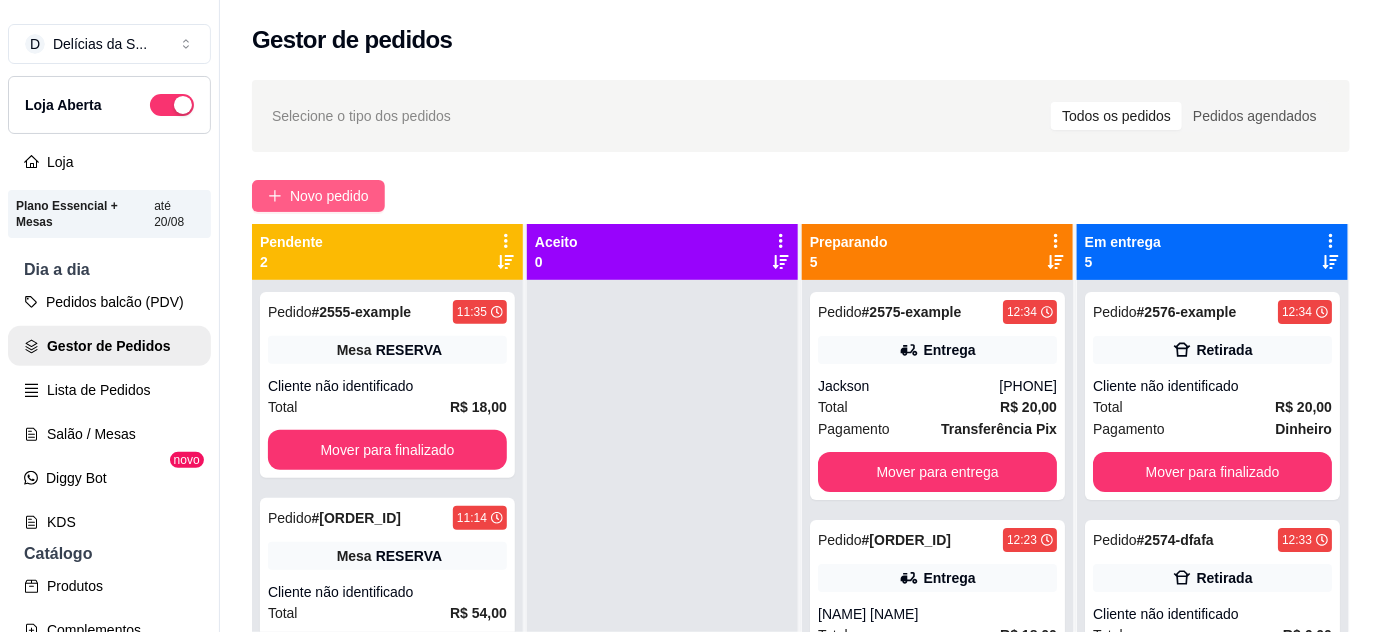 click on "Novo pedido" at bounding box center [329, 196] 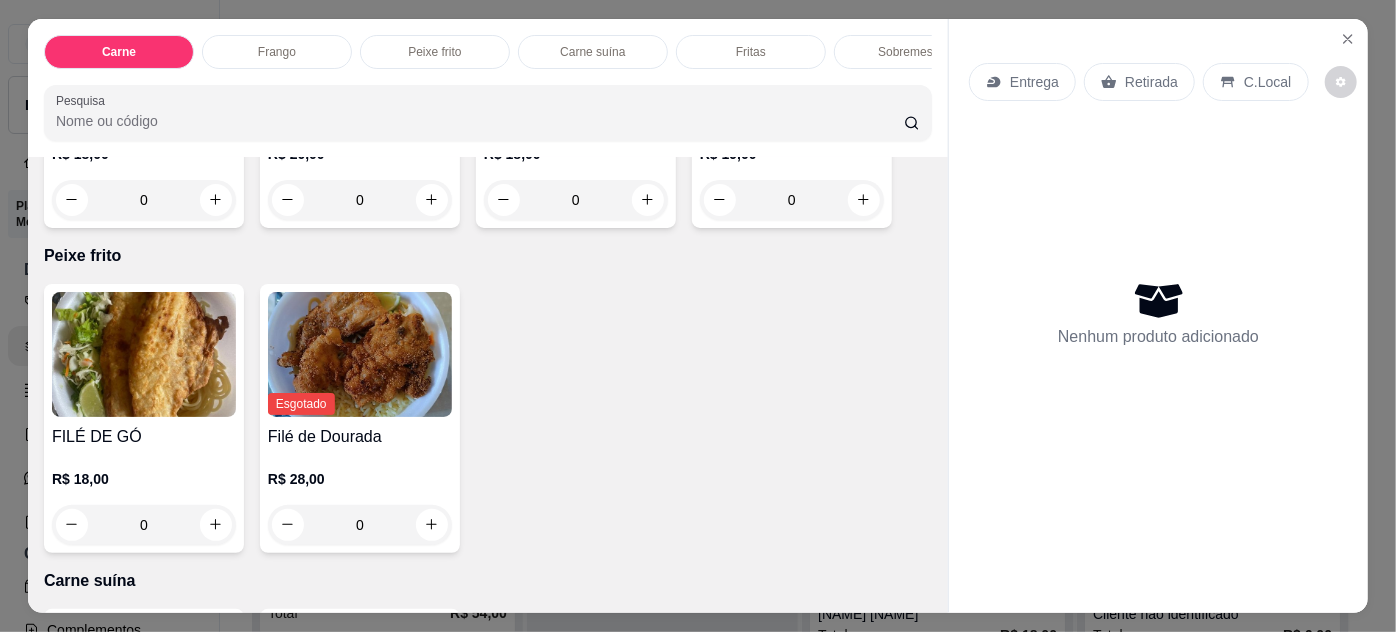 scroll, scrollTop: 1090, scrollLeft: 0, axis: vertical 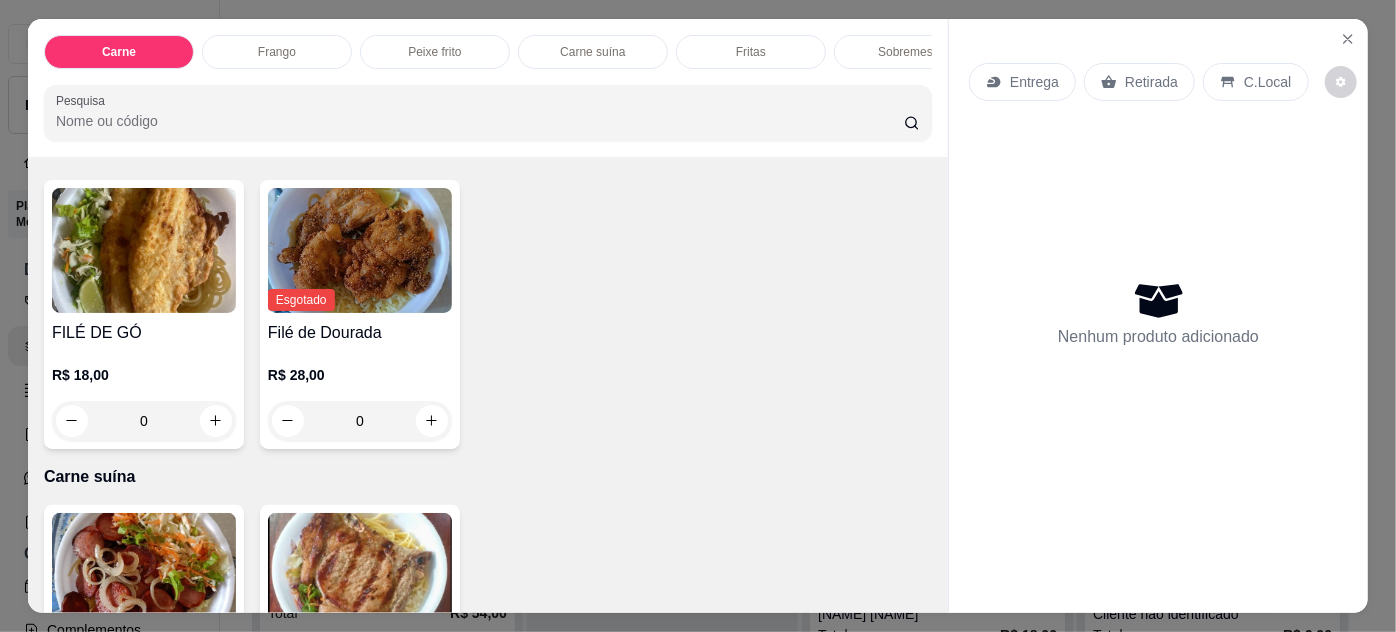 click at bounding box center [144, 250] 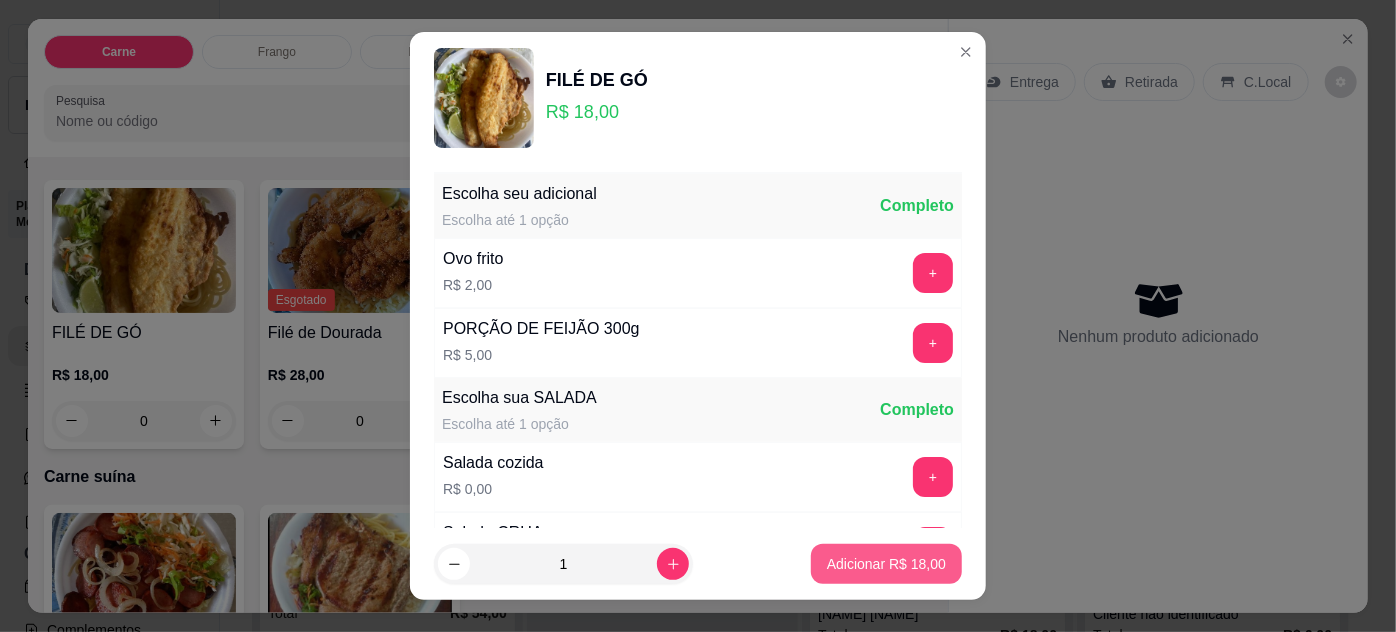 click on "Adicionar   R$ 18,00" at bounding box center (886, 564) 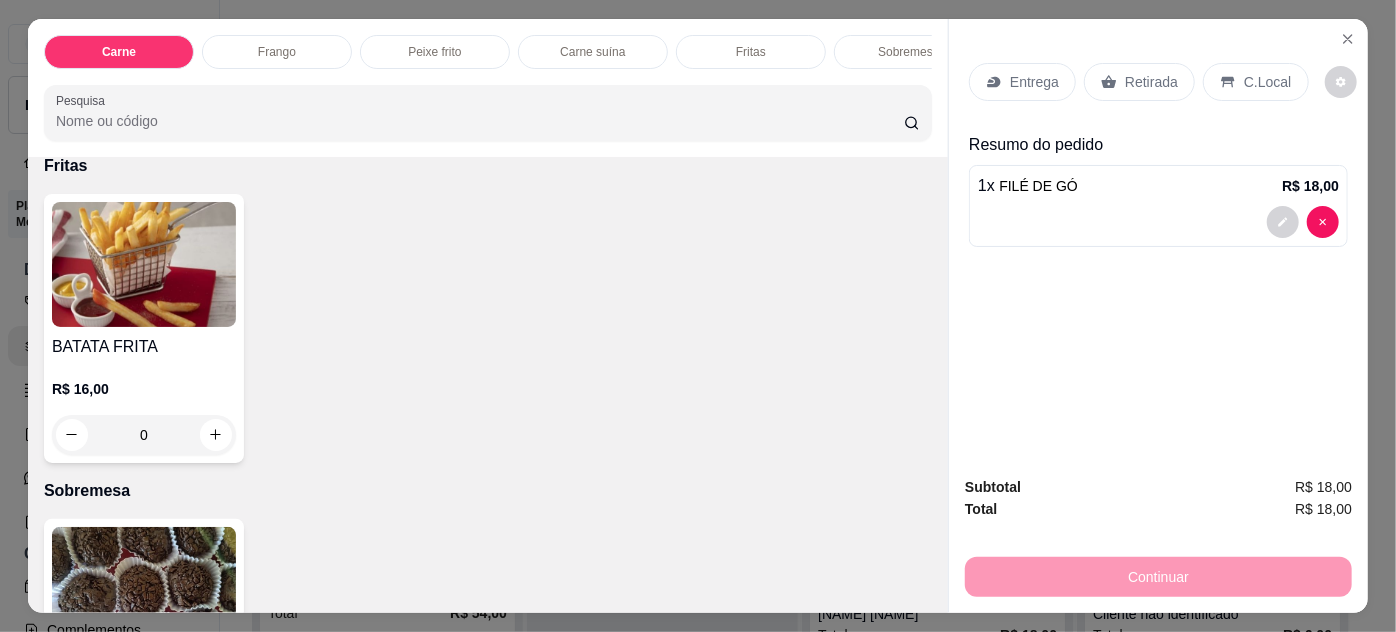 scroll, scrollTop: 2000, scrollLeft: 0, axis: vertical 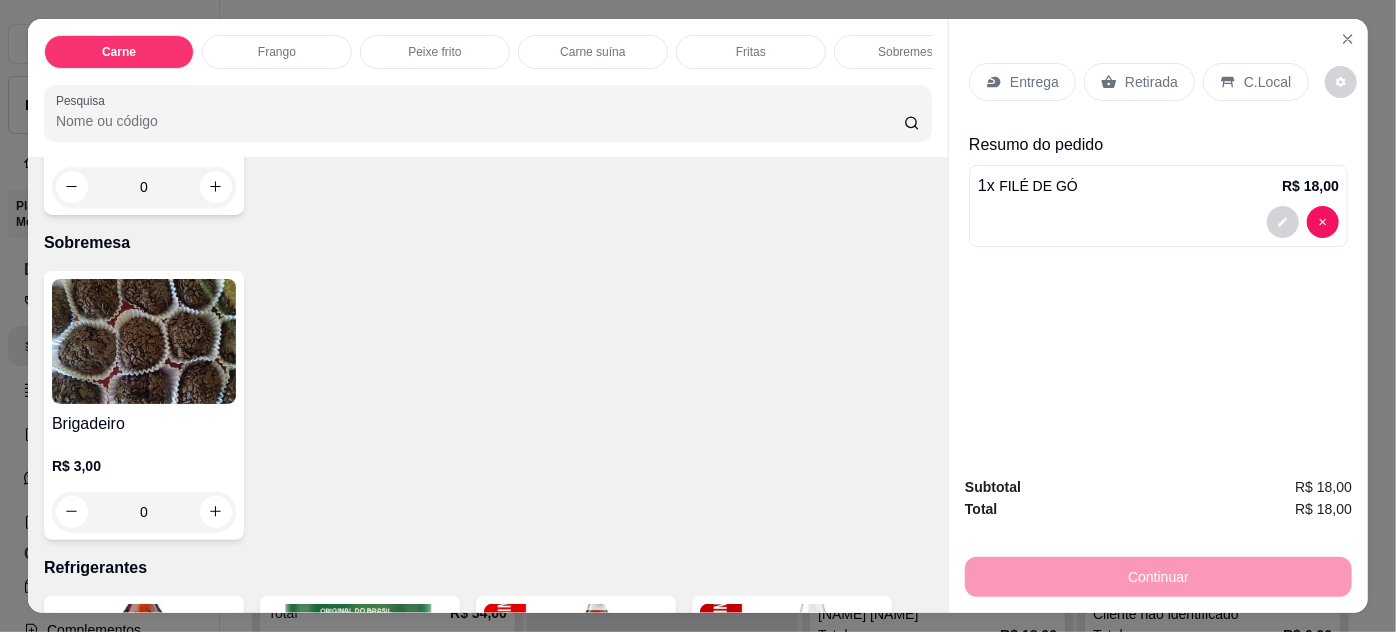click on "Retirada" at bounding box center [1151, 82] 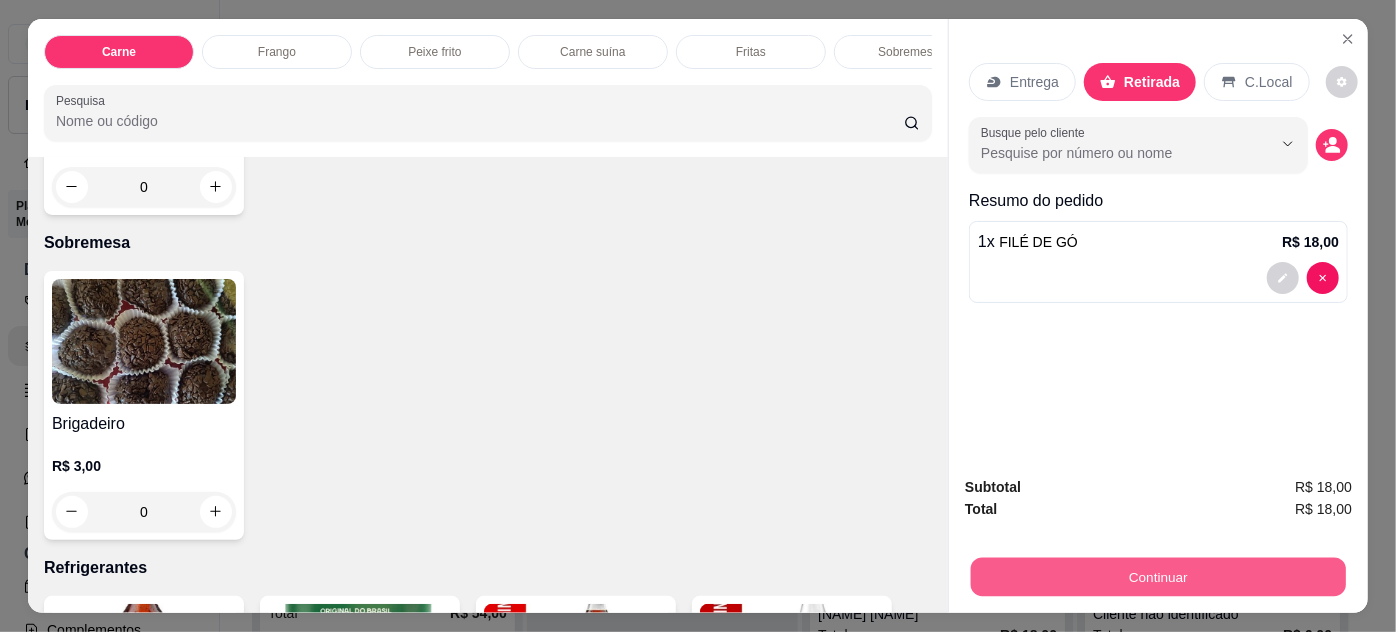click on "Continuar" at bounding box center [1158, 577] 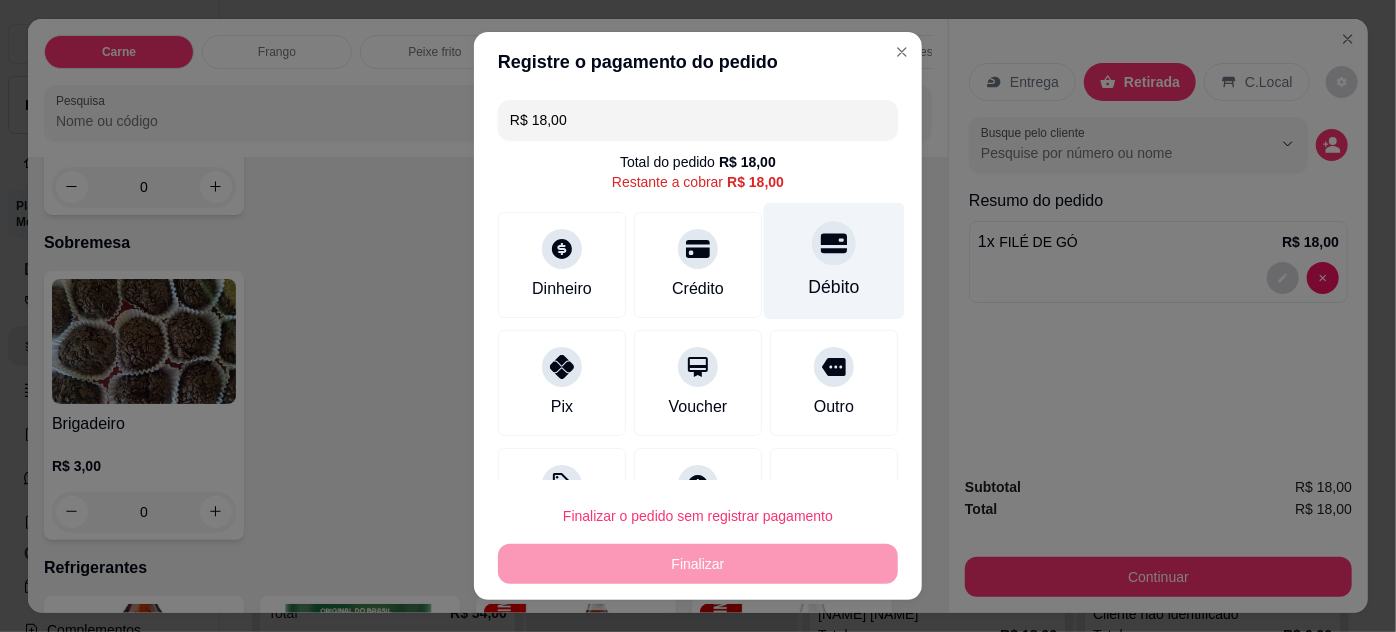 click on "Débito" at bounding box center (834, 260) 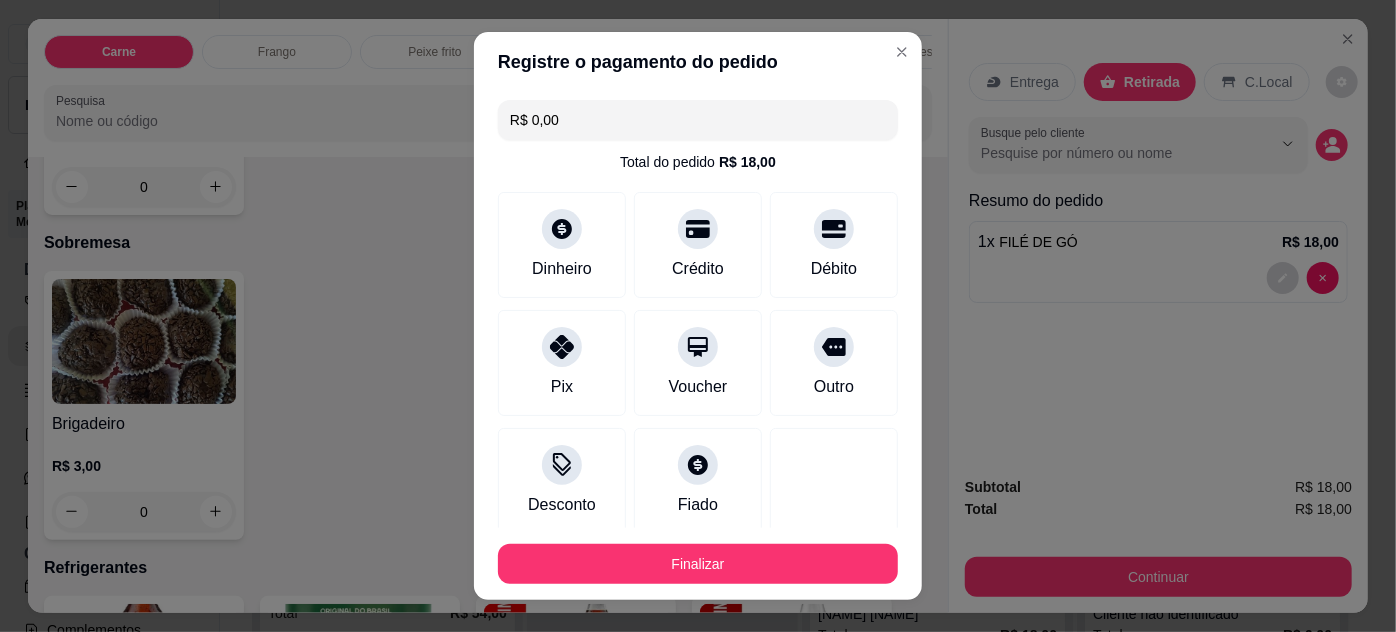 scroll, scrollTop: 32, scrollLeft: 0, axis: vertical 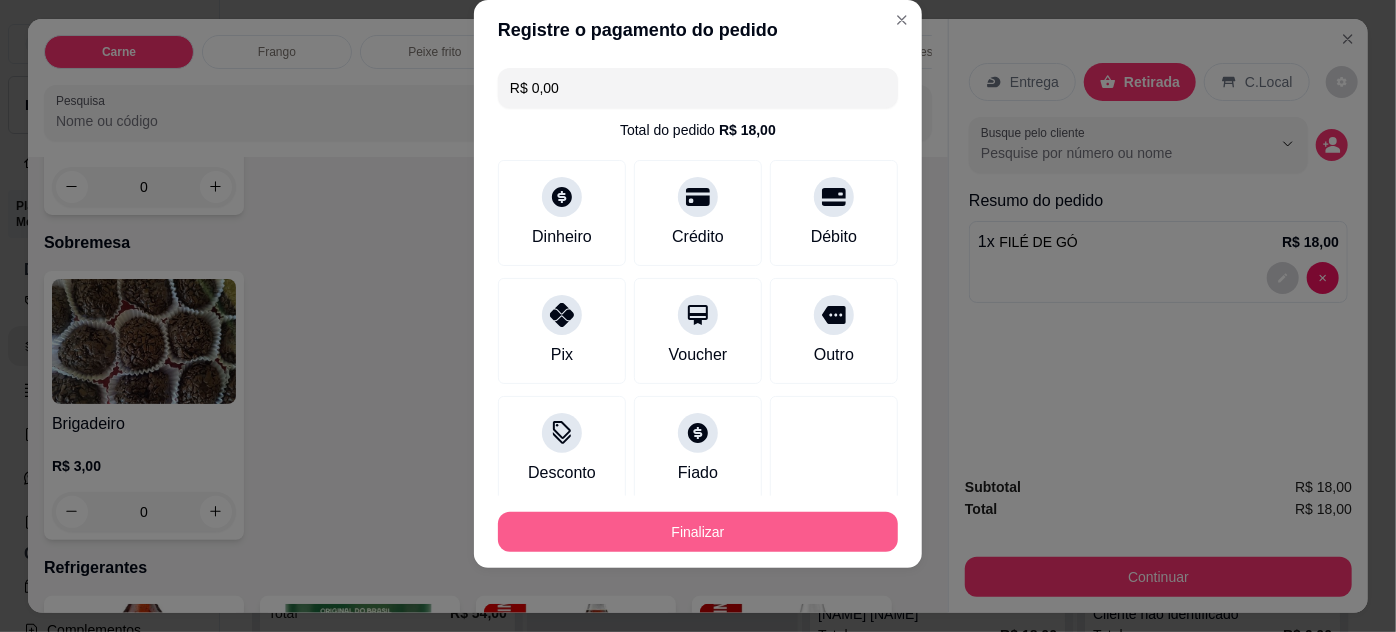 click on "Finalizar" at bounding box center (698, 532) 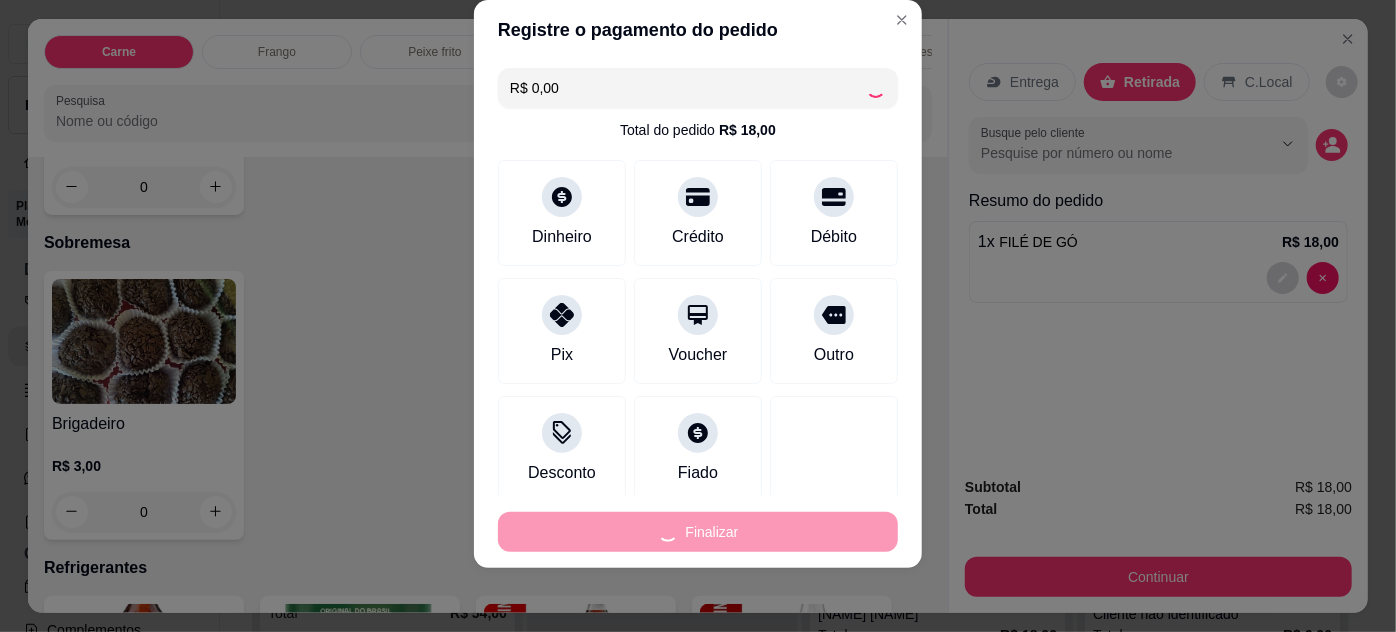 type on "0" 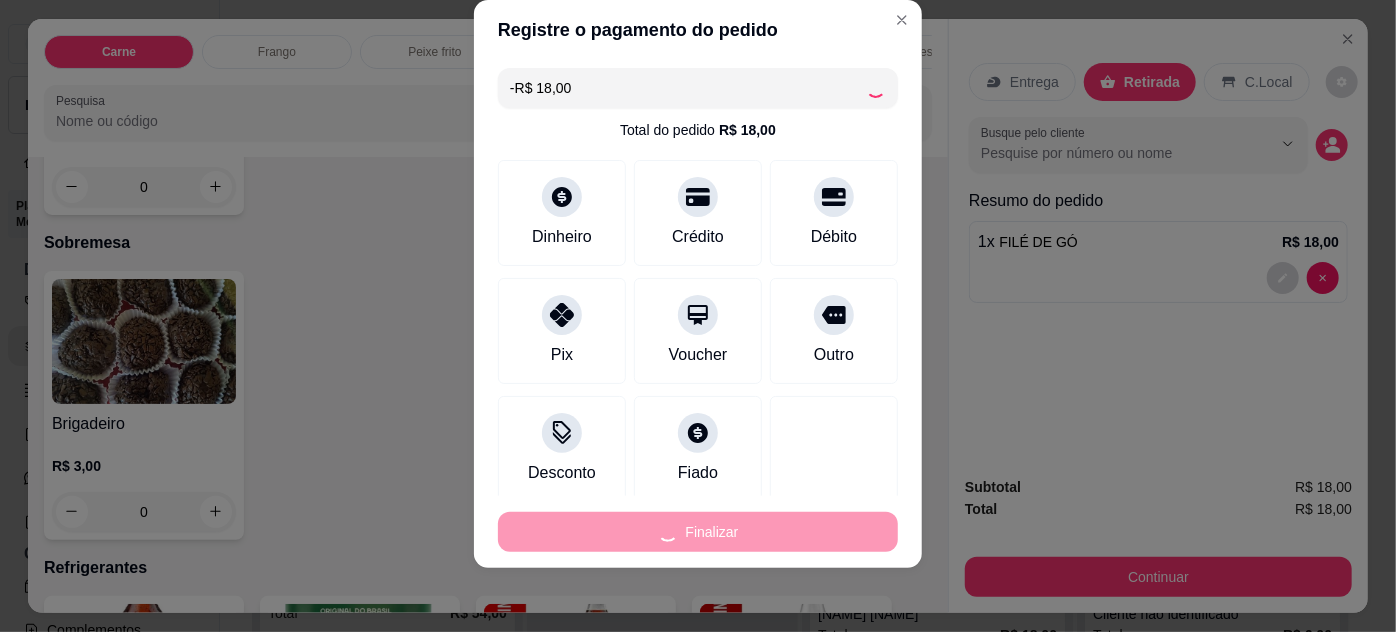 scroll, scrollTop: 1998, scrollLeft: 0, axis: vertical 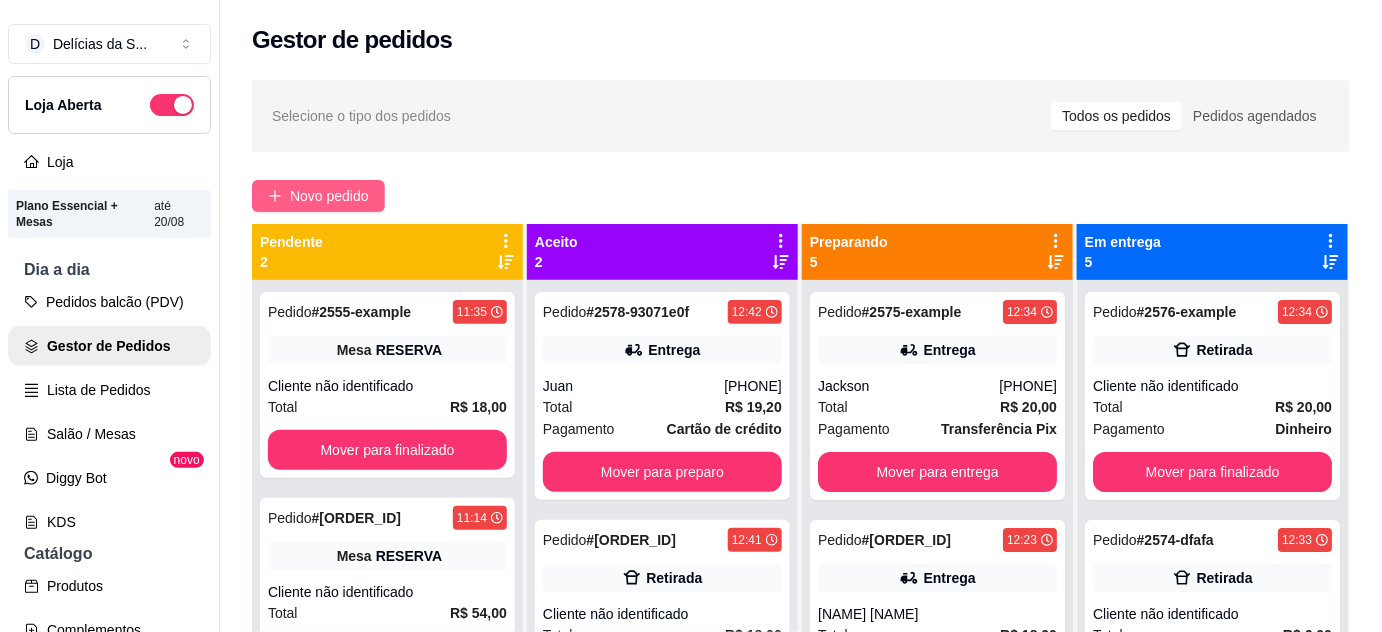 click on "Novo pedido" at bounding box center (329, 196) 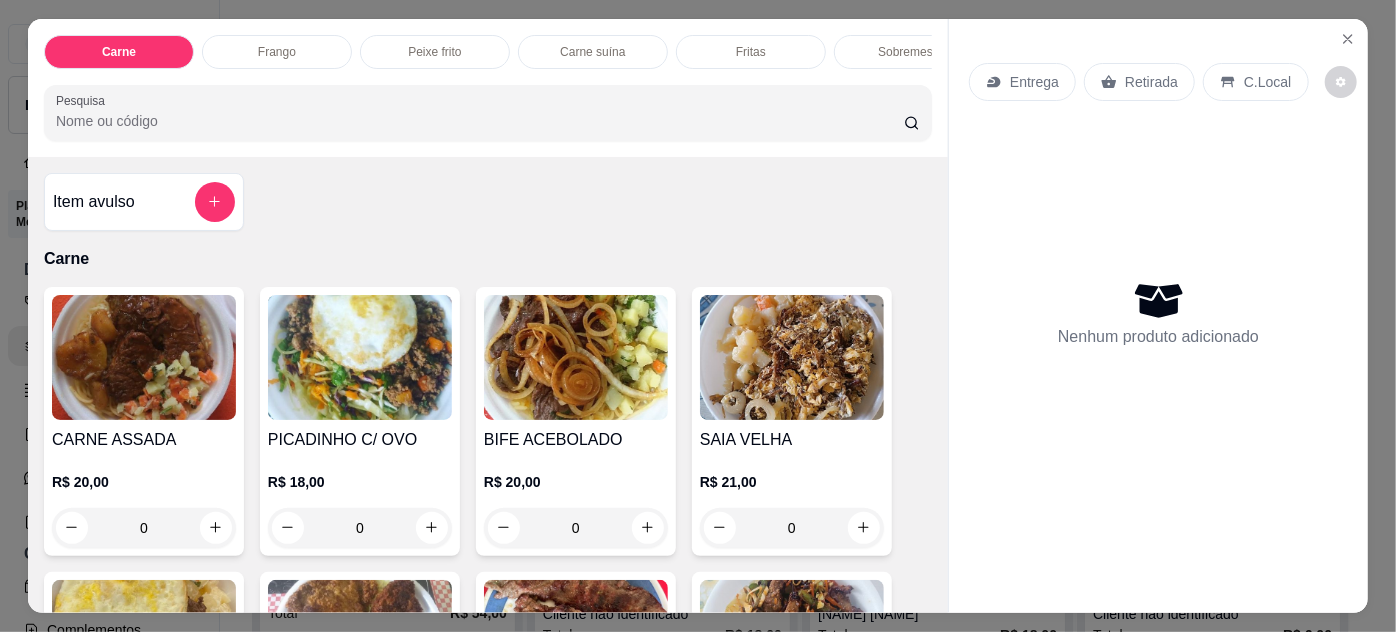 click at bounding box center (144, 357) 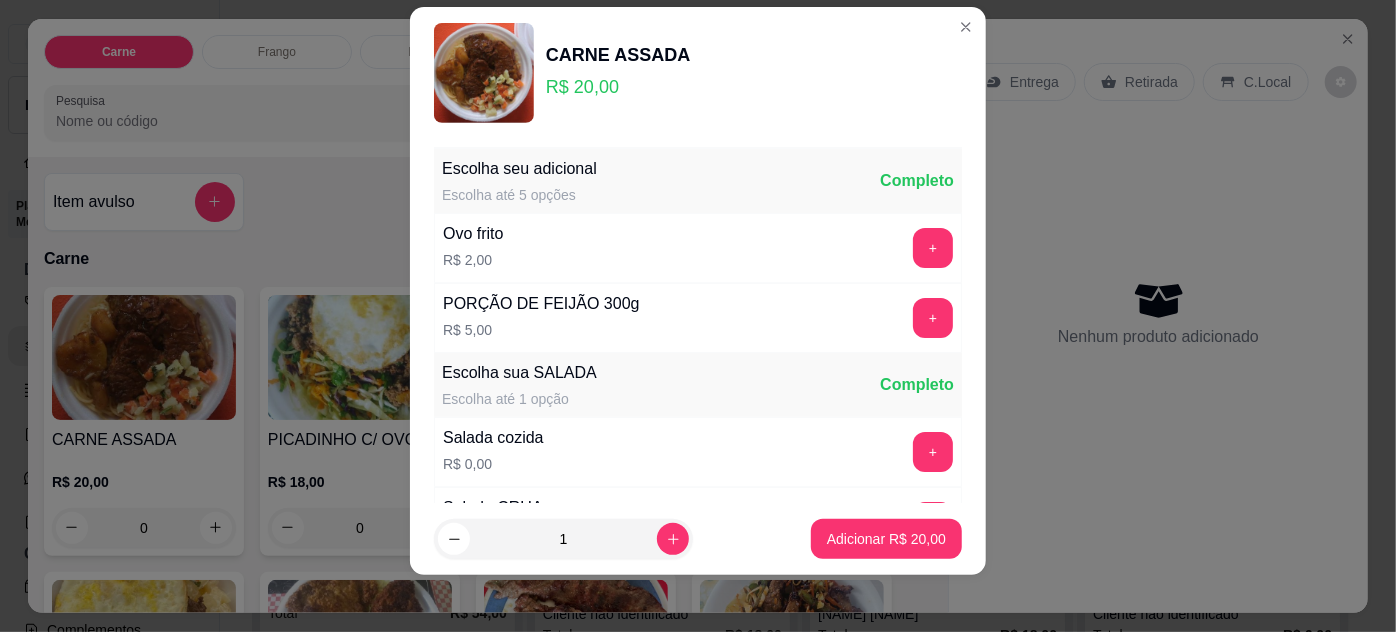 scroll, scrollTop: 32, scrollLeft: 0, axis: vertical 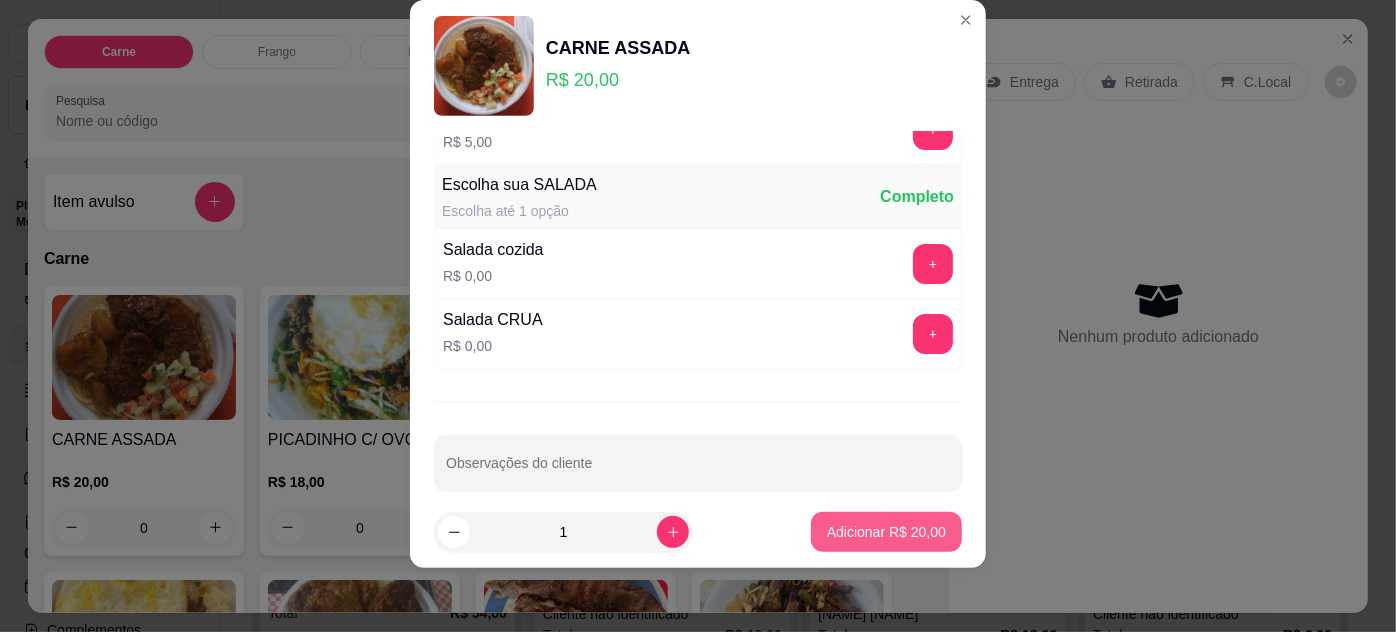 click on "Adicionar   R$ 20,00" at bounding box center [886, 532] 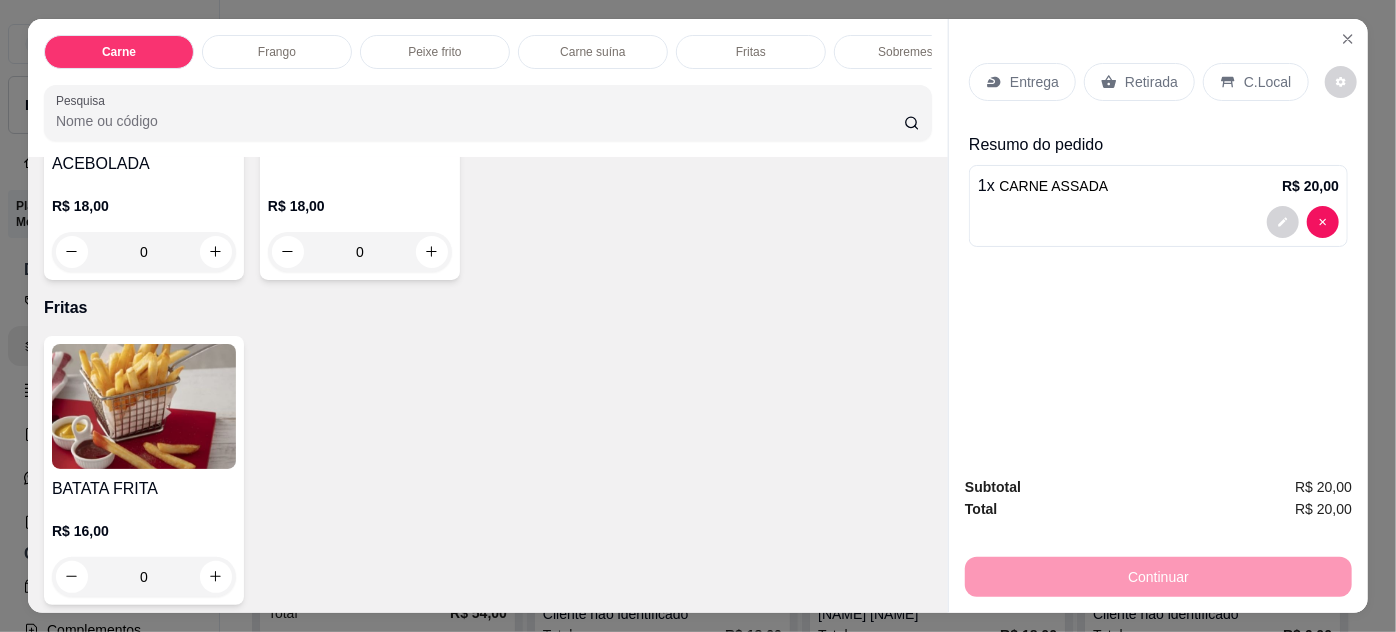 scroll, scrollTop: 1636, scrollLeft: 0, axis: vertical 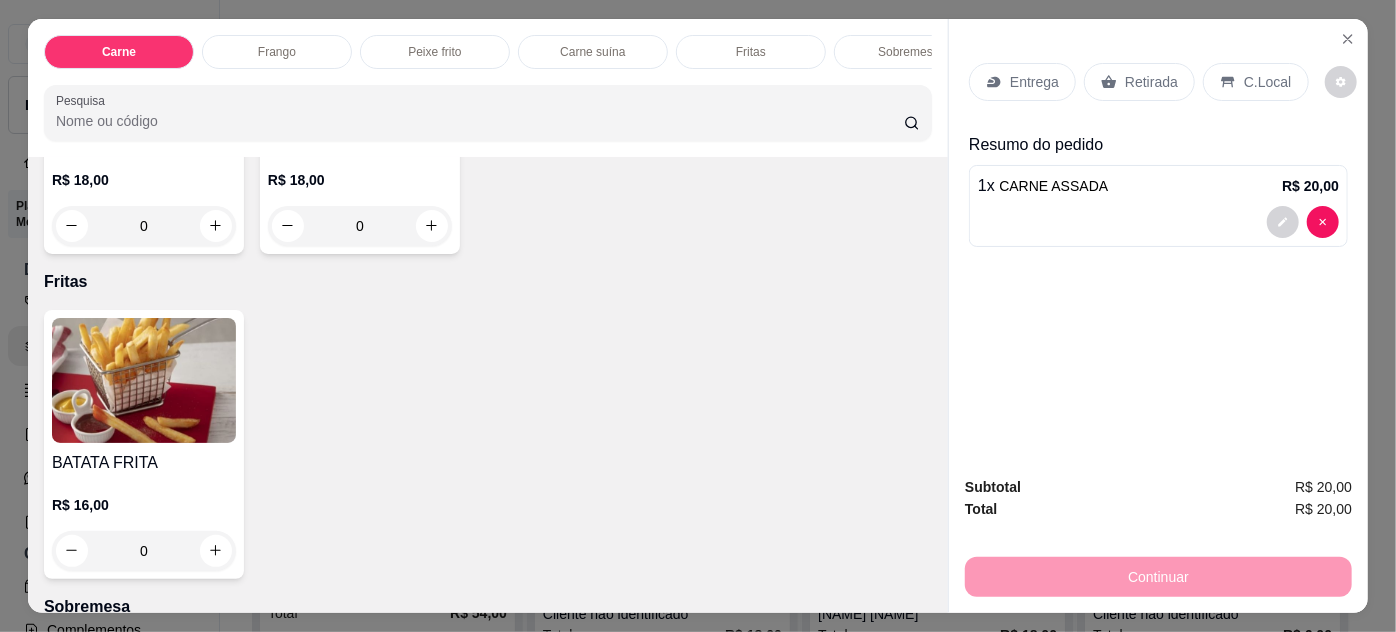 click at bounding box center (144, 380) 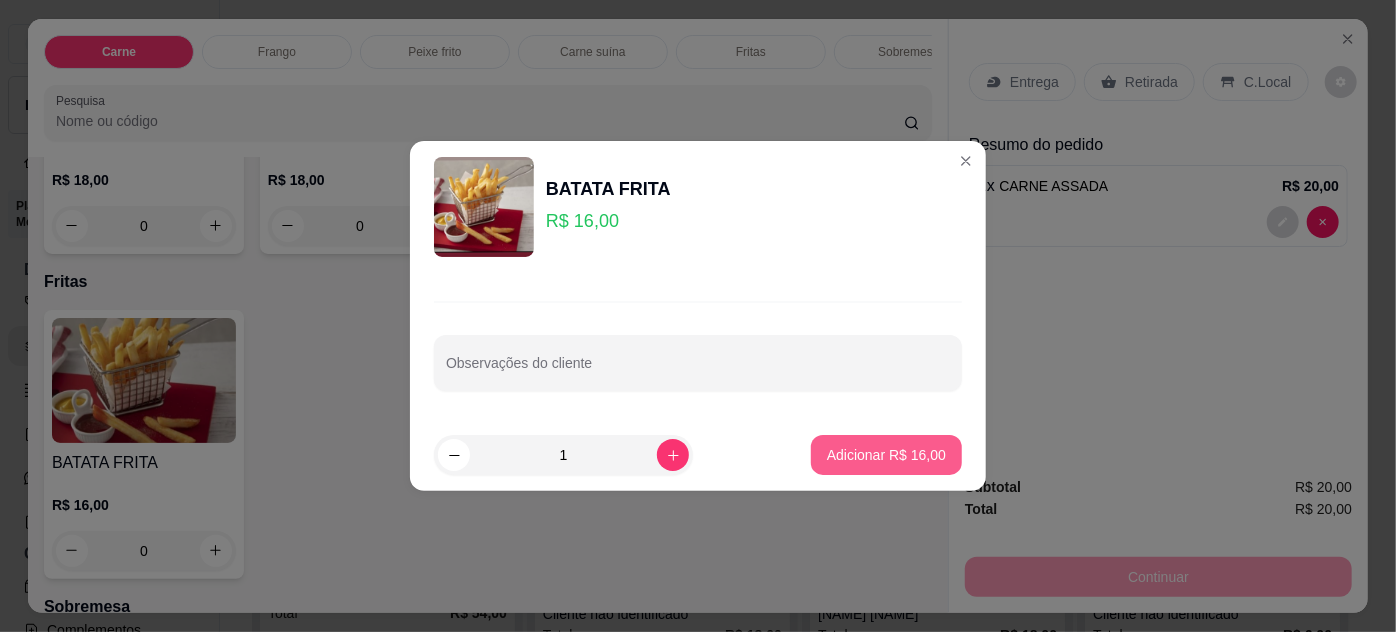 click on "Adicionar   R$ 16,00" at bounding box center (886, 455) 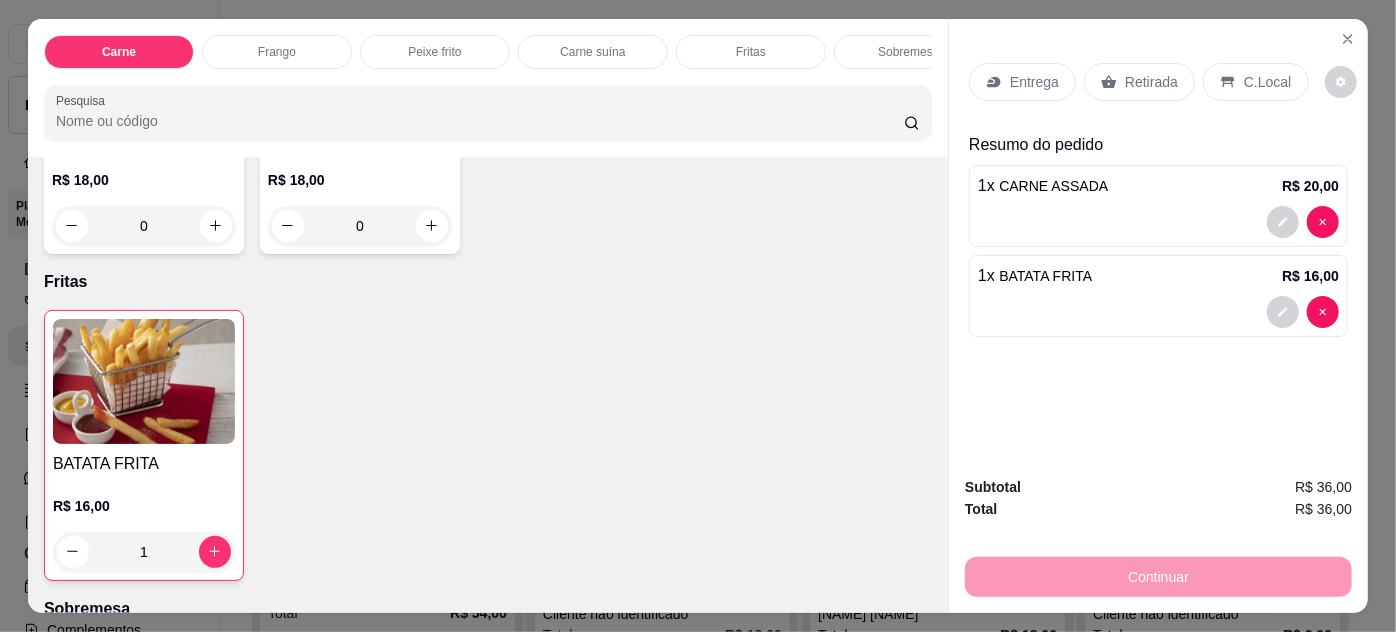 click on "Entrega" at bounding box center [1034, 82] 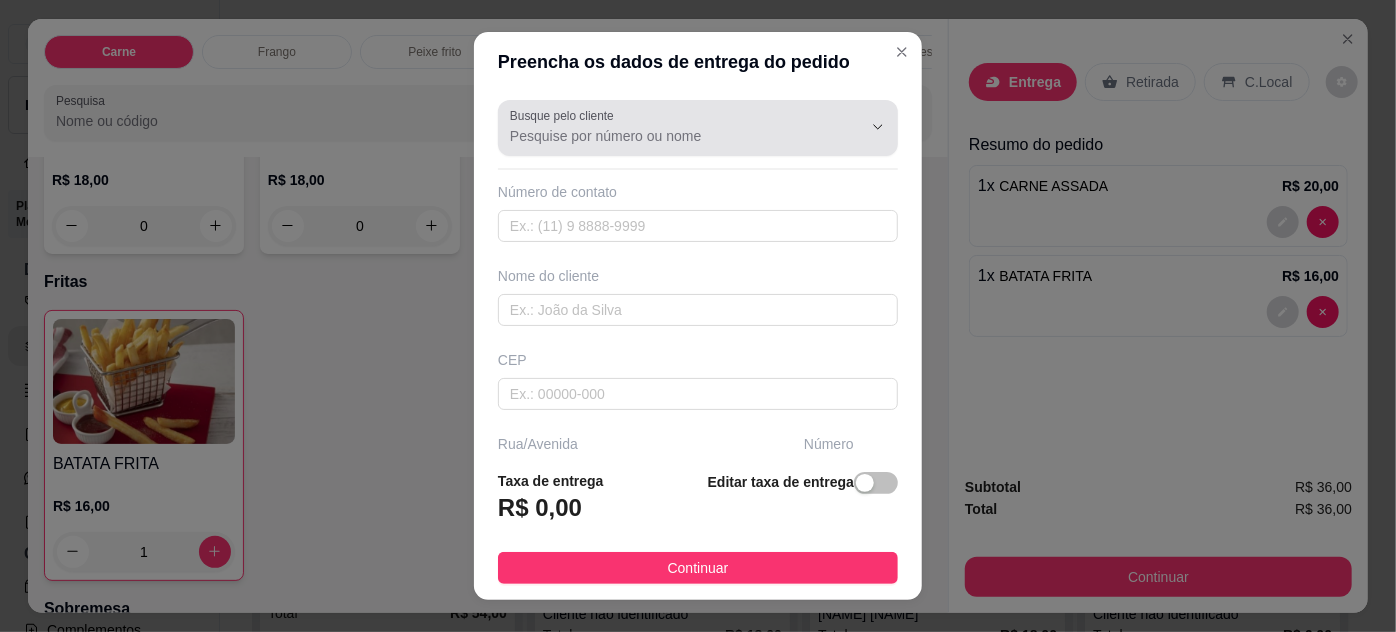 click on "Busque pelo cliente" at bounding box center (670, 136) 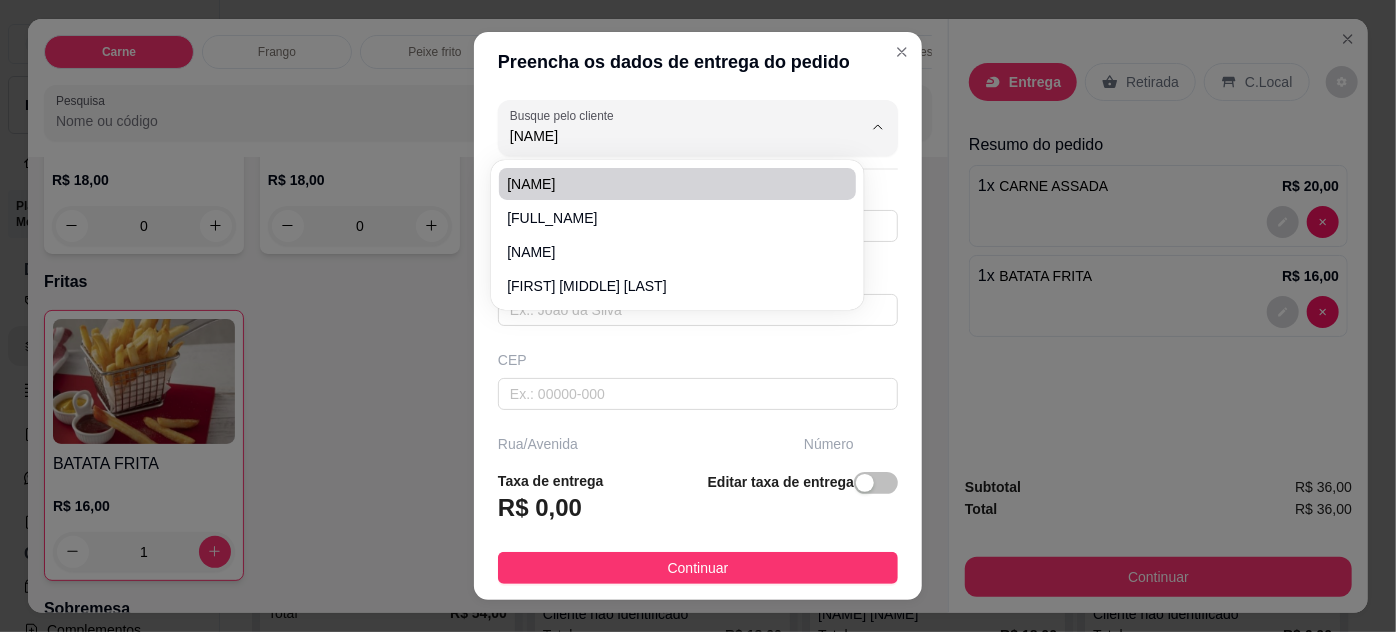 click on "[NAME]" at bounding box center (667, 184) 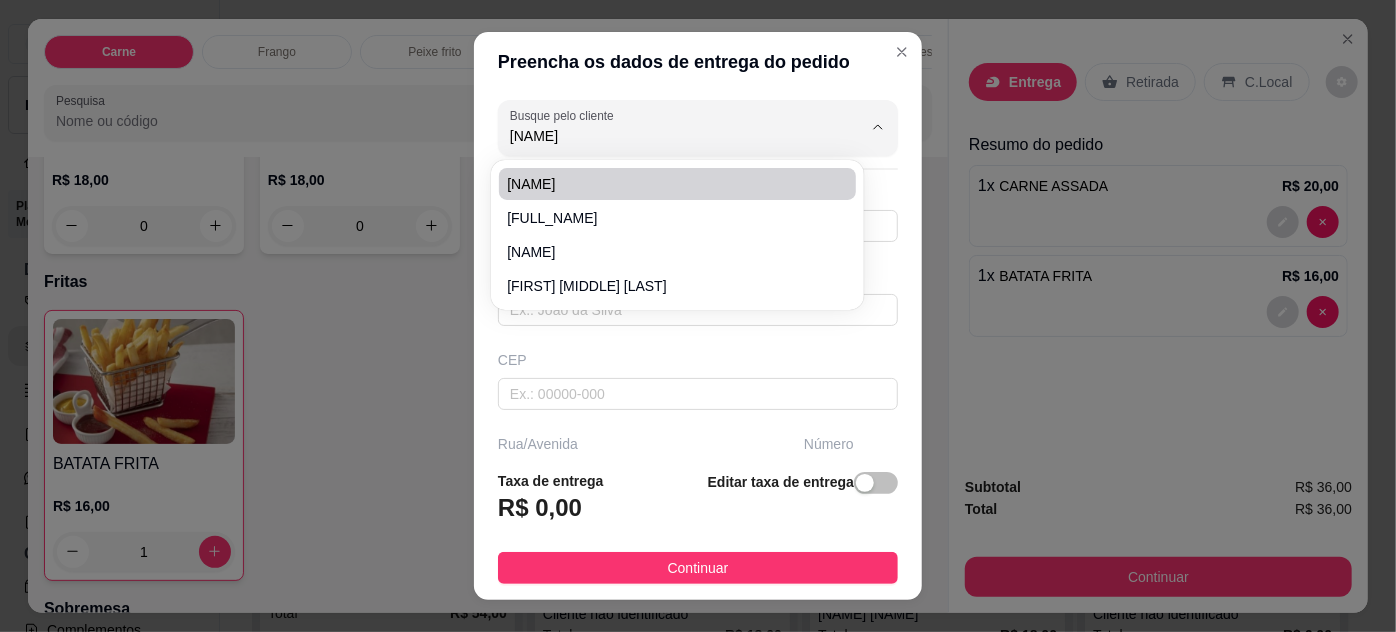 type on "[NAME]" 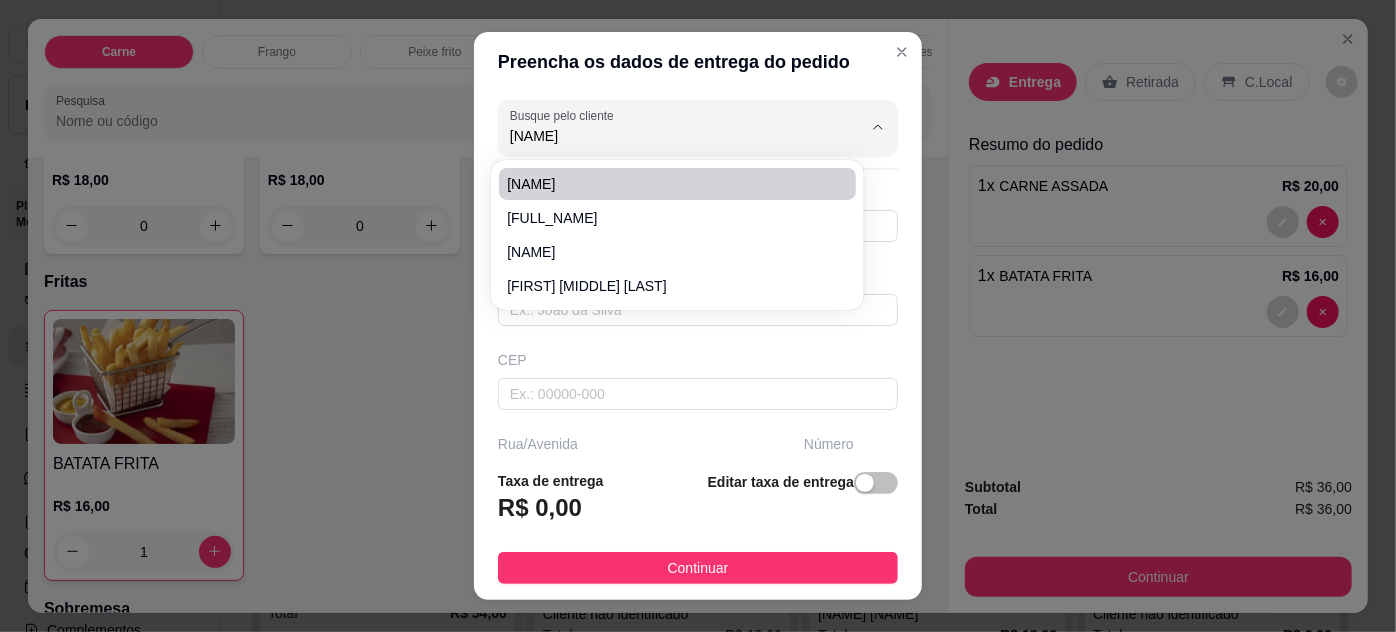 type on "[NAME]" 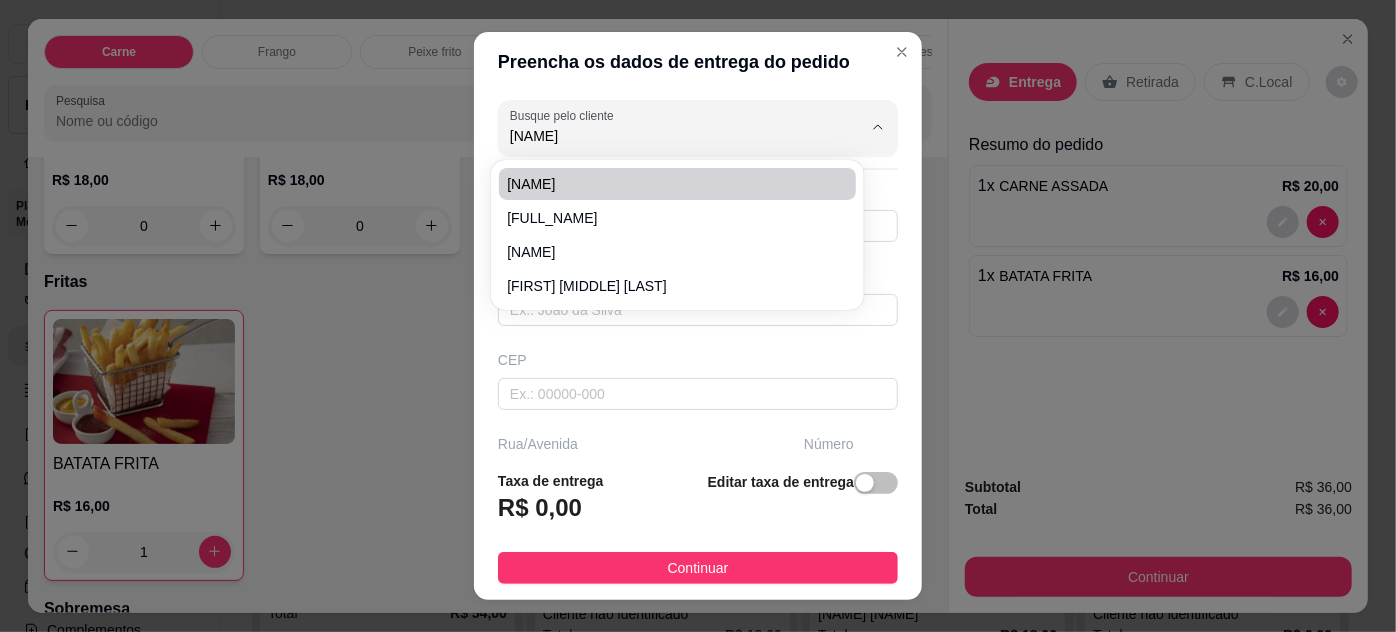 type on "66085021" 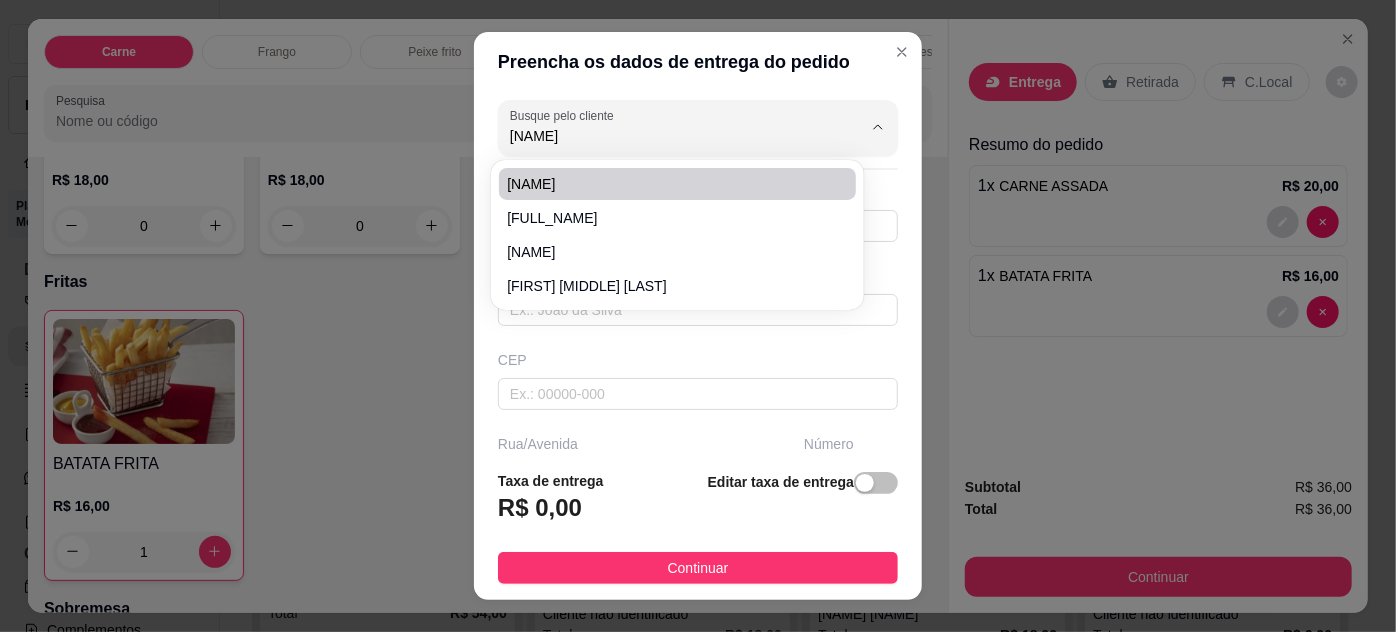 type on "Avenida Pedro Miranda" 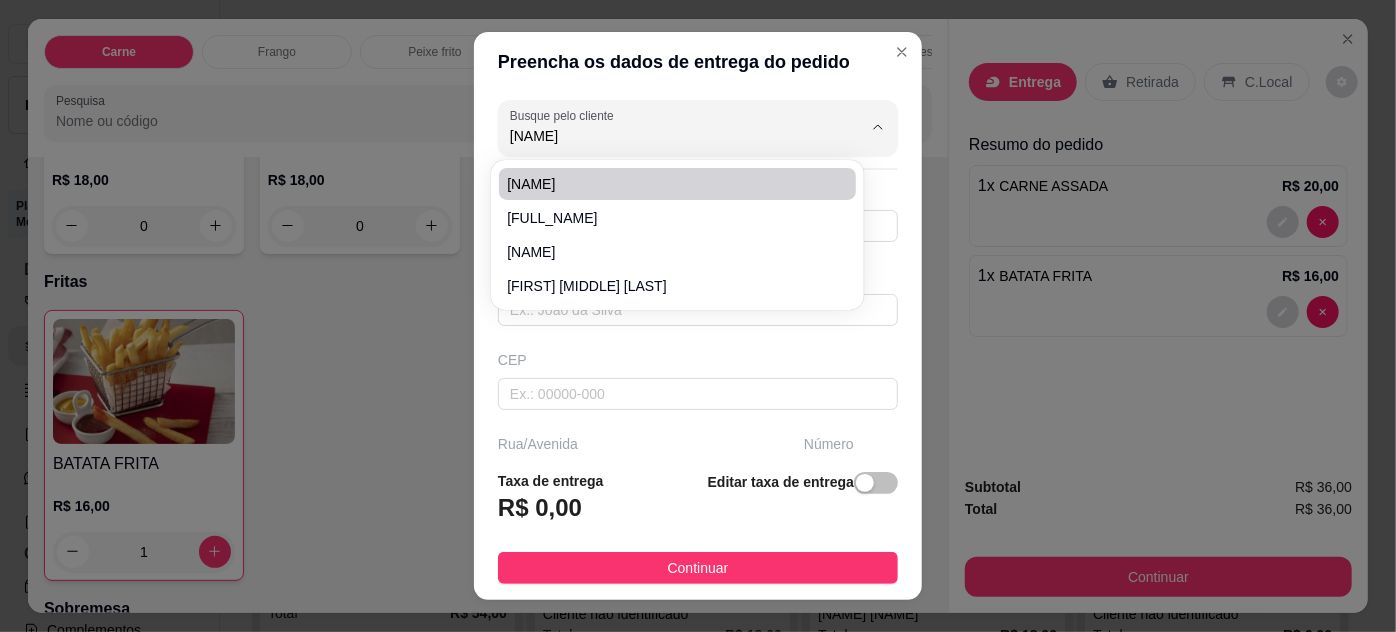 type on "749" 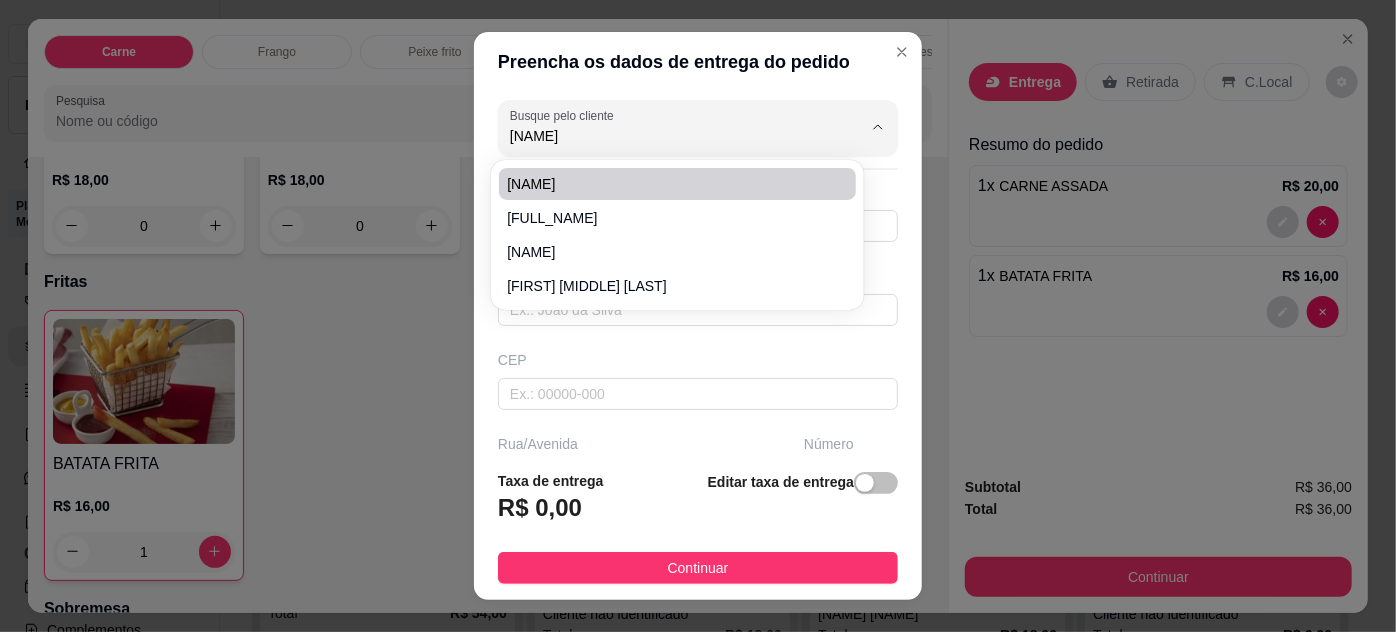 type on "Belém" 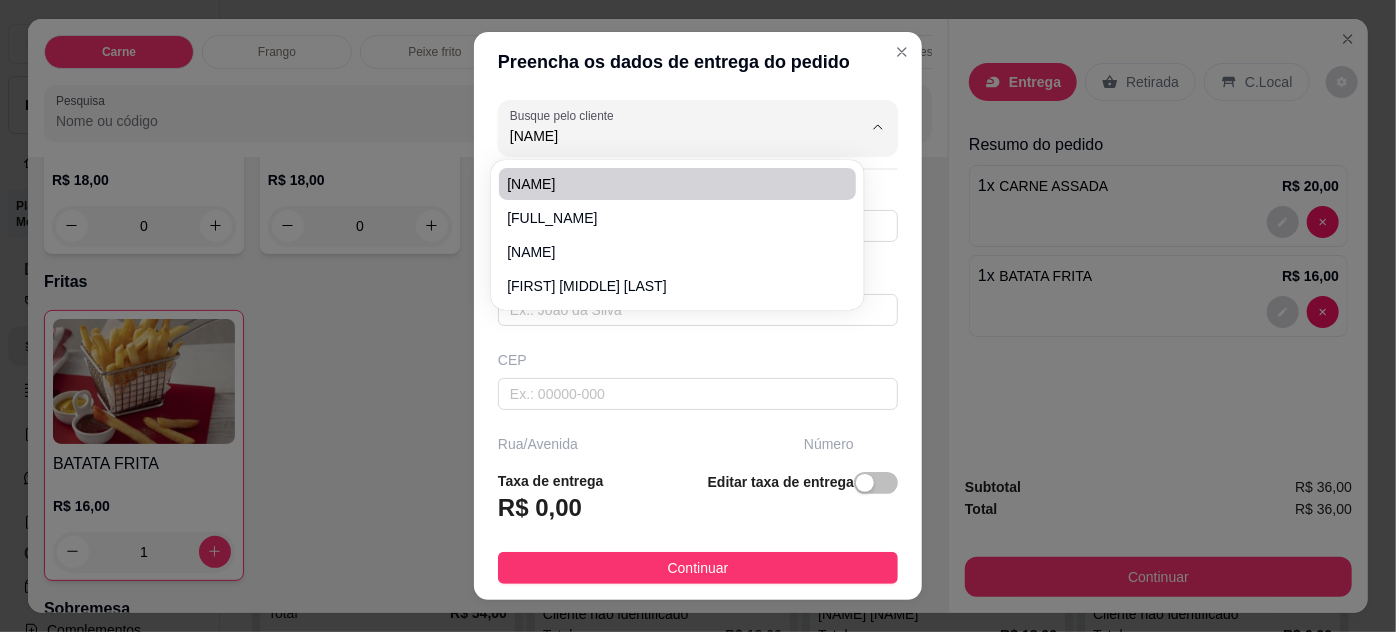 type on "Seminovos" 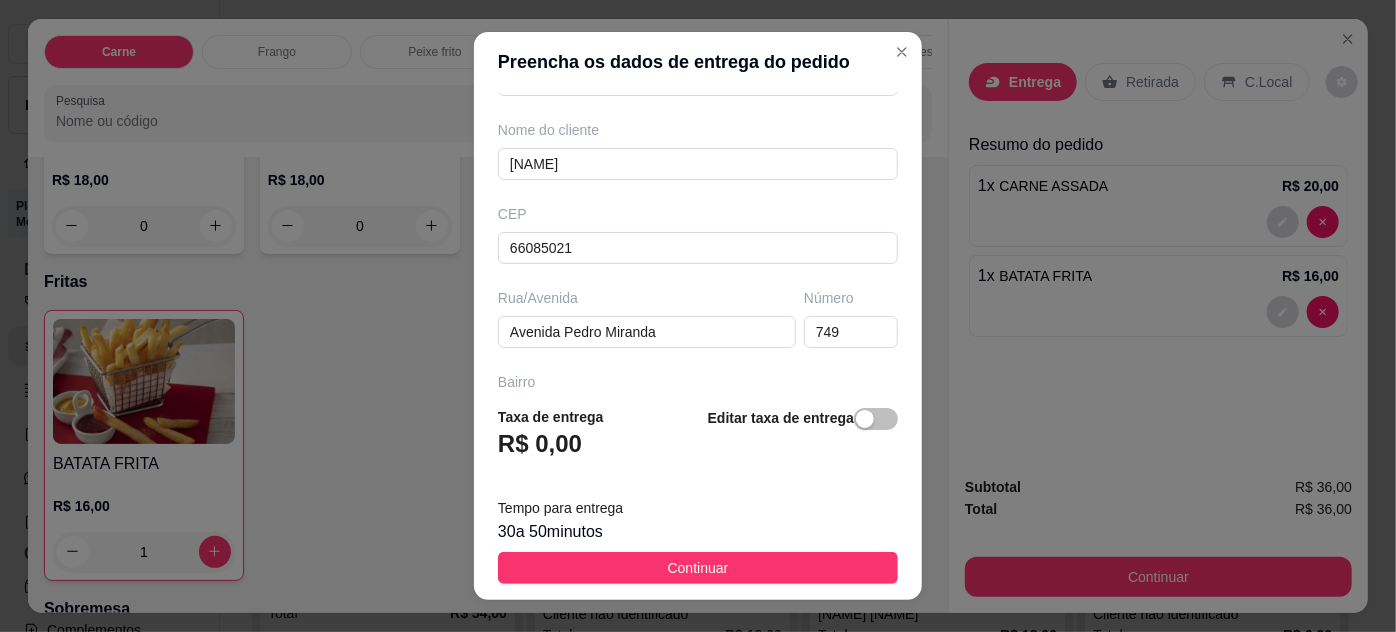 scroll, scrollTop: 363, scrollLeft: 0, axis: vertical 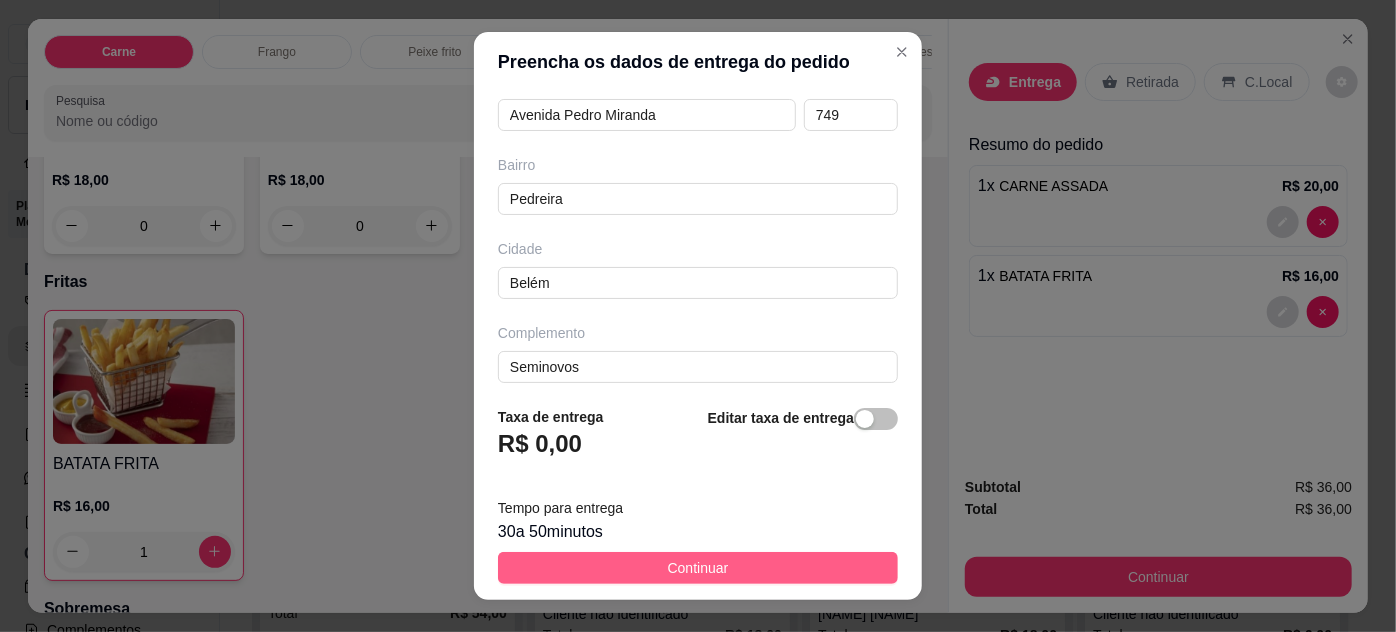 type on "[NAME]" 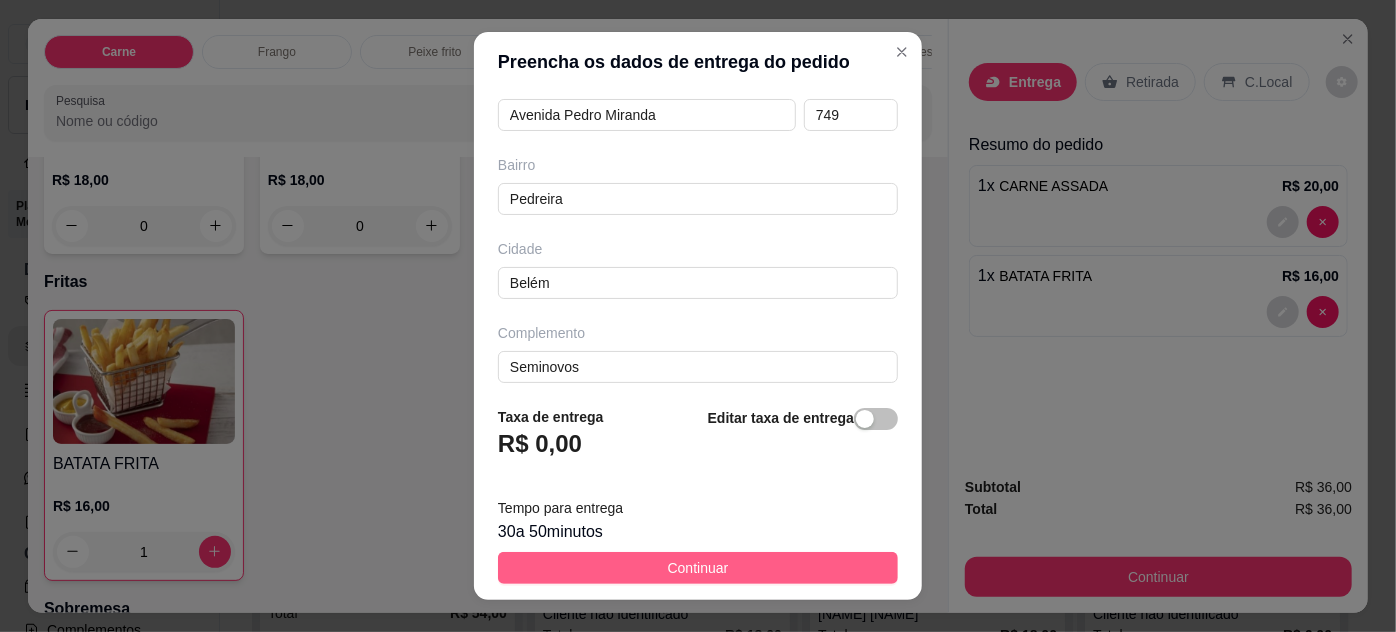 click on "Continuar" at bounding box center [698, 568] 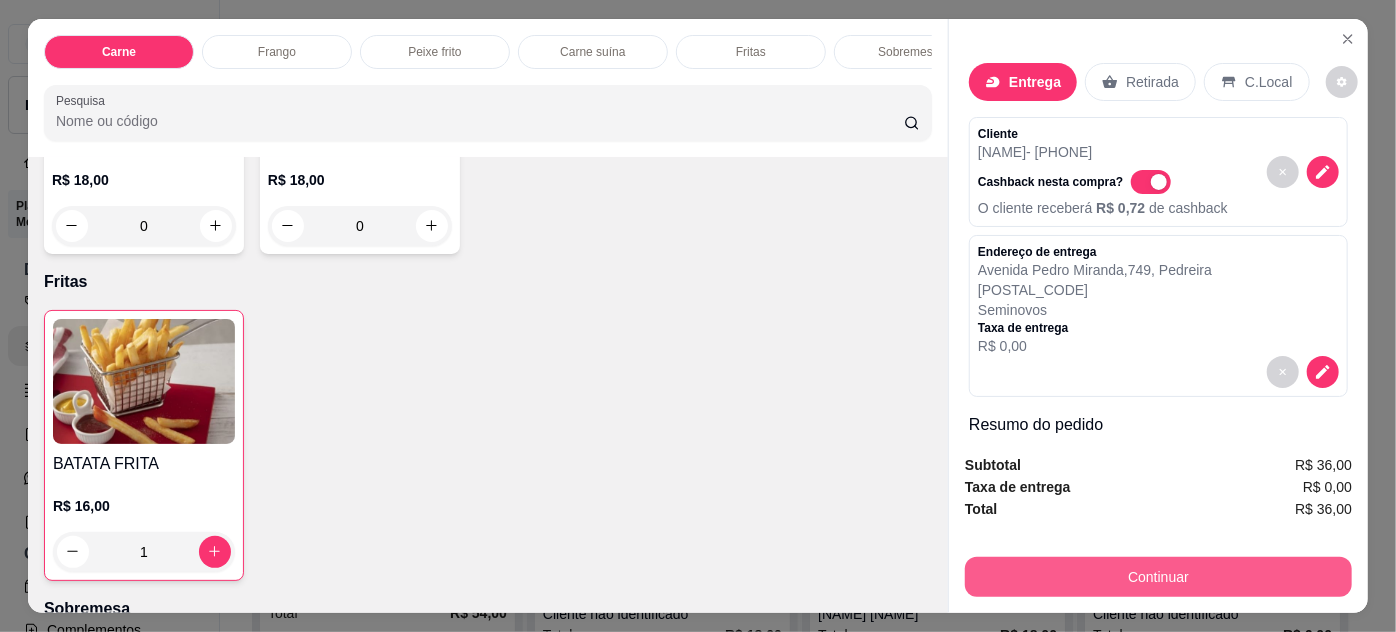 click on "Continuar" at bounding box center (1158, 577) 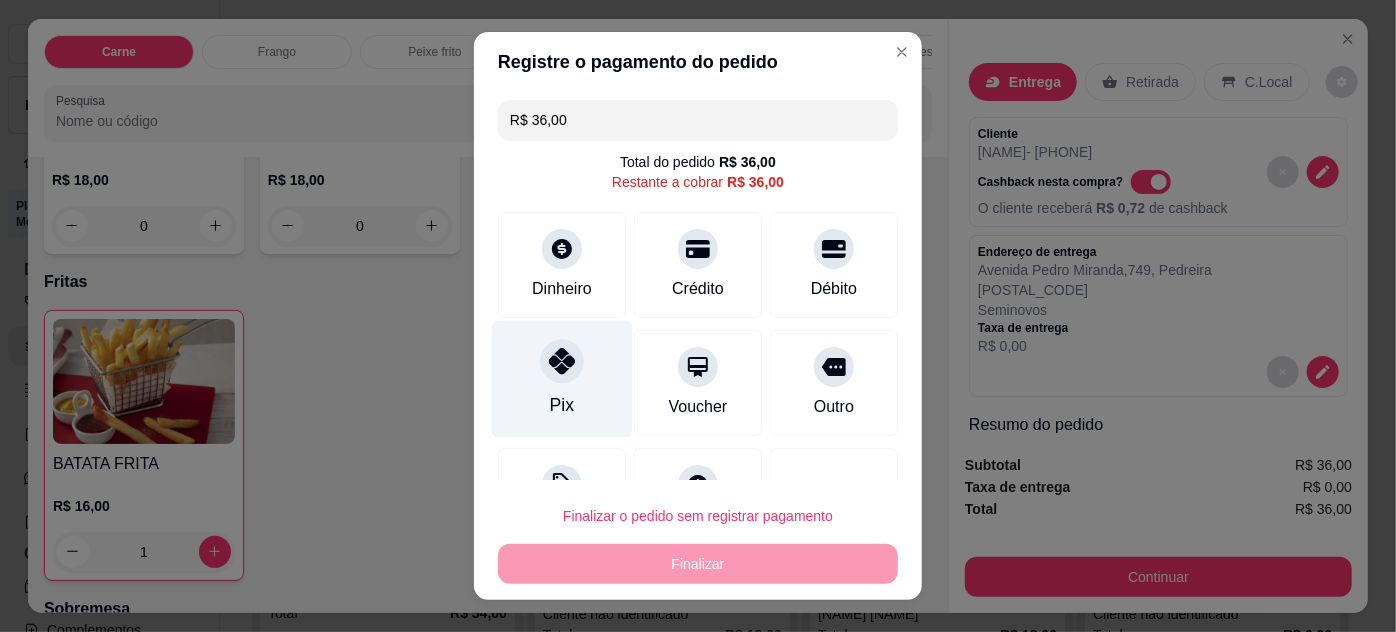 click at bounding box center [562, 361] 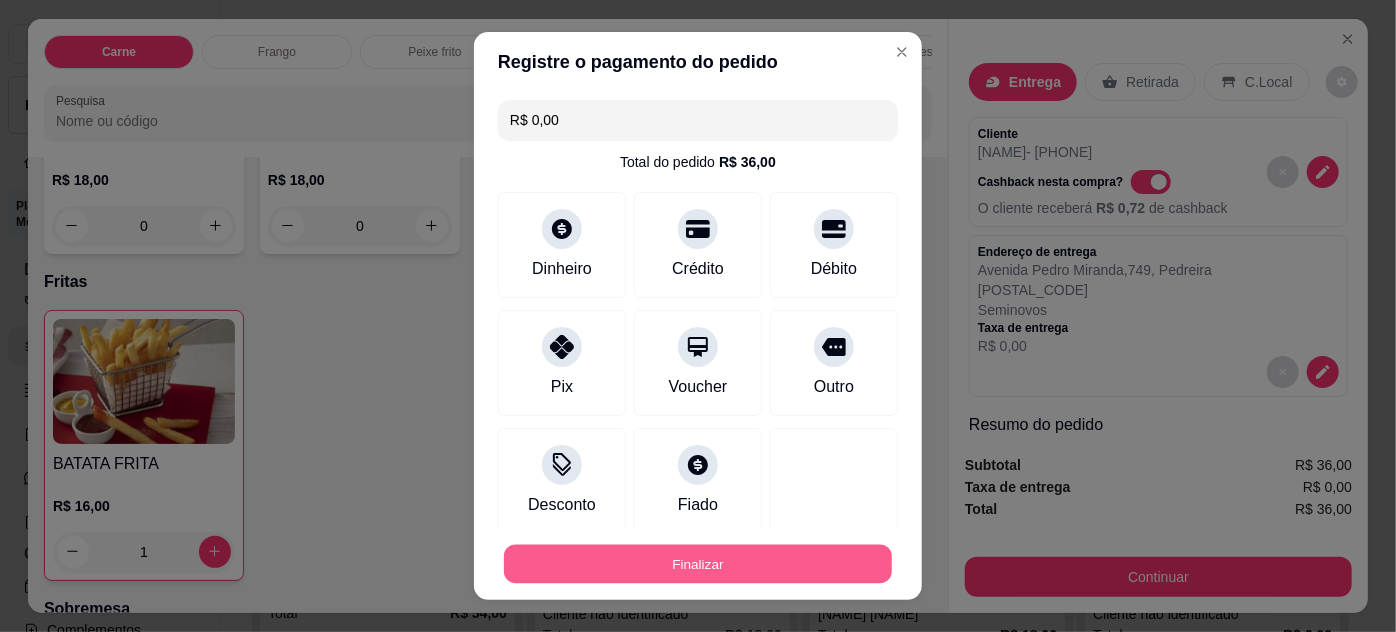 click on "Finalizar" at bounding box center (698, 564) 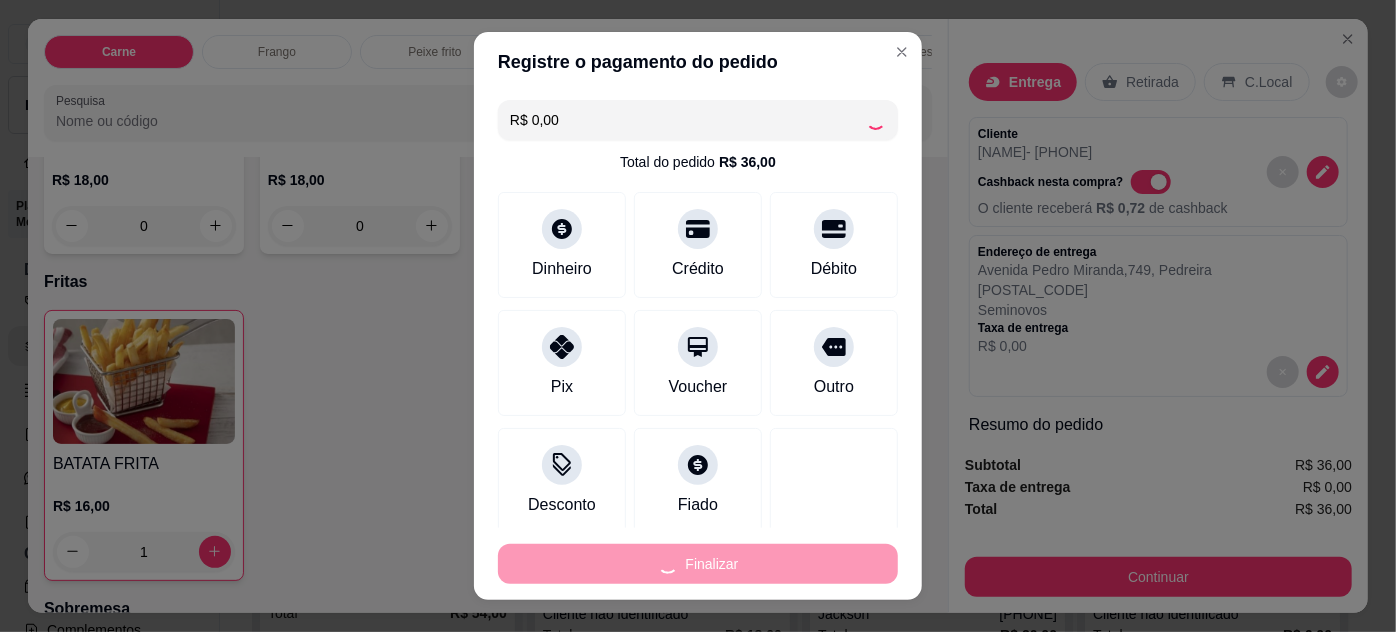 type on "0" 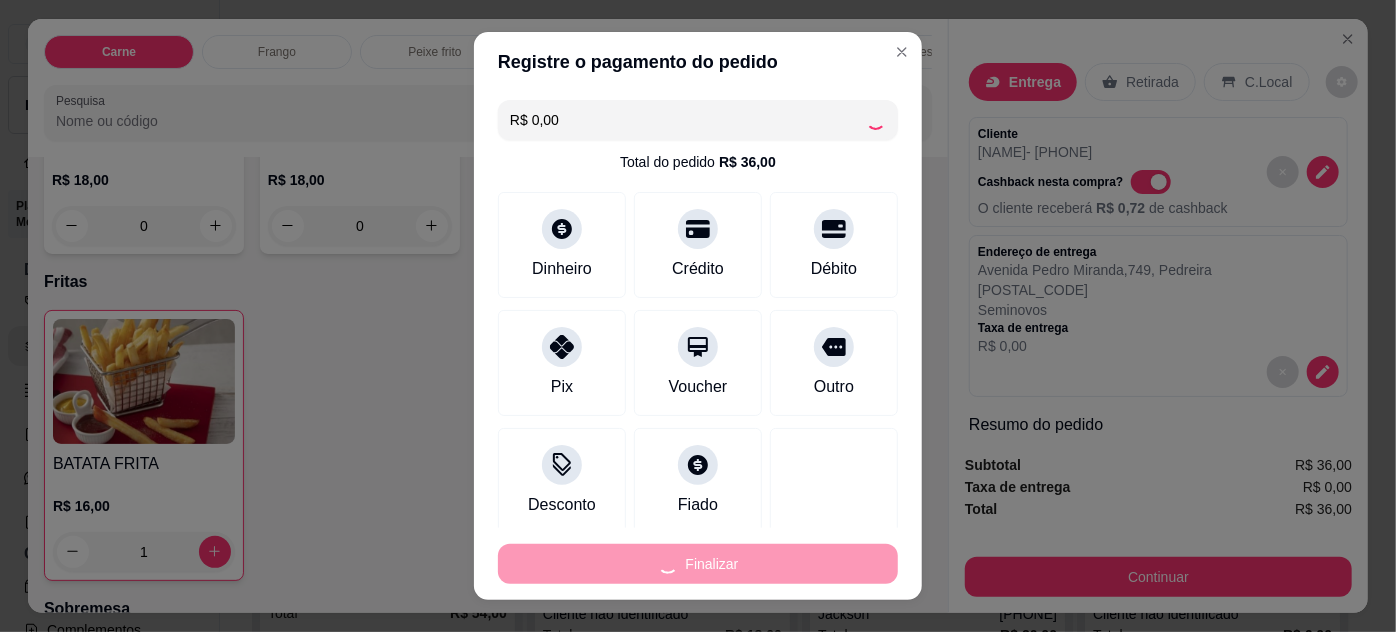 type on "0" 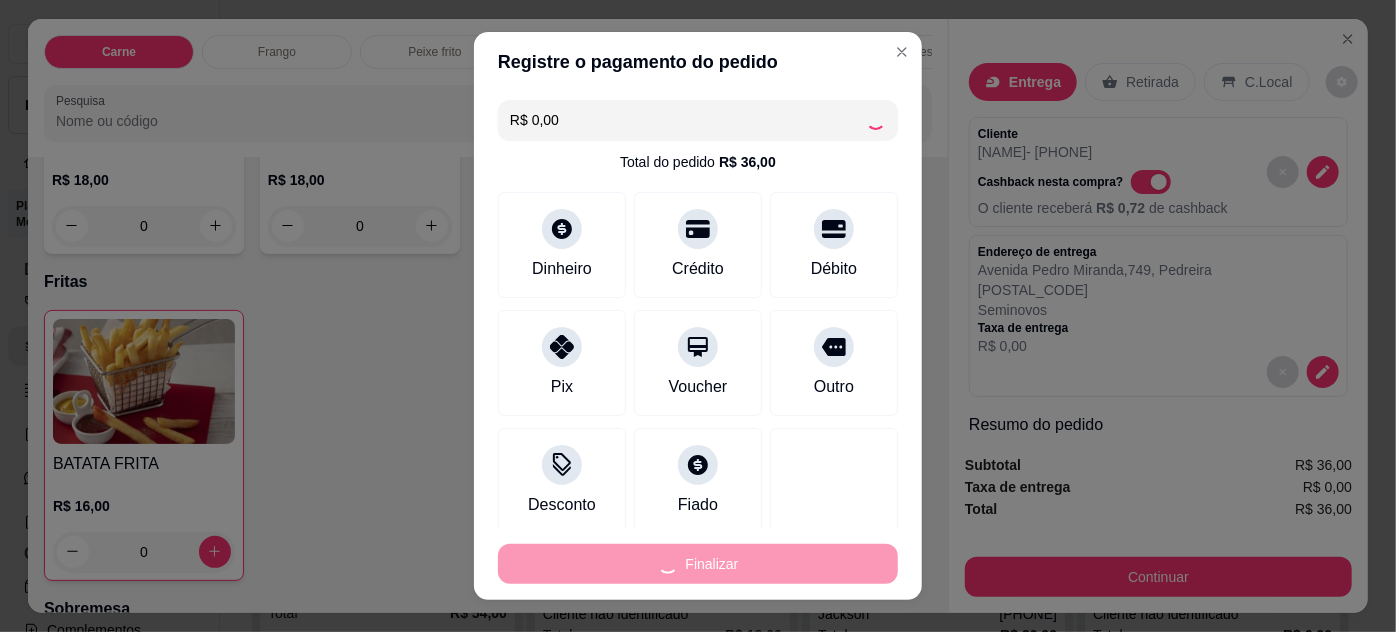 type on "-R$ 36,00" 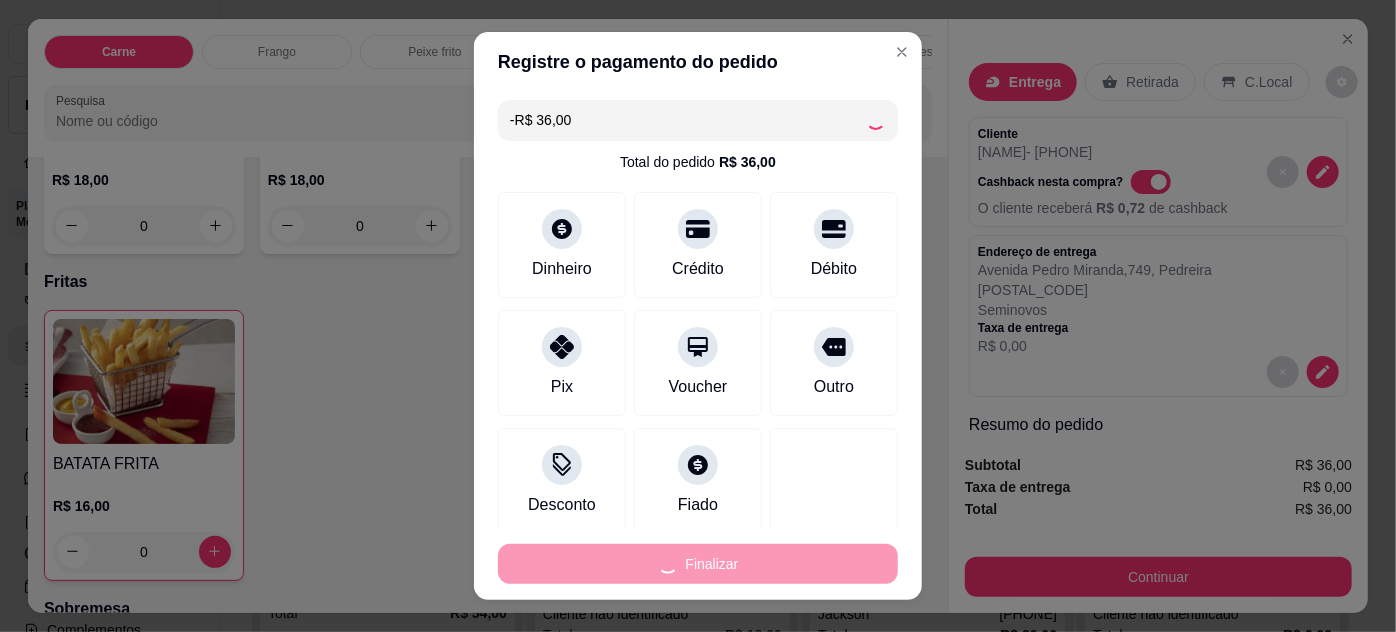 scroll, scrollTop: 1634, scrollLeft: 0, axis: vertical 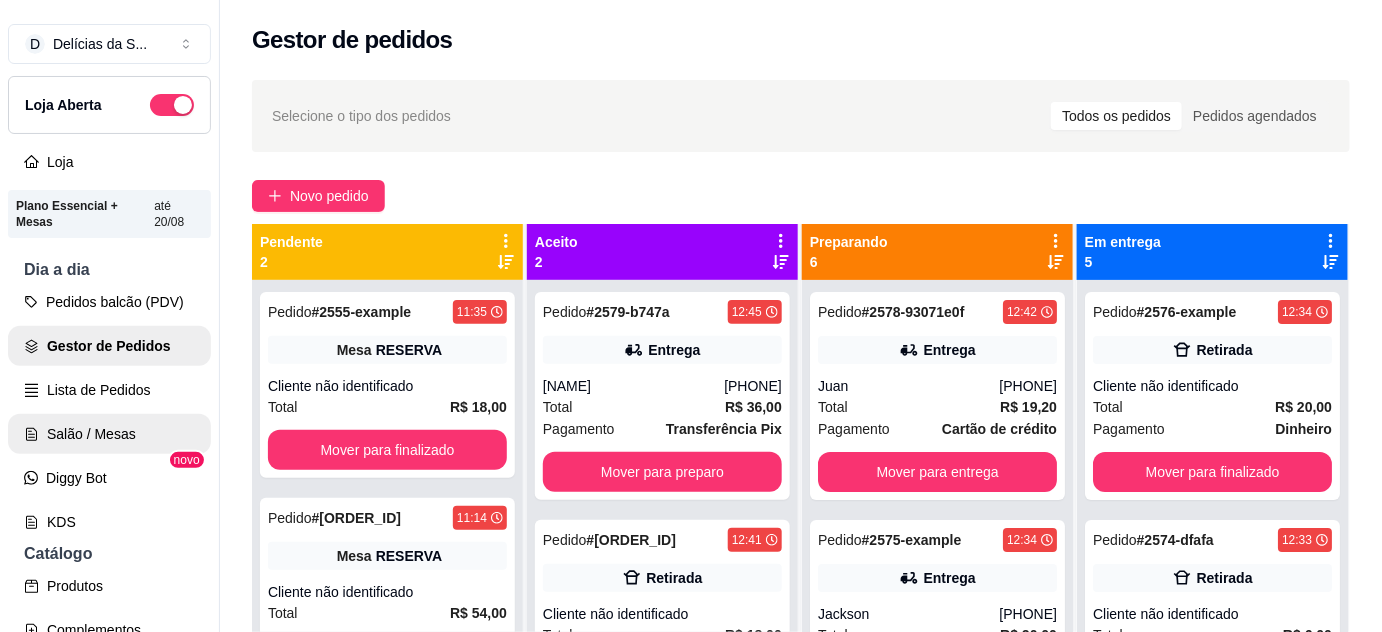 click on "Salão / Mesas" at bounding box center [109, 434] 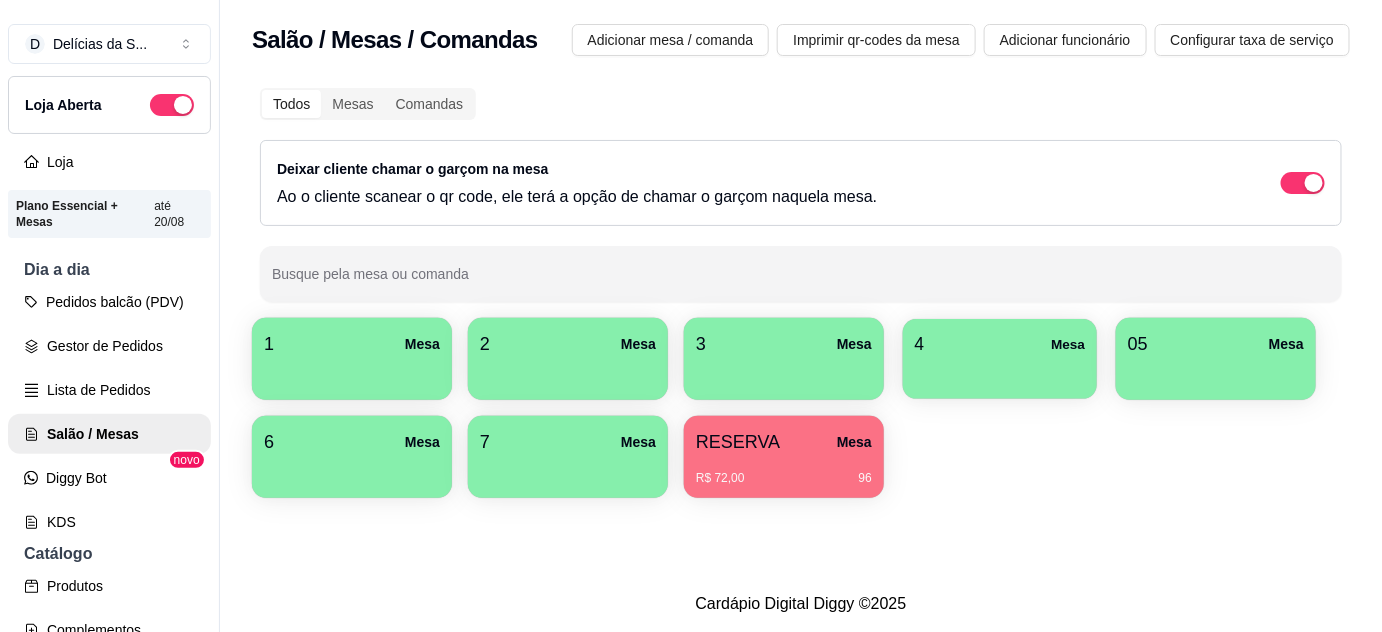 click at bounding box center (1000, 372) 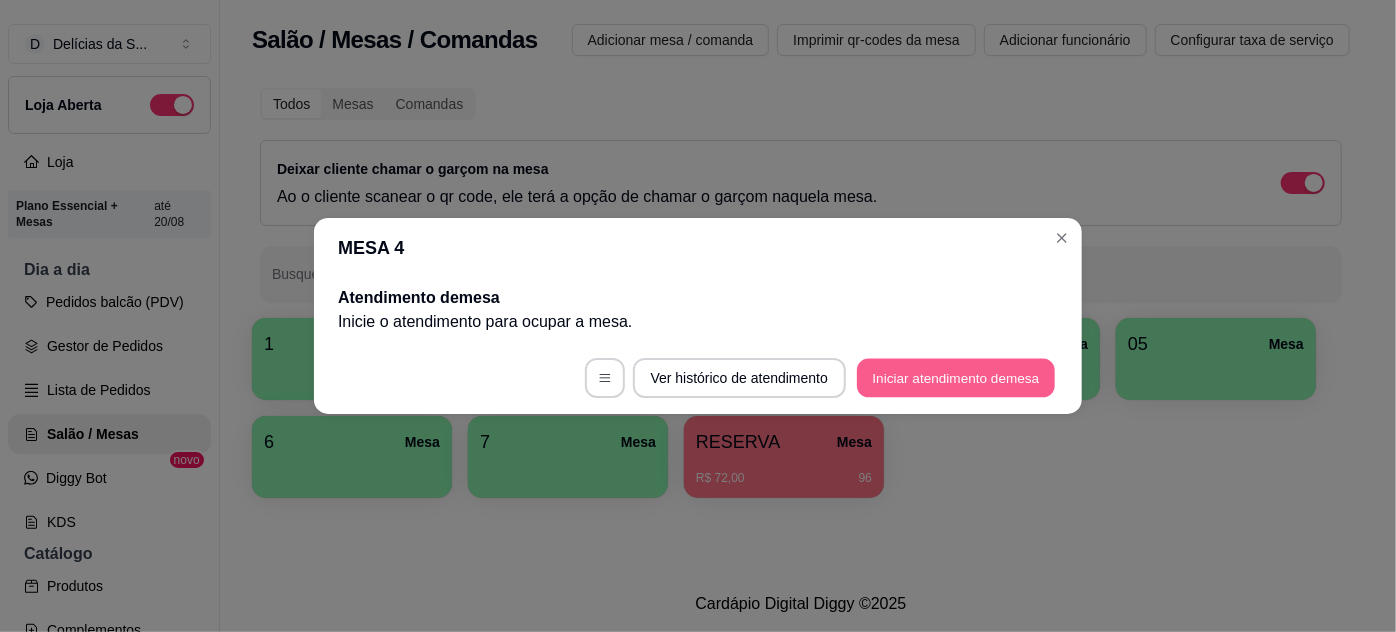 click on "Iniciar atendimento de  mesa" at bounding box center [956, 378] 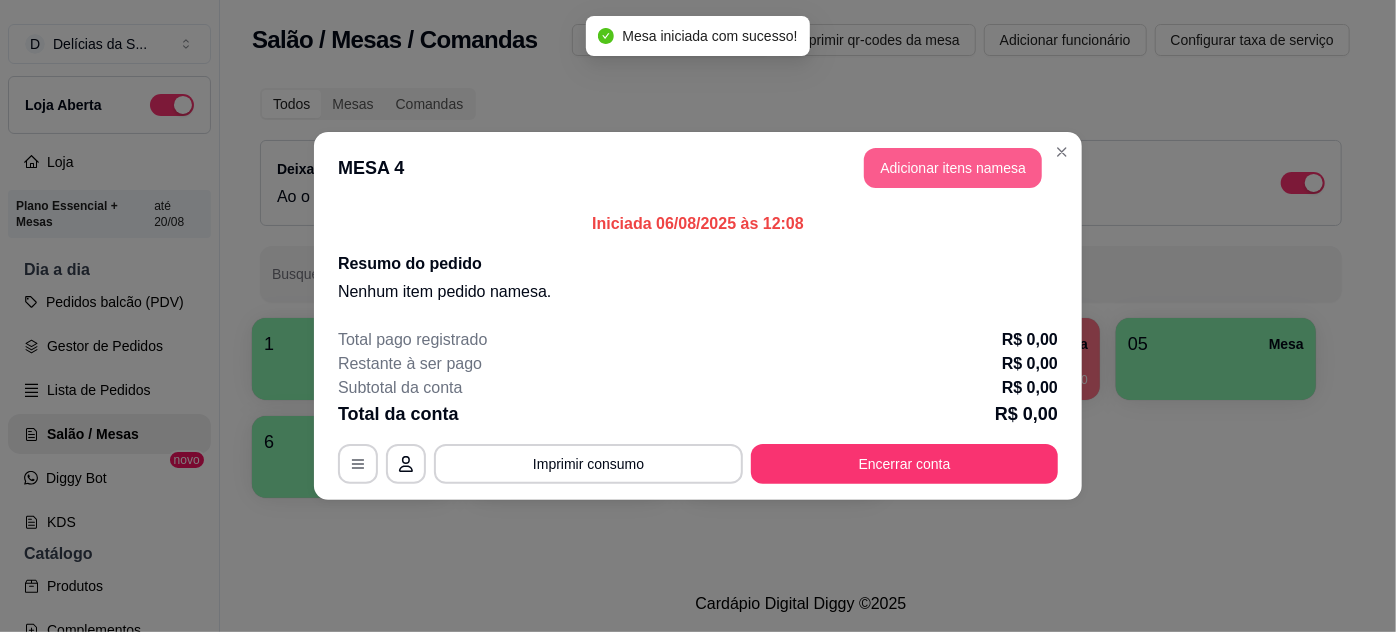 click on "Adicionar itens na  mesa" at bounding box center [953, 168] 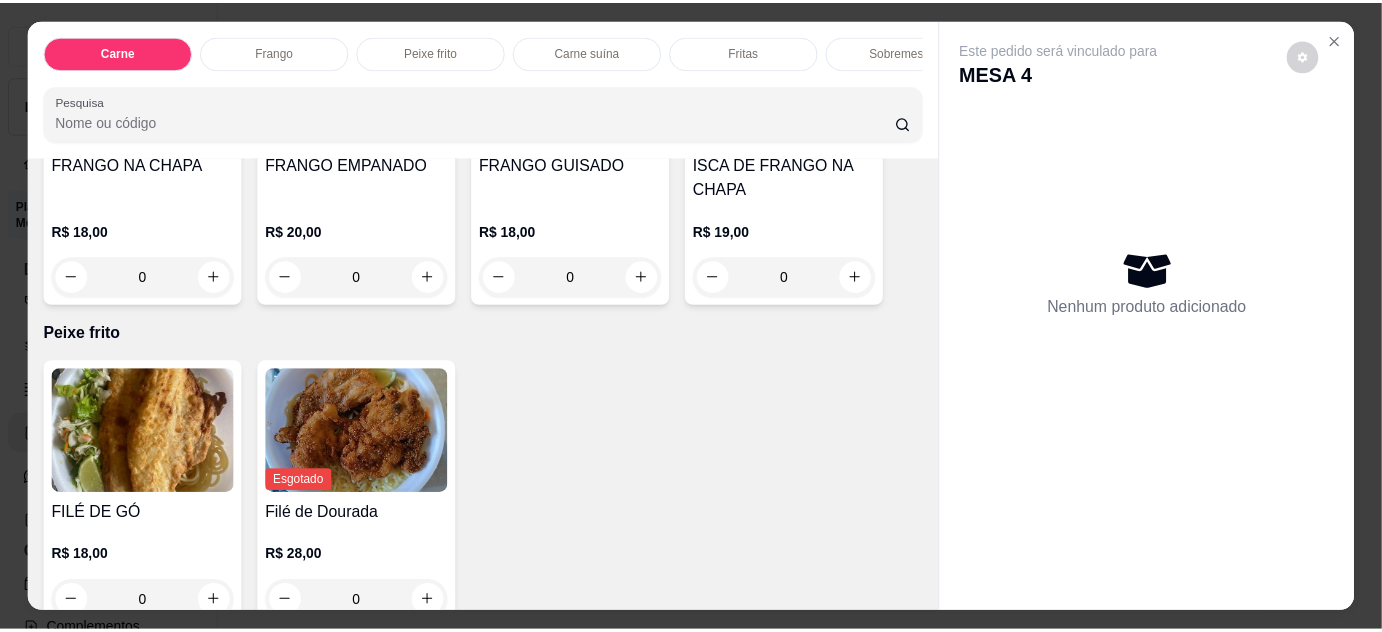 scroll, scrollTop: 1090, scrollLeft: 0, axis: vertical 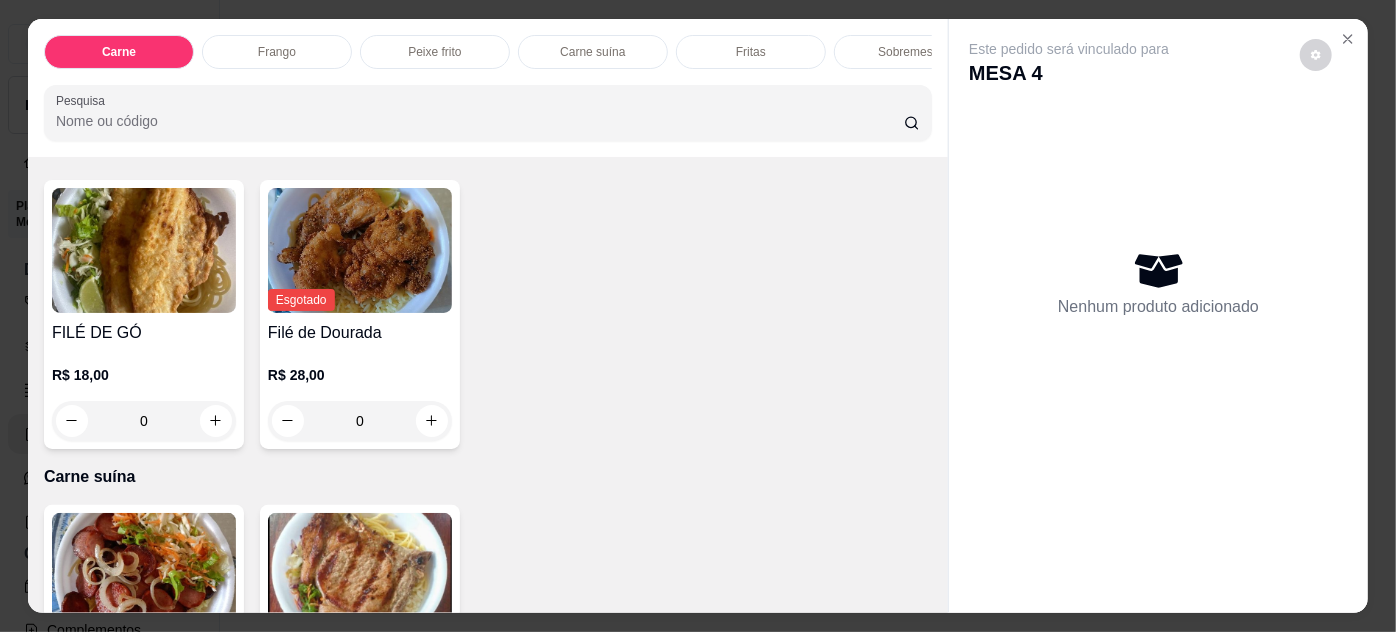 click on "0" at bounding box center (144, 421) 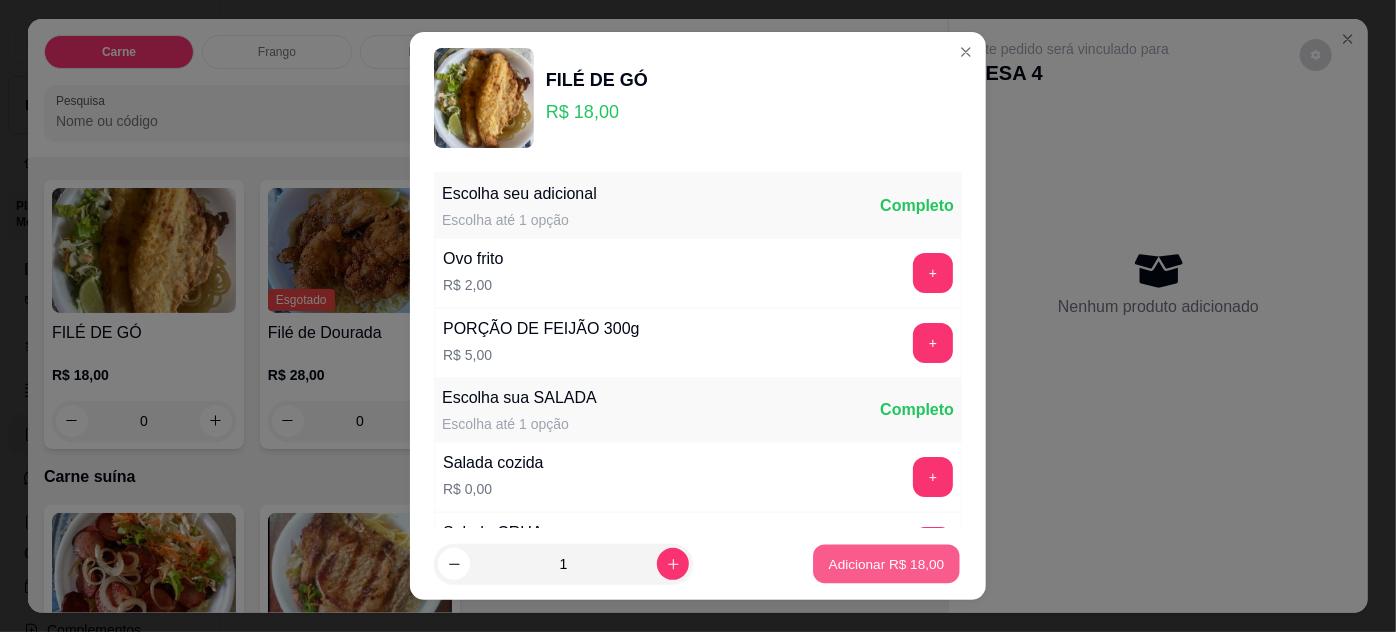 click on "Adicionar   R$ 18,00" at bounding box center (887, 564) 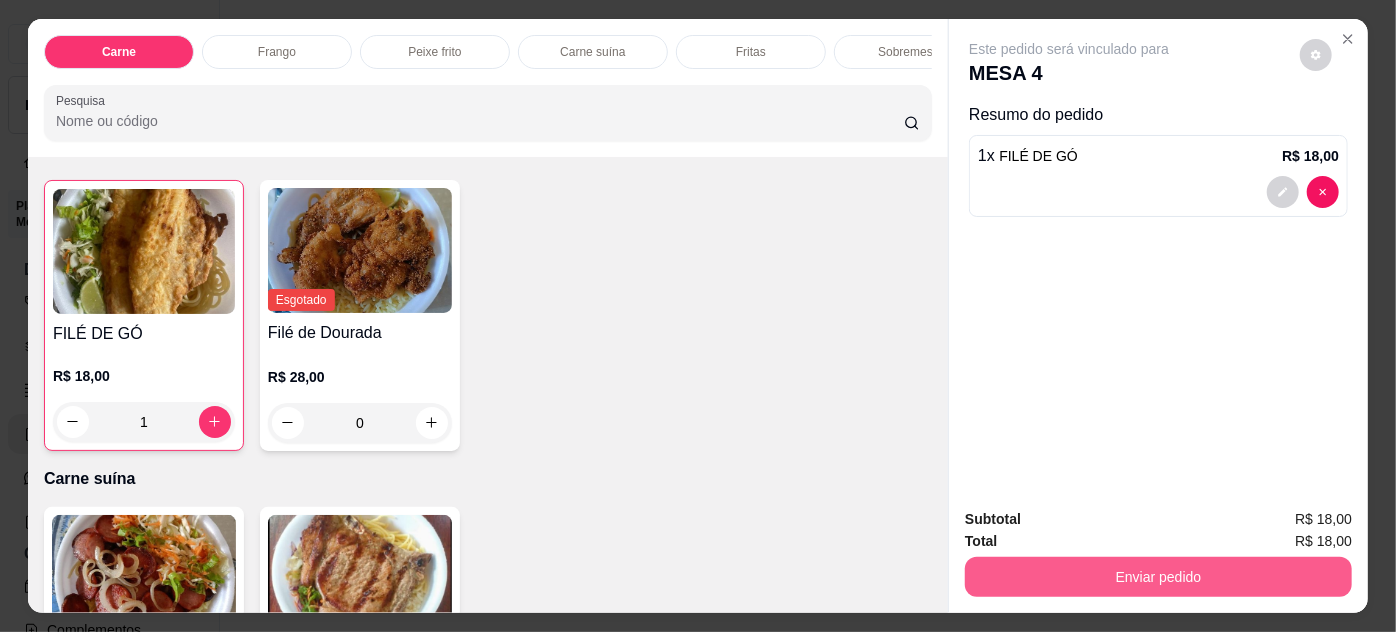 click on "Enviar pedido" at bounding box center [1158, 577] 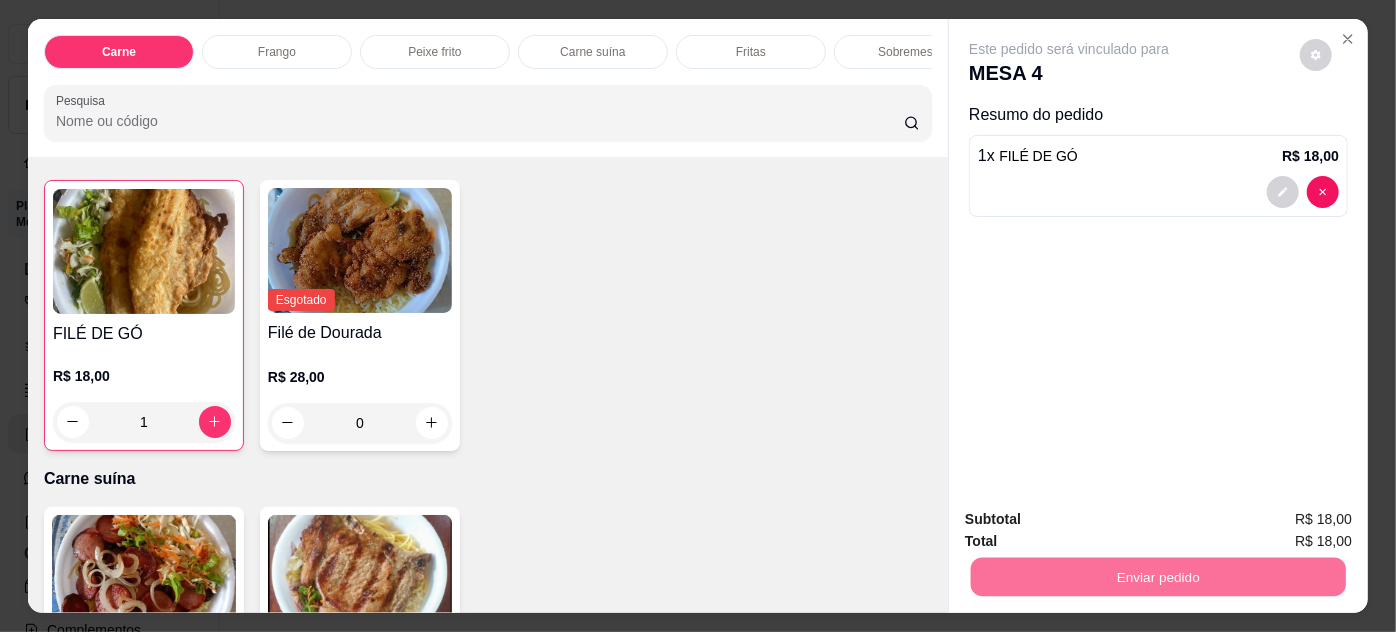 click on "Não registrar e enviar pedido" at bounding box center [1093, 521] 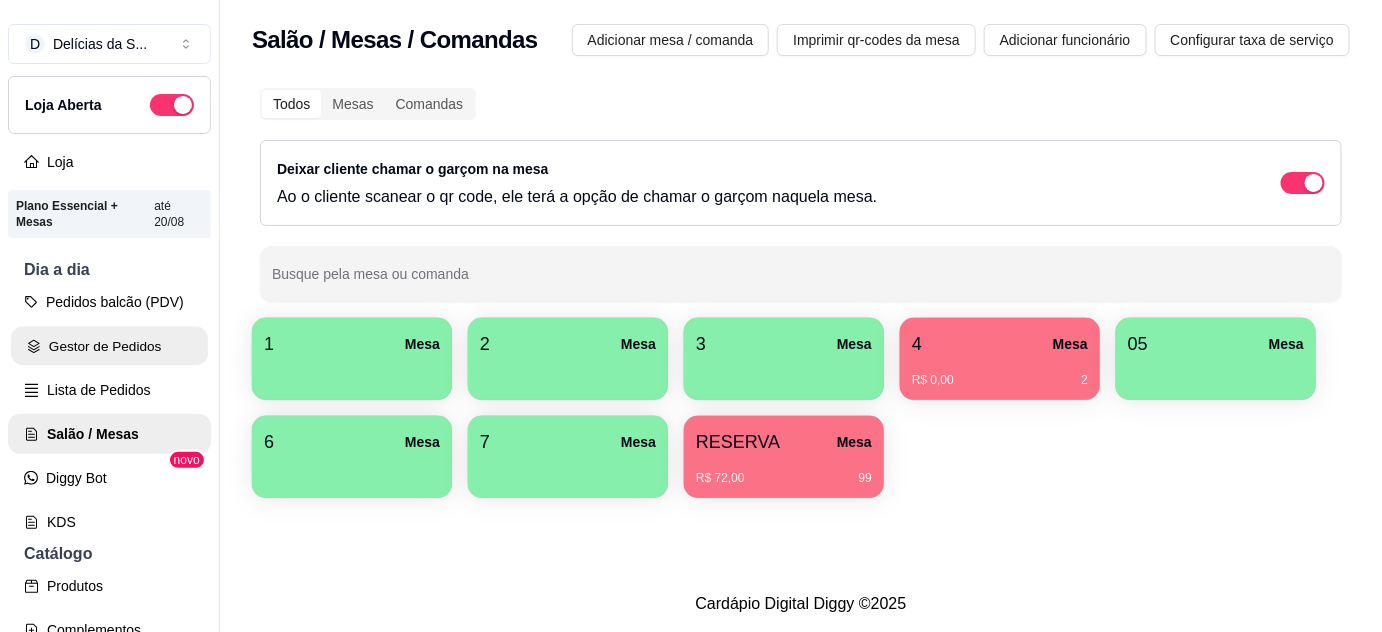 click on "Gestor de Pedidos" at bounding box center (109, 346) 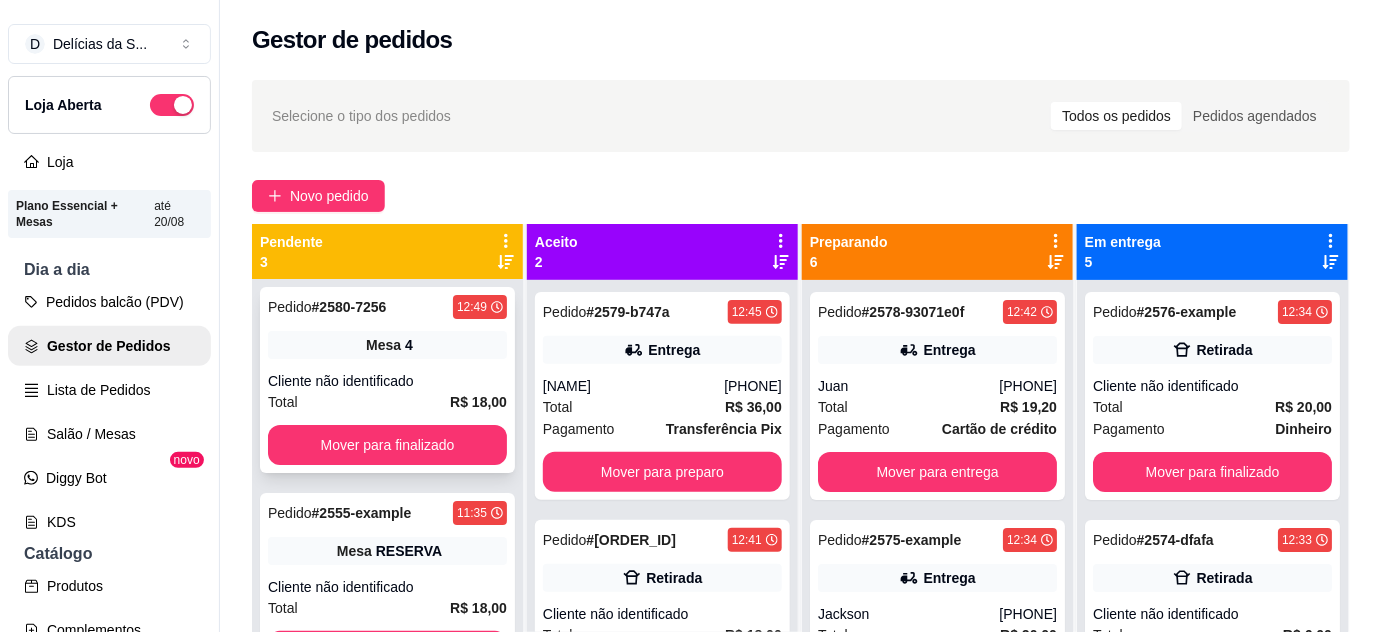 scroll, scrollTop: 5, scrollLeft: 0, axis: vertical 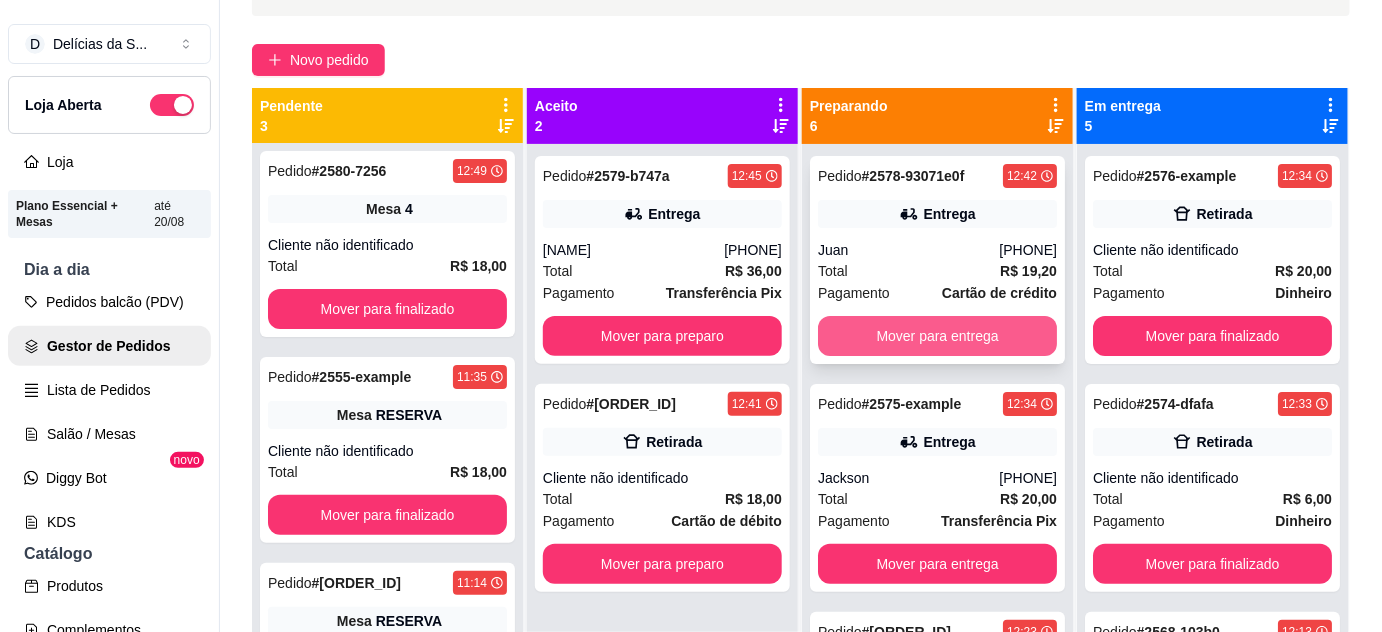 click on "Mover para entrega" at bounding box center [937, 336] 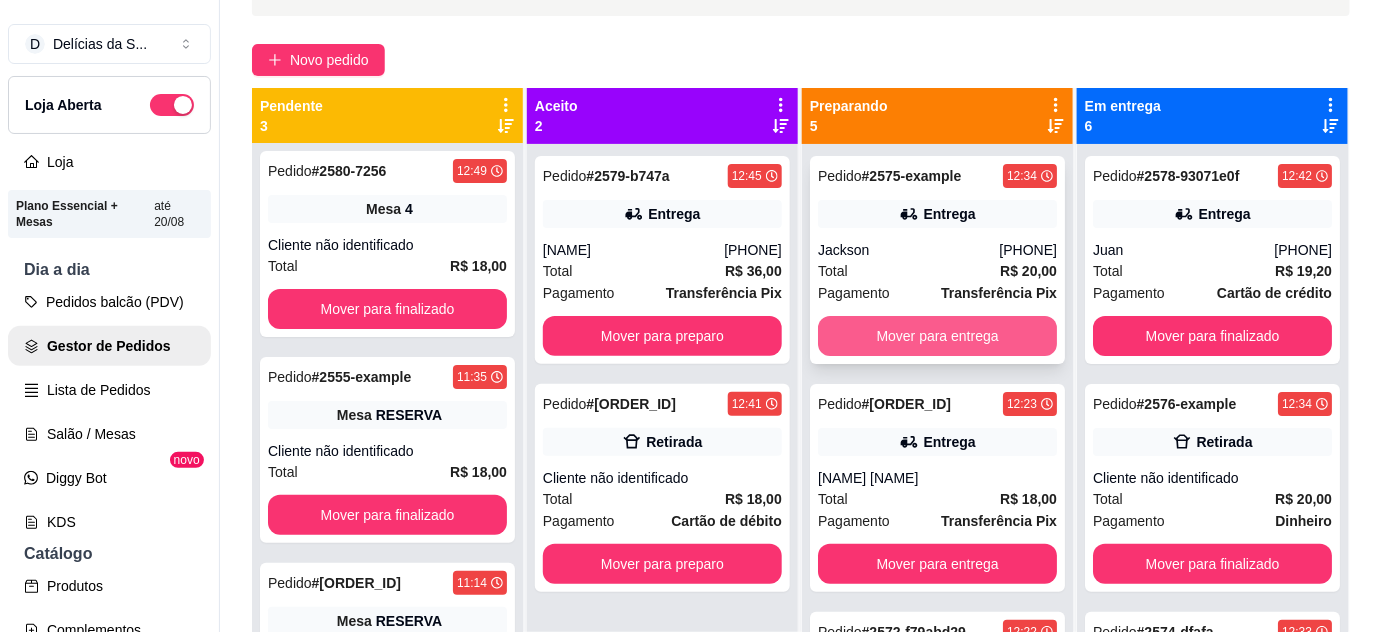 click on "Mover para entrega" at bounding box center (937, 336) 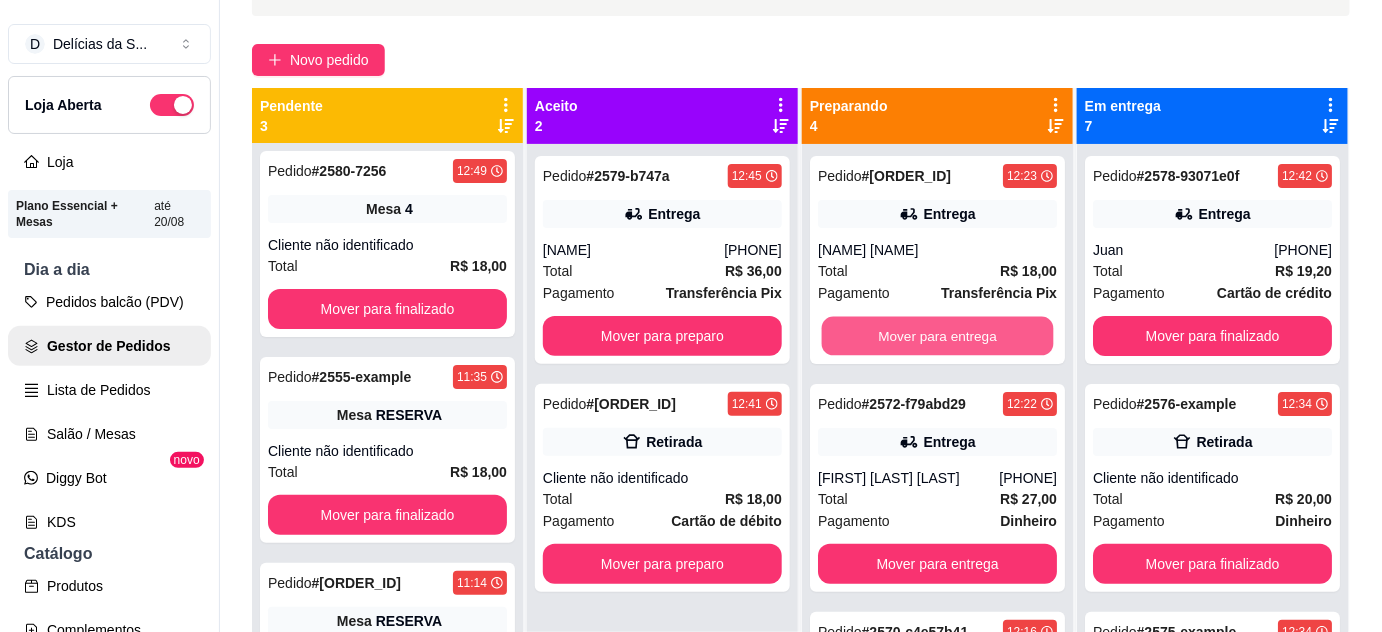 click on "Mover para entrega" at bounding box center [938, 336] 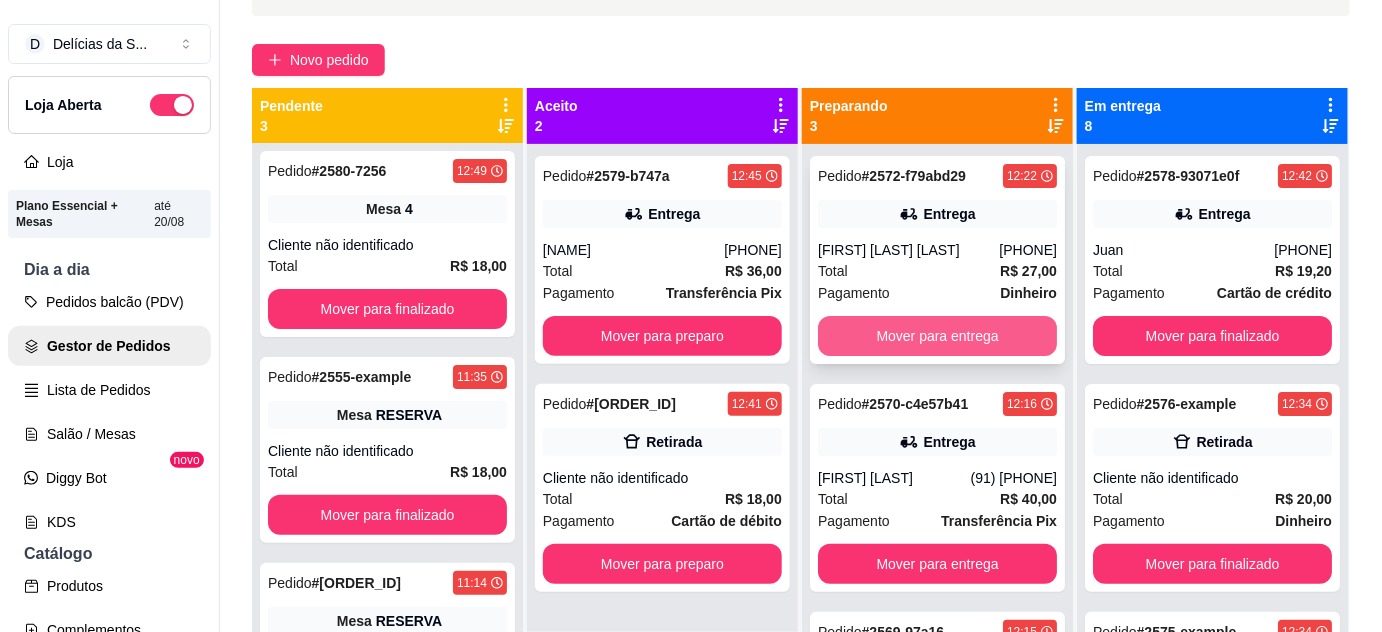 click on "Mover para entrega" at bounding box center [937, 336] 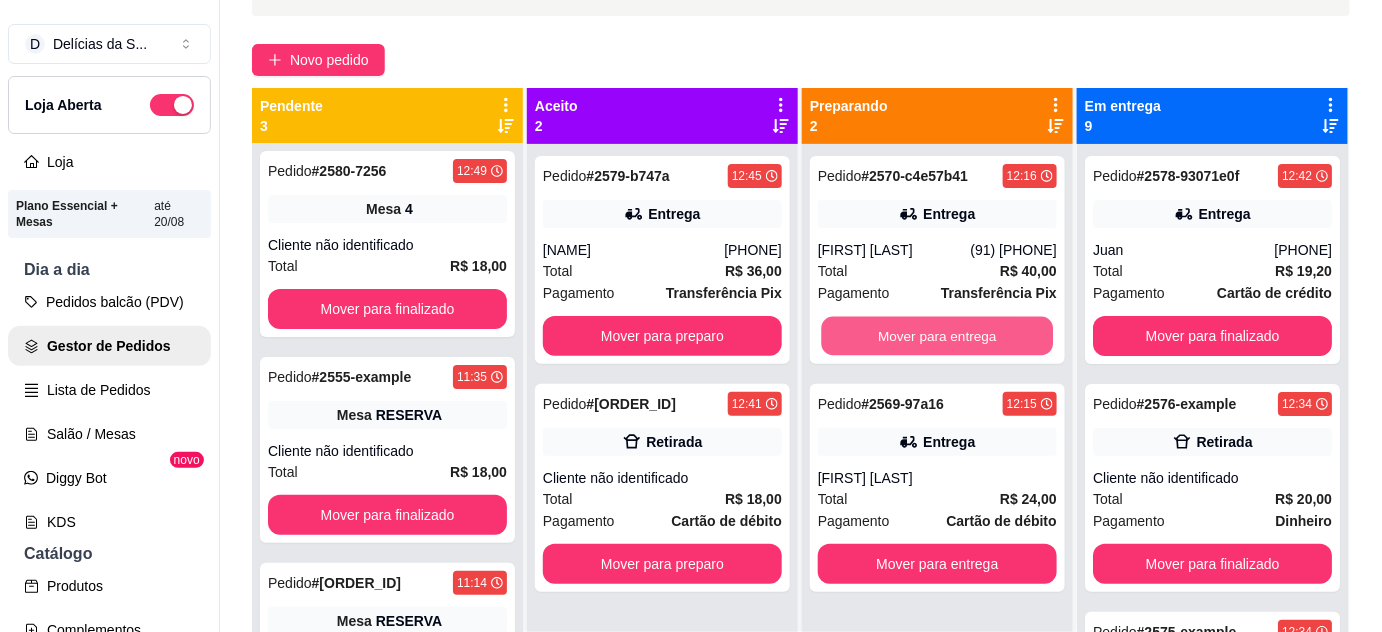 click on "Mover para entrega" at bounding box center (938, 336) 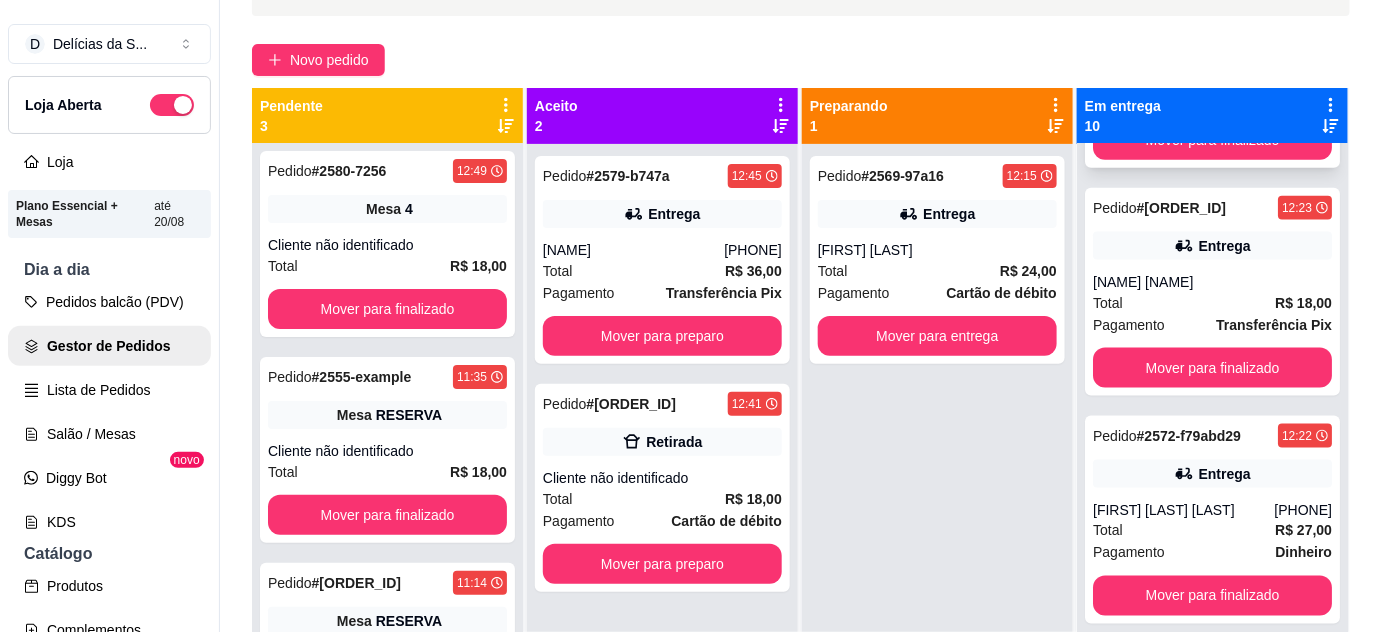 scroll, scrollTop: 909, scrollLeft: 0, axis: vertical 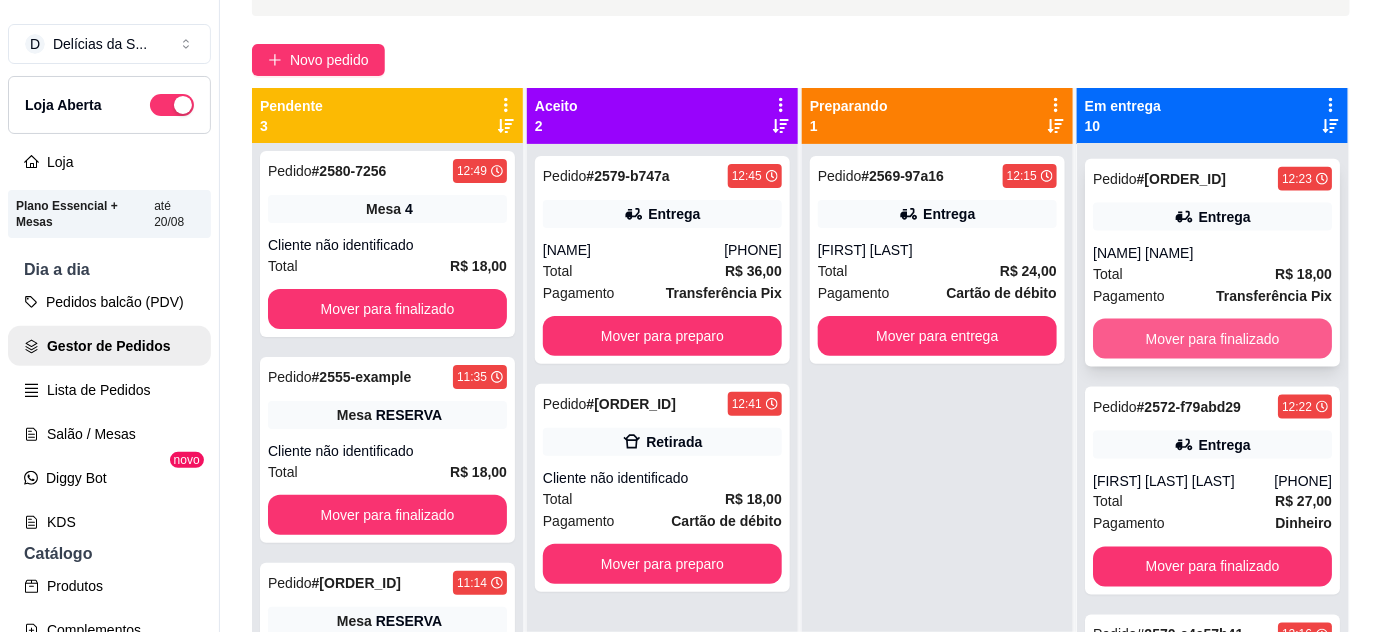 click on "Mover para finalizado" at bounding box center (1212, 339) 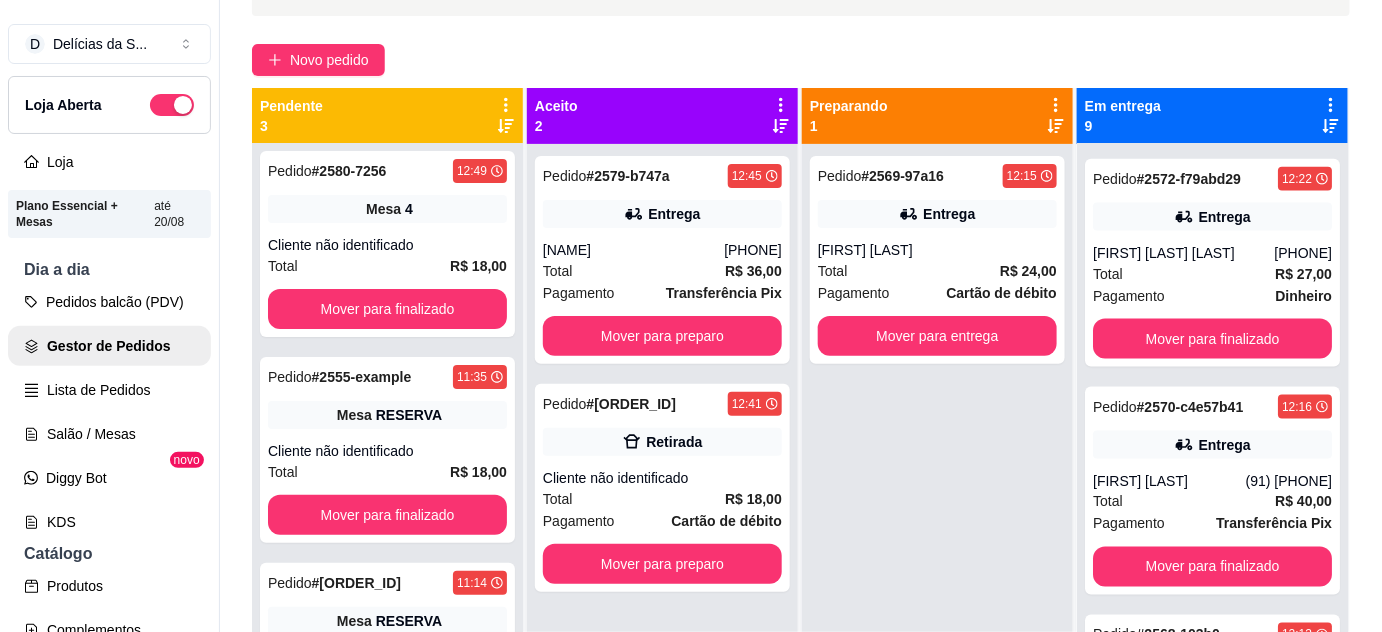 scroll, scrollTop: 681, scrollLeft: 0, axis: vertical 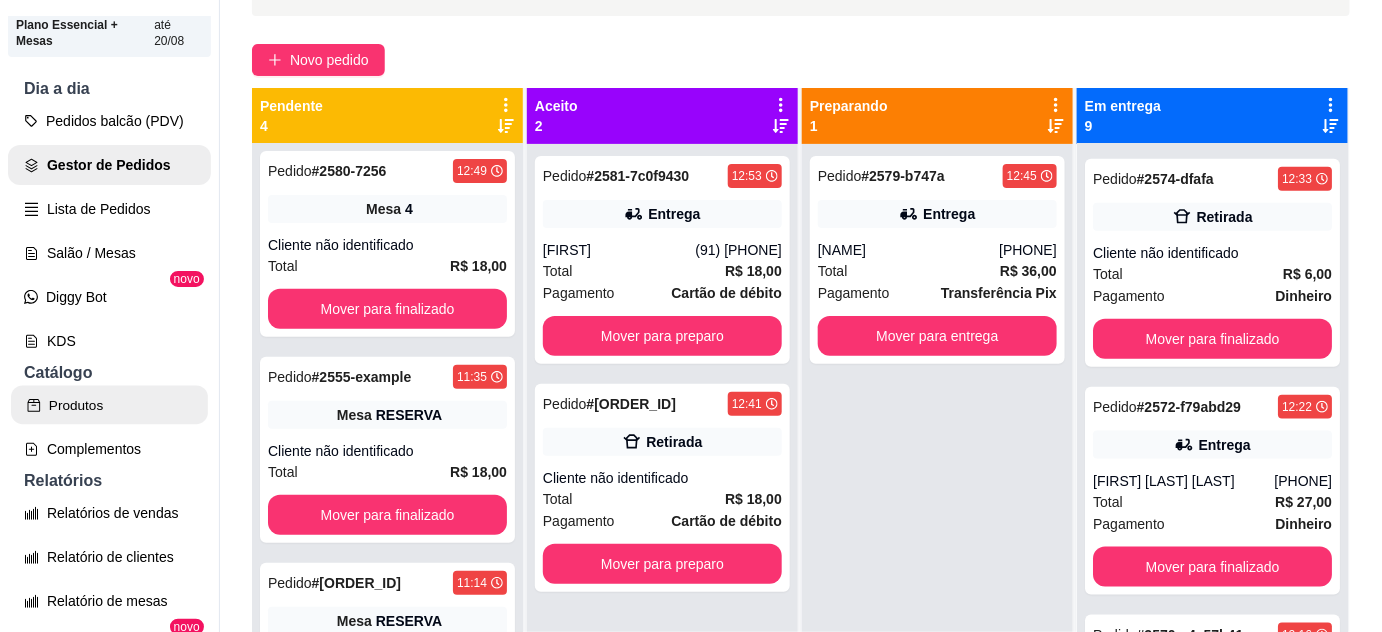 click on "Produtos" at bounding box center (109, 405) 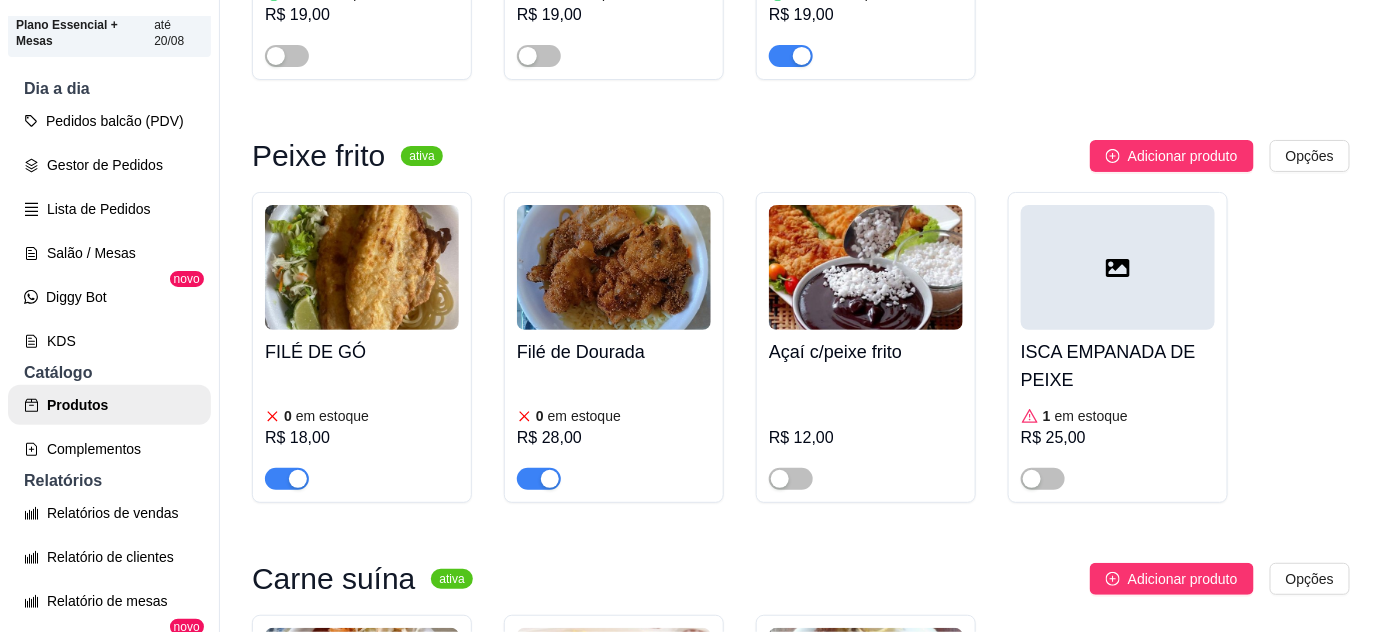 scroll, scrollTop: 2545, scrollLeft: 0, axis: vertical 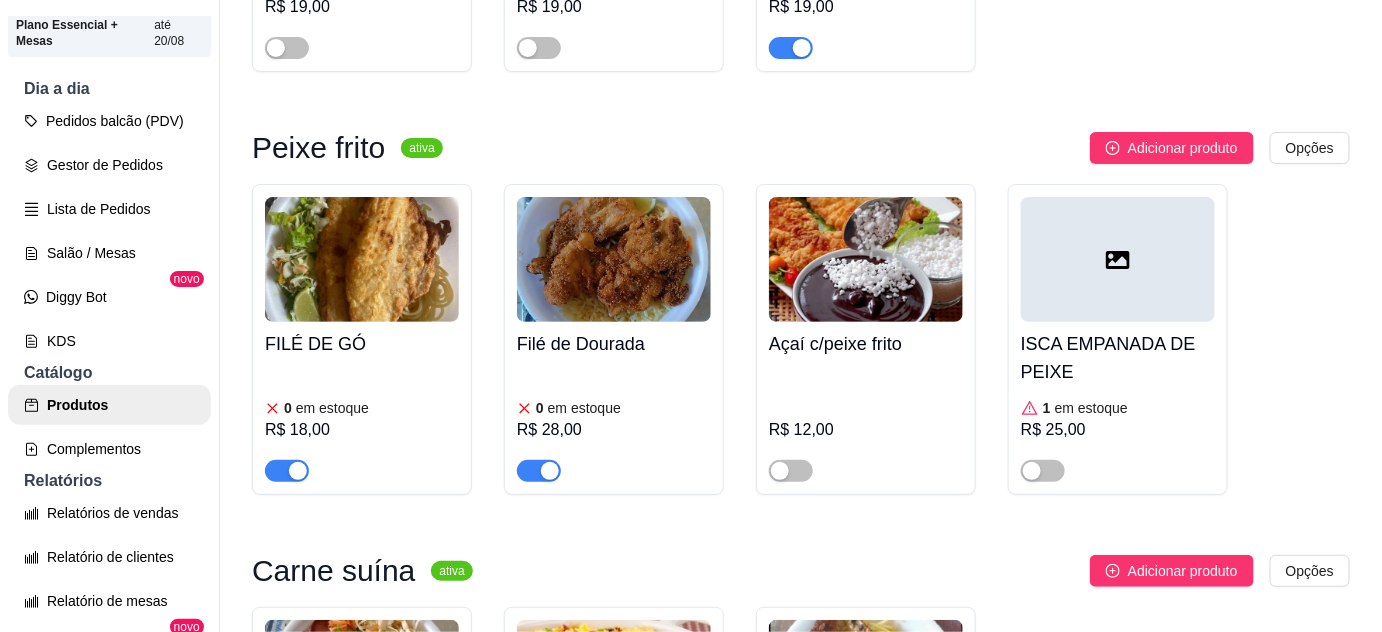 click at bounding box center (287, 471) 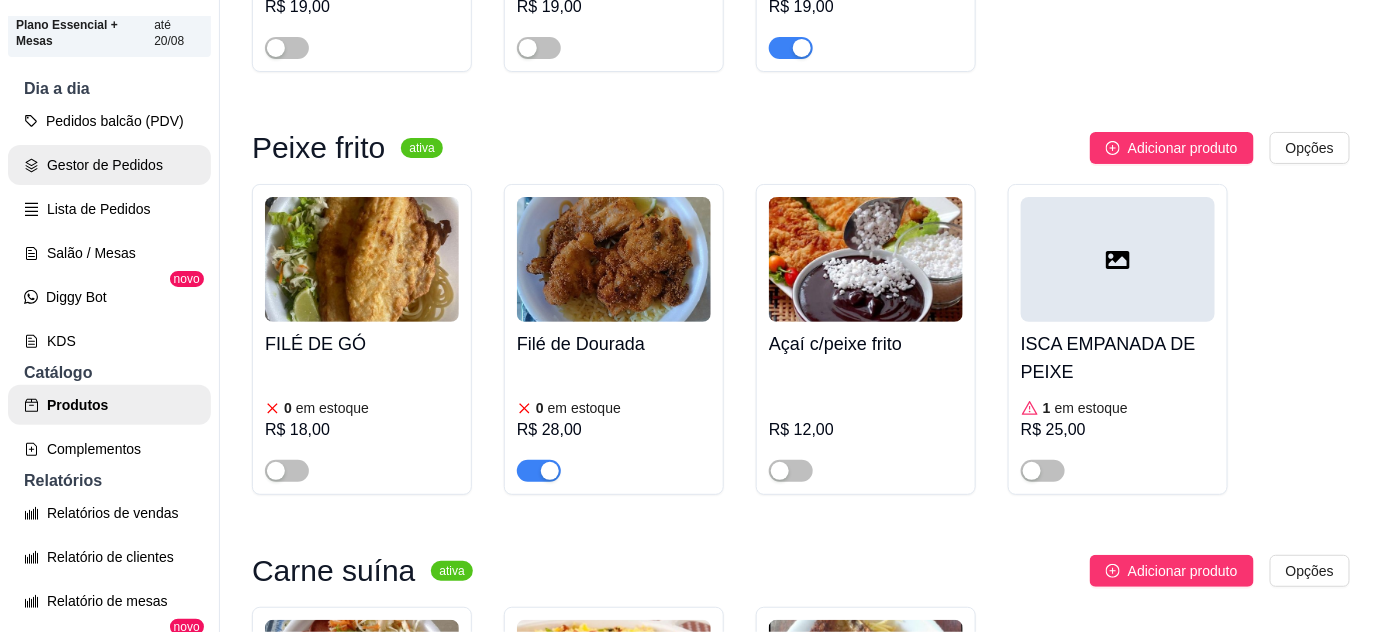 click on "Gestor de Pedidos" at bounding box center [109, 165] 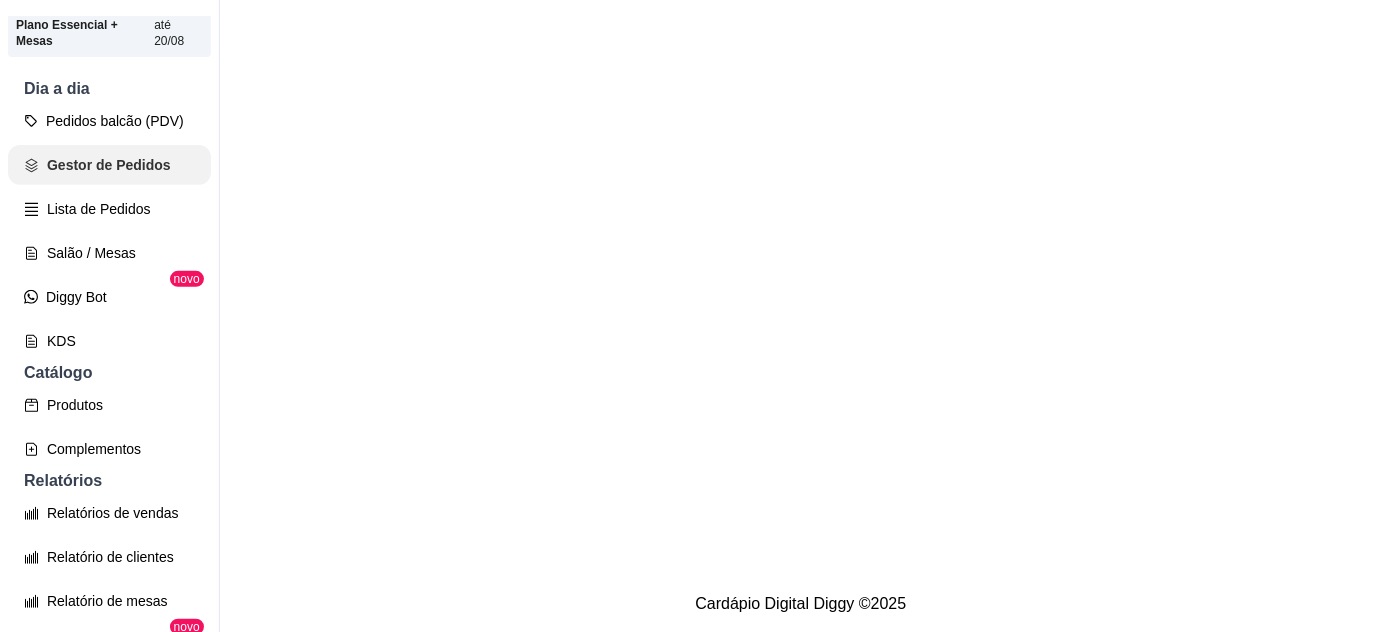 scroll, scrollTop: 0, scrollLeft: 0, axis: both 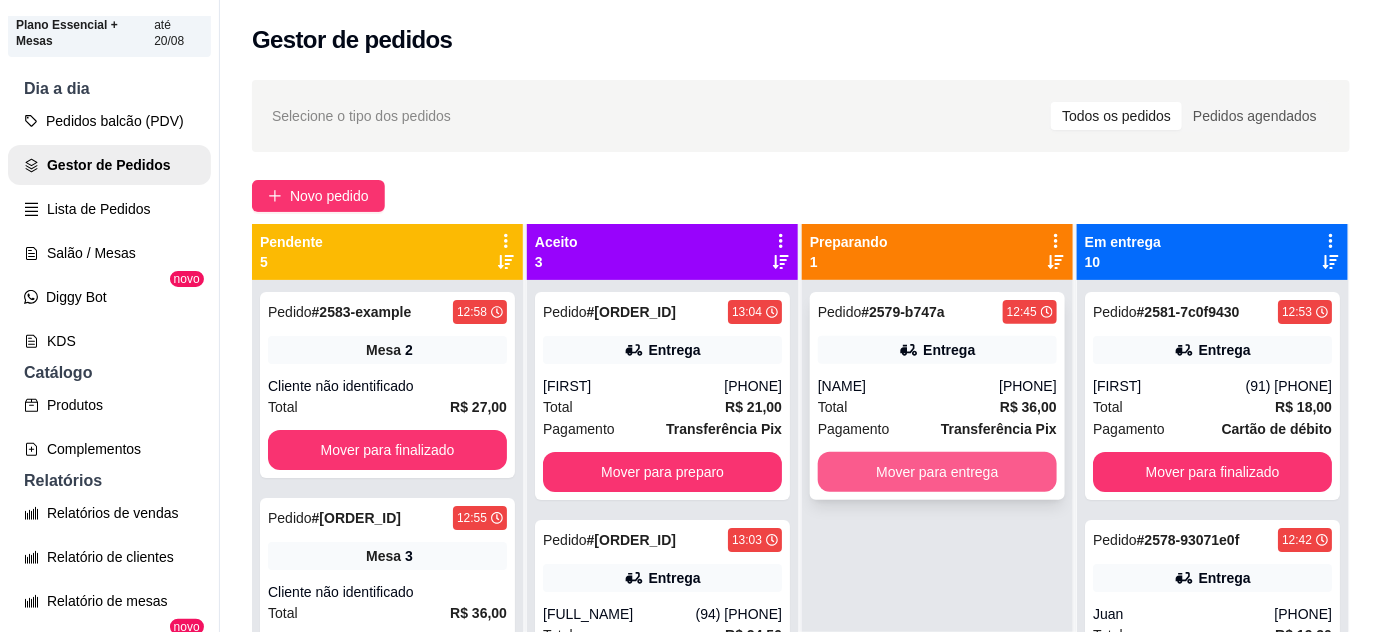 click on "Mover para entrega" at bounding box center (937, 472) 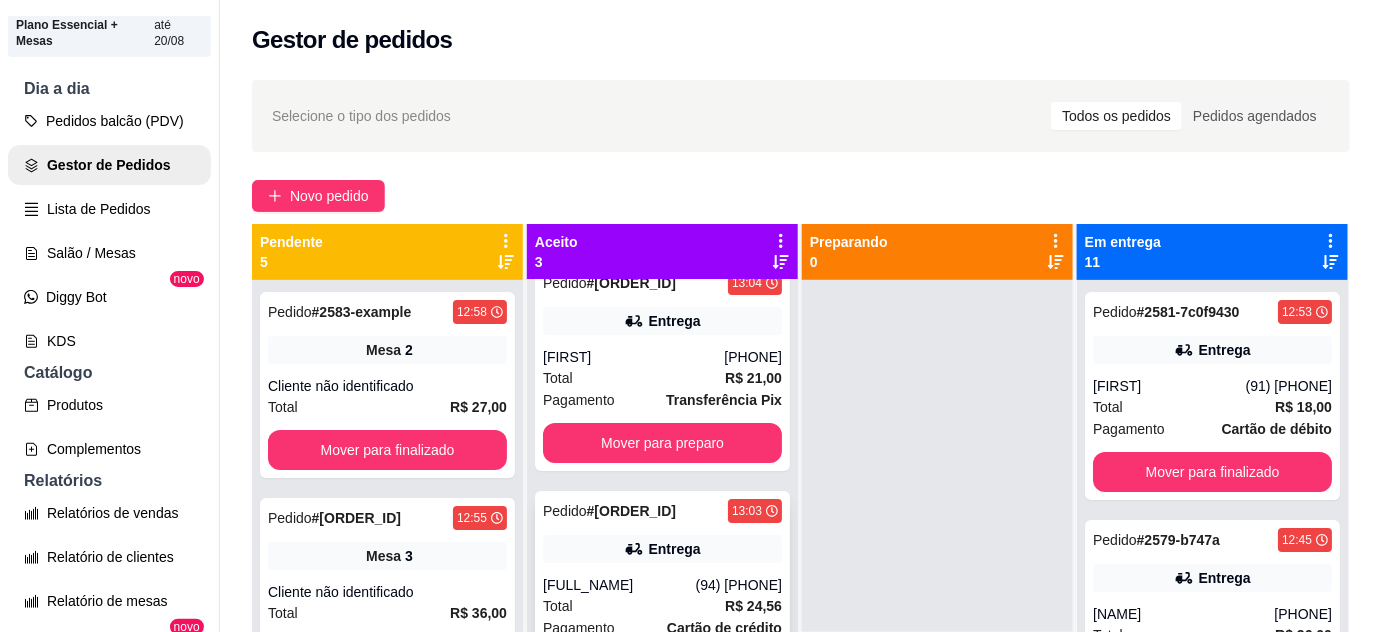 scroll, scrollTop: 0, scrollLeft: 0, axis: both 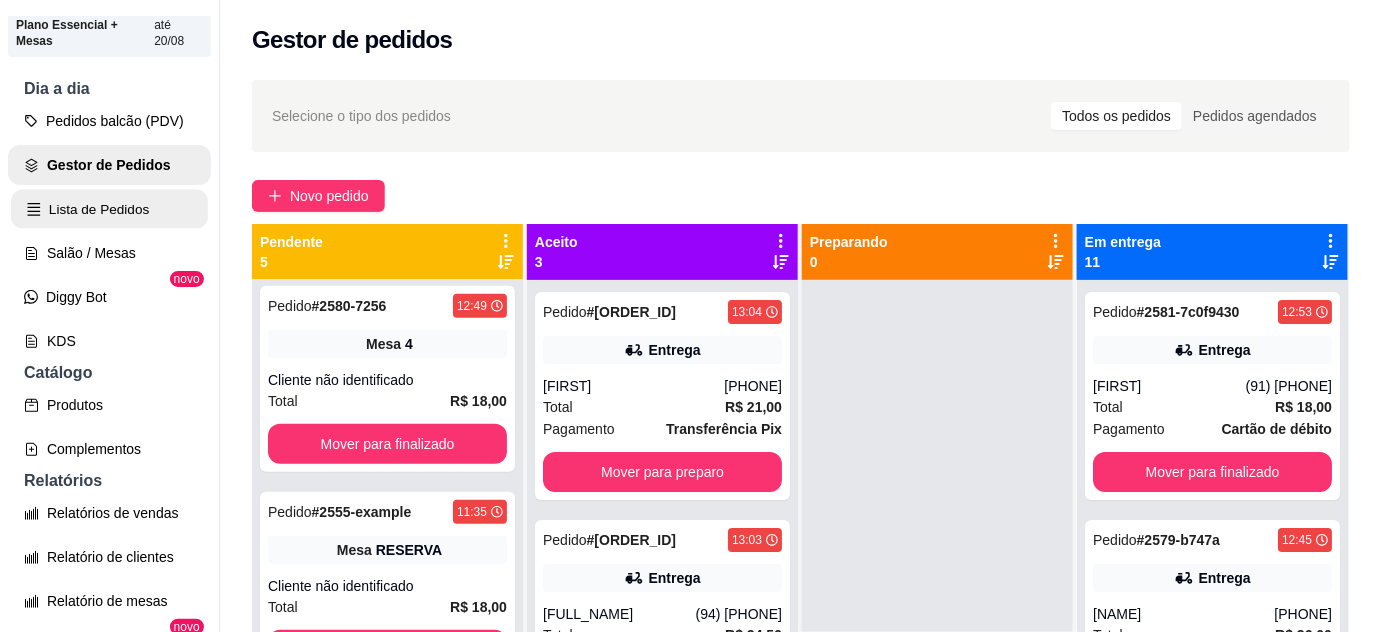click on "Lista de Pedidos" at bounding box center [109, 209] 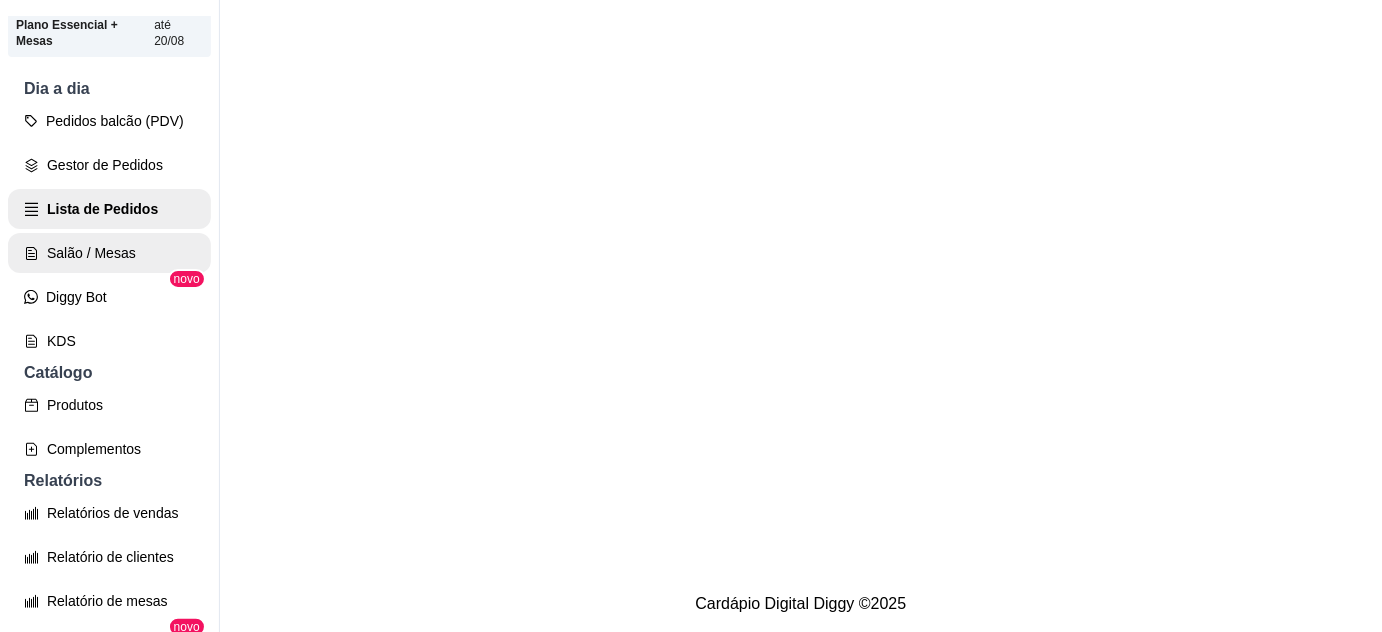 click on "Salão / Mesas" at bounding box center (109, 253) 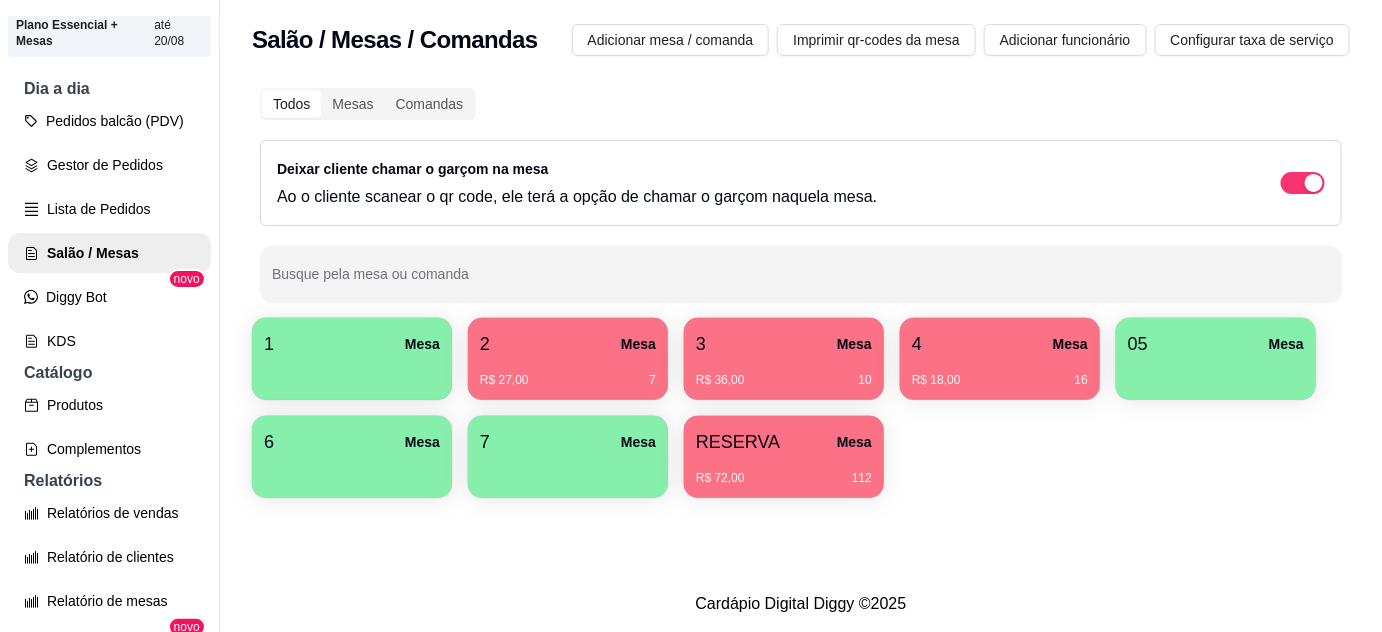 click on "RESERVA  Mesa" at bounding box center [784, 442] 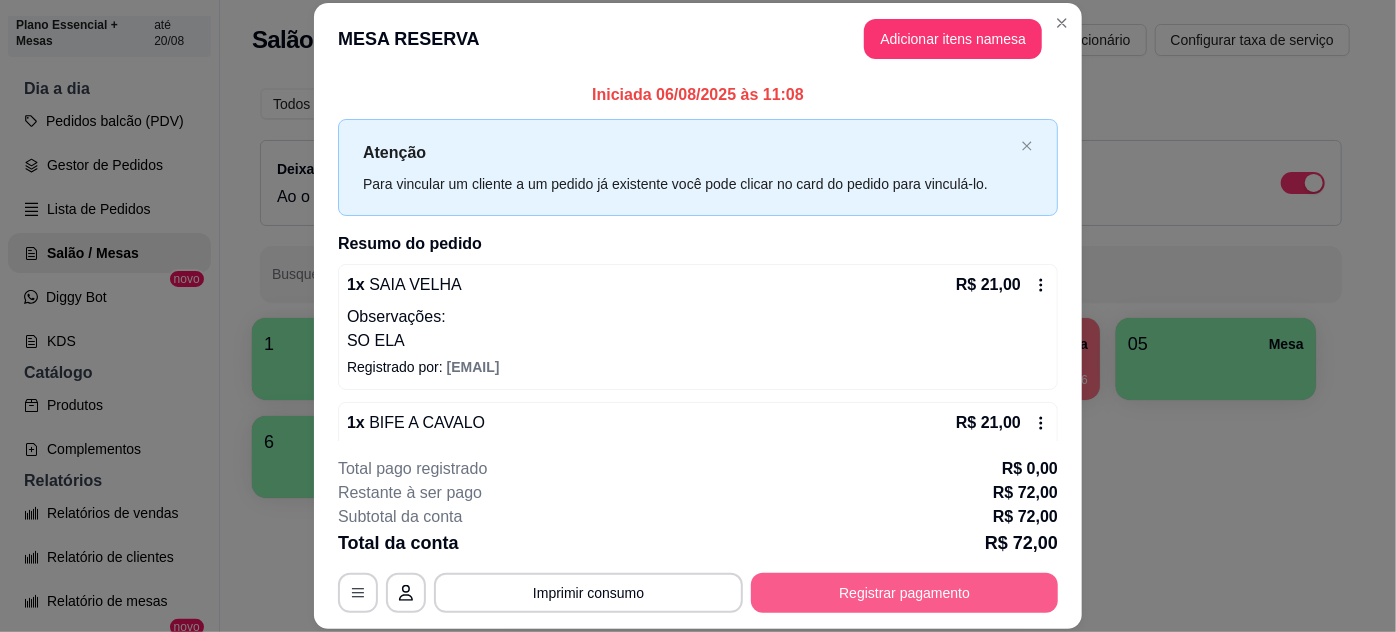 click on "Registrar pagamento" at bounding box center (904, 593) 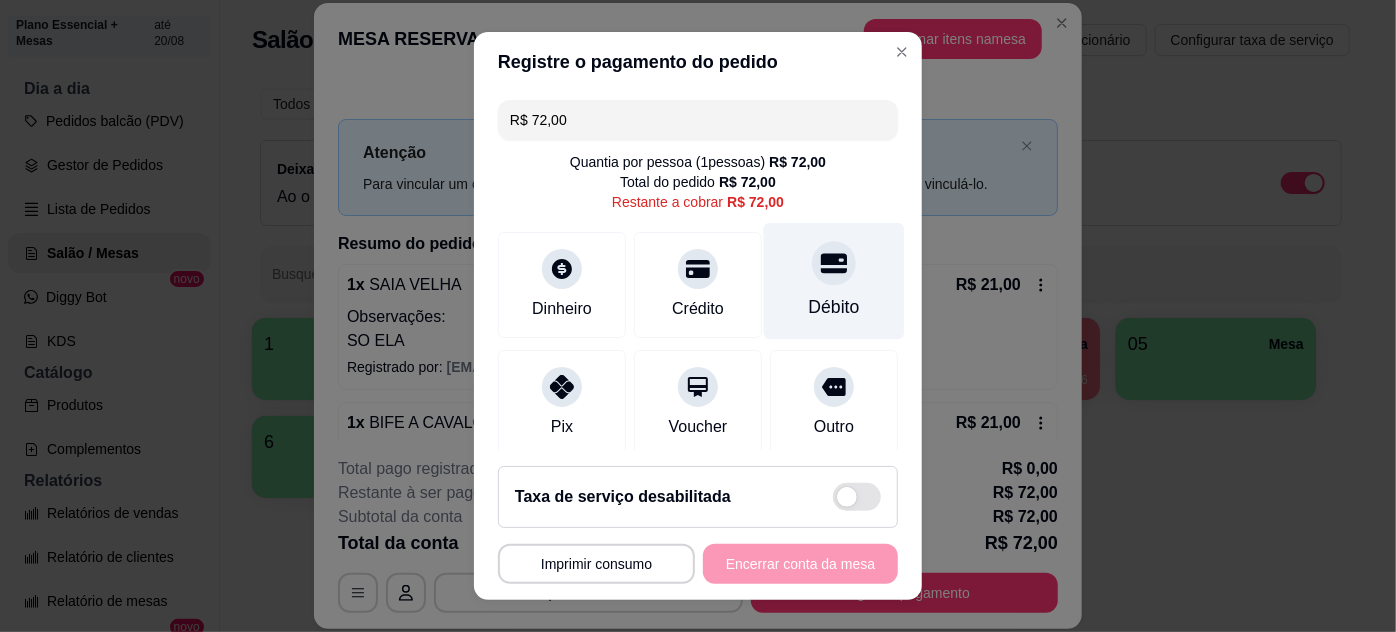 drag, startPoint x: 850, startPoint y: 307, endPoint x: 845, endPoint y: 318, distance: 12.083046 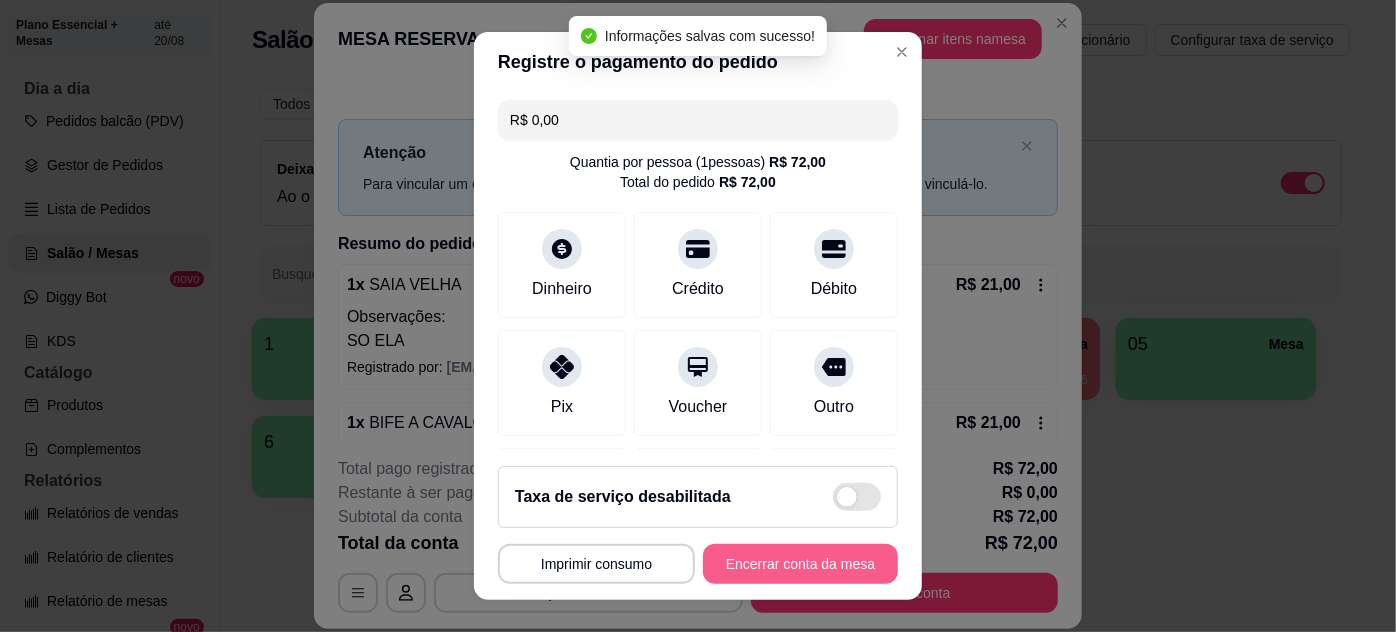 type on "R$ 0,00" 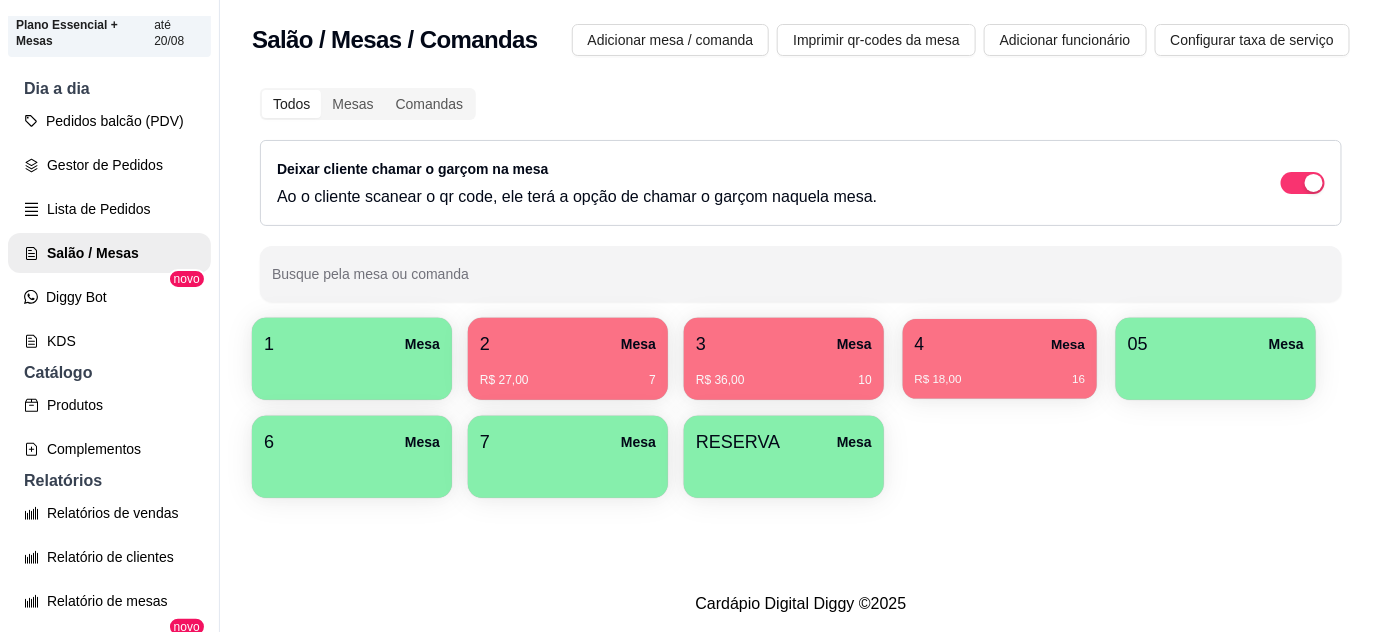 click on "R$ 18,00 16" at bounding box center [1000, 372] 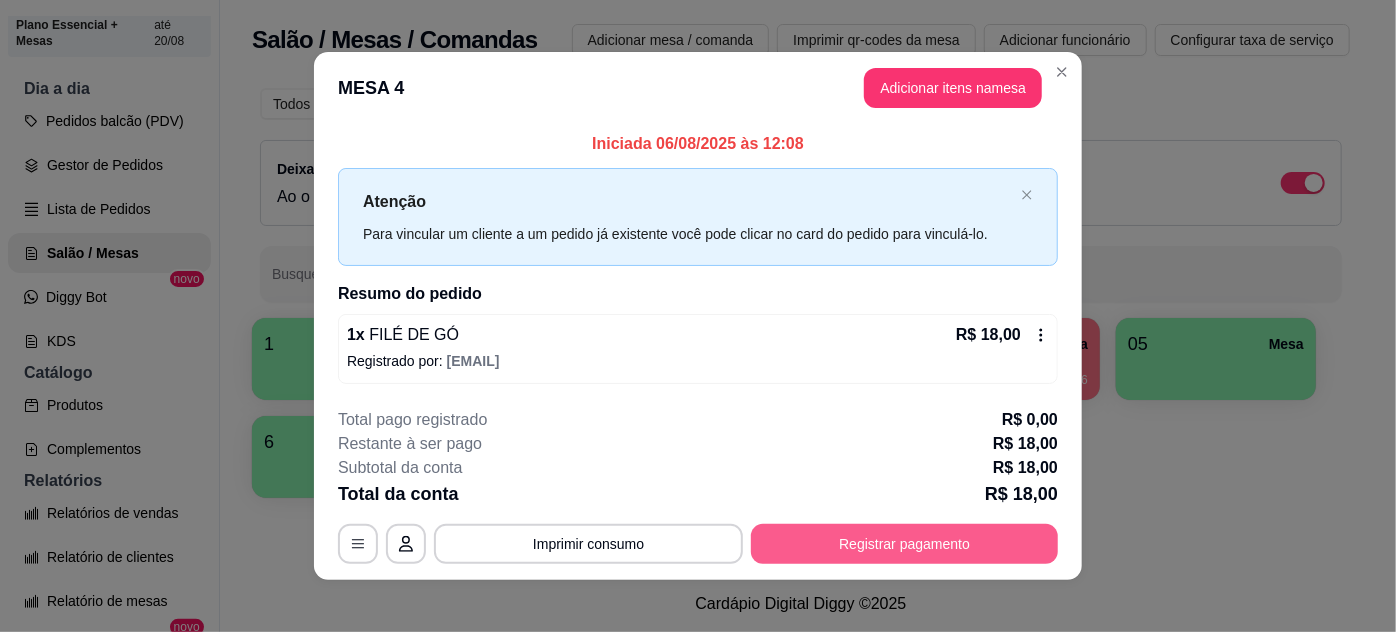 click on "Registrar pagamento" at bounding box center (904, 544) 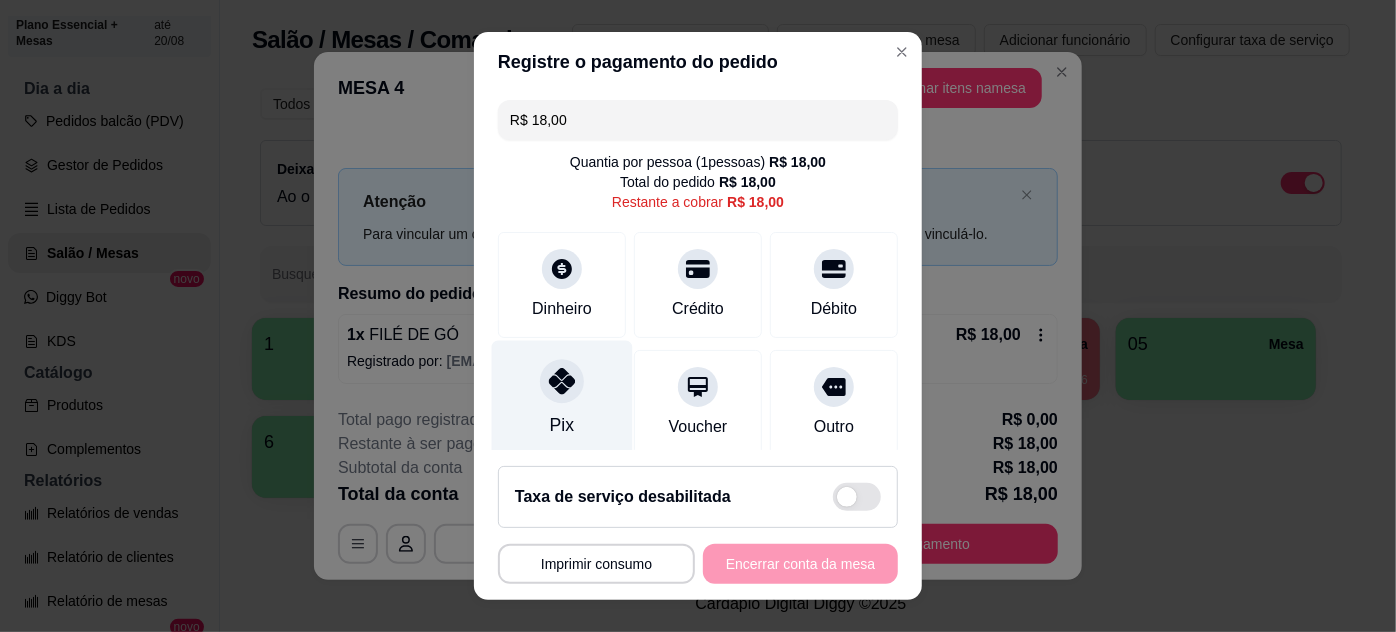 click at bounding box center [562, 381] 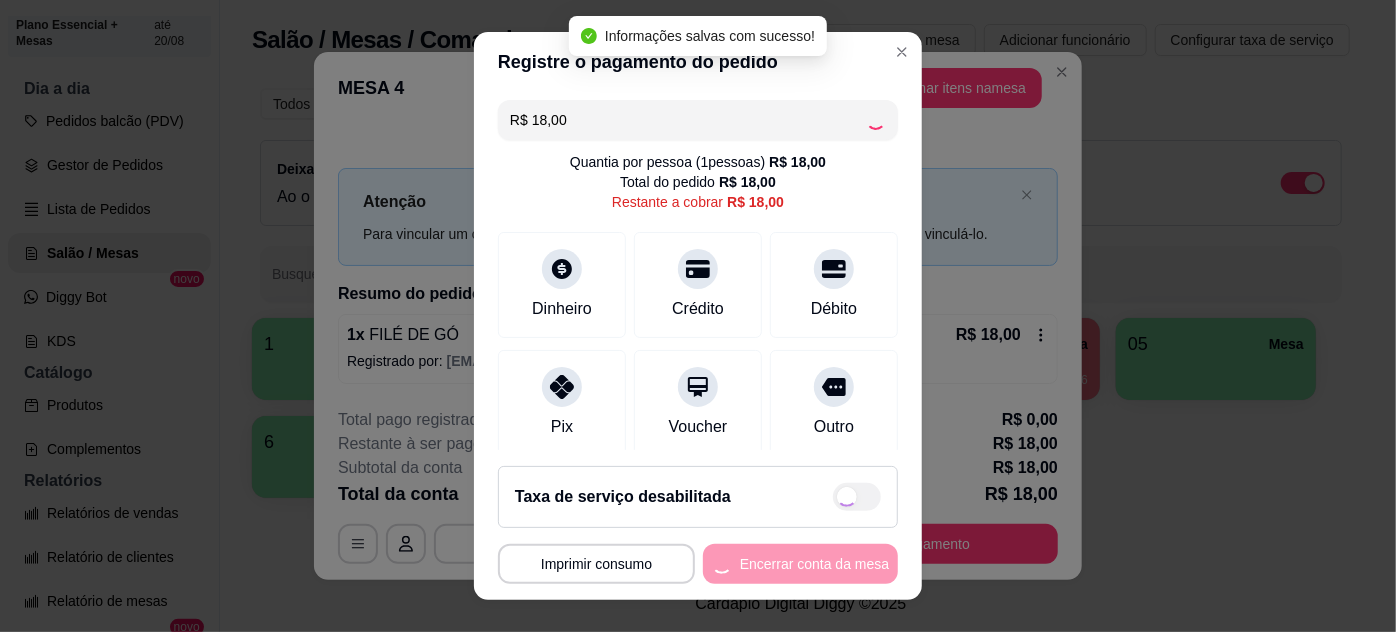 type on "R$ 0,00" 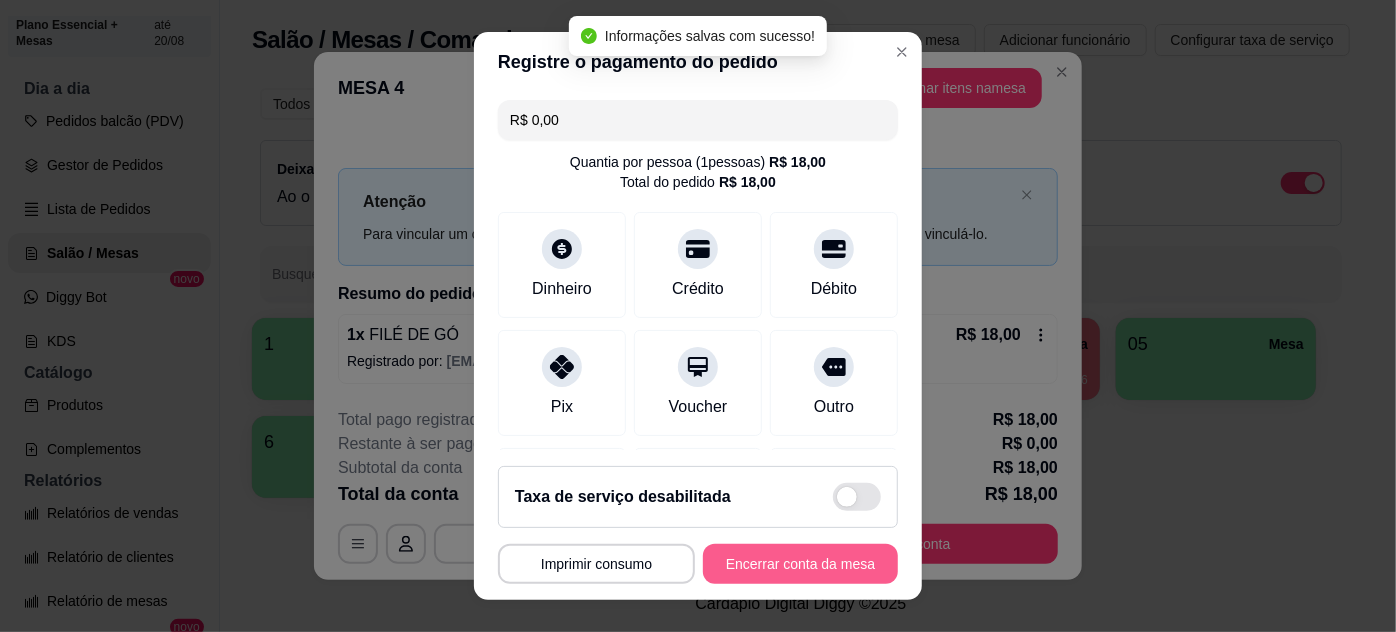 click on "Encerrar conta da mesa" at bounding box center (800, 564) 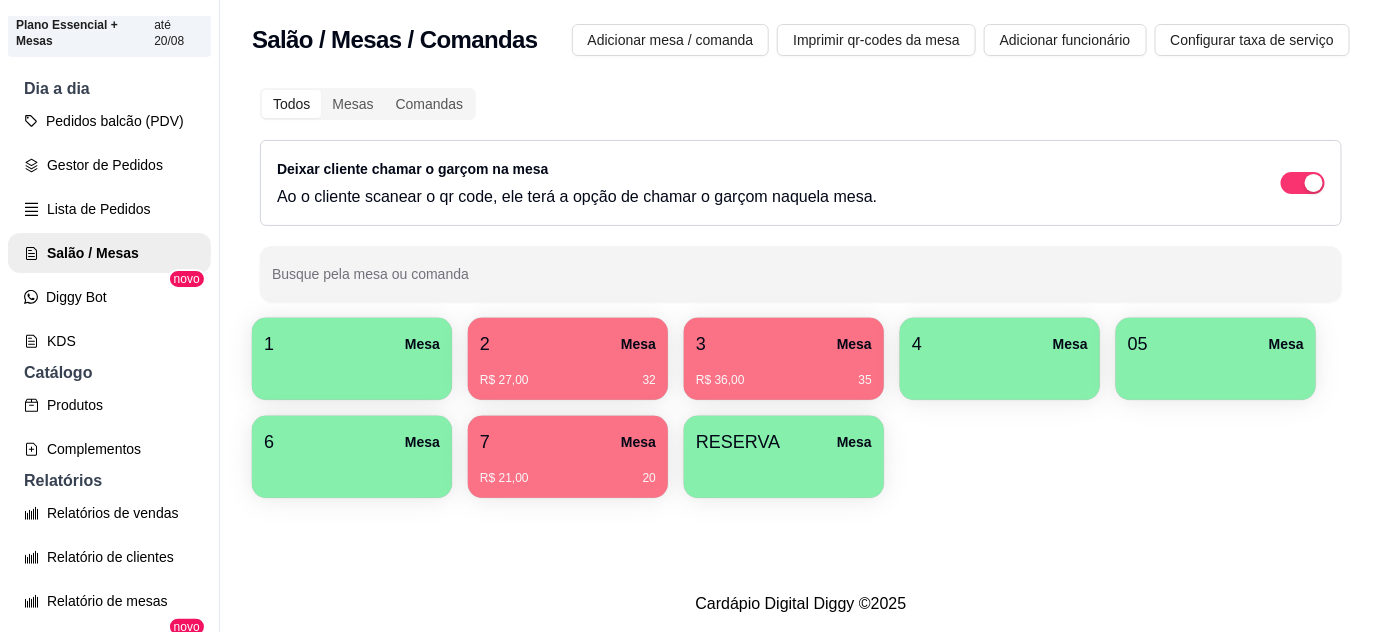 click on "R$ 27,00" at bounding box center [504, 380] 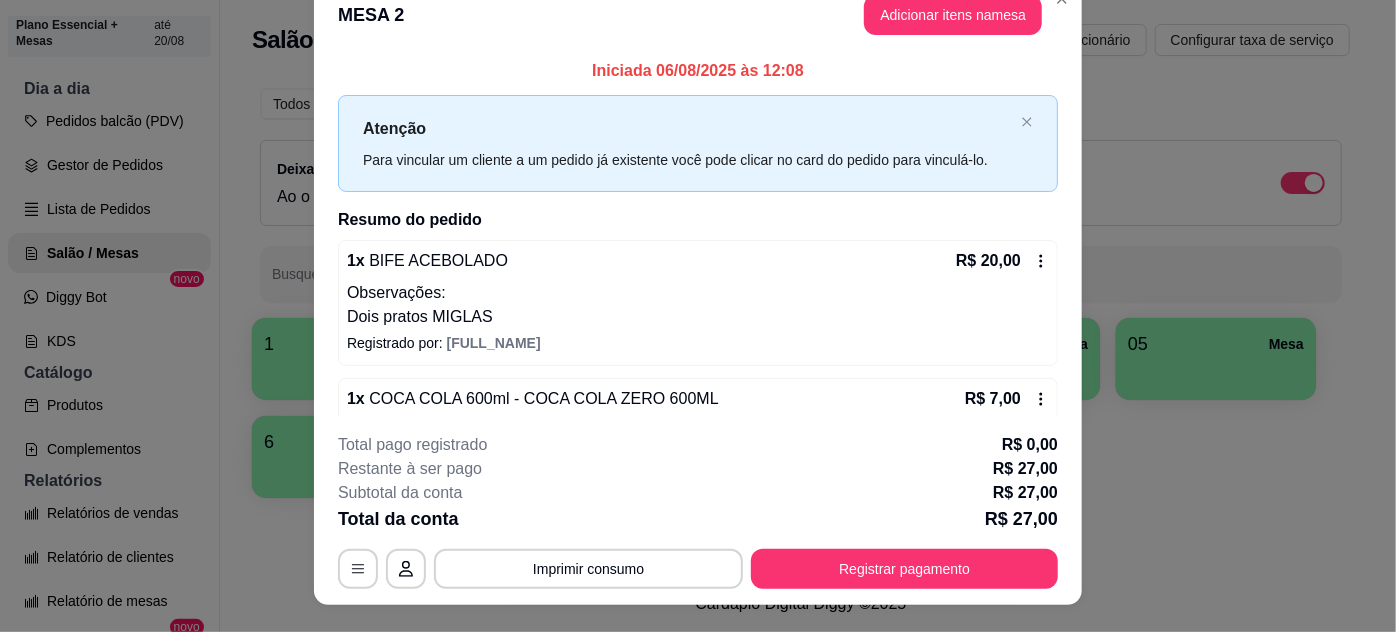 scroll, scrollTop: 0, scrollLeft: 0, axis: both 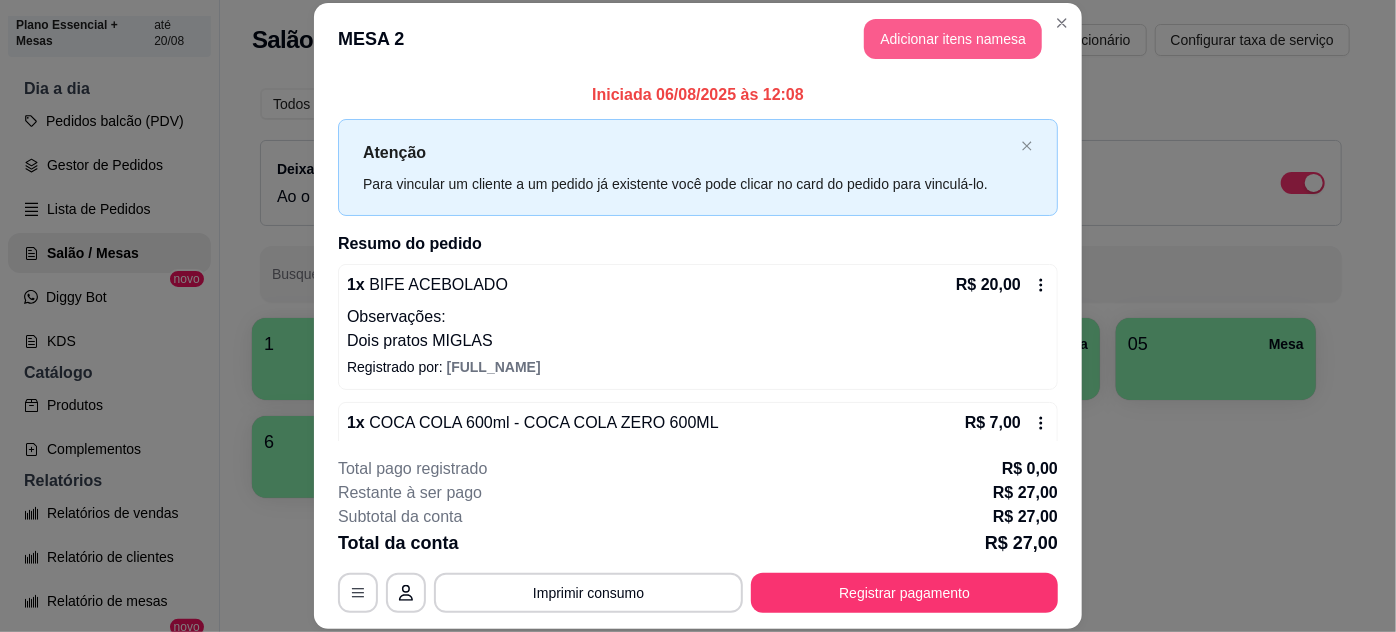 click on "Adicionar itens na  mesa" at bounding box center [953, 39] 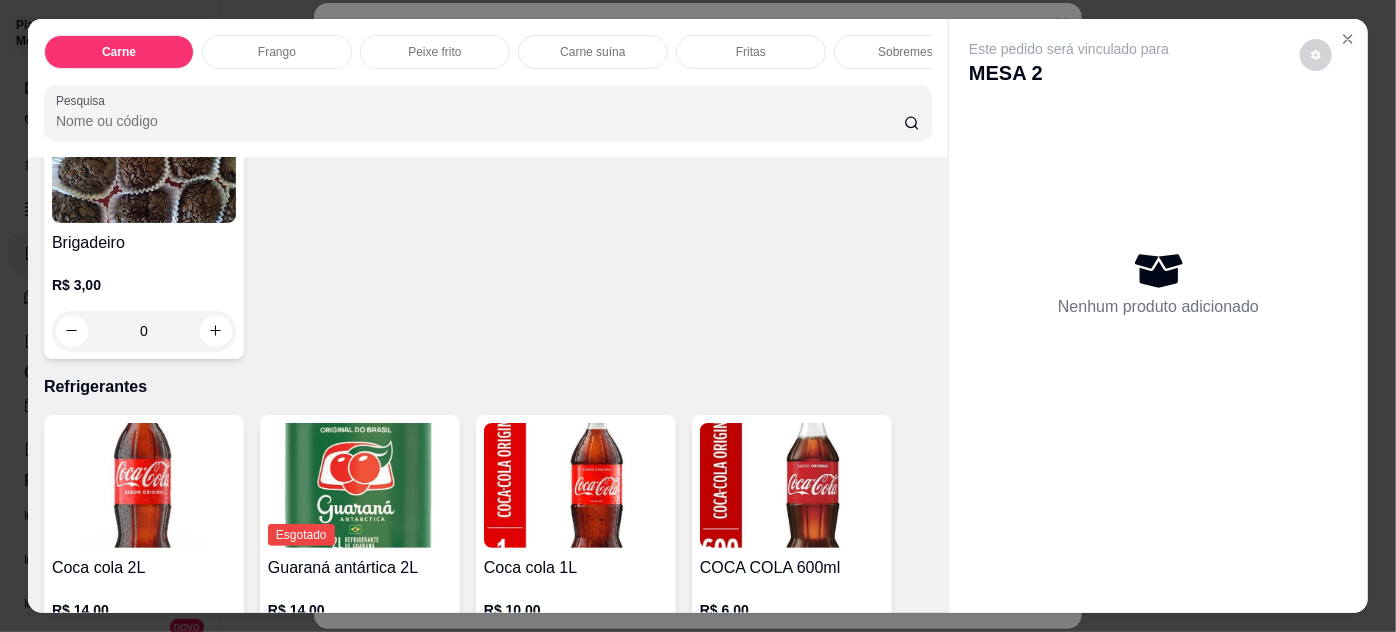 scroll, scrollTop: 2181, scrollLeft: 0, axis: vertical 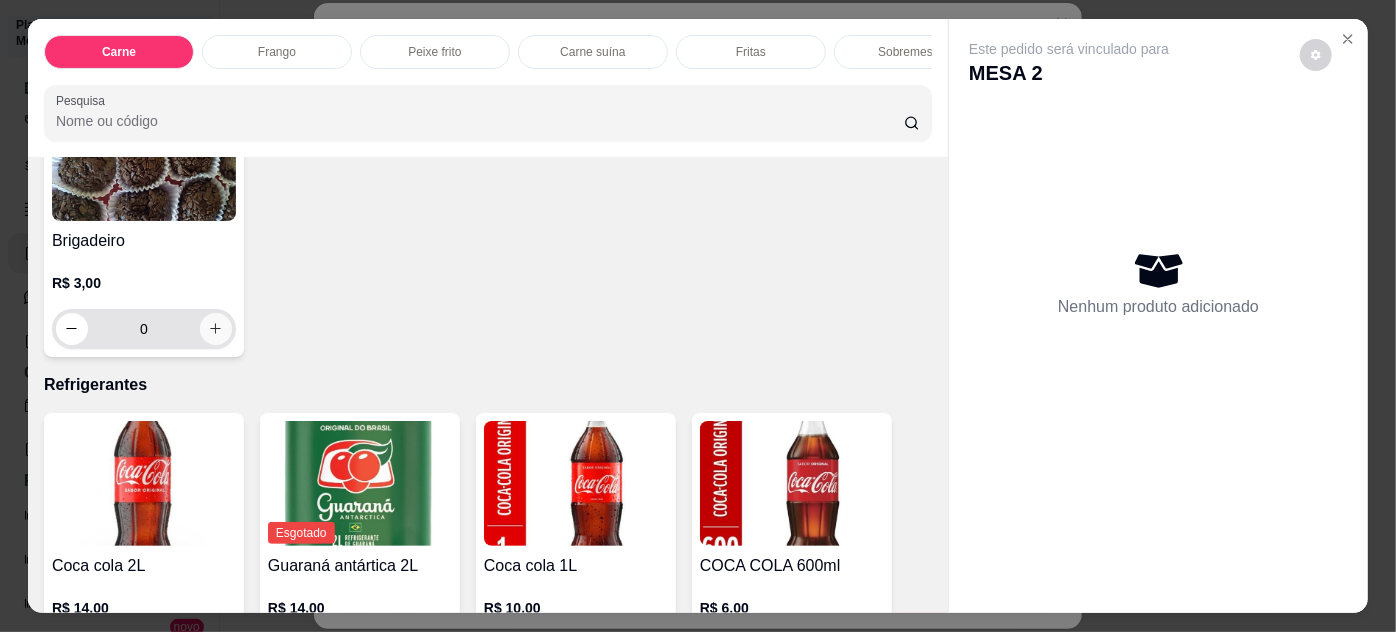 click 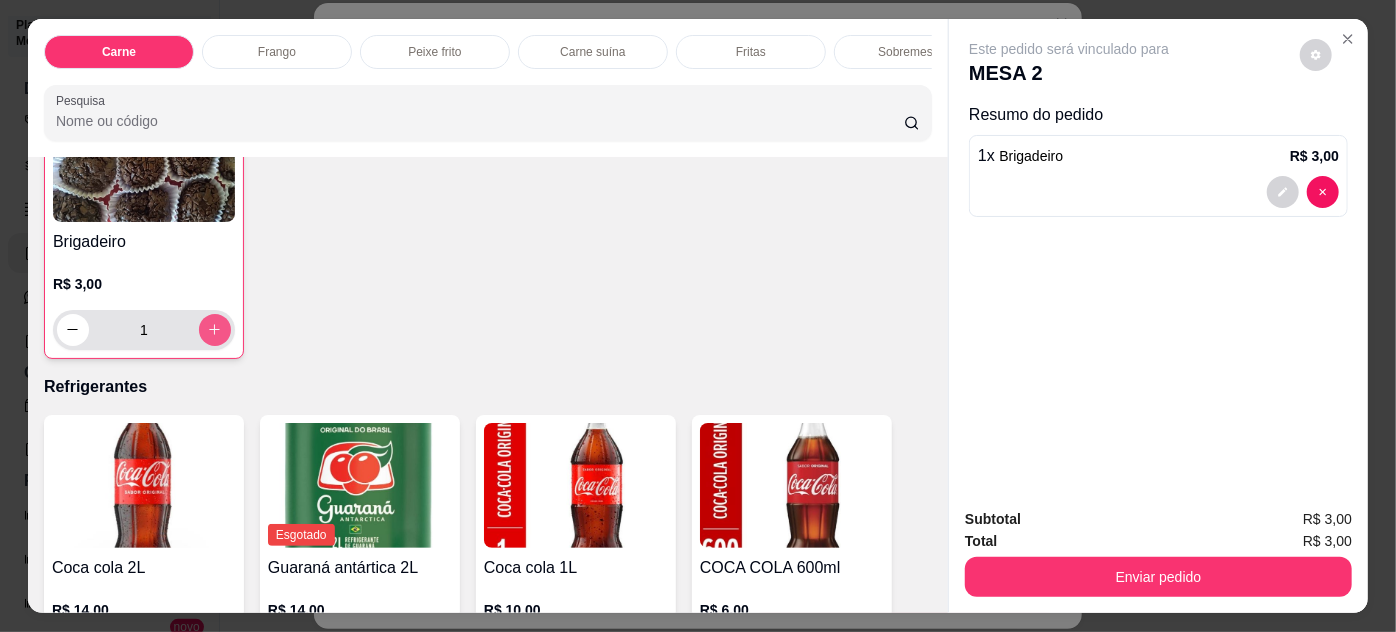 scroll, scrollTop: 2182, scrollLeft: 0, axis: vertical 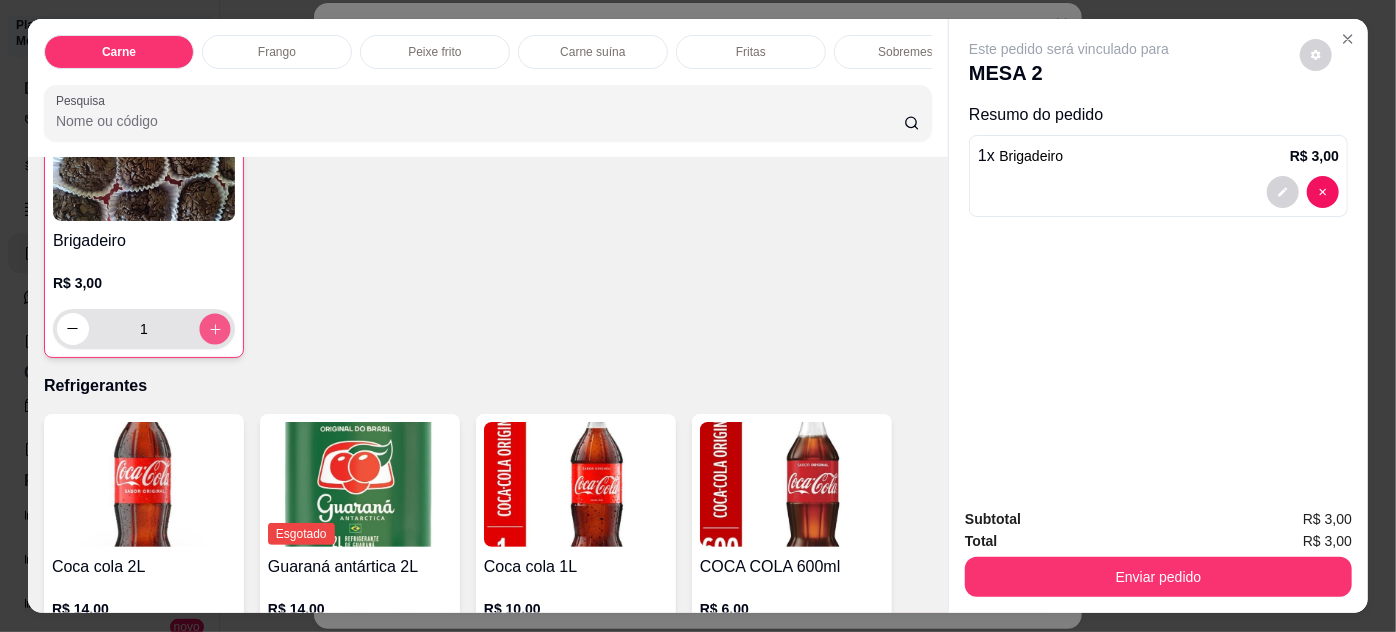 click 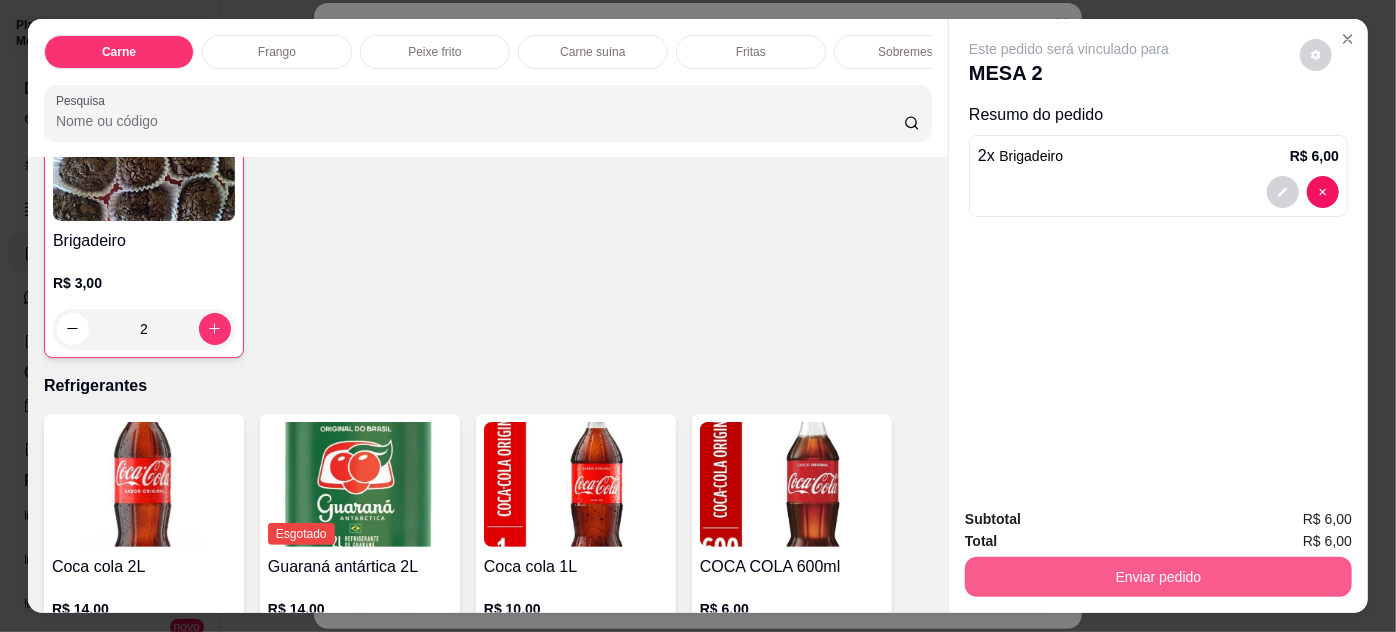 click on "Enviar pedido" at bounding box center [1158, 577] 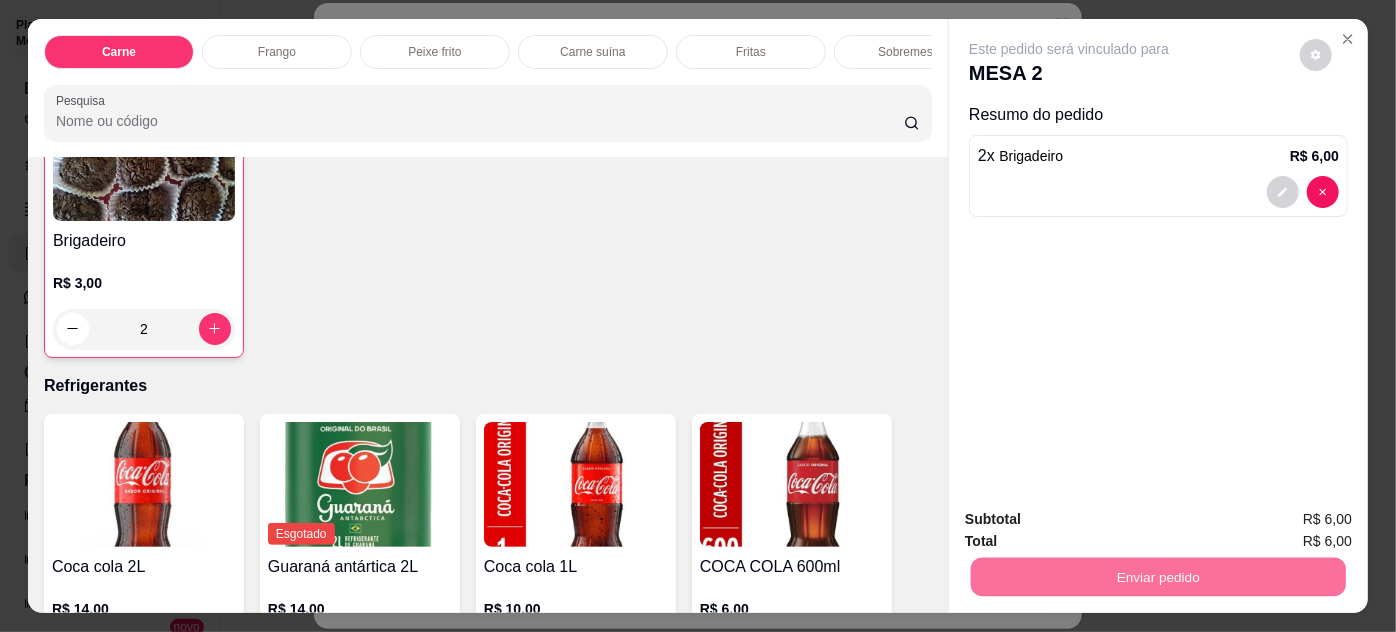 click on "Não registrar e enviar pedido" at bounding box center (1093, 521) 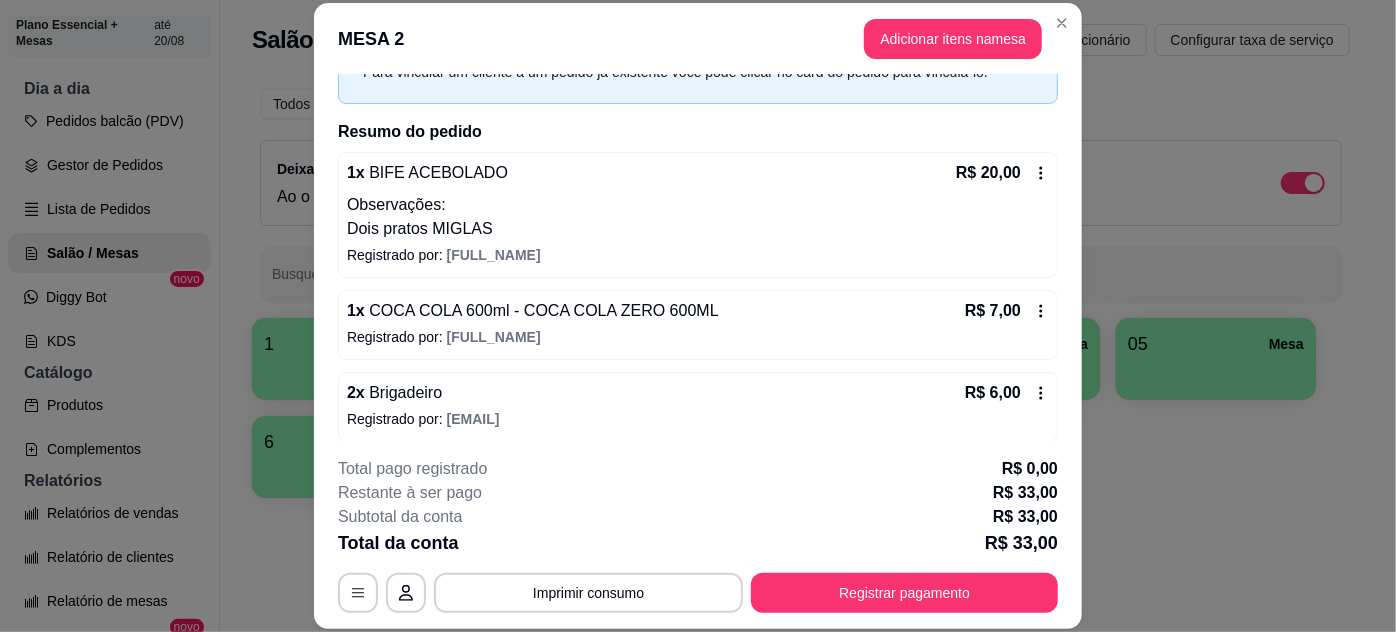scroll, scrollTop: 119, scrollLeft: 0, axis: vertical 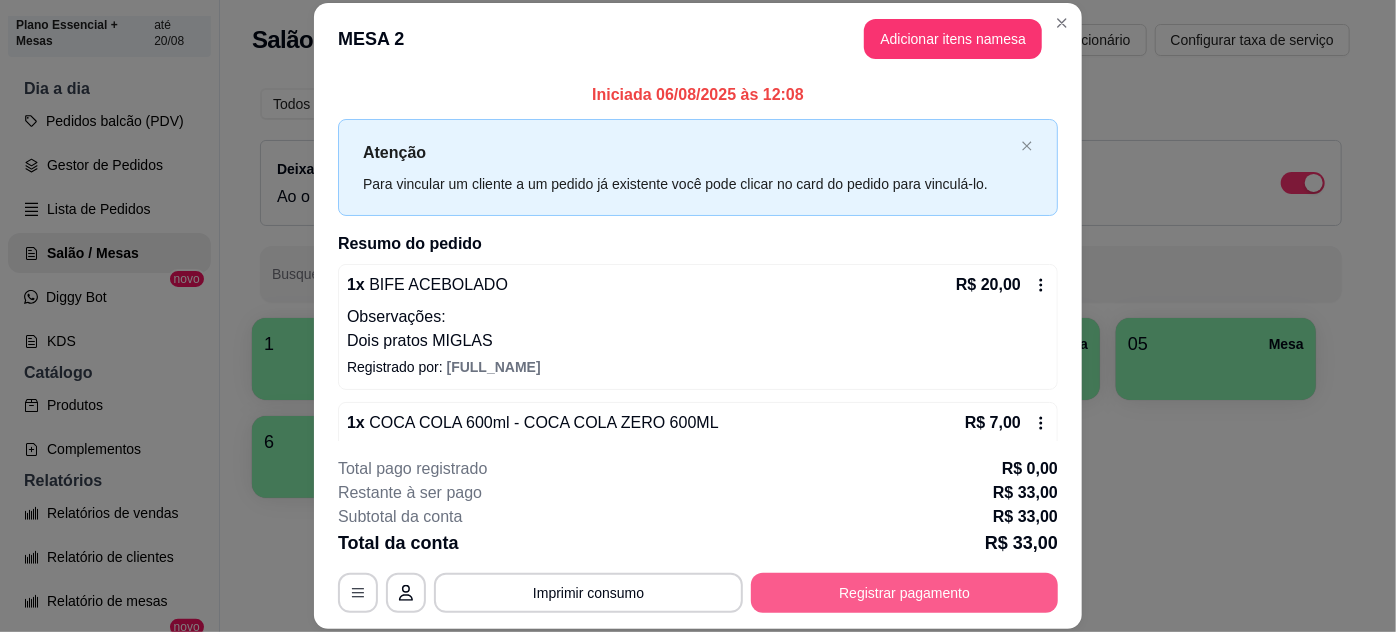 click on "Registrar pagamento" at bounding box center (904, 593) 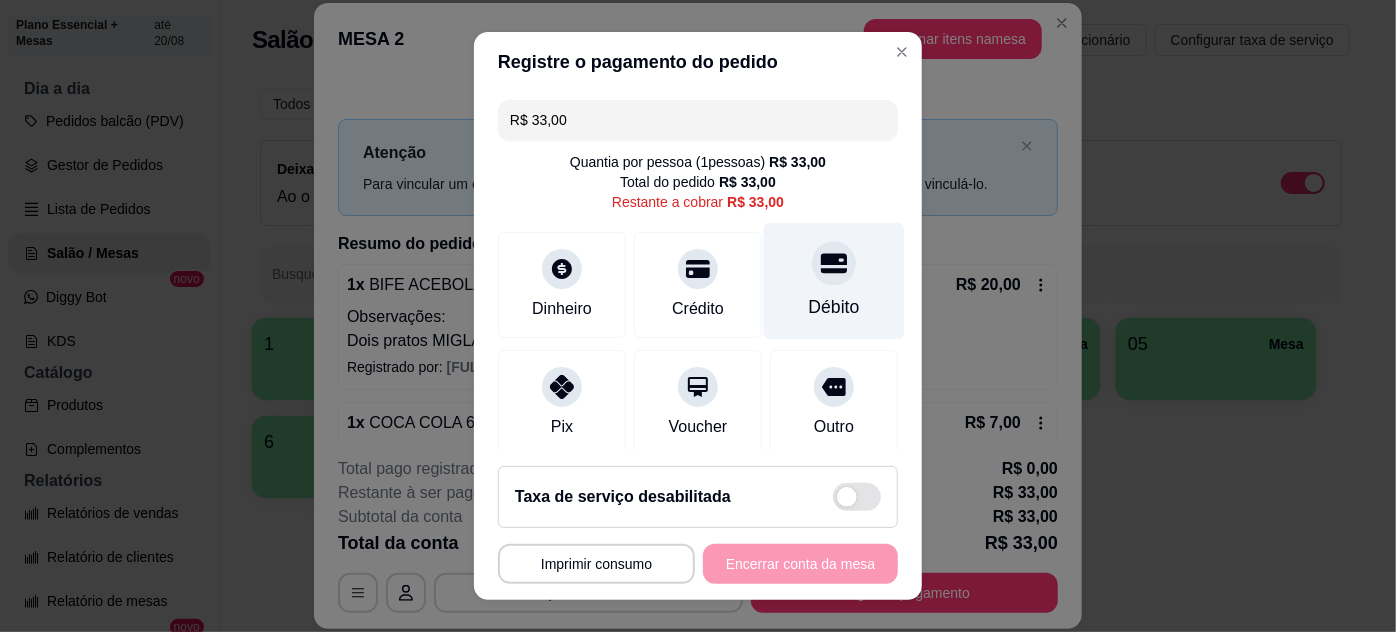 click 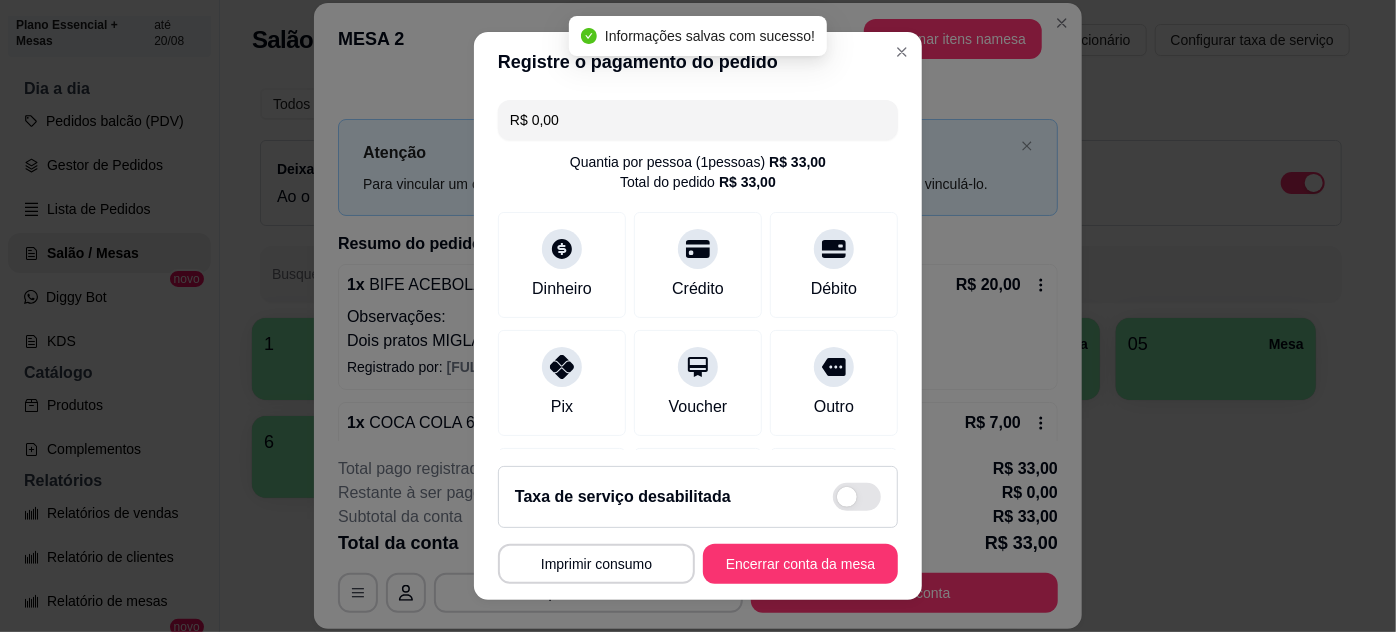 type on "R$ 0,00" 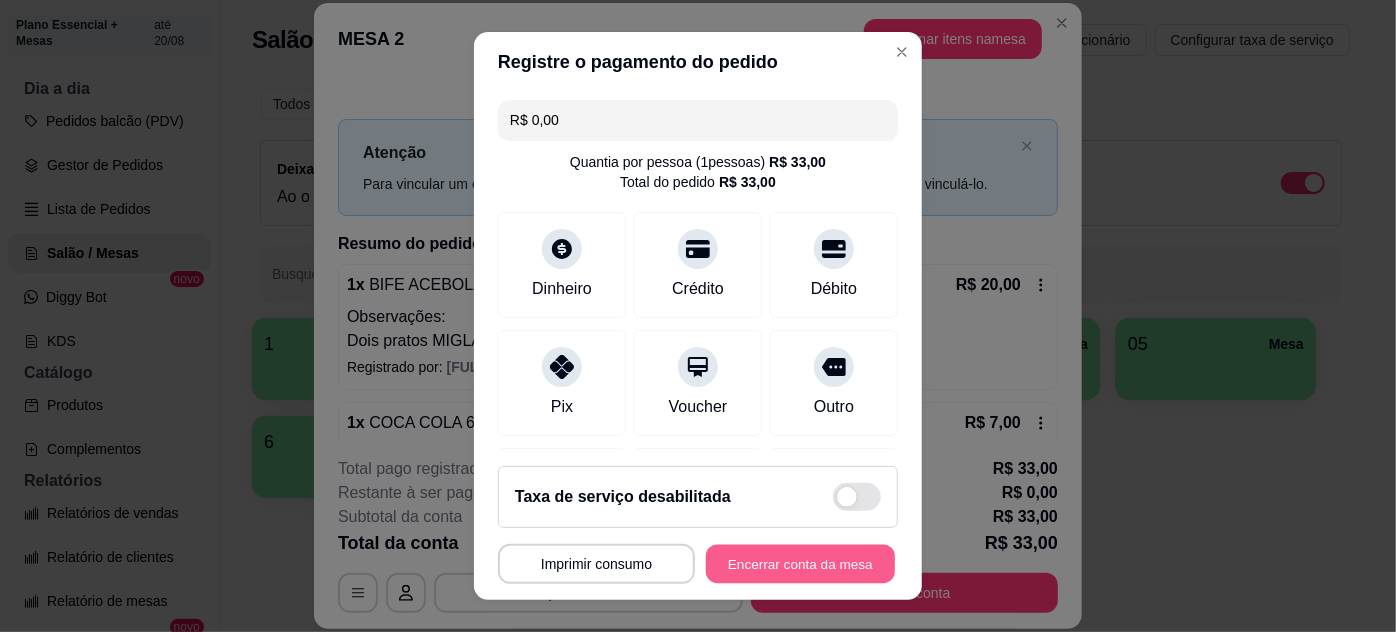 click on "Encerrar conta da mesa" at bounding box center [800, 564] 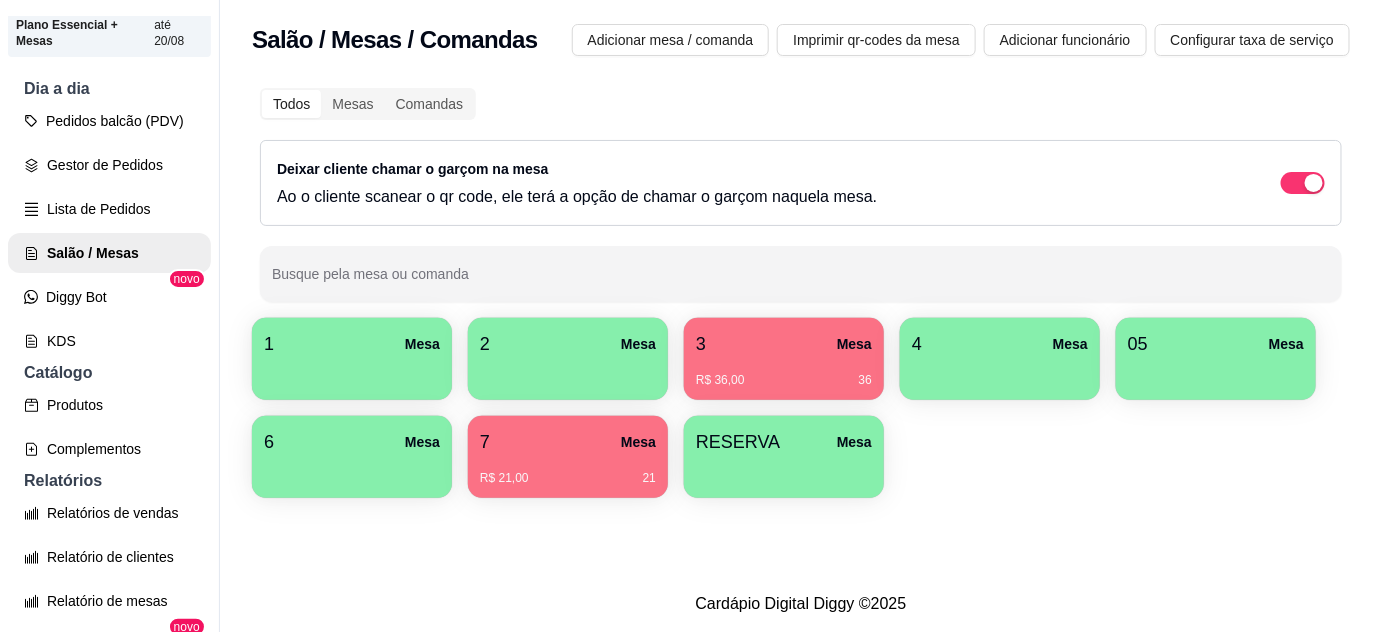 click on "R$ 36,00 36" at bounding box center (784, 373) 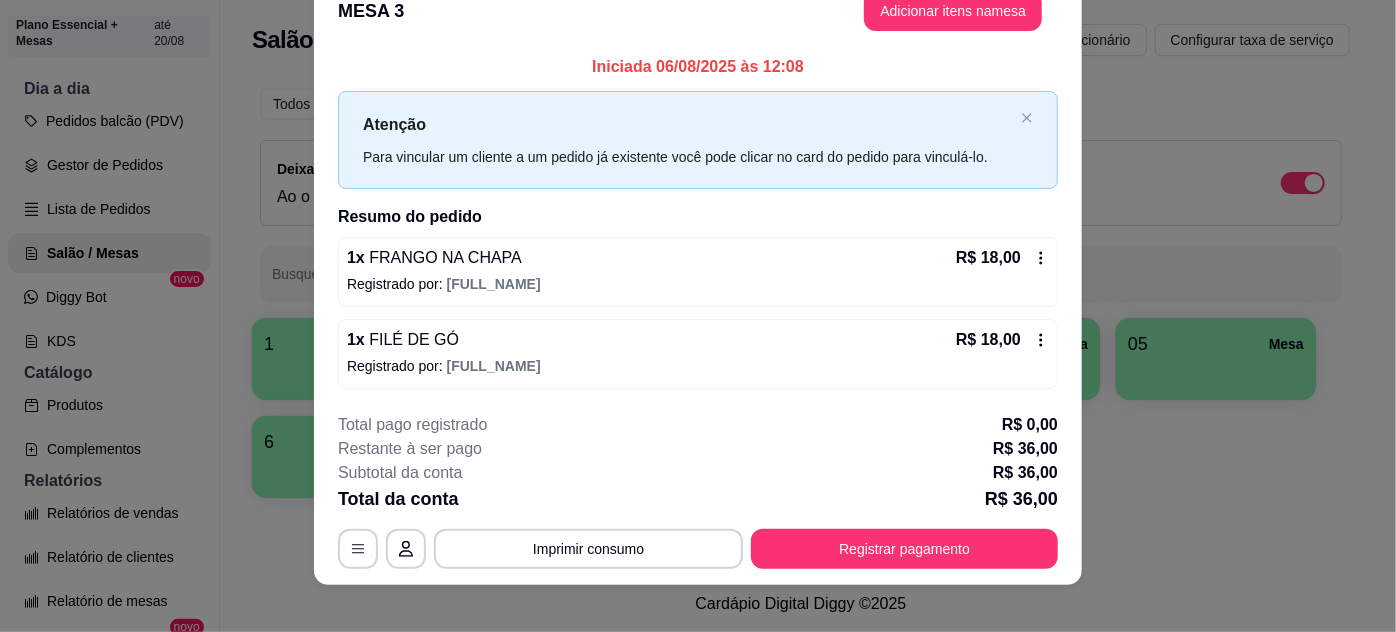 scroll, scrollTop: 51, scrollLeft: 0, axis: vertical 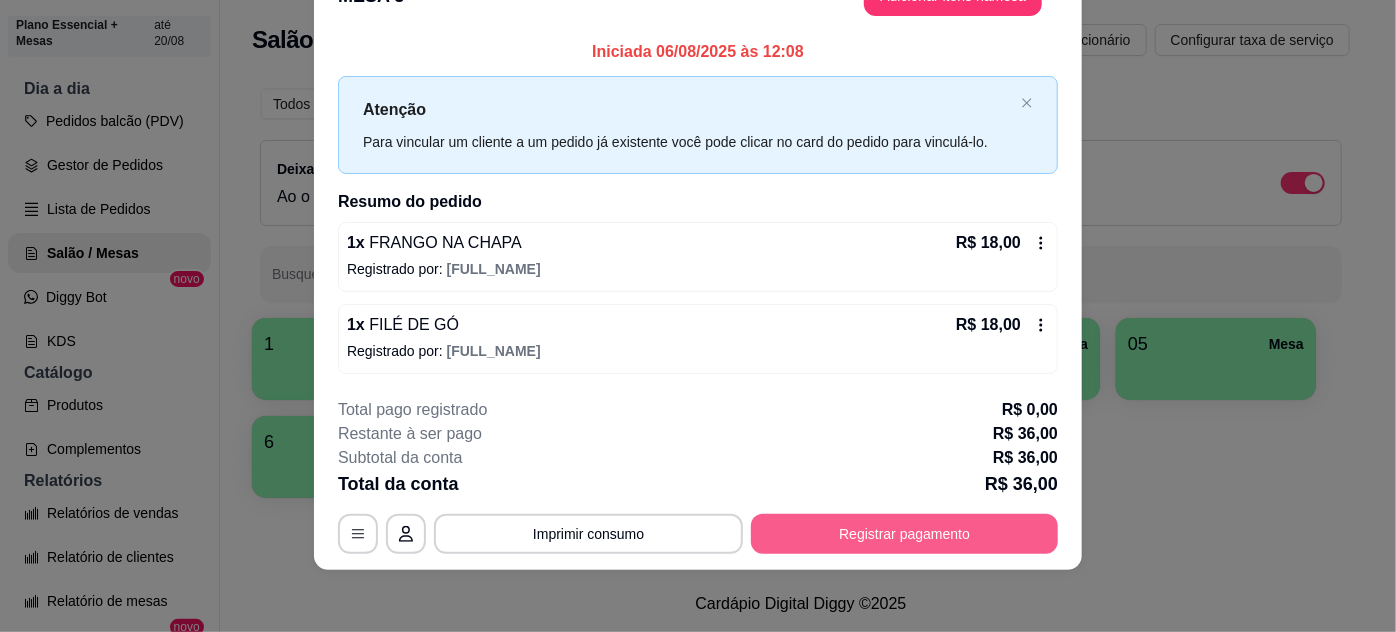 click on "Registrar pagamento" at bounding box center [904, 534] 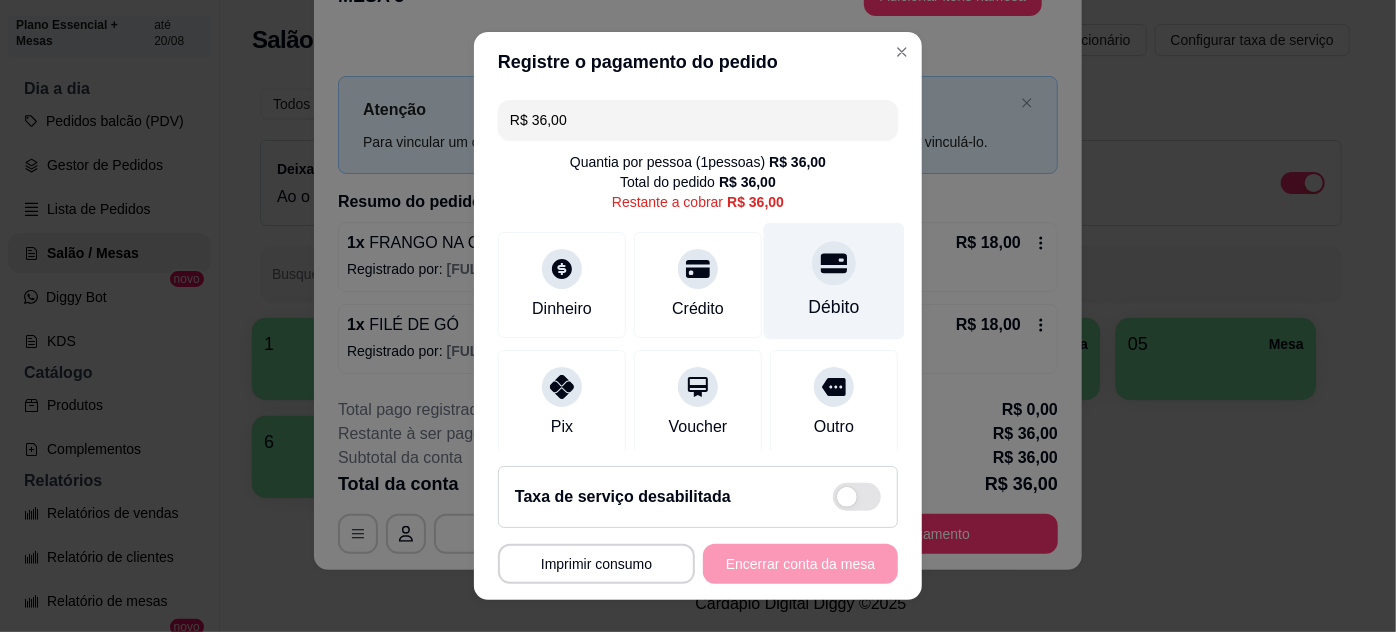 click on "Débito" at bounding box center [834, 280] 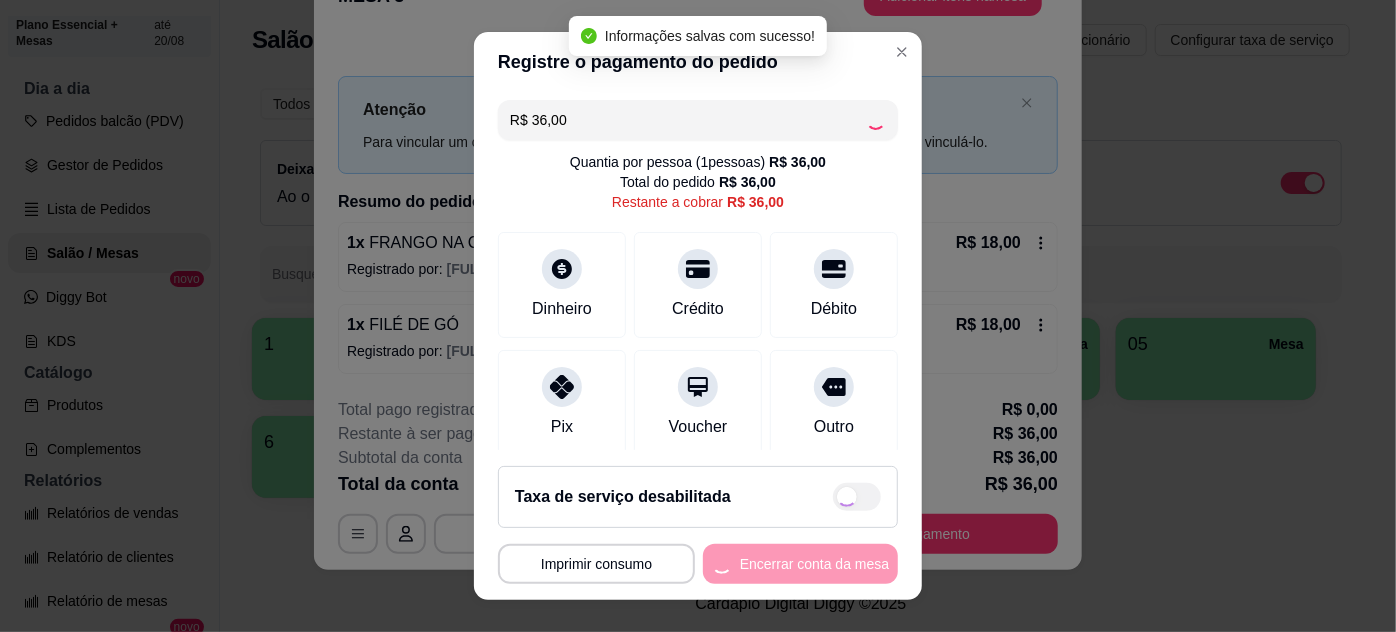 type on "R$ 0,00" 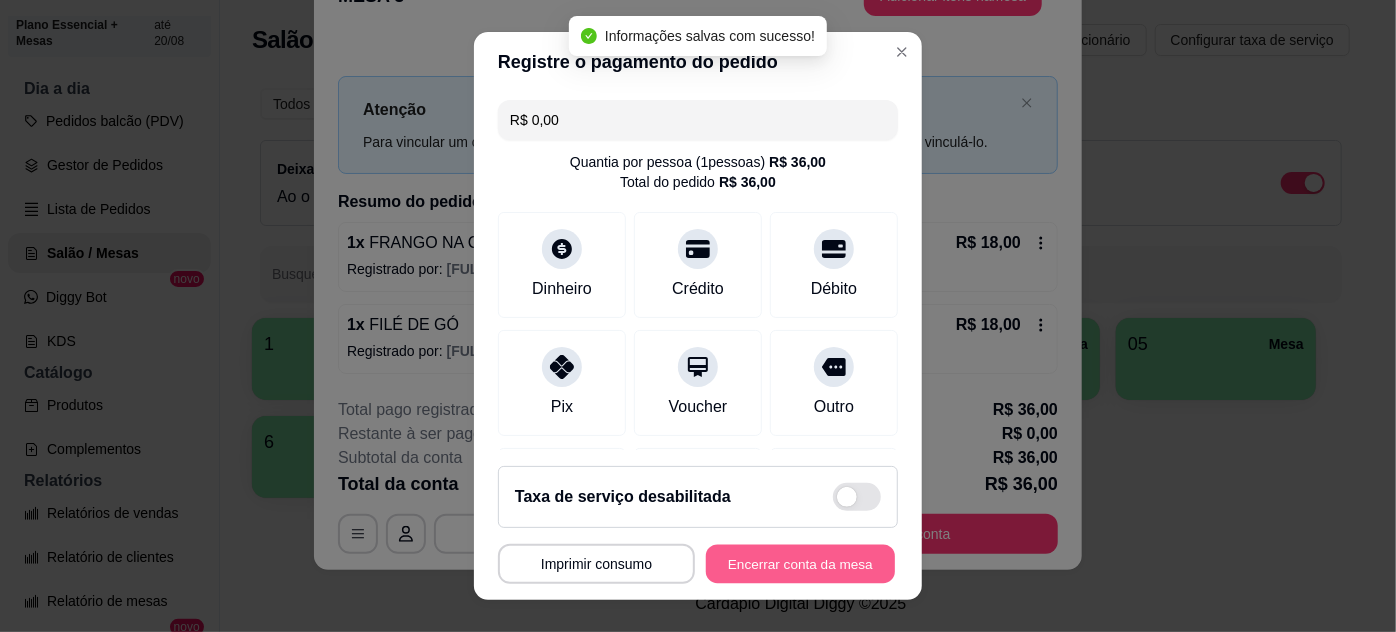 click on "Encerrar conta da mesa" at bounding box center [800, 564] 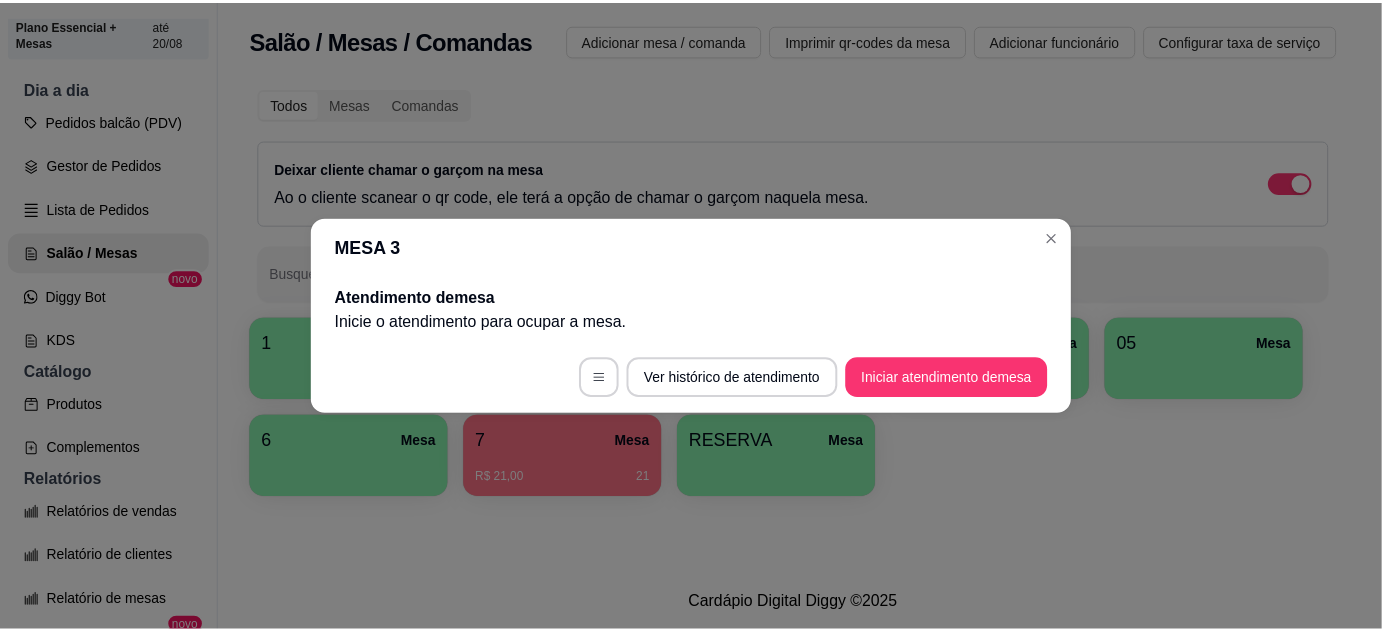 scroll, scrollTop: 0, scrollLeft: 0, axis: both 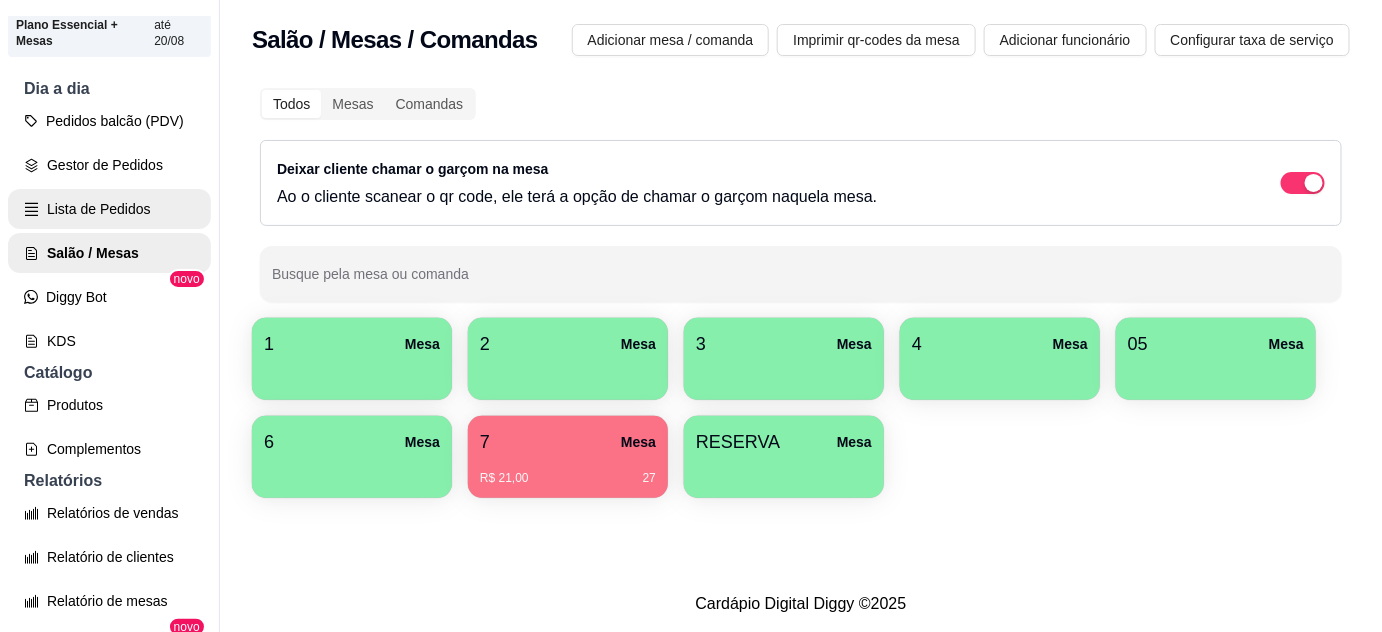 click on "Pedidos balcão (PDV) Gestor de Pedidos Lista de Pedidos Salão / Mesas Diggy Bot novo KDS" at bounding box center [109, 231] 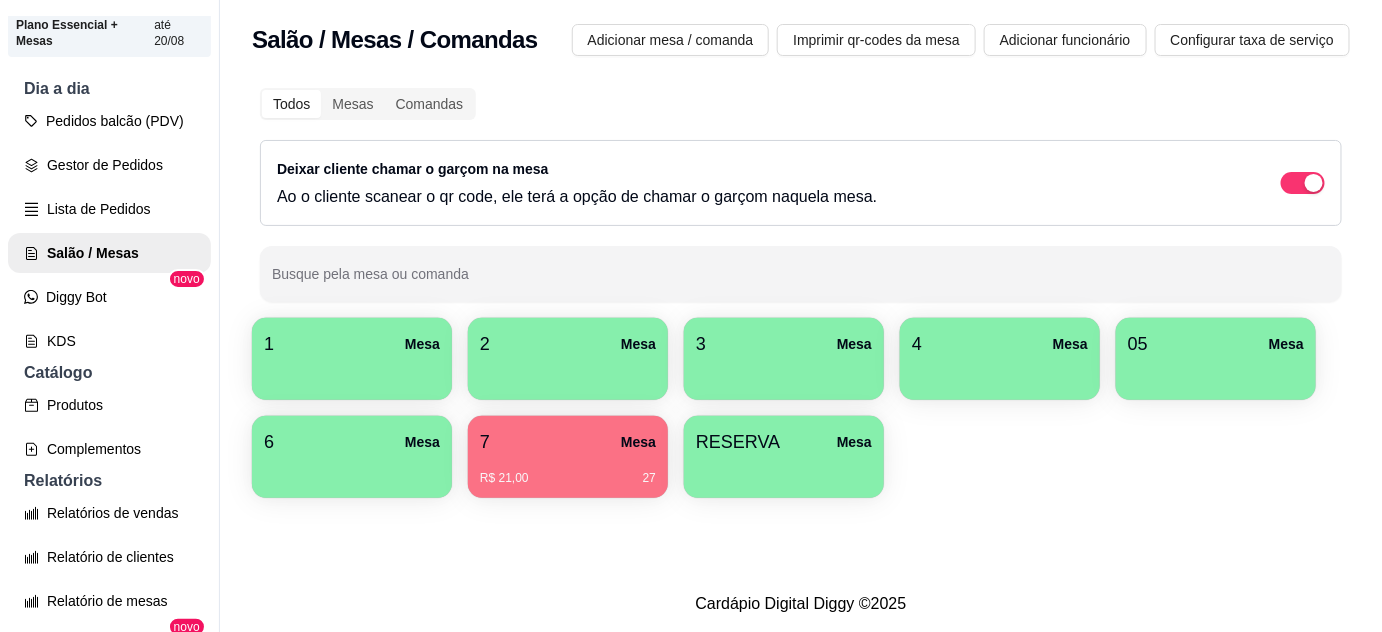 click on "Pedidos balcão (PDV) Gestor de Pedidos Lista de Pedidos Salão / Mesas Diggy Bot novo KDS" at bounding box center (109, 231) 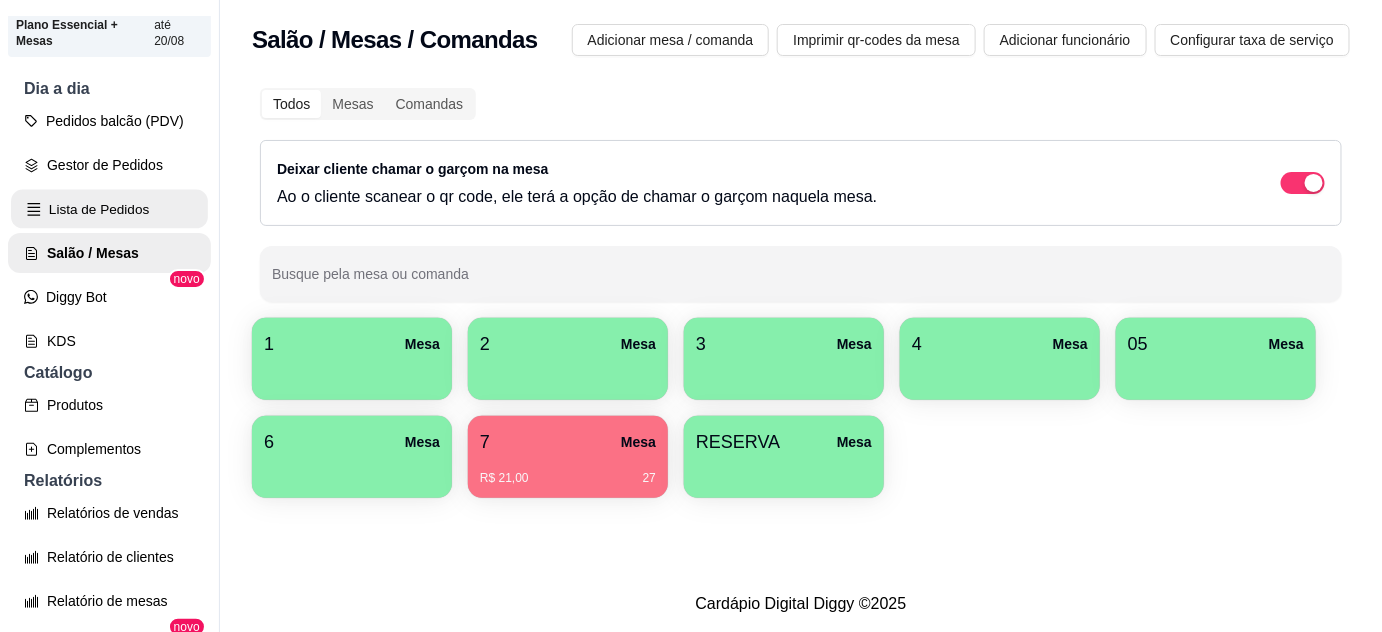click on "Lista de Pedidos" at bounding box center [109, 209] 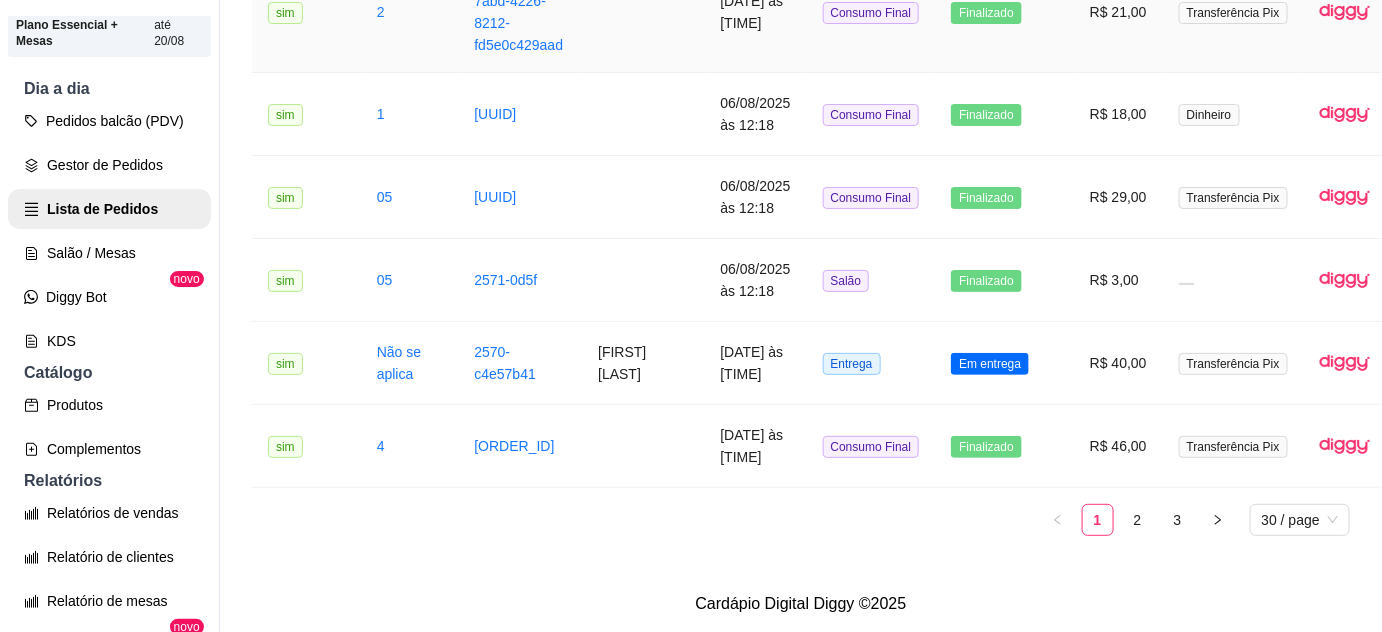 scroll, scrollTop: 2545, scrollLeft: 0, axis: vertical 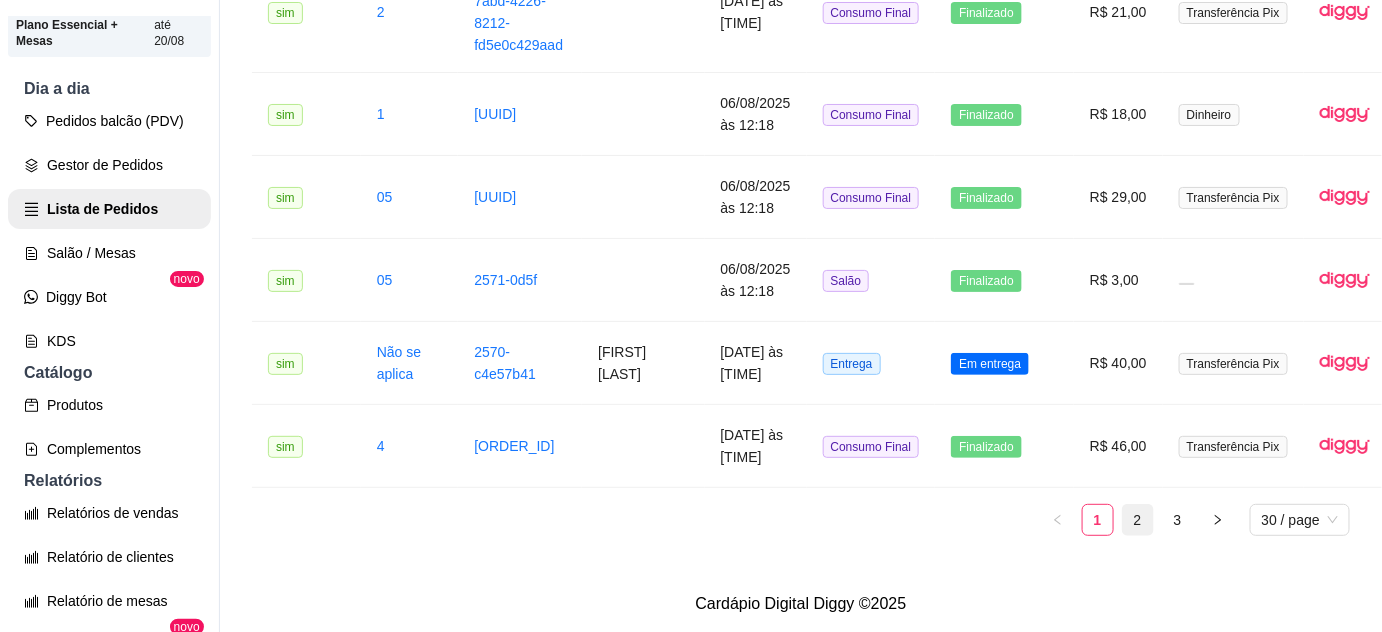 click on "2" at bounding box center [1138, 520] 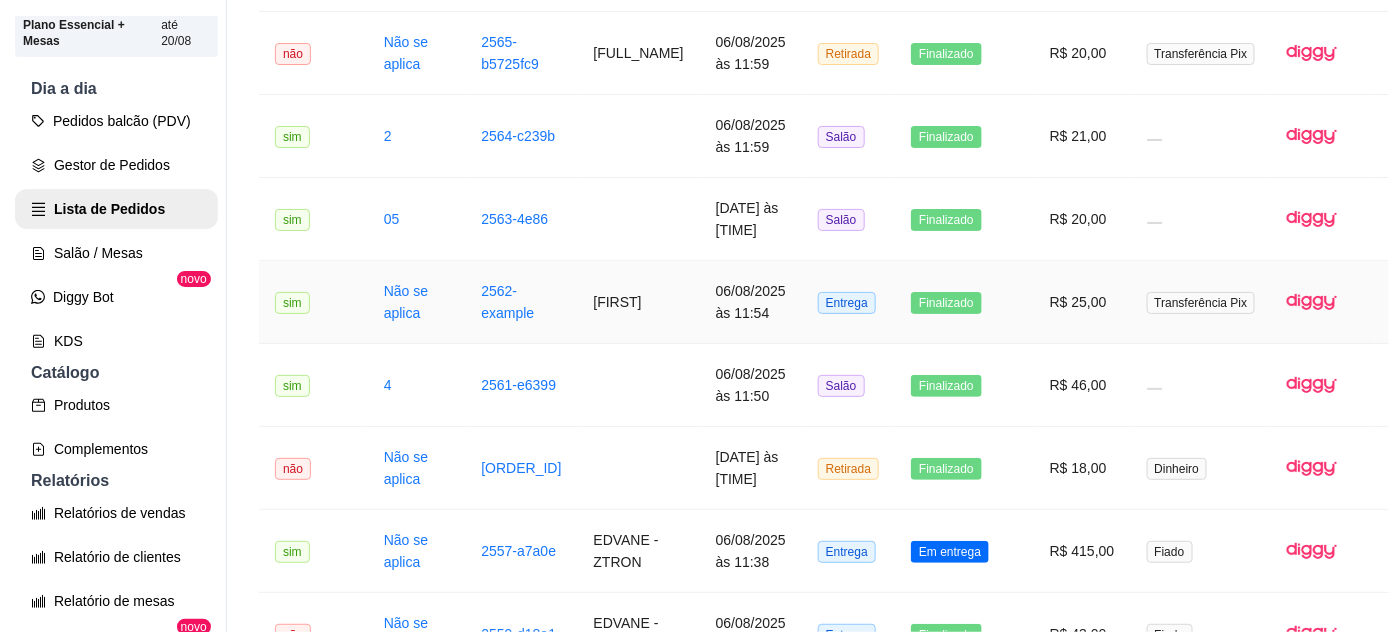 scroll, scrollTop: 440, scrollLeft: 0, axis: vertical 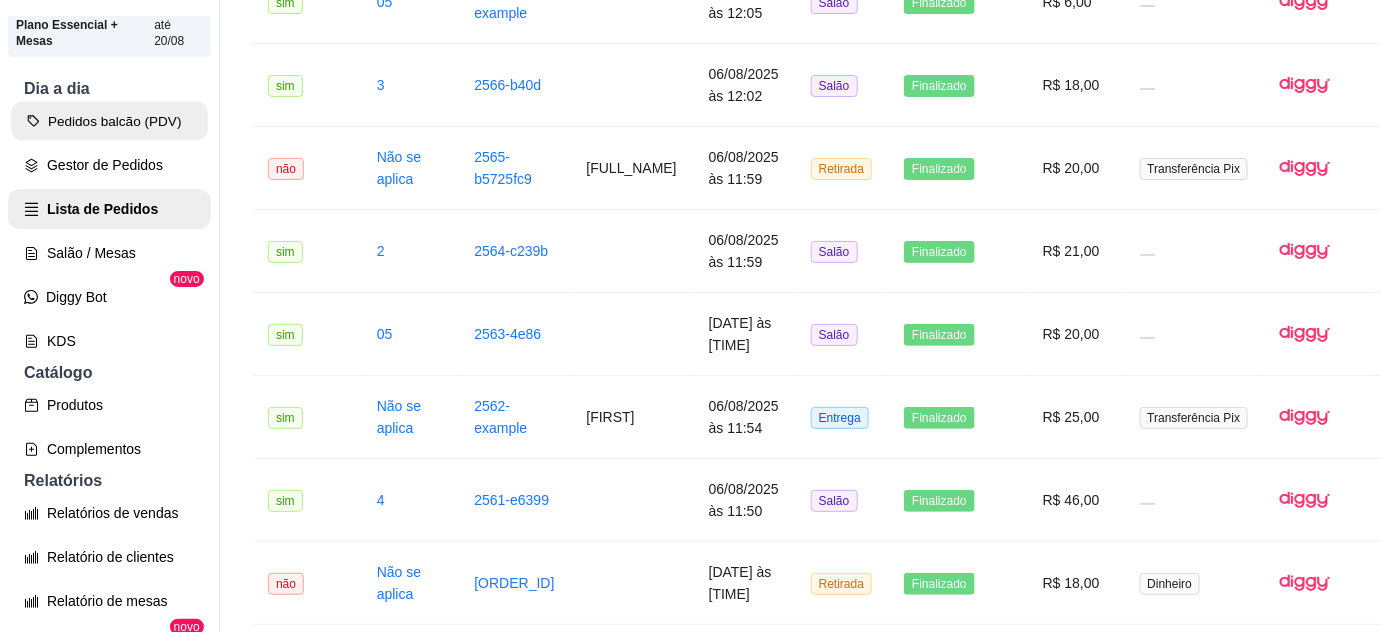 click on "Pedidos balcão (PDV)" at bounding box center [109, 121] 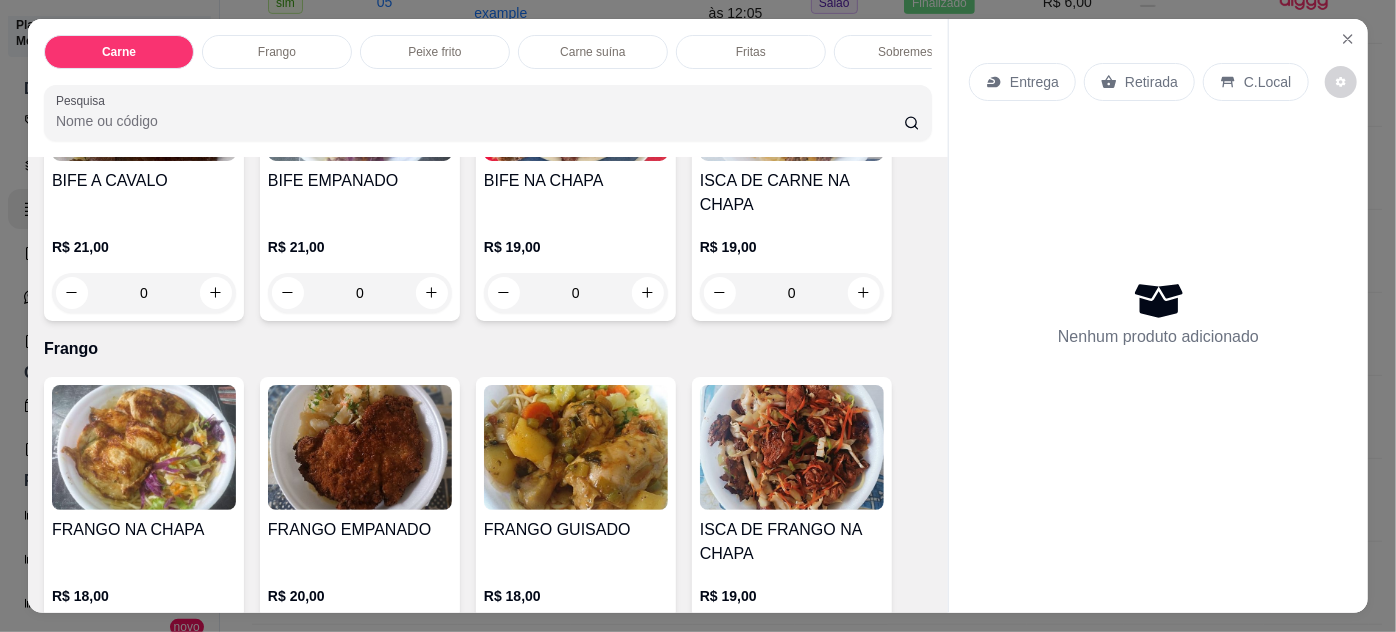 scroll, scrollTop: 545, scrollLeft: 0, axis: vertical 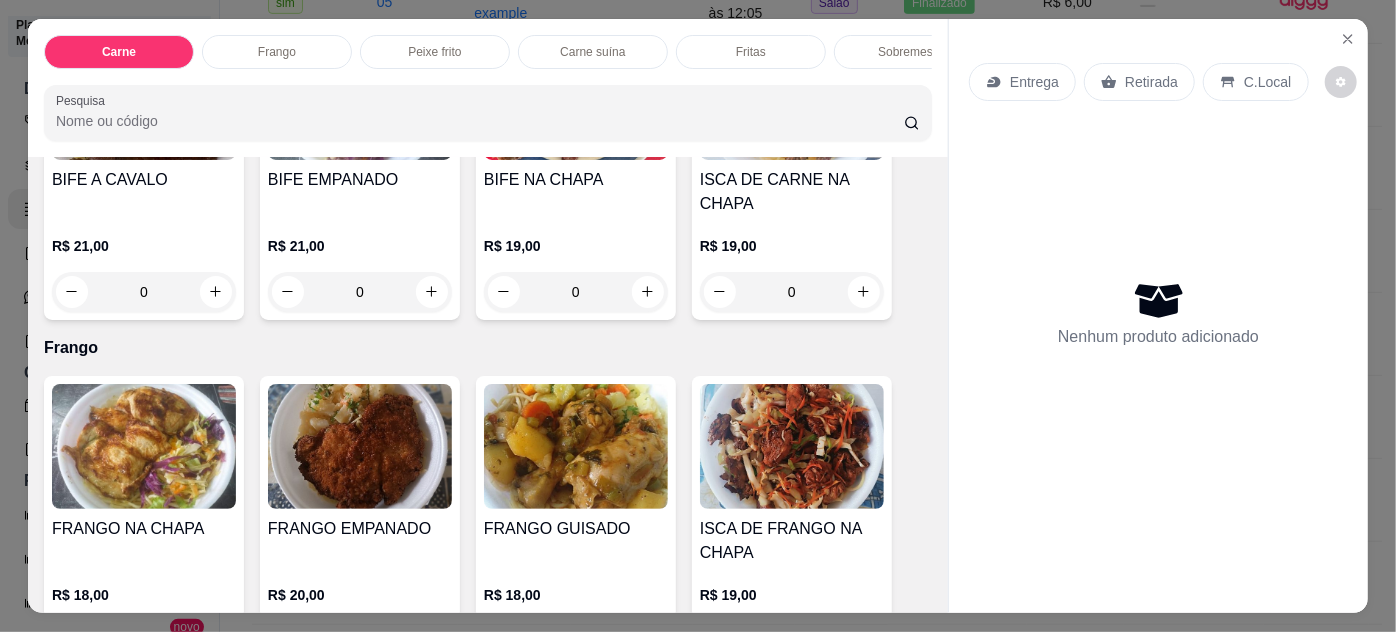 click at bounding box center (360, 446) 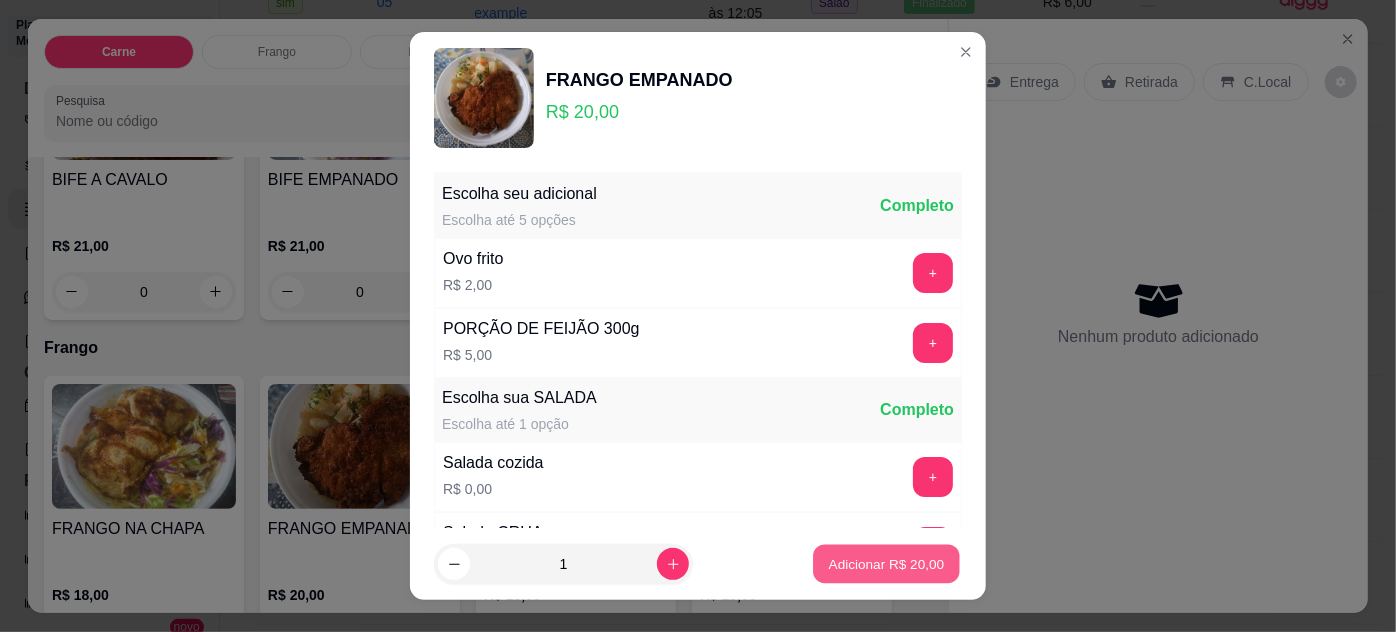 click on "Adicionar   R$ 20,00" at bounding box center (887, 564) 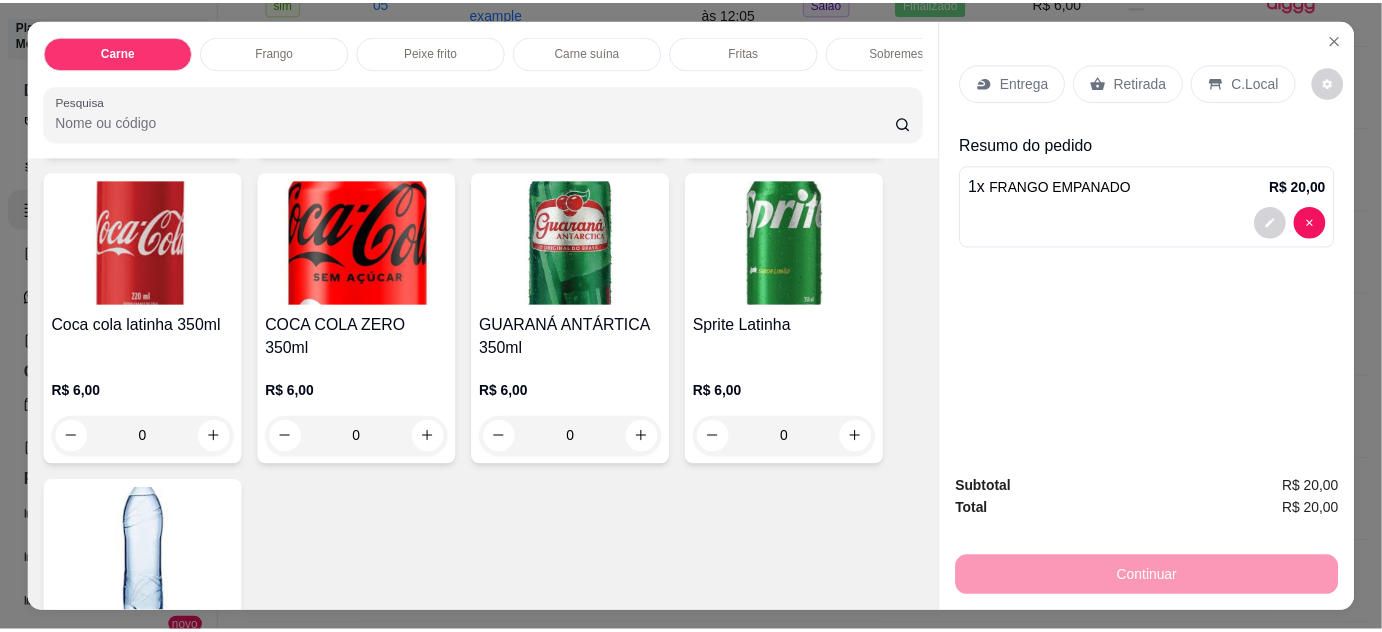 scroll, scrollTop: 2727, scrollLeft: 0, axis: vertical 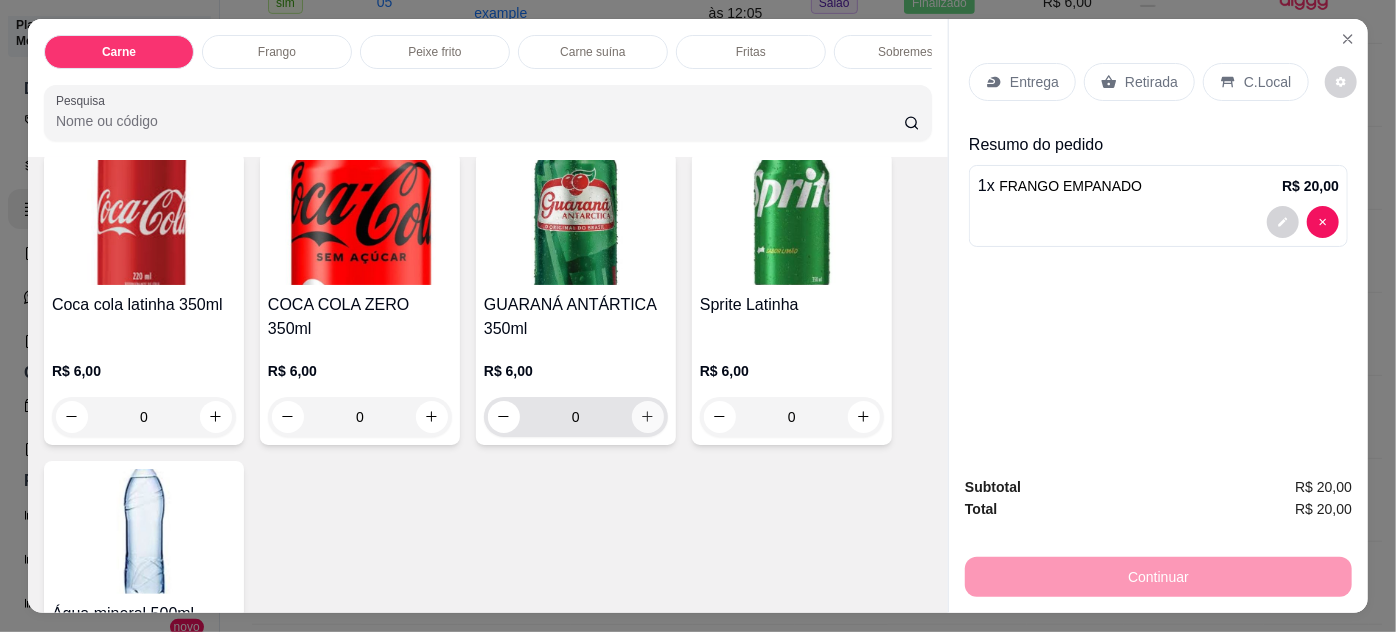 click 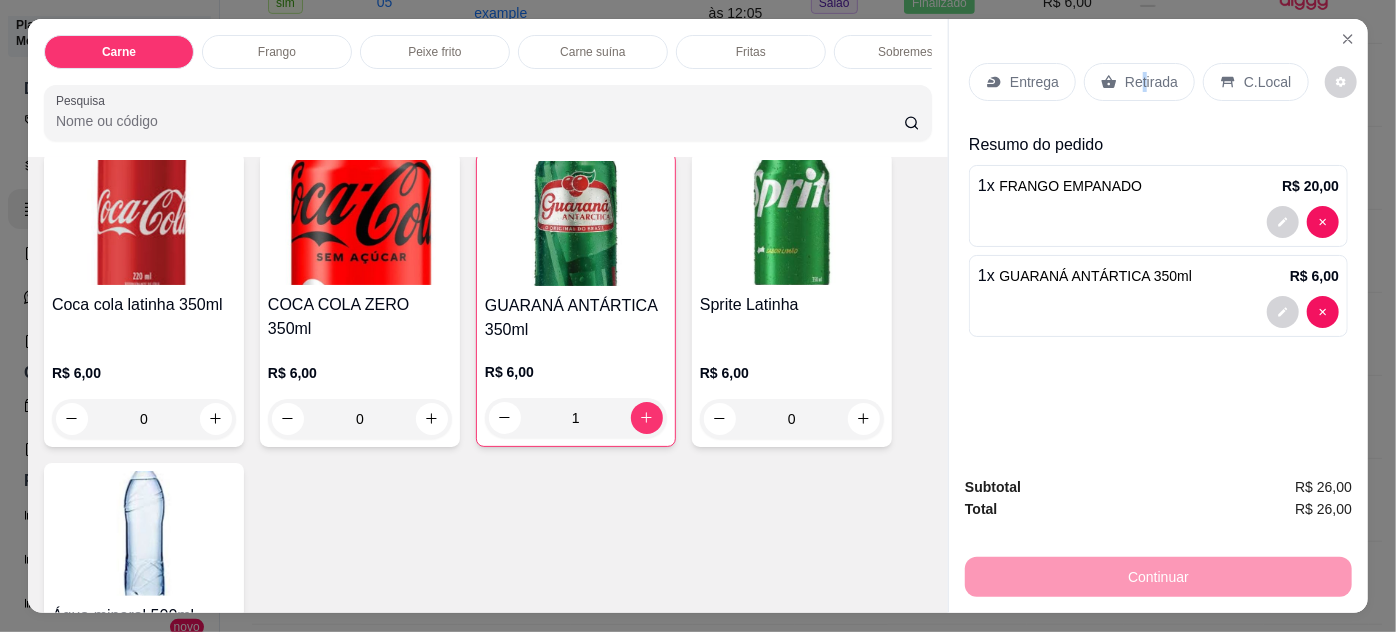 click on "Retirada" at bounding box center [1139, 82] 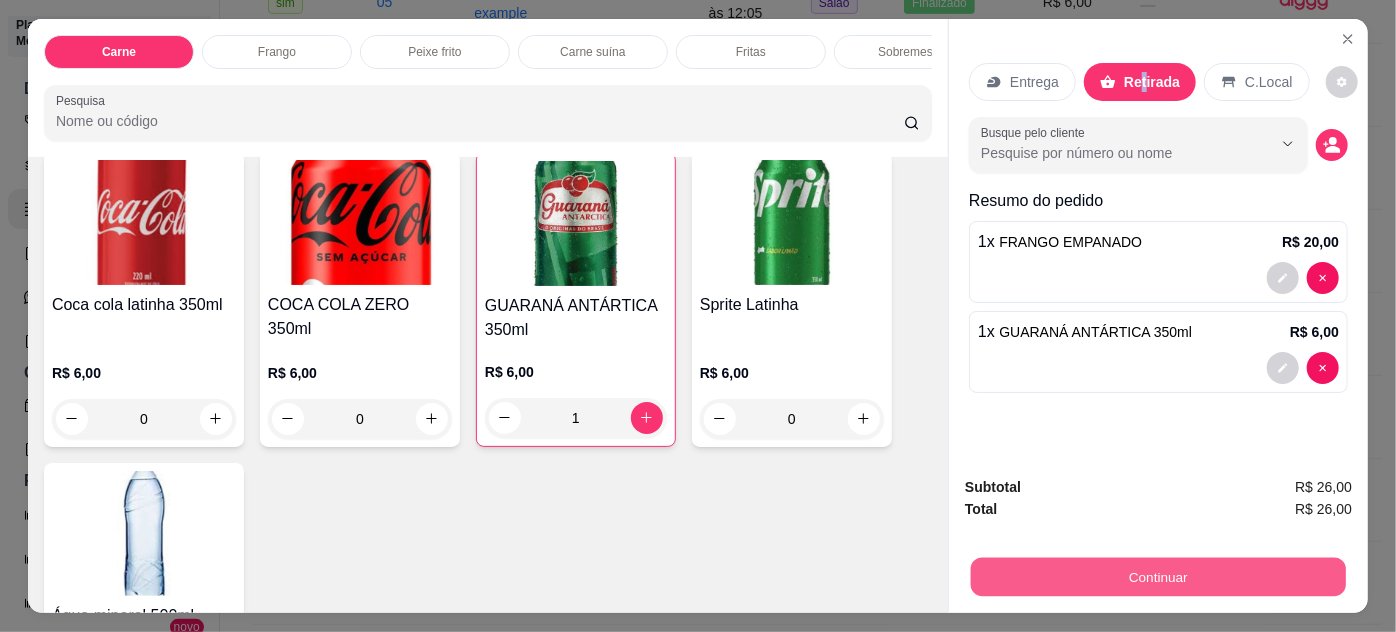 click on "Continuar" at bounding box center [1158, 577] 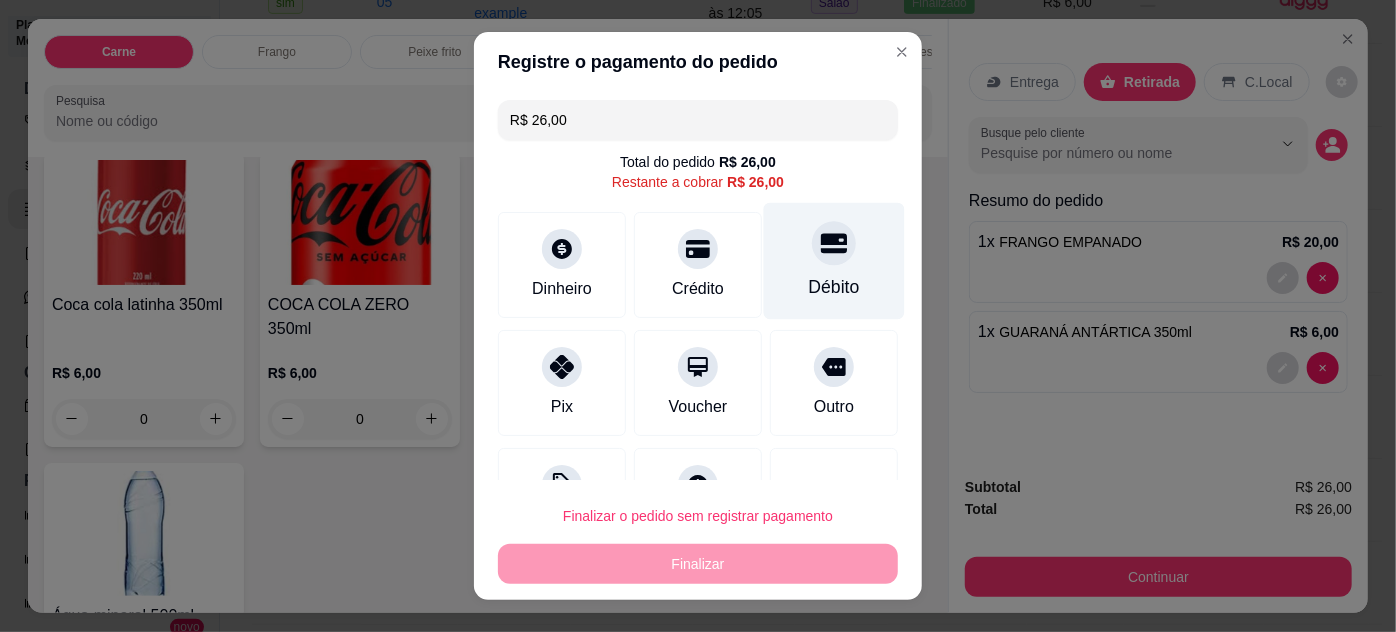 click on "Débito" at bounding box center (834, 287) 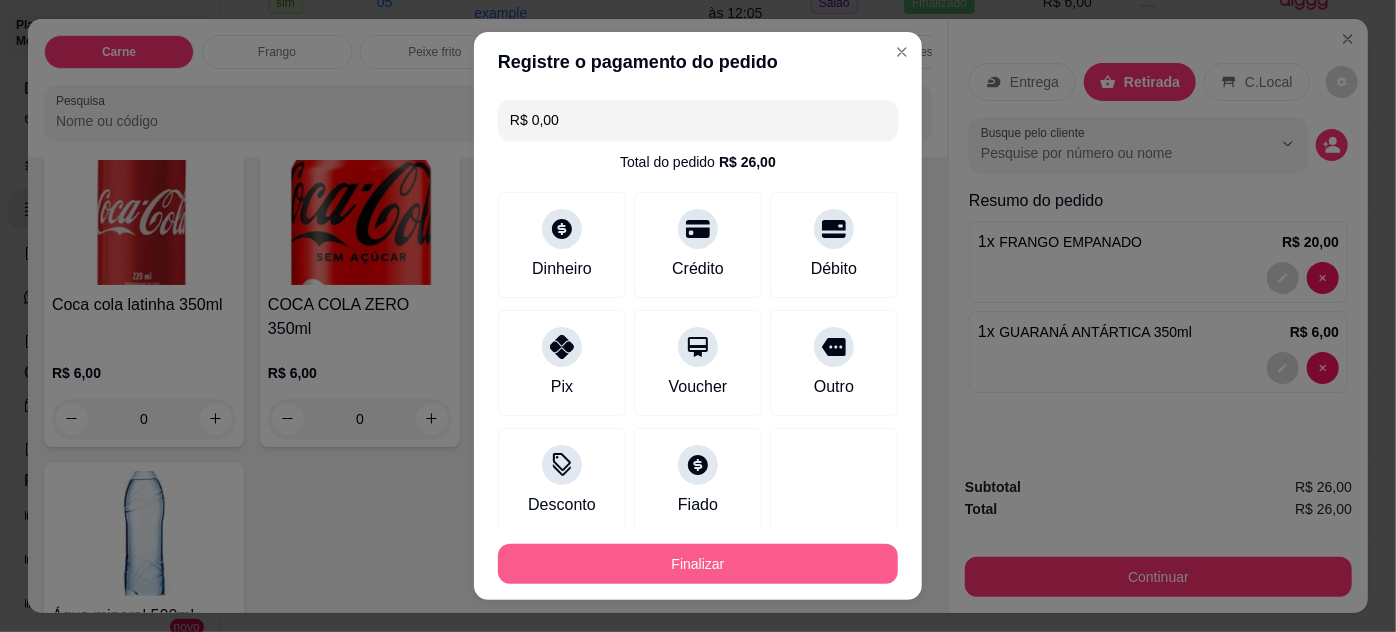 click on "Finalizar" at bounding box center [698, 564] 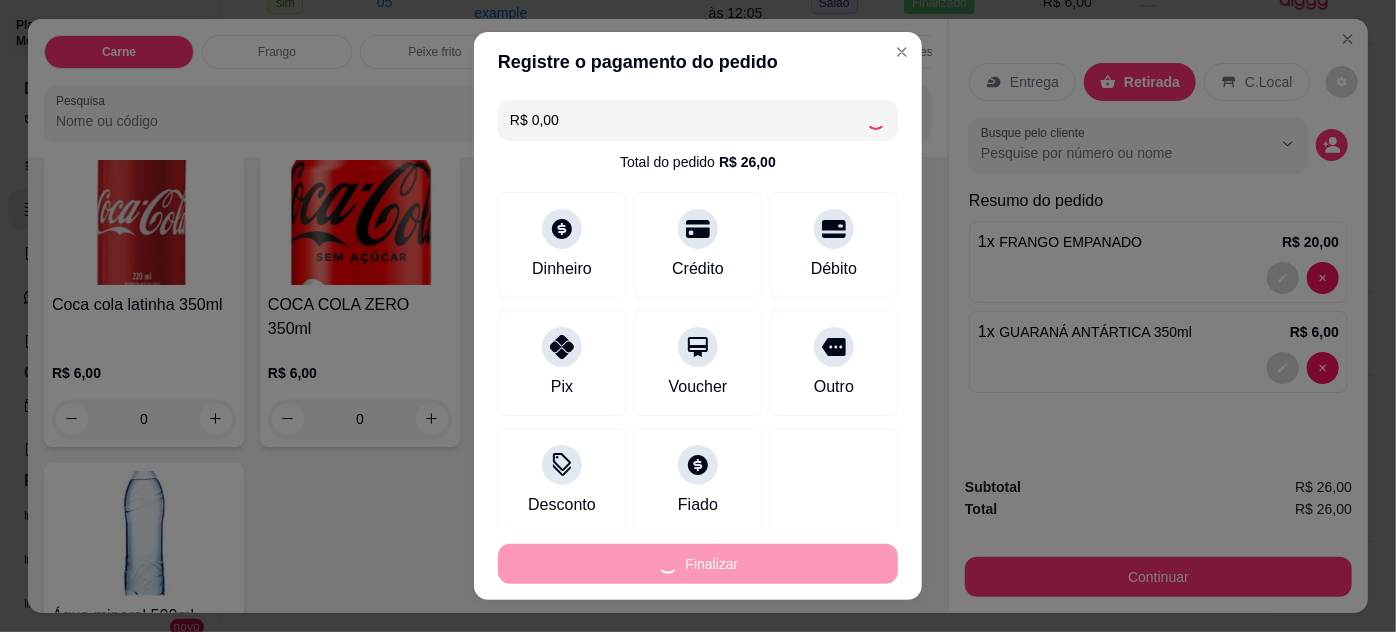 type on "0" 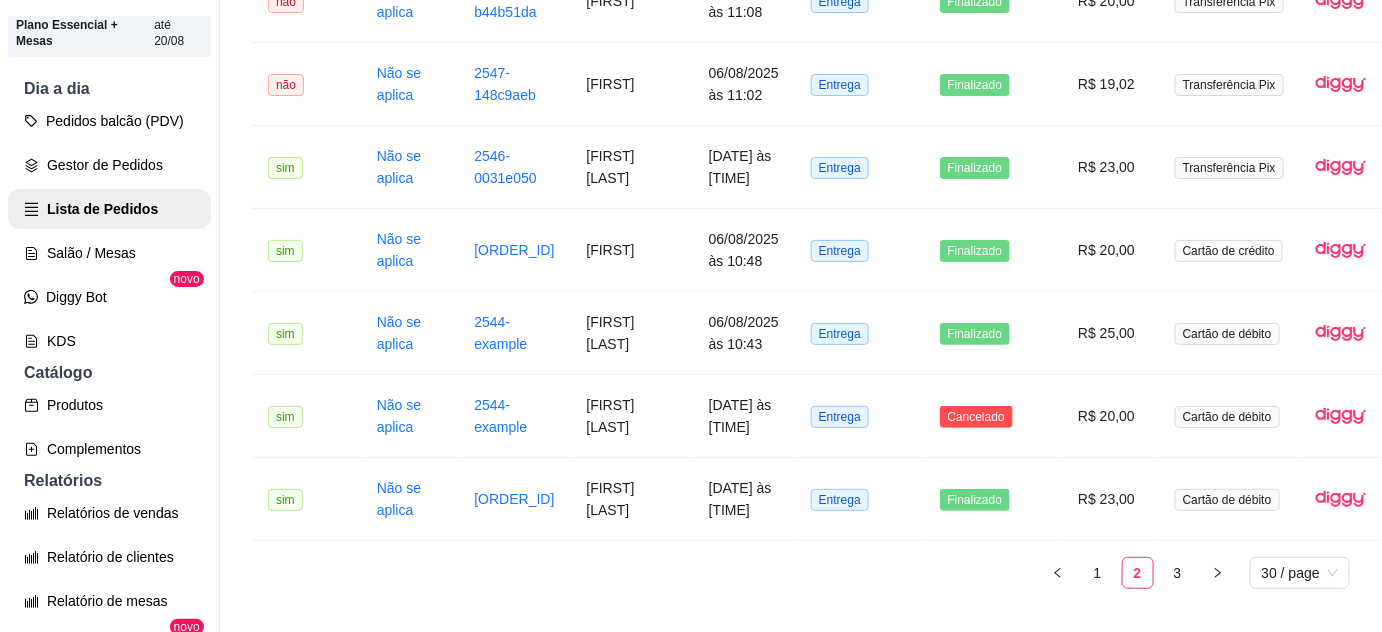 scroll, scrollTop: 2258, scrollLeft: 0, axis: vertical 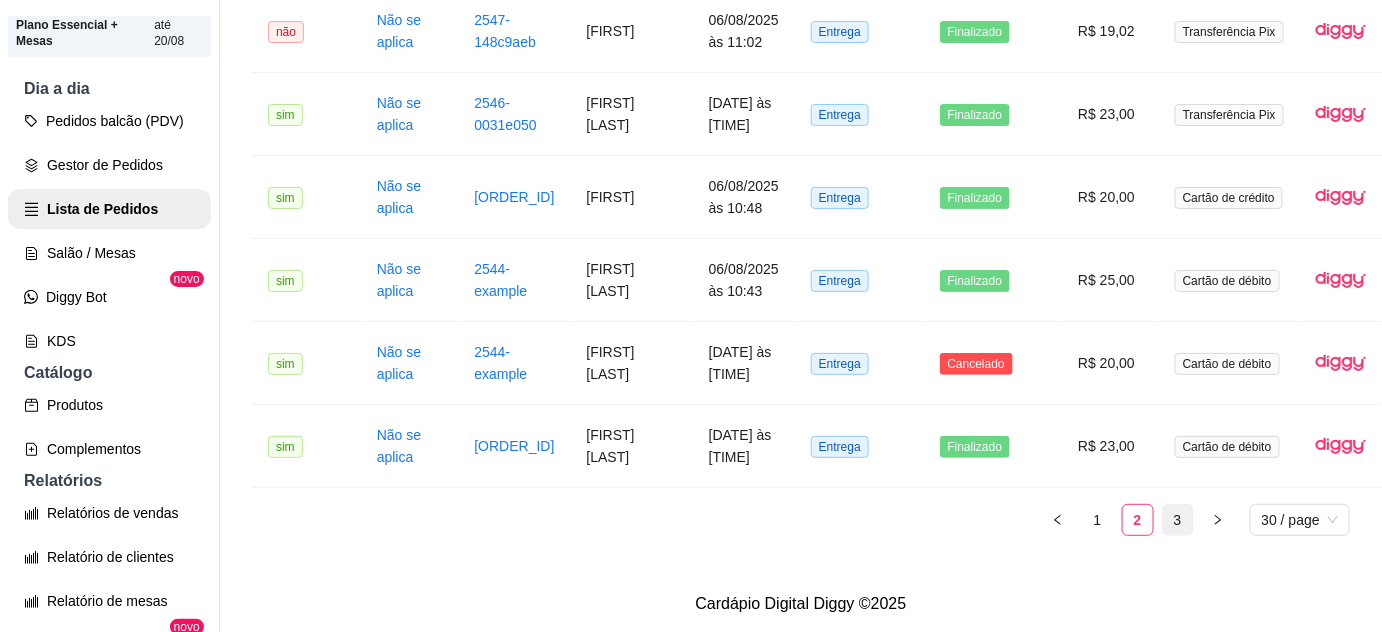 click on "3" at bounding box center [1178, 520] 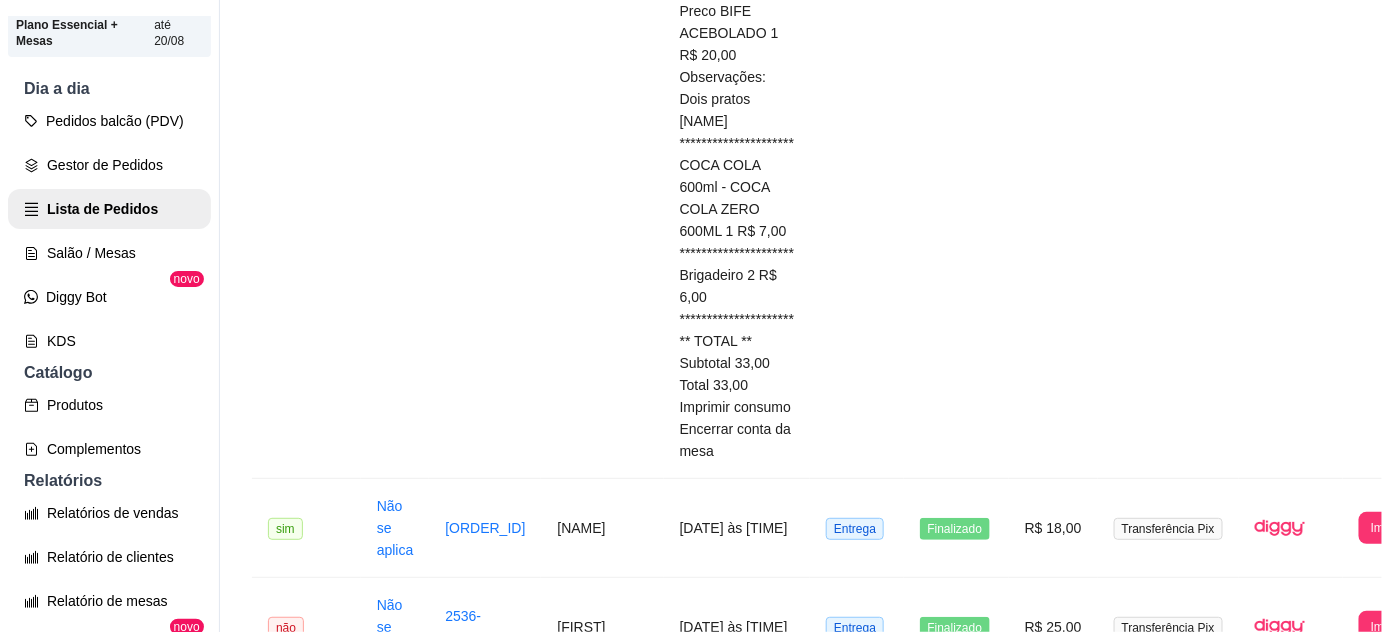 scroll, scrollTop: 1362, scrollLeft: 0, axis: vertical 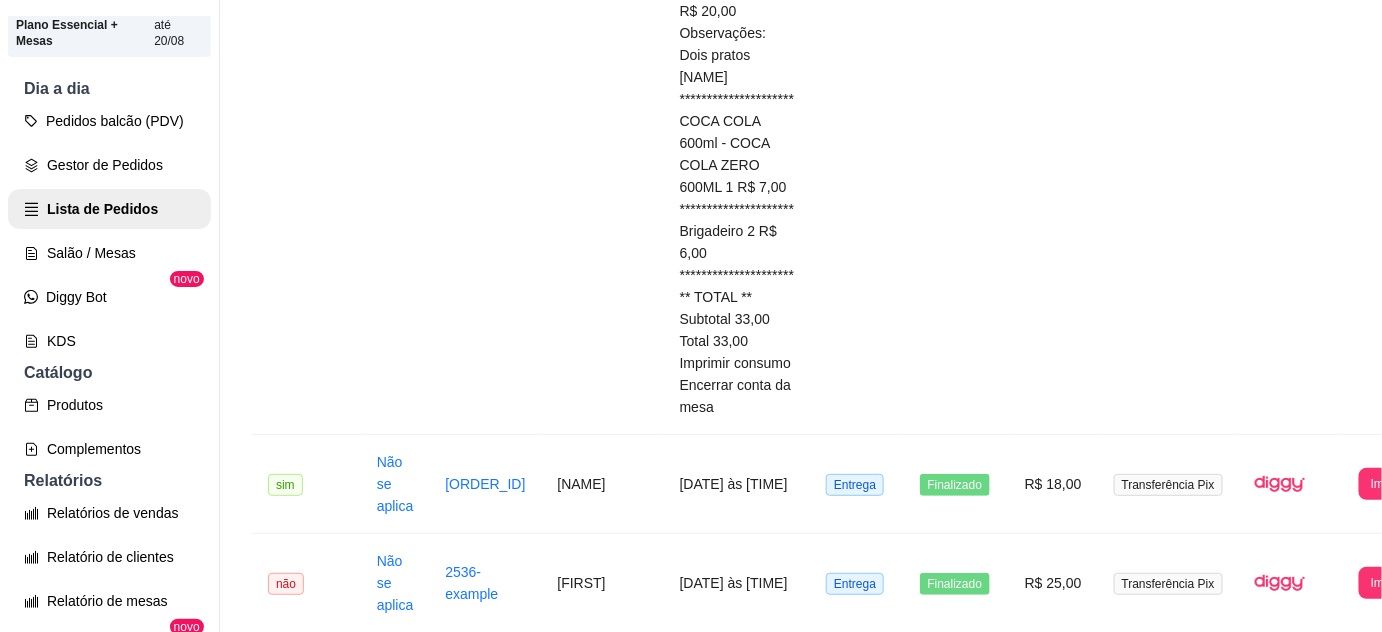 click at bounding box center (1058, 1457) 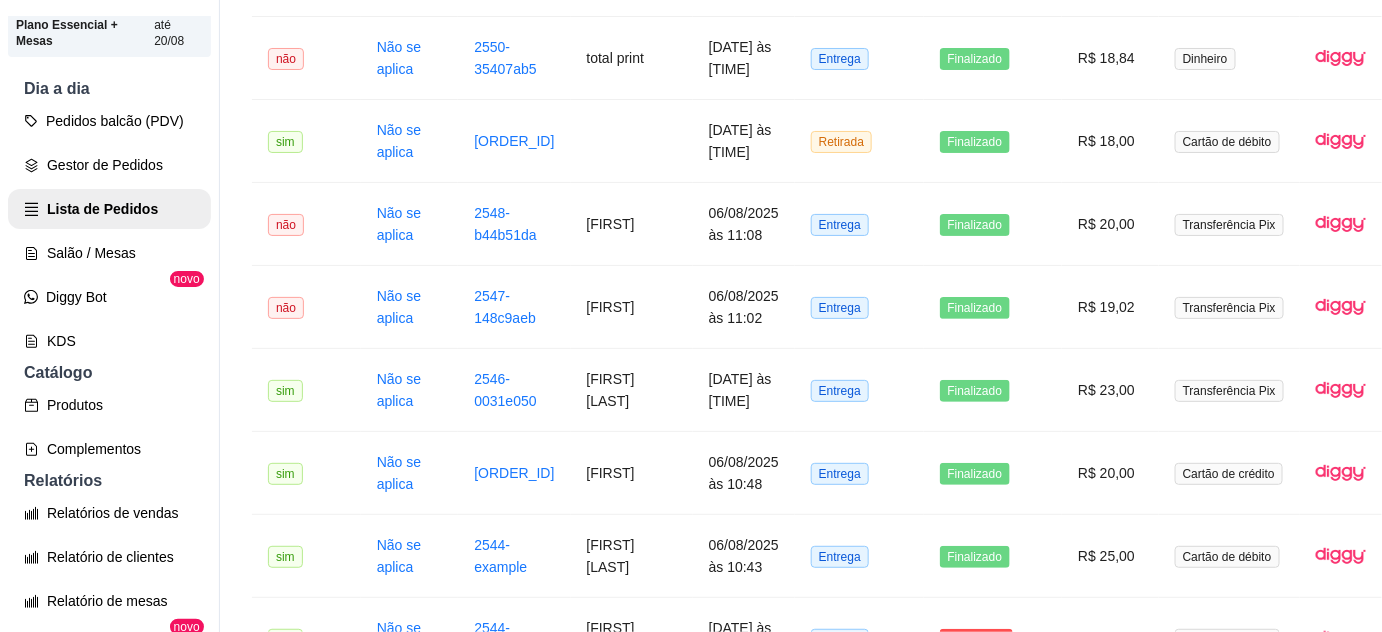 scroll, scrollTop: 2296, scrollLeft: 0, axis: vertical 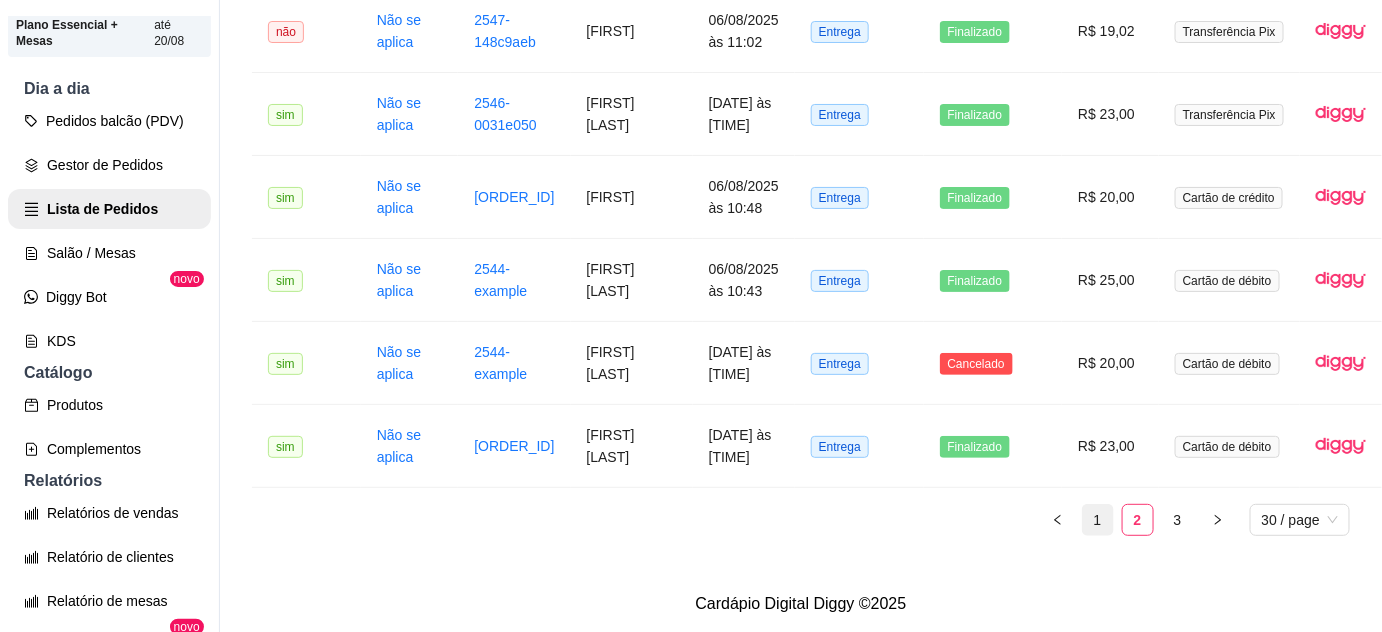 click on "1" at bounding box center [1098, 520] 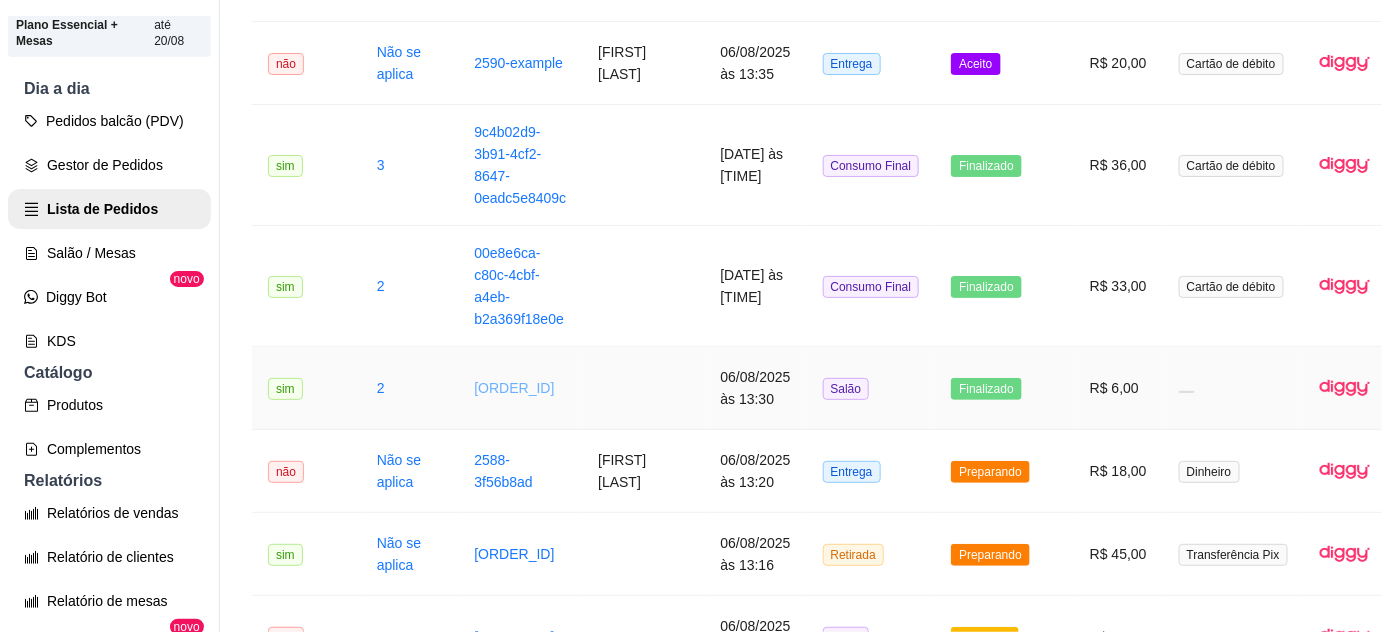 scroll, scrollTop: 114, scrollLeft: 0, axis: vertical 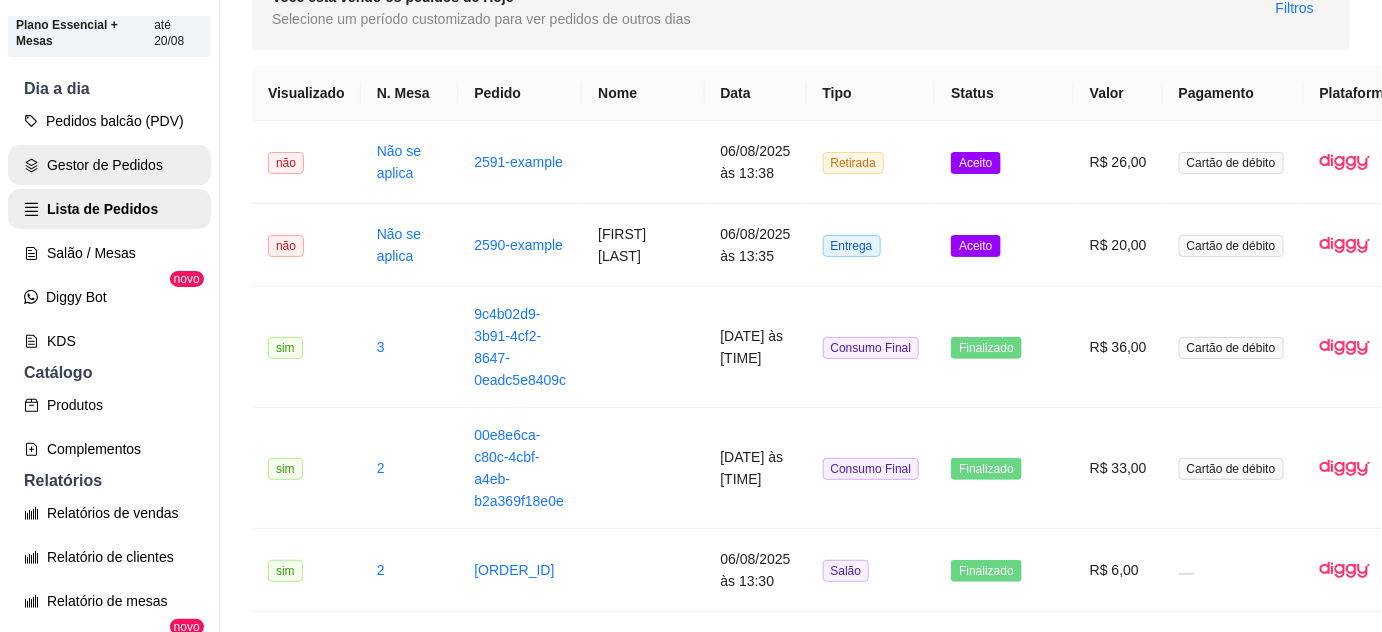 click on "Gestor de Pedidos" at bounding box center [109, 165] 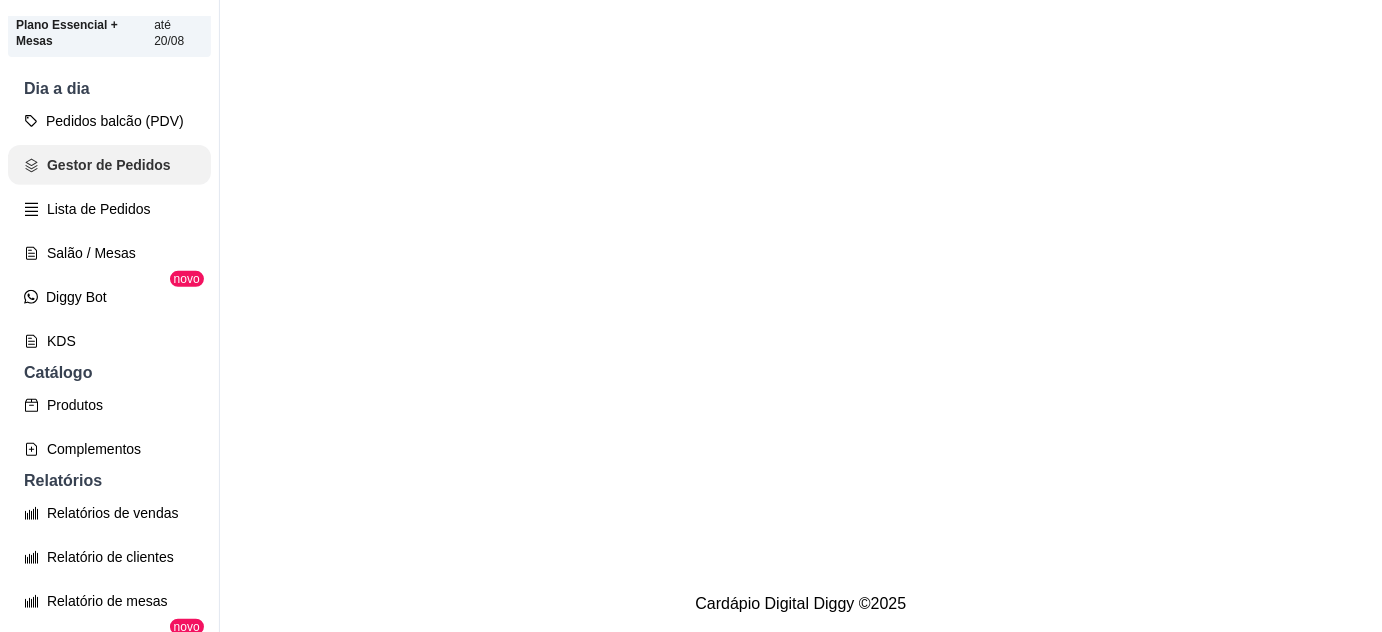 scroll, scrollTop: 0, scrollLeft: 0, axis: both 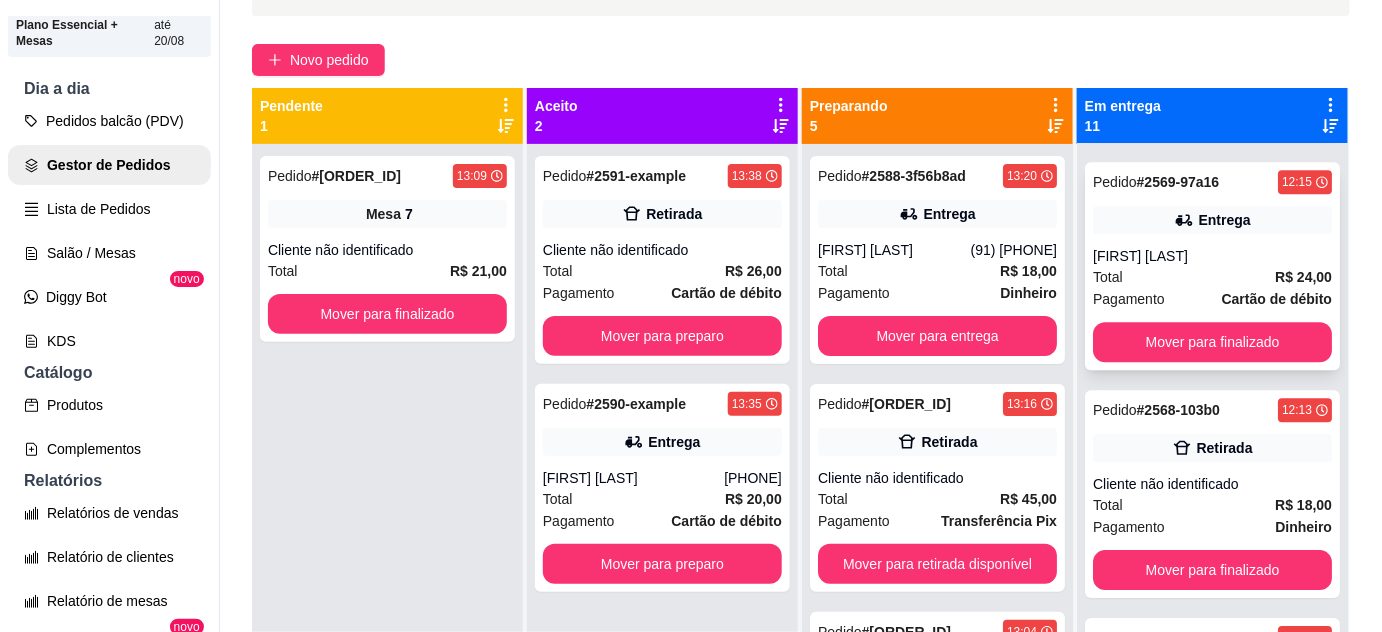 click on "Total R$ 24,00" at bounding box center (1212, 277) 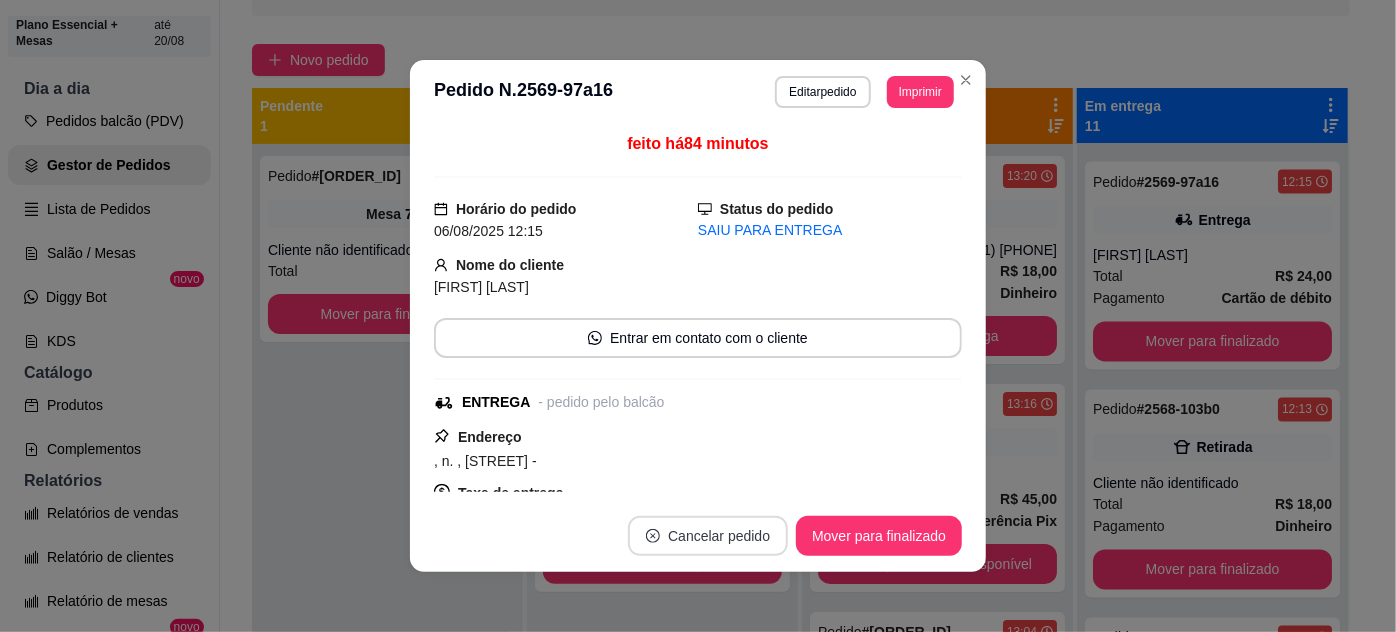 click on "Cancelar pedido" at bounding box center [708, 536] 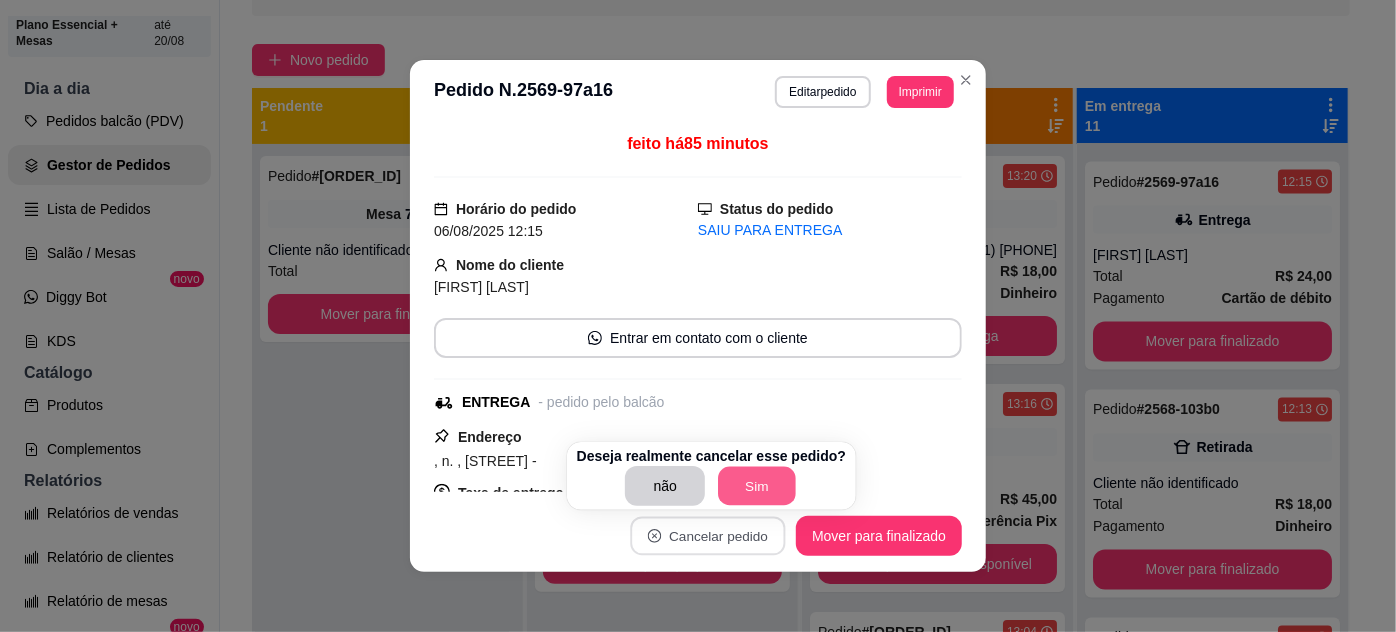 click on "Sim" at bounding box center [758, 486] 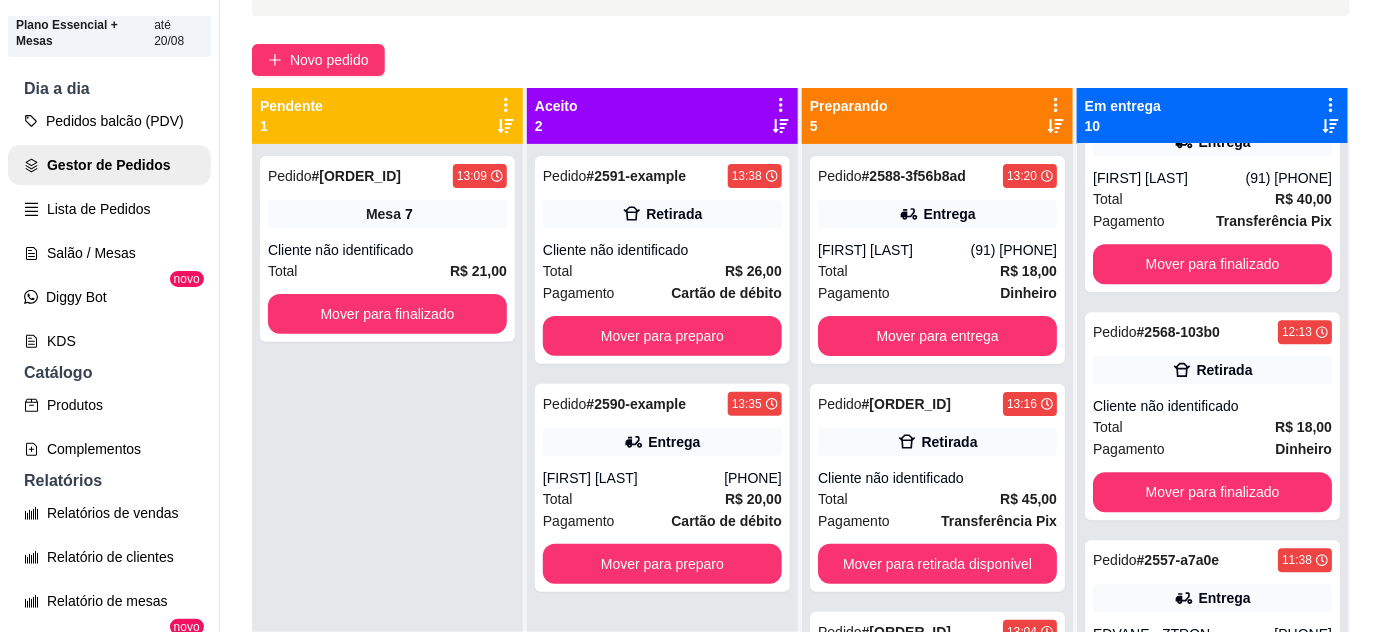 scroll, scrollTop: 1688, scrollLeft: 0, axis: vertical 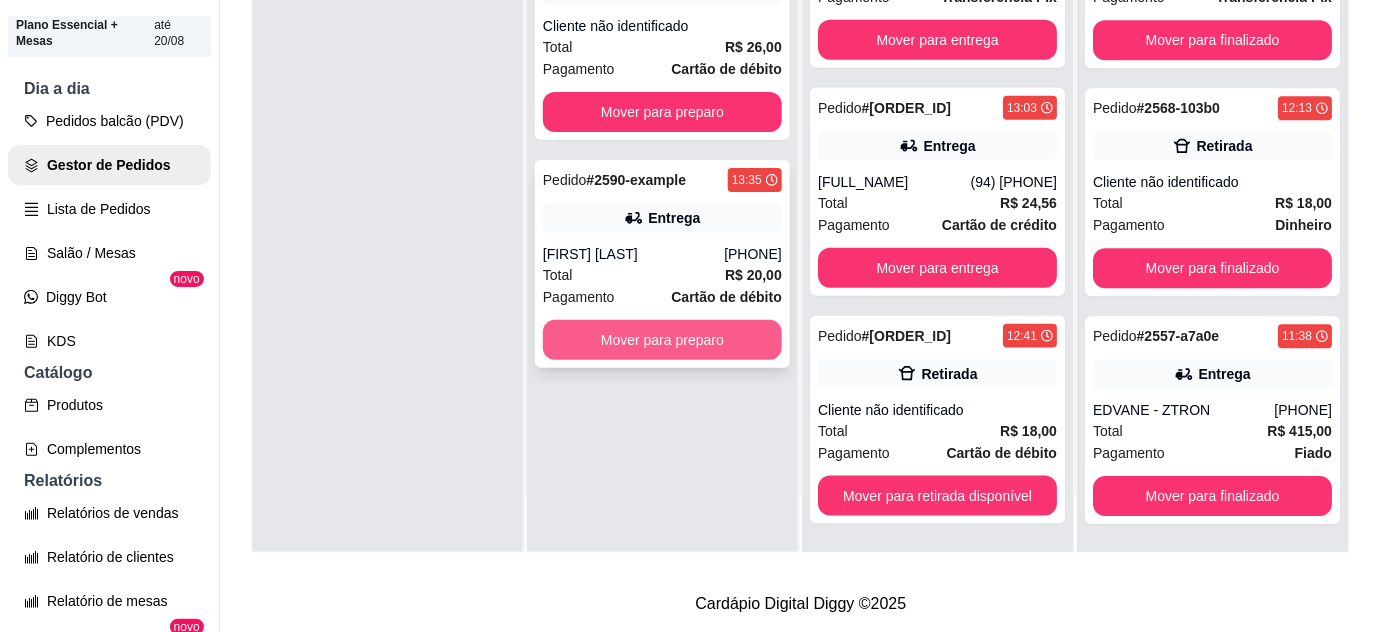 click on "Mover para preparo" at bounding box center (662, 340) 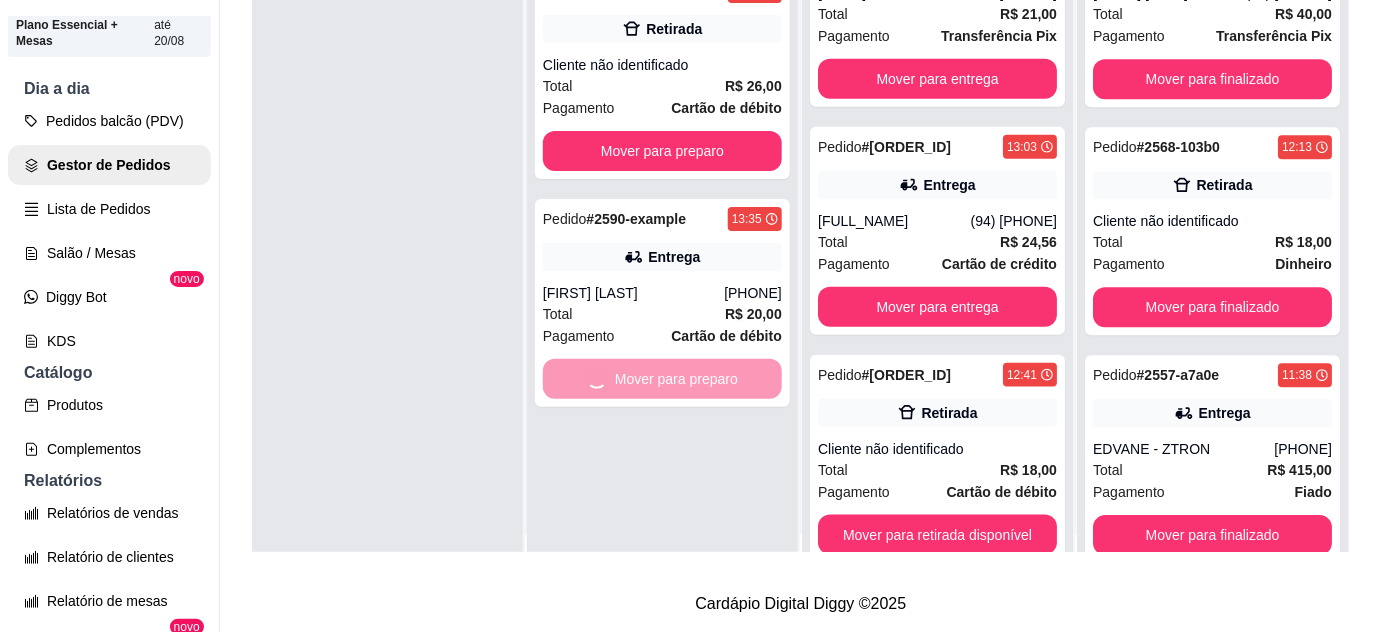 scroll, scrollTop: 0, scrollLeft: 0, axis: both 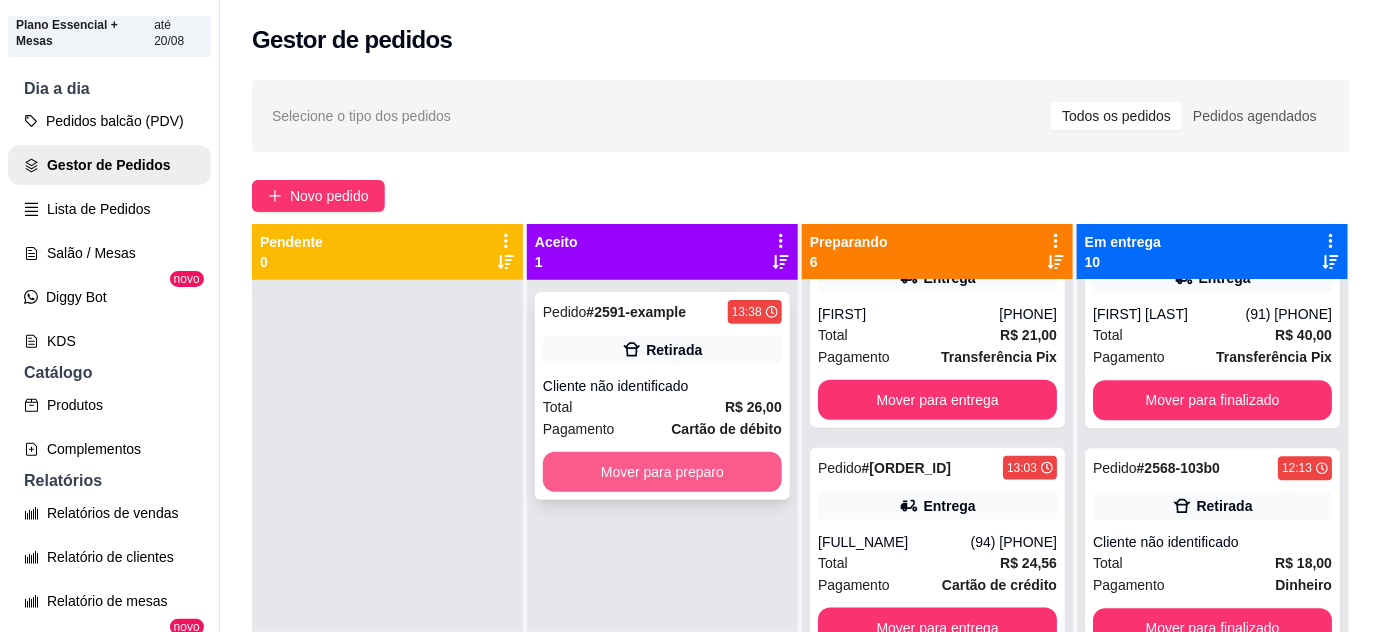 click on "Mover para preparo" at bounding box center (662, 472) 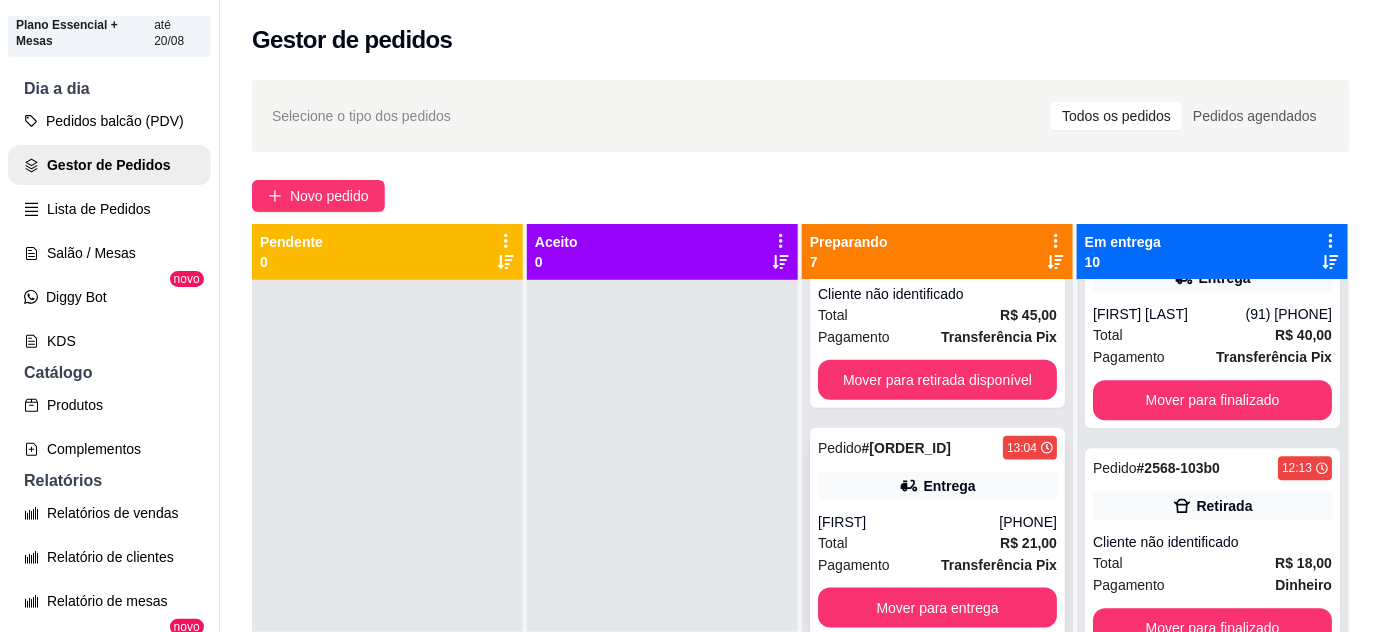 scroll, scrollTop: 1004, scrollLeft: 0, axis: vertical 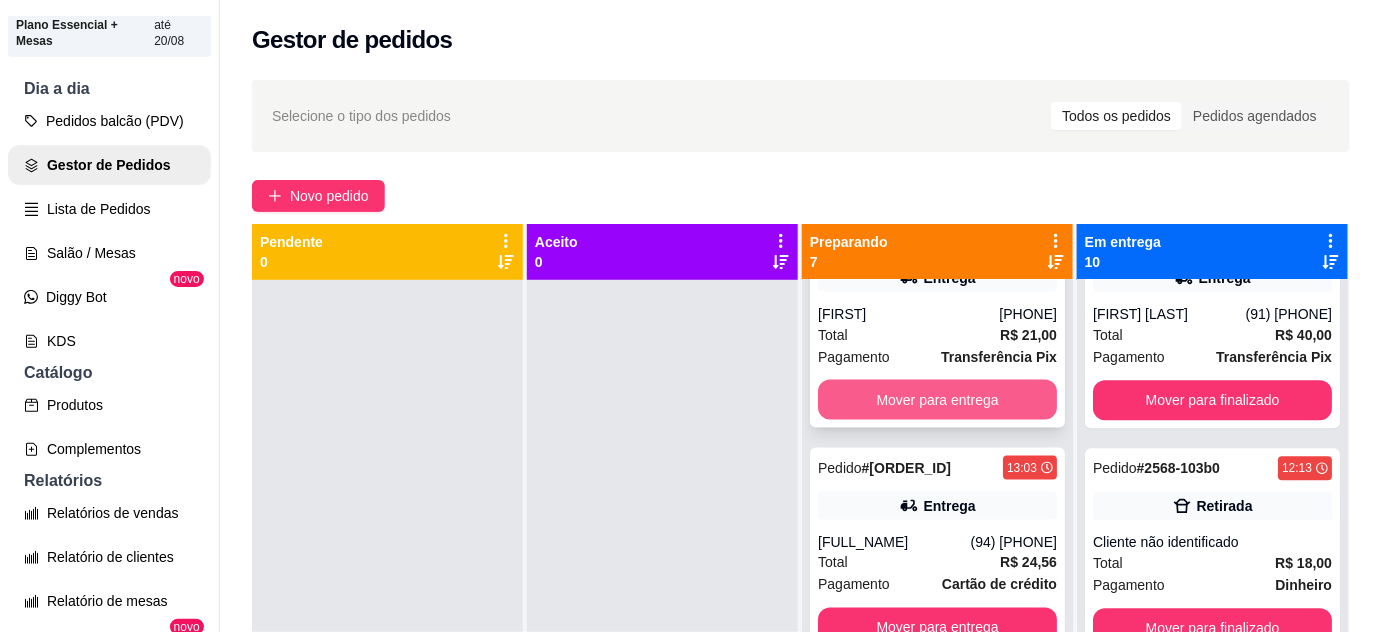 click on "Mover para entrega" at bounding box center [937, 400] 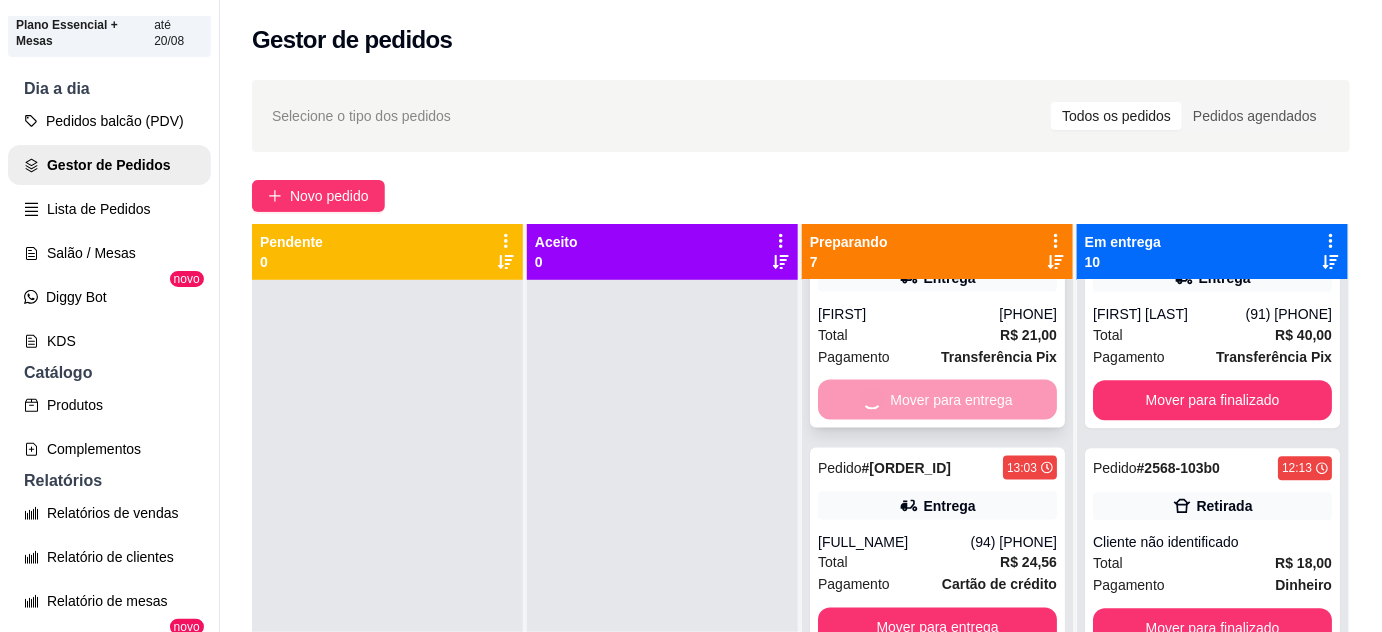 scroll, scrollTop: 776, scrollLeft: 0, axis: vertical 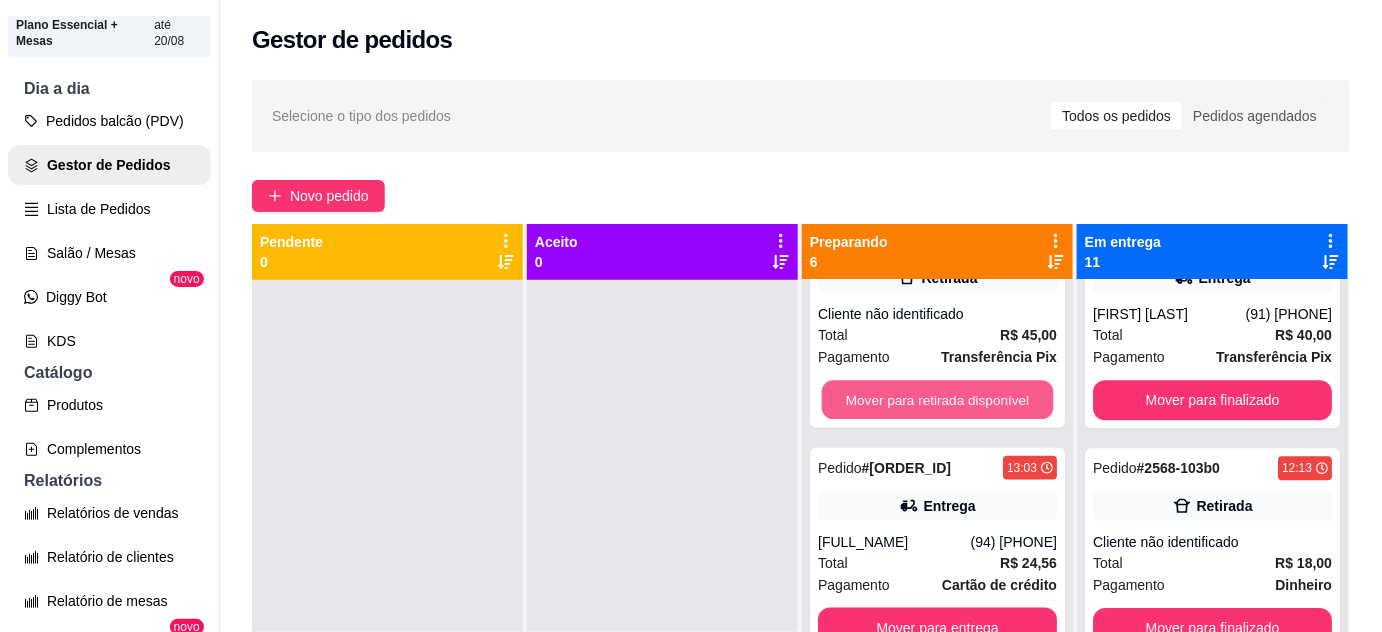click on "Mover para retirada disponível" at bounding box center (938, 400) 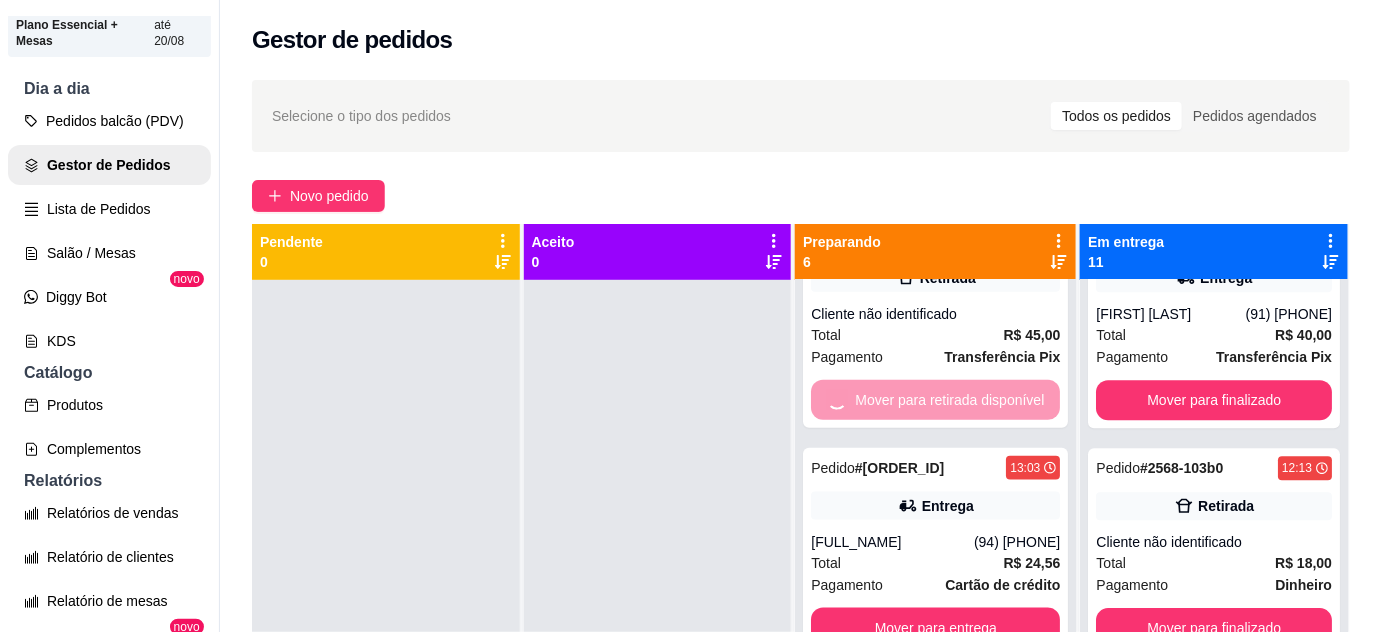 scroll, scrollTop: 547, scrollLeft: 0, axis: vertical 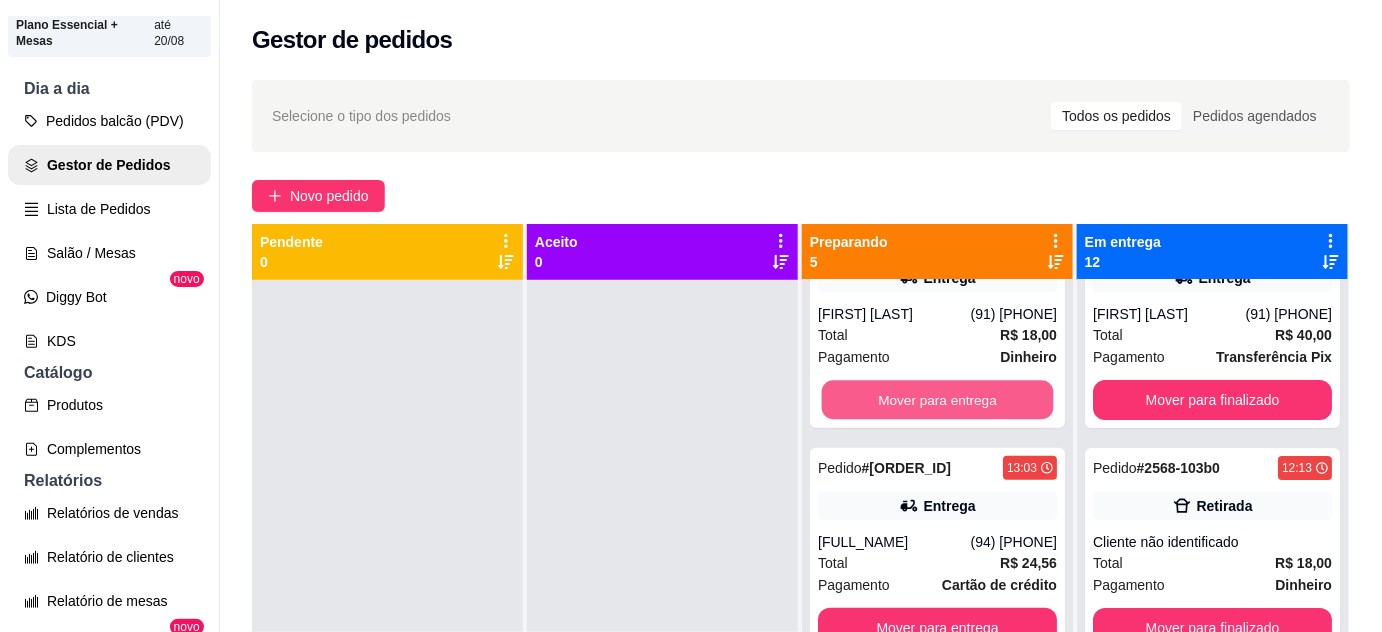 click on "Mover para entrega" at bounding box center [938, 400] 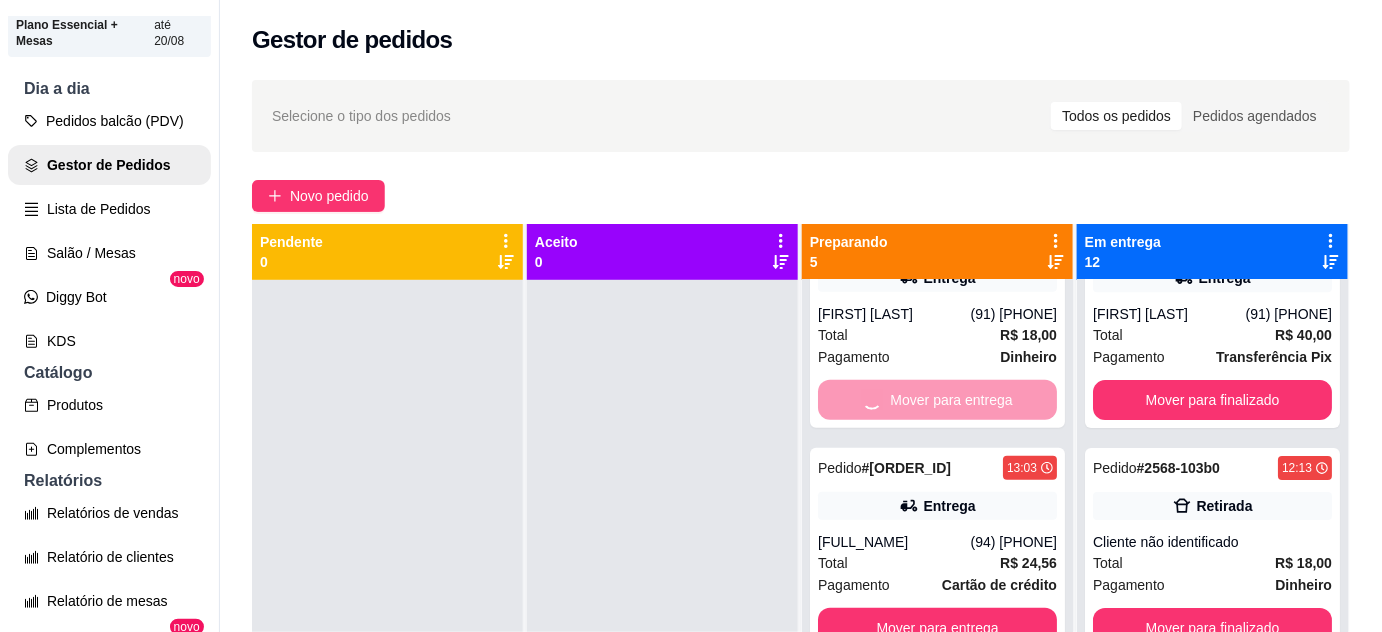scroll, scrollTop: 320, scrollLeft: 0, axis: vertical 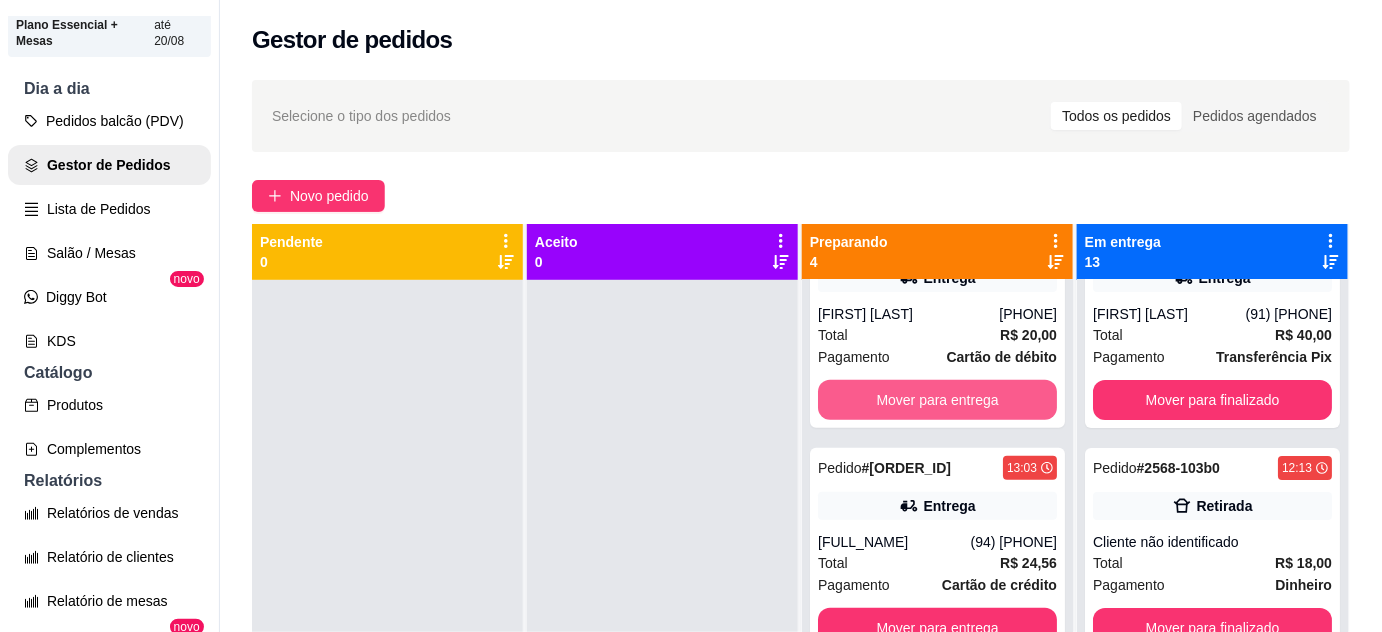 click on "Mover para entrega" at bounding box center (937, 400) 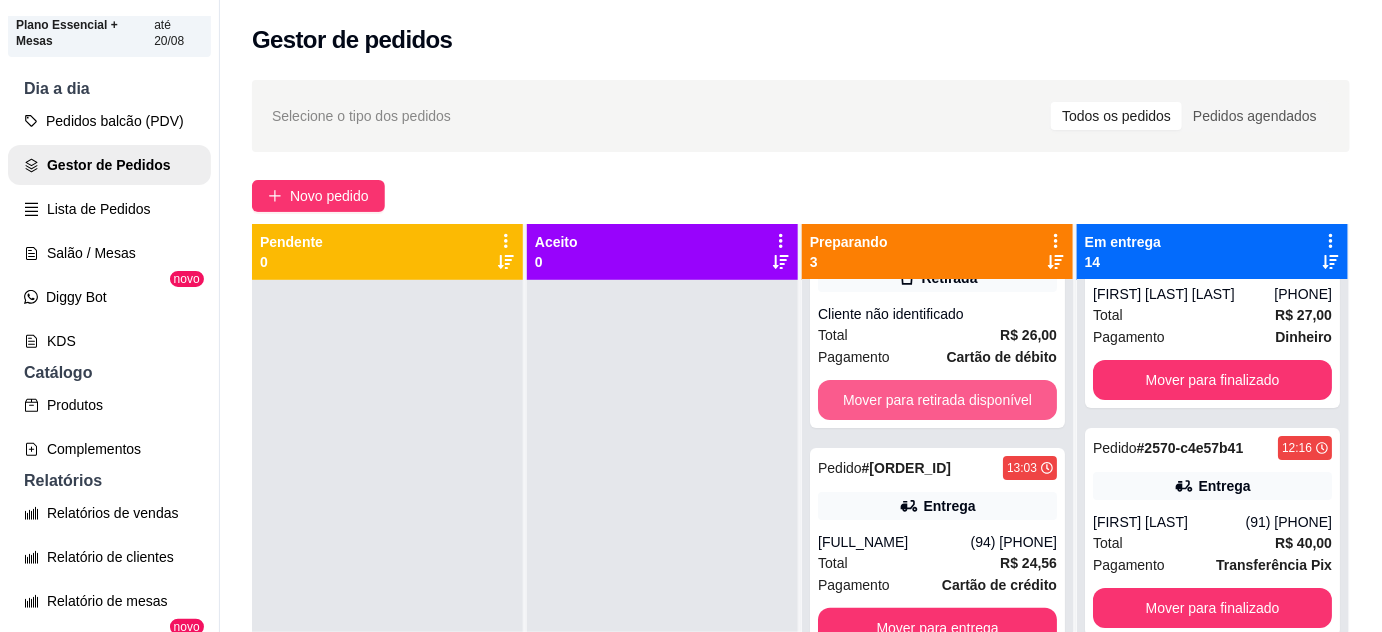 scroll, scrollTop: 91, scrollLeft: 0, axis: vertical 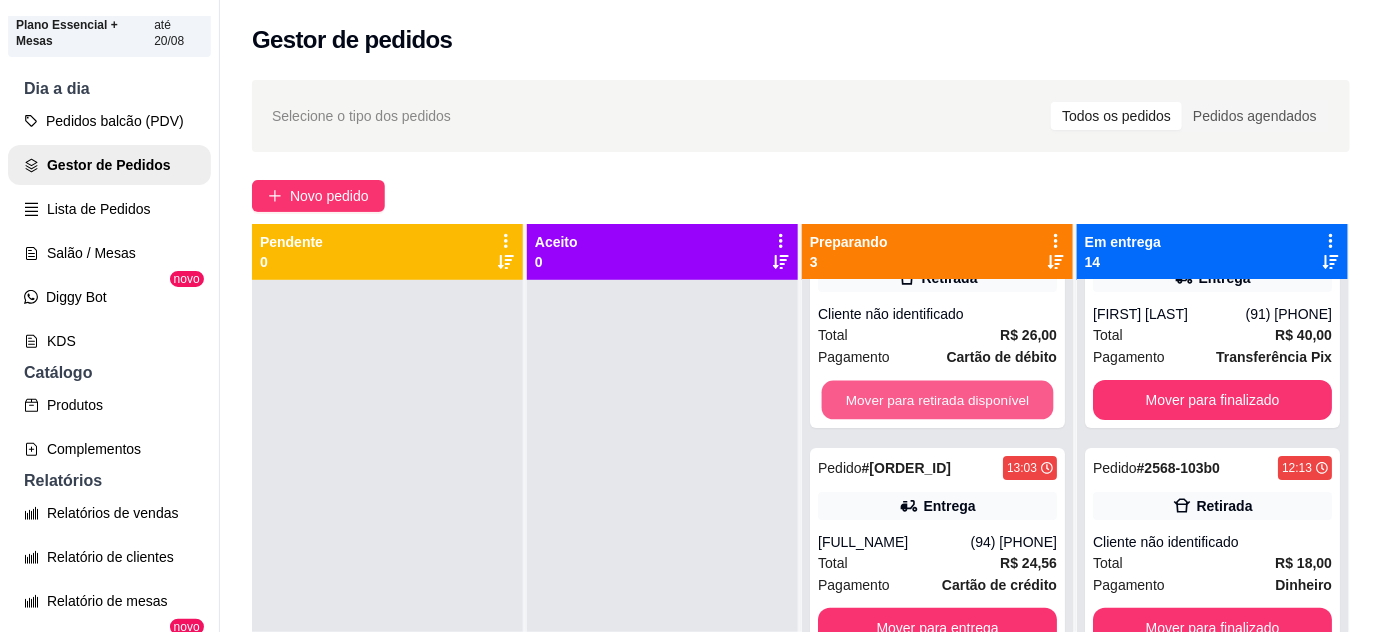 click on "Mover para retirada disponível" at bounding box center [938, 400] 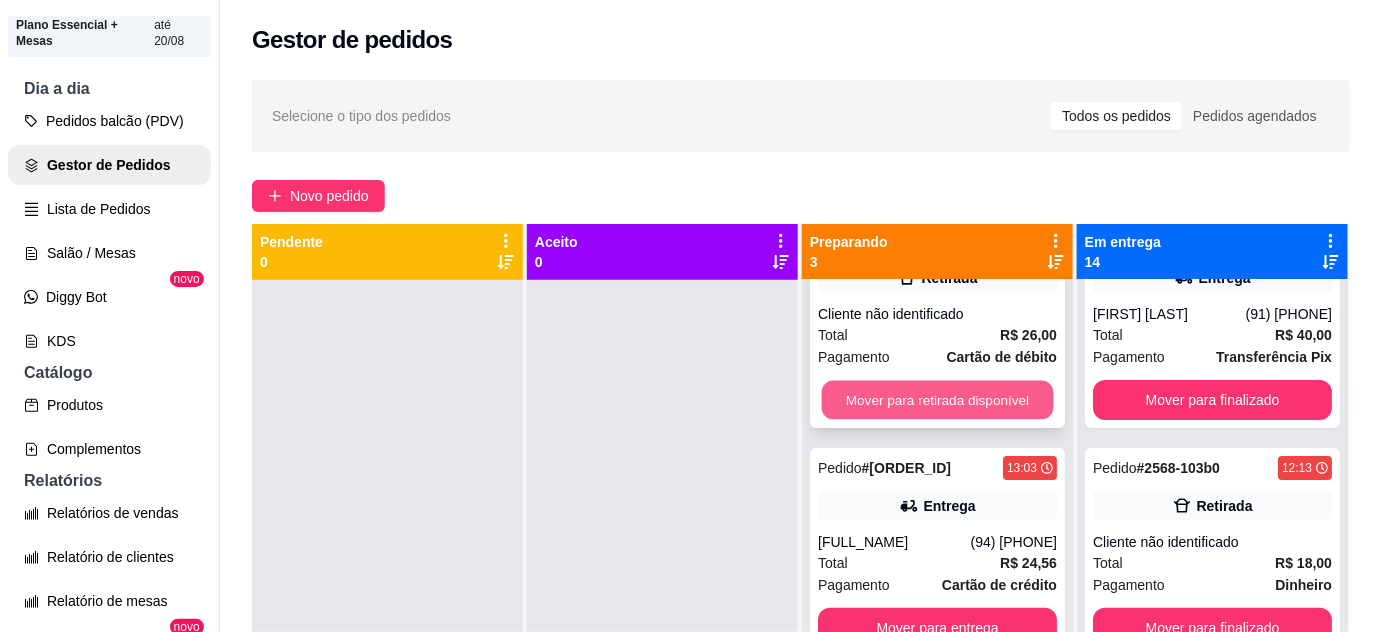 scroll, scrollTop: 2620, scrollLeft: 0, axis: vertical 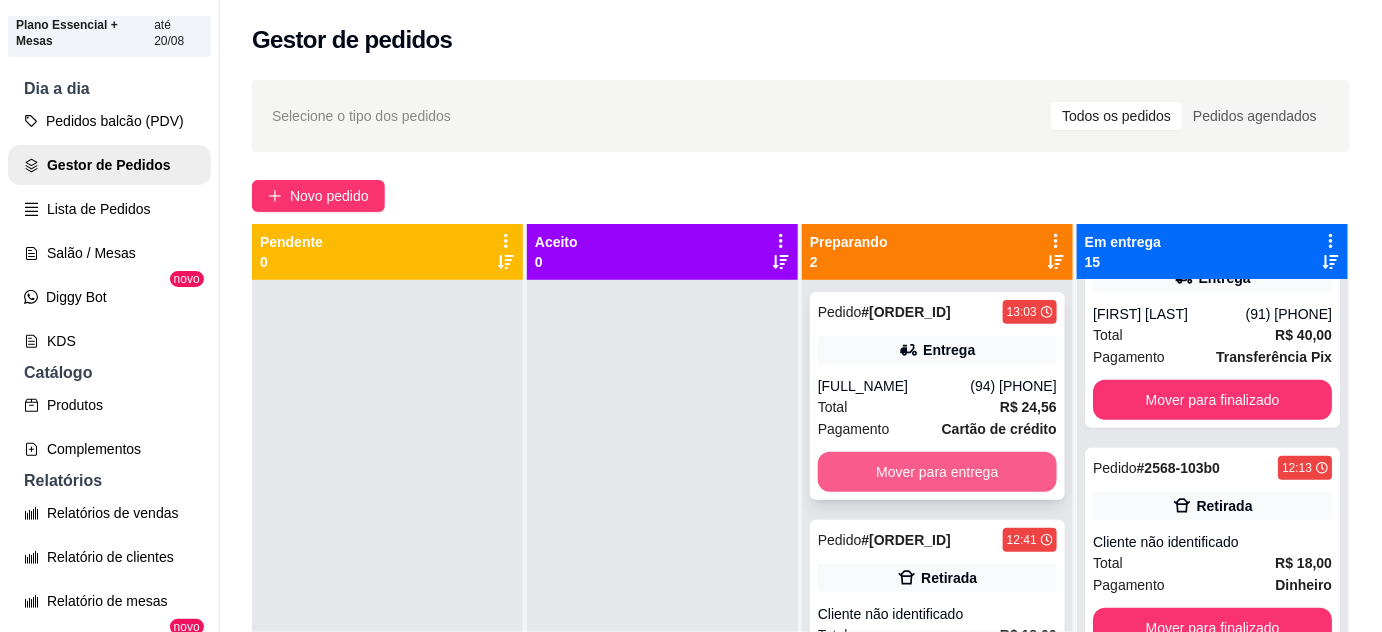 click on "Mover para entrega" at bounding box center [937, 472] 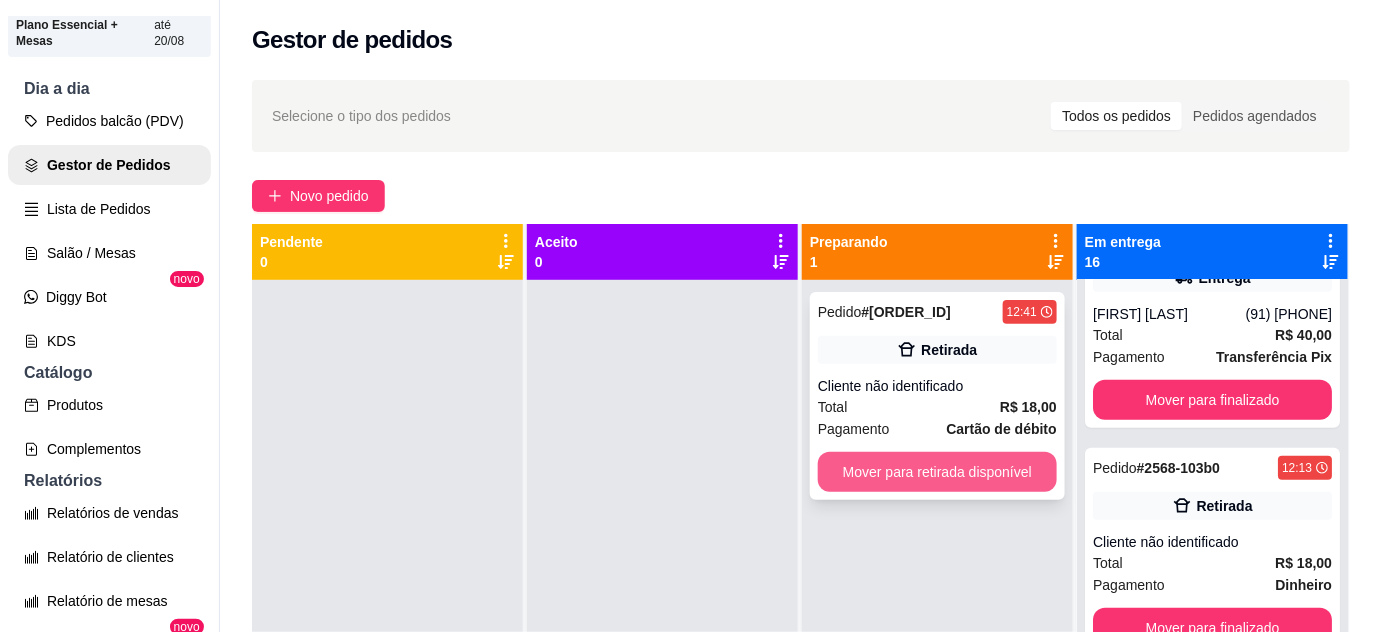 click on "Mover para retirada disponível" at bounding box center (937, 472) 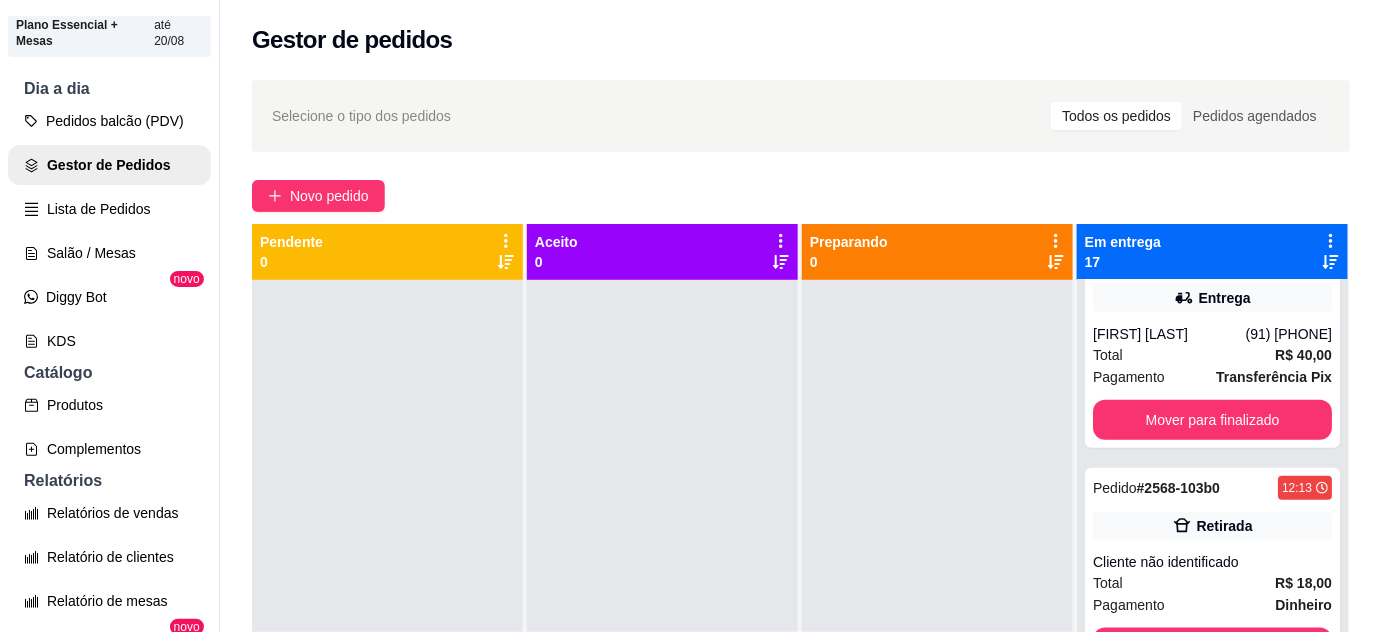 scroll, scrollTop: 3304, scrollLeft: 0, axis: vertical 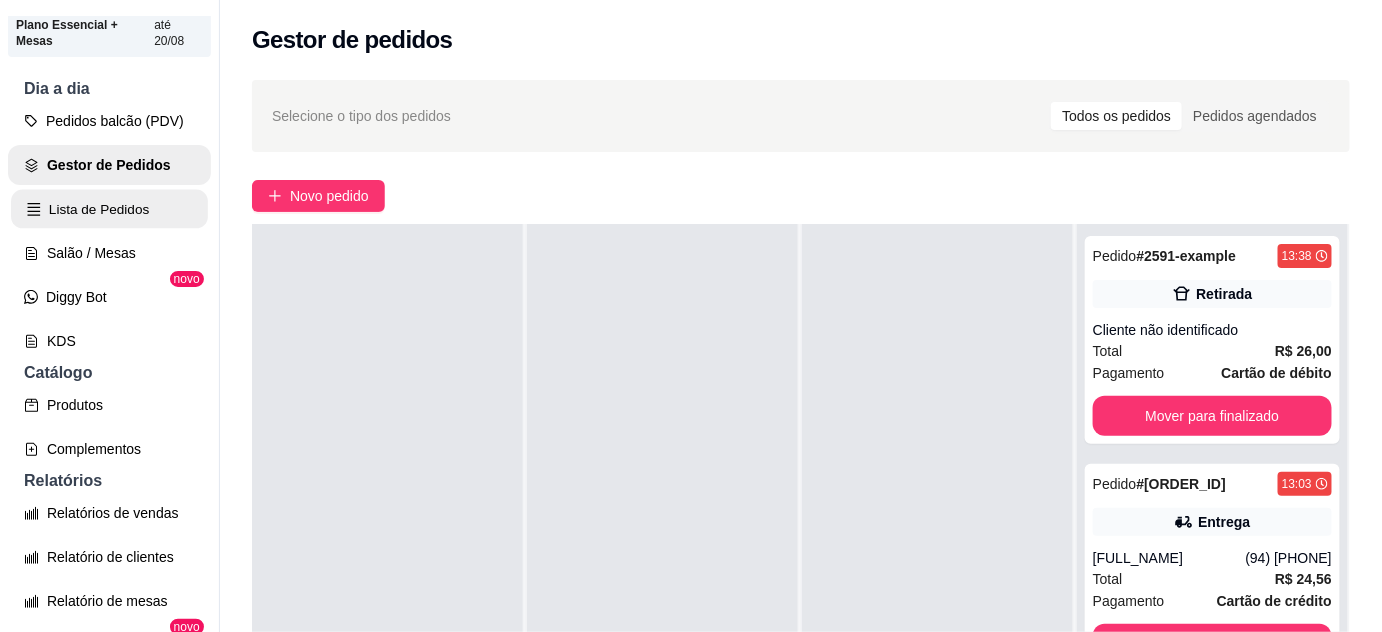 click on "Lista de Pedidos" at bounding box center [109, 209] 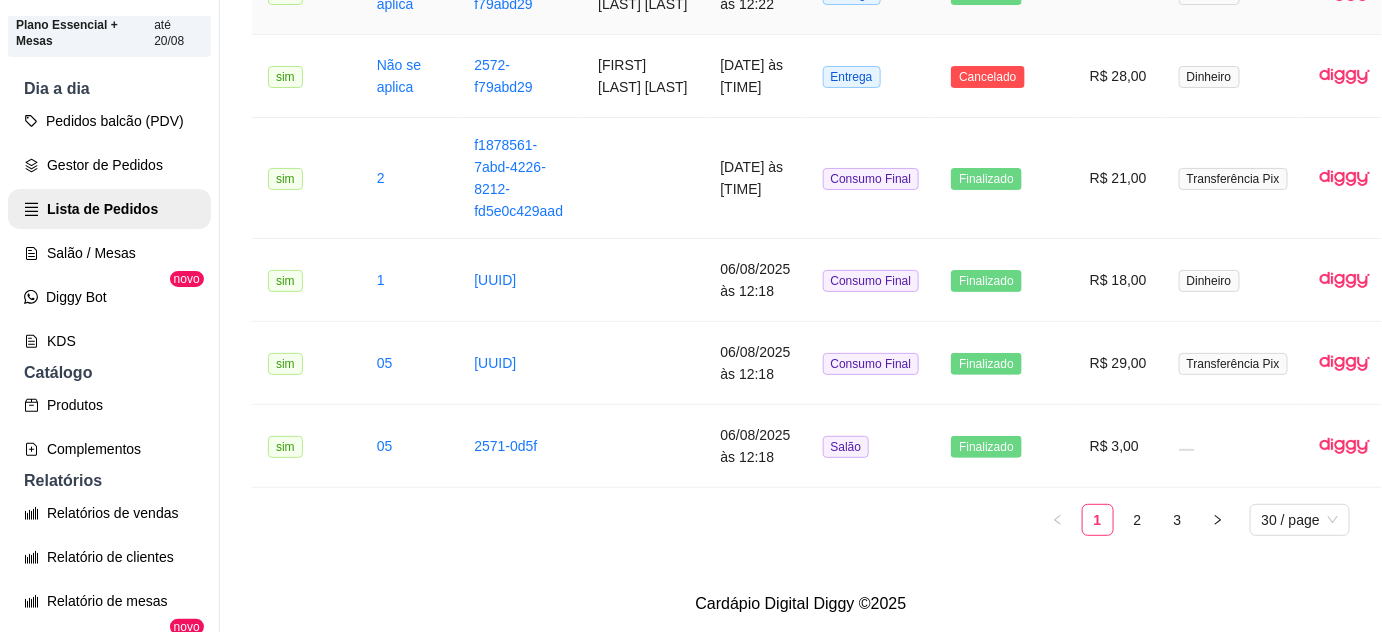 scroll, scrollTop: 2616, scrollLeft: 0, axis: vertical 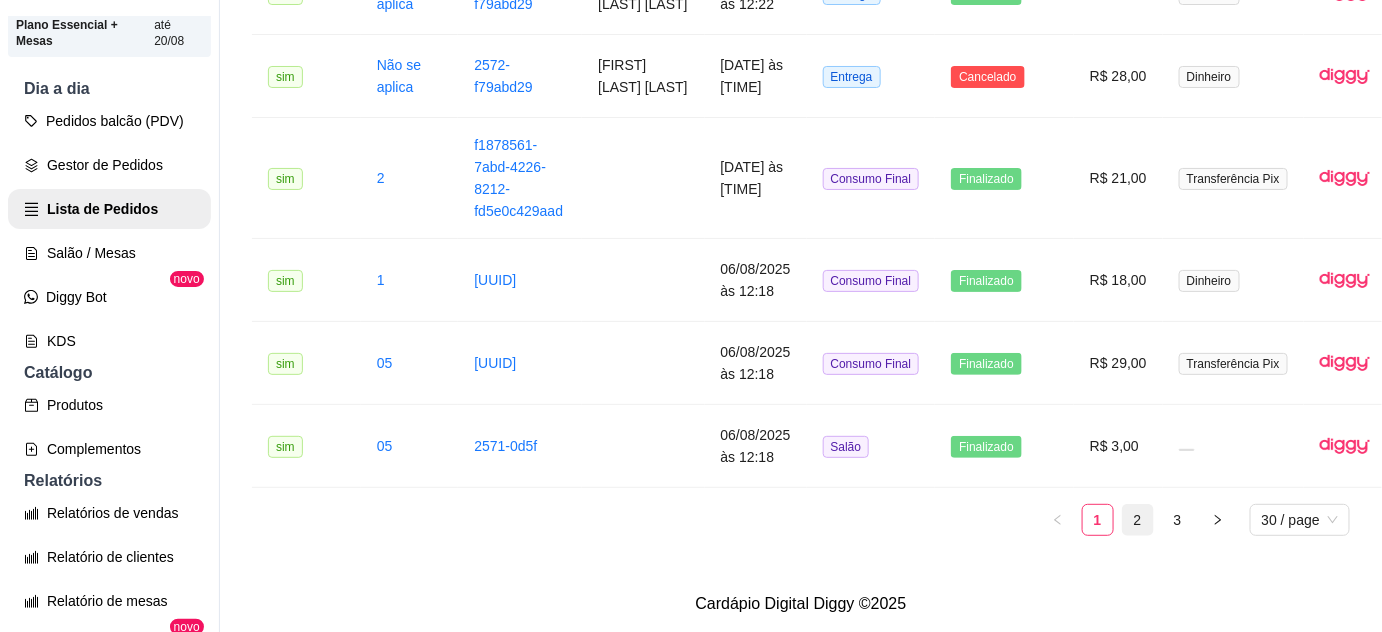 click on "2" at bounding box center [1138, 520] 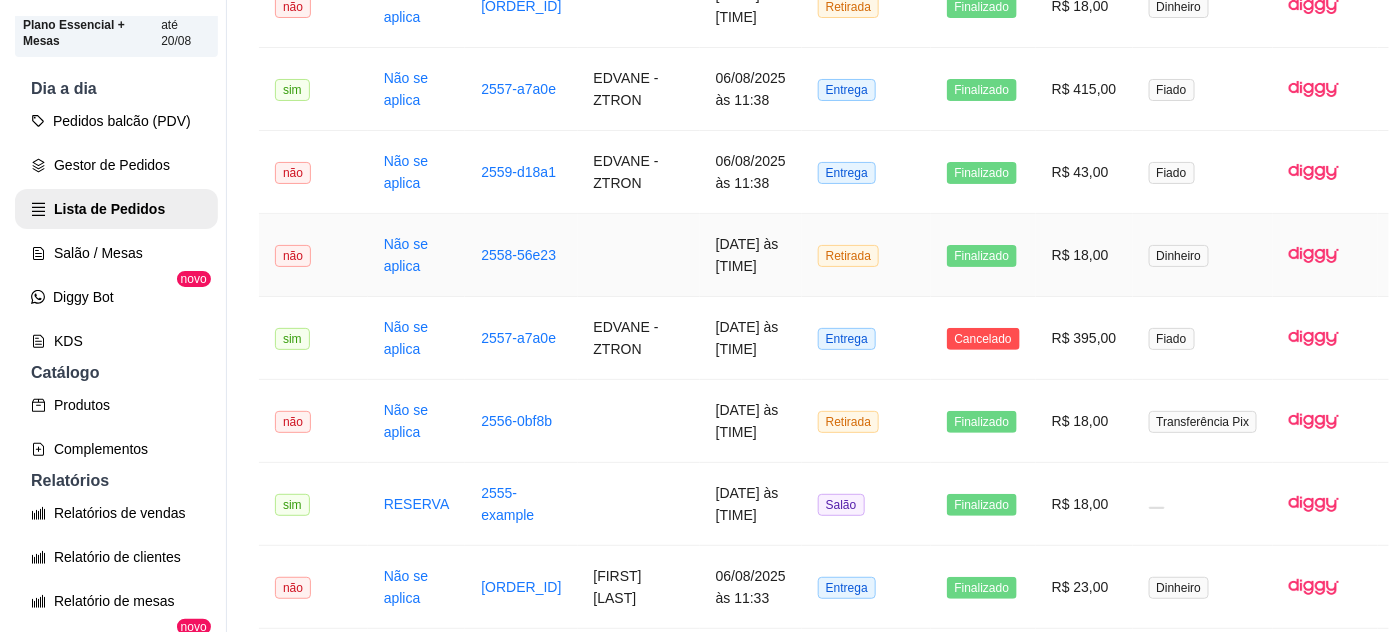 scroll, scrollTop: 1205, scrollLeft: 0, axis: vertical 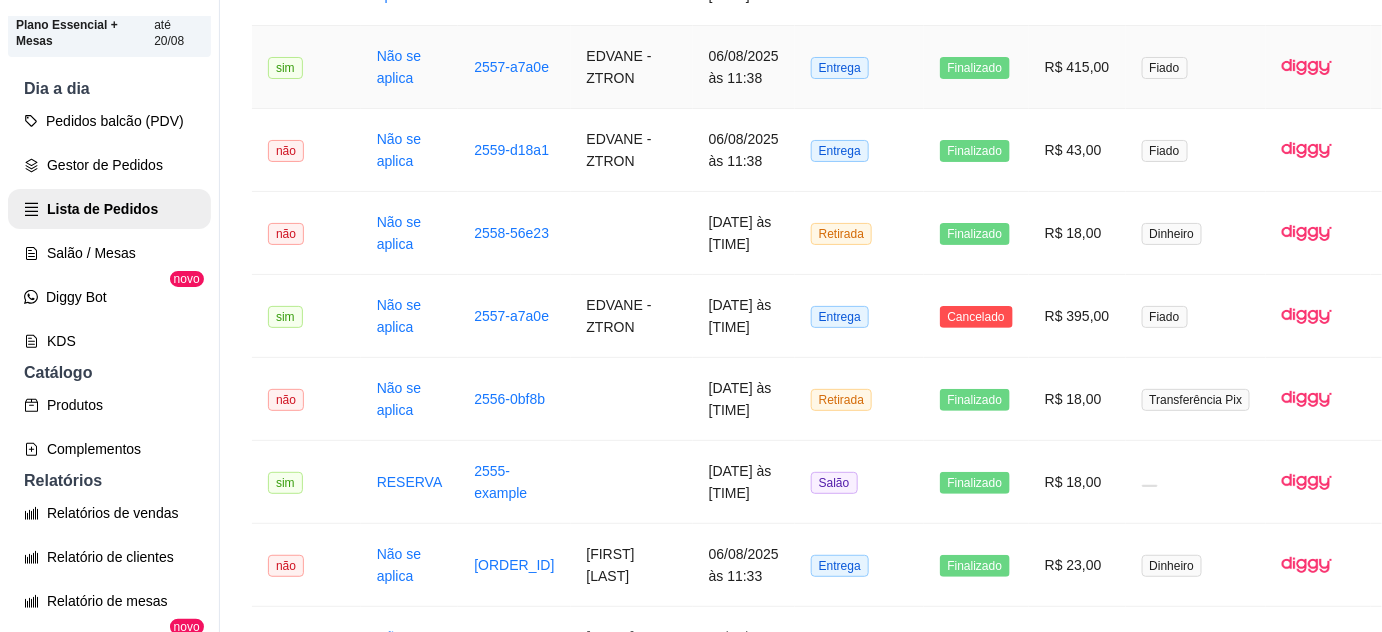 click on "EDVANE - ZTRON" at bounding box center [632, 67] 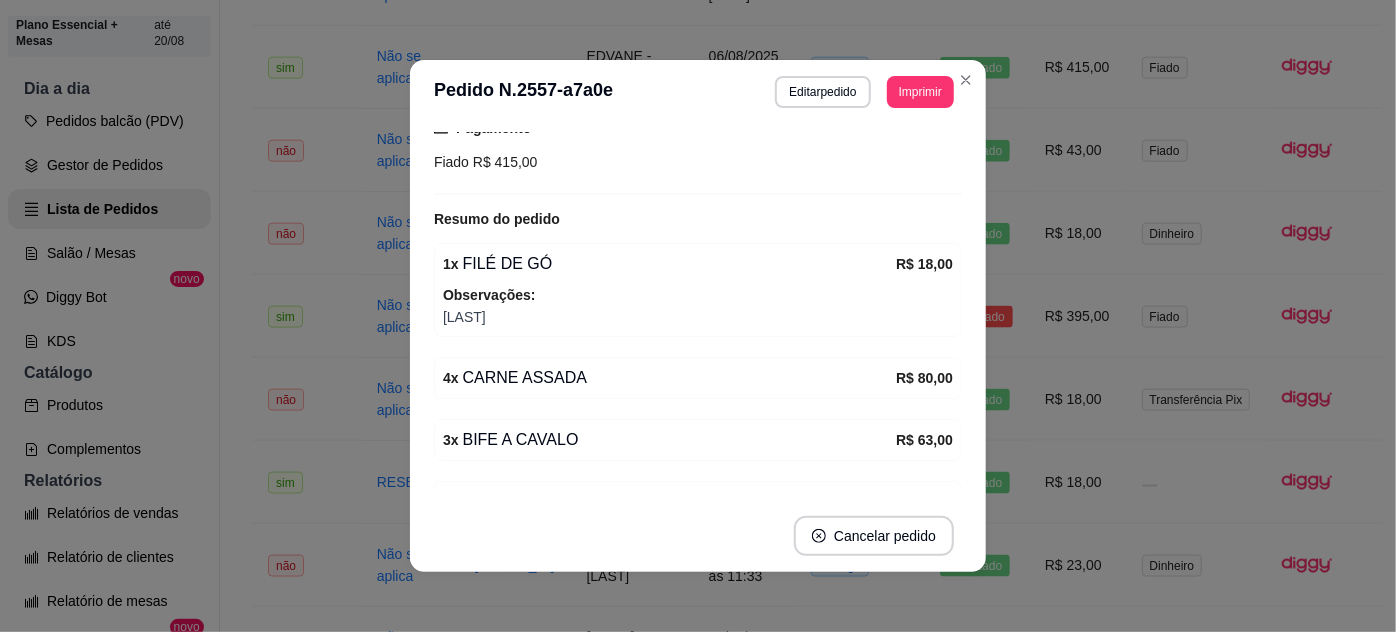 scroll, scrollTop: 545, scrollLeft: 0, axis: vertical 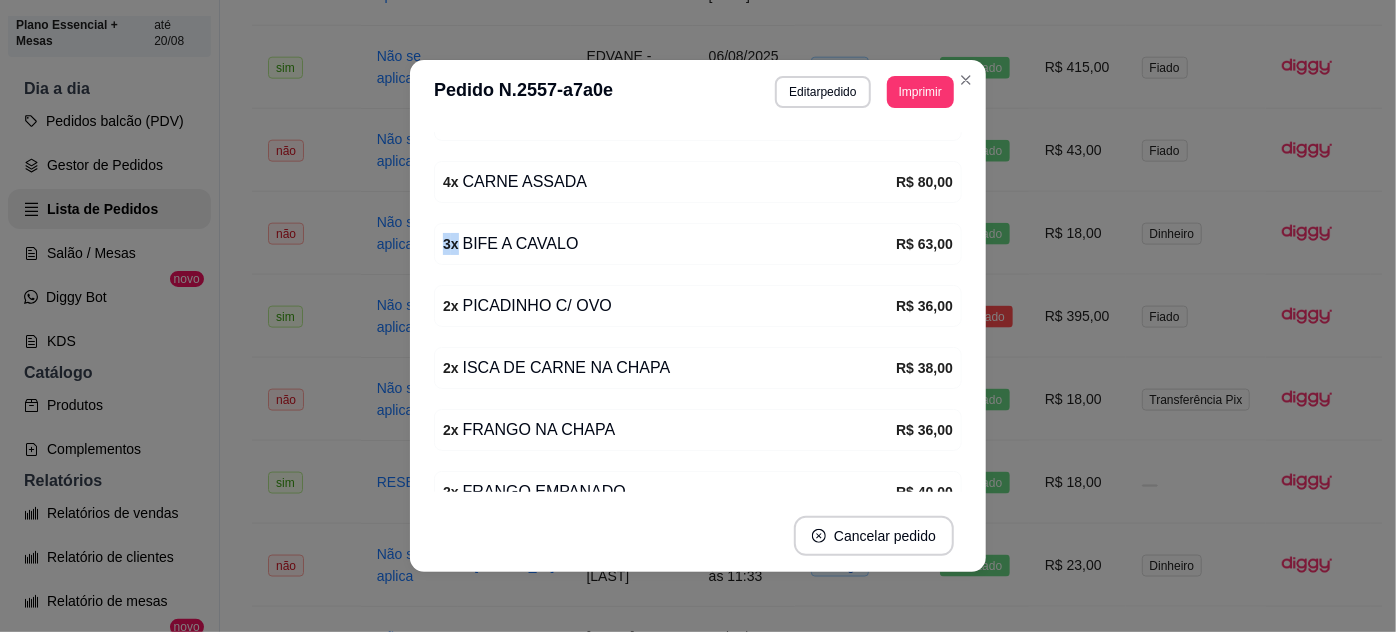 drag, startPoint x: 437, startPoint y: 239, endPoint x: 592, endPoint y: 242, distance: 155.02902 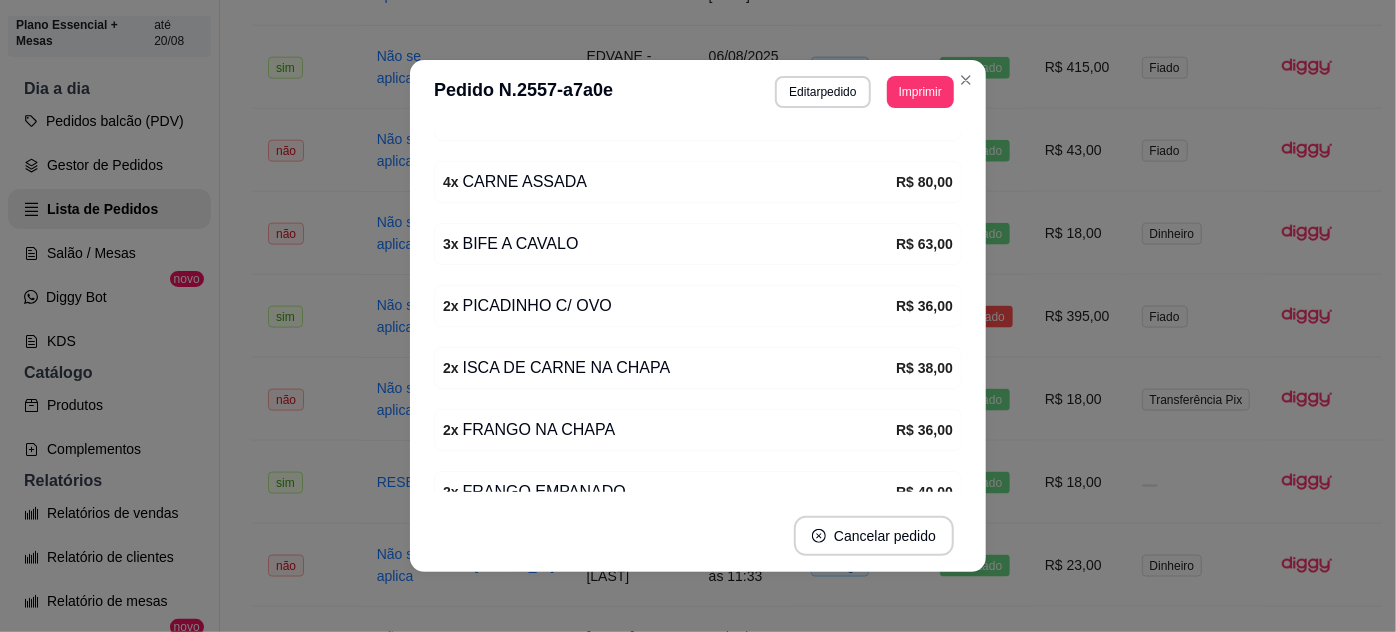 click on "2 x PICADINHO C/ OVO" at bounding box center (669, 306) 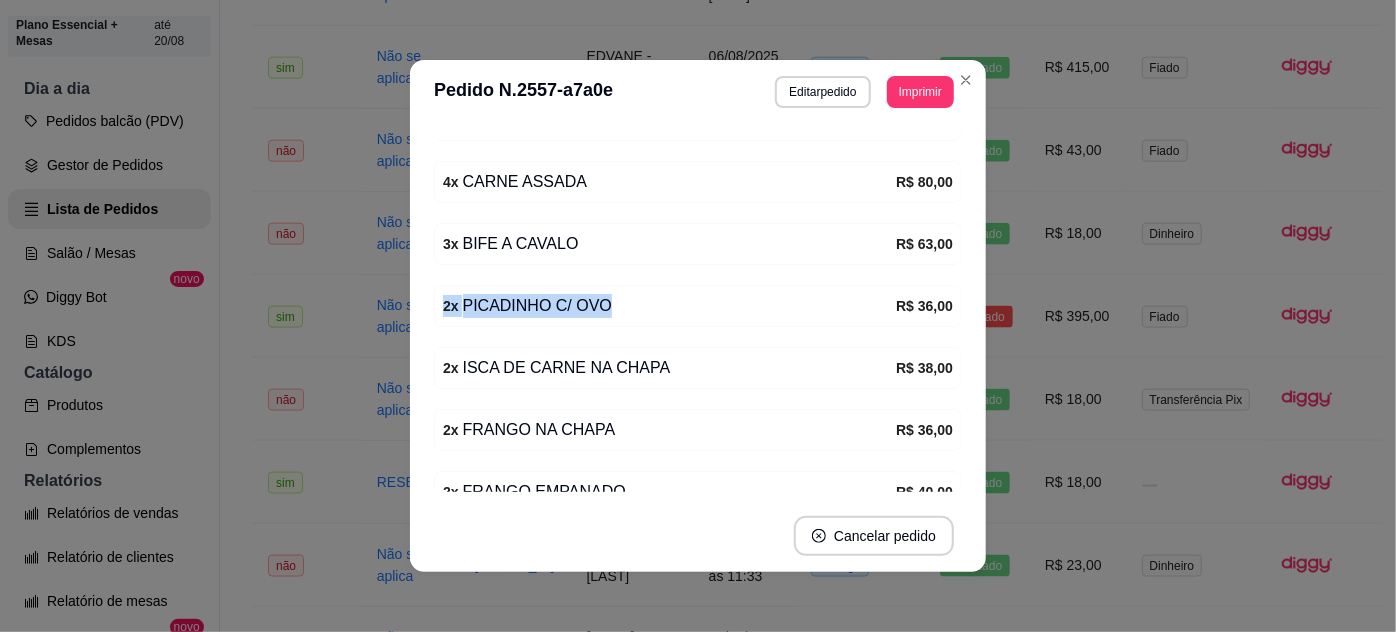 drag, startPoint x: 434, startPoint y: 303, endPoint x: 595, endPoint y: 297, distance: 161.11176 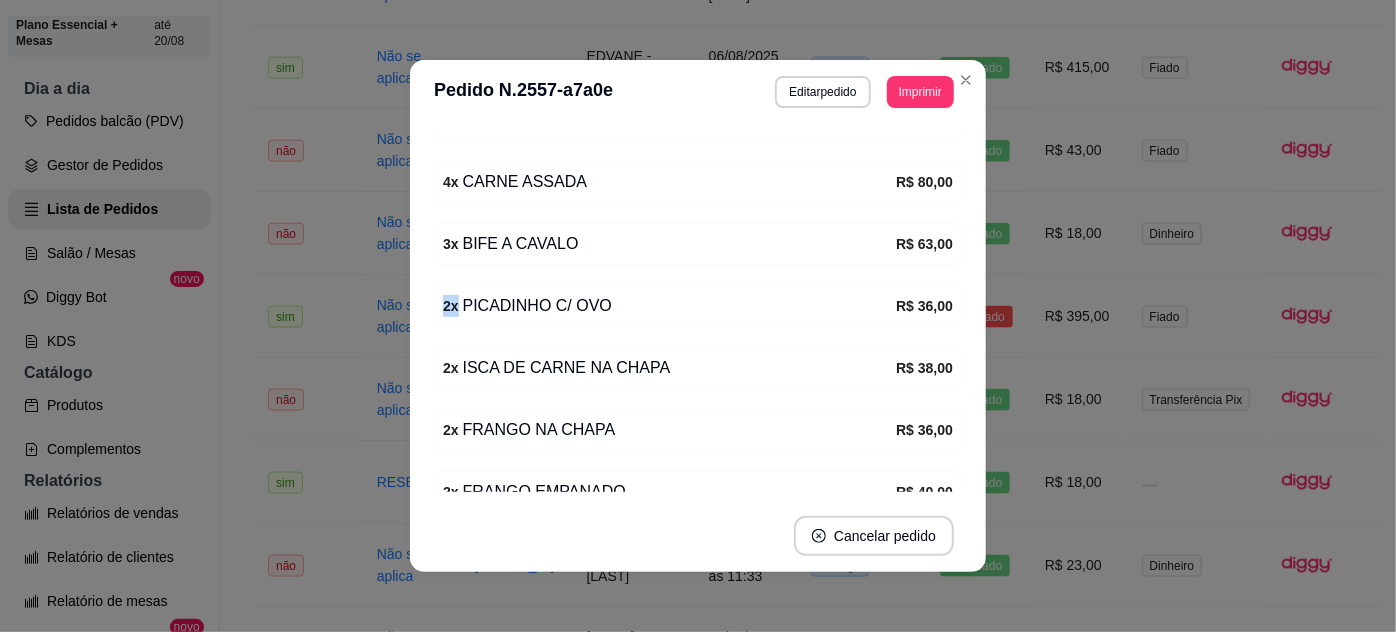 drag, startPoint x: 433, startPoint y: 307, endPoint x: 449, endPoint y: 308, distance: 16.03122 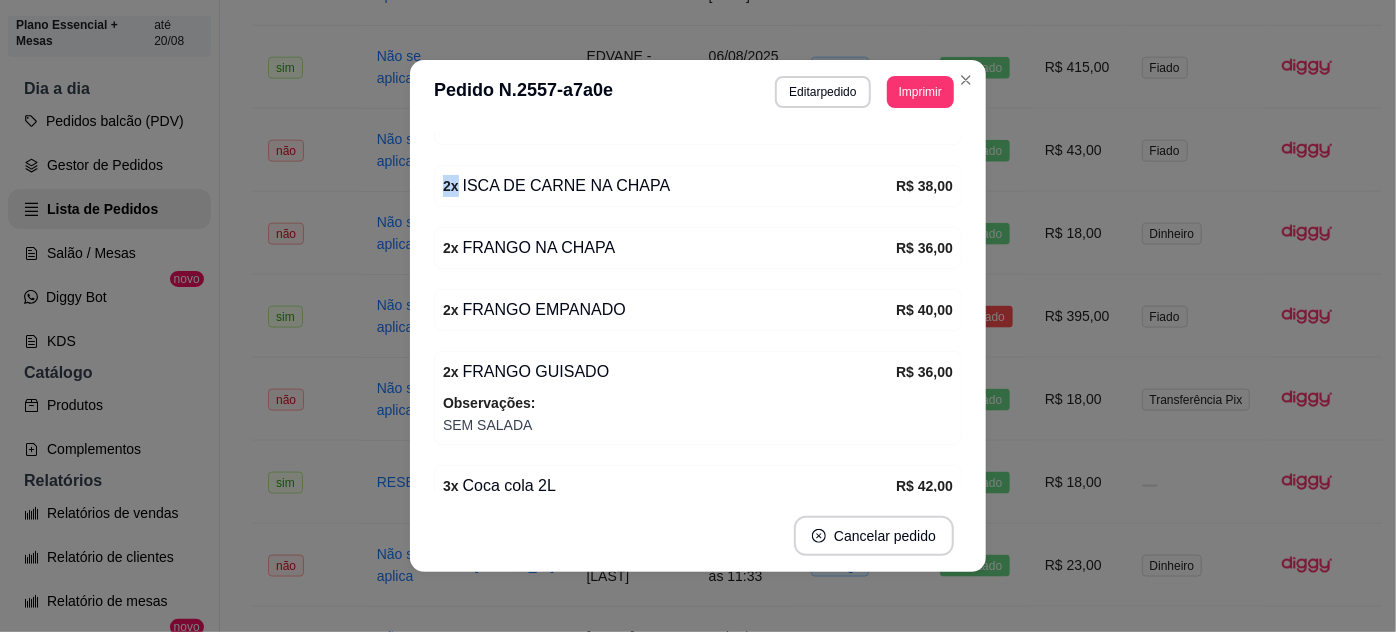 drag, startPoint x: 435, startPoint y: 181, endPoint x: 448, endPoint y: 183, distance: 13.152946 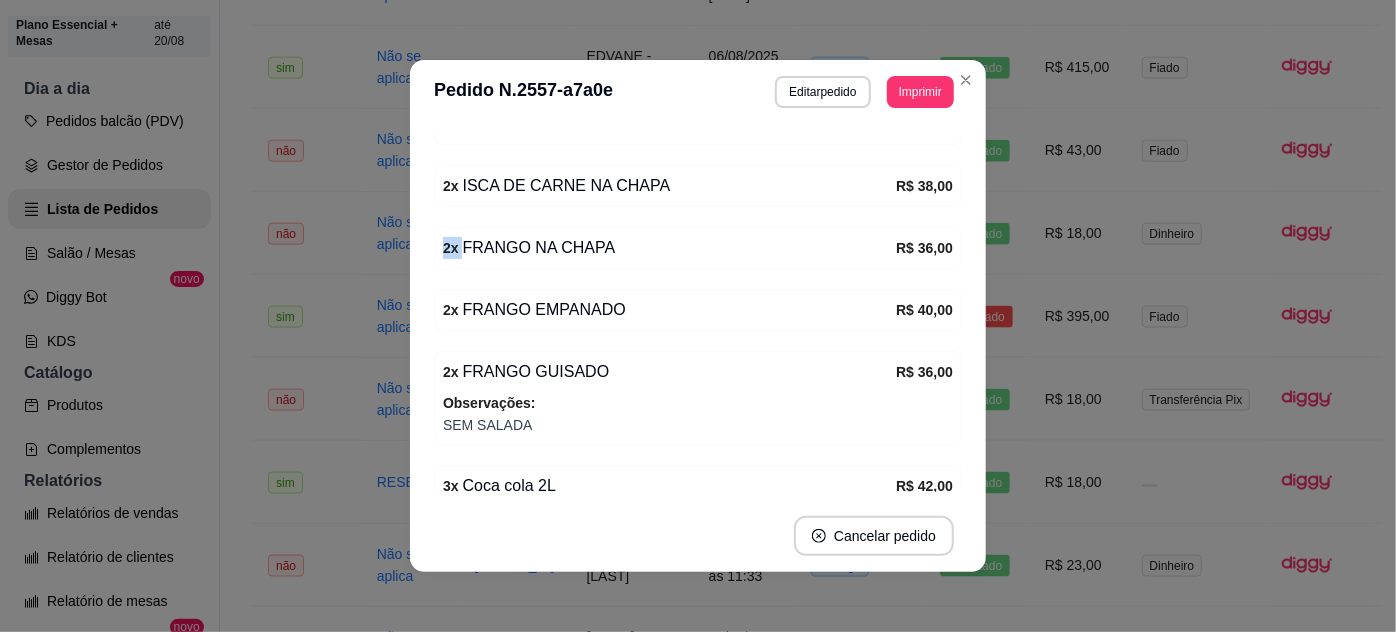 drag, startPoint x: 429, startPoint y: 244, endPoint x: 456, endPoint y: 250, distance: 27.658634 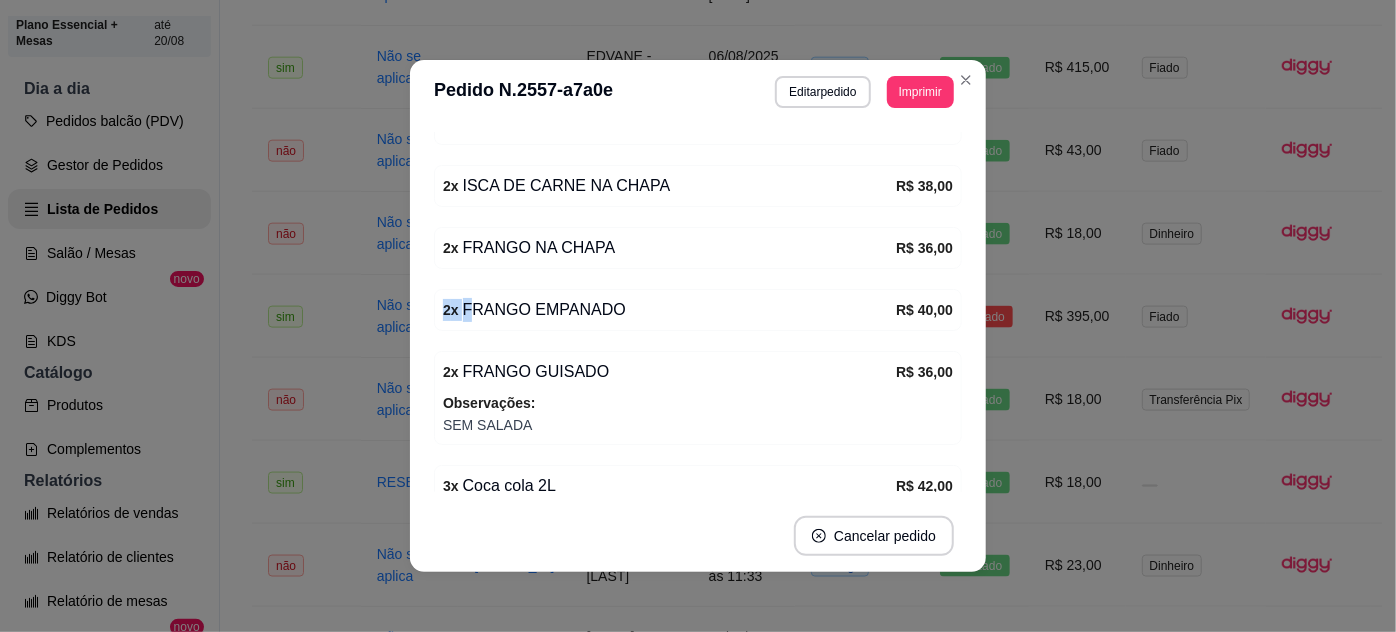 drag, startPoint x: 434, startPoint y: 308, endPoint x: 465, endPoint y: 314, distance: 31.575306 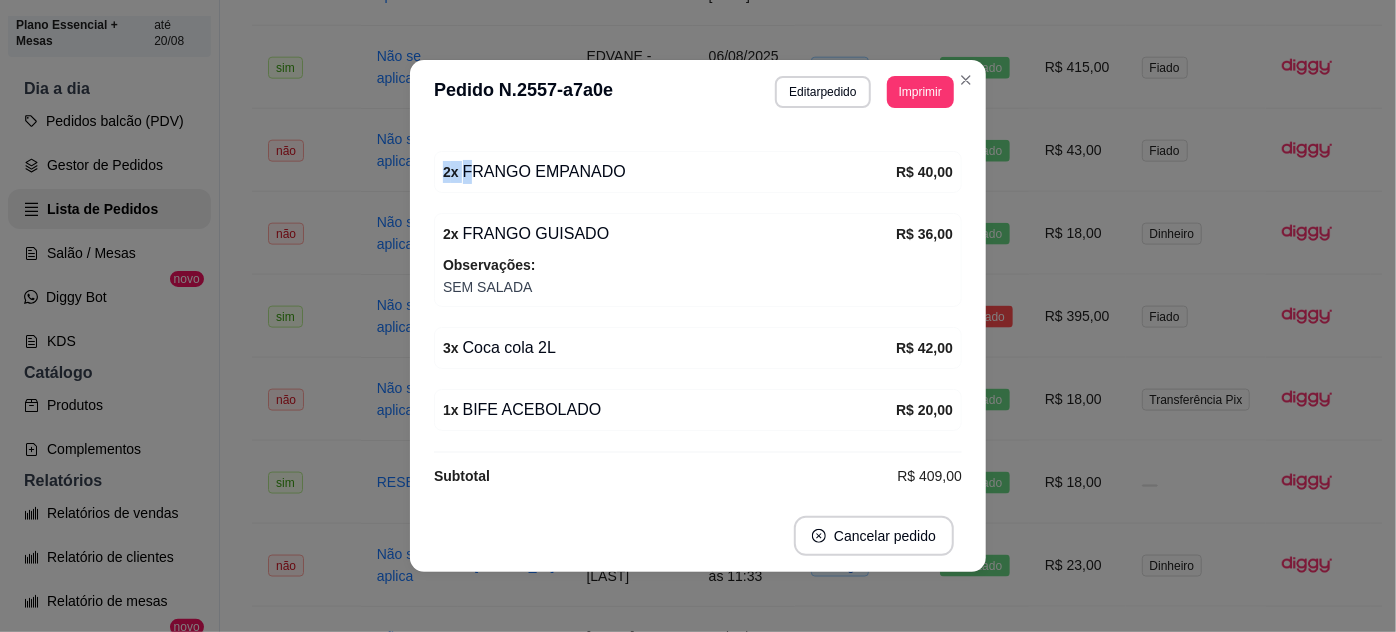 scroll, scrollTop: 1034, scrollLeft: 0, axis: vertical 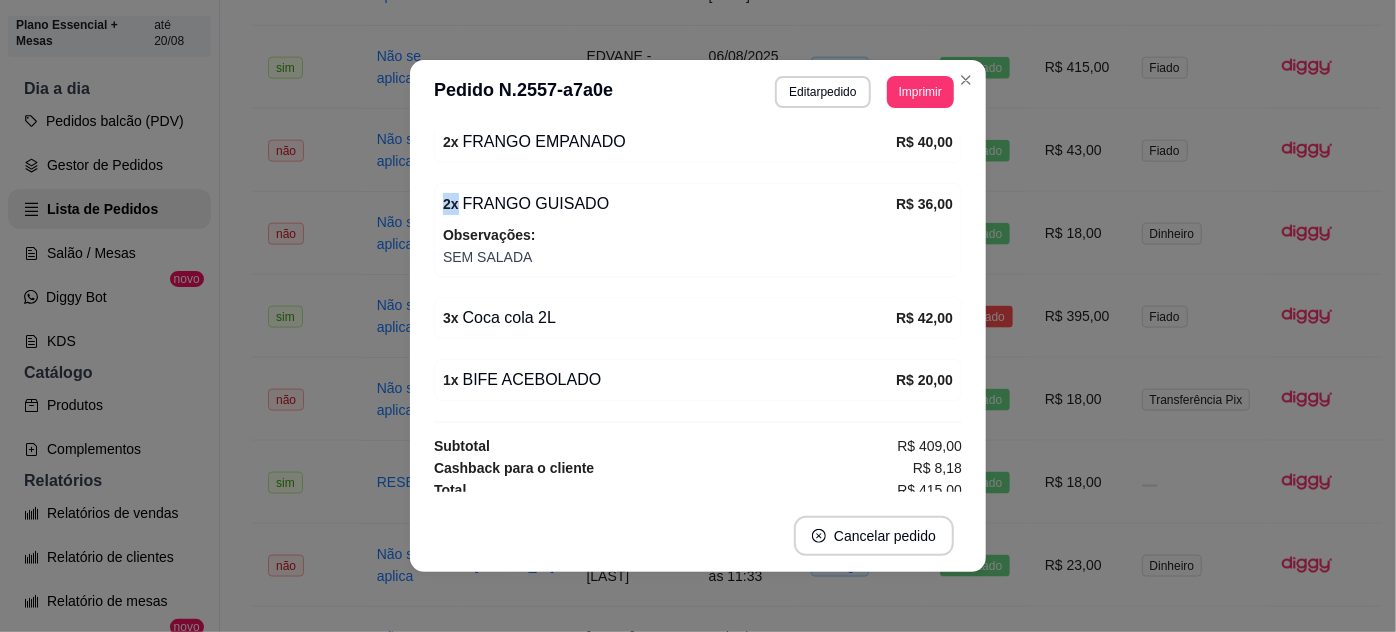 drag, startPoint x: 430, startPoint y: 196, endPoint x: 448, endPoint y: 201, distance: 18.681541 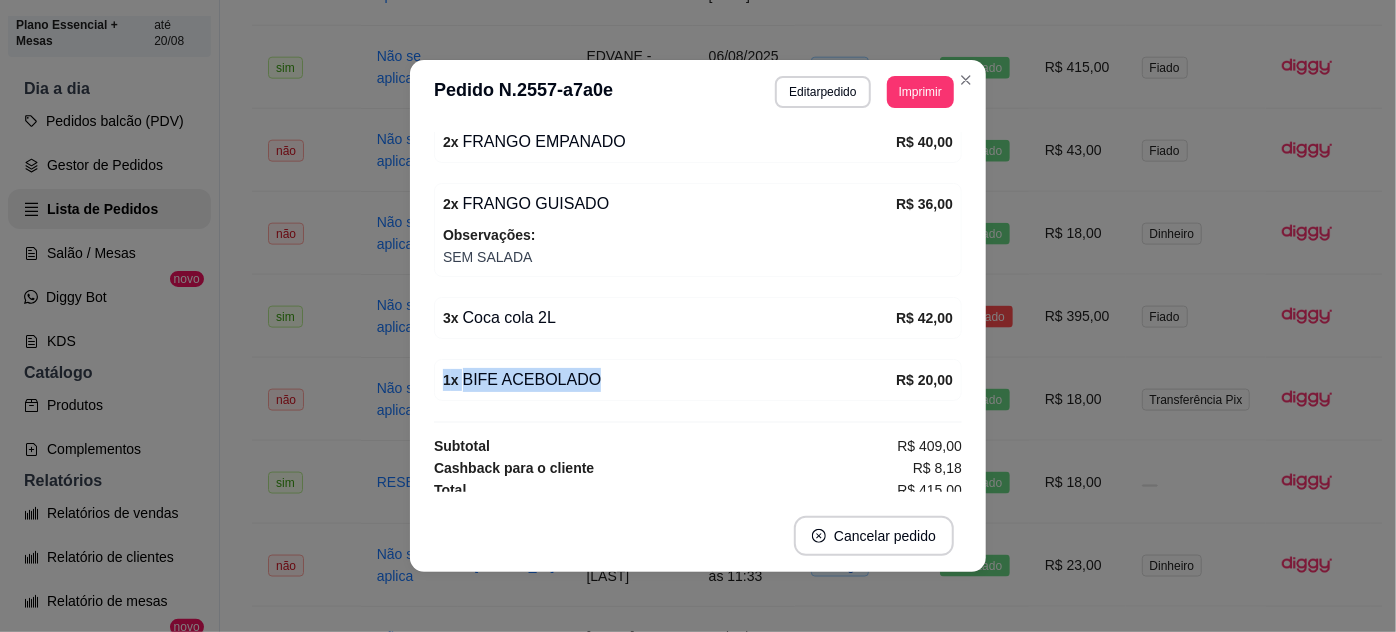 drag, startPoint x: 437, startPoint y: 374, endPoint x: 579, endPoint y: 387, distance: 142.59383 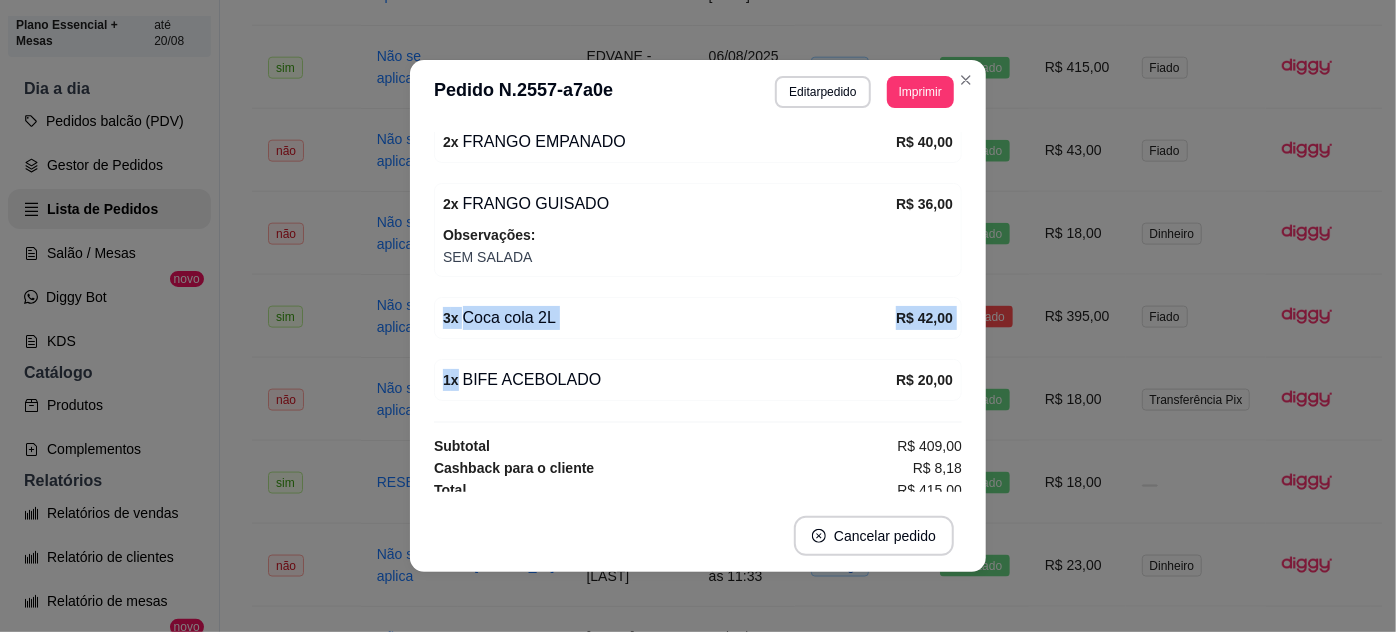 drag, startPoint x: 434, startPoint y: 309, endPoint x: 558, endPoint y: 338, distance: 127.345985 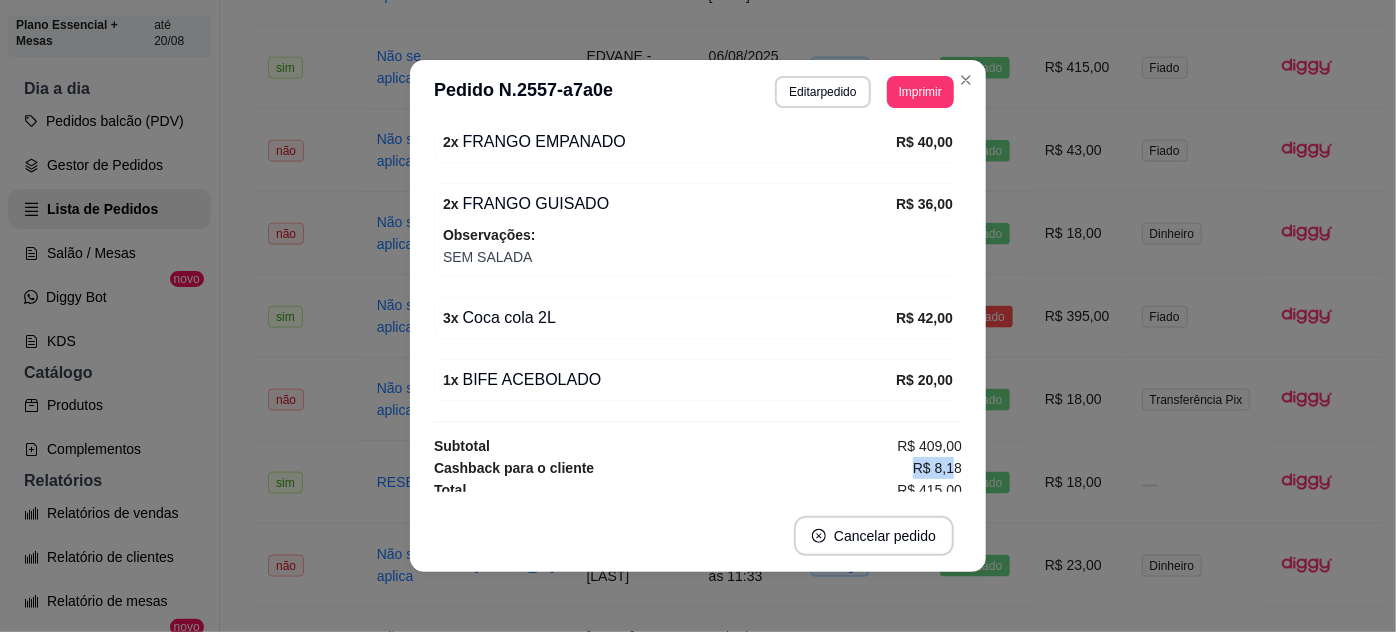 drag, startPoint x: 893, startPoint y: 459, endPoint x: 936, endPoint y: 460, distance: 43.011627 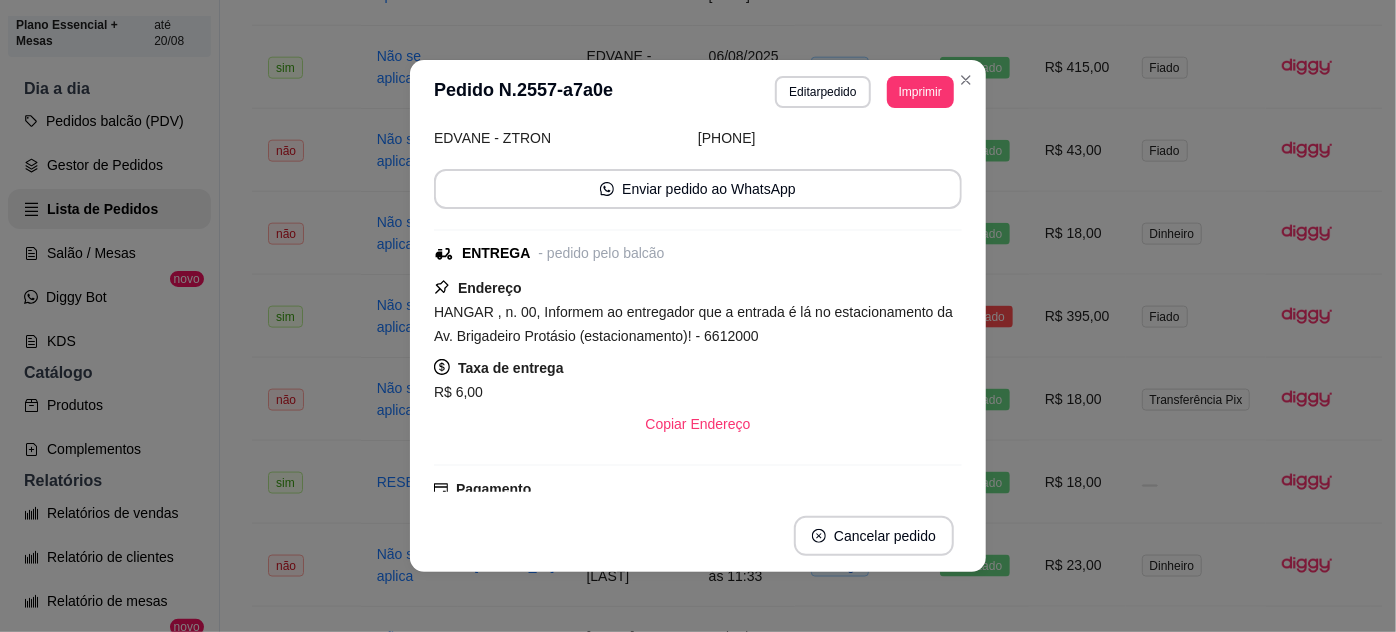 scroll, scrollTop: 130, scrollLeft: 0, axis: vertical 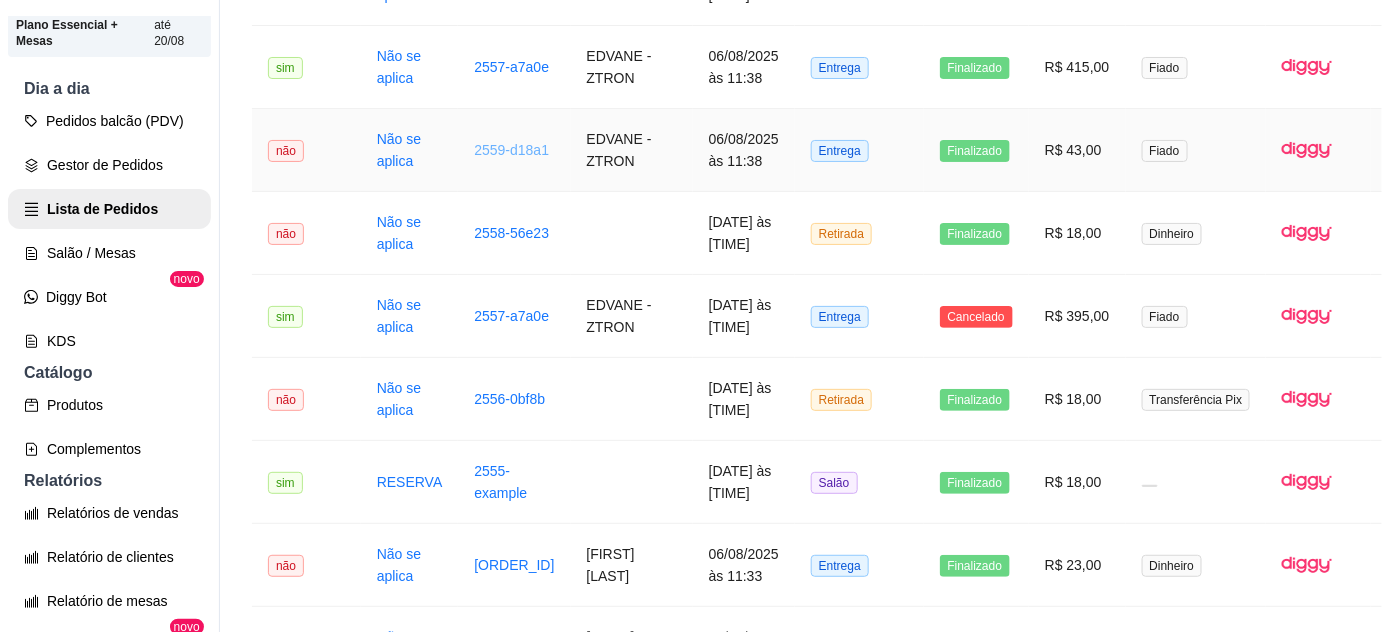click on "2559-d18a1" at bounding box center [511, 150] 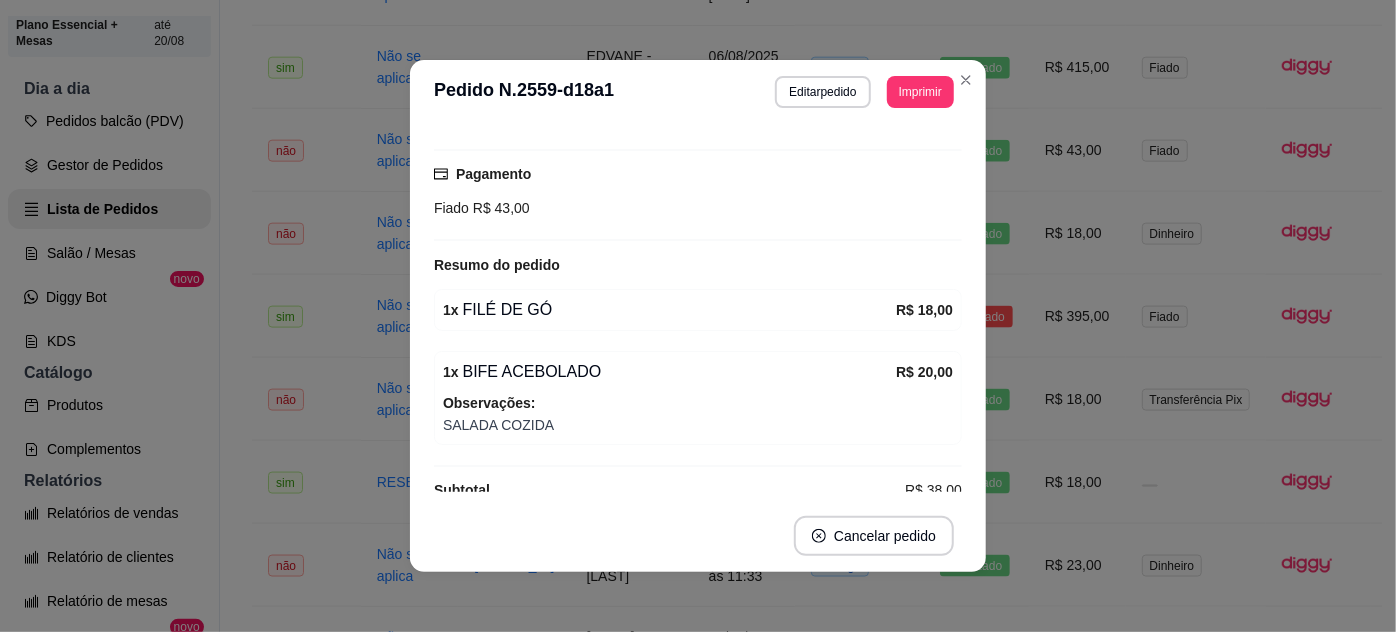 scroll, scrollTop: 443, scrollLeft: 0, axis: vertical 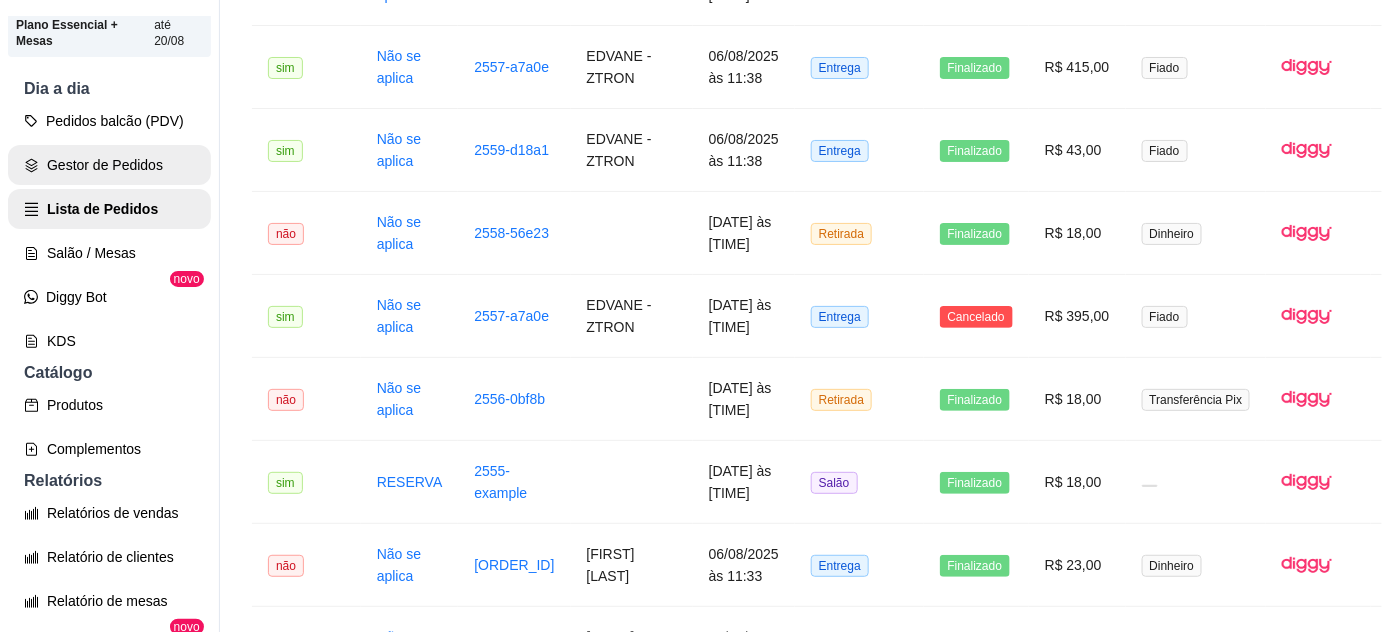 click on "Gestor de Pedidos" at bounding box center (109, 165) 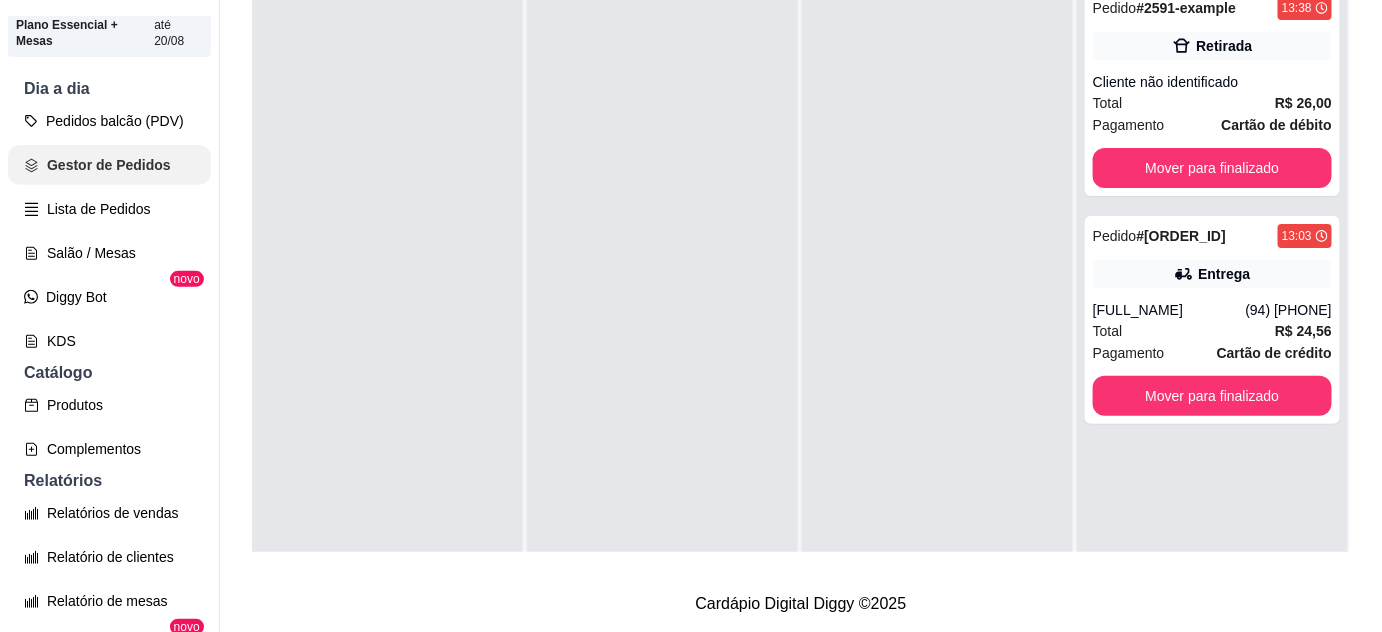 scroll, scrollTop: 0, scrollLeft: 0, axis: both 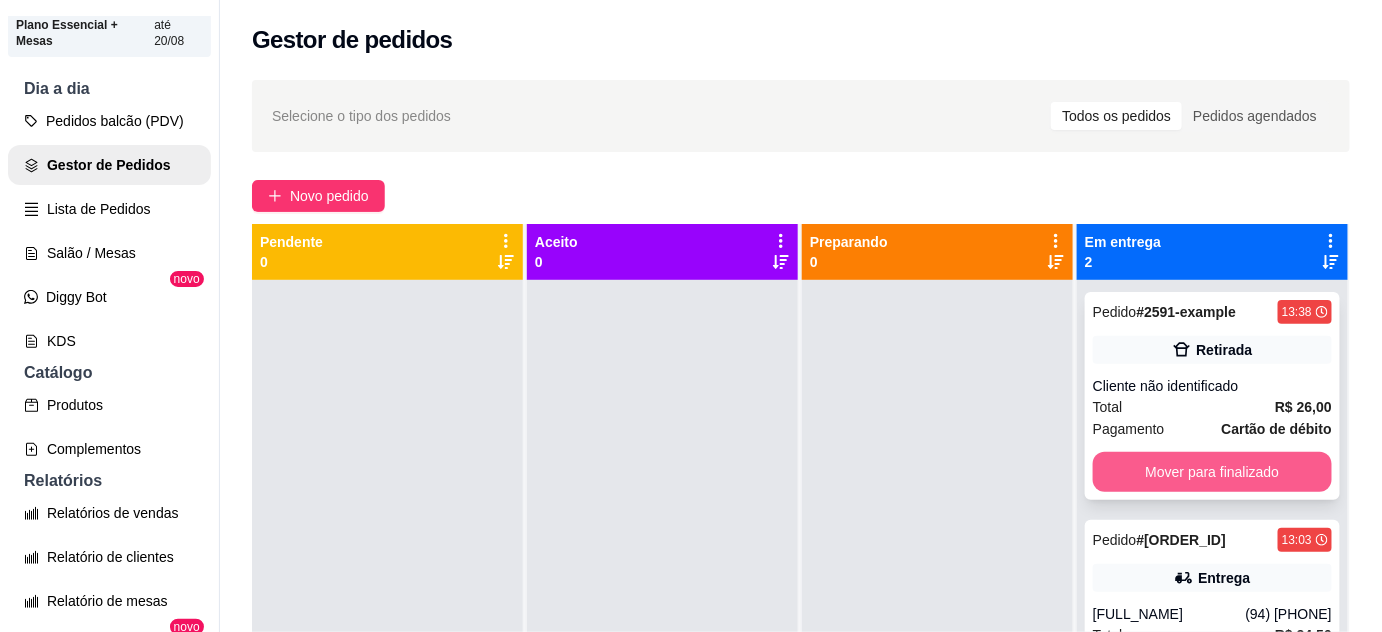 click on "Mover para finalizado" at bounding box center (1212, 472) 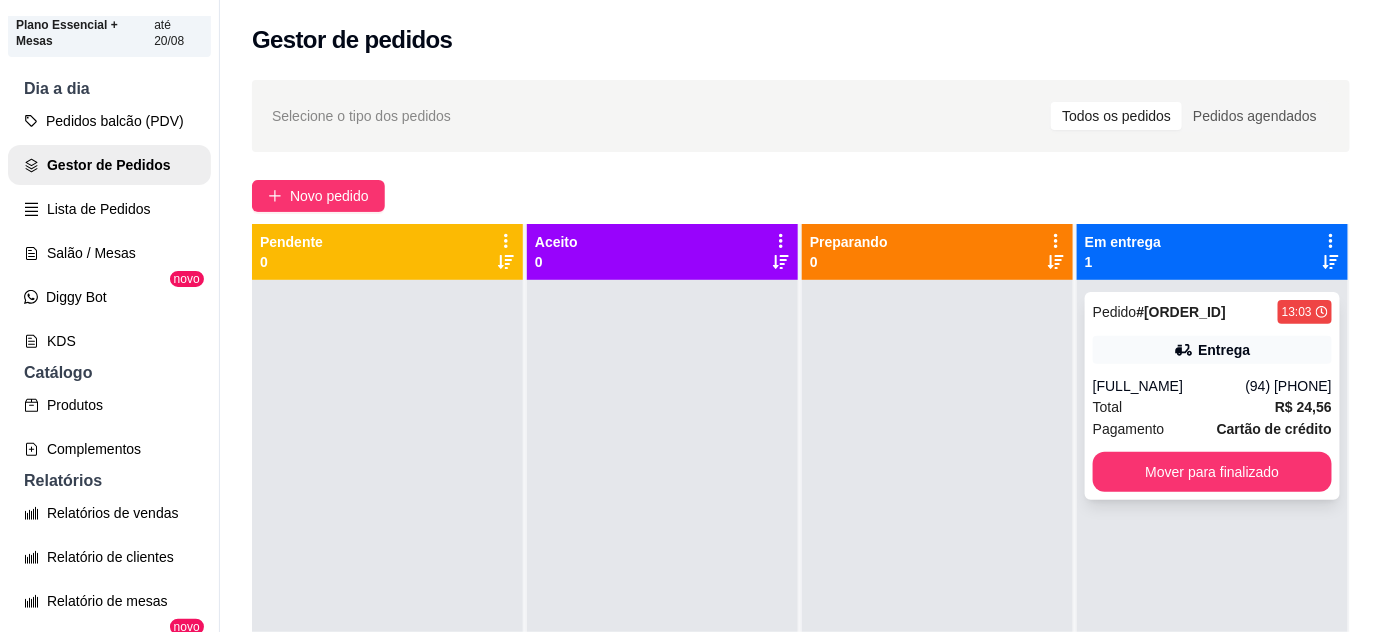 click on "Pedido  # [ORDER_ID] [TIME] Entrega [FULL_NAME]  ([PHONE]) Total R$ 24,56 Pagamento Cartão de crédito Mover para finalizado" at bounding box center [1212, 396] 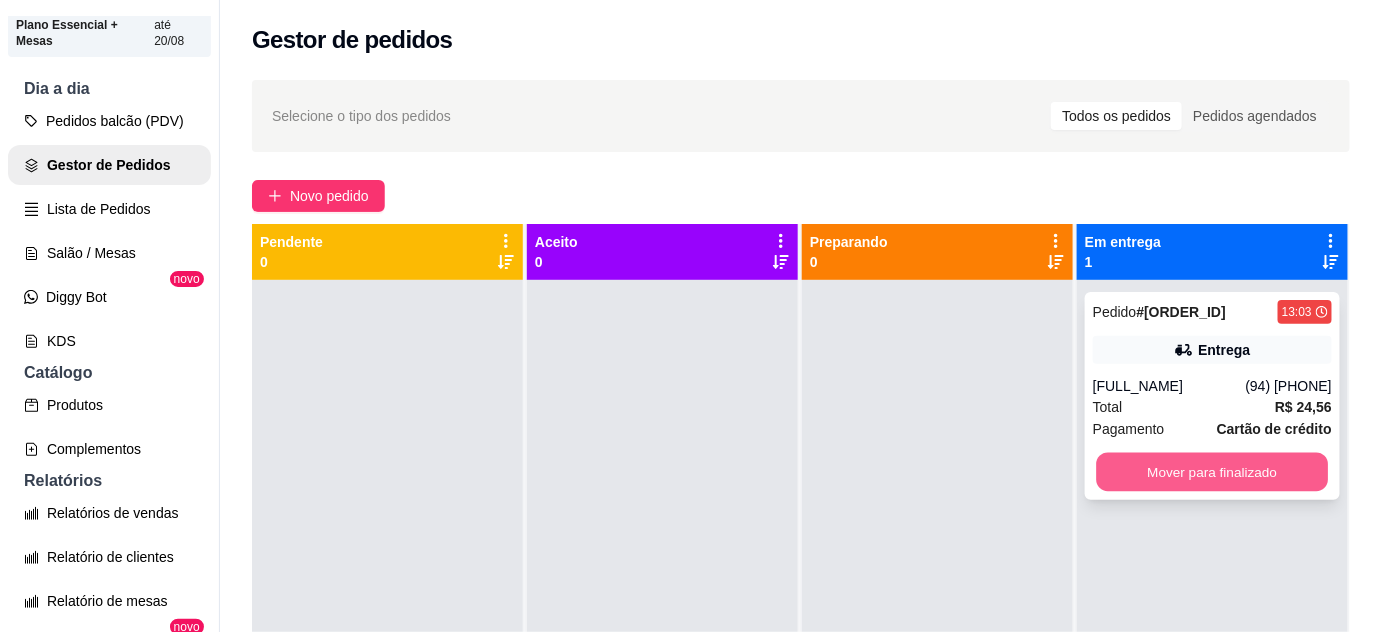 click on "Mover para finalizado" at bounding box center (1213, 472) 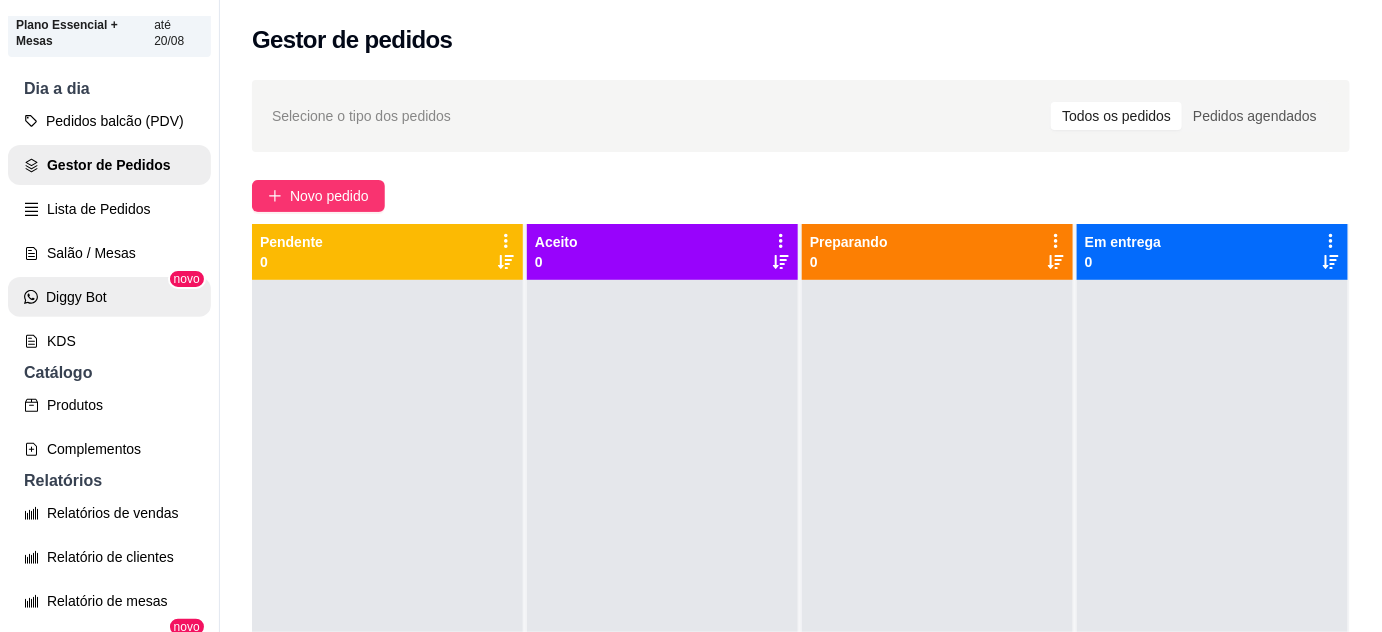 scroll, scrollTop: 363, scrollLeft: 0, axis: vertical 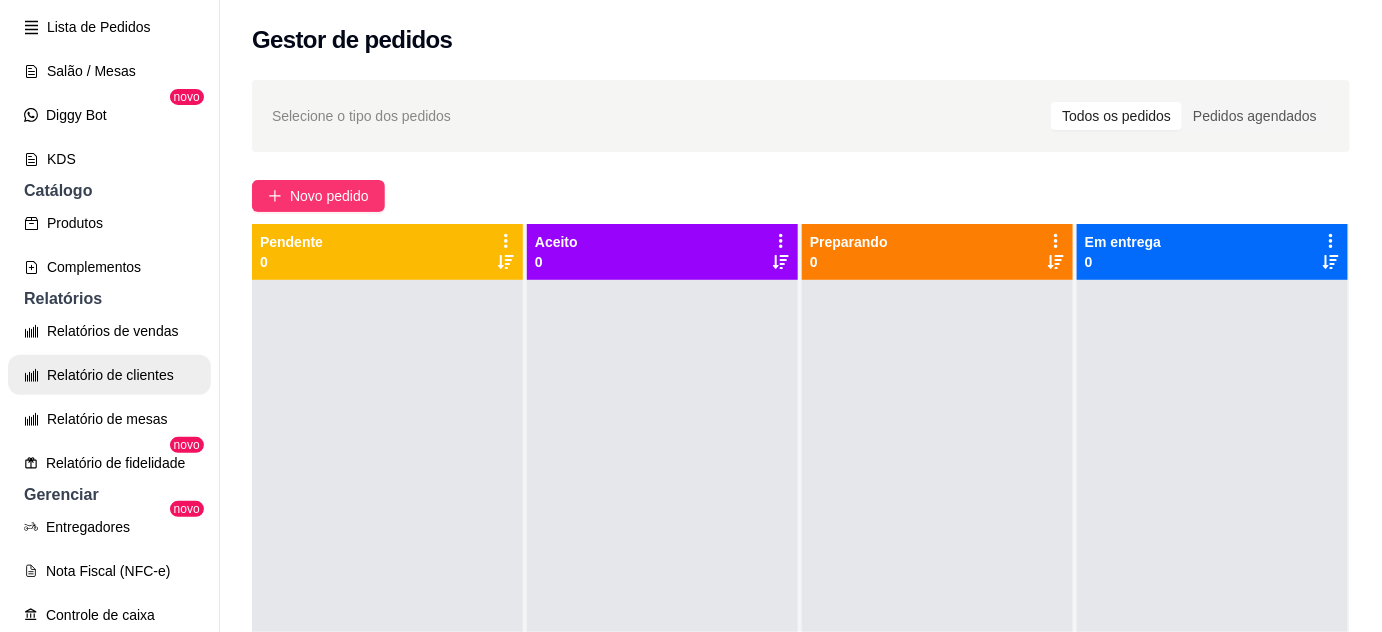 click on "Relatório de clientes" at bounding box center [109, 375] 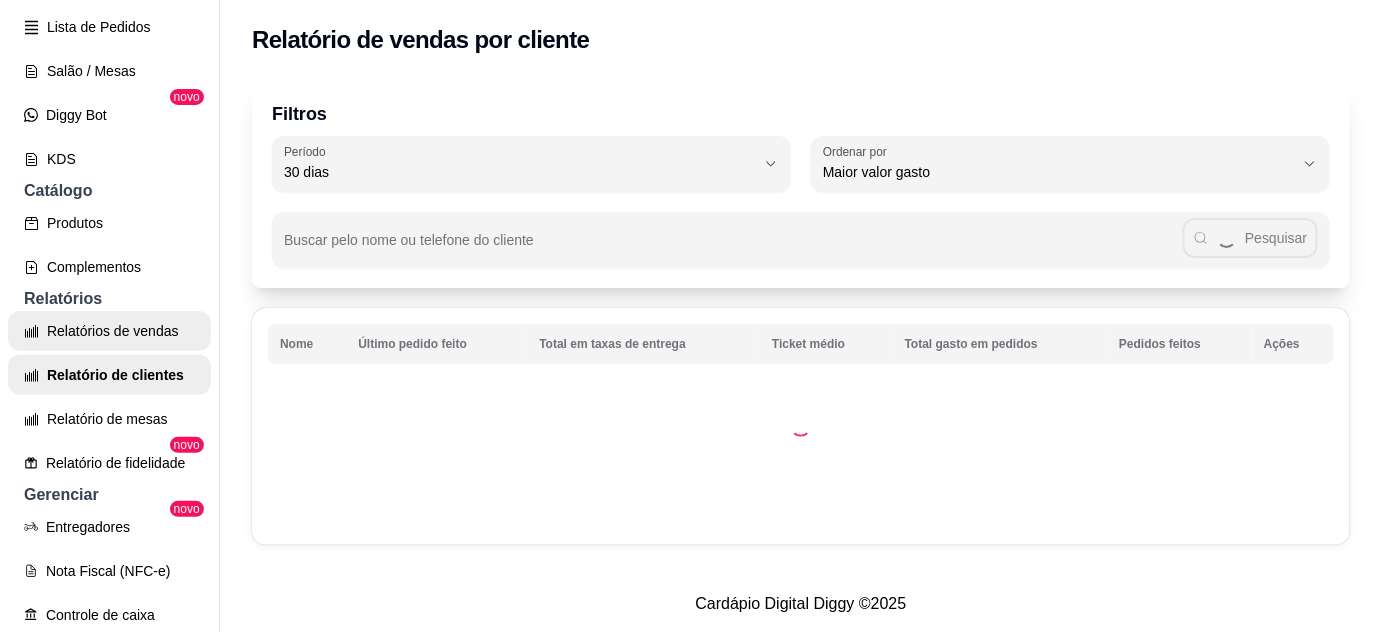 click on "Relatórios de vendas" at bounding box center (109, 331) 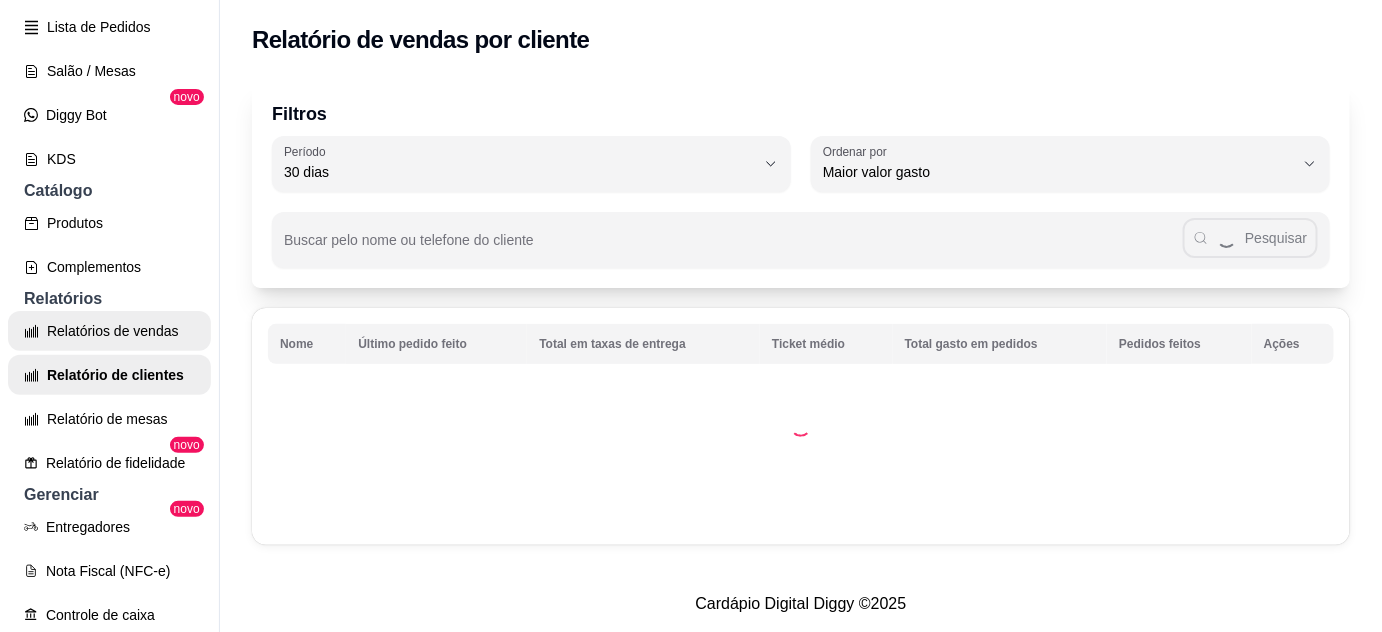 select on "ALL" 